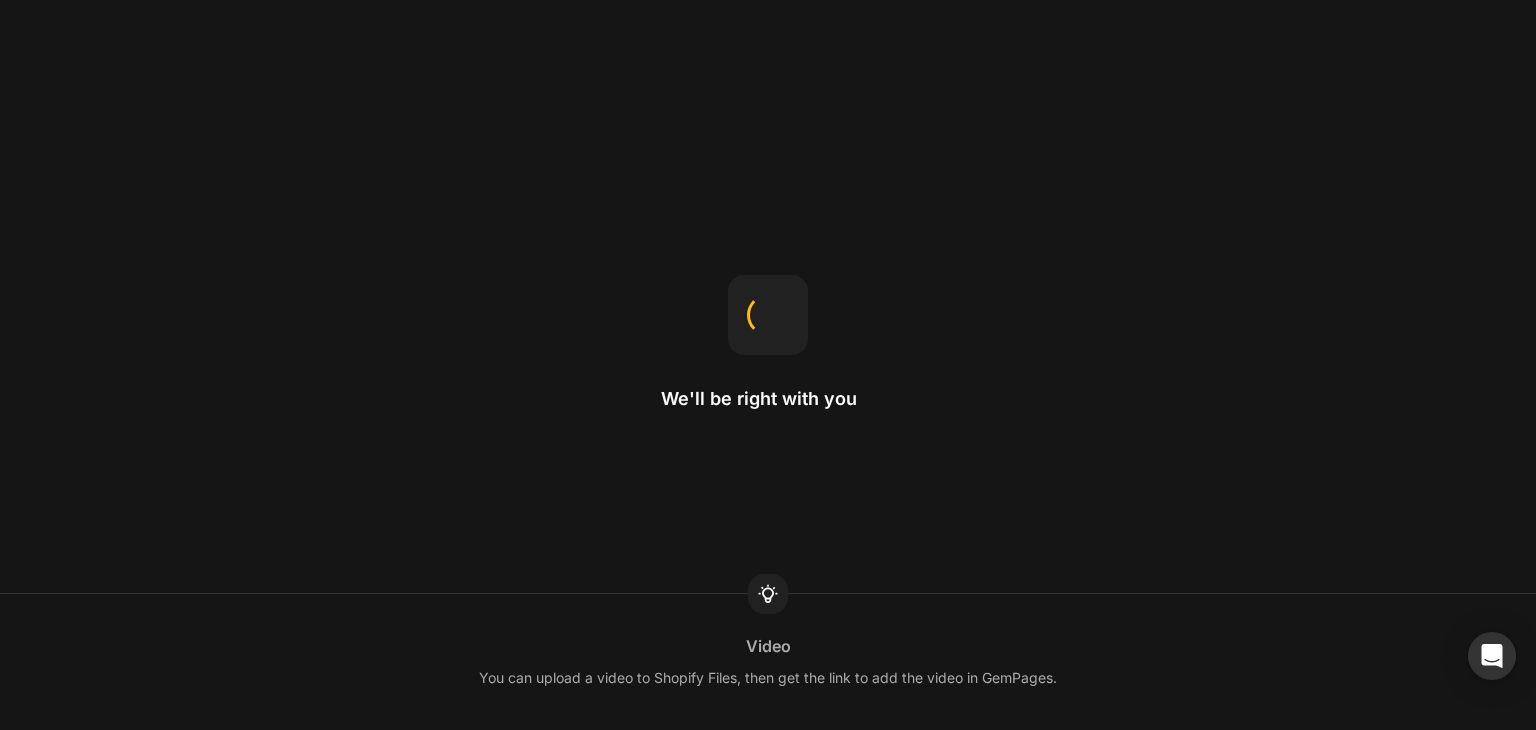 scroll, scrollTop: 0, scrollLeft: 0, axis: both 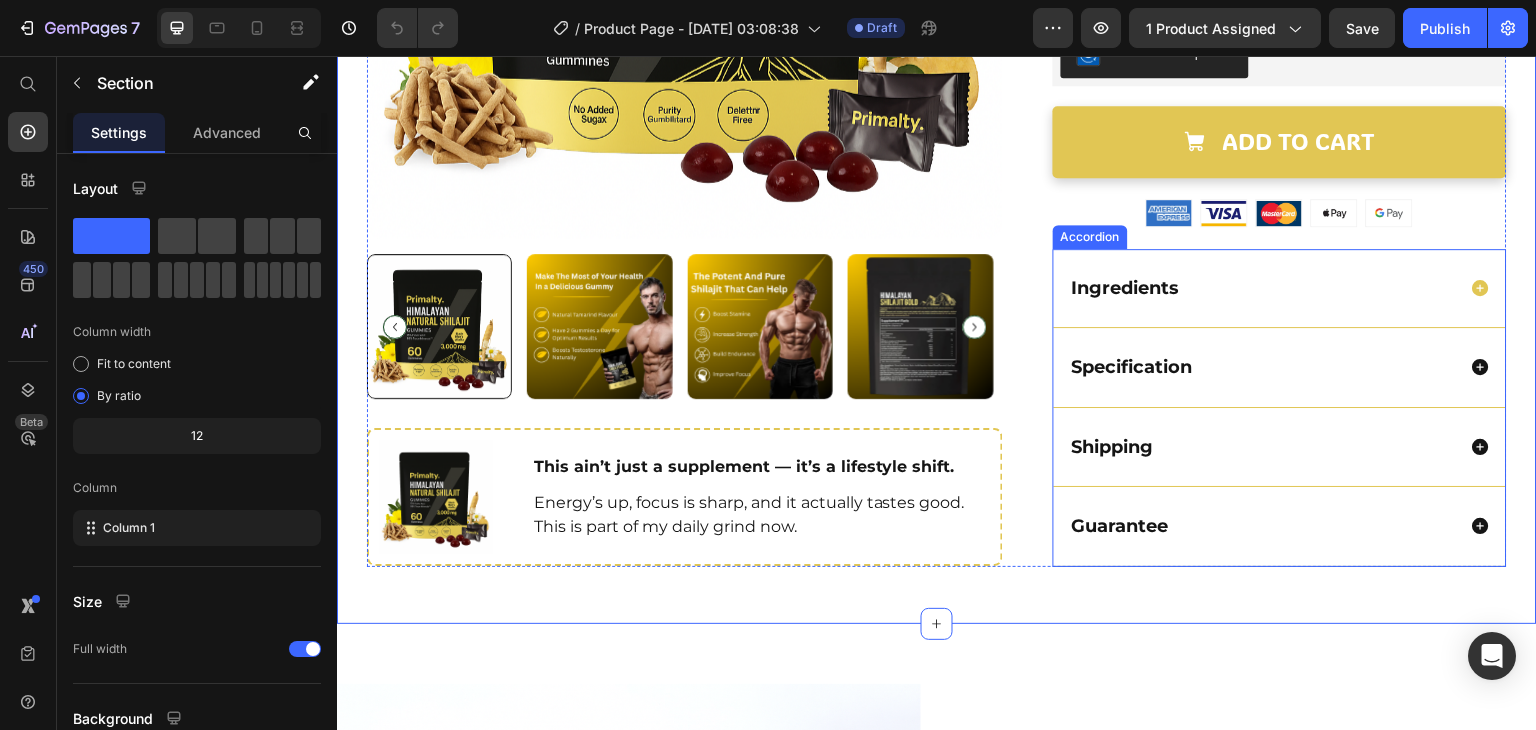 click on "Ingredients" at bounding box center (1262, 288) 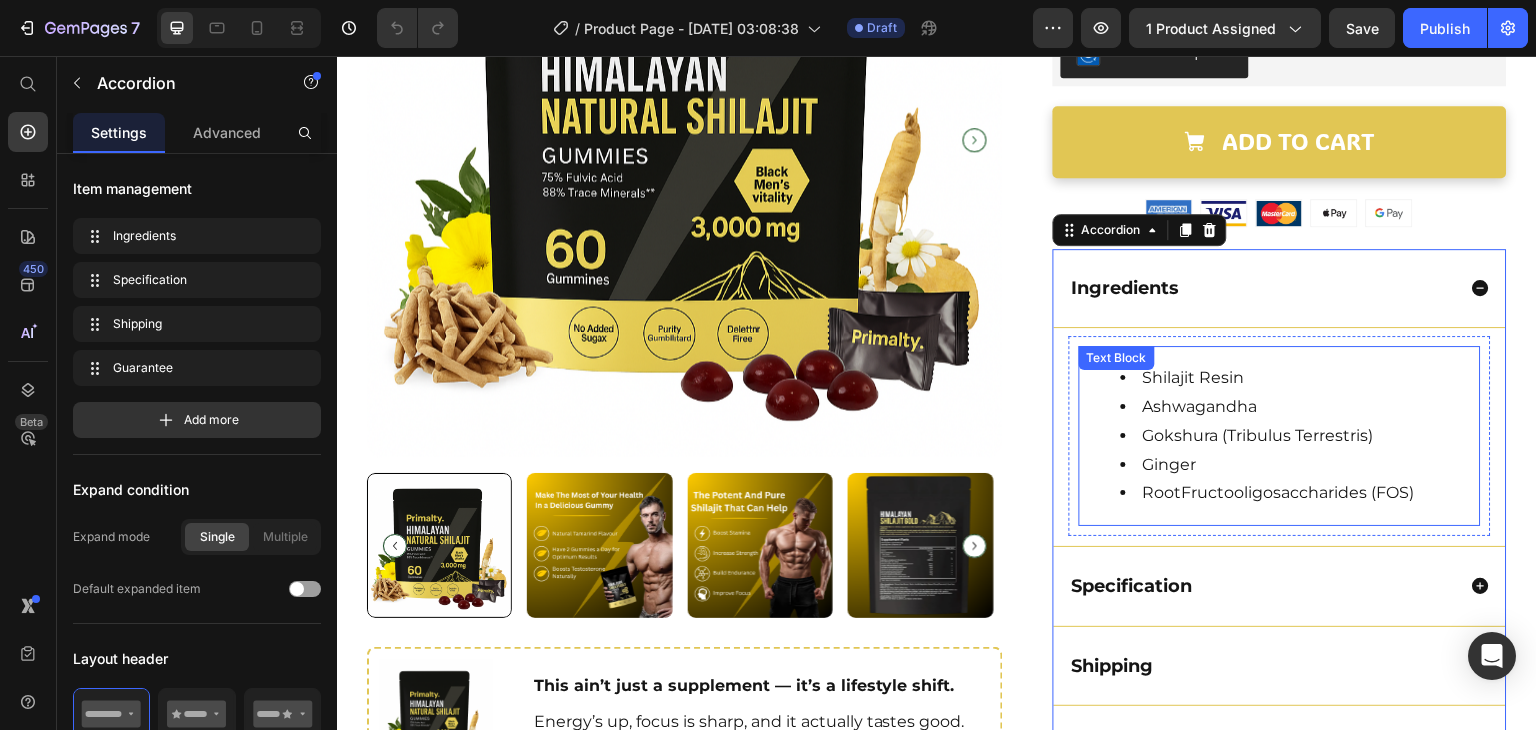scroll, scrollTop: 914, scrollLeft: 0, axis: vertical 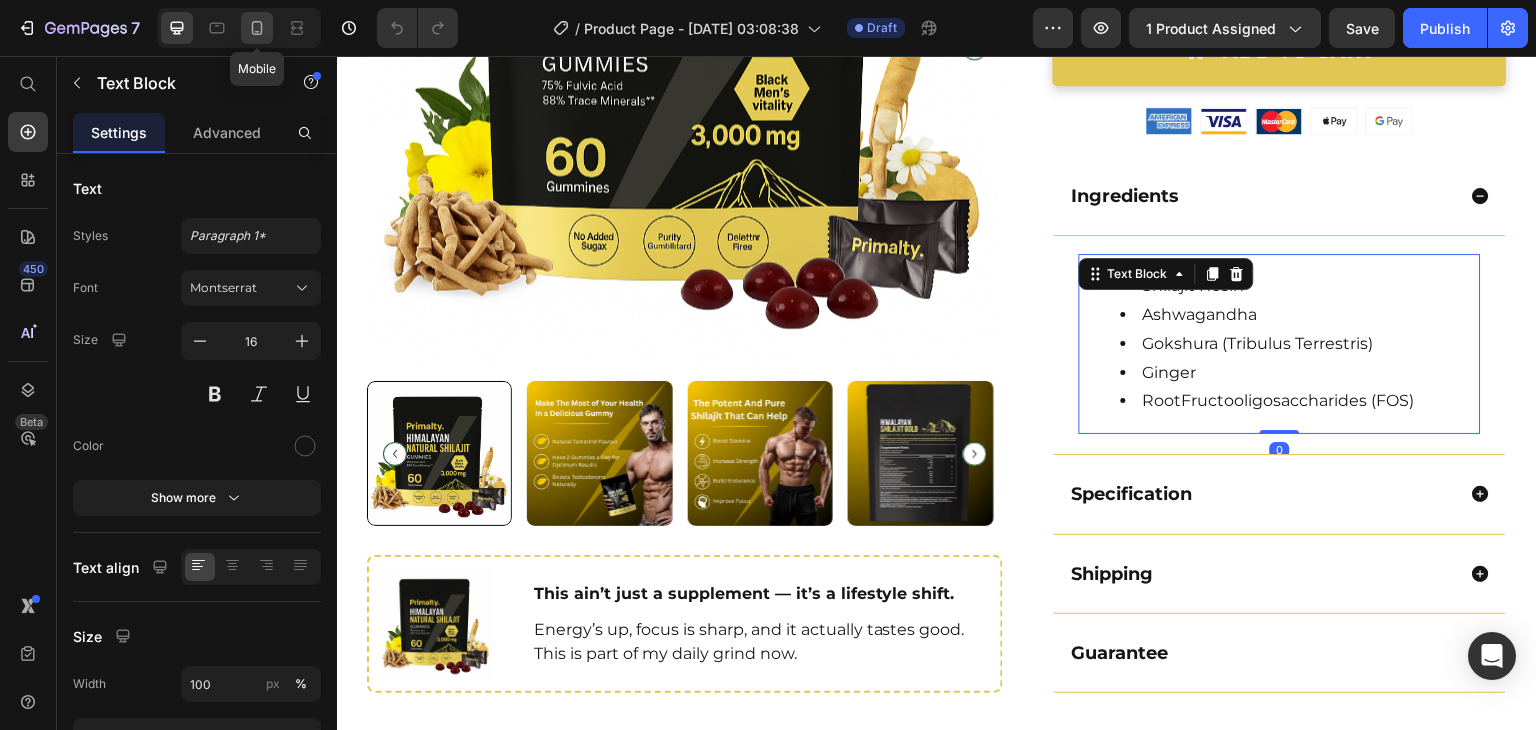 click 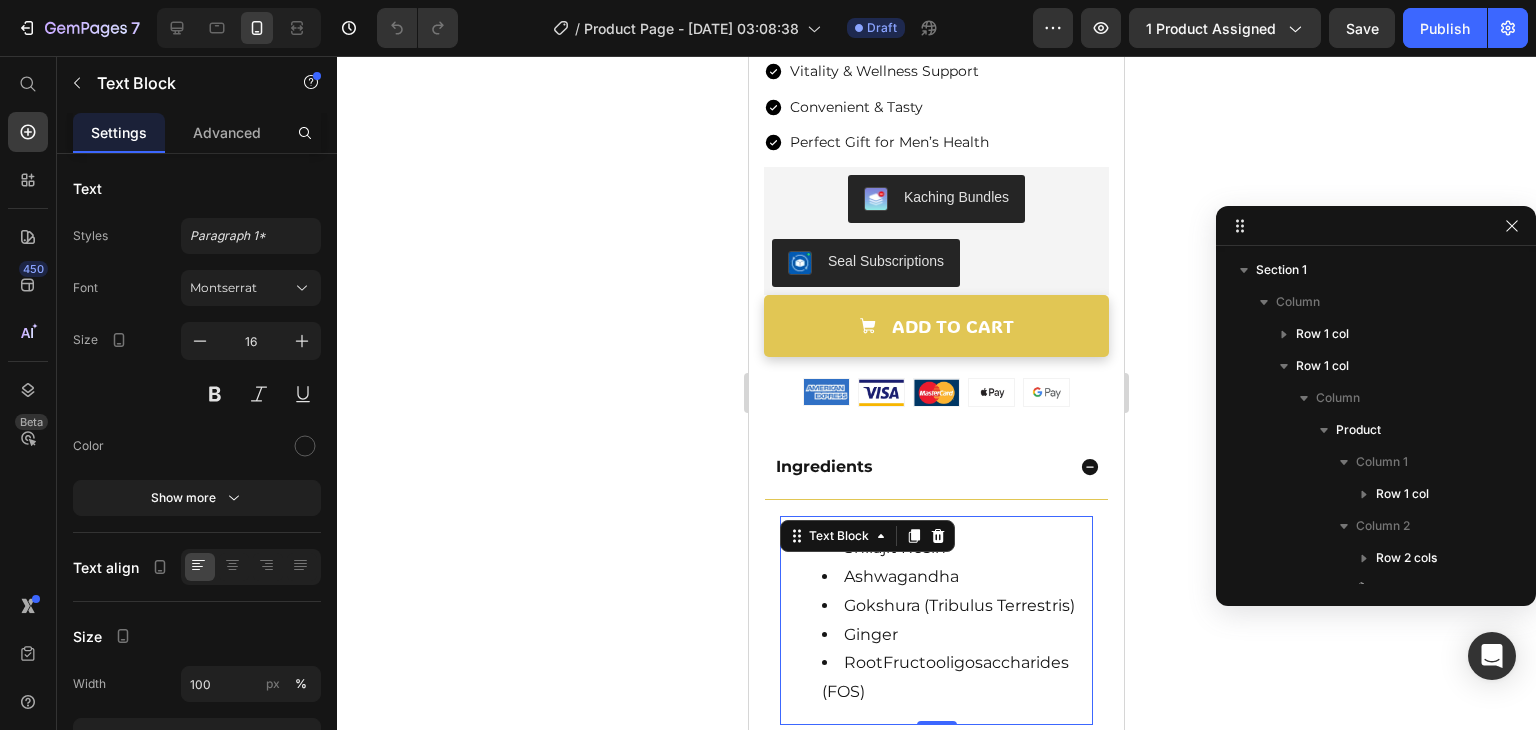 scroll, scrollTop: 938, scrollLeft: 0, axis: vertical 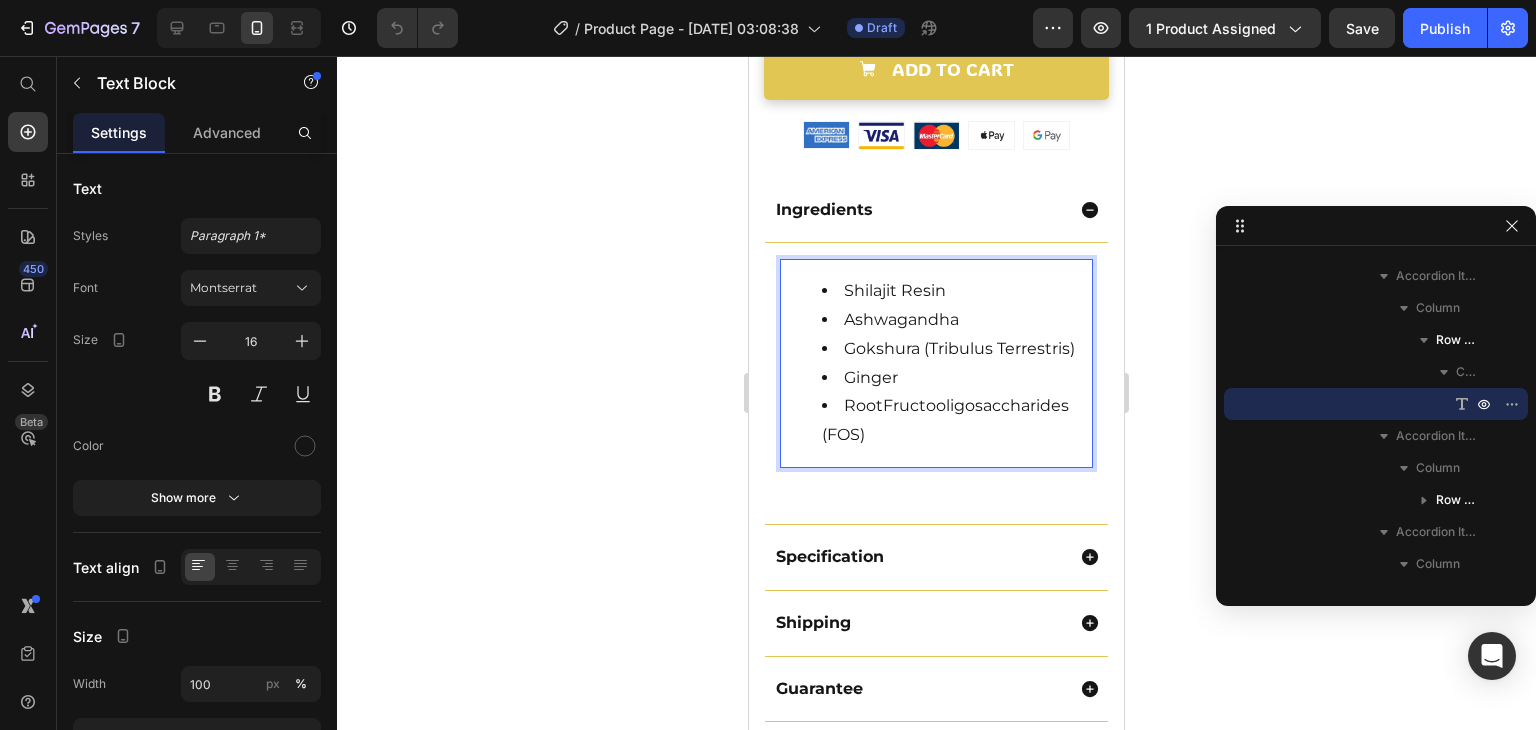 click on "RootFructooligosaccharides (FOS)" at bounding box center (956, 421) 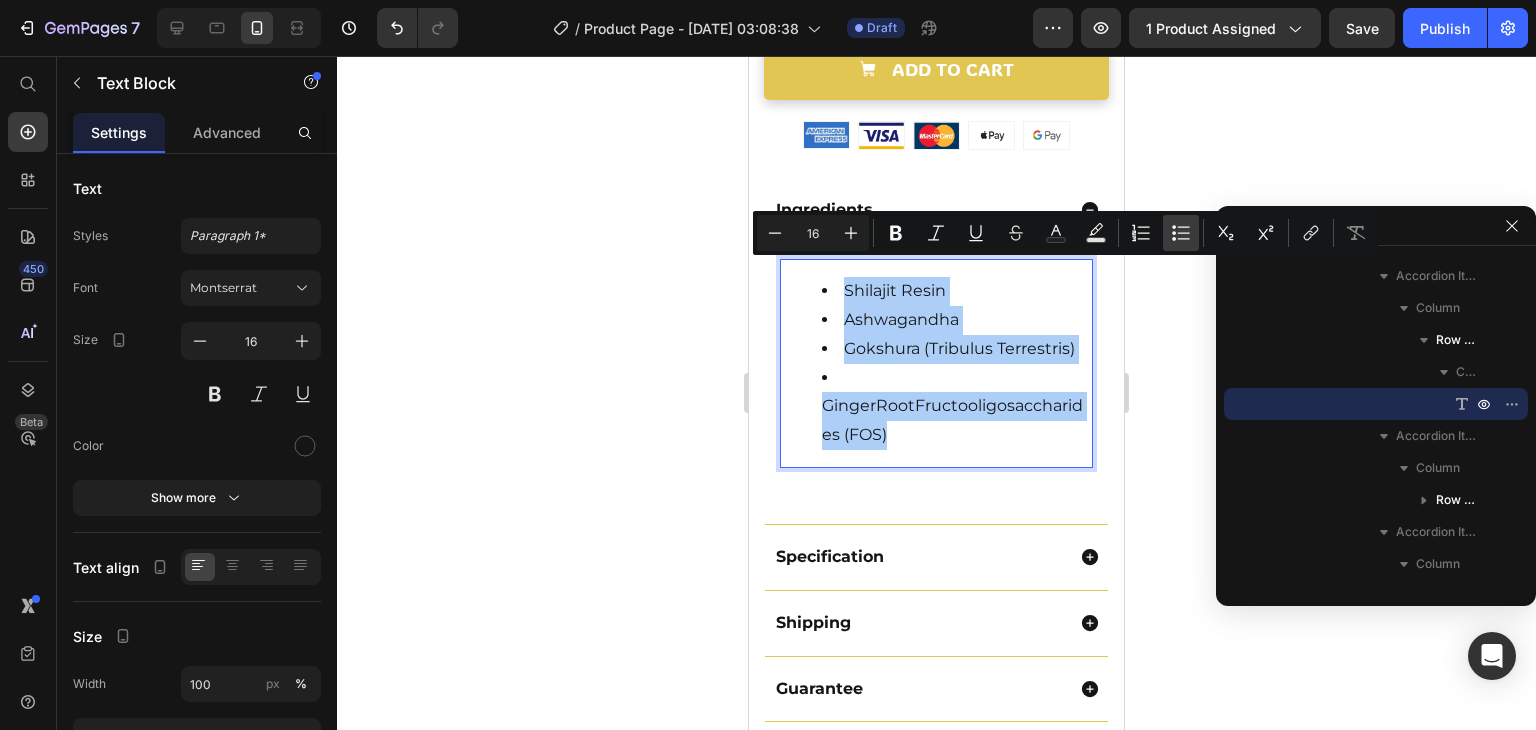 click 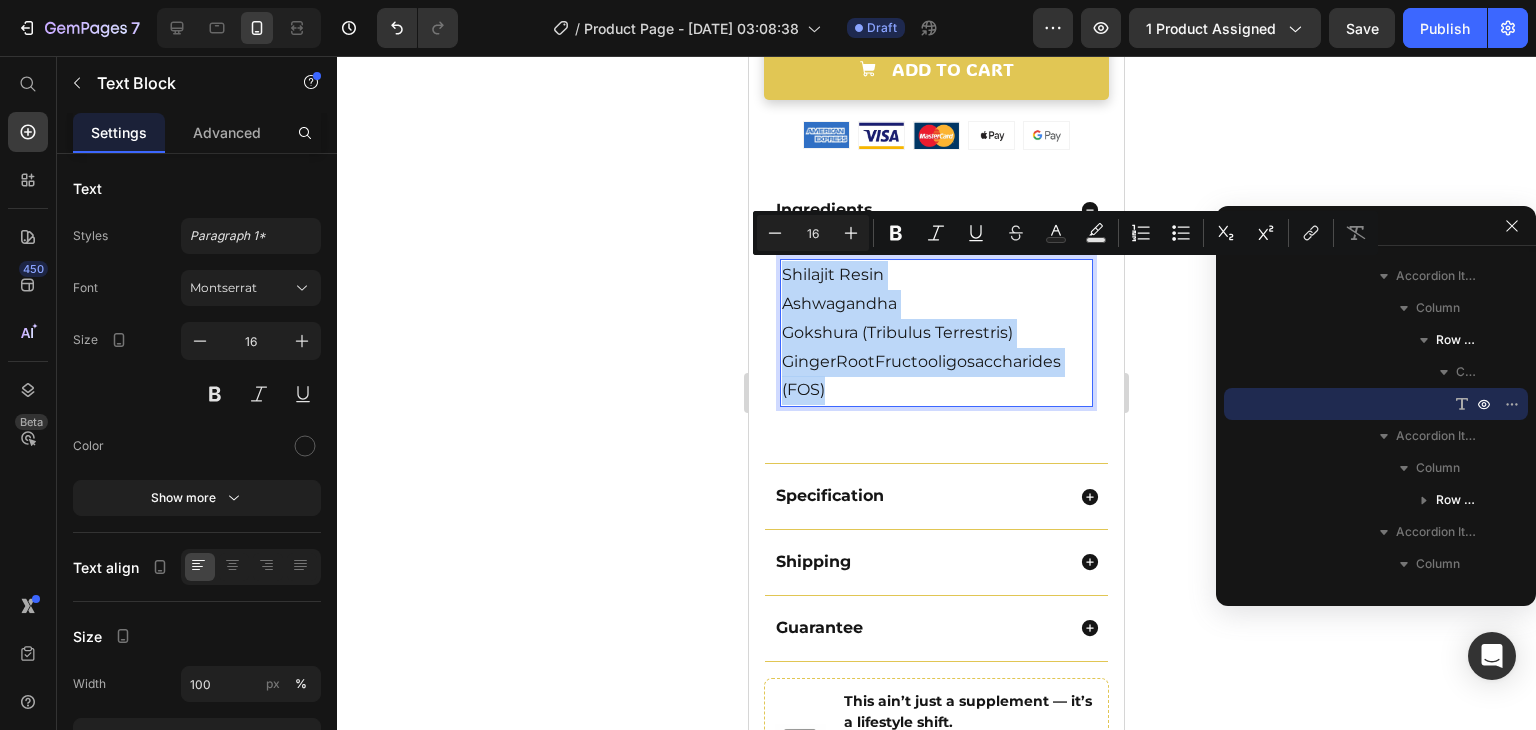 click on "GingerRootFructooligosaccharides (FOS)" at bounding box center (936, 377) 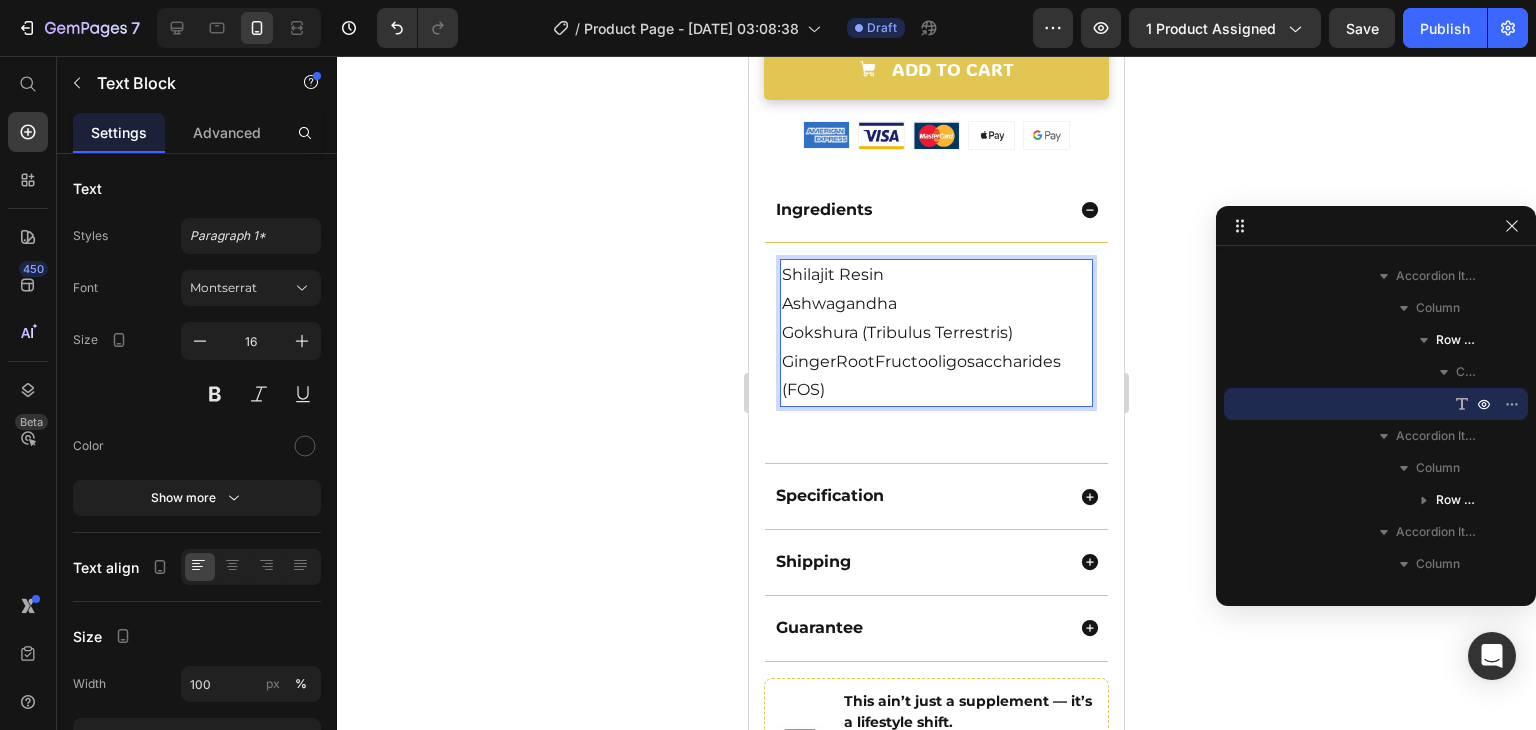 click on "GingerRootFructooligosaccharides (FOS)" at bounding box center [936, 377] 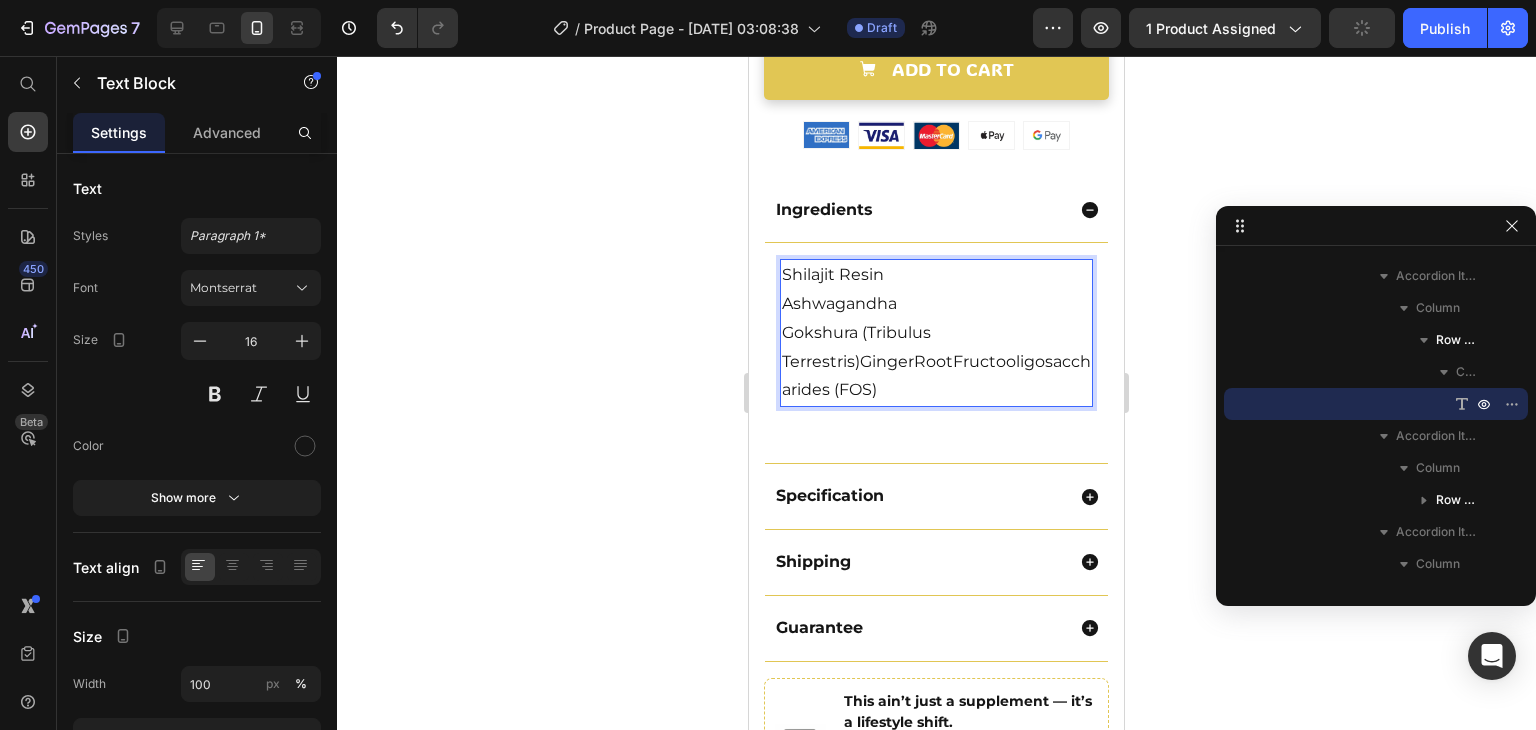click on "Gokshura (Tribulus Terrestris)GingerRootFructooligosaccharides (FOS)" at bounding box center (936, 362) 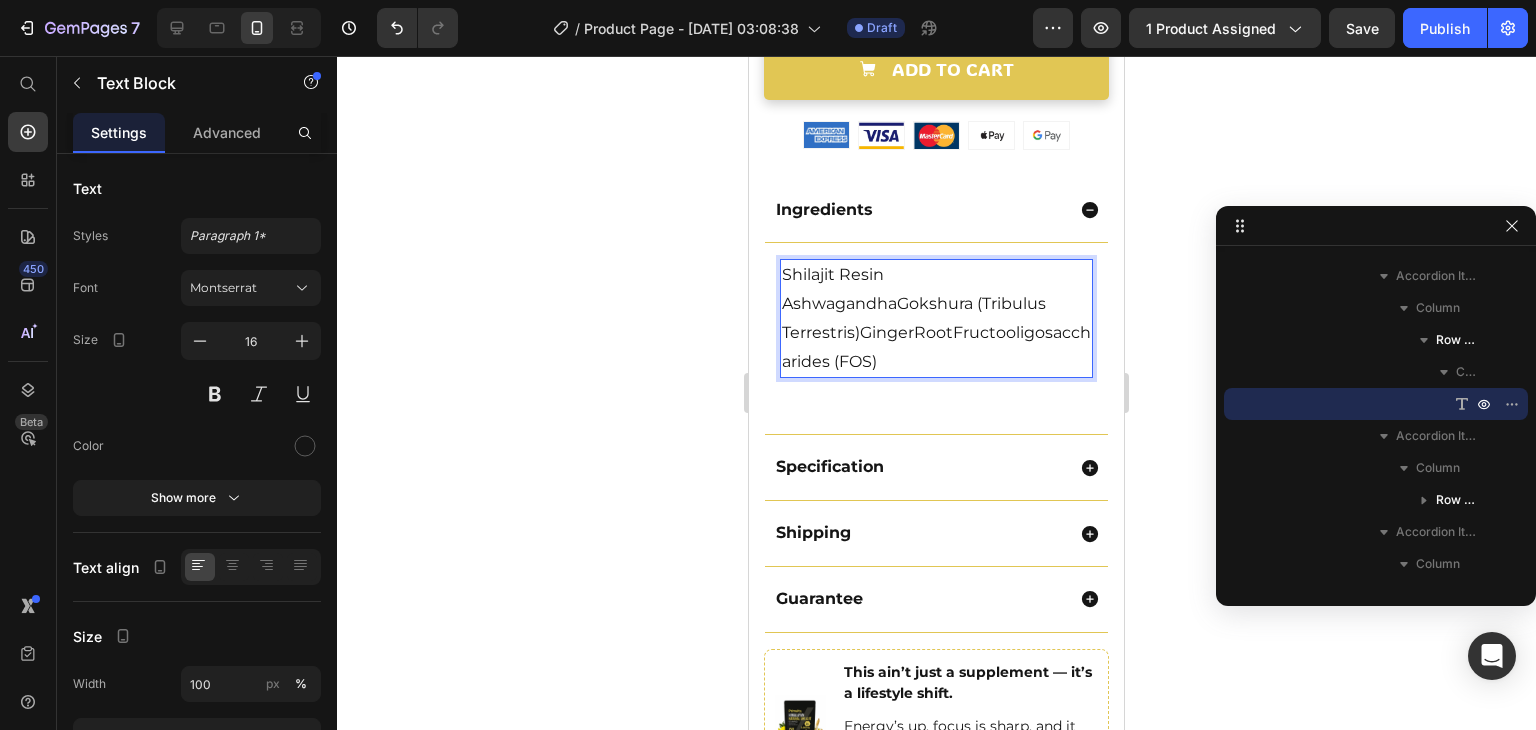 click on "AshwagandhaGokshura (Tribulus Terrestris)GingerRootFructooligosaccharides (FOS)" at bounding box center (936, 333) 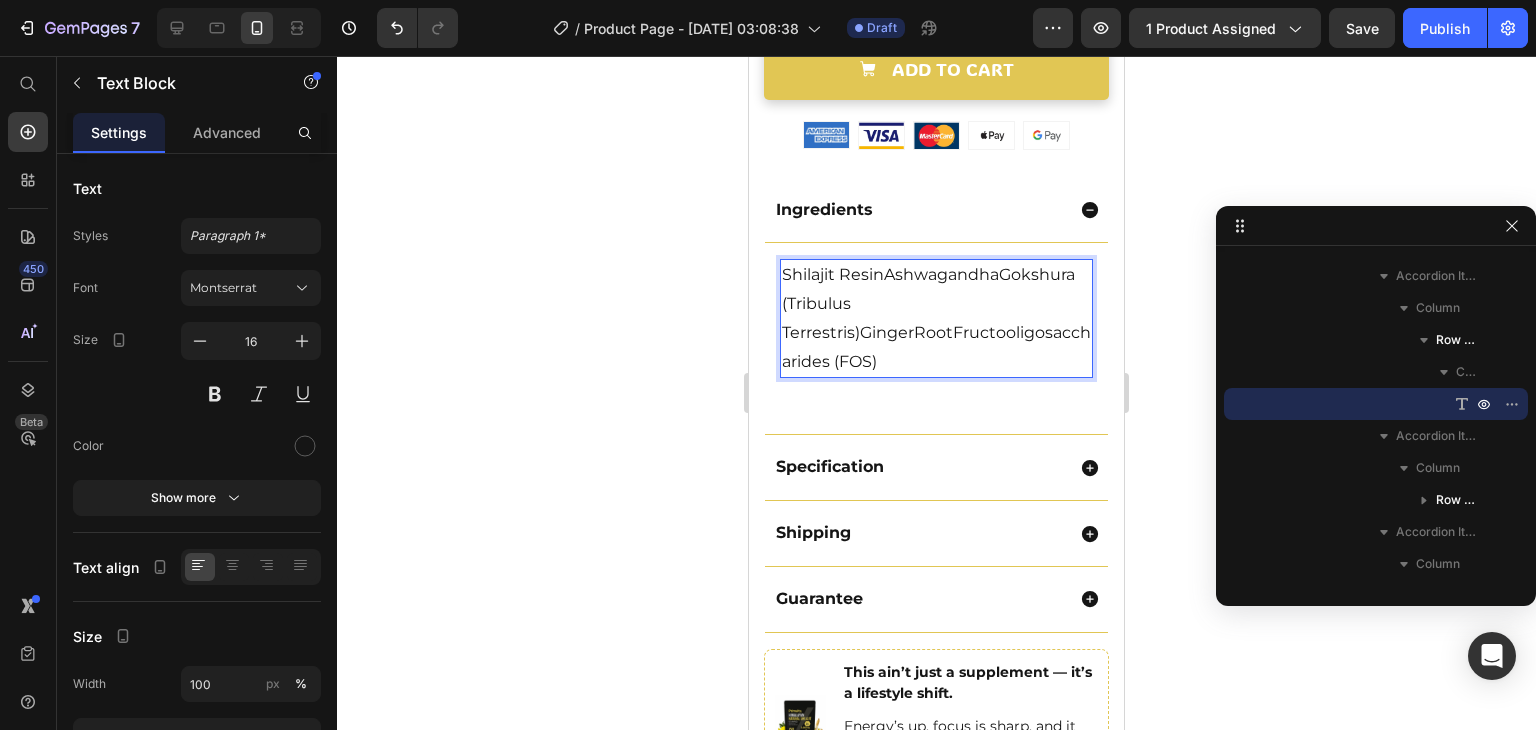 click on "Shilajit ResinAshwagandhaGokshura (Tribulus Terrestris)GingerRootFructooligosaccharides (FOS)" at bounding box center (936, 318) 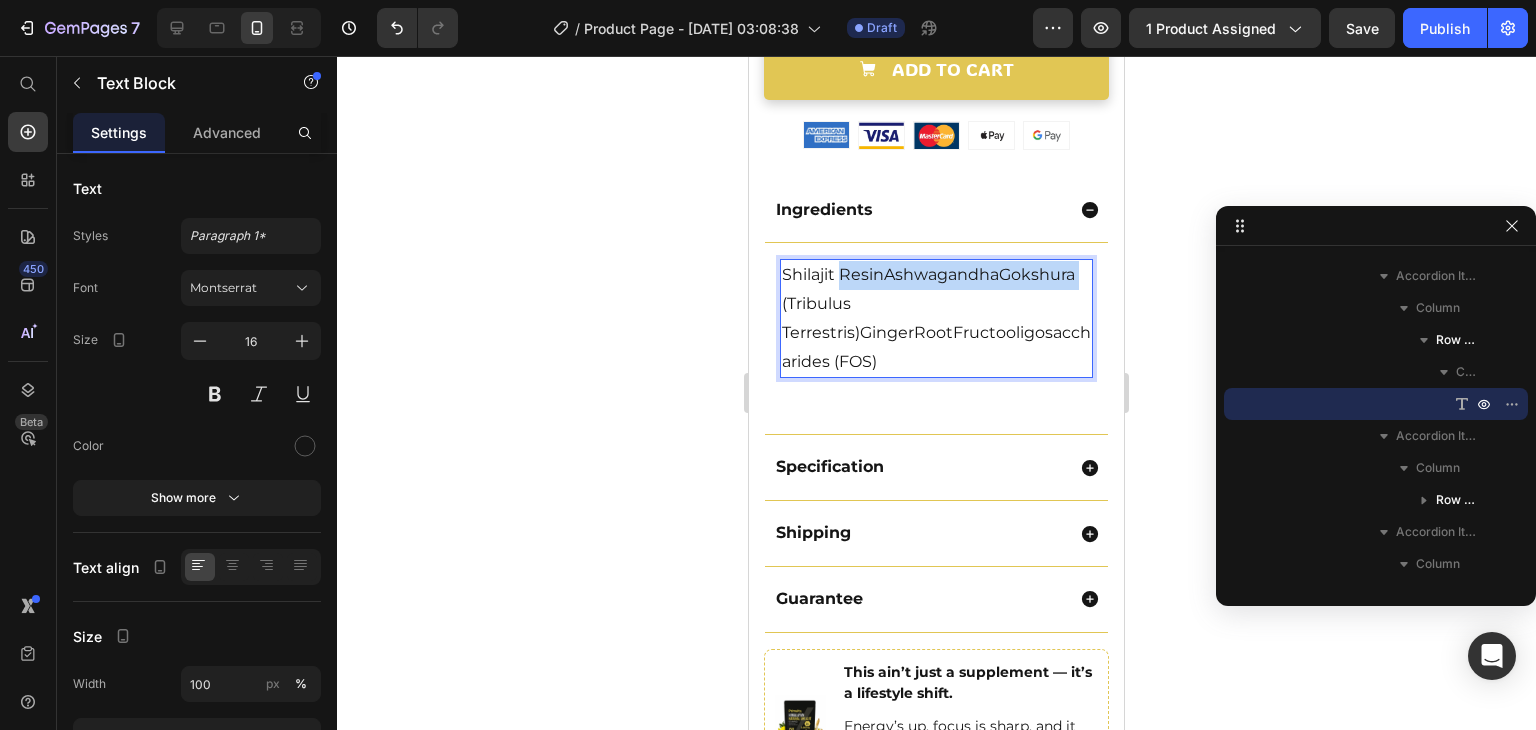 click on "Shilajit ResinAshwagandhaGokshura (Tribulus Terrestris)GingerRootFructooligosaccharides (FOS)" at bounding box center (936, 318) 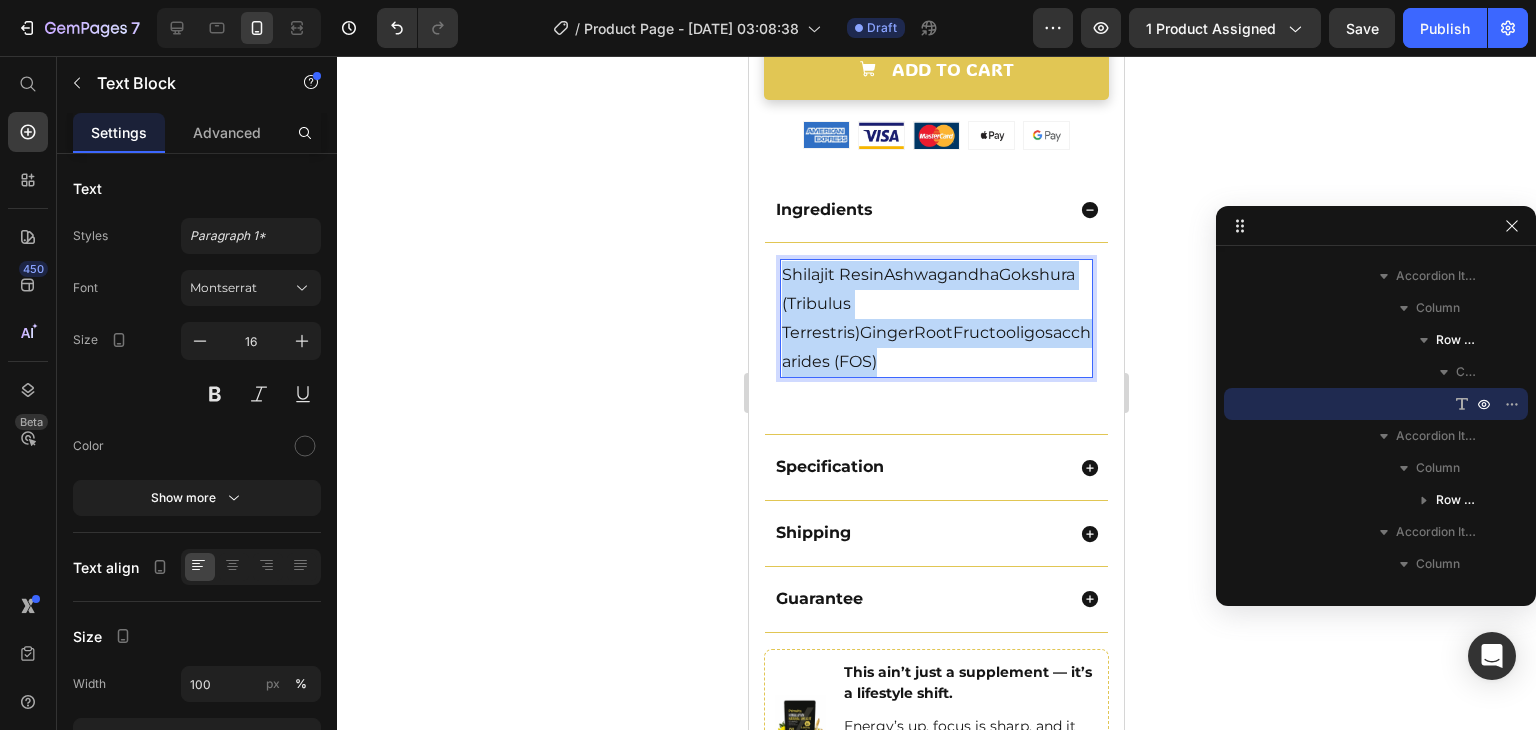 click on "Shilajit ResinAshwagandhaGokshura (Tribulus Terrestris)GingerRootFructooligosaccharides (FOS)" at bounding box center [936, 318] 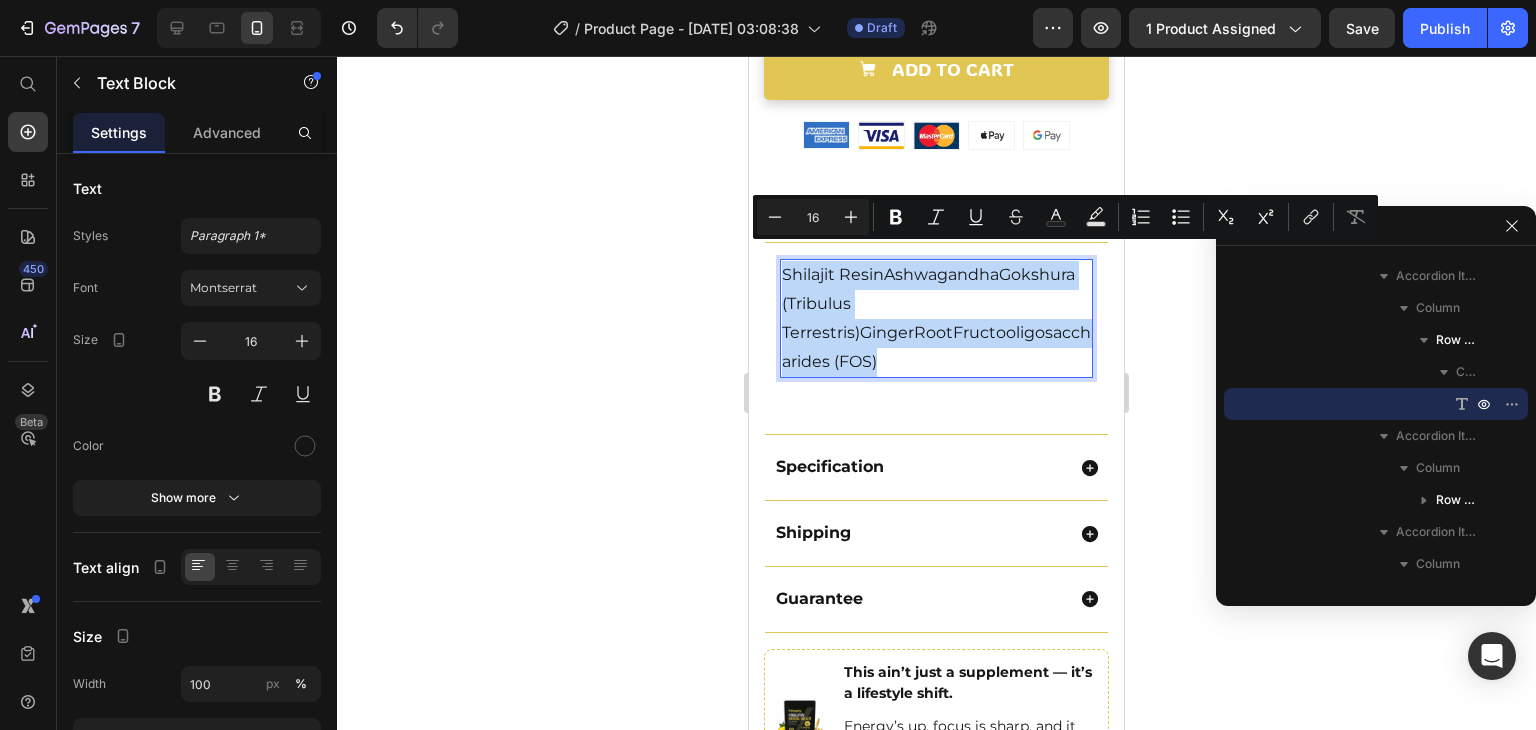 click on "Shilajit ResinAshwagandhaGokshura (Tribulus Terrestris)GingerRootFructooligosaccharides (FOS)" at bounding box center [936, 318] 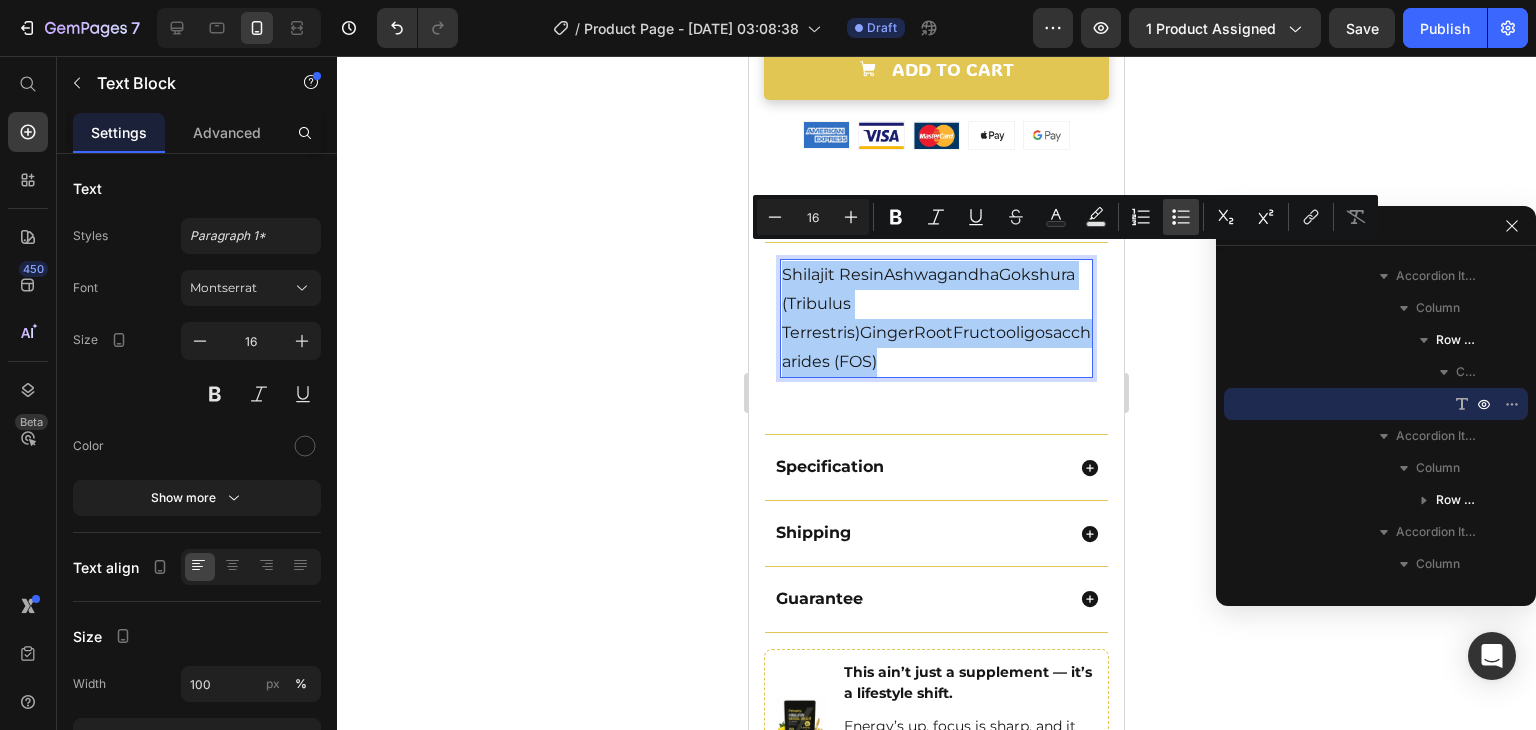 click 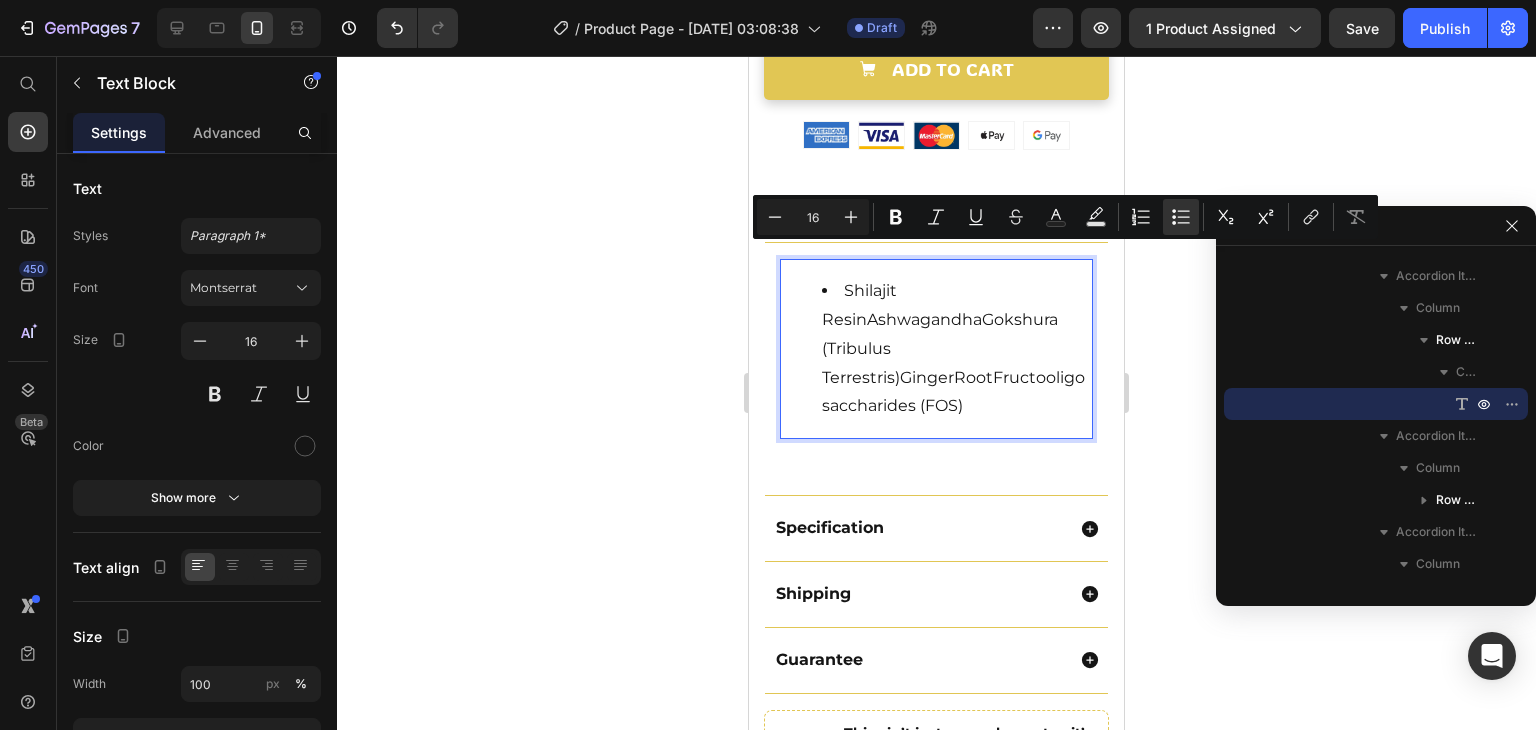 click on "Shilajit ResinAshwagandhaGokshura (Tribulus Terrestris)GingerRootFructooligosaccharides (FOS)" at bounding box center [956, 349] 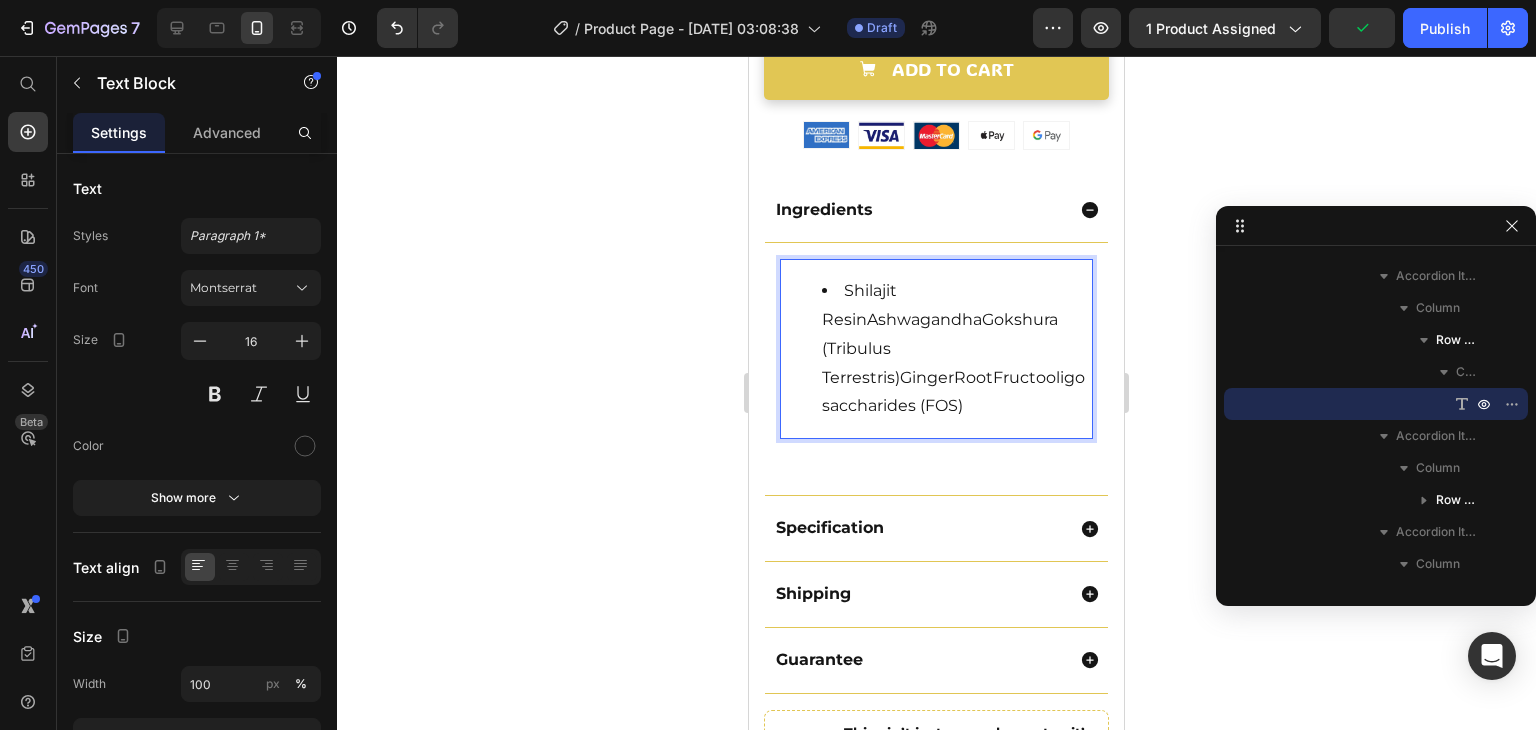 click on "Shilajit ResinAshwagandhaGokshura (Tribulus Terrestris)GingerRootFructooligosaccharides (FOS)" at bounding box center [956, 349] 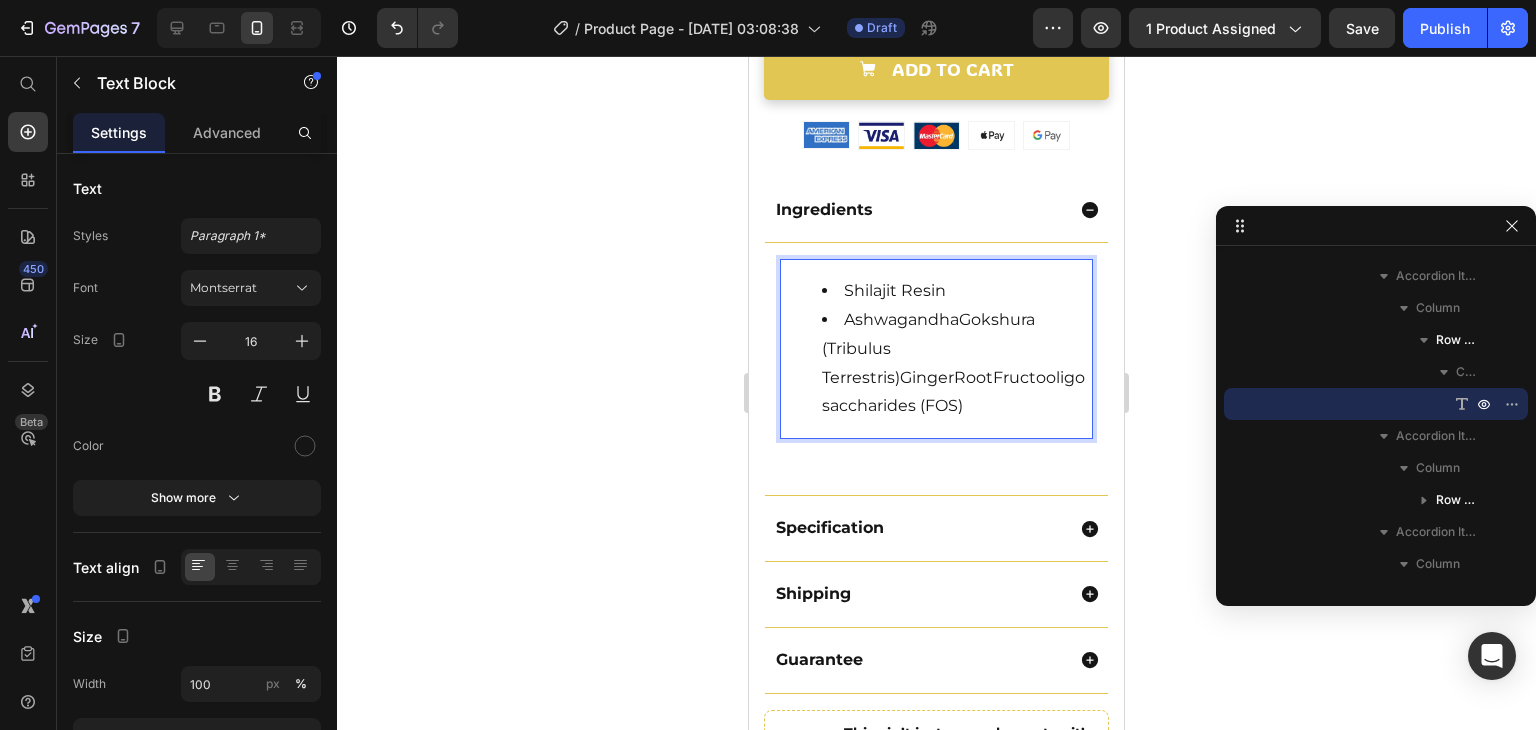 click on "AshwagandhaGokshura (Tribulus Terrestris)GingerRootFructooligosaccharides (FOS)" at bounding box center [956, 363] 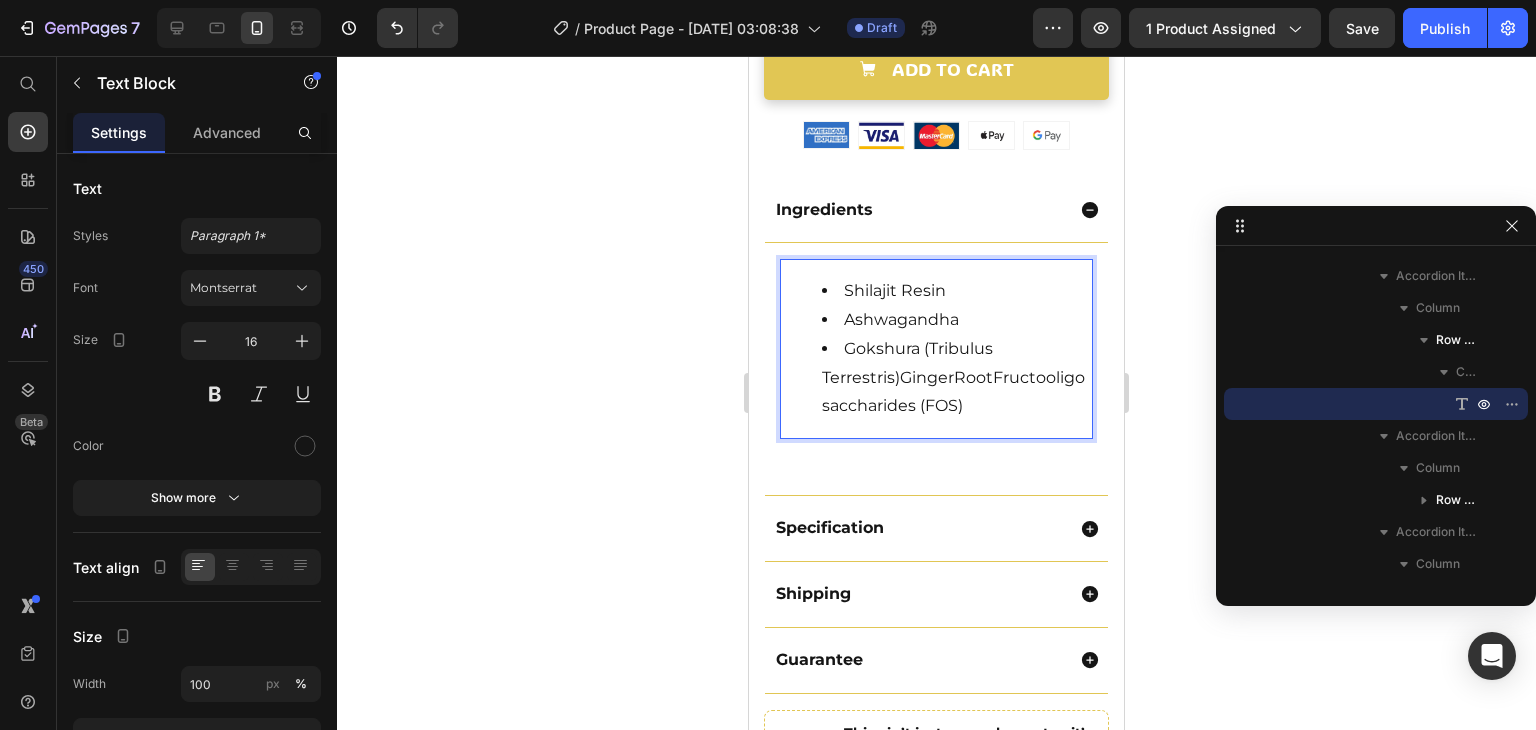 click on "Gokshura (Tribulus Terrestris)GingerRootFructooligosaccharides (FOS)" at bounding box center (956, 378) 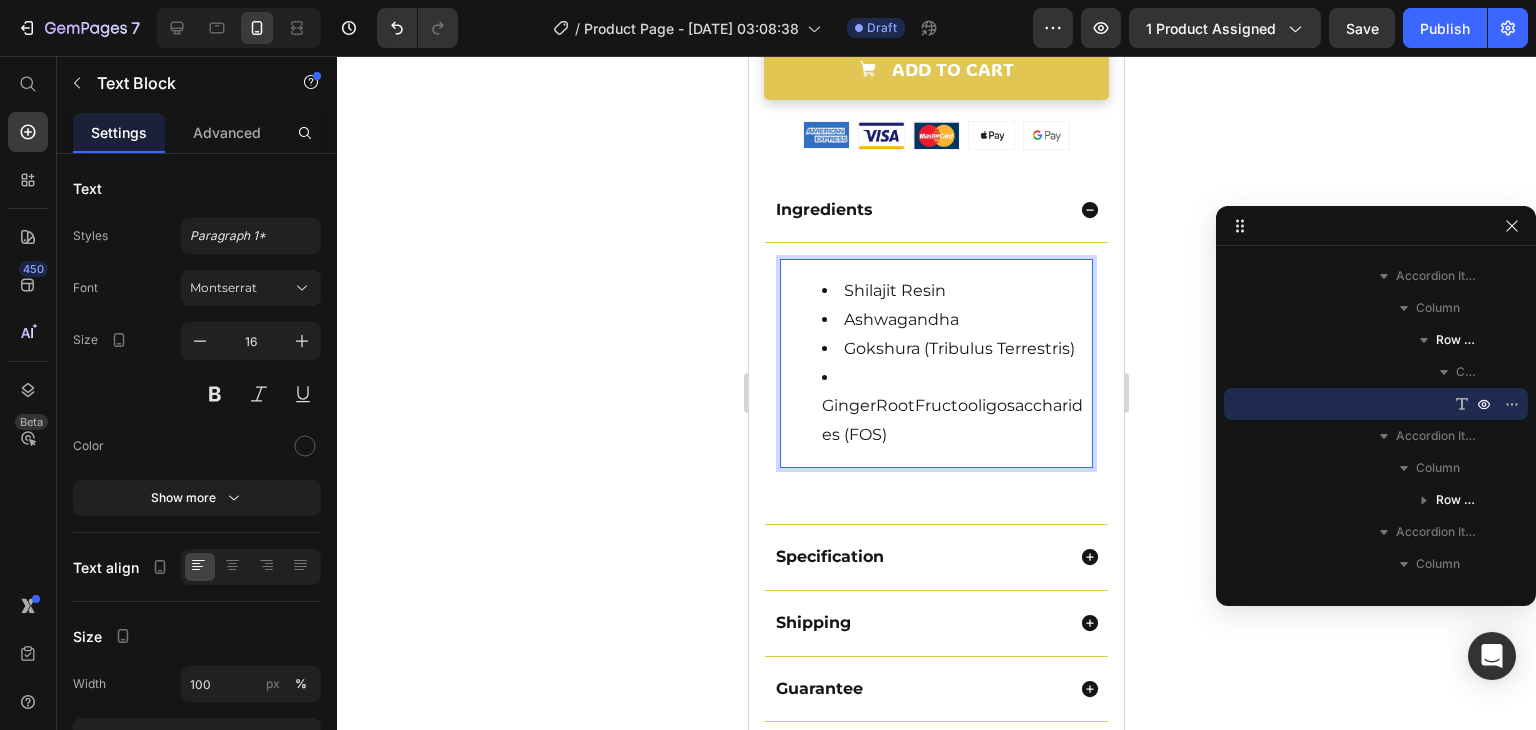 click on "GingerRootFructooligosaccharides (FOS)" at bounding box center (956, 407) 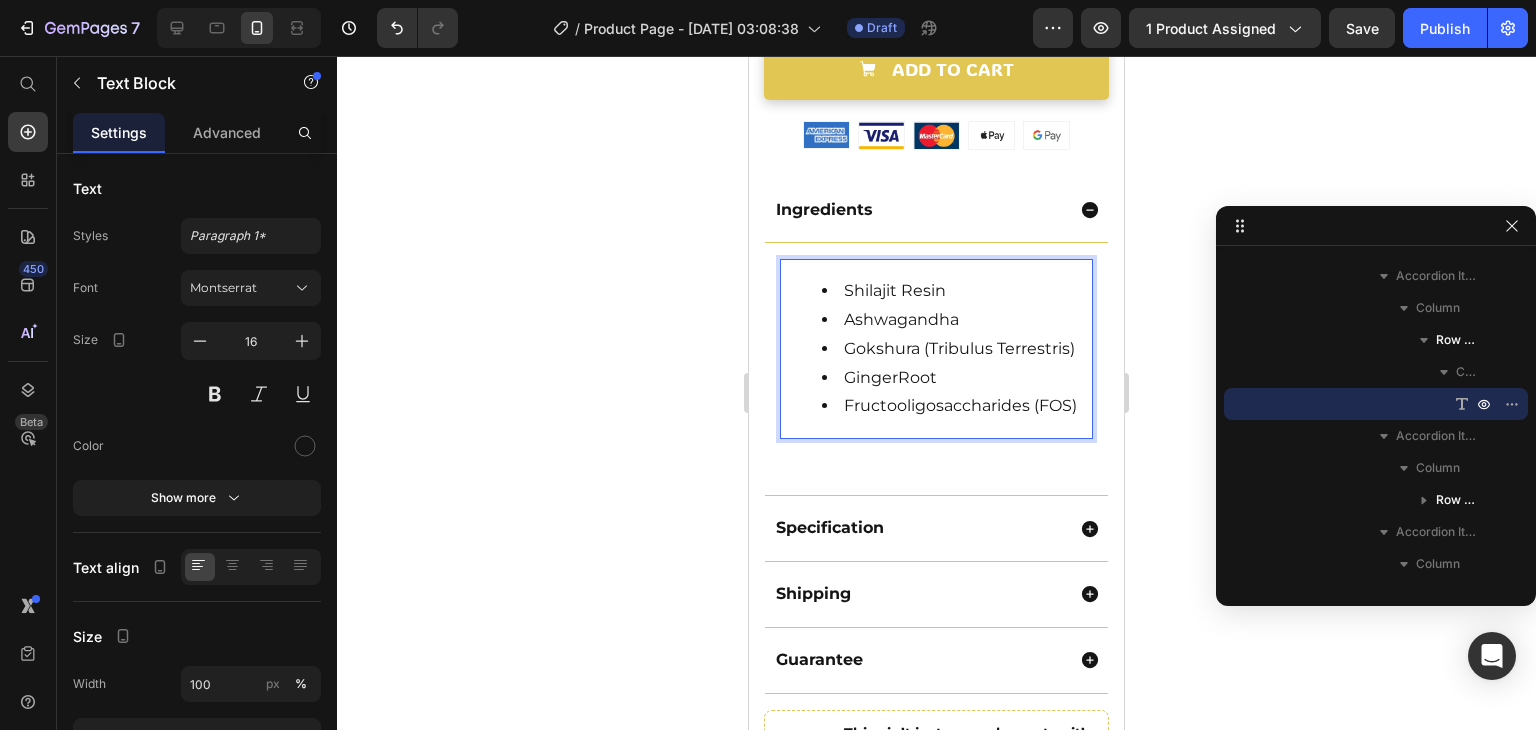 click on "GingerRoot" at bounding box center (956, 378) 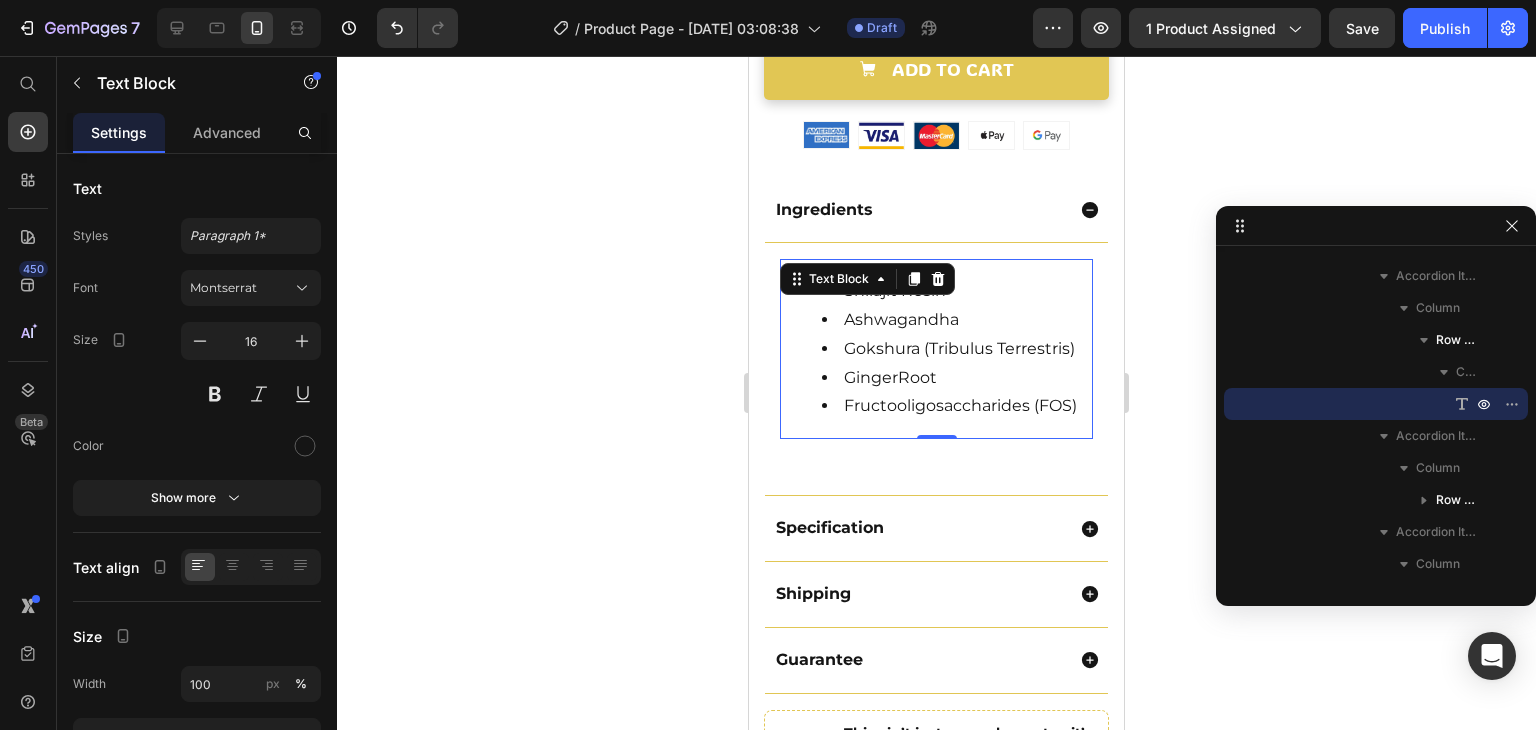 click on "GingerRoot" at bounding box center [956, 378] 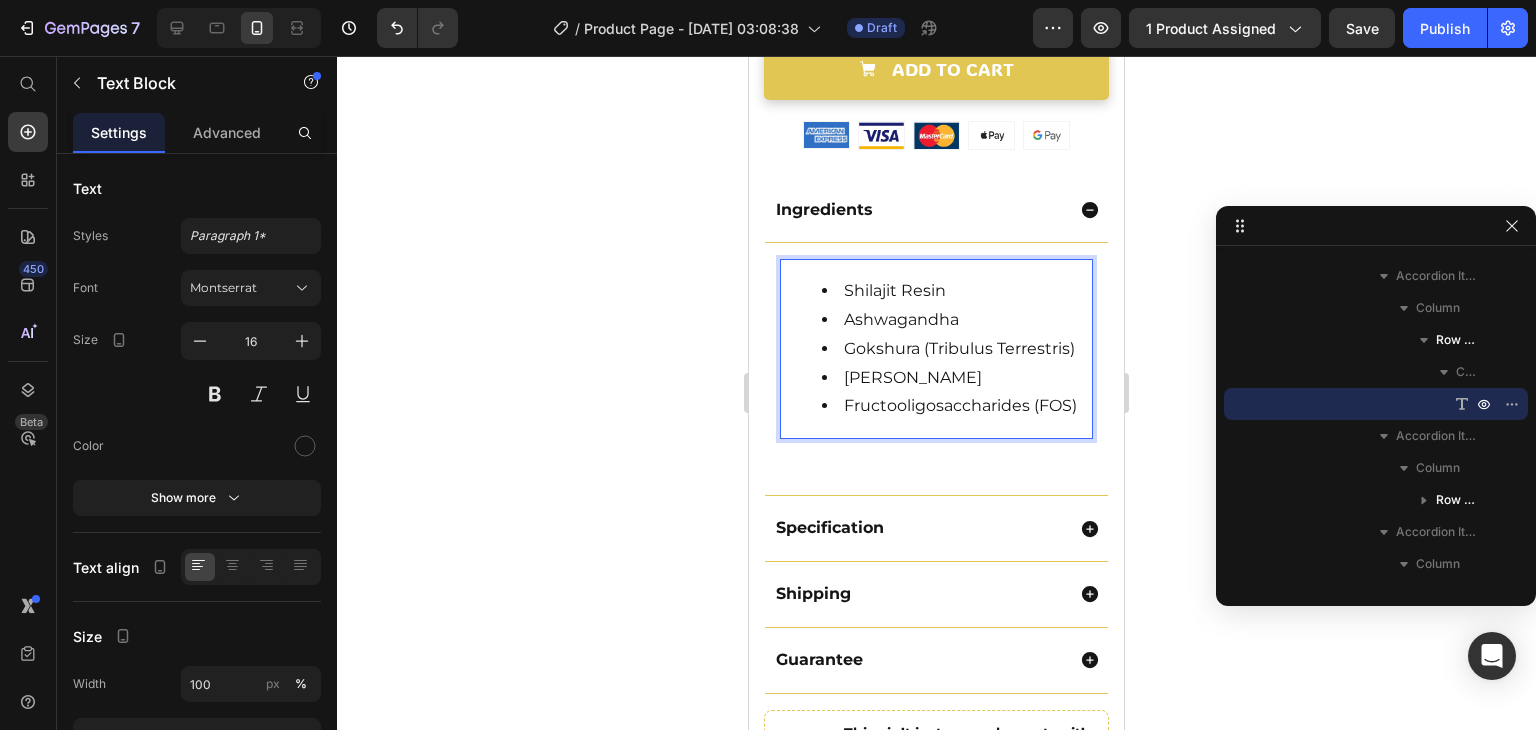 click on "Fructooligosaccharides (FOS)" at bounding box center [956, 406] 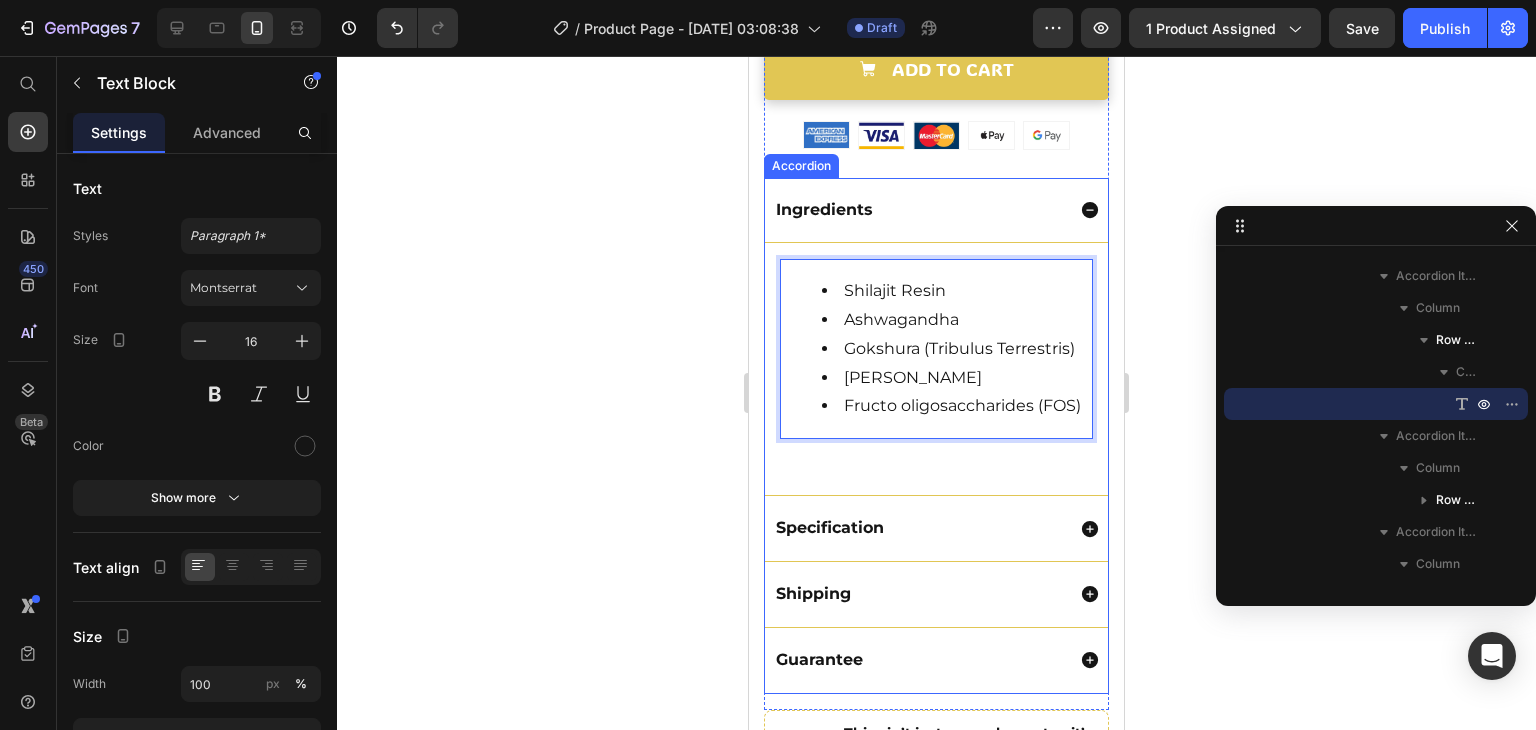 click on "Ingredients" at bounding box center (936, 211) 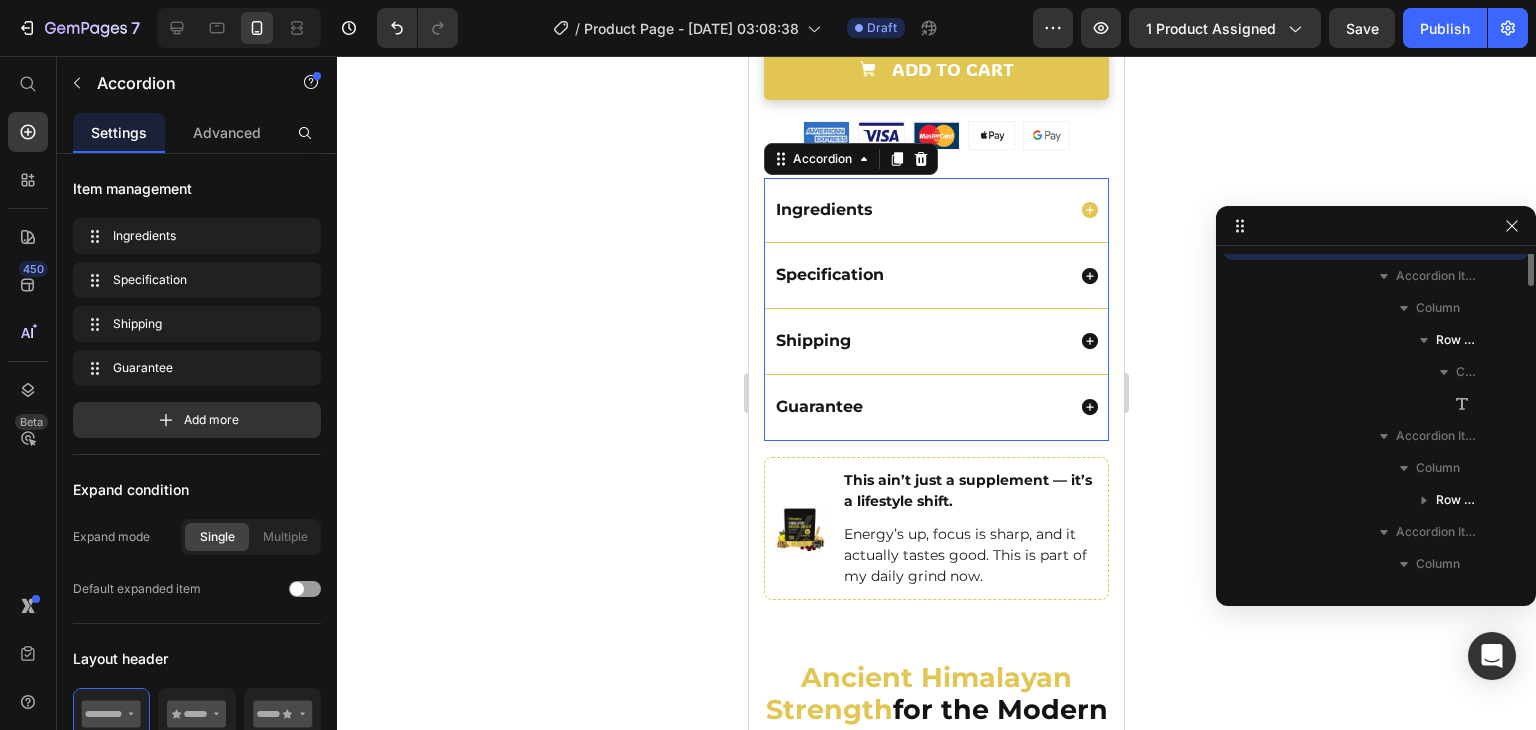 scroll, scrollTop: 474, scrollLeft: 0, axis: vertical 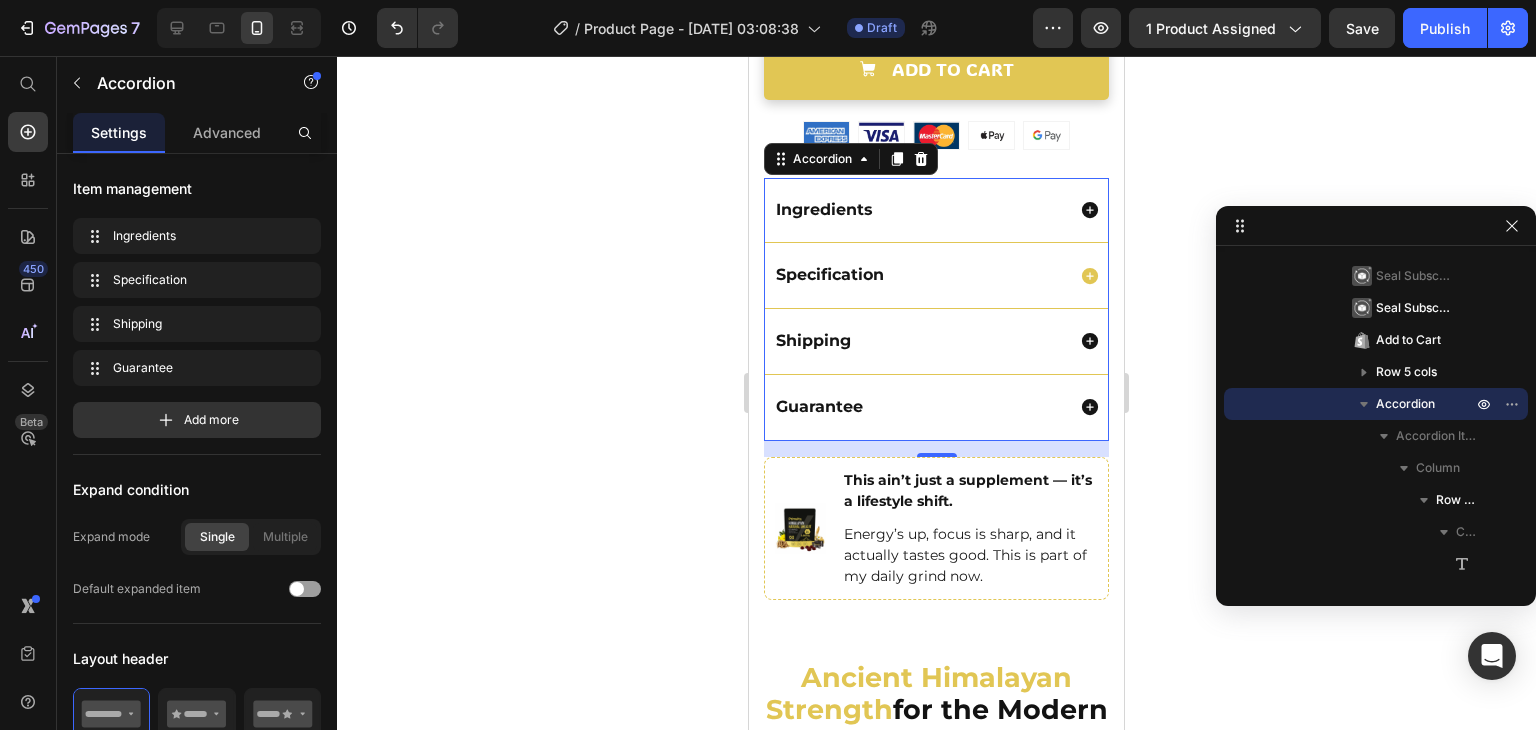 click on "Specification" at bounding box center [918, 275] 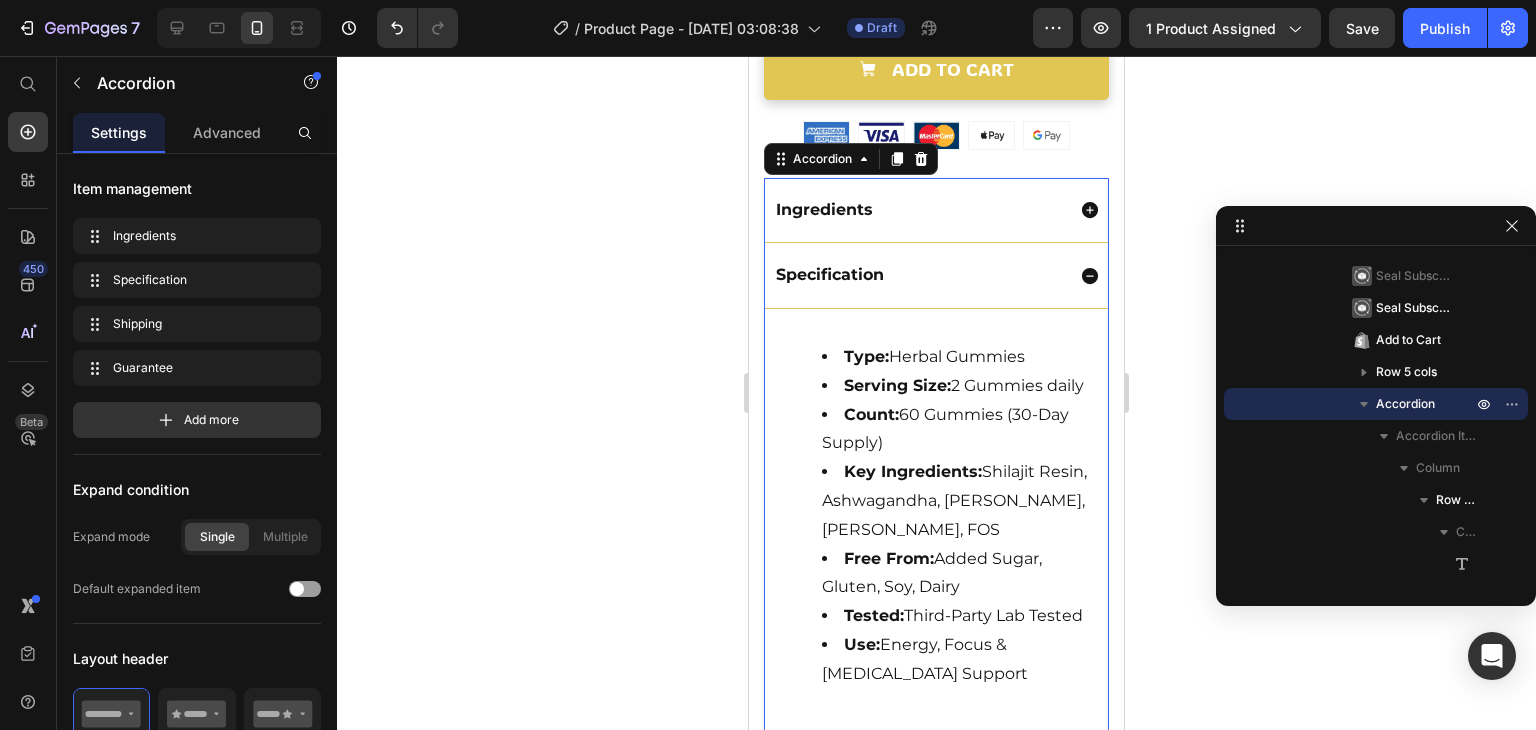click on "Specification" at bounding box center (918, 275) 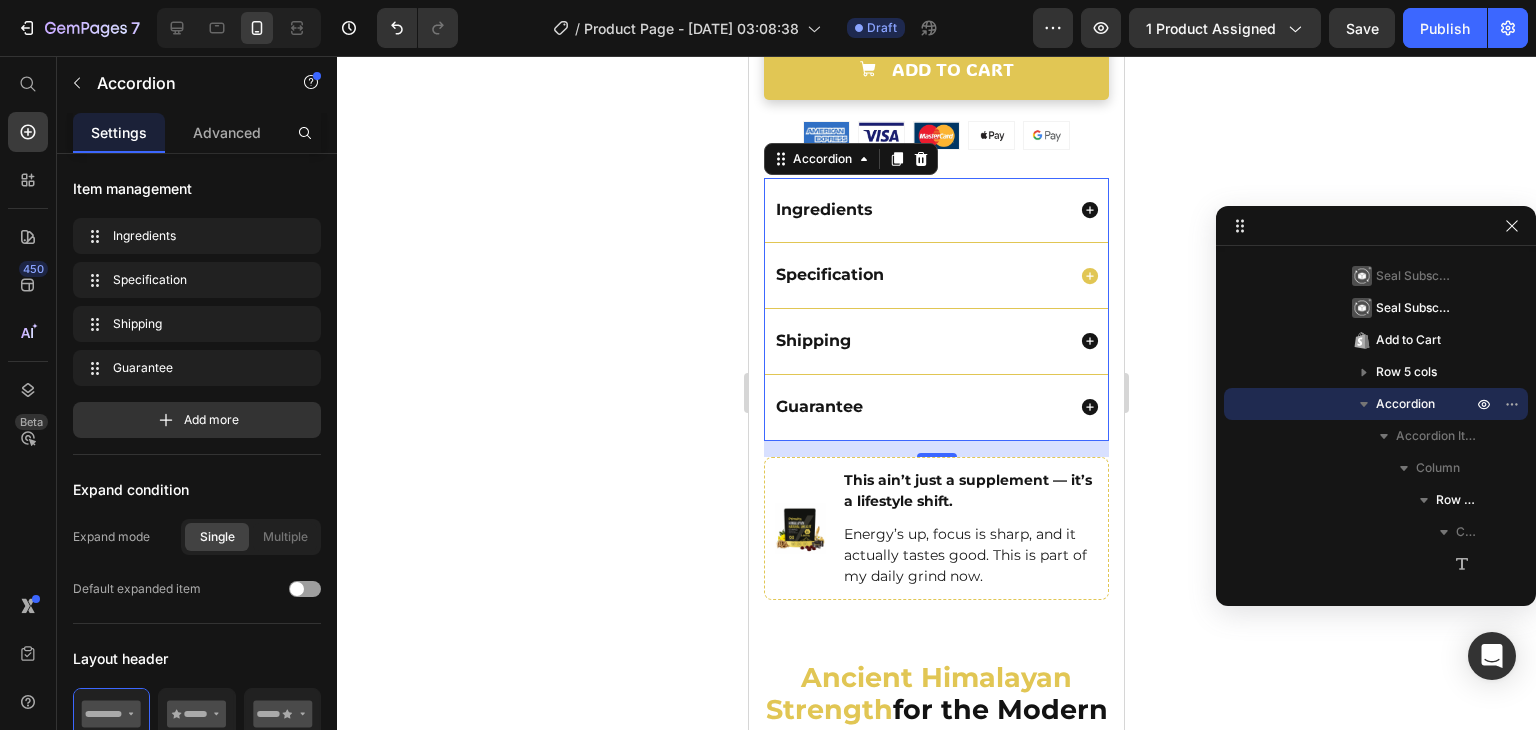 click on "Specification" at bounding box center (918, 275) 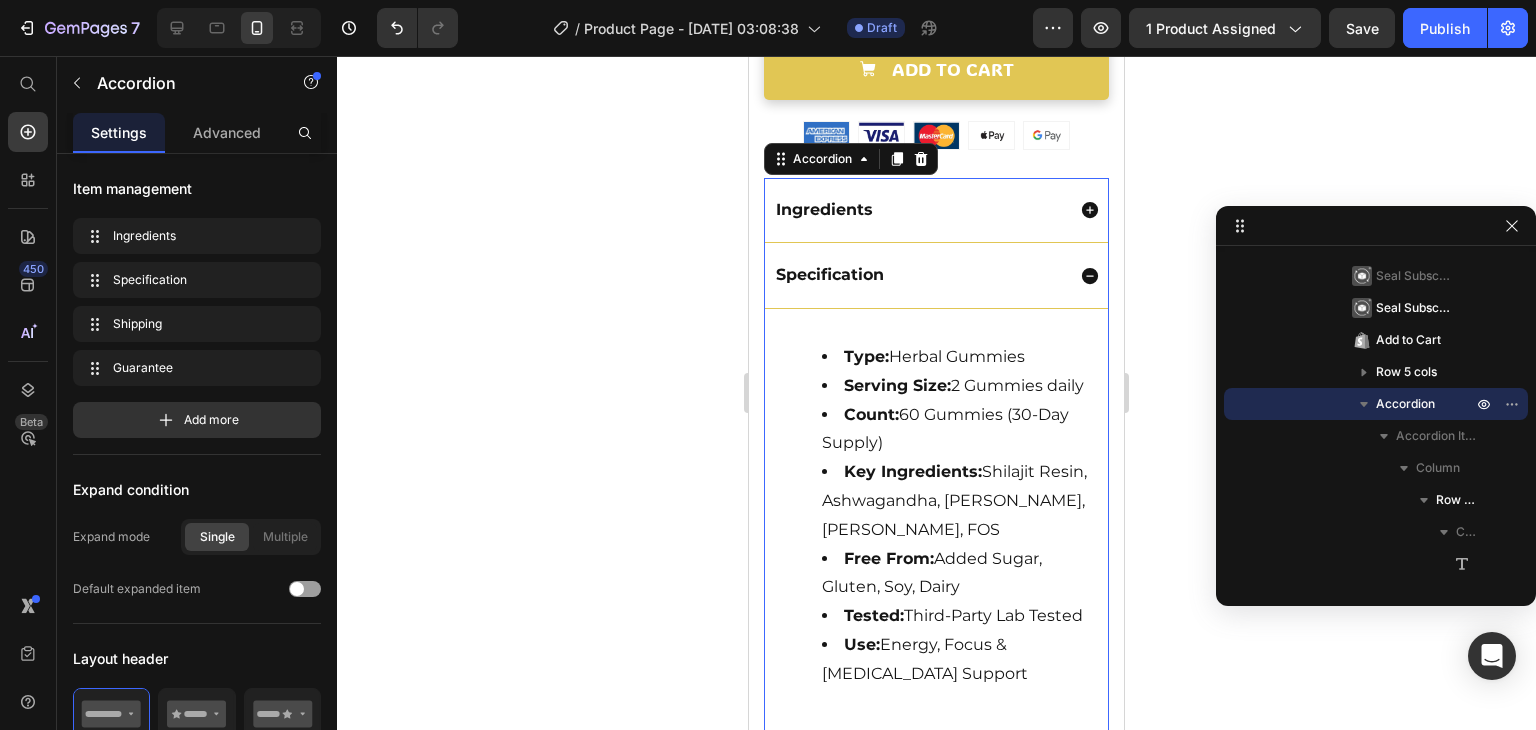 click on "Specification" at bounding box center (918, 275) 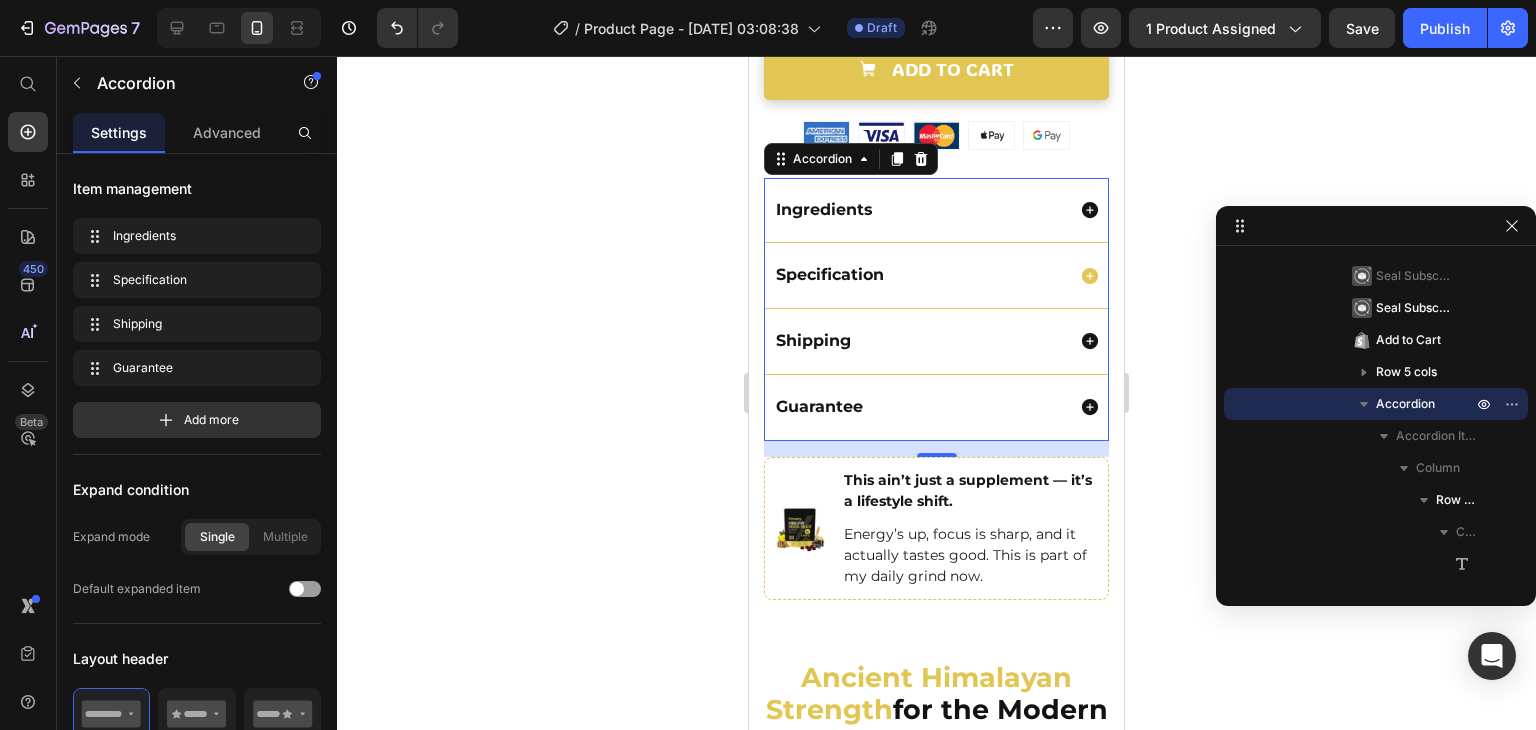 click on "Specification" at bounding box center [918, 275] 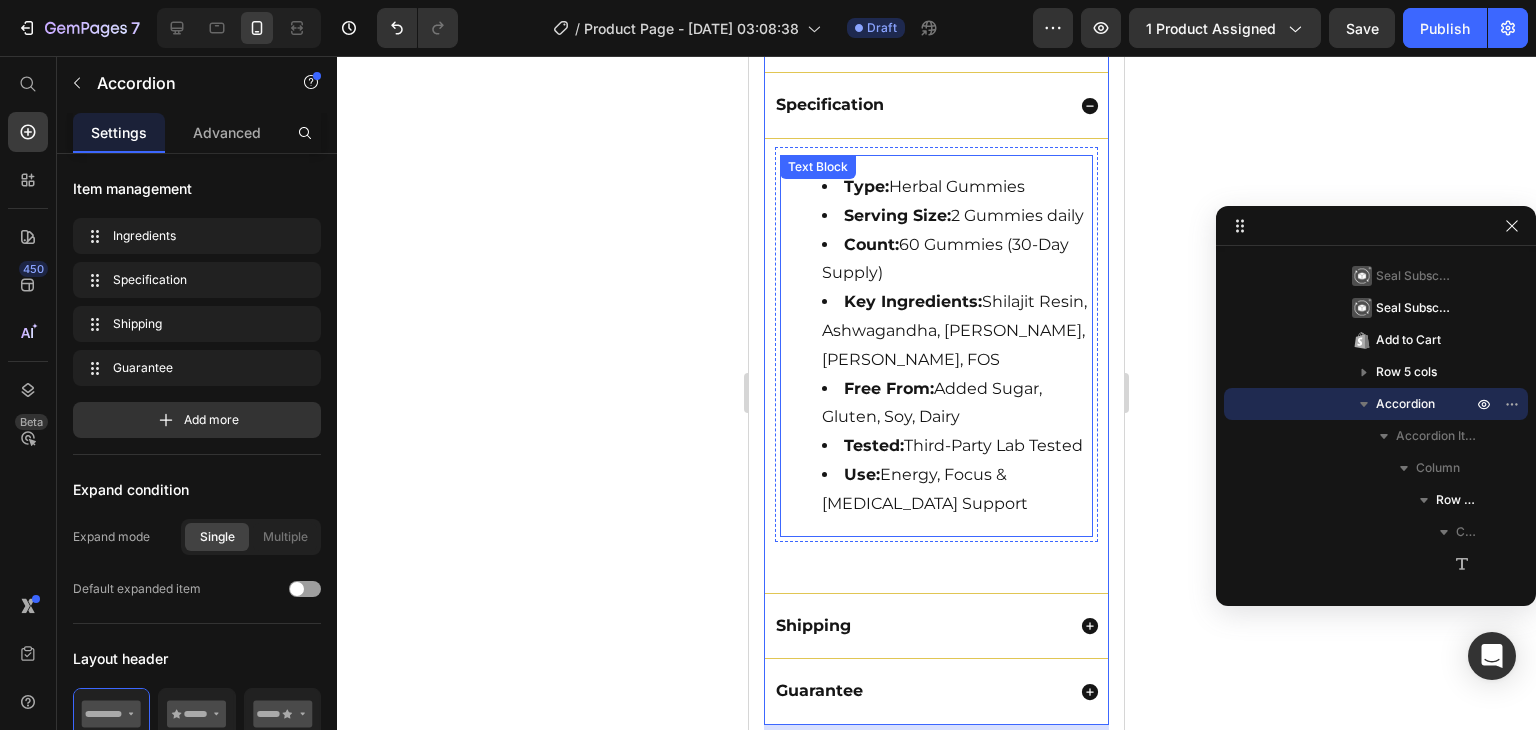 scroll, scrollTop: 1252, scrollLeft: 0, axis: vertical 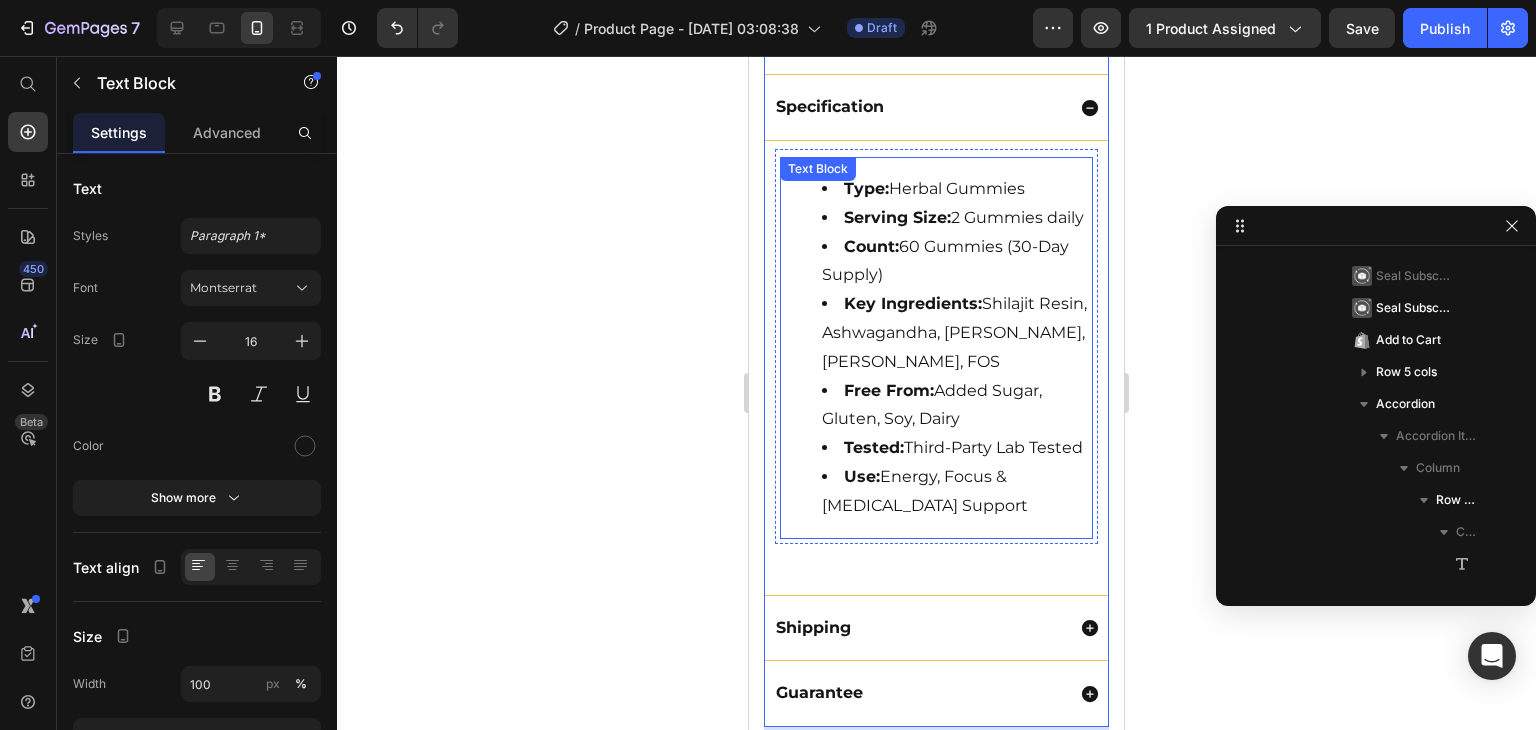 click on "Type:  Herbal Gummies Serving Size:  2 Gummies daily Count:  60 Gummies (30-Day Supply) Key Ingredients:  Shilajit Resin, Ashwagandha, Gokshura, Ginger, FOS Free From:  Added Sugar, Gluten, Soy, Dairy Tested:  Third-Party Lab Tested Use:  Energy, Focus & Testosterone Support" at bounding box center (936, 348) 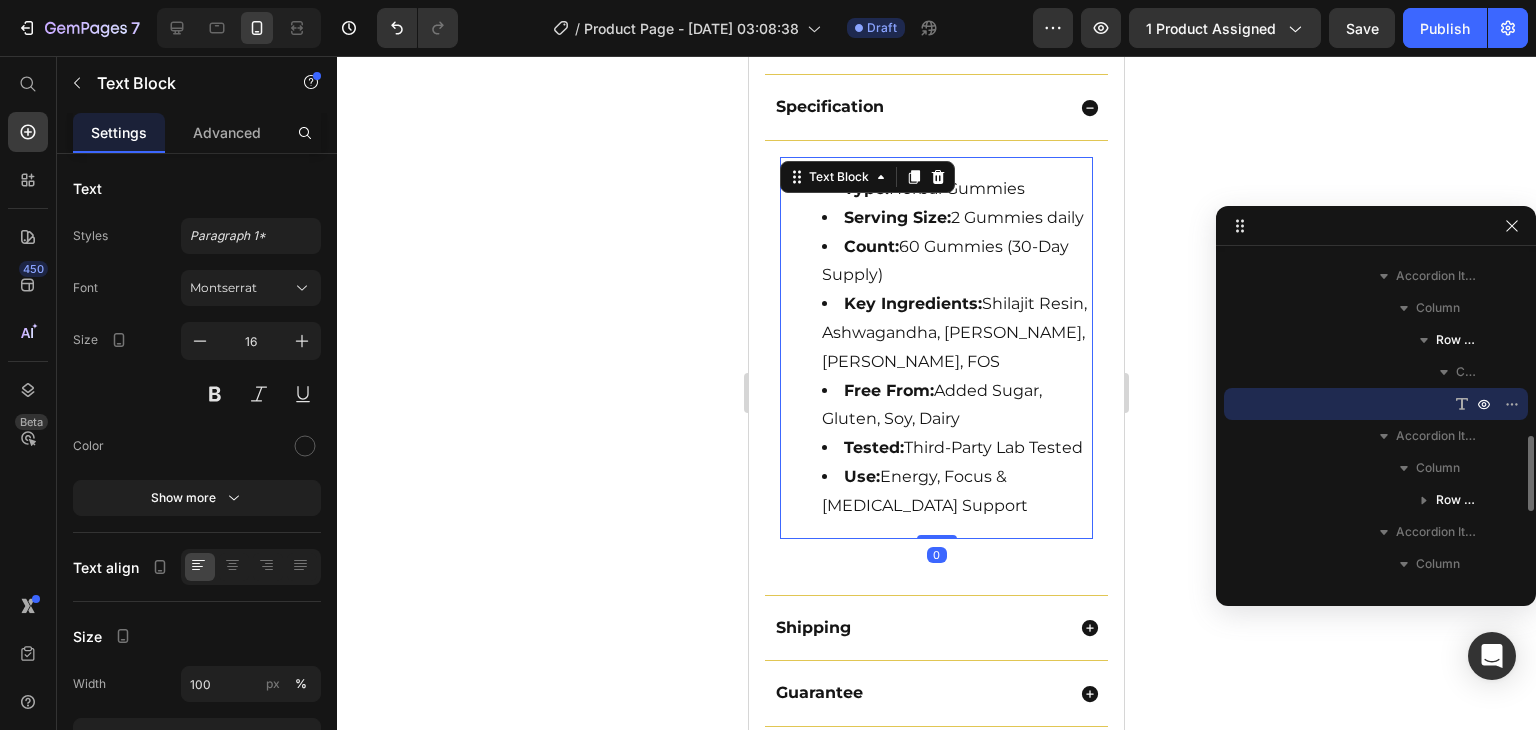 click on "Type:  Herbal Gummies Serving Size:  2 Gummies daily Count:  60 Gummies (30-Day Supply) Key Ingredients:  Shilajit Resin, Ashwagandha, Gokshura, Ginger, FOS Free From:  Added Sugar, Gluten, Soy, Dairy Tested:  Third-Party Lab Tested Use:  Energy, Focus & Testosterone Support" at bounding box center [936, 348] 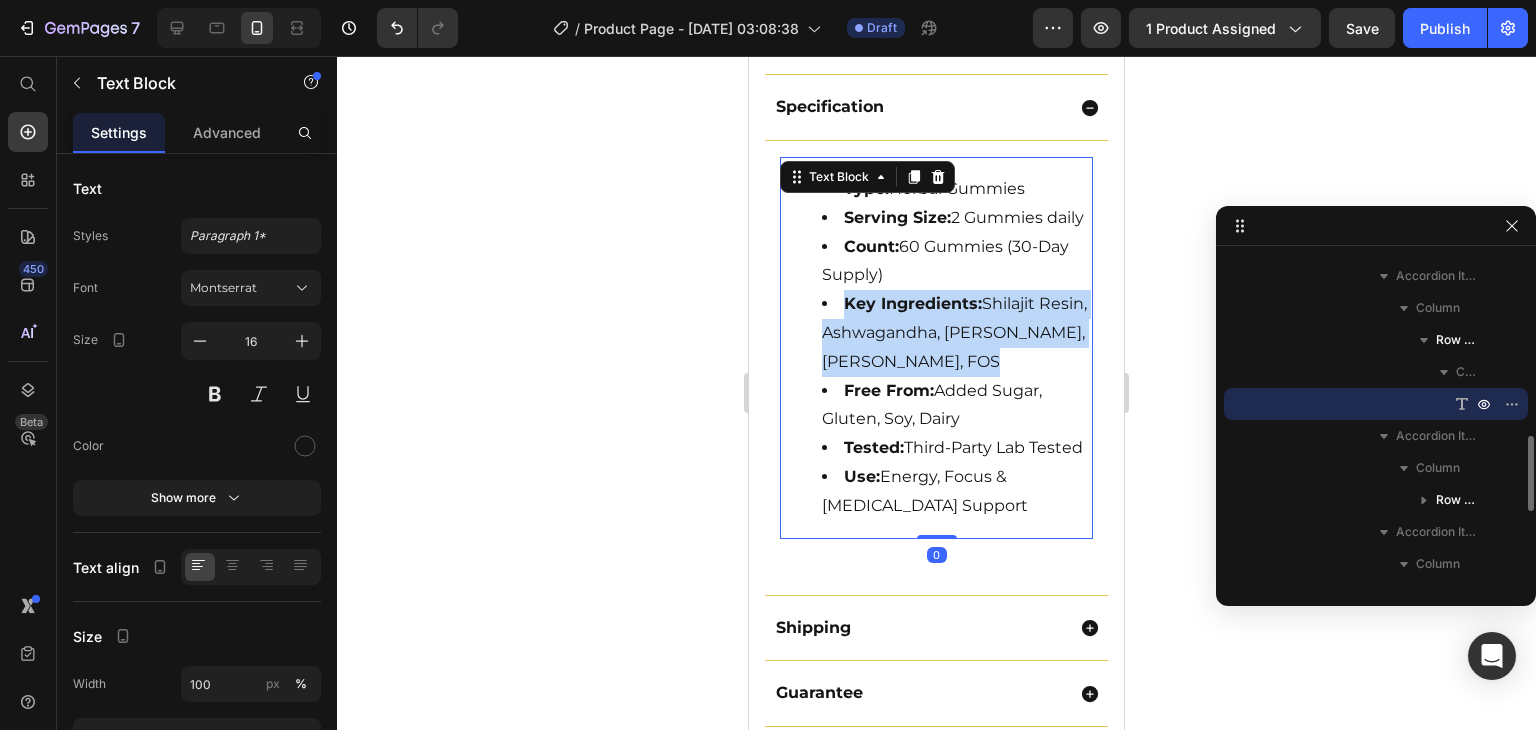 click on "Type:  Herbal Gummies Serving Size:  2 Gummies daily Count:  60 Gummies (30-Day Supply) Key Ingredients:  Shilajit Resin, Ashwagandha, Gokshura, Ginger, FOS Free From:  Added Sugar, Gluten, Soy, Dairy Tested:  Third-Party Lab Tested Use:  Energy, Focus & Testosterone Support" at bounding box center [936, 348] 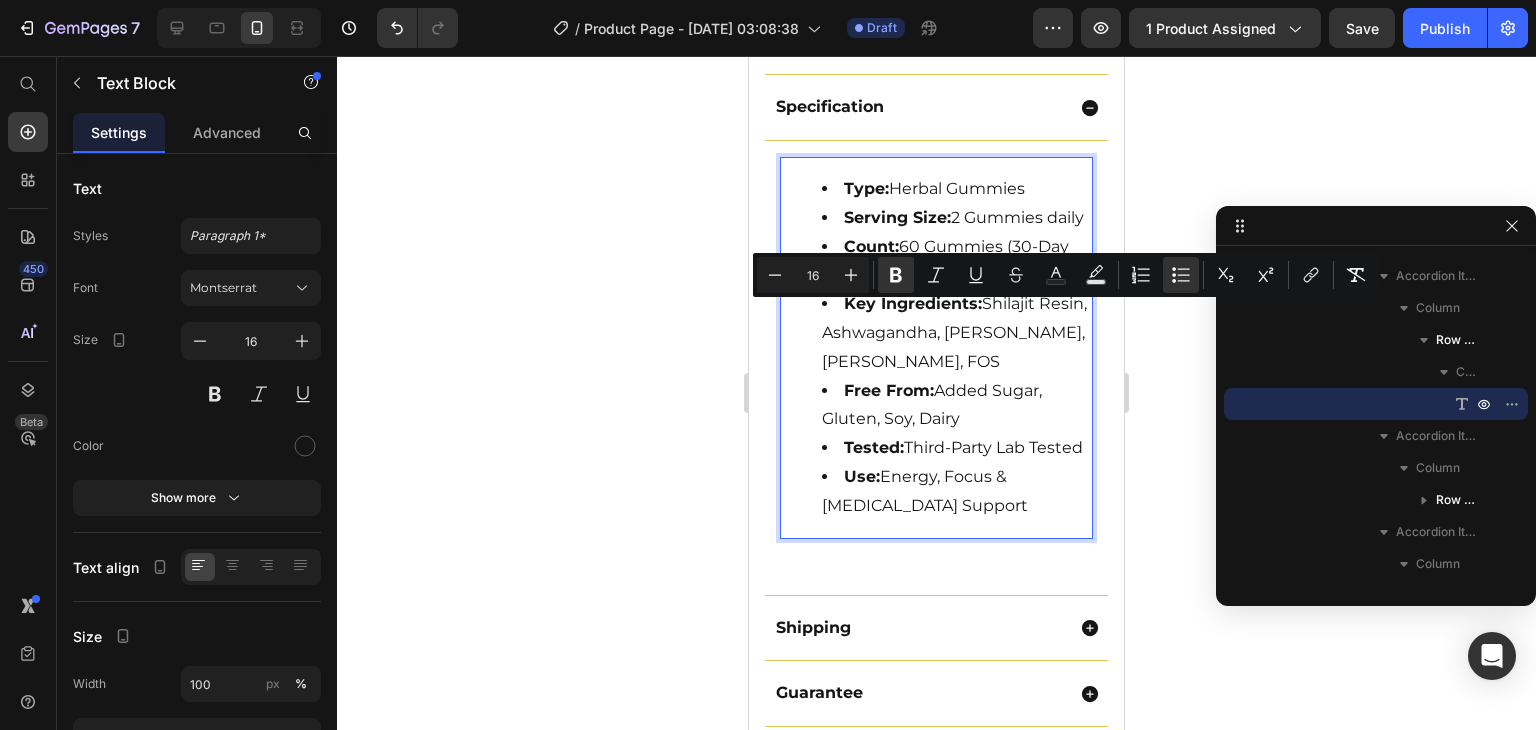 click on "Tested:  Third-Party Lab Tested" at bounding box center (956, 448) 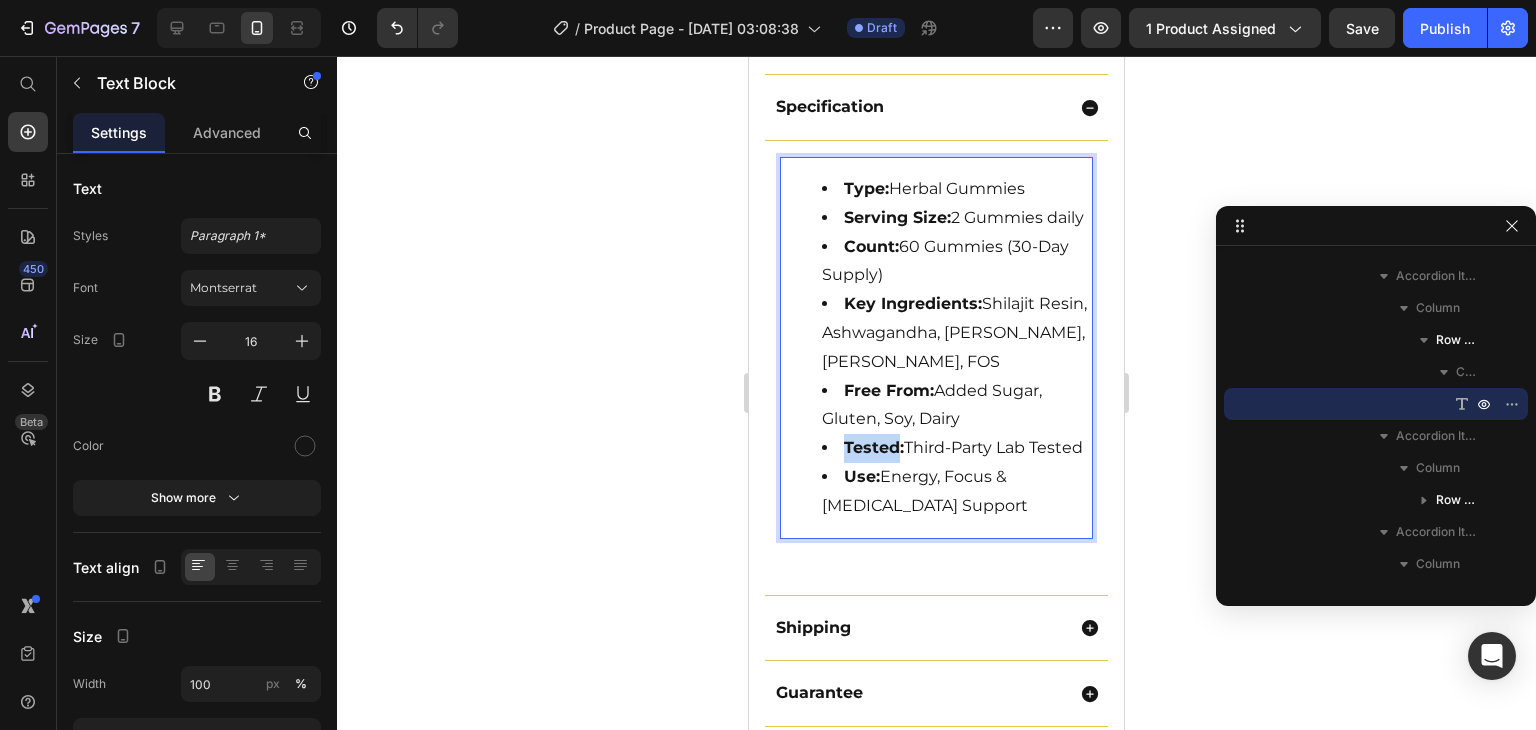 click on "Tested:  Third-Party Lab Tested" at bounding box center [956, 448] 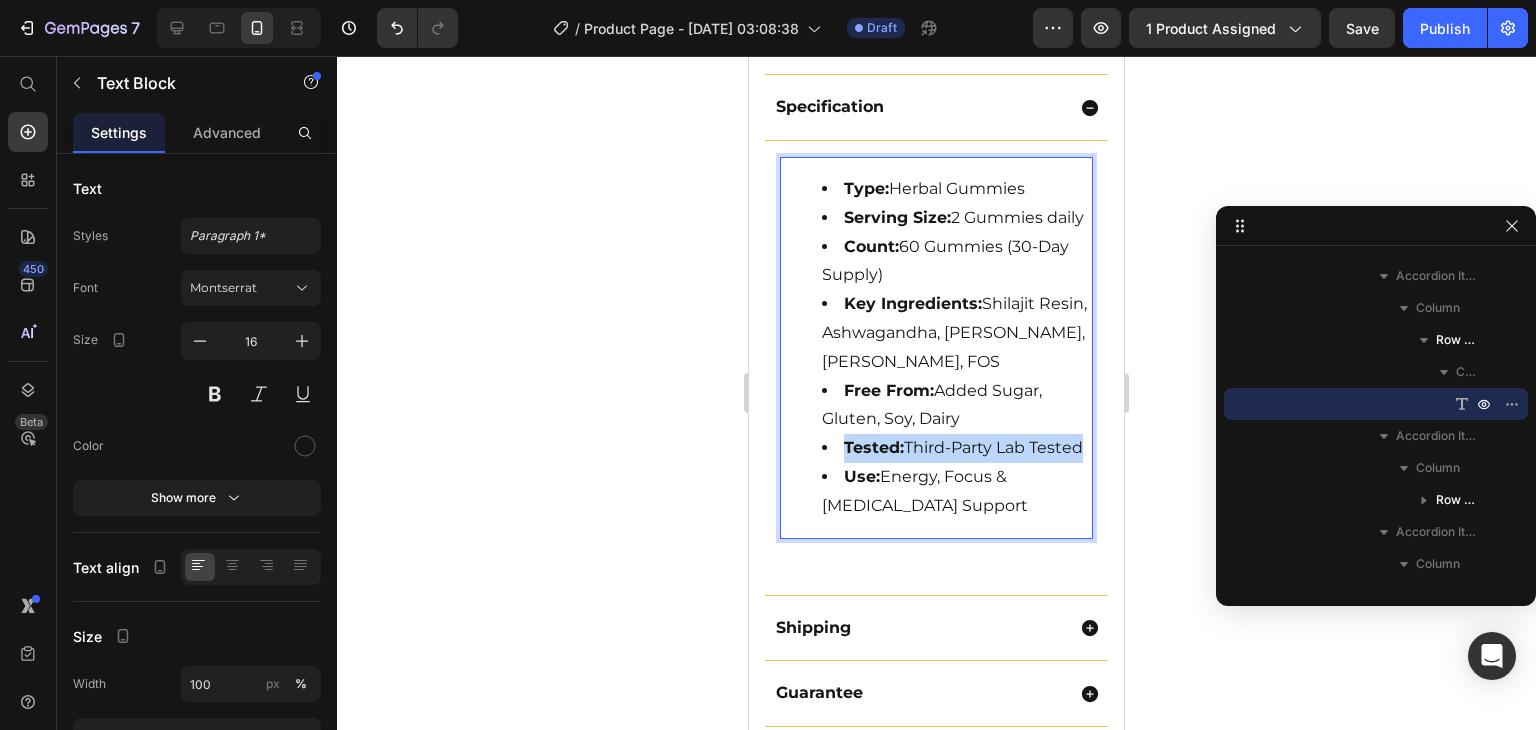 click on "Tested:  Third-Party Lab Tested" at bounding box center (956, 448) 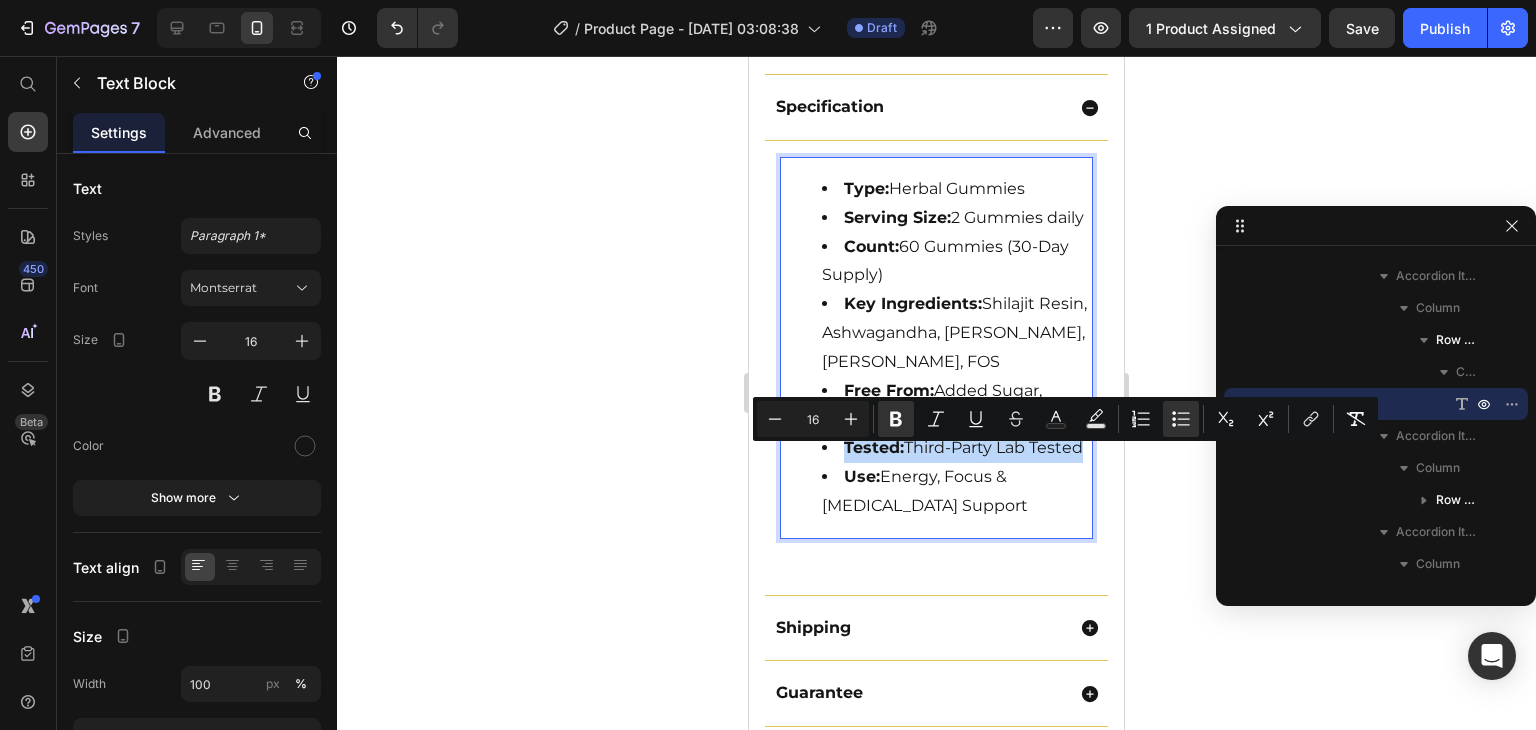 click on "Tested:  Third-Party Lab Tested" at bounding box center [956, 448] 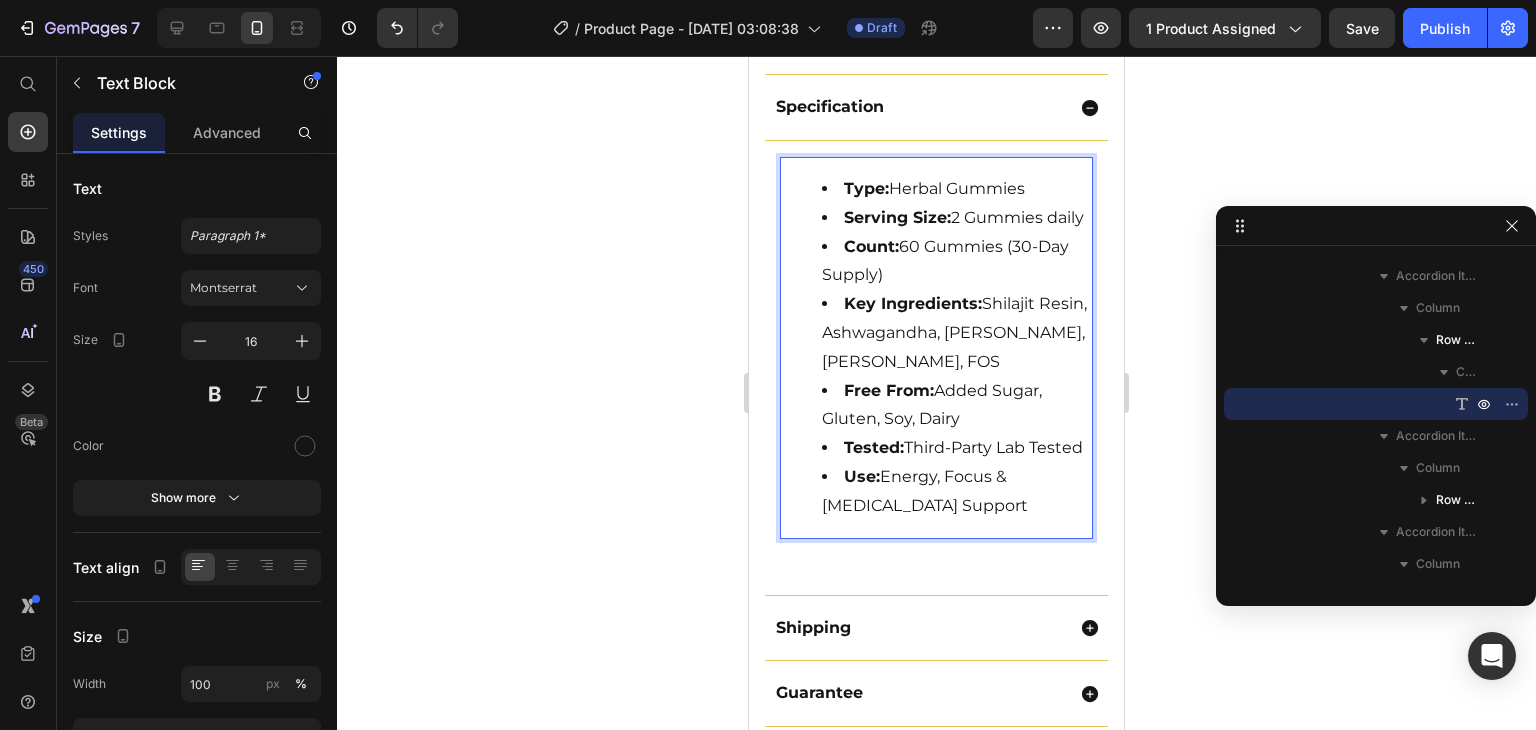 click on "Serving Size:  2 Gummies daily" at bounding box center (956, 218) 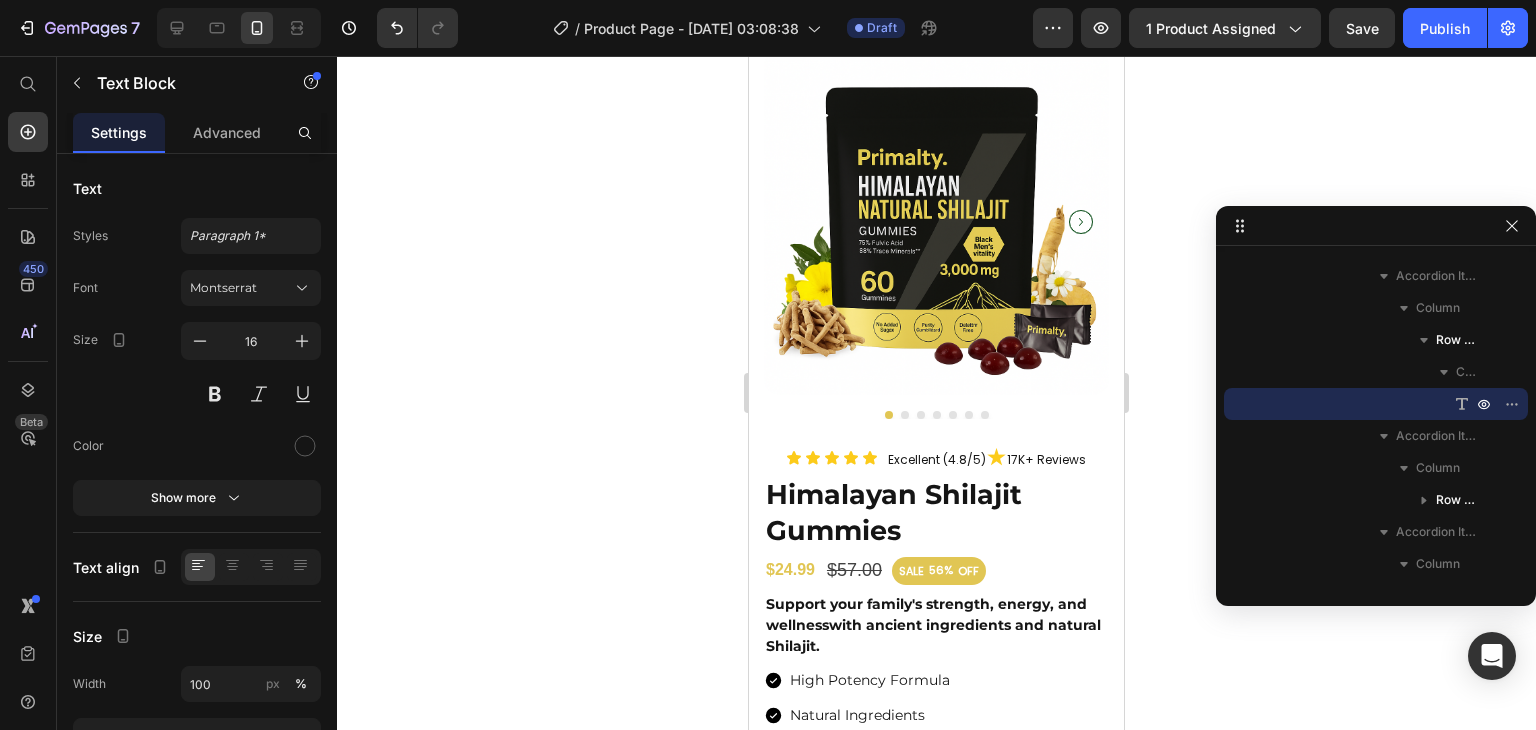 scroll, scrollTop: 0, scrollLeft: 0, axis: both 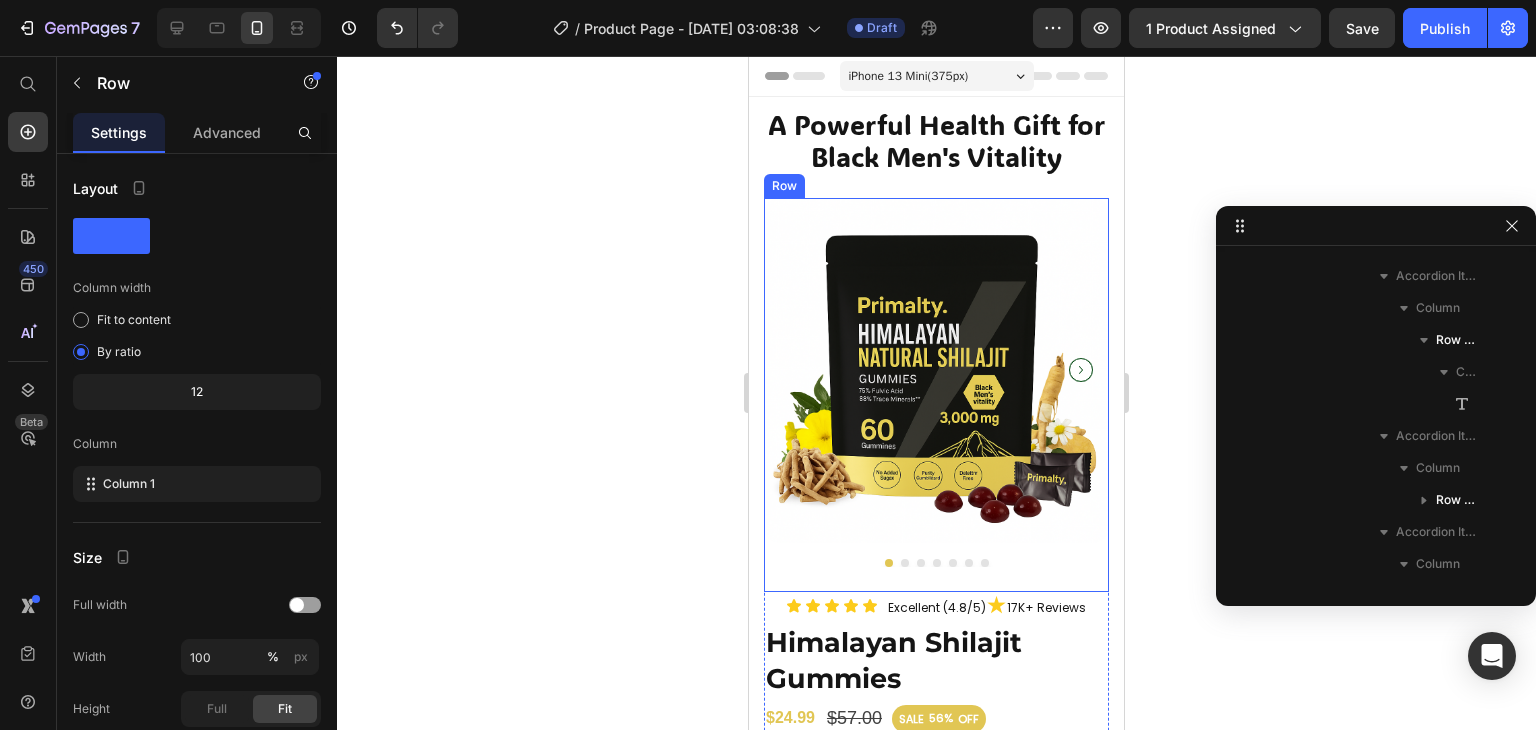 click on "Product Images Image This ain’t just a supplement — it’s a lifestyle shift. Text block Energy’s up, focus is sharp, and it actually tastes good. This is part of my daily grind now. Text block Row" at bounding box center [936, 395] 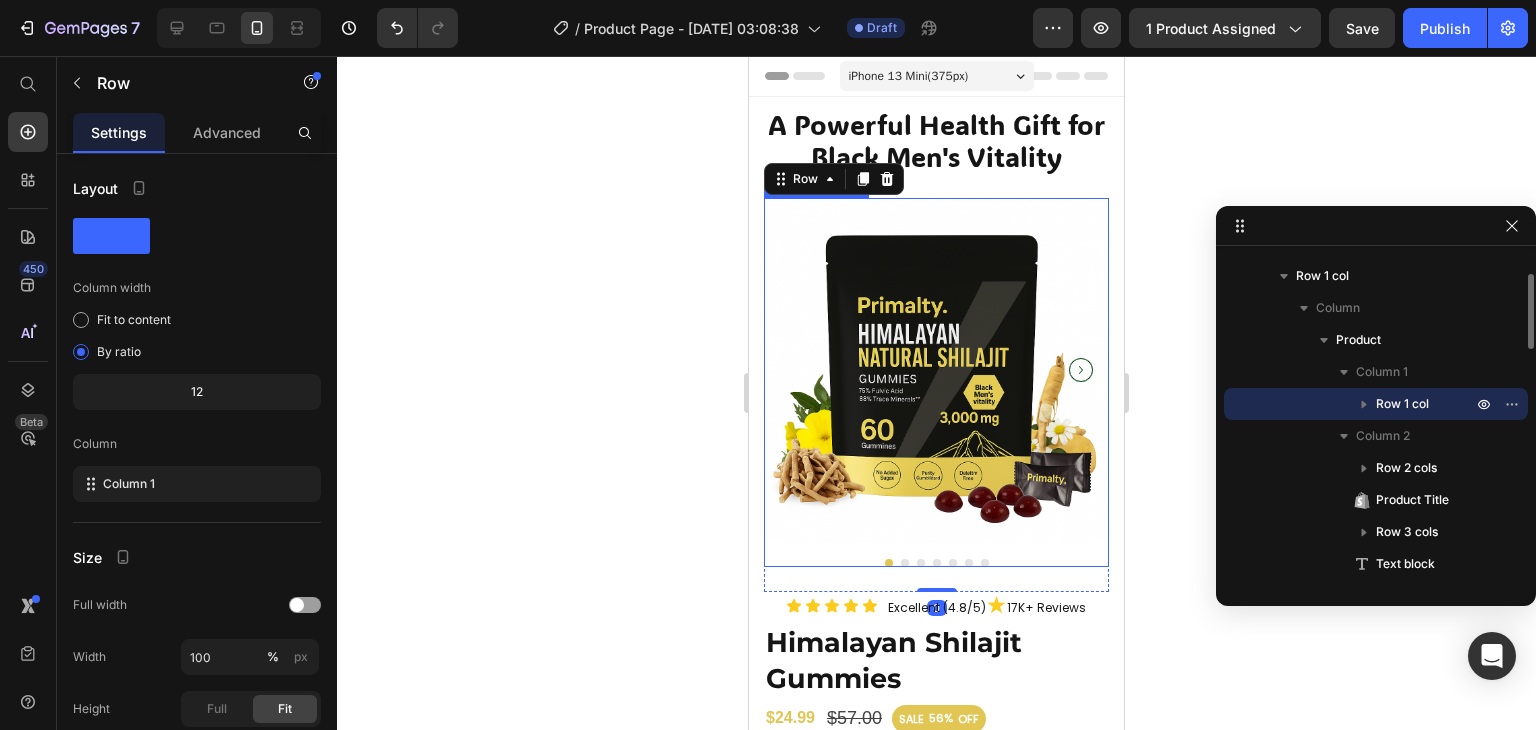 click at bounding box center [936, 563] 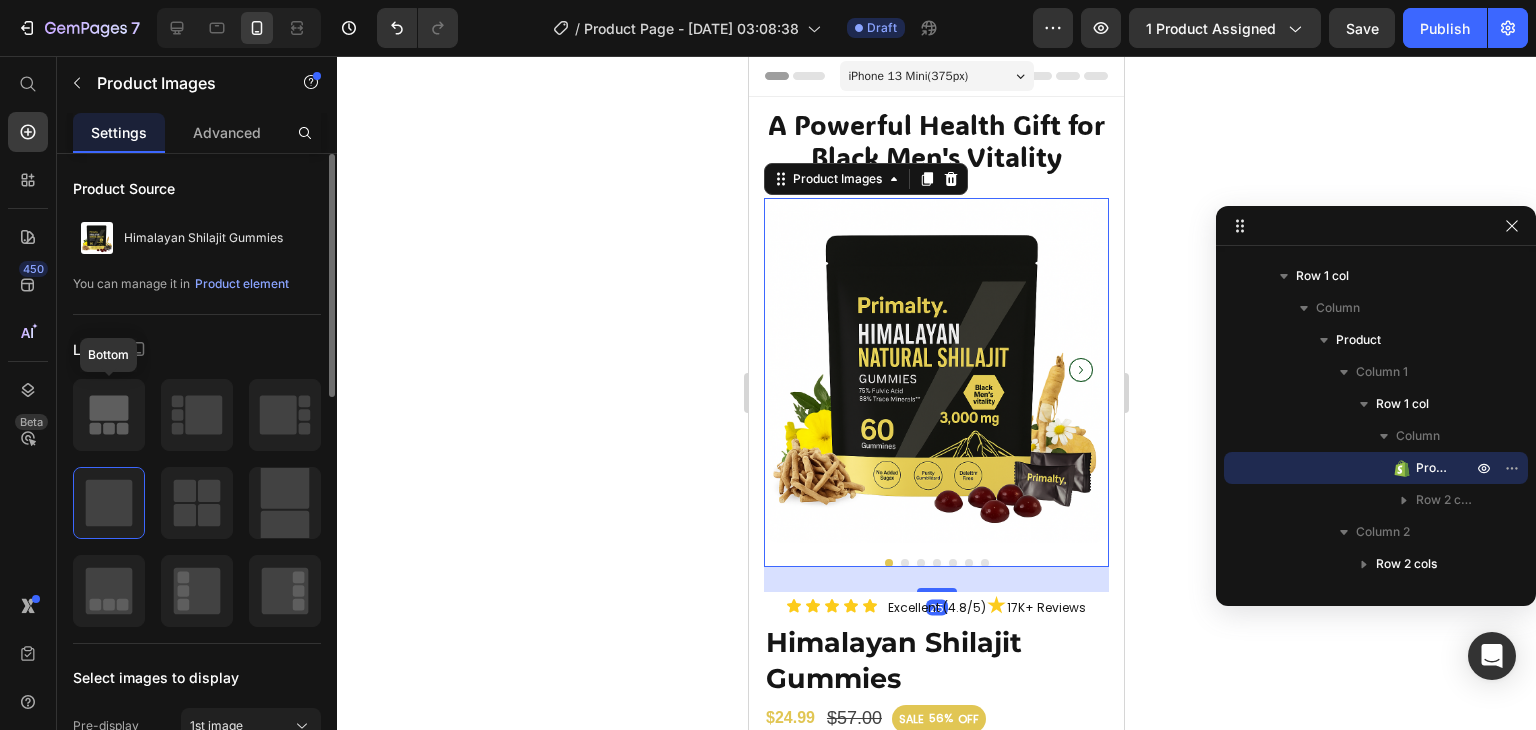 click 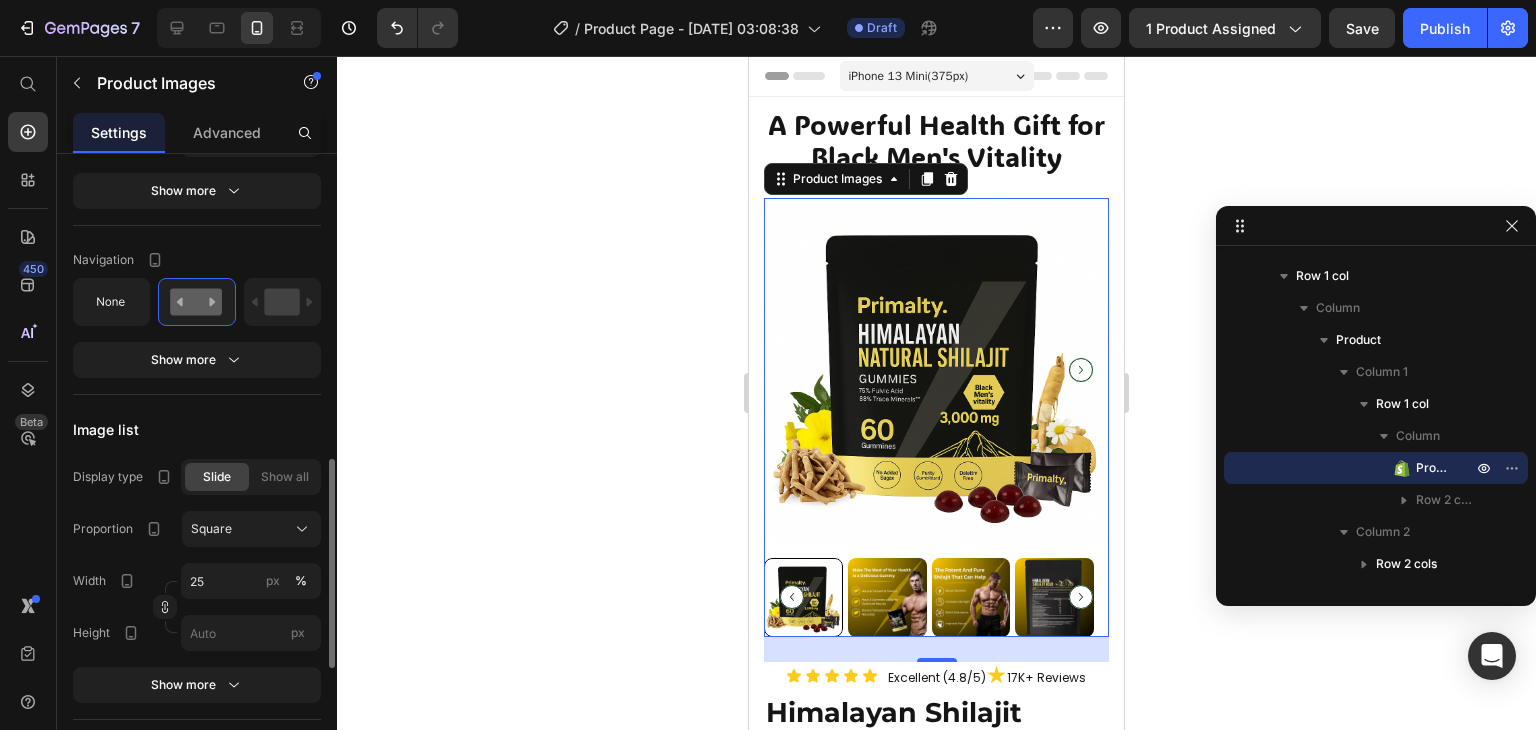 scroll, scrollTop: 912, scrollLeft: 0, axis: vertical 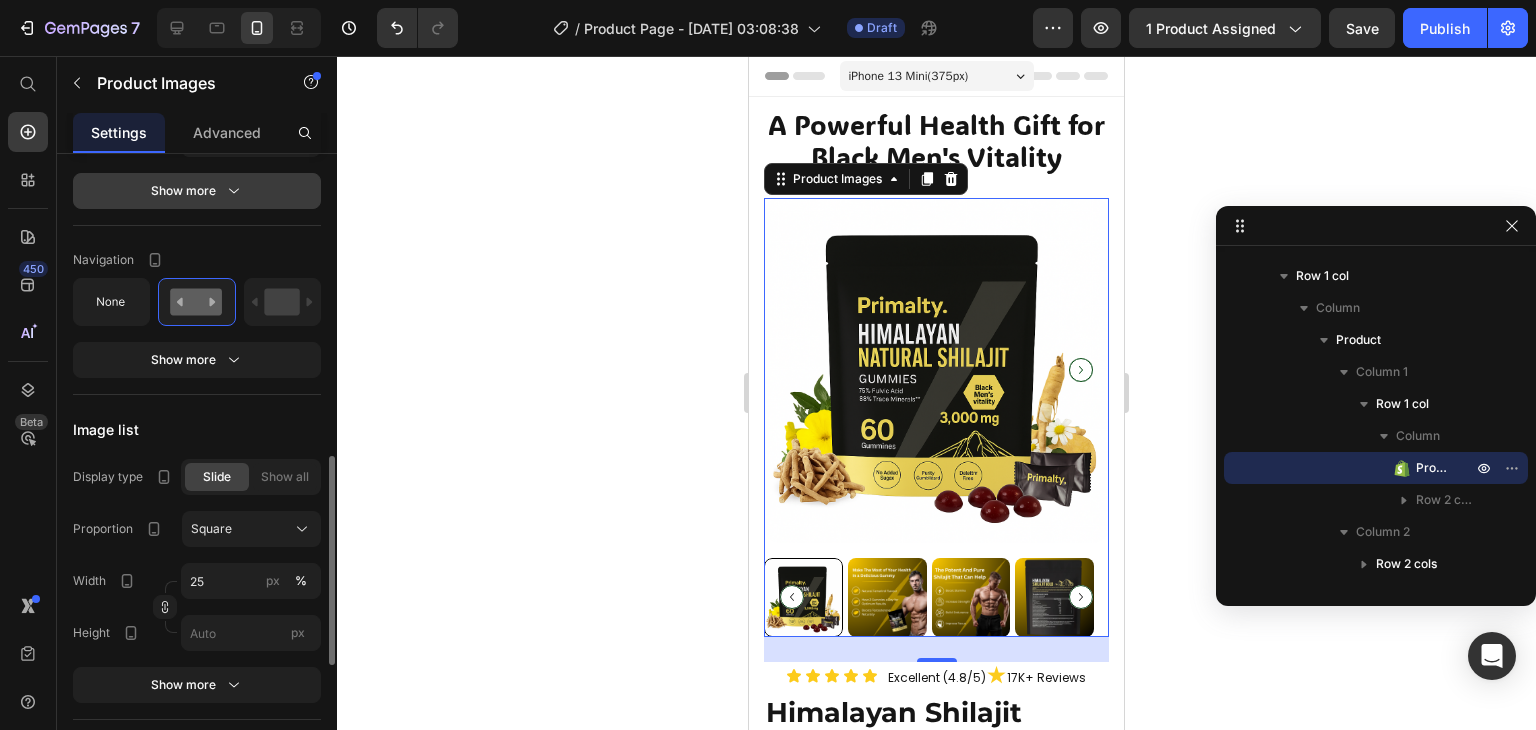 click on "Show more" at bounding box center [197, 191] 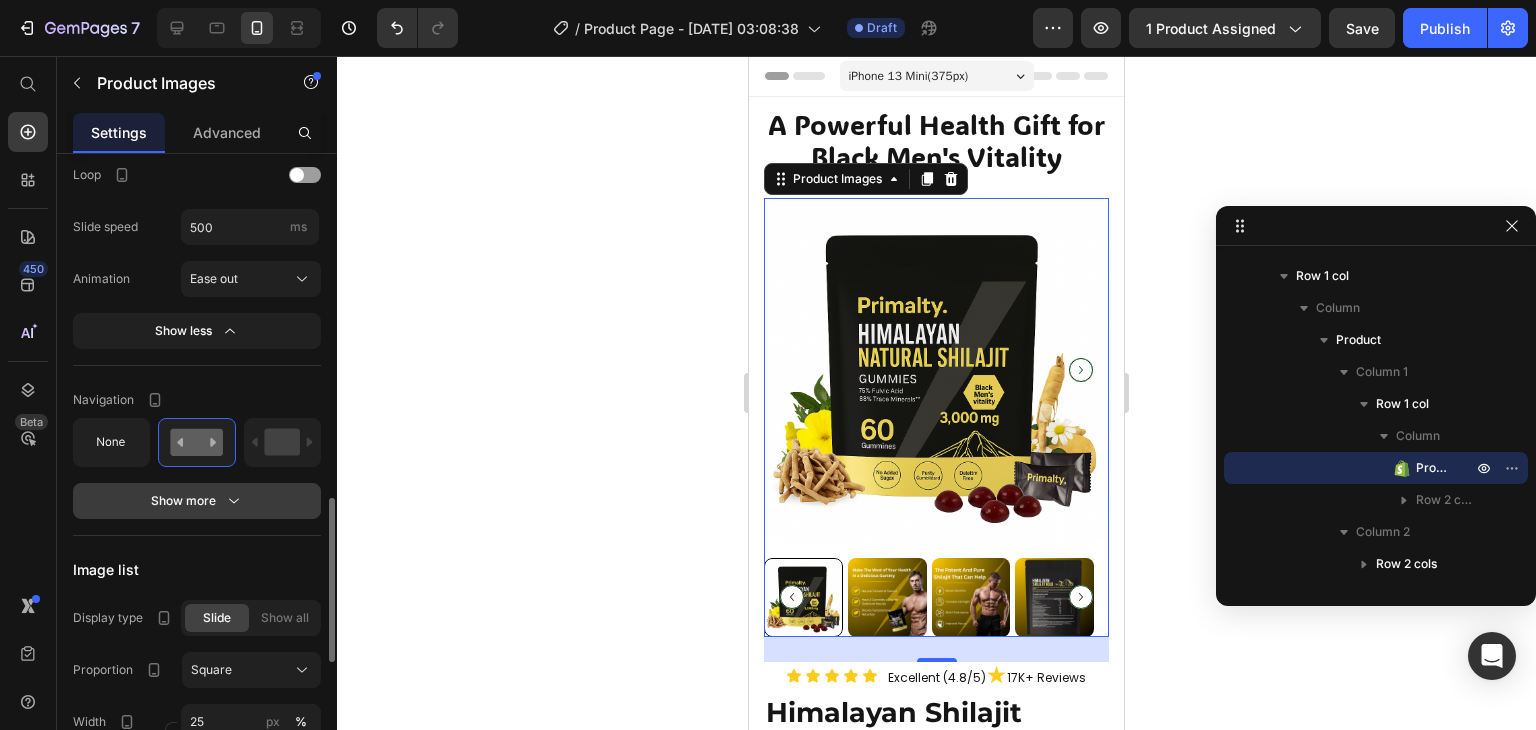 scroll, scrollTop: 1310, scrollLeft: 0, axis: vertical 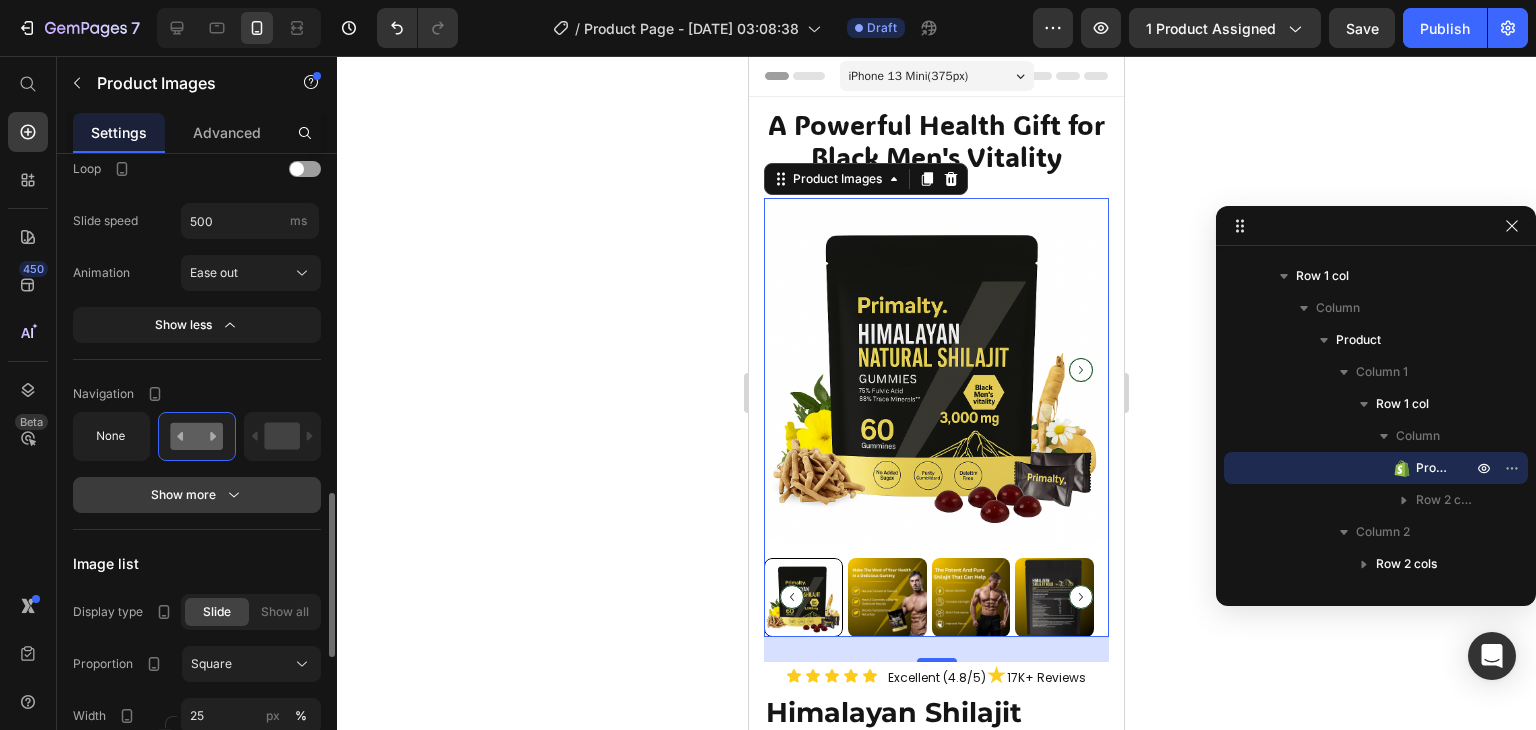 click on "Show more" at bounding box center [197, 495] 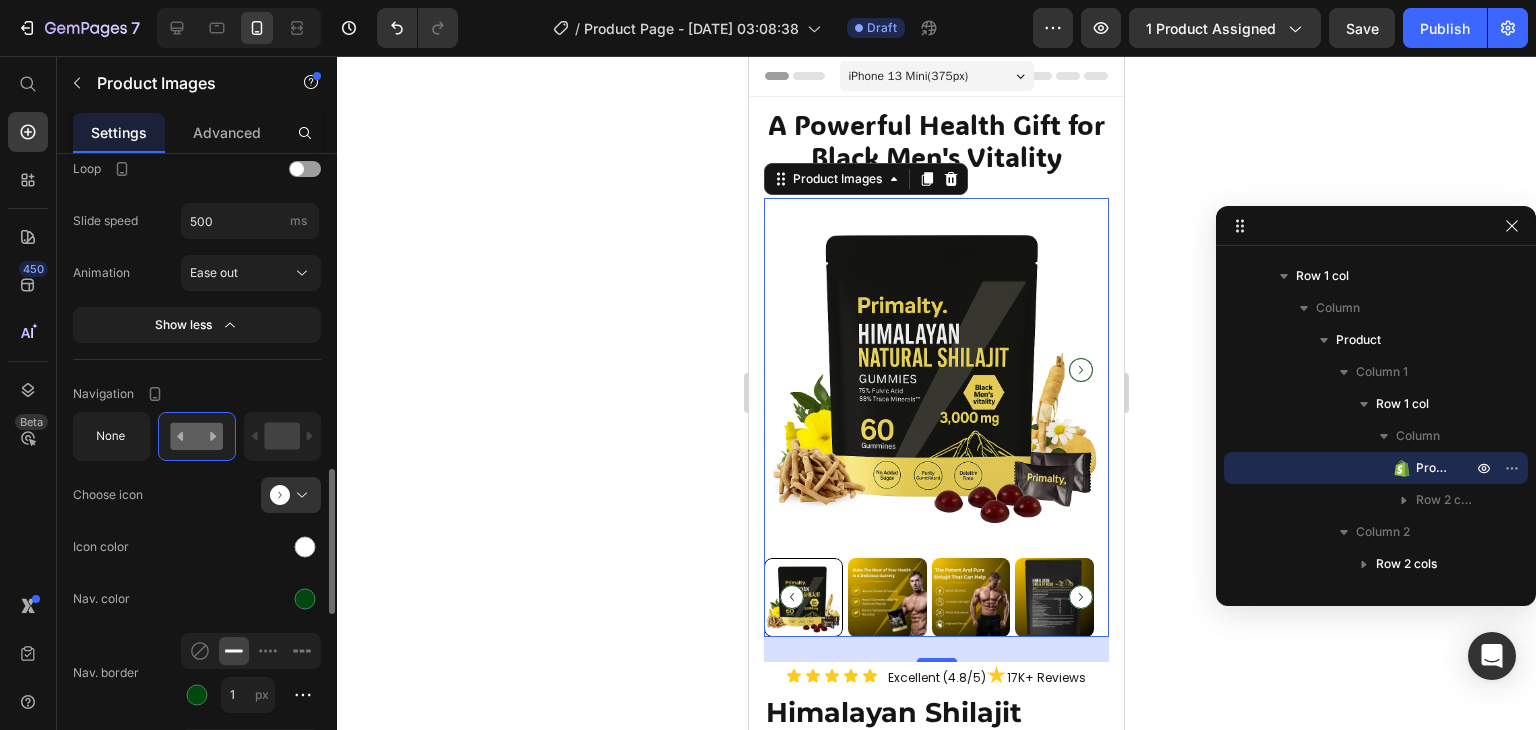 scroll, scrollTop: 1352, scrollLeft: 0, axis: vertical 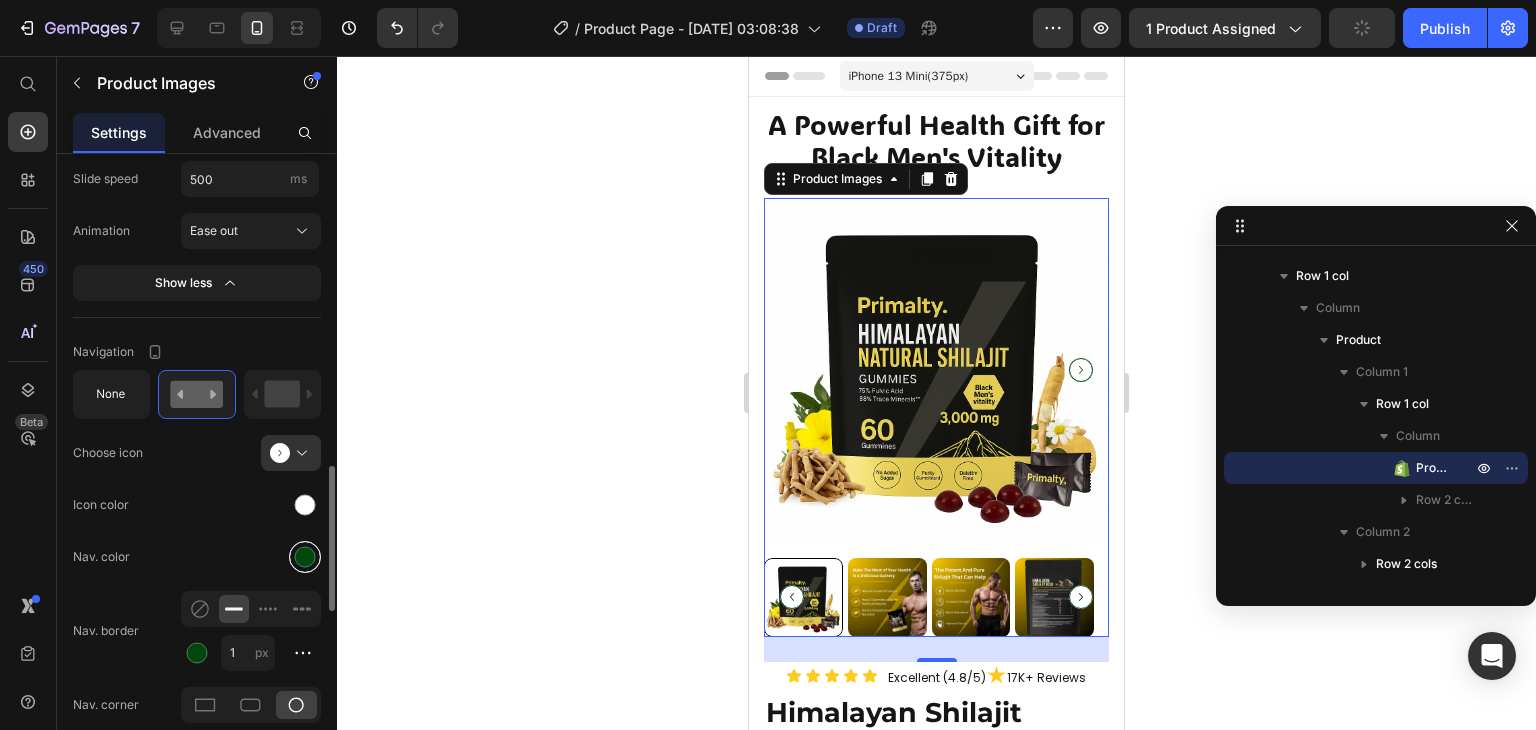click at bounding box center [305, 556] 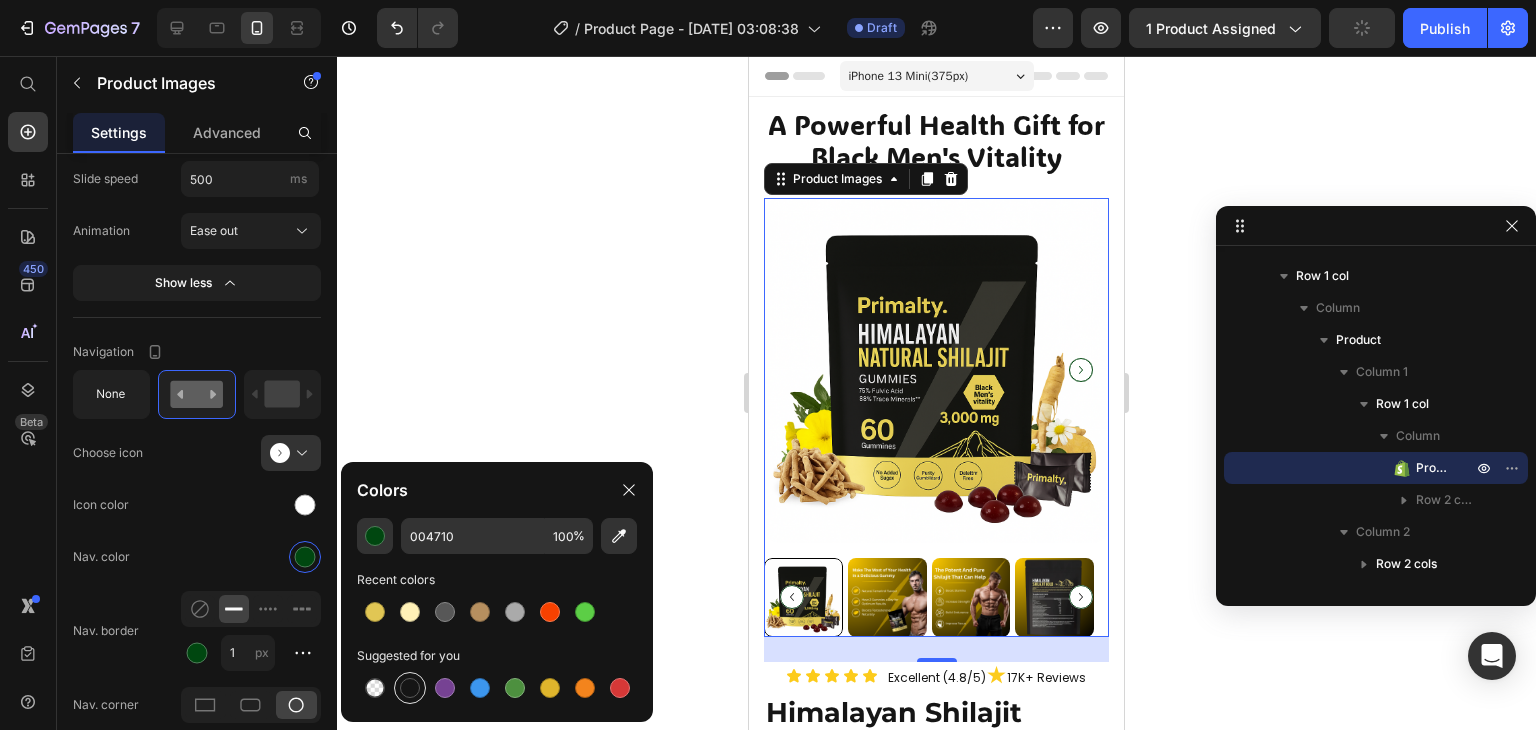 click at bounding box center (410, 688) 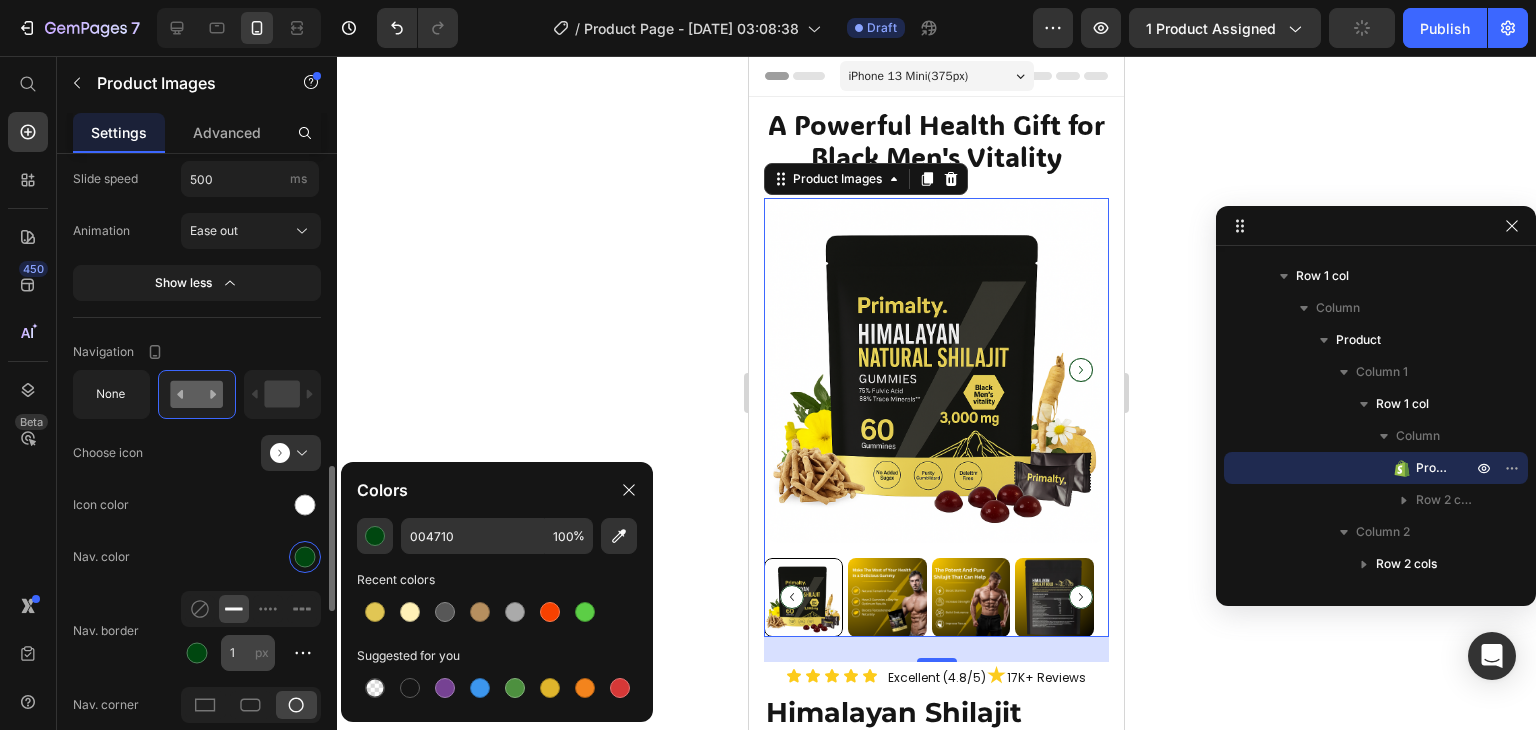 type on "151515" 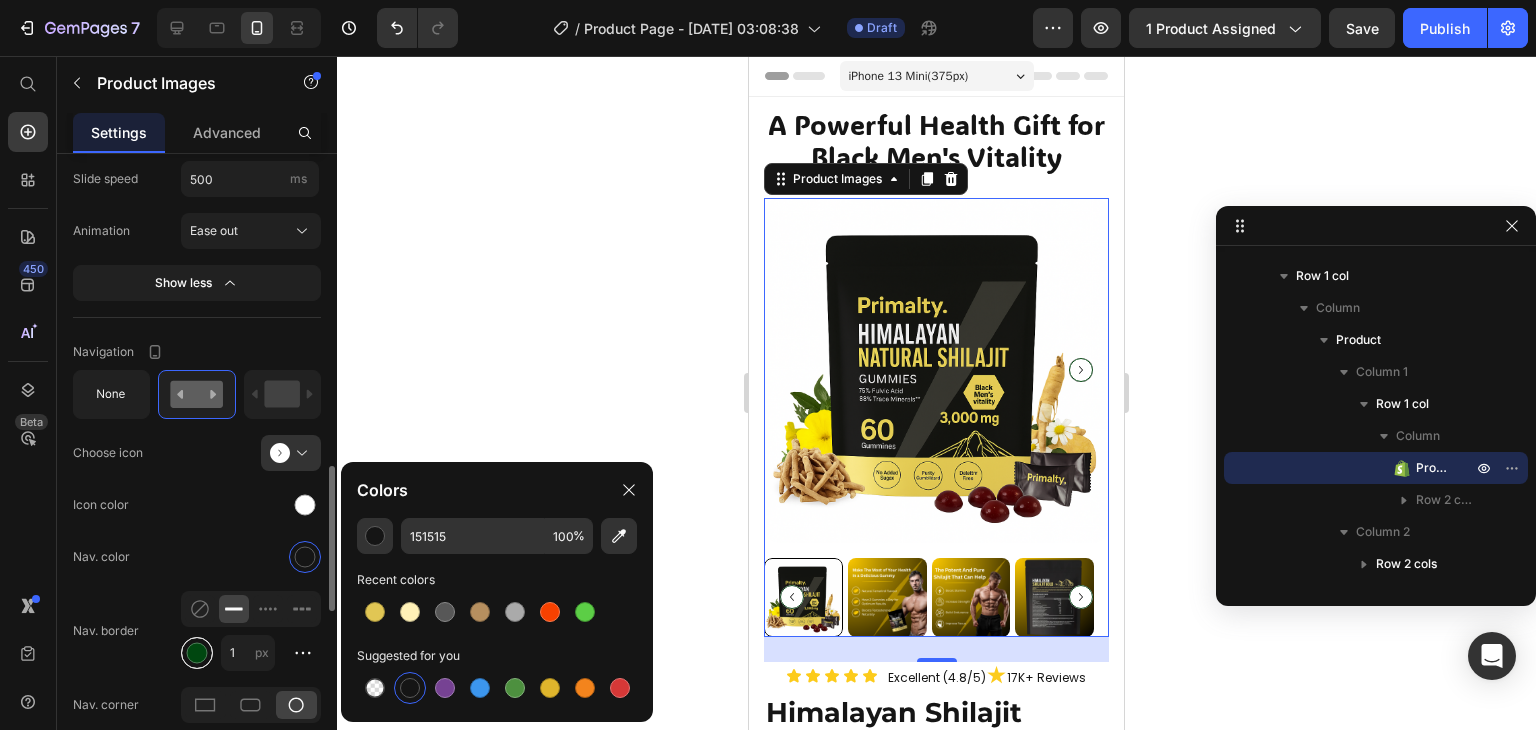 click at bounding box center (197, 653) 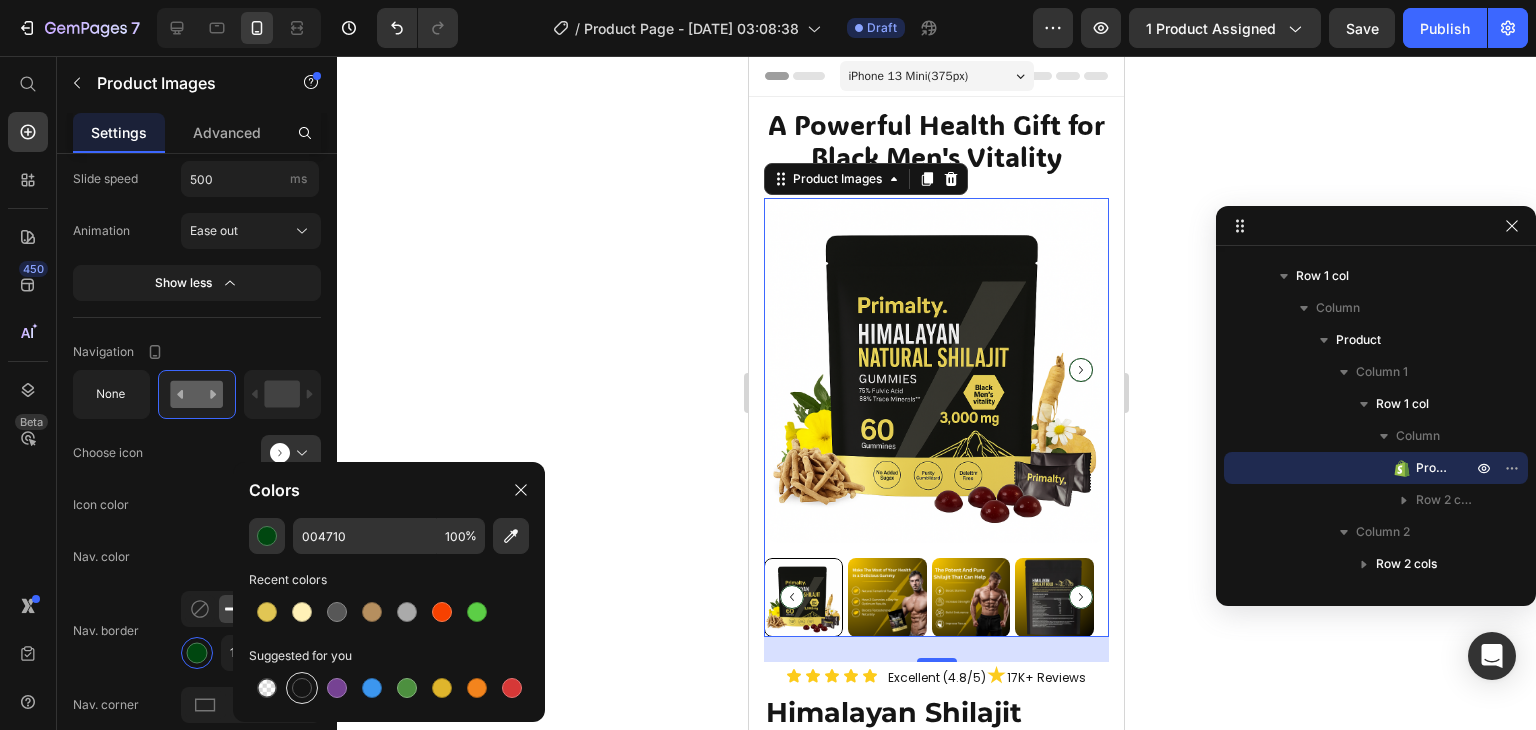 click at bounding box center (302, 688) 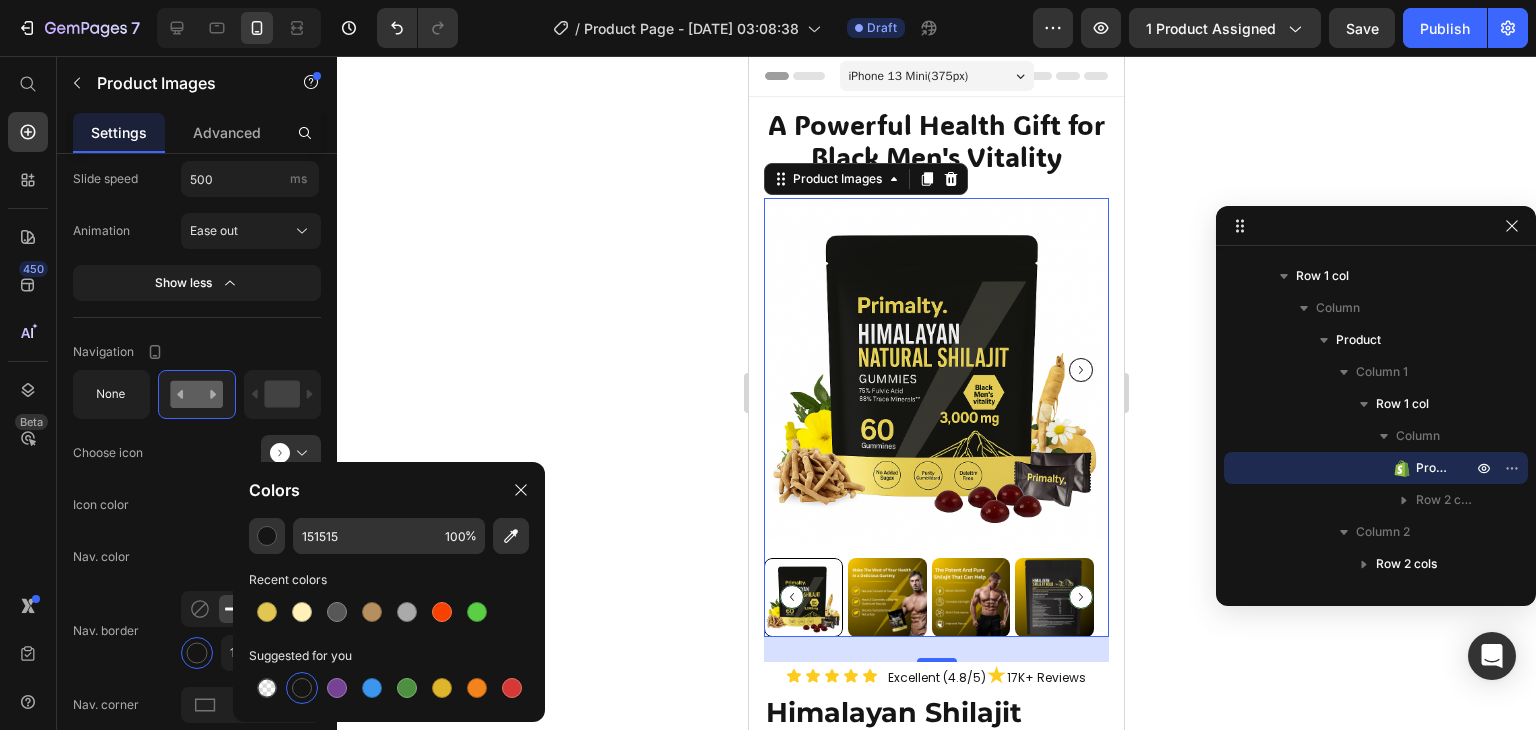 click on "Navigation Choose icon
Icon color Nav. color Nav. border 1 px Nav. corner Show less" 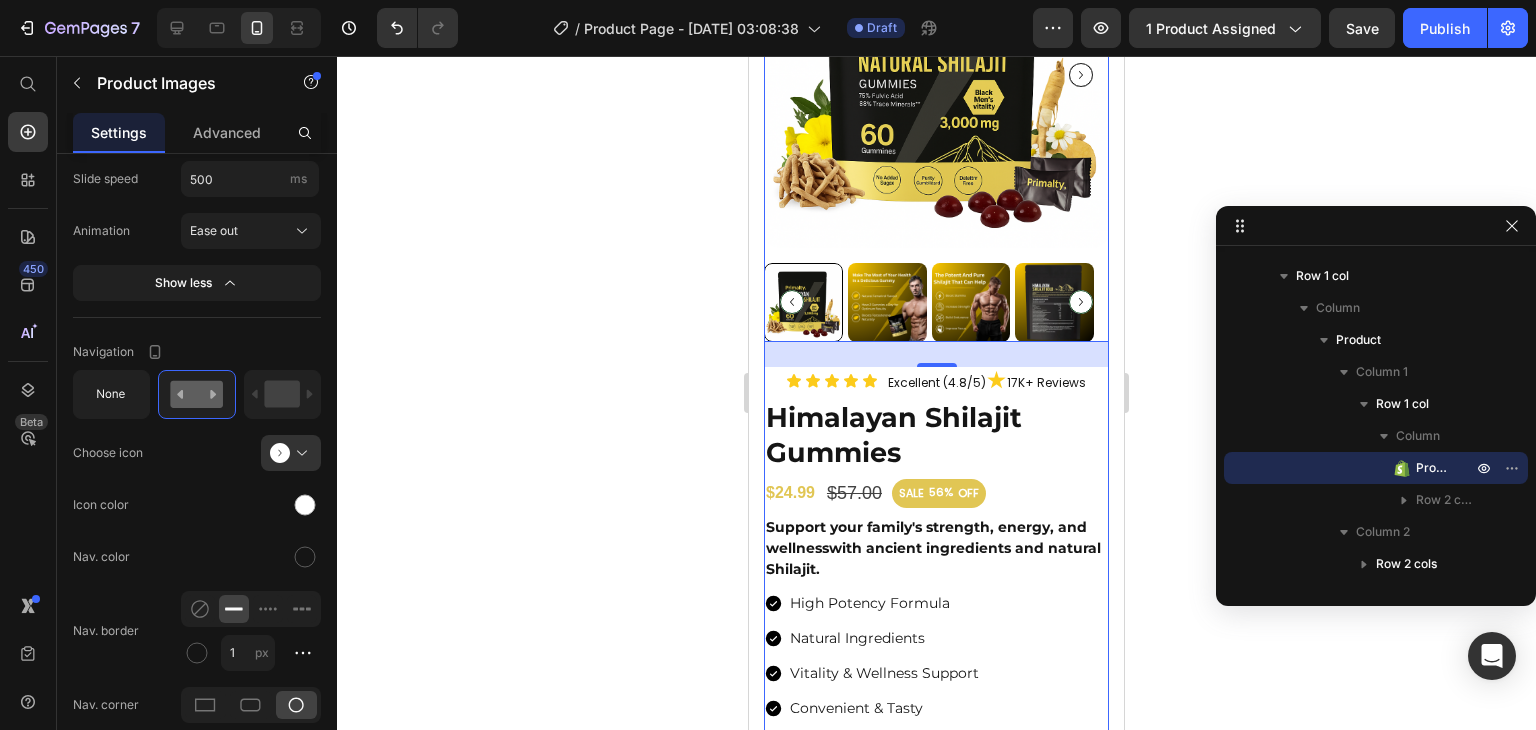 scroll, scrollTop: 315, scrollLeft: 0, axis: vertical 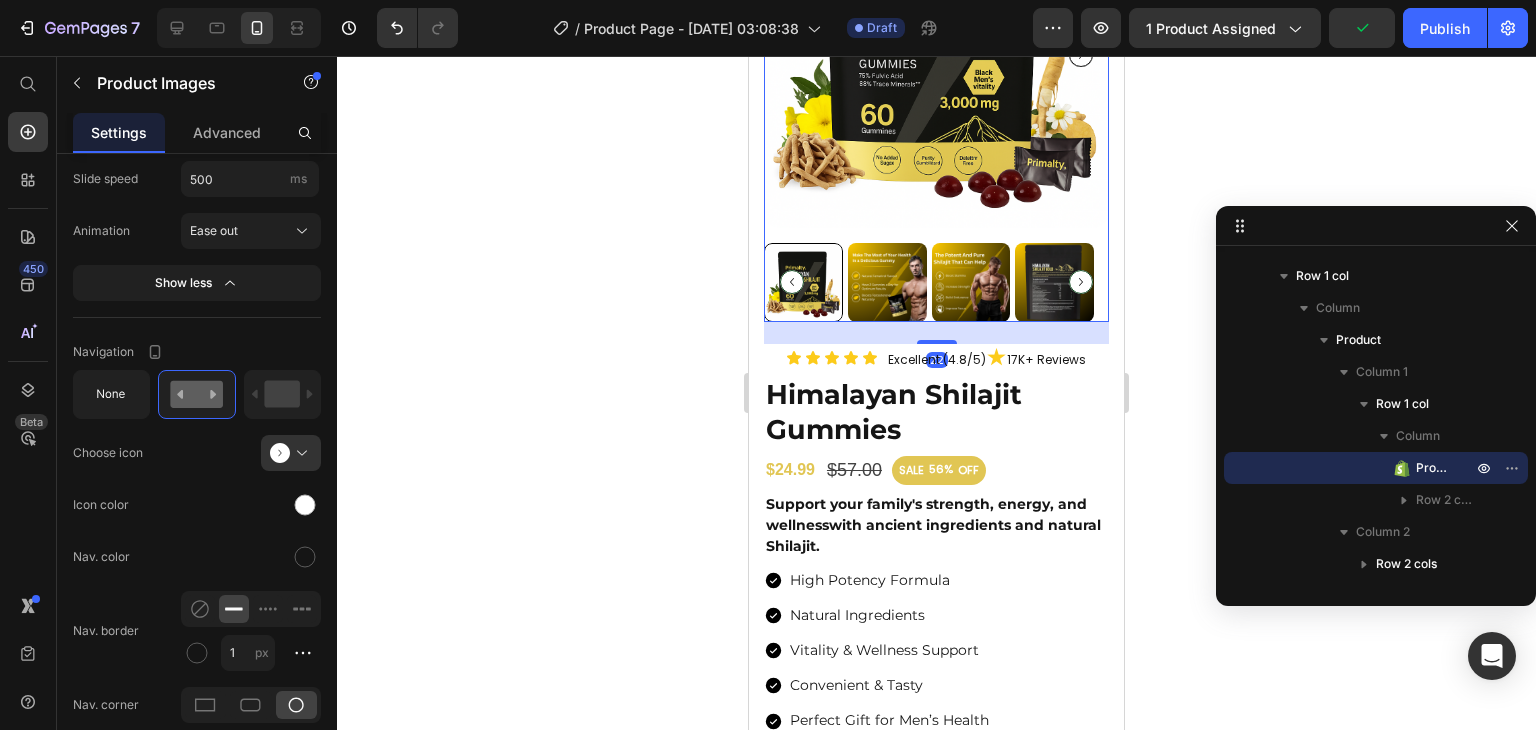 click at bounding box center (937, 342) 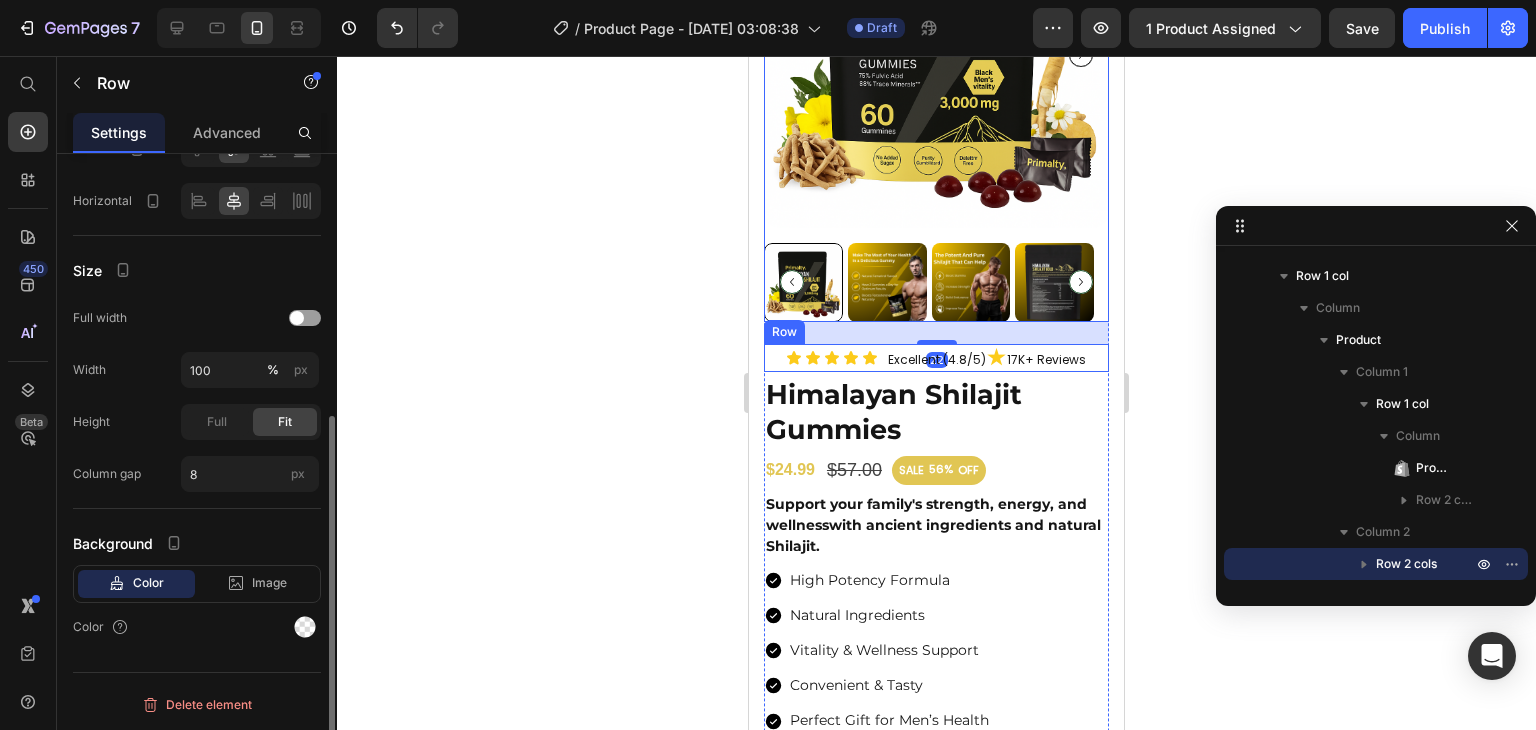 scroll, scrollTop: 0, scrollLeft: 0, axis: both 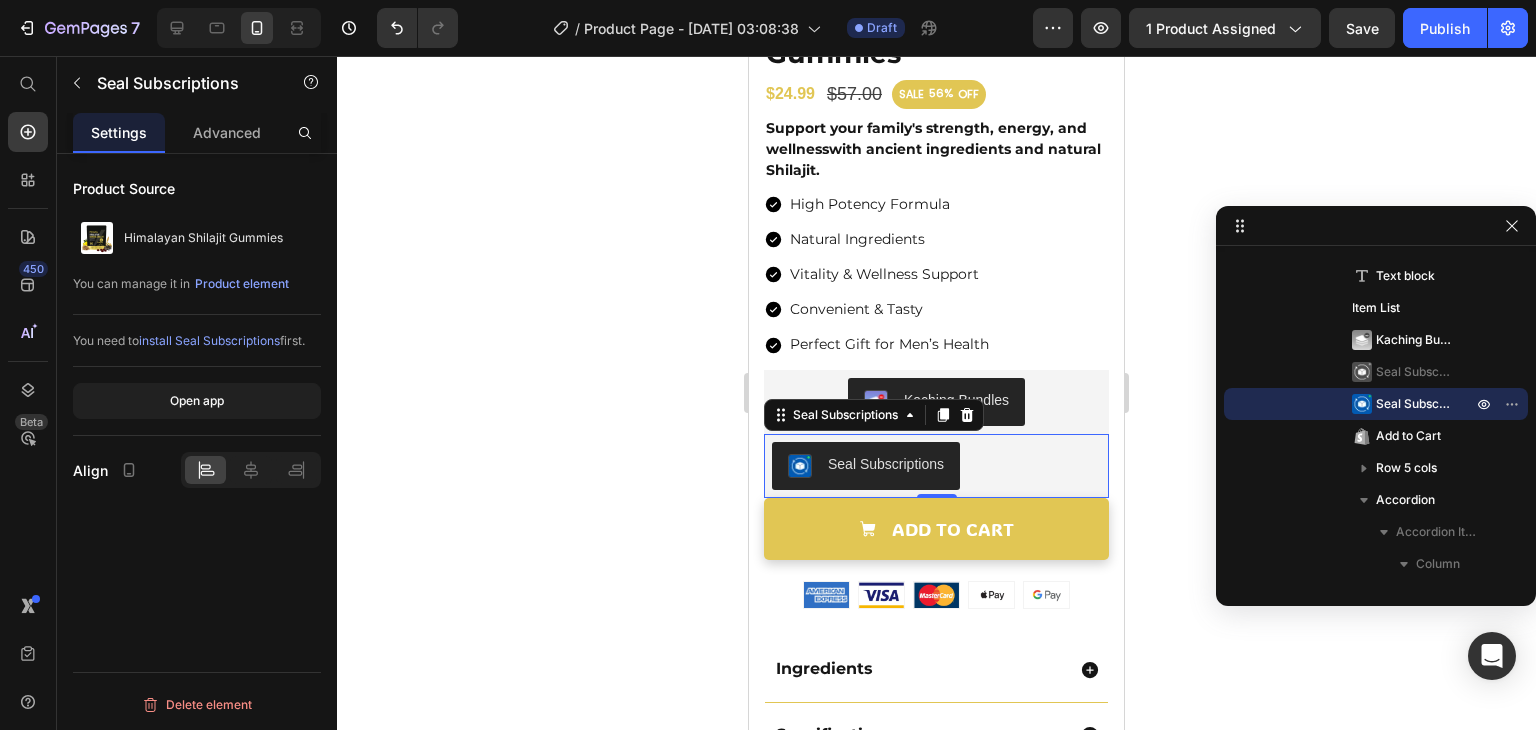 click 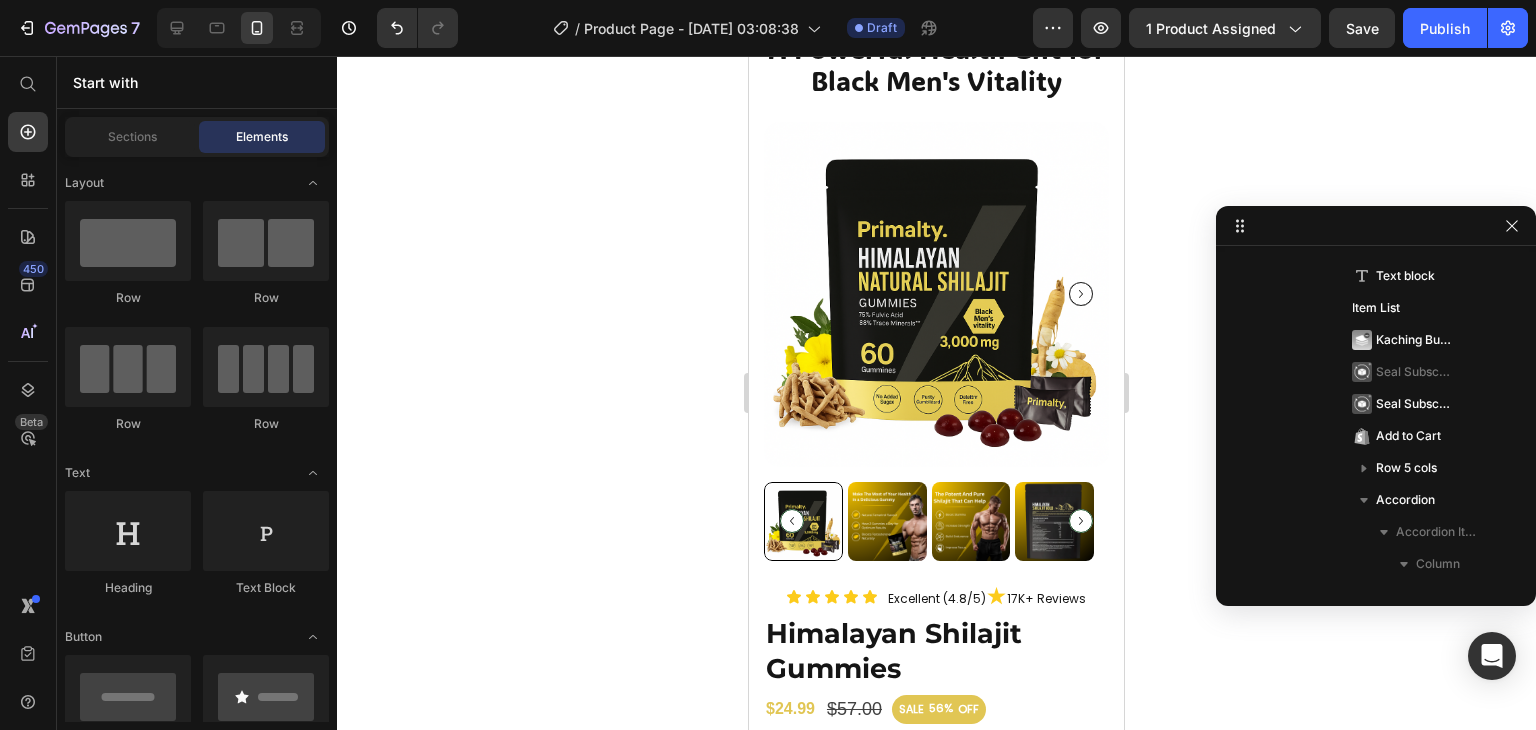 scroll, scrollTop: 76, scrollLeft: 0, axis: vertical 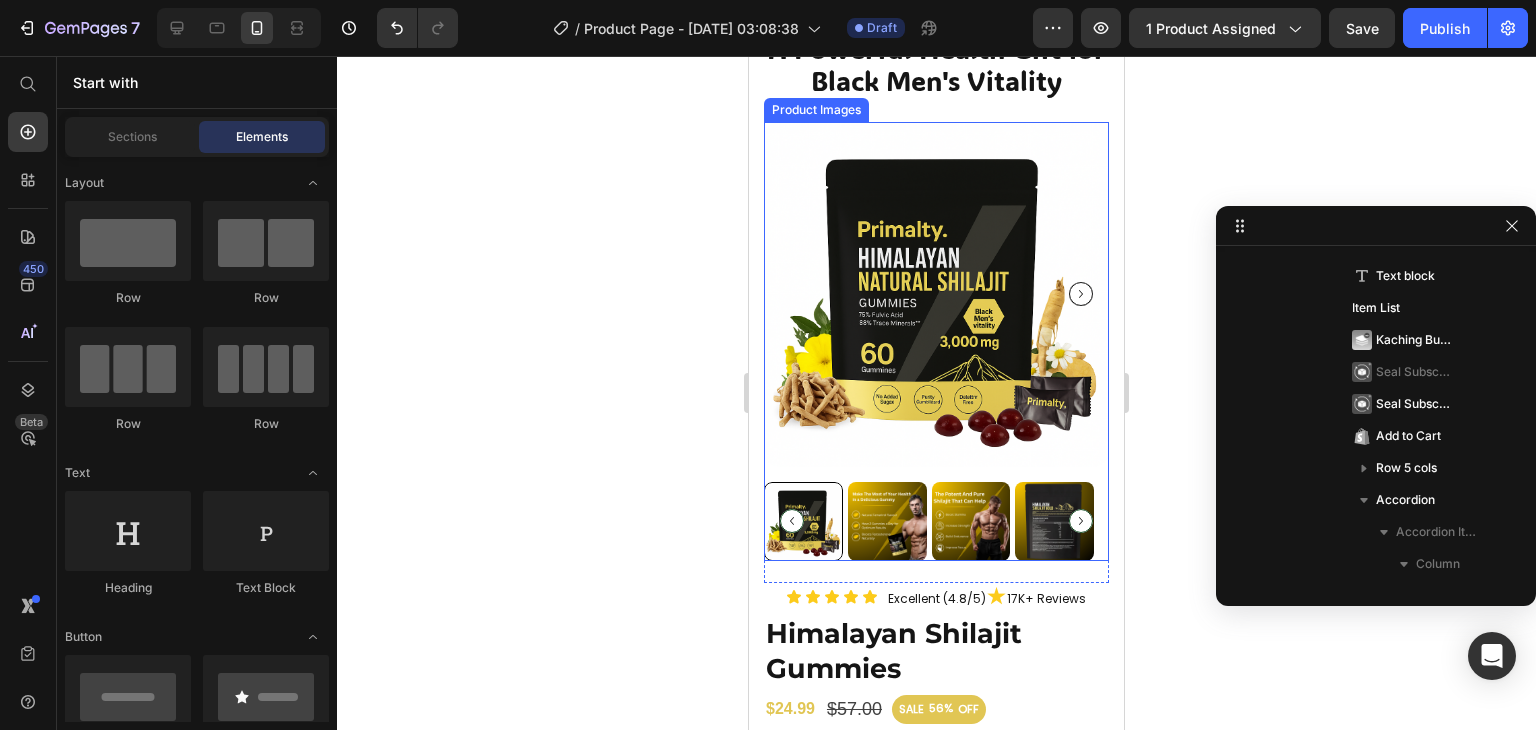 click at bounding box center [936, 294] 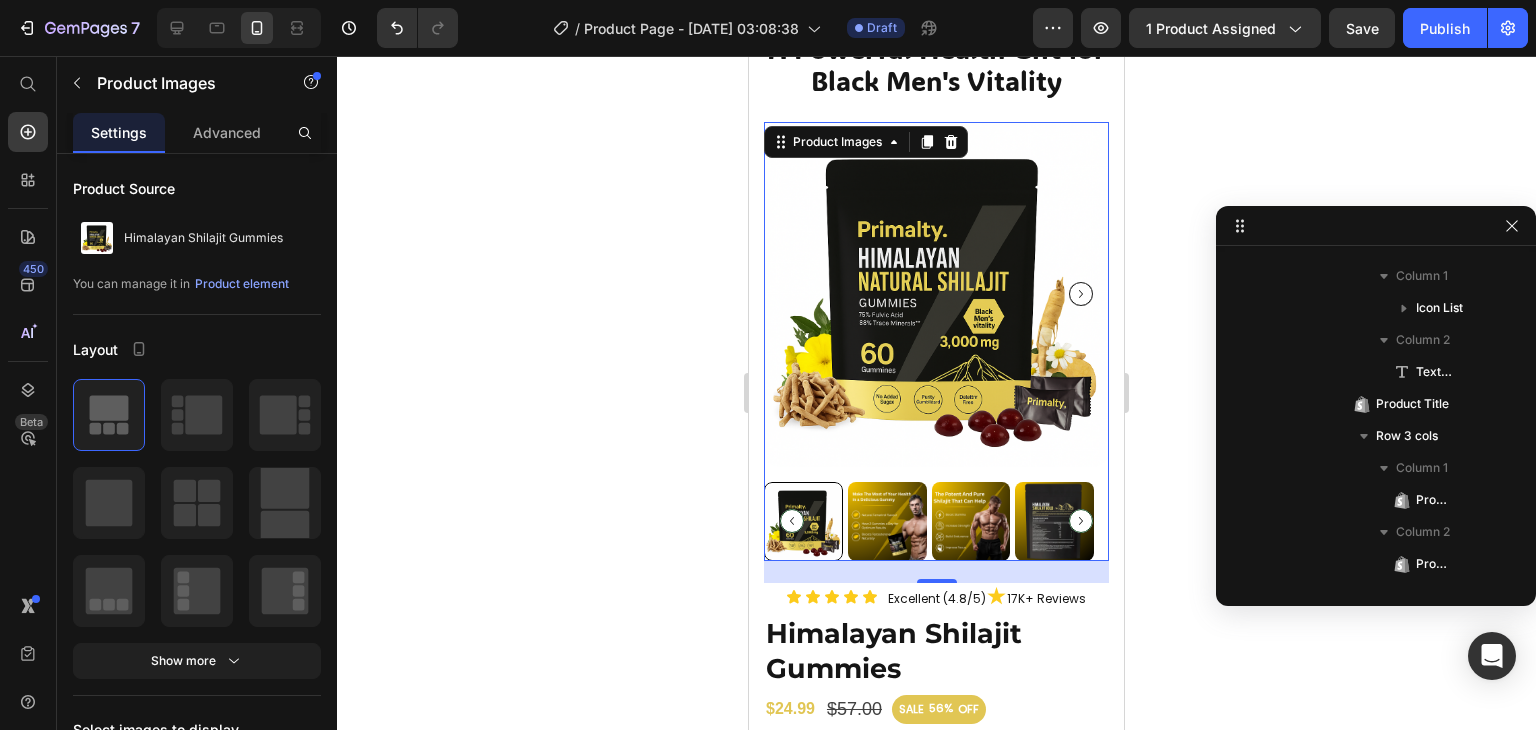 scroll, scrollTop: 218, scrollLeft: 0, axis: vertical 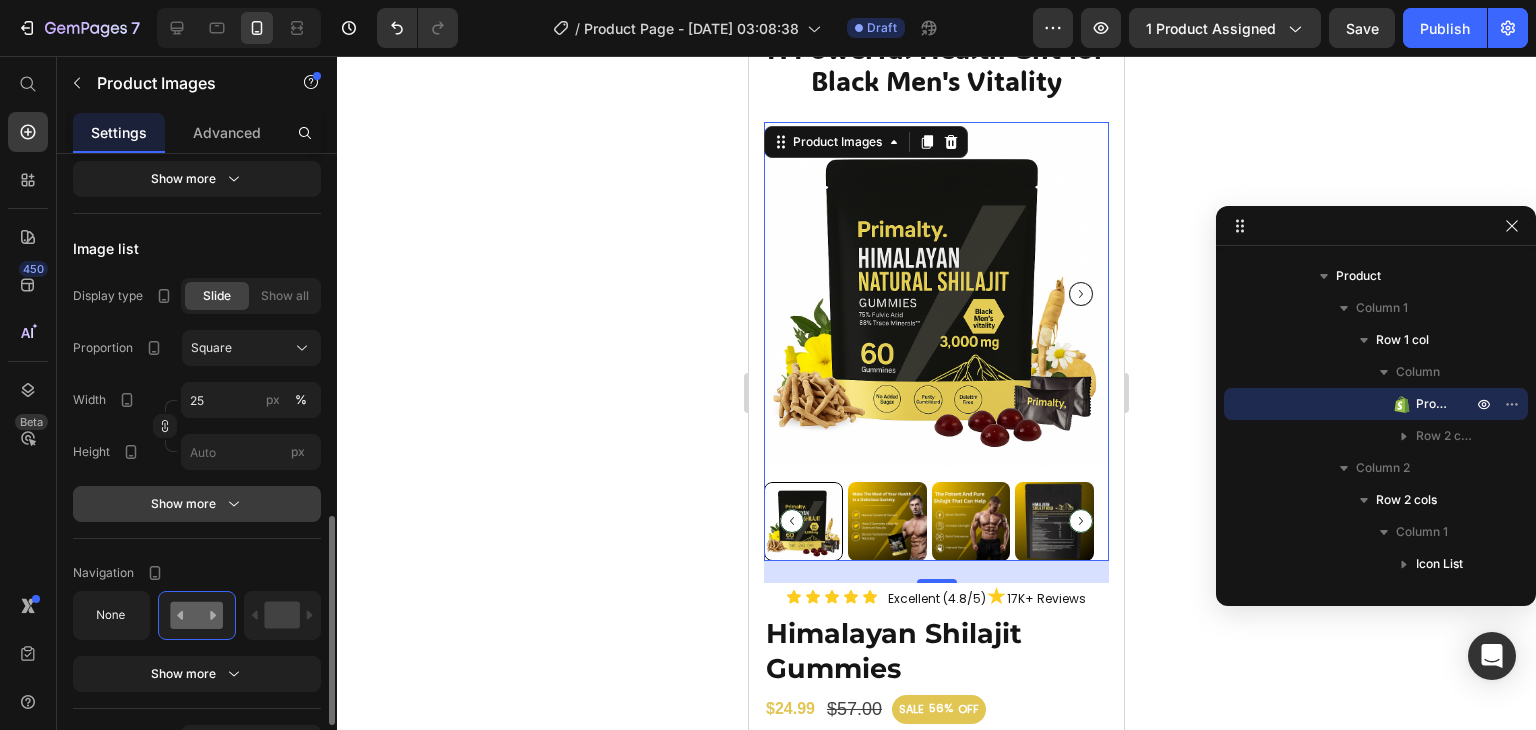 click on "Show more" at bounding box center [197, 504] 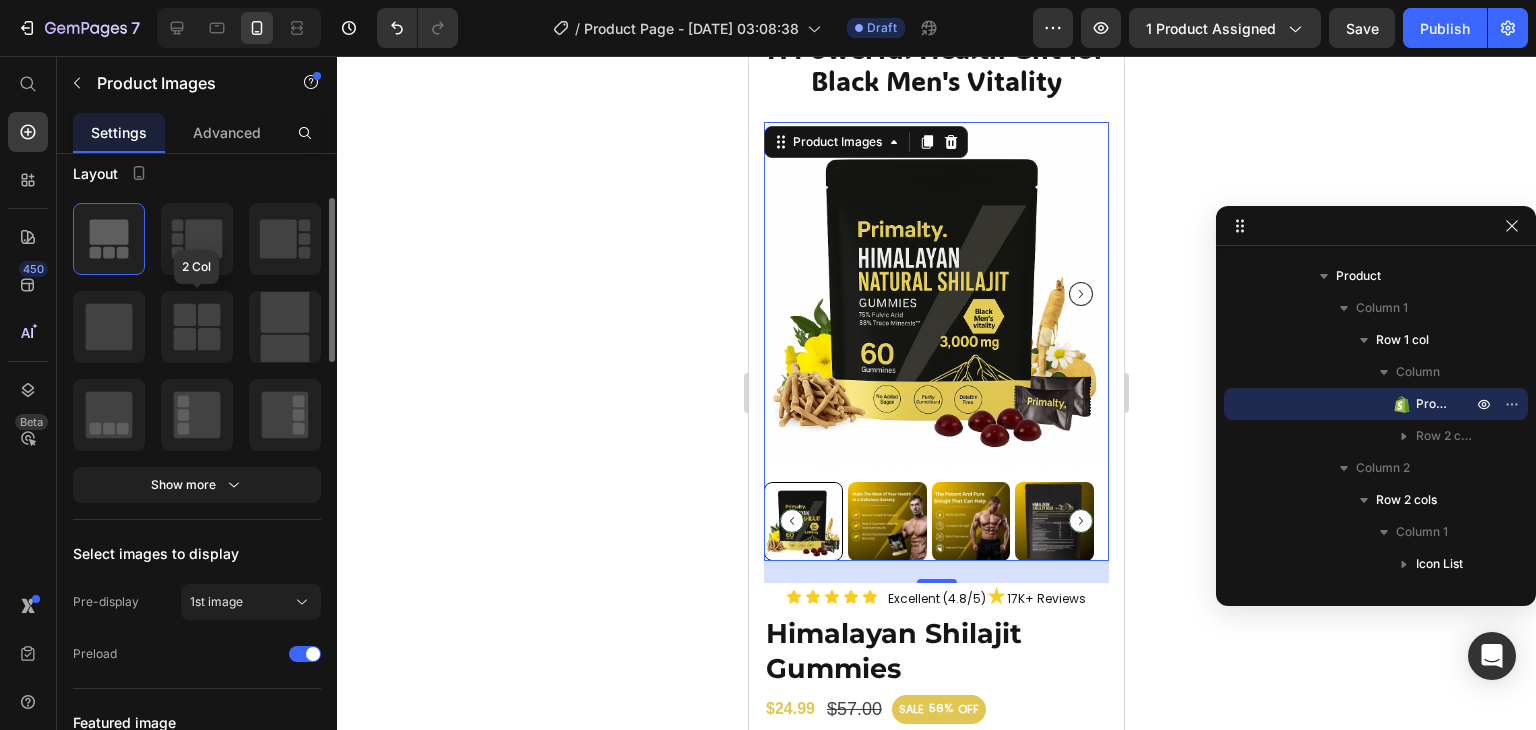 scroll, scrollTop: 175, scrollLeft: 0, axis: vertical 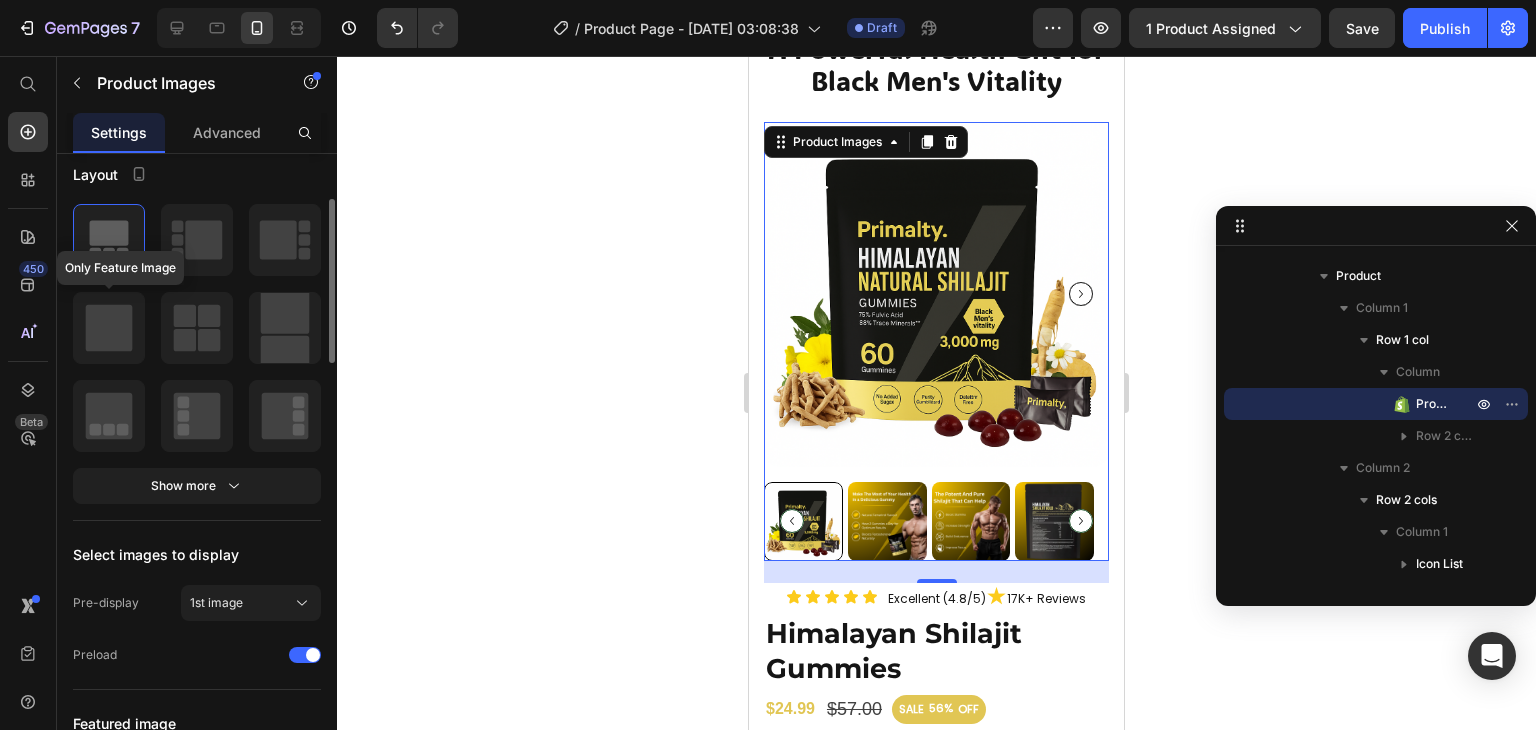 click 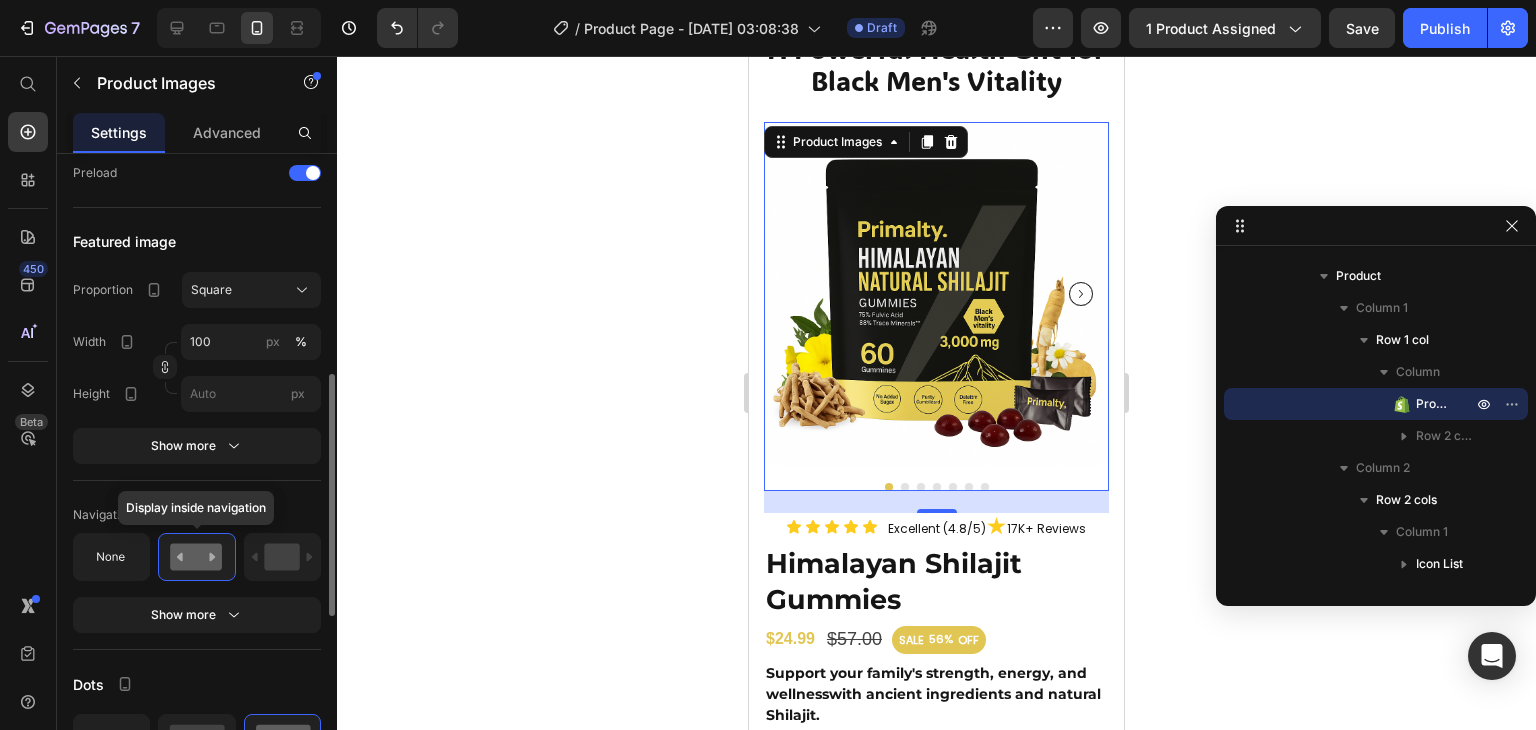 scroll, scrollTop: 606, scrollLeft: 0, axis: vertical 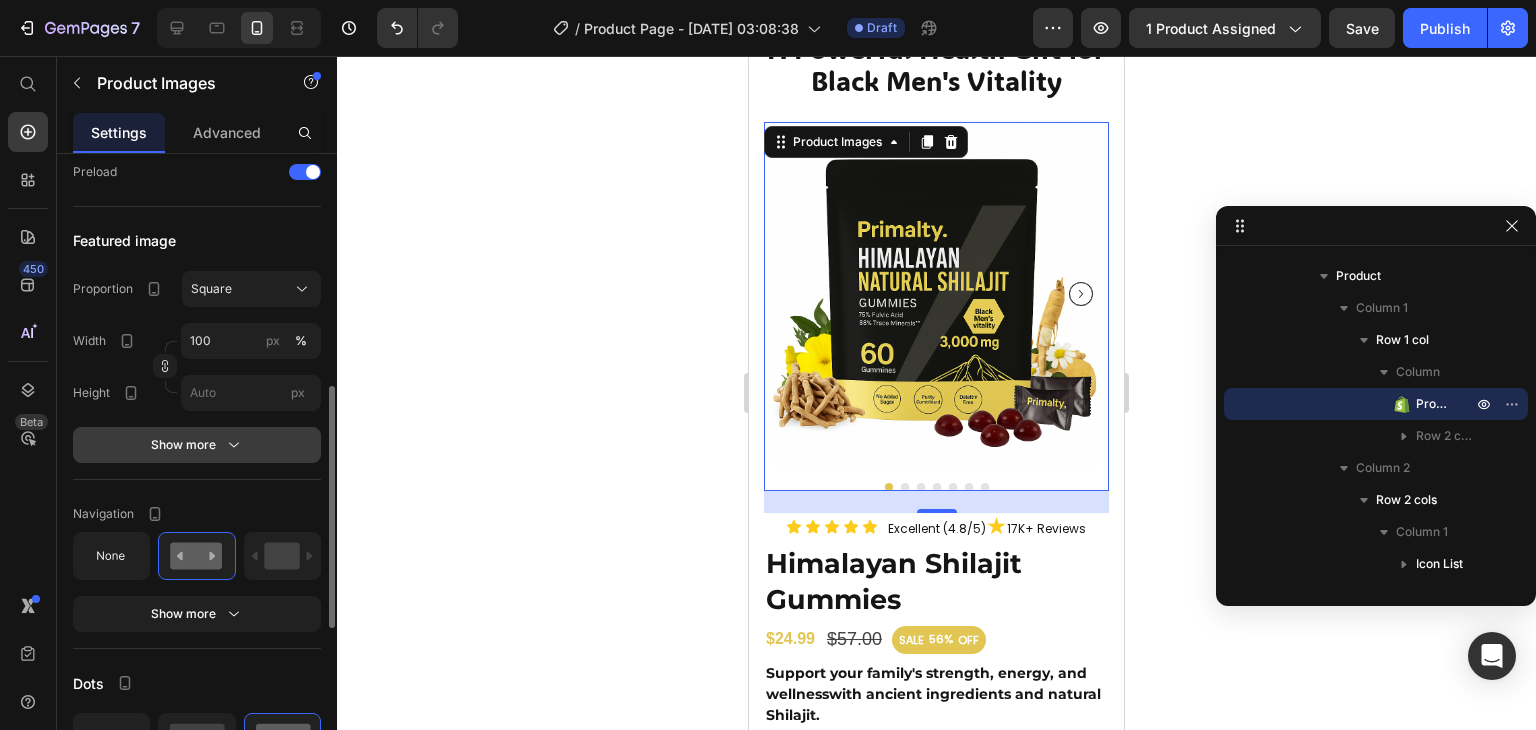 click on "Show more" at bounding box center [197, 445] 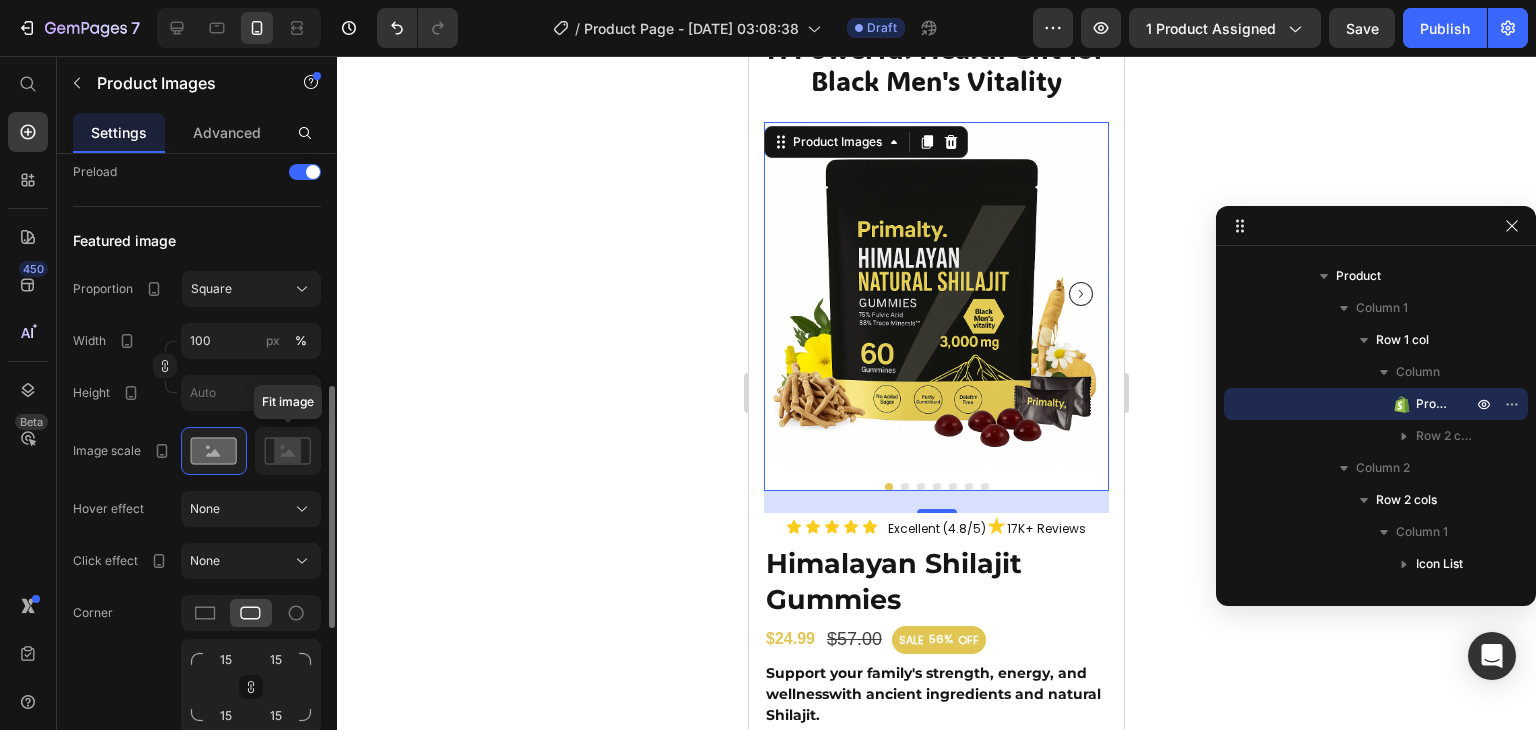 click 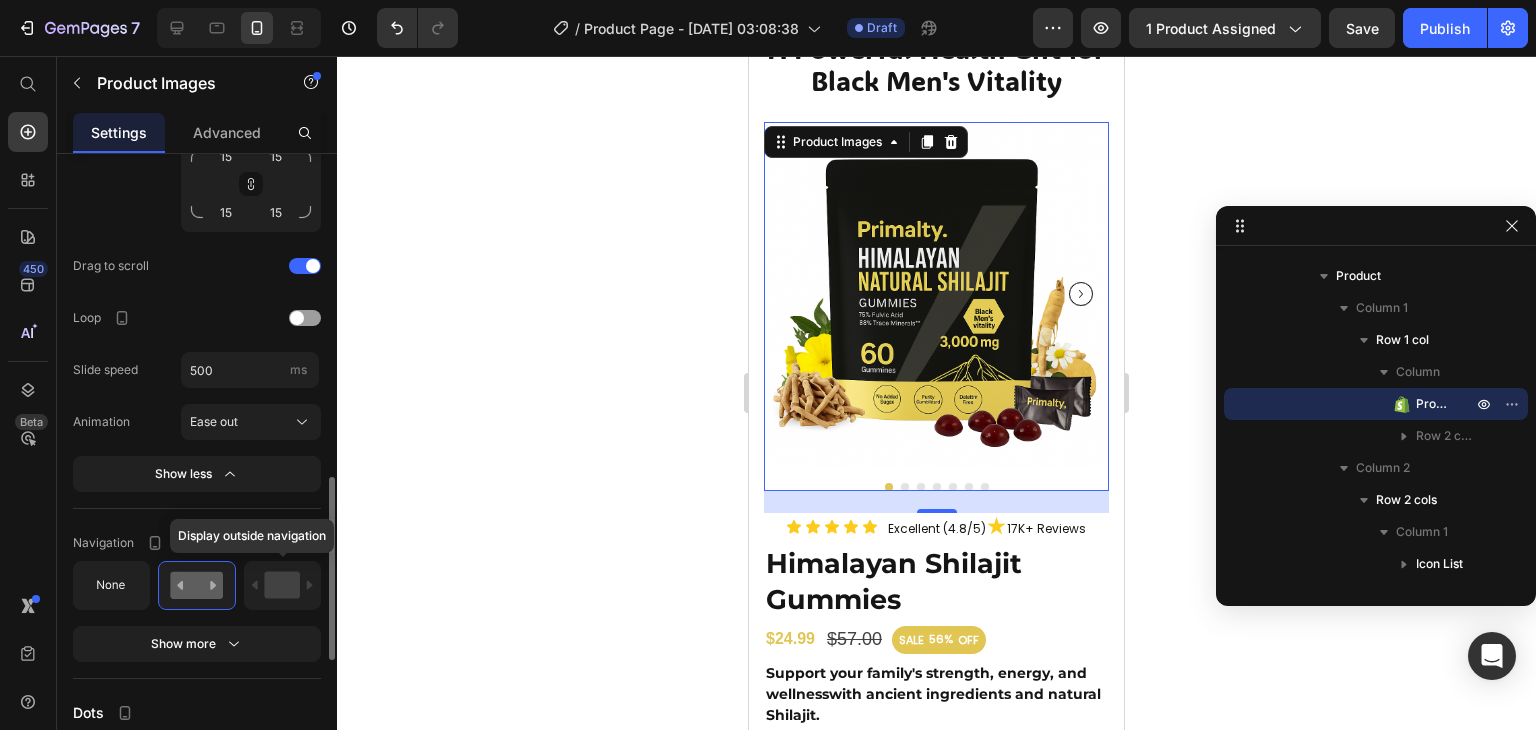 scroll, scrollTop: 1110, scrollLeft: 0, axis: vertical 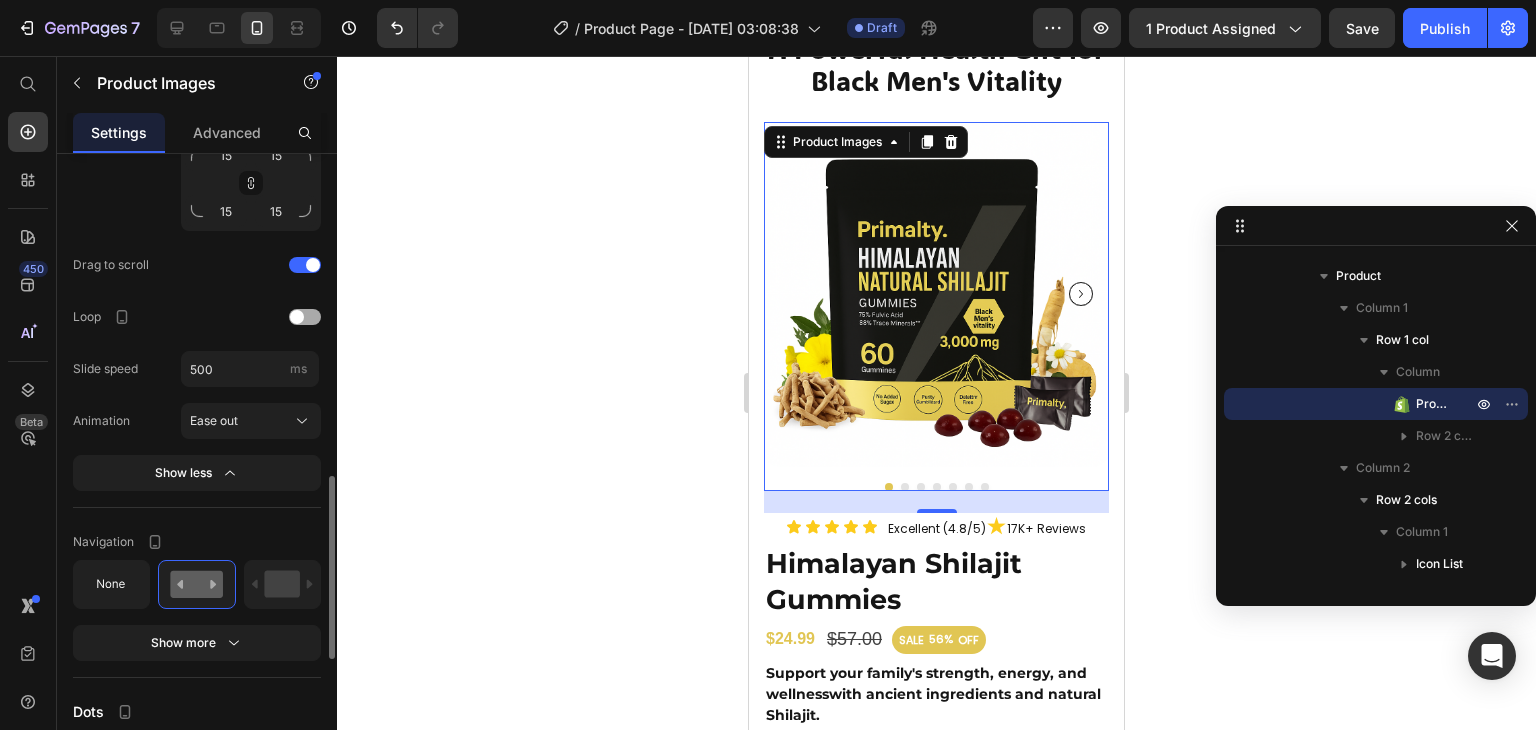 click at bounding box center (297, 317) 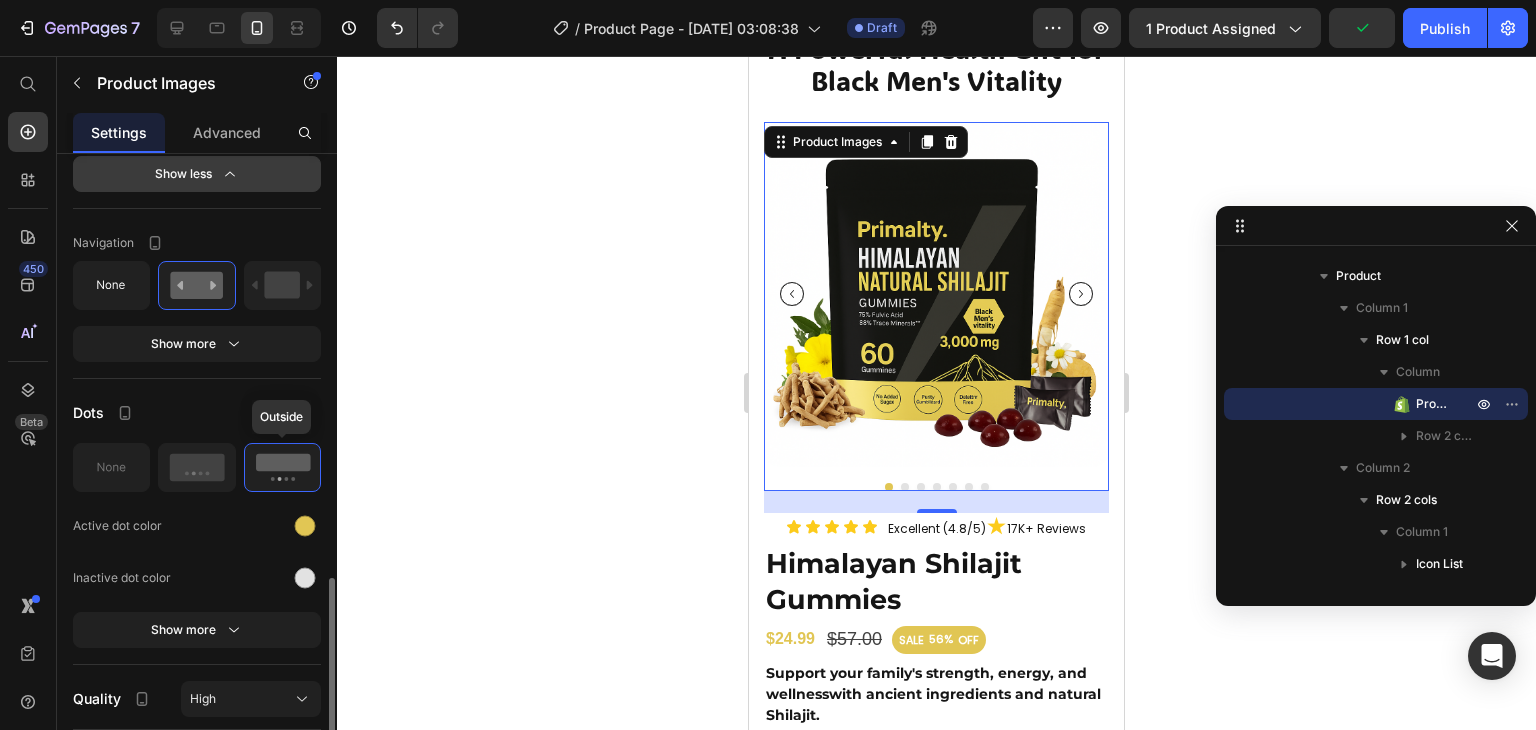 scroll, scrollTop: 1495, scrollLeft: 0, axis: vertical 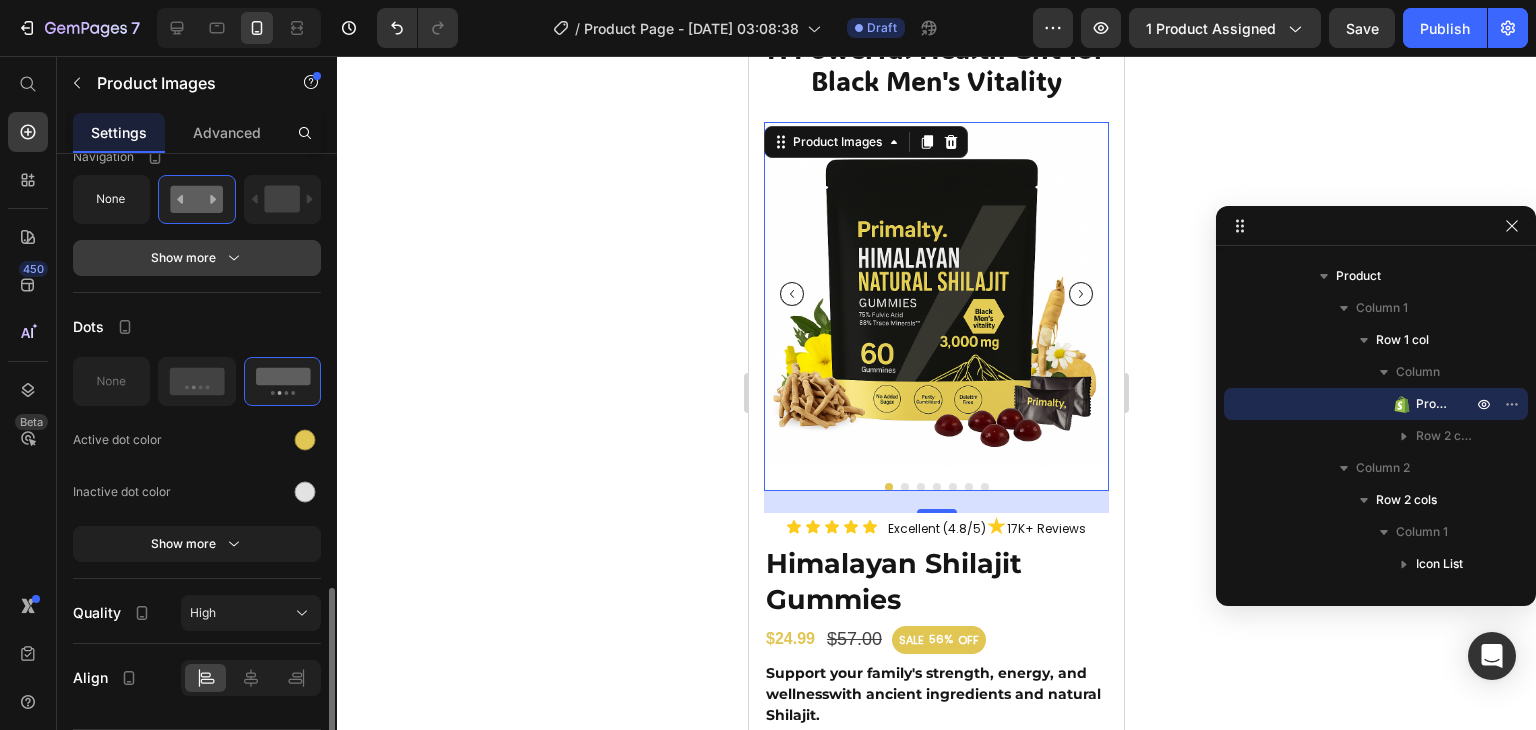 click on "Show more" at bounding box center (197, 258) 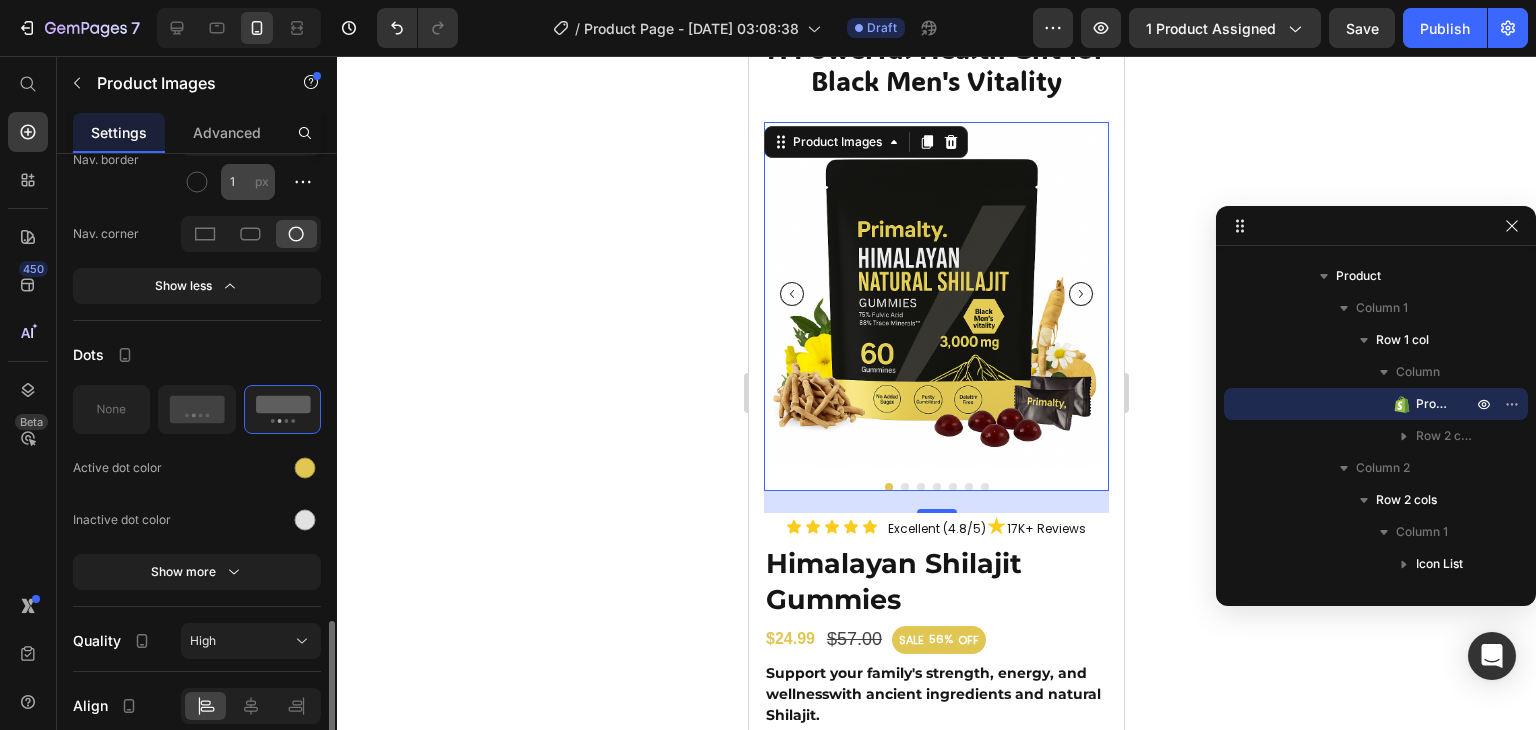scroll, scrollTop: 1854, scrollLeft: 0, axis: vertical 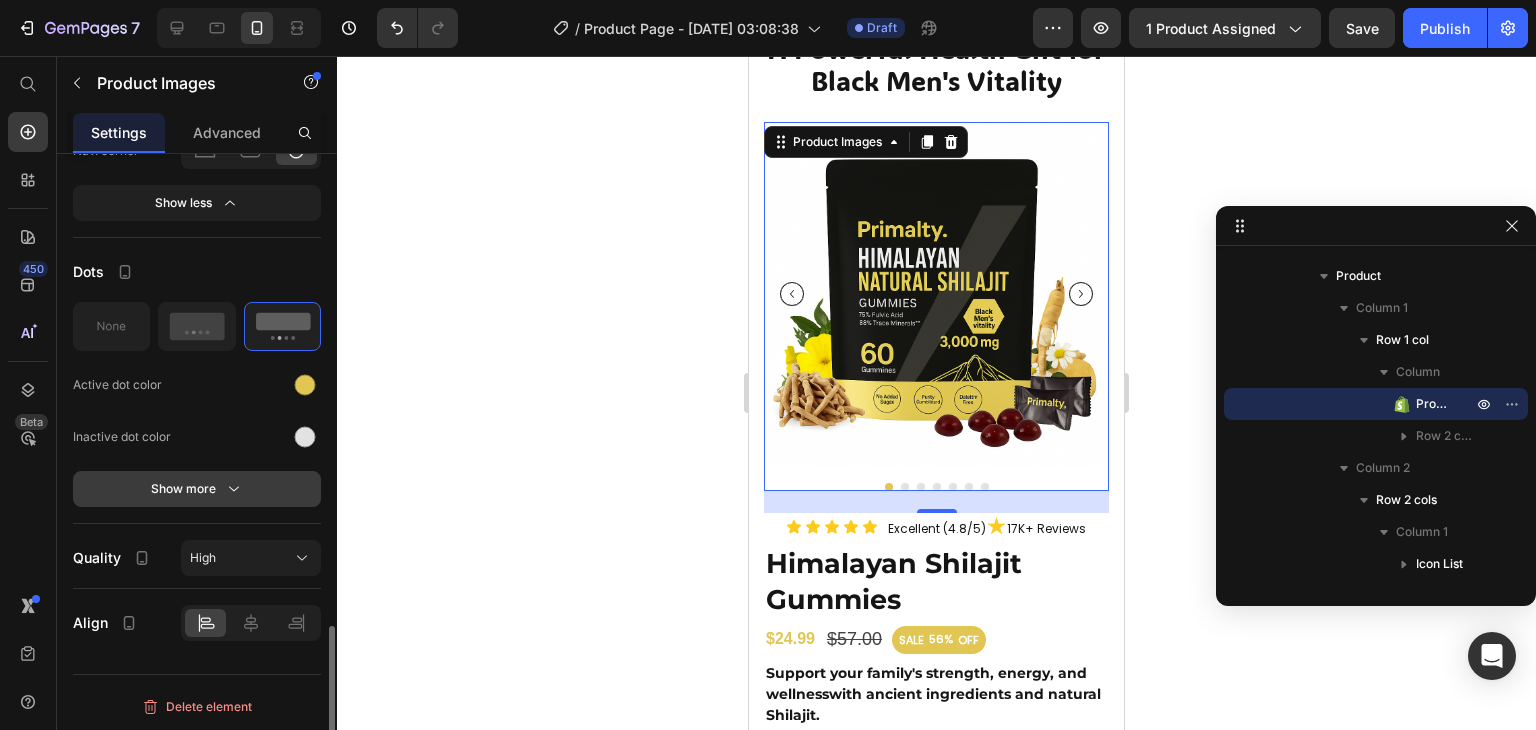 click on "Show more" at bounding box center (197, 489) 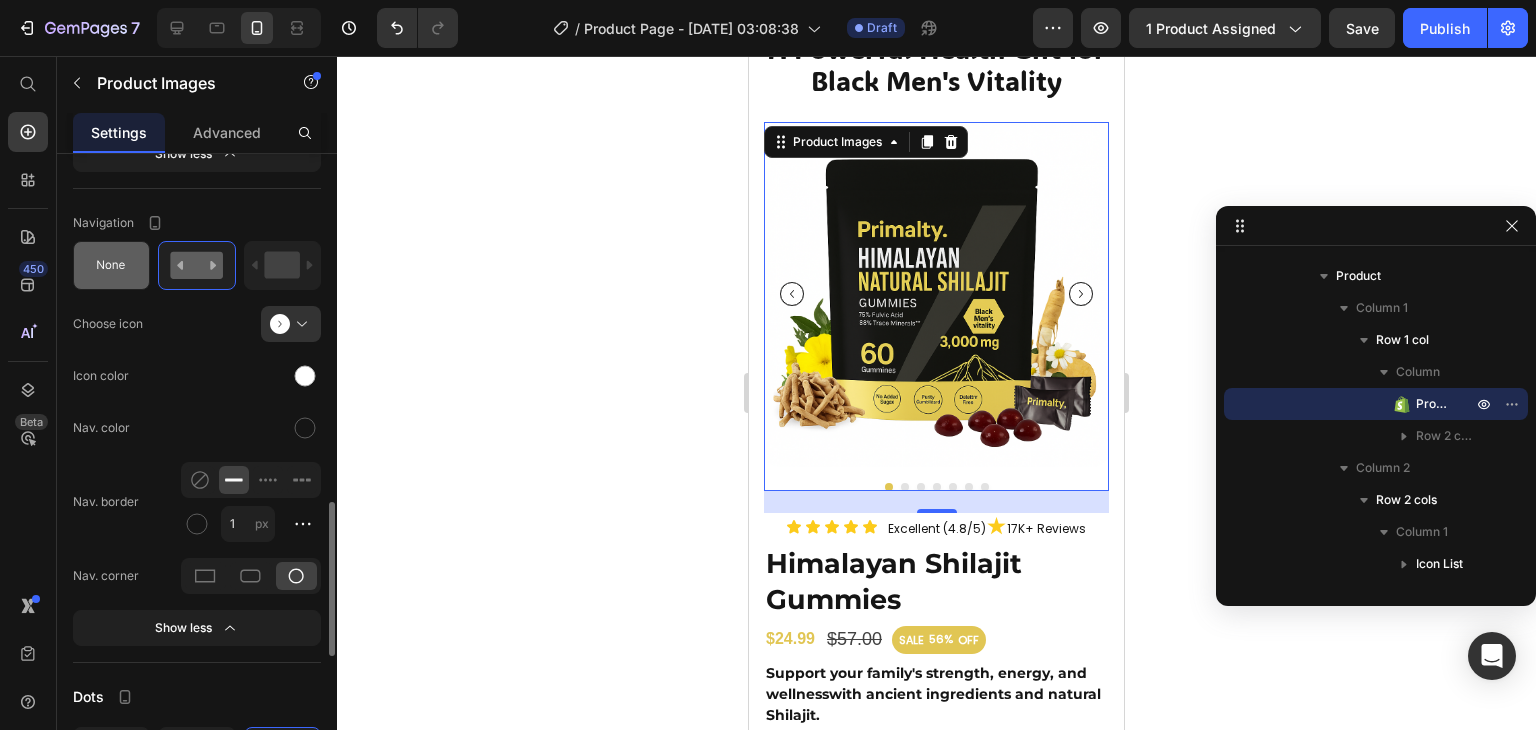 scroll, scrollTop: 1428, scrollLeft: 0, axis: vertical 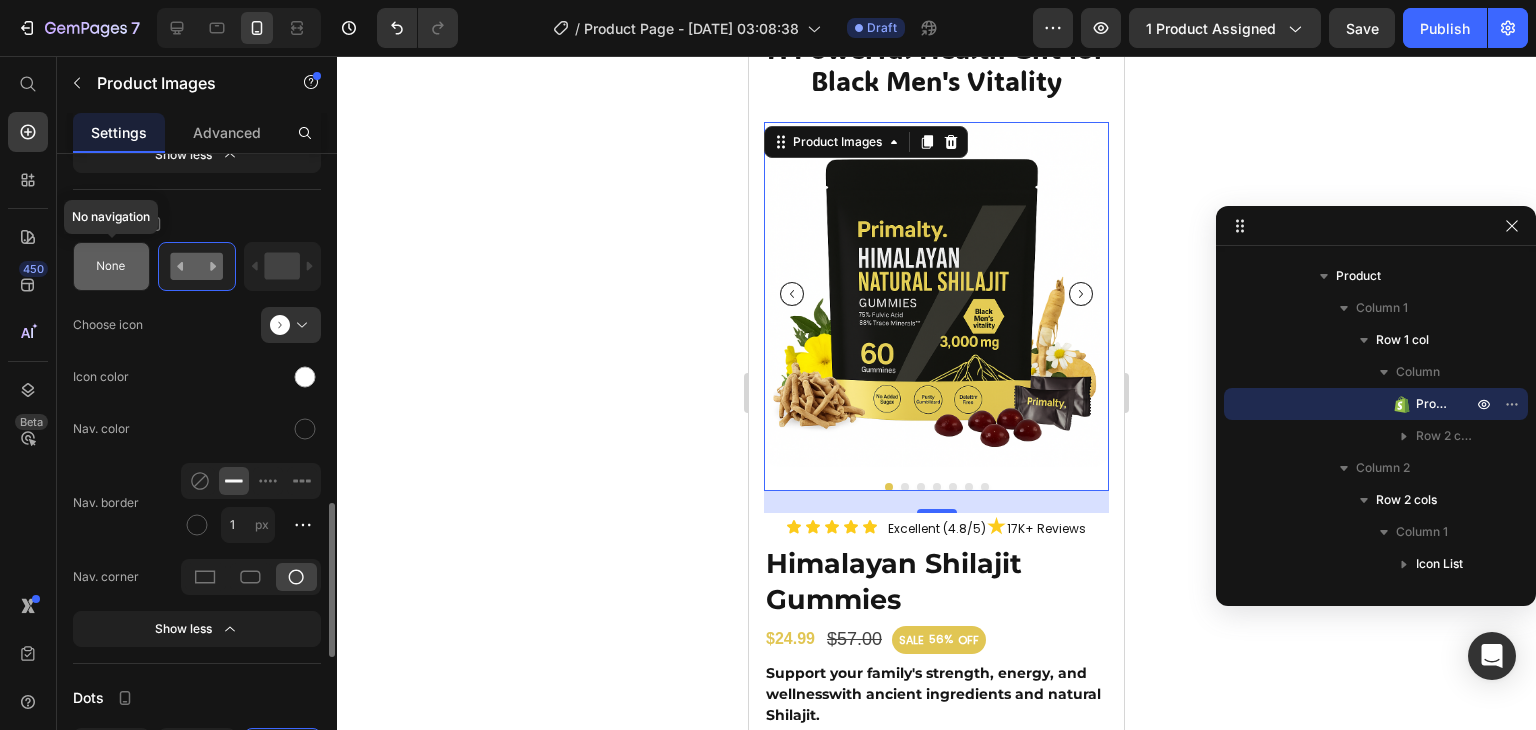 click 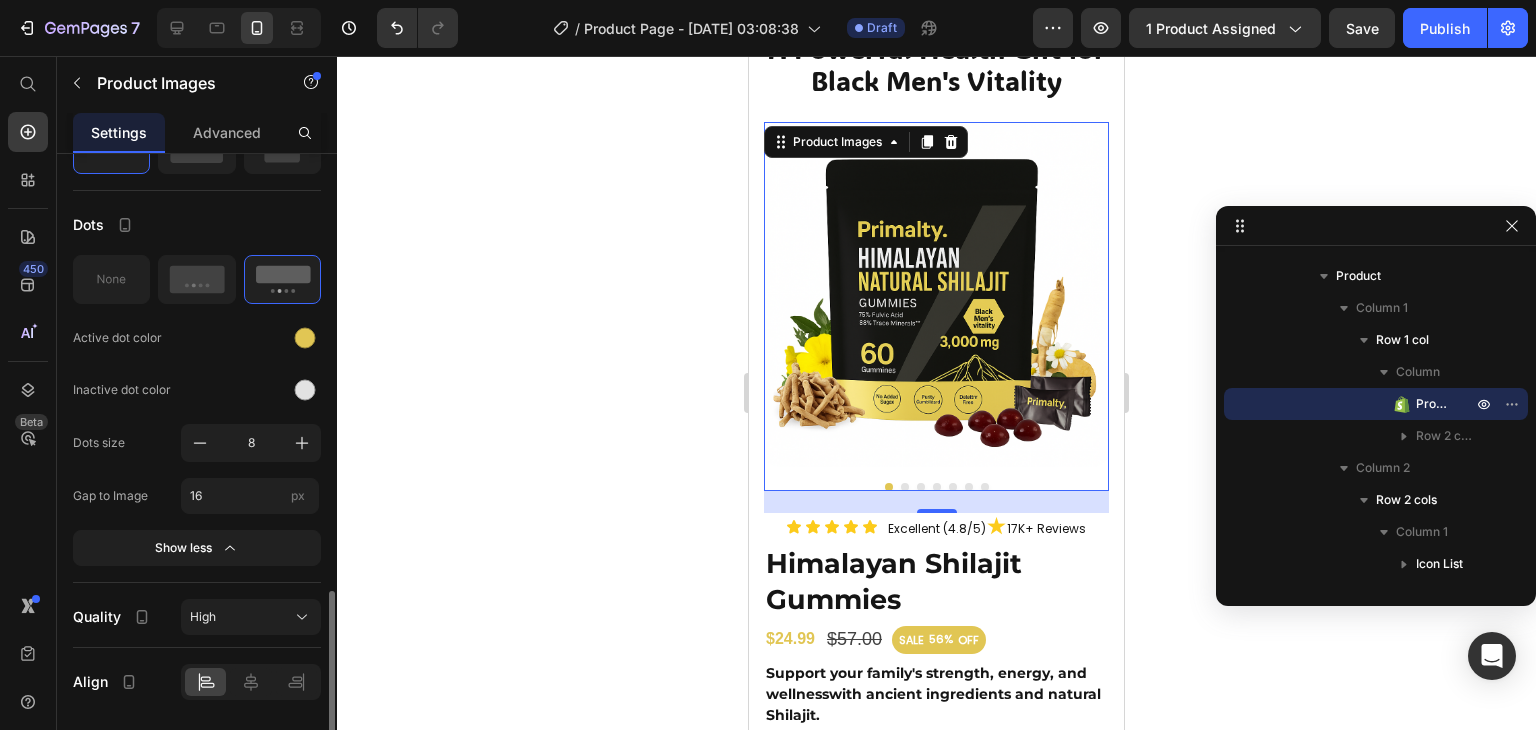 scroll, scrollTop: 1604, scrollLeft: 0, axis: vertical 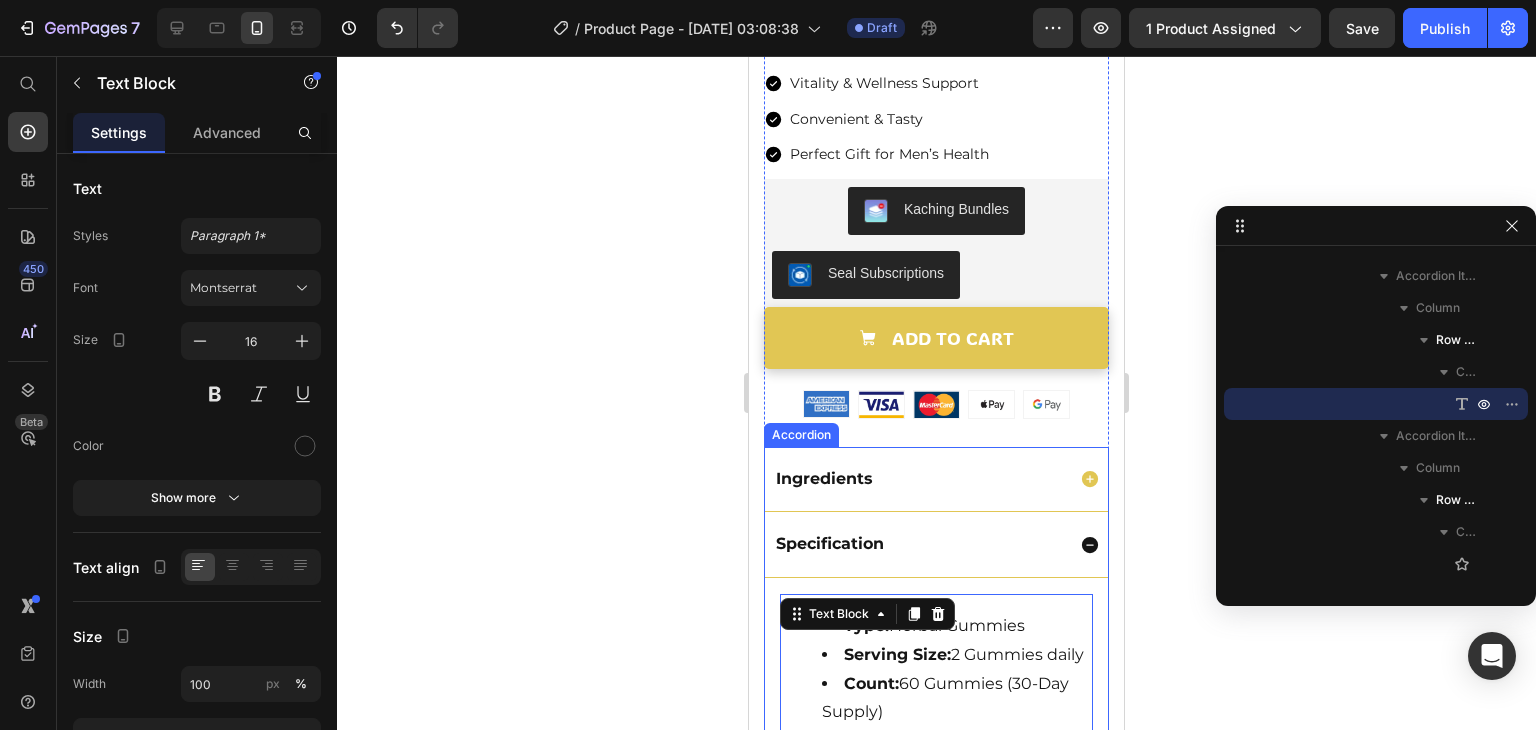 click on "Ingredients" at bounding box center [918, 479] 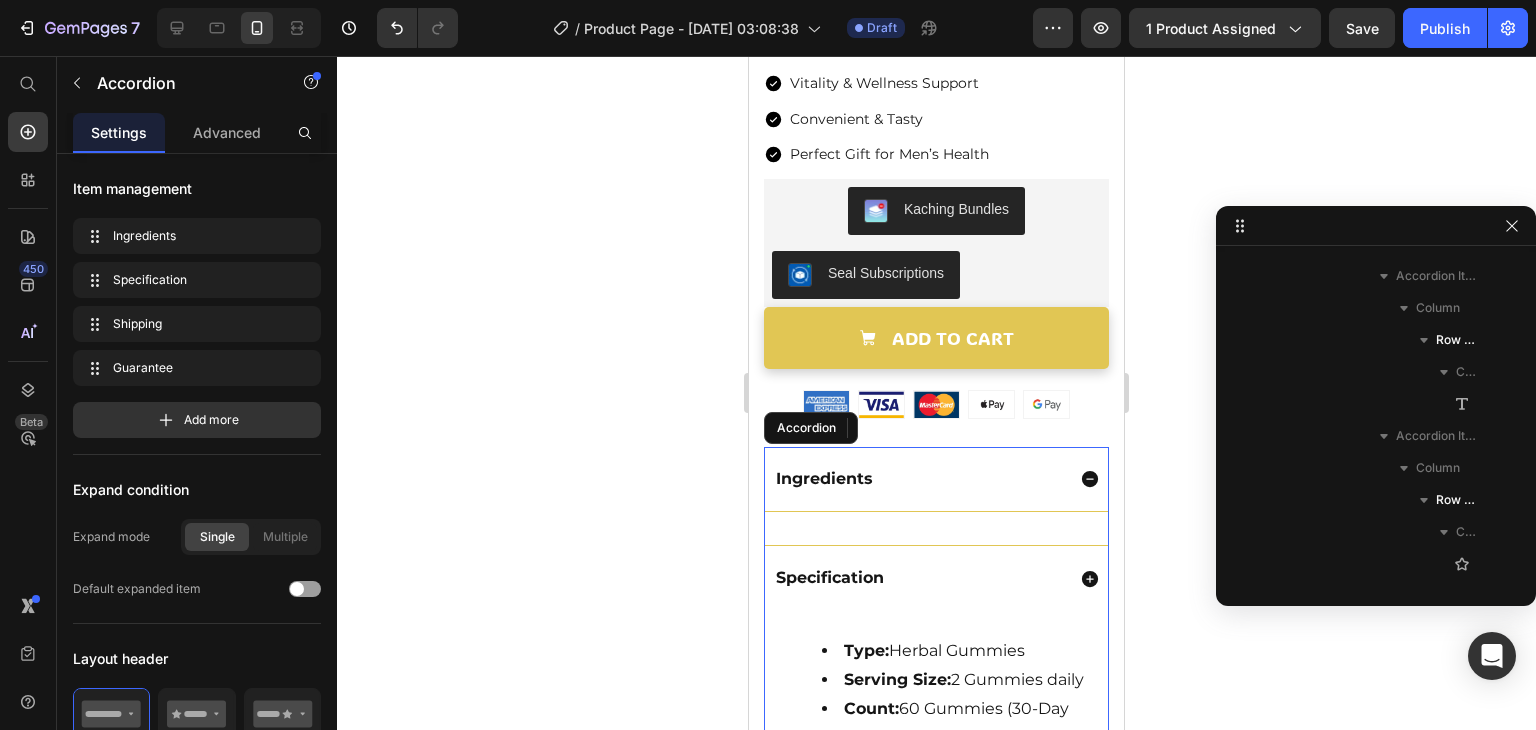 scroll, scrollTop: 1274, scrollLeft: 0, axis: vertical 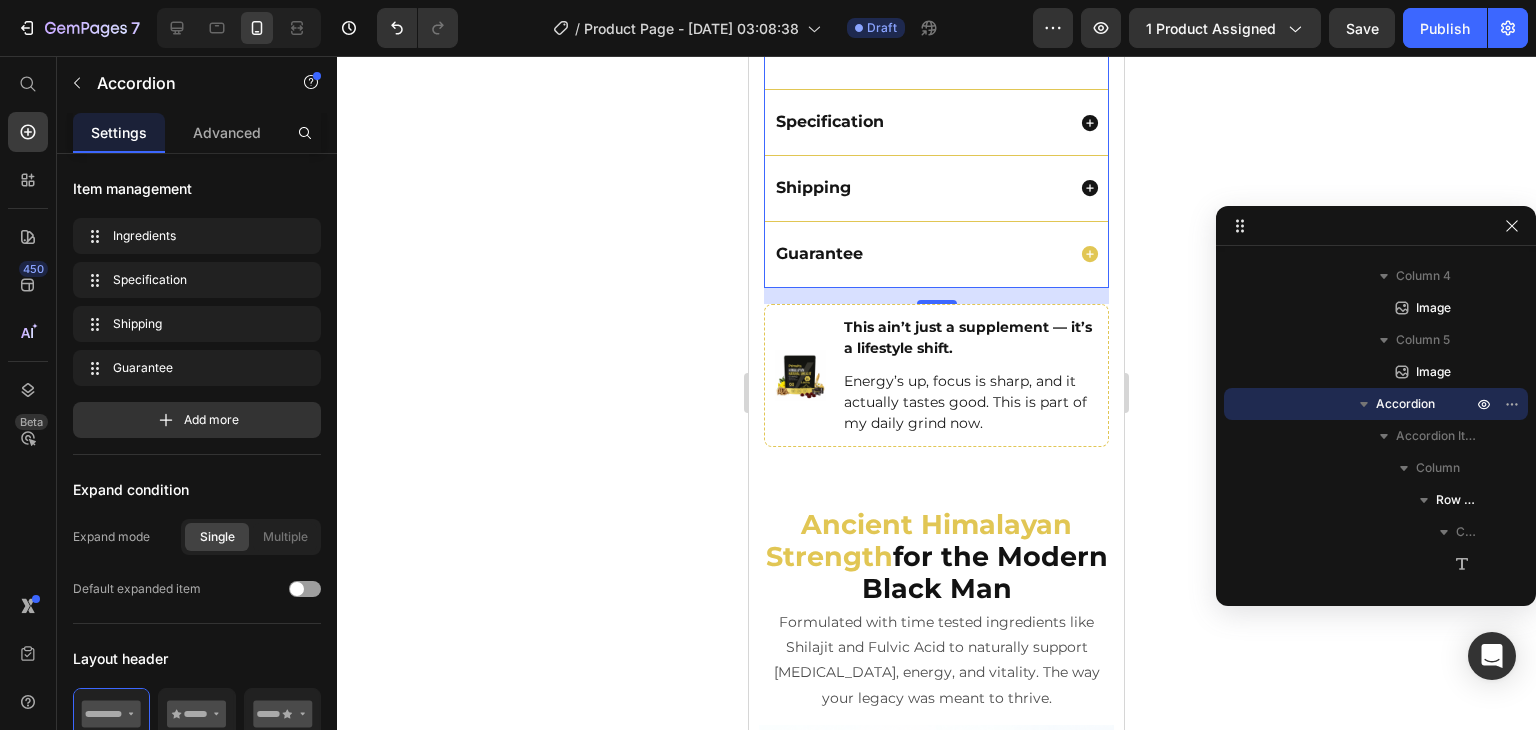 click on "Guarantee" at bounding box center [936, 254] 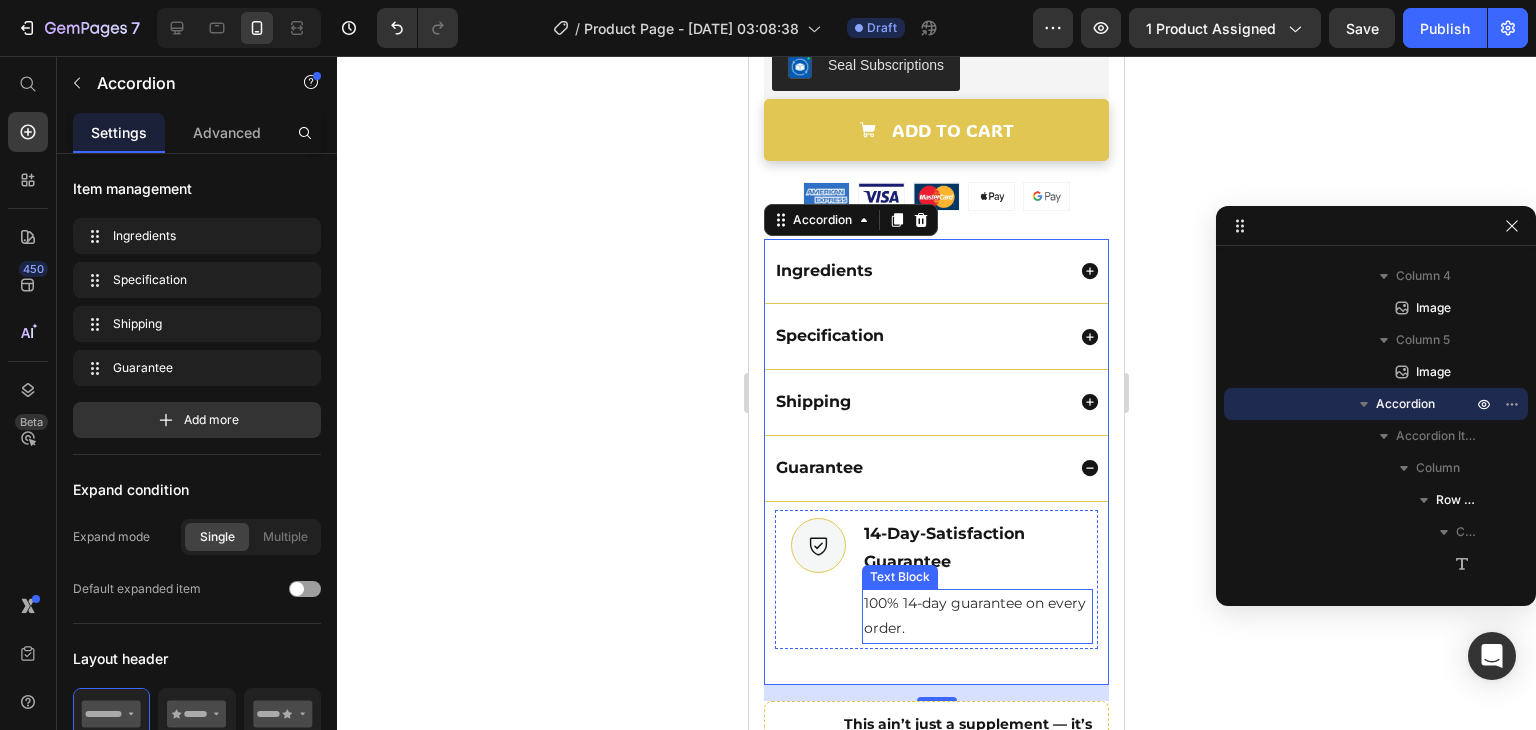scroll, scrollTop: 1004, scrollLeft: 0, axis: vertical 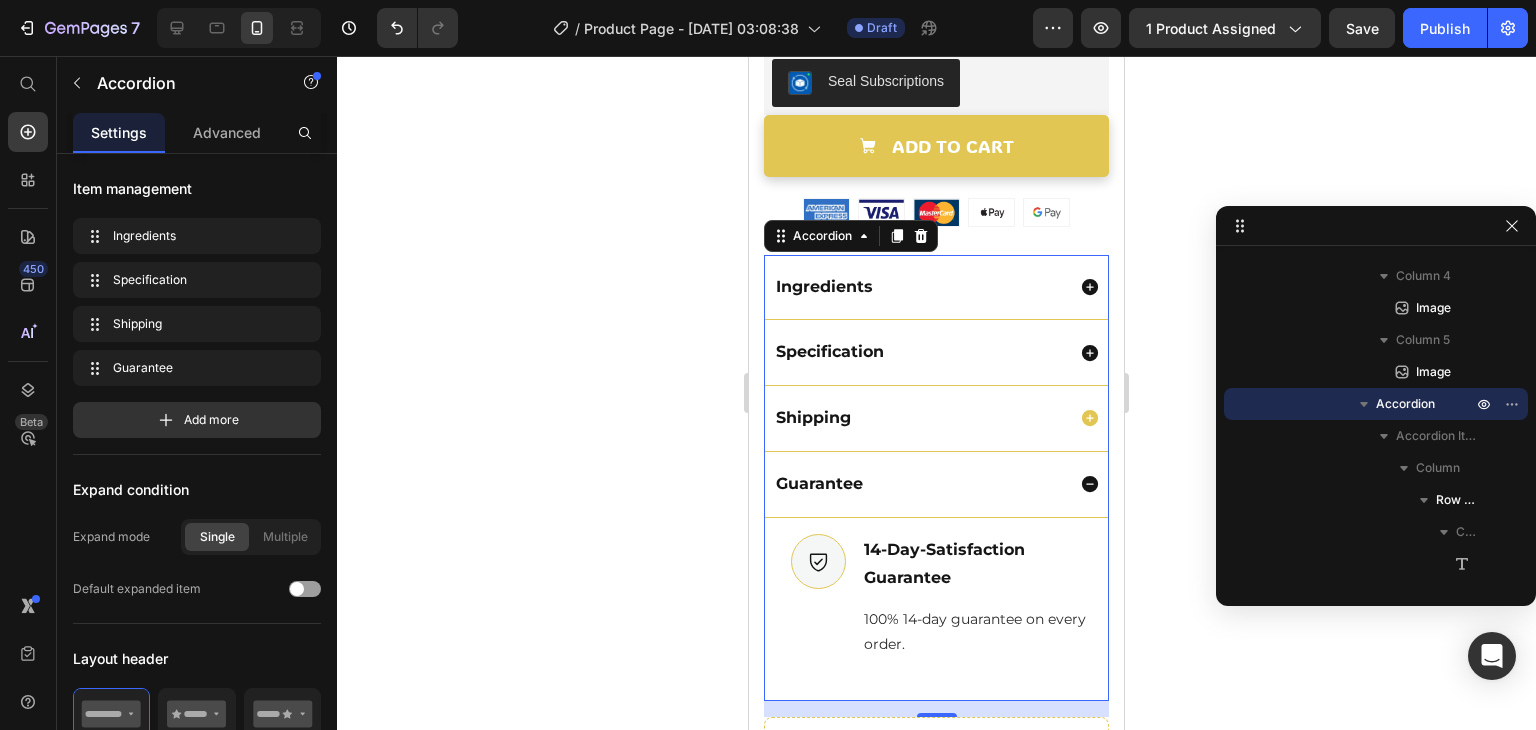 click on "Shipping" at bounding box center (918, 418) 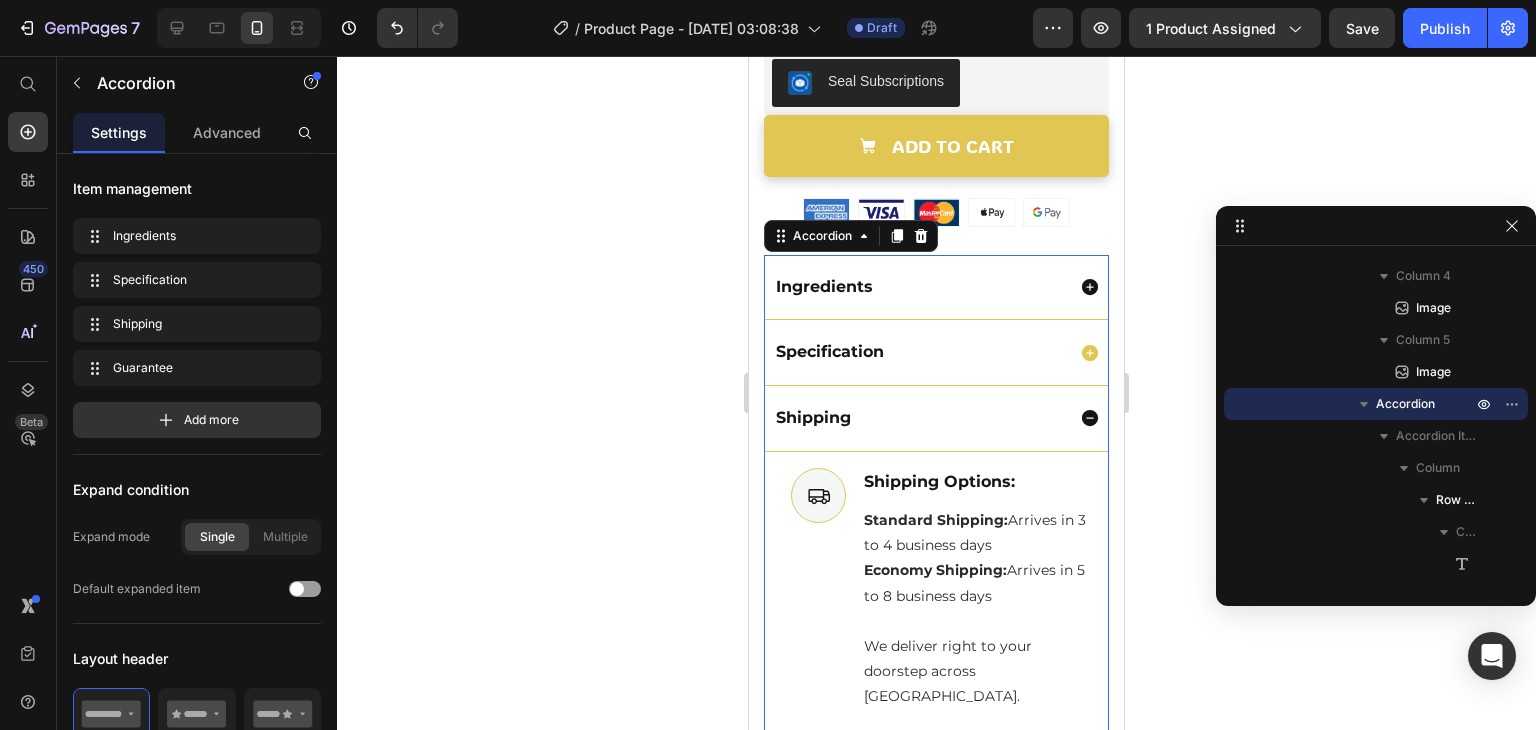 click on "Specification" at bounding box center [918, 352] 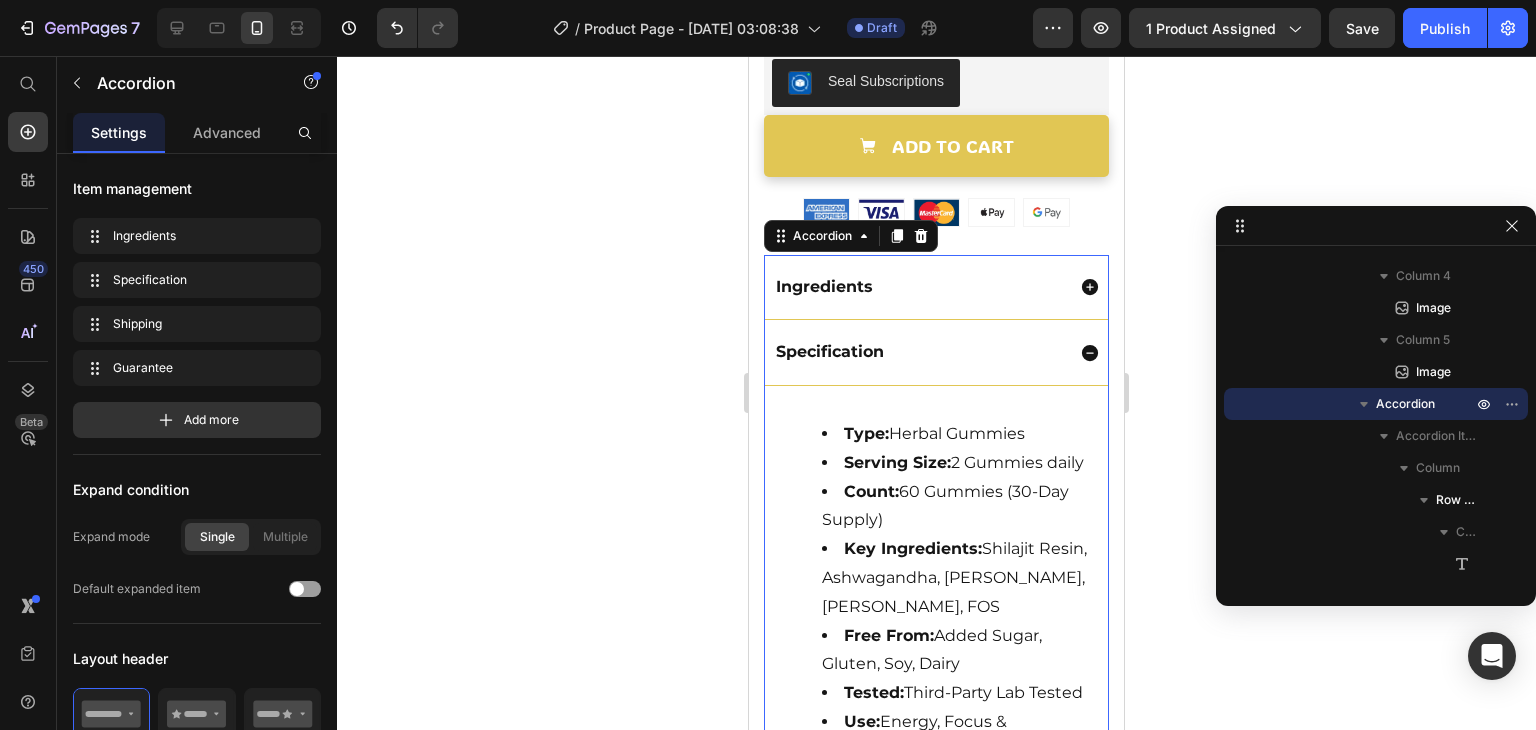 click on "Specification" at bounding box center [918, 352] 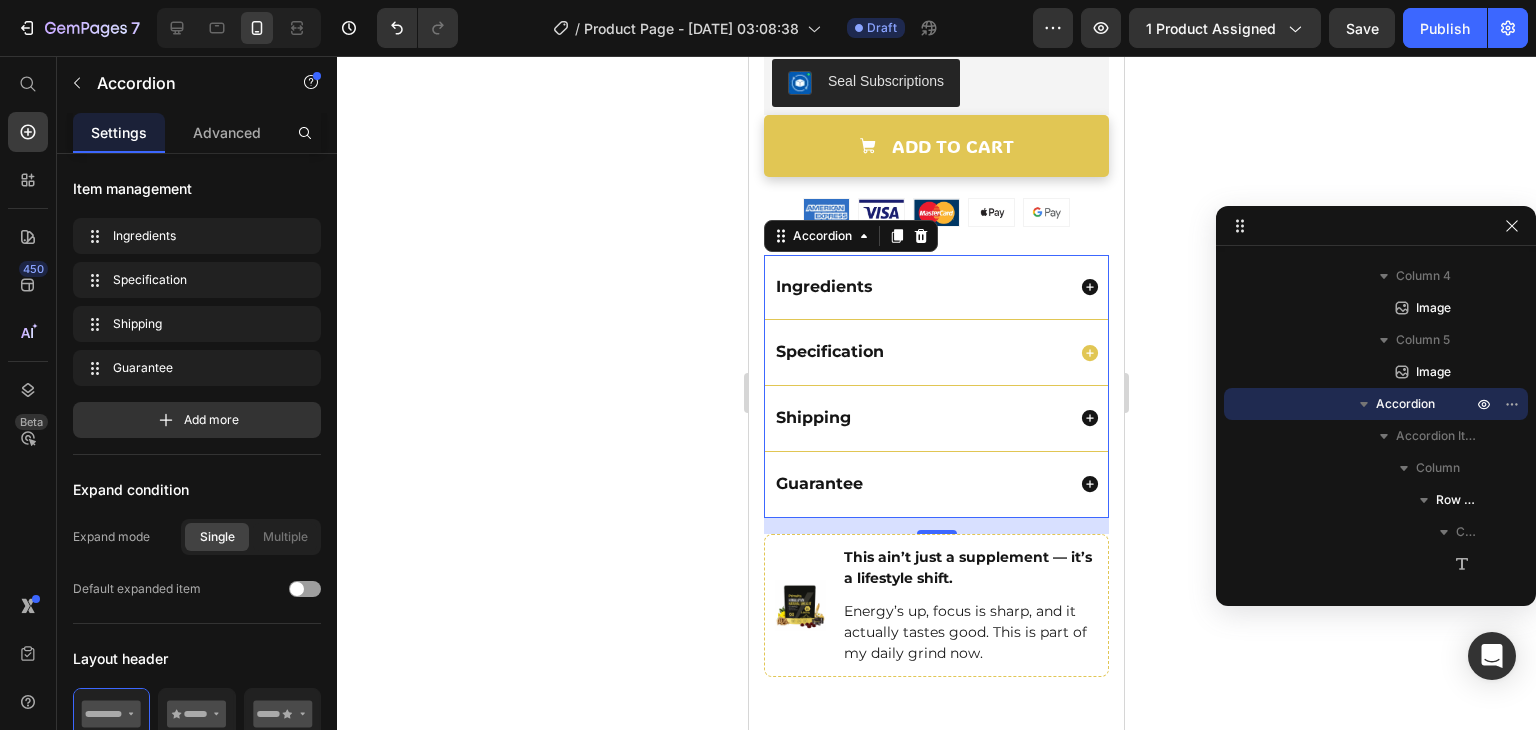click on "Specification" at bounding box center [918, 352] 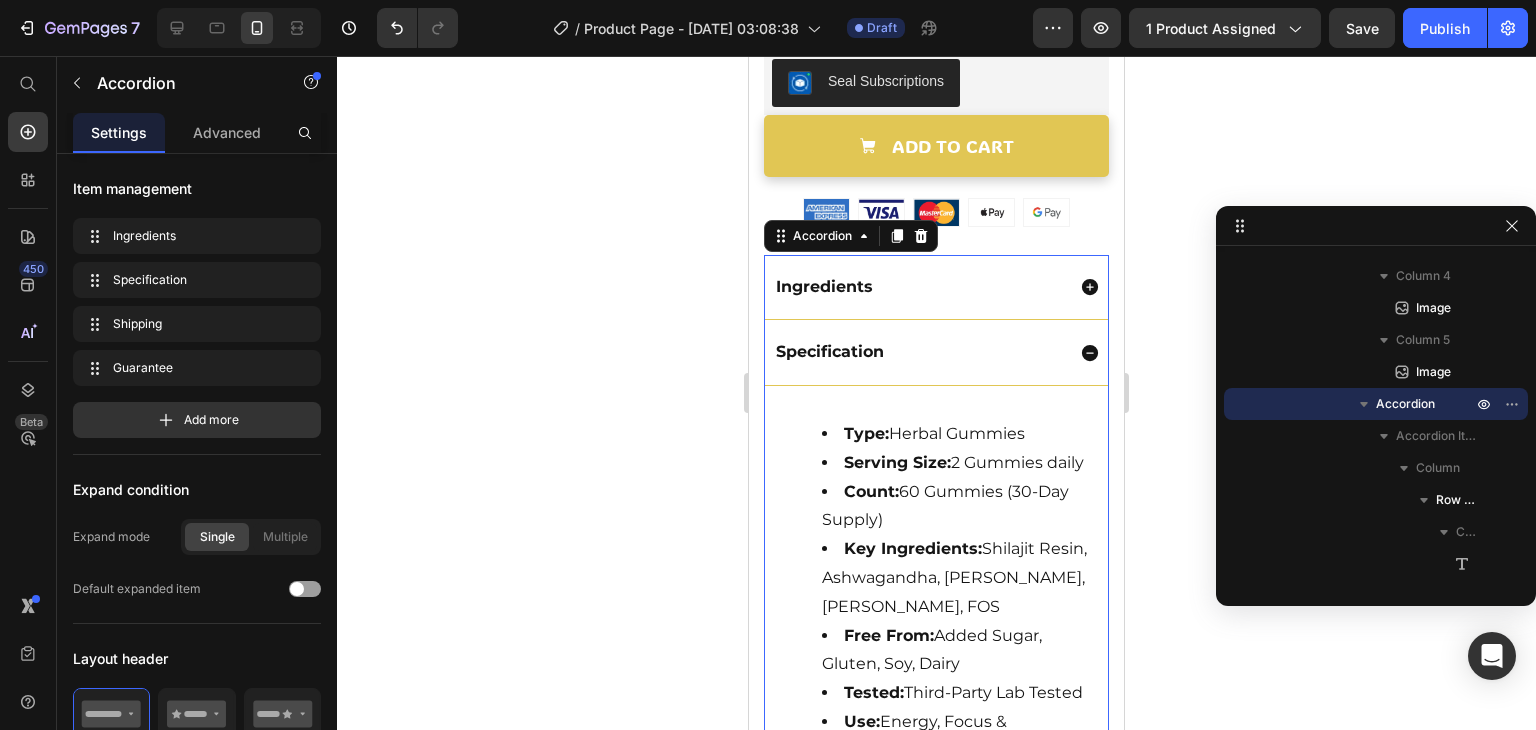 click on "Specification" at bounding box center (918, 352) 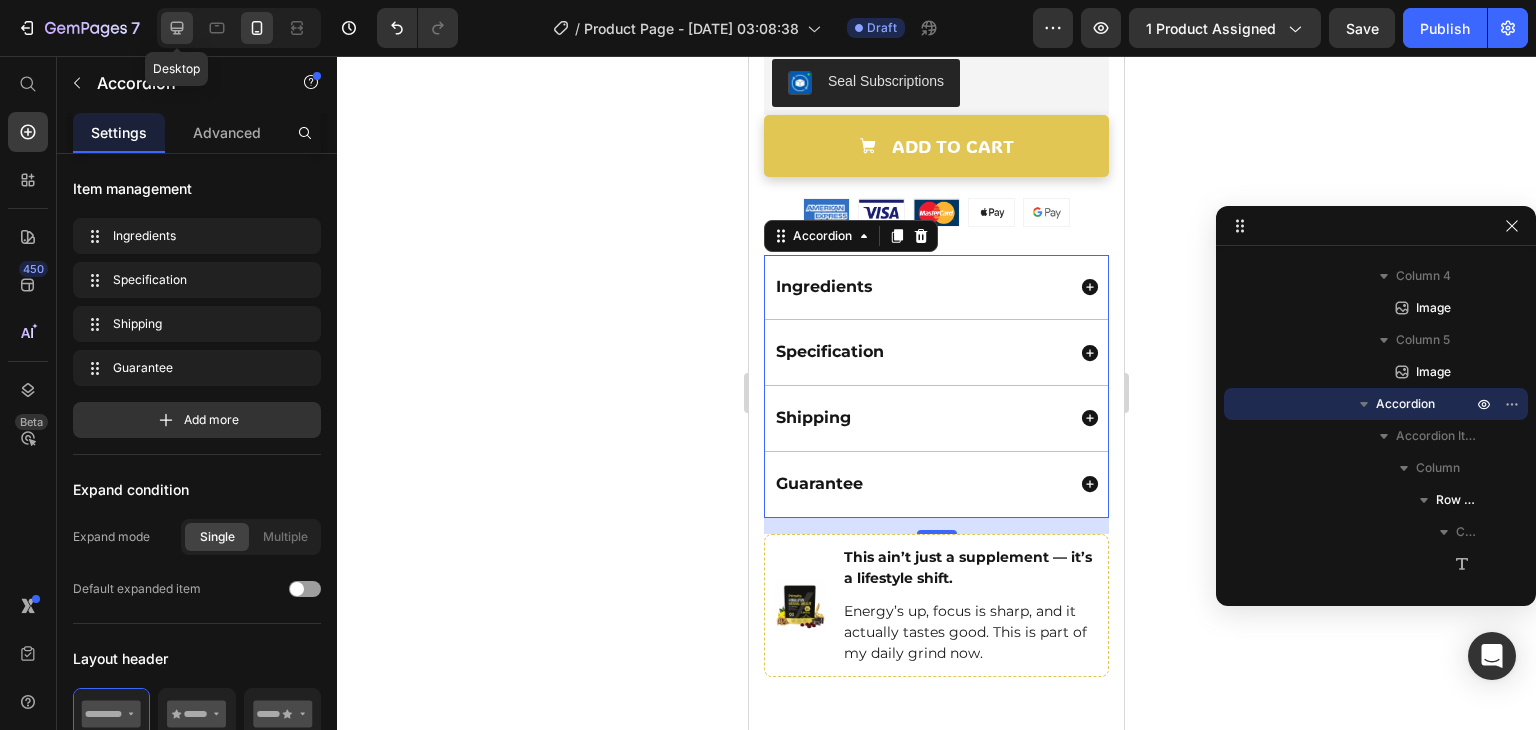 drag, startPoint x: 190, startPoint y: 33, endPoint x: 279, endPoint y: 235, distance: 220.7374 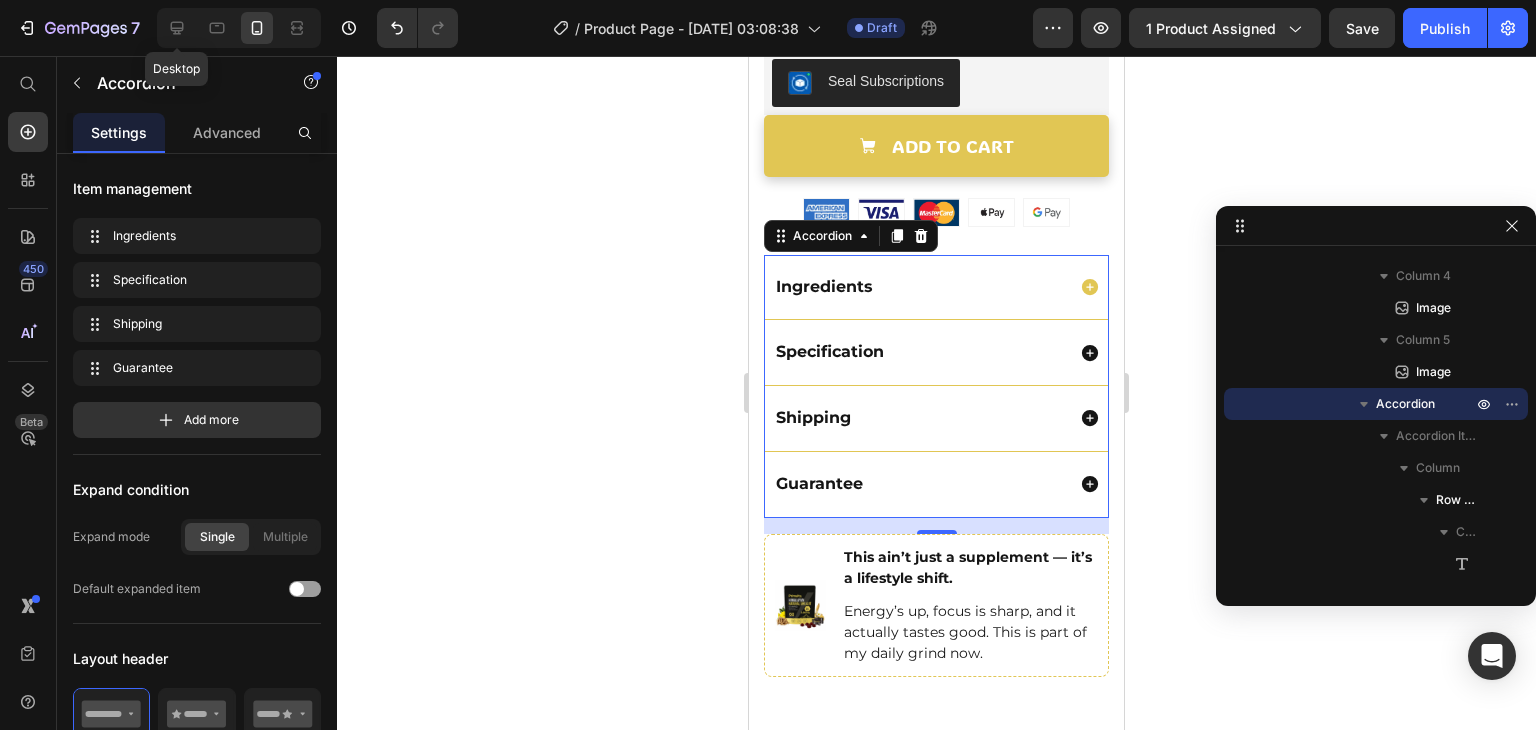 type on "18" 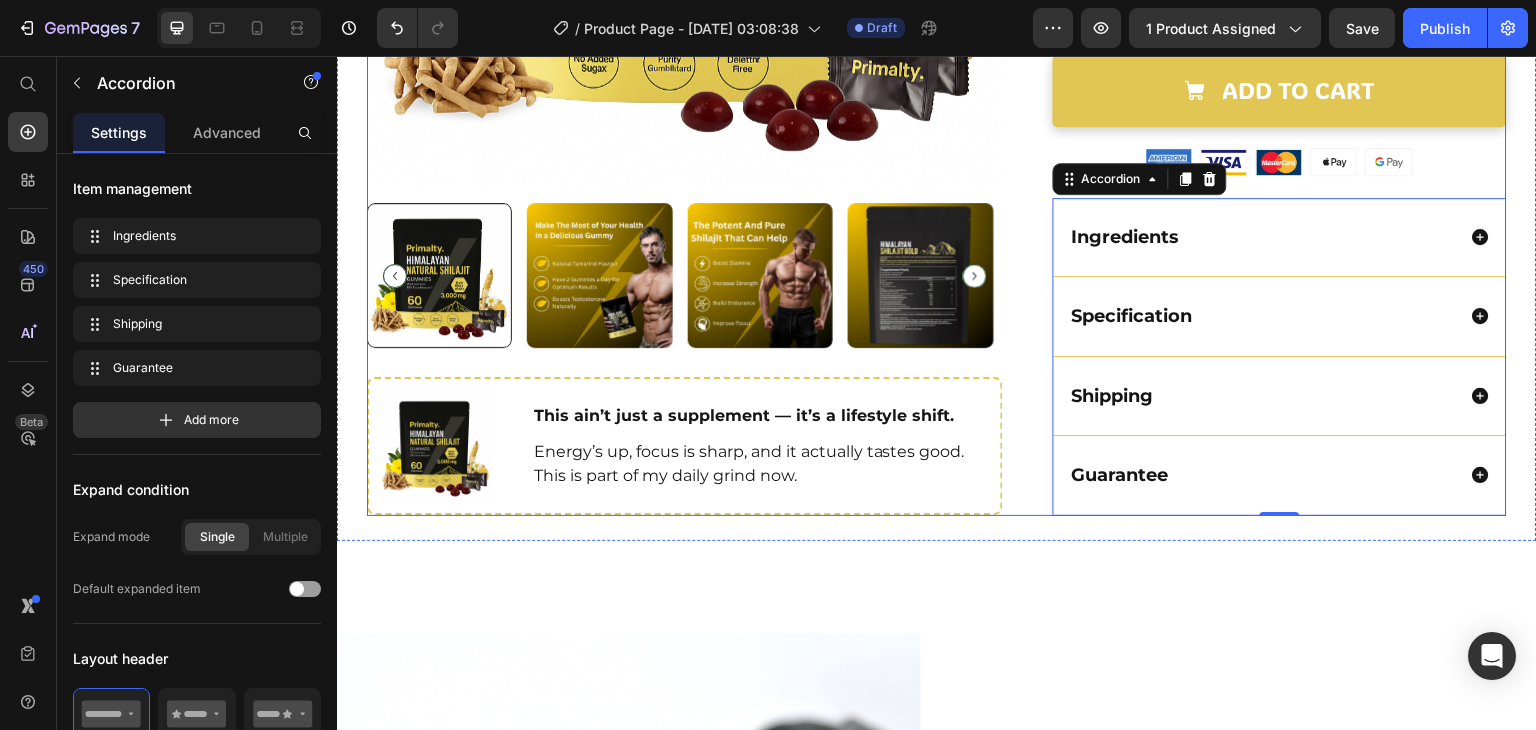 scroll, scrollTop: 880, scrollLeft: 0, axis: vertical 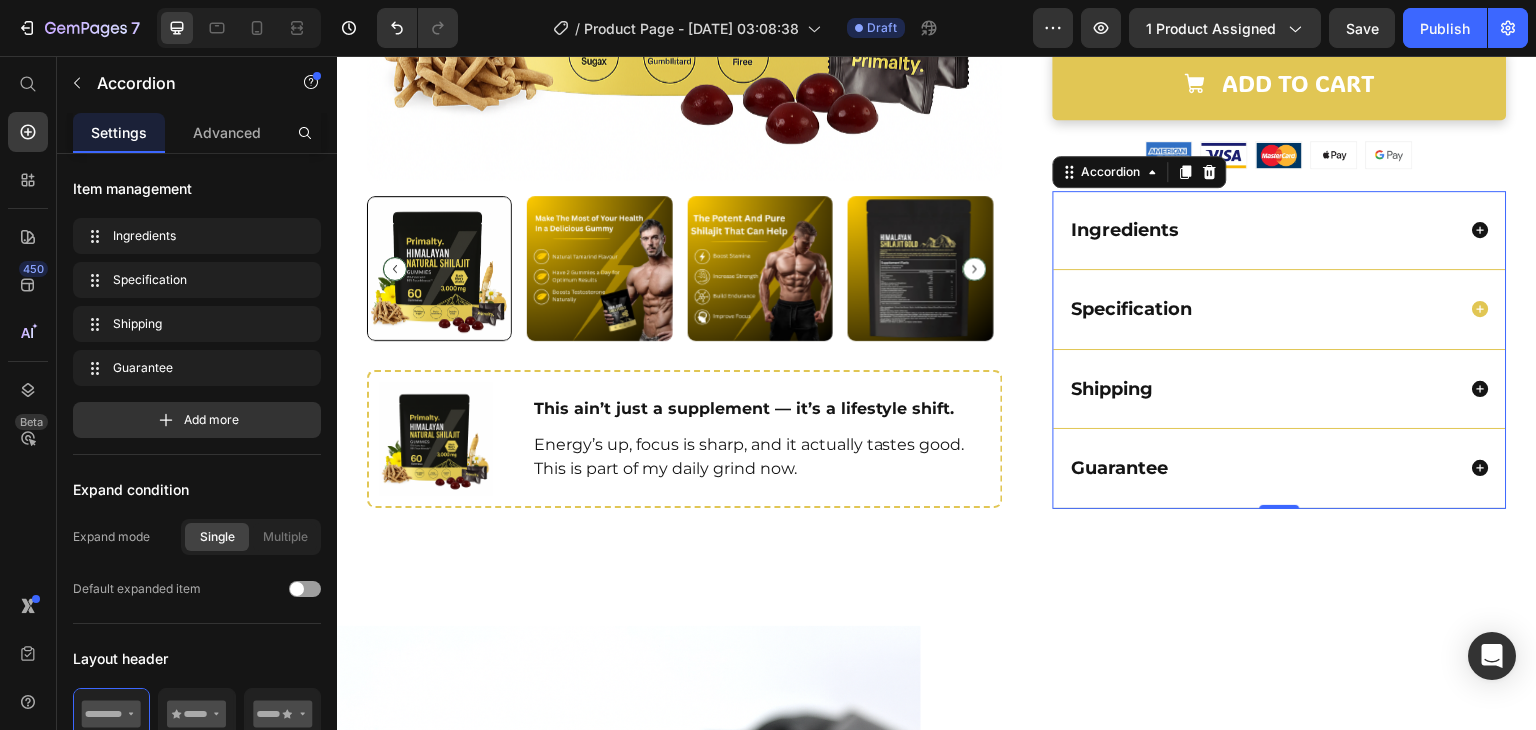 click on "Specification" at bounding box center [1262, 309] 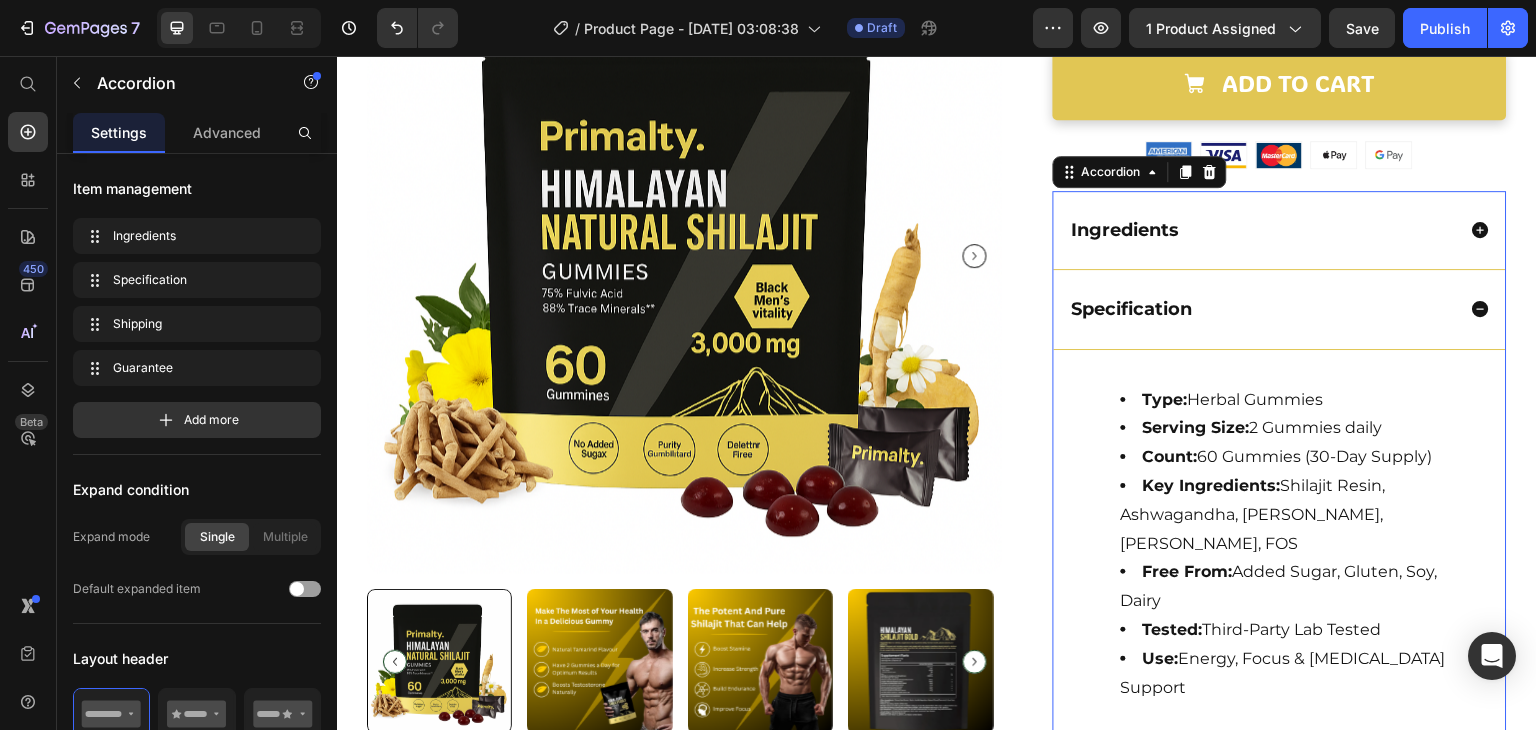 click on "Specification" at bounding box center (1262, 309) 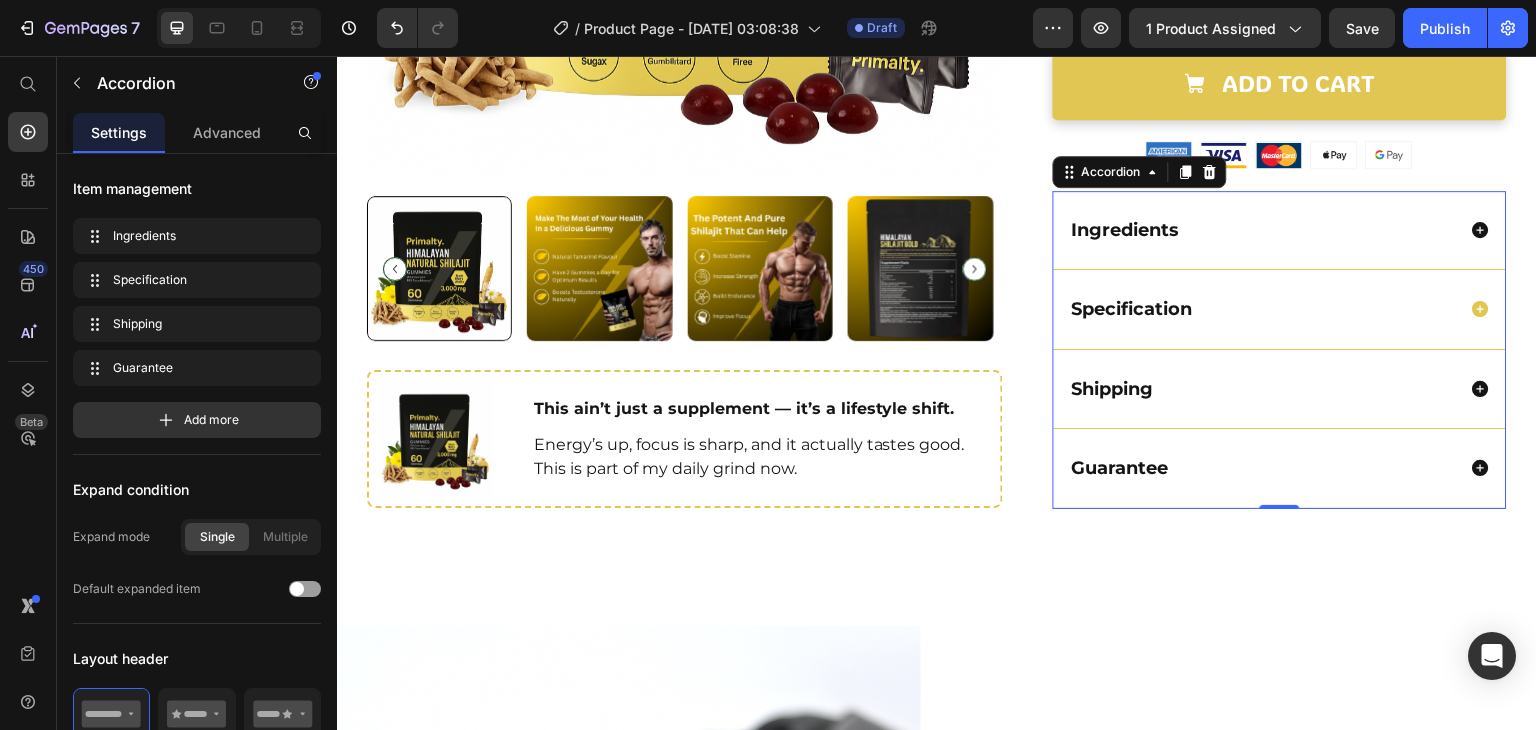 click on "Specification" at bounding box center (1262, 309) 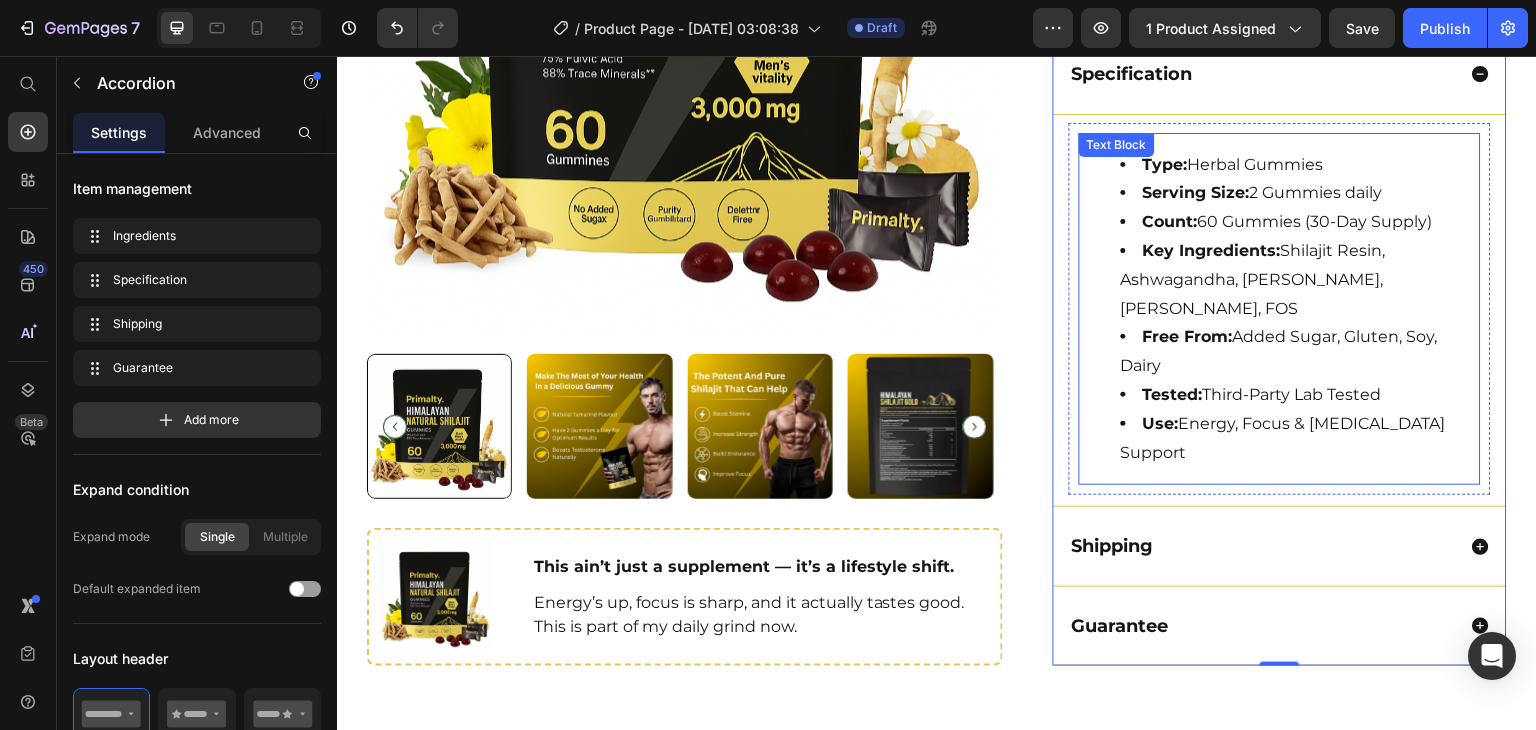 scroll, scrollTop: 1119, scrollLeft: 0, axis: vertical 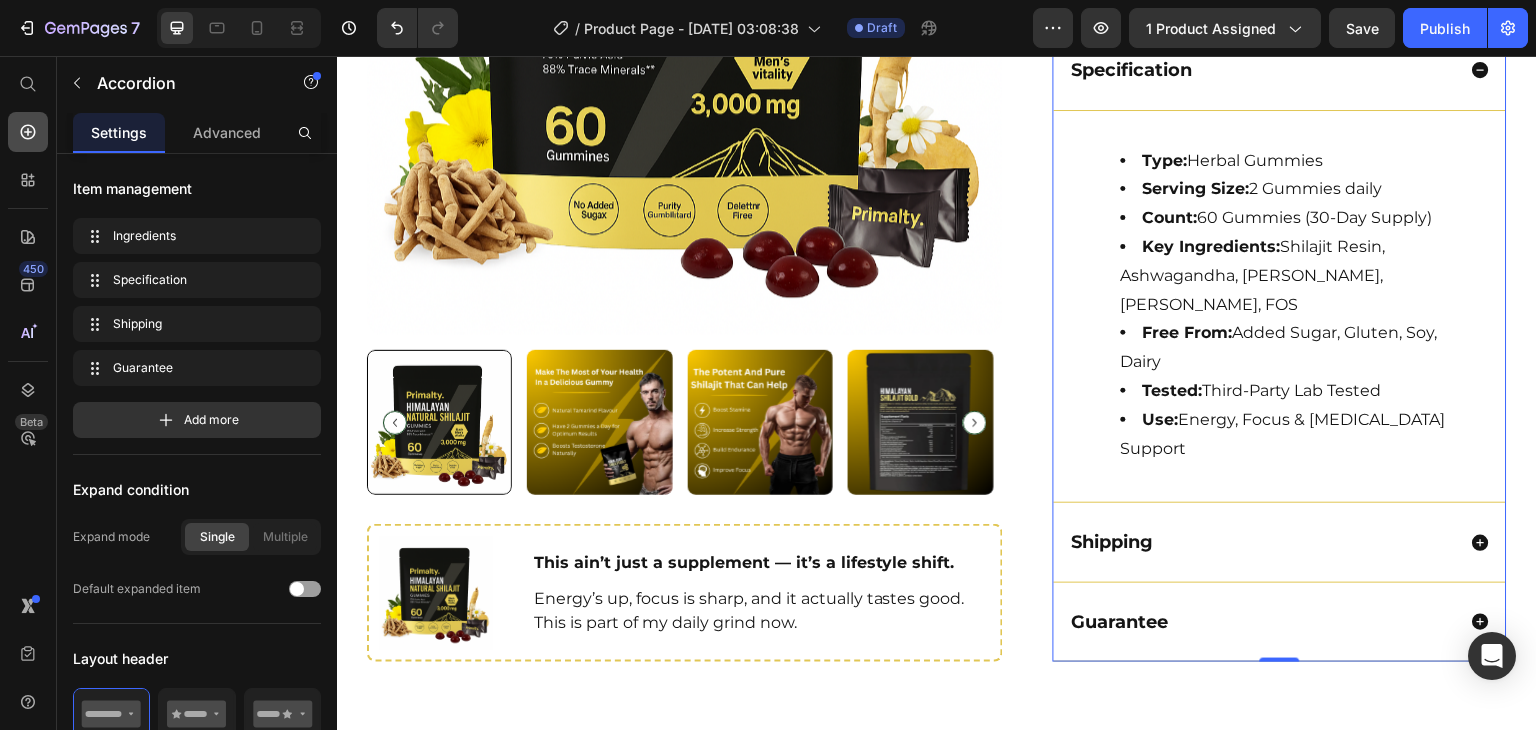 click 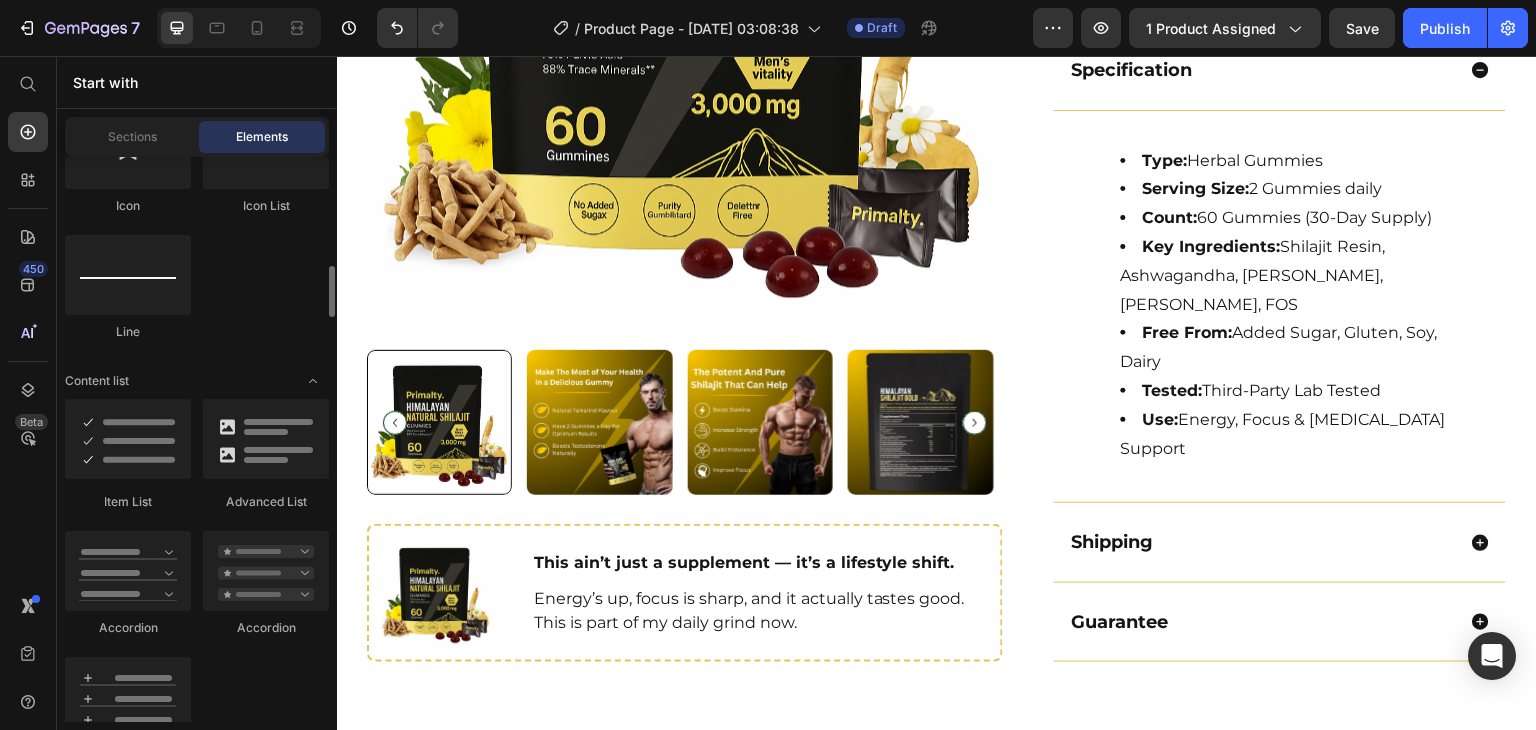 scroll, scrollTop: 1505, scrollLeft: 0, axis: vertical 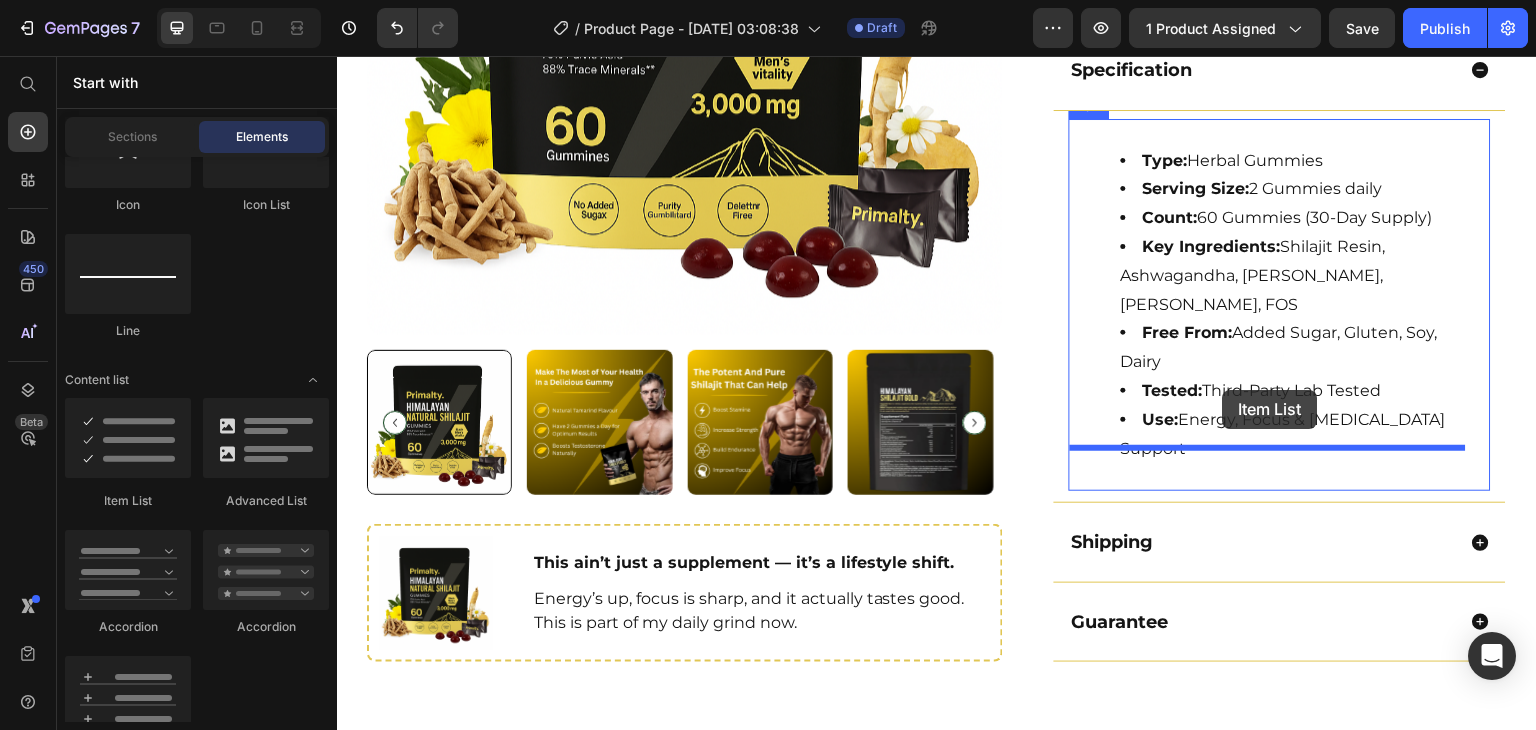 drag, startPoint x: 472, startPoint y: 537, endPoint x: 1223, endPoint y: 390, distance: 765.2516 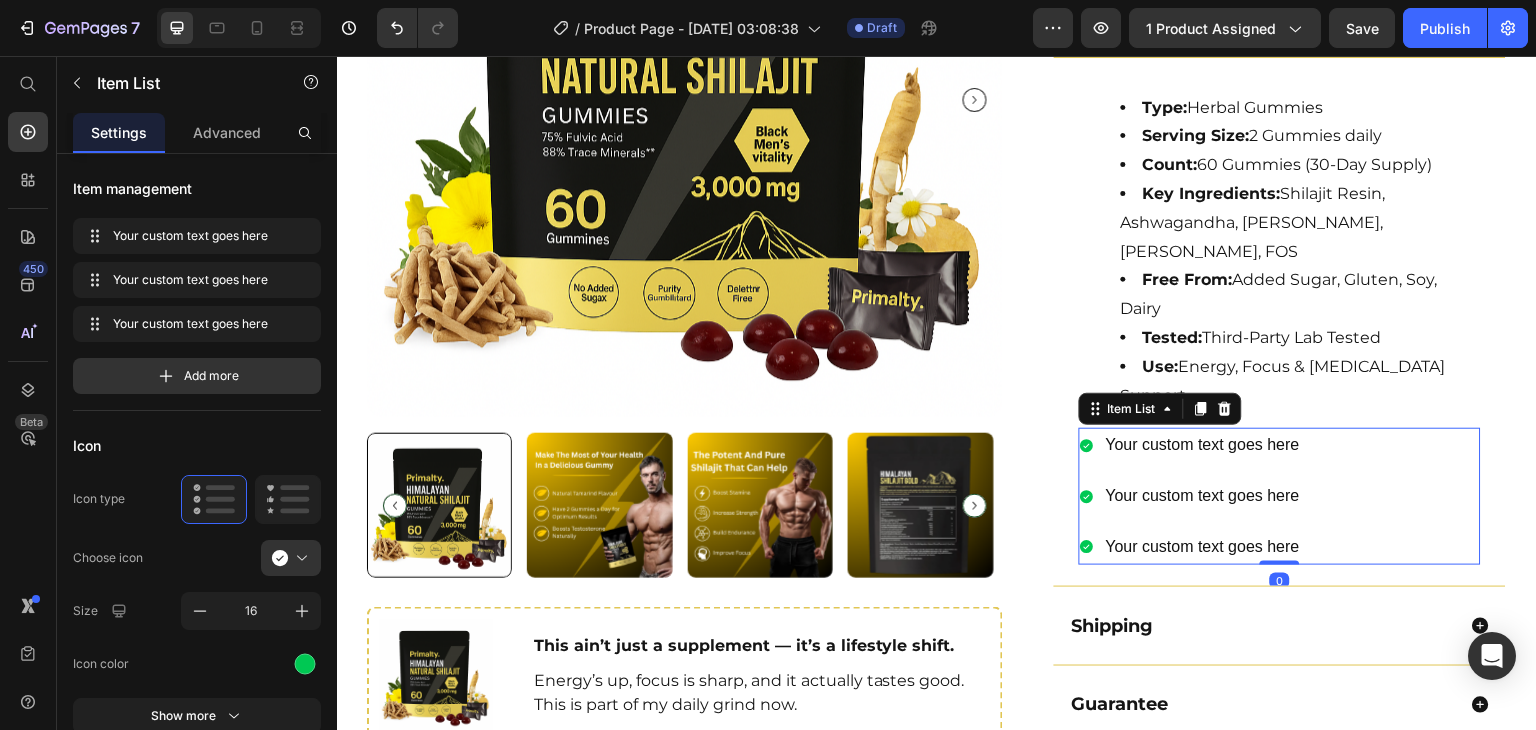 scroll, scrollTop: 1175, scrollLeft: 0, axis: vertical 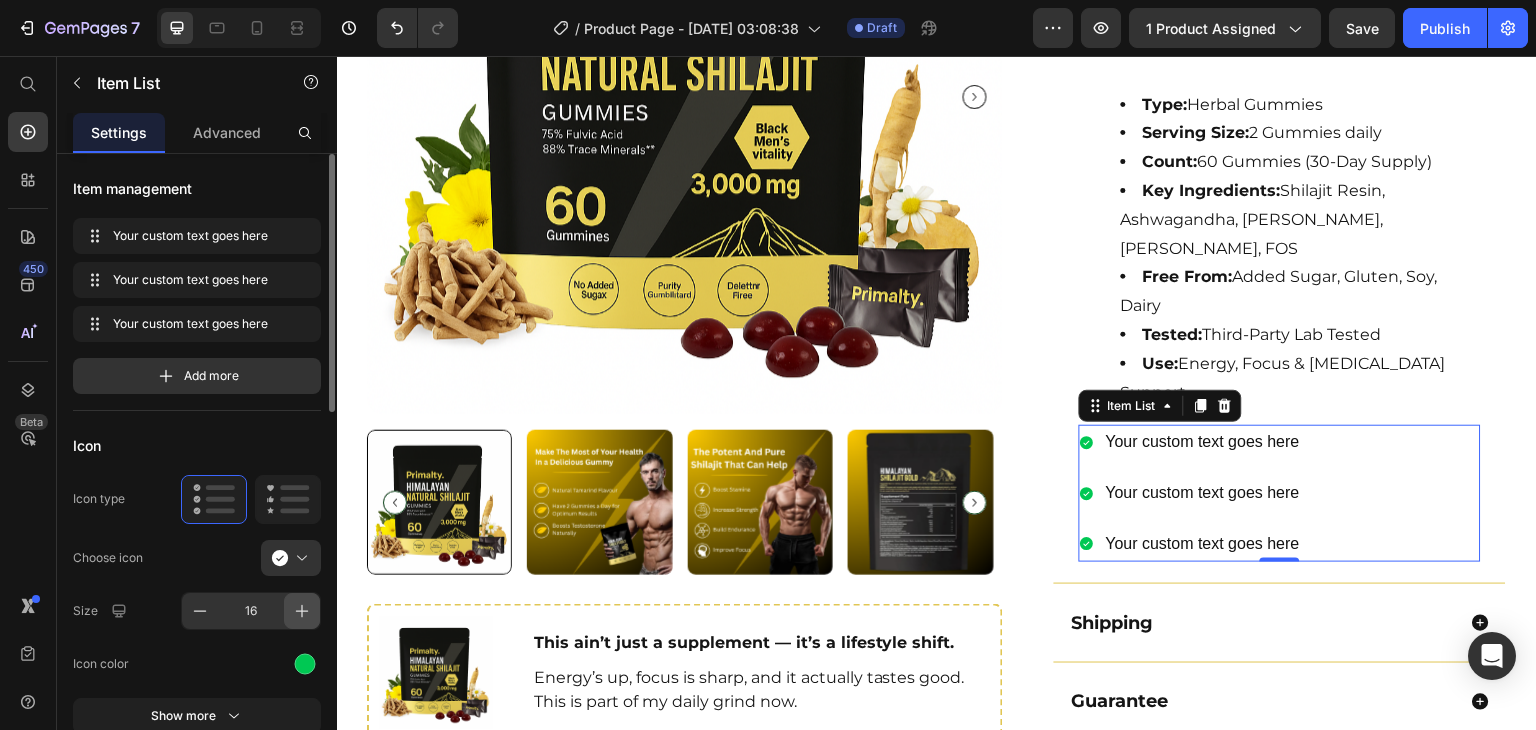 click at bounding box center [302, 611] 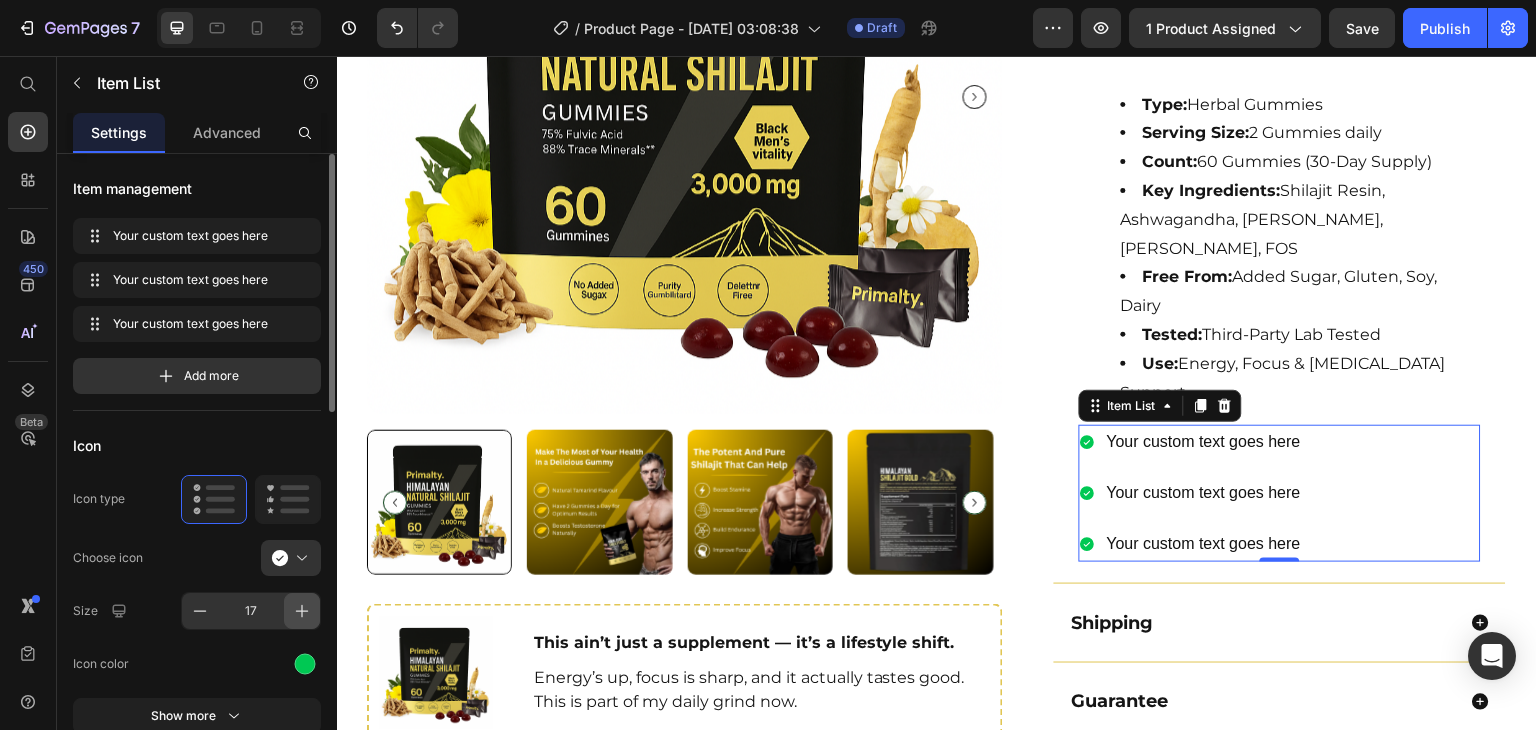 click at bounding box center [302, 611] 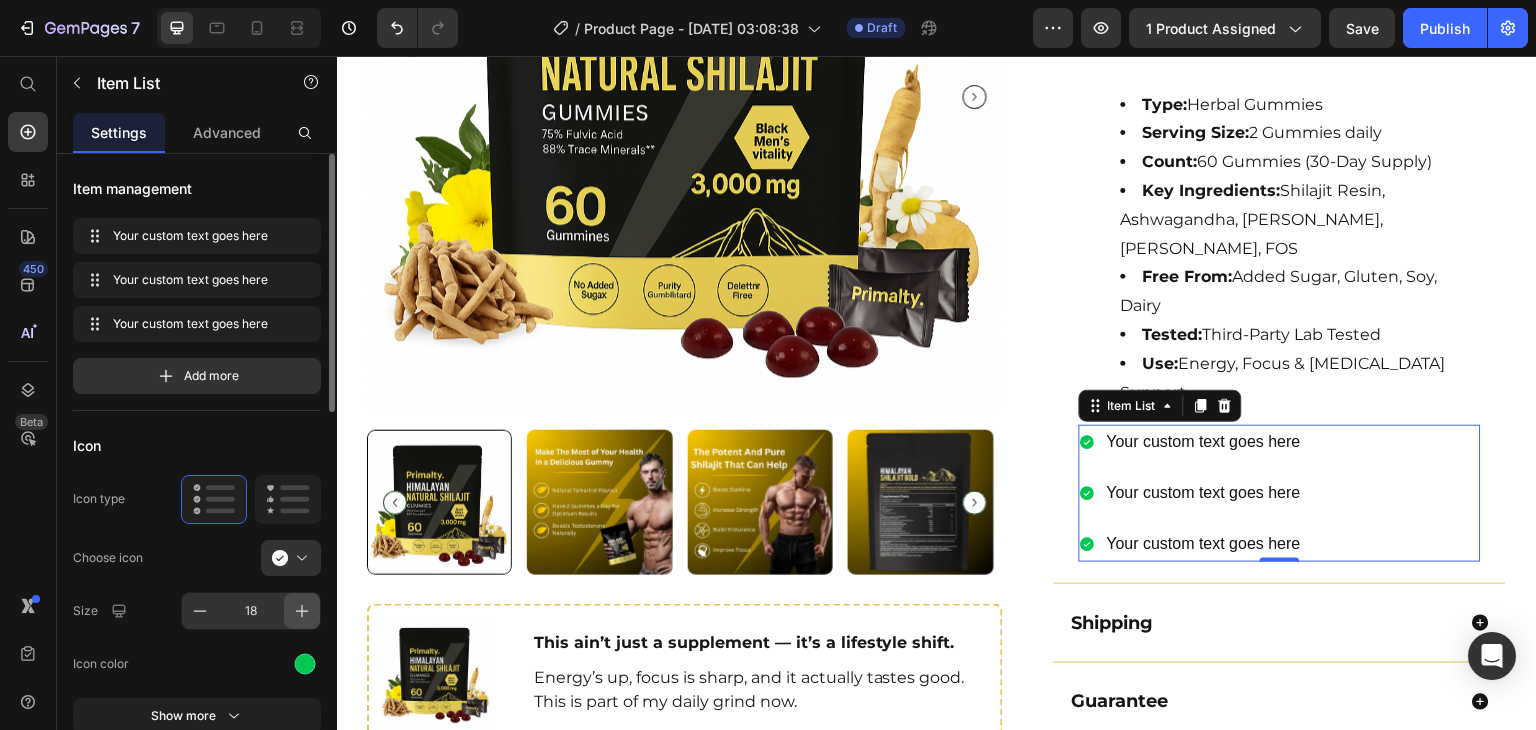 click at bounding box center [302, 611] 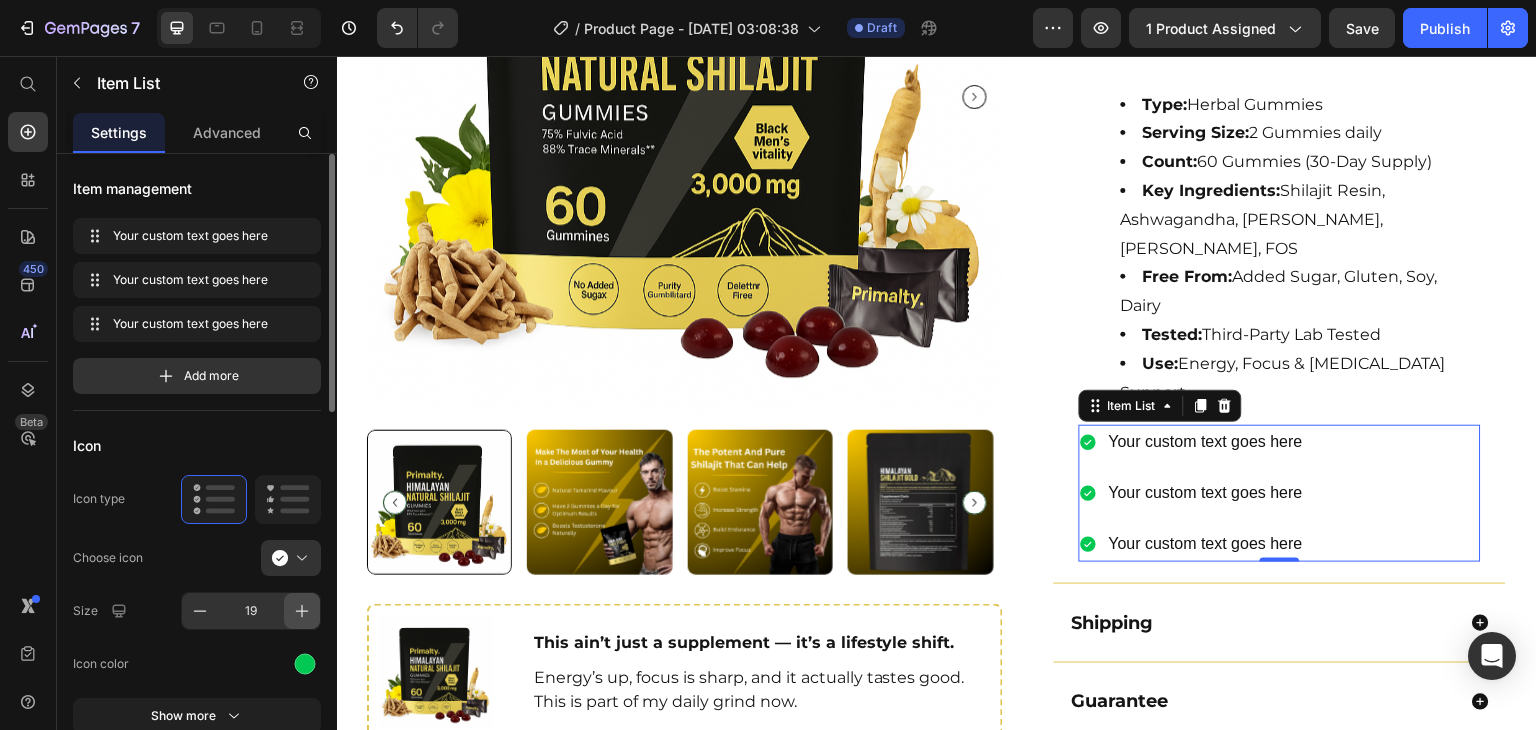 click at bounding box center (302, 611) 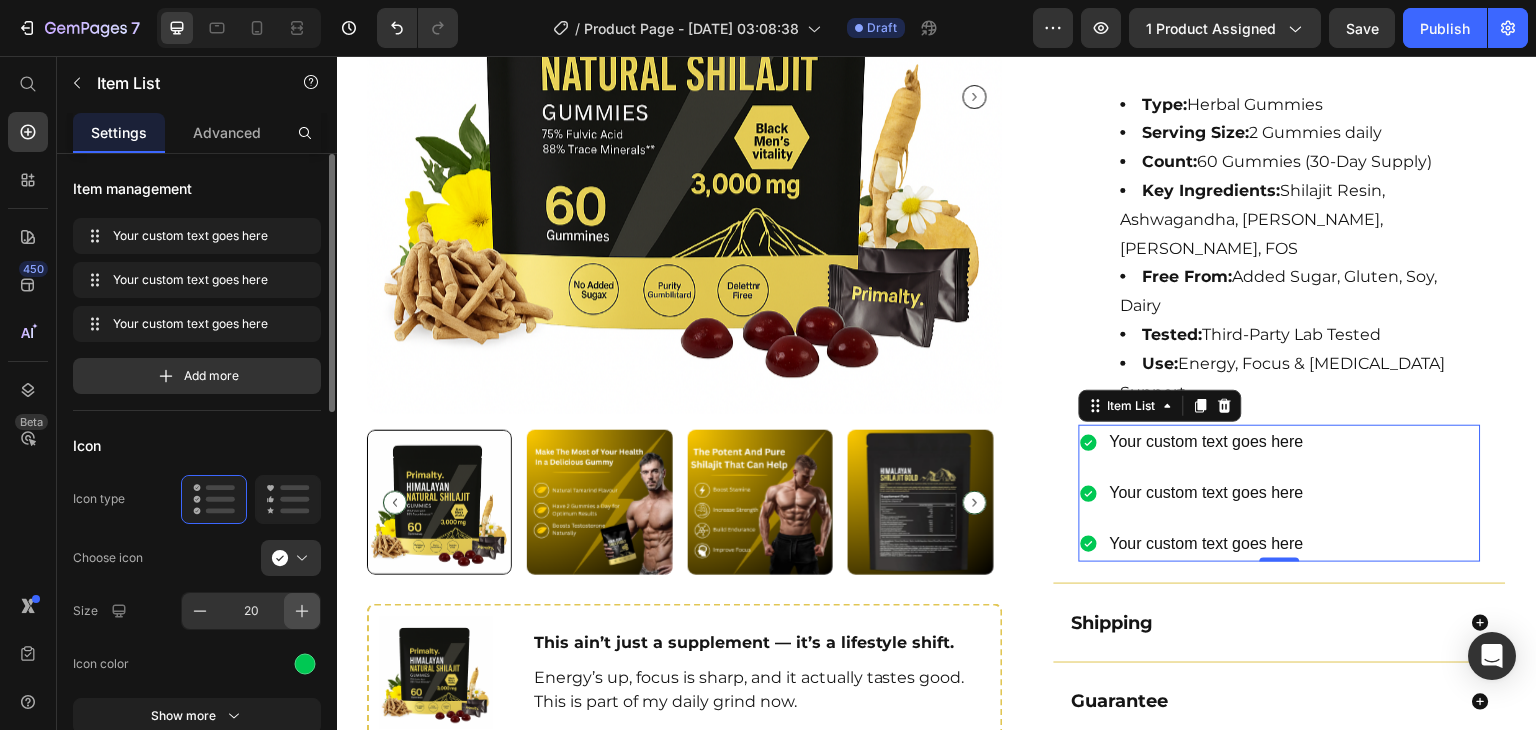 click at bounding box center (302, 611) 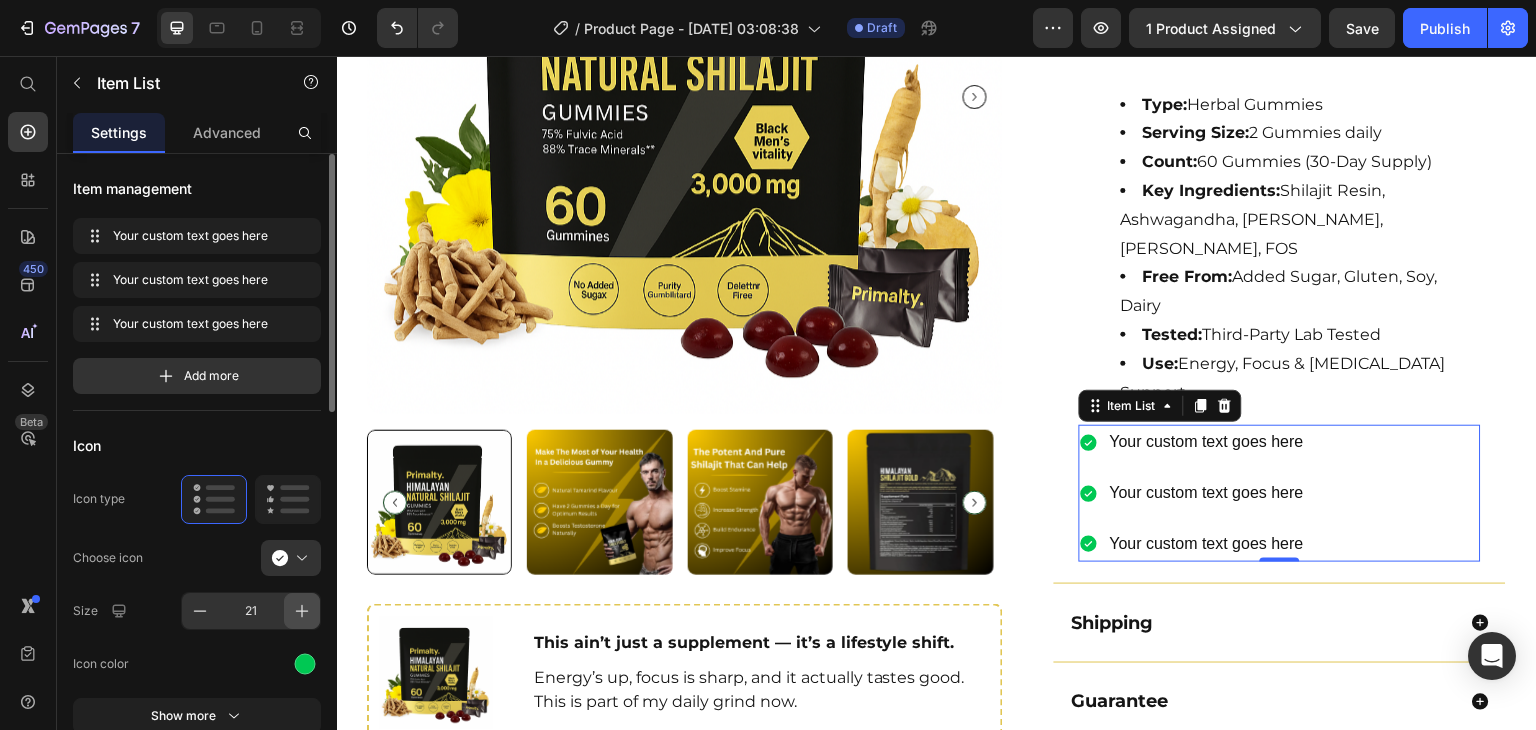 click at bounding box center [302, 611] 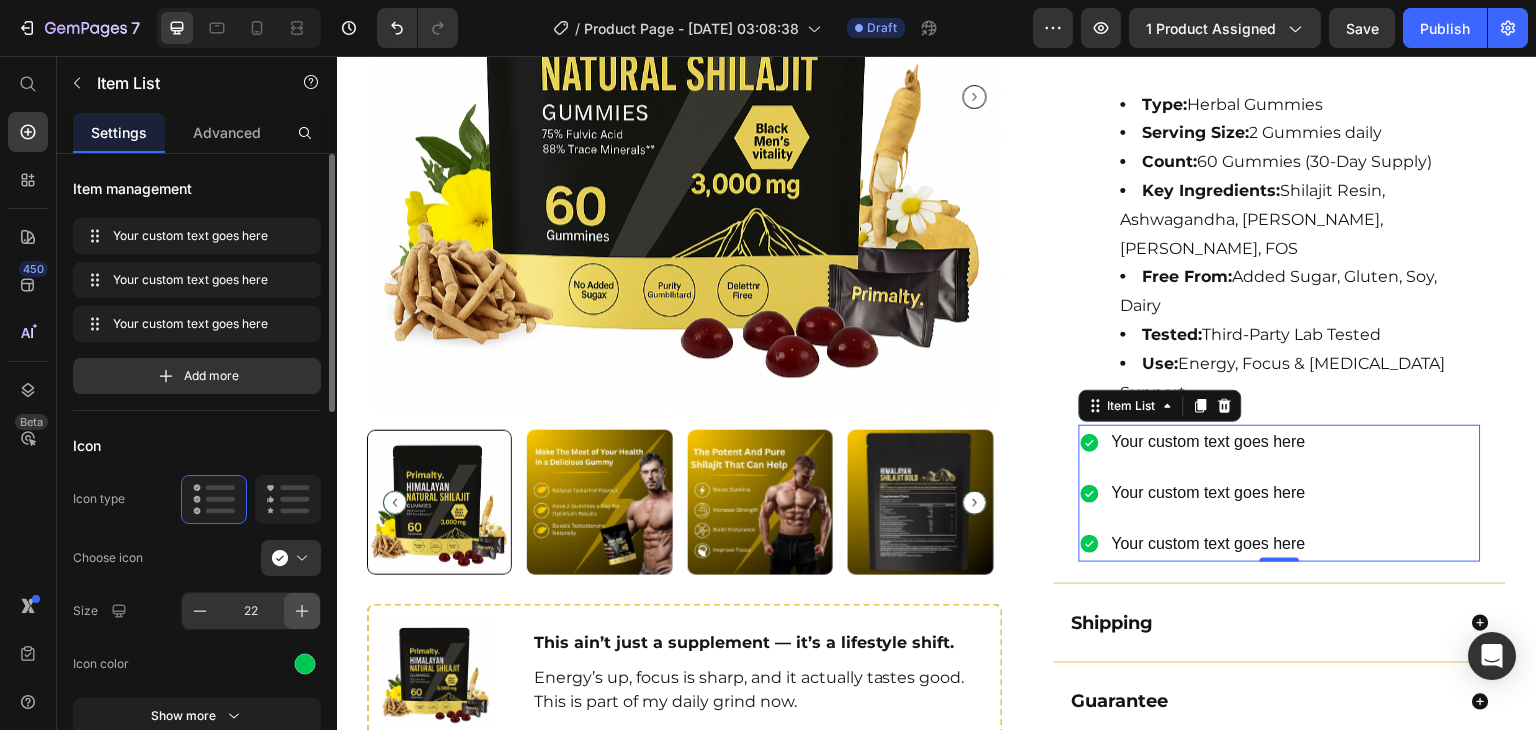 click at bounding box center [302, 611] 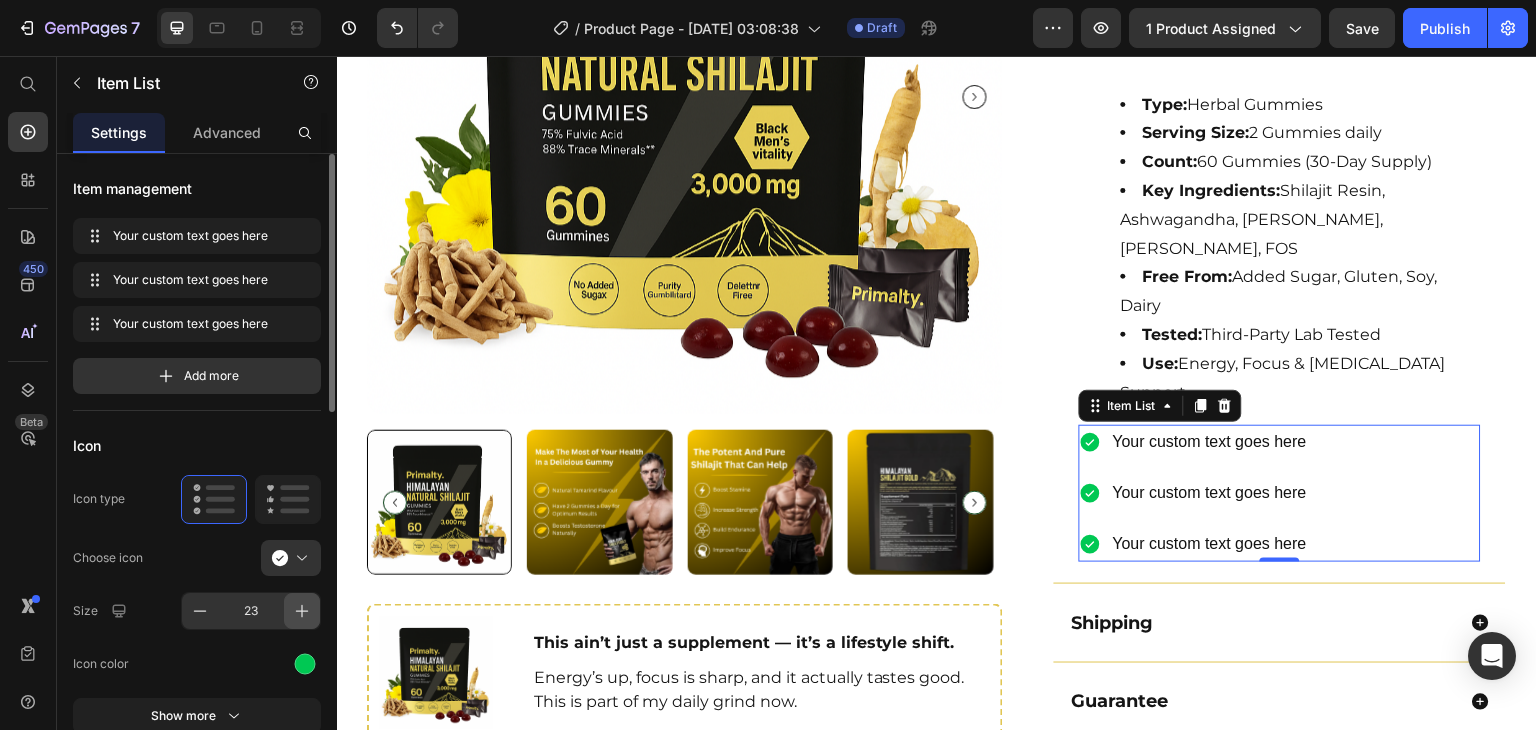 click at bounding box center [302, 611] 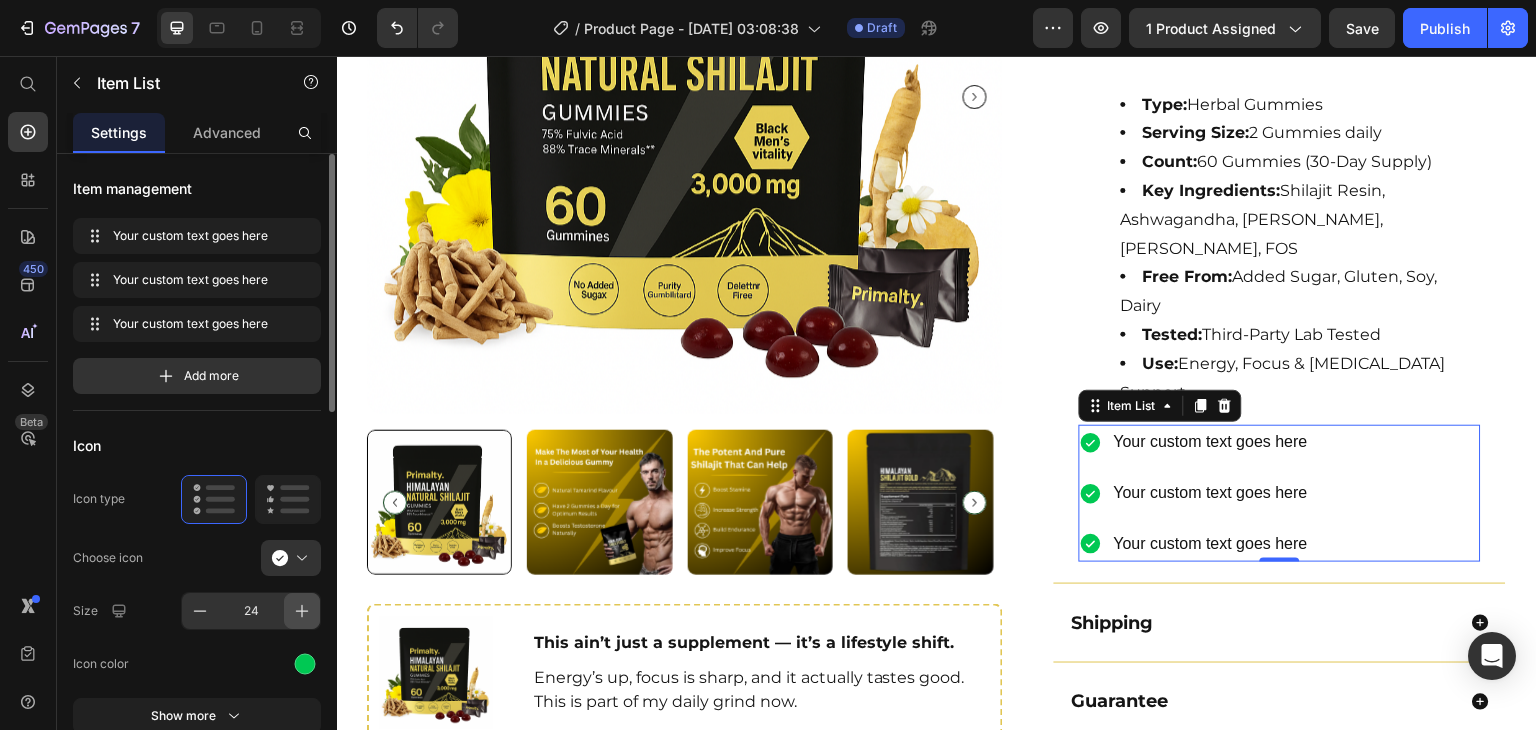 click at bounding box center [302, 611] 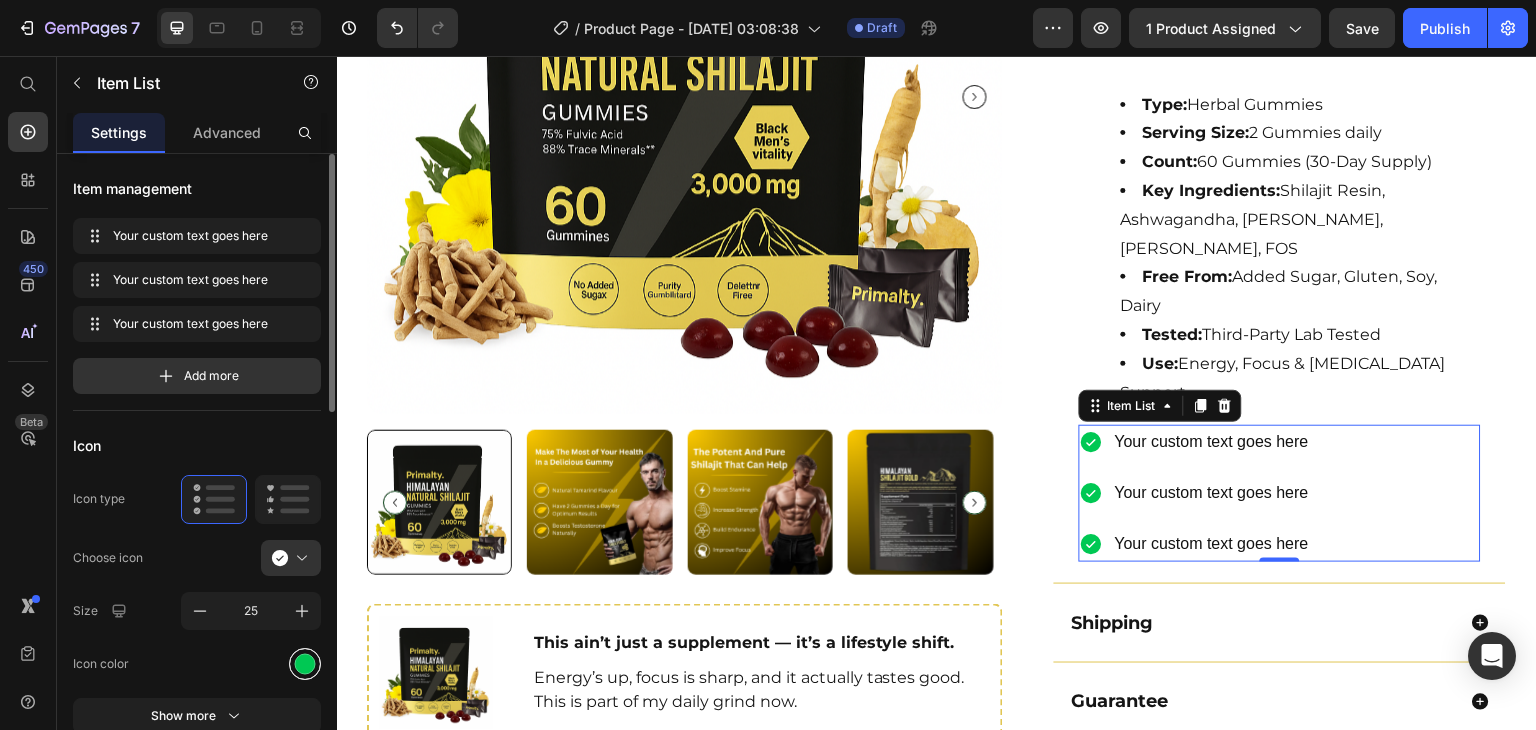click at bounding box center [305, 663] 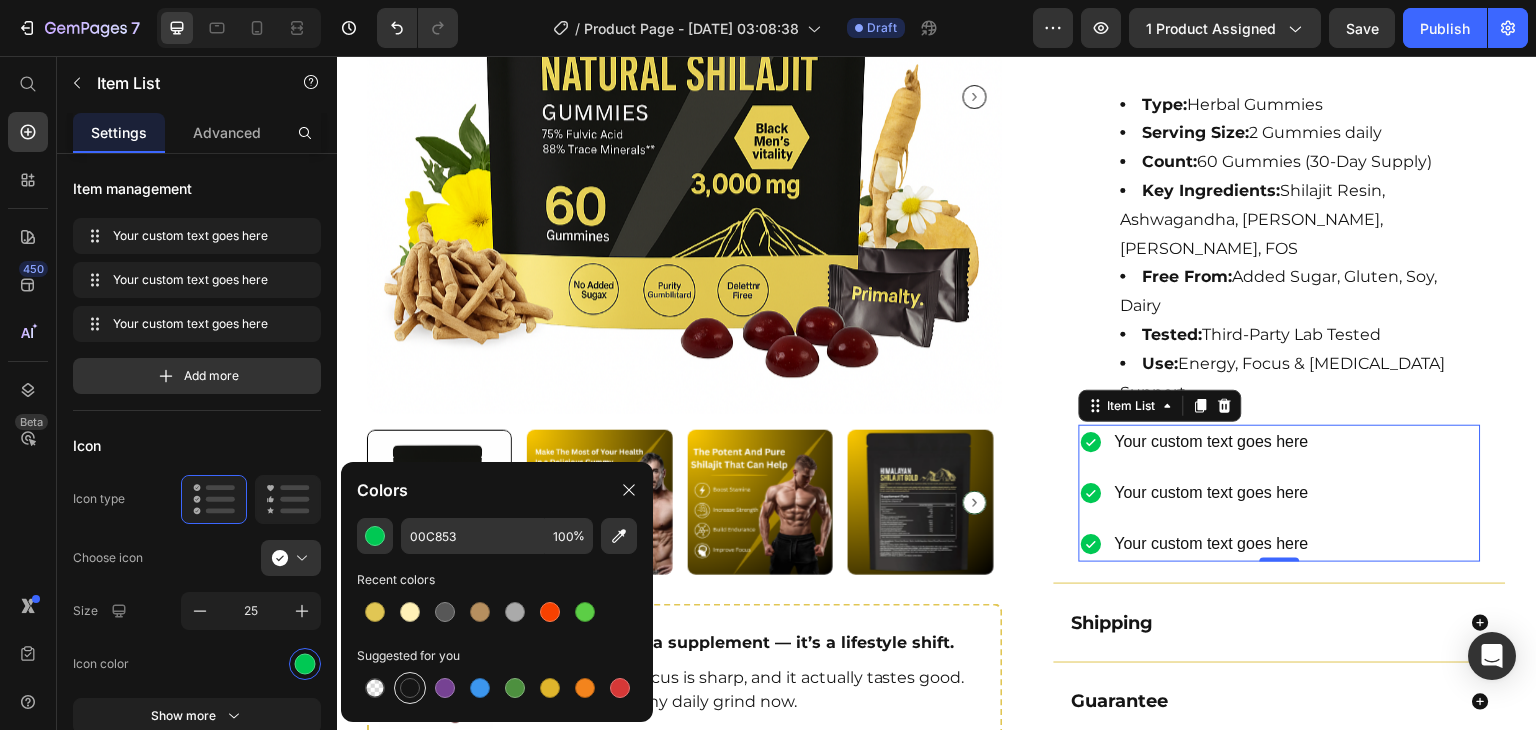 click at bounding box center [410, 688] 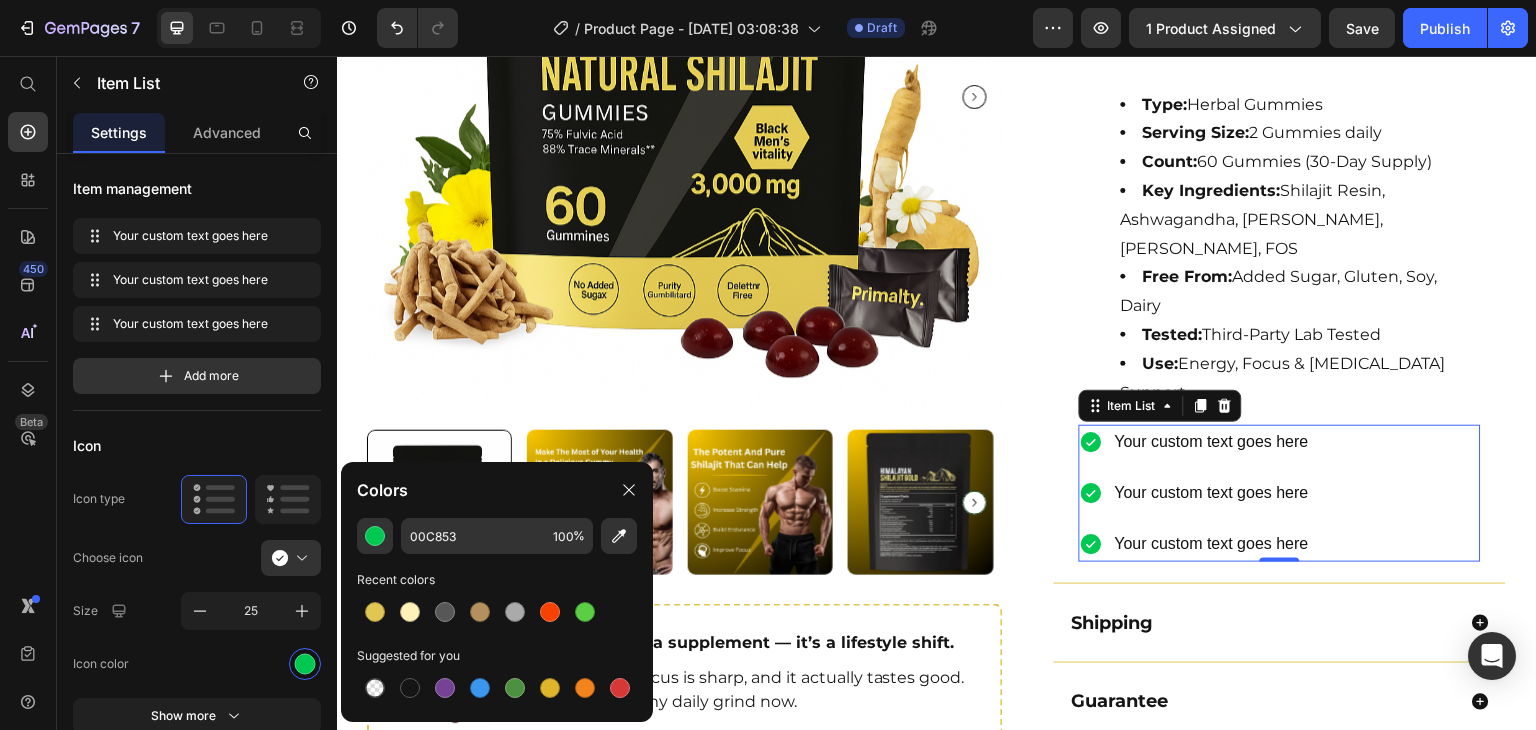 type on "151515" 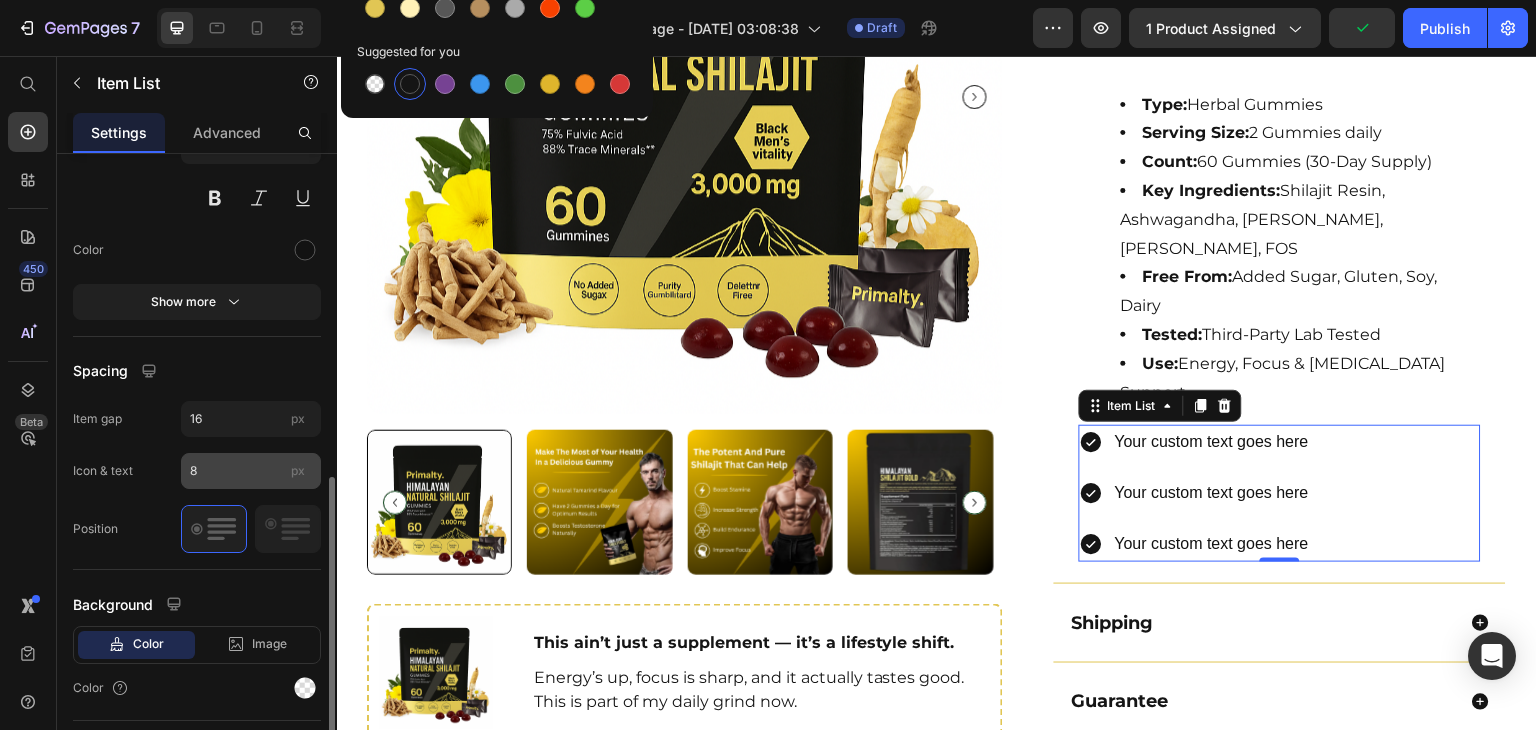 scroll, scrollTop: 795, scrollLeft: 0, axis: vertical 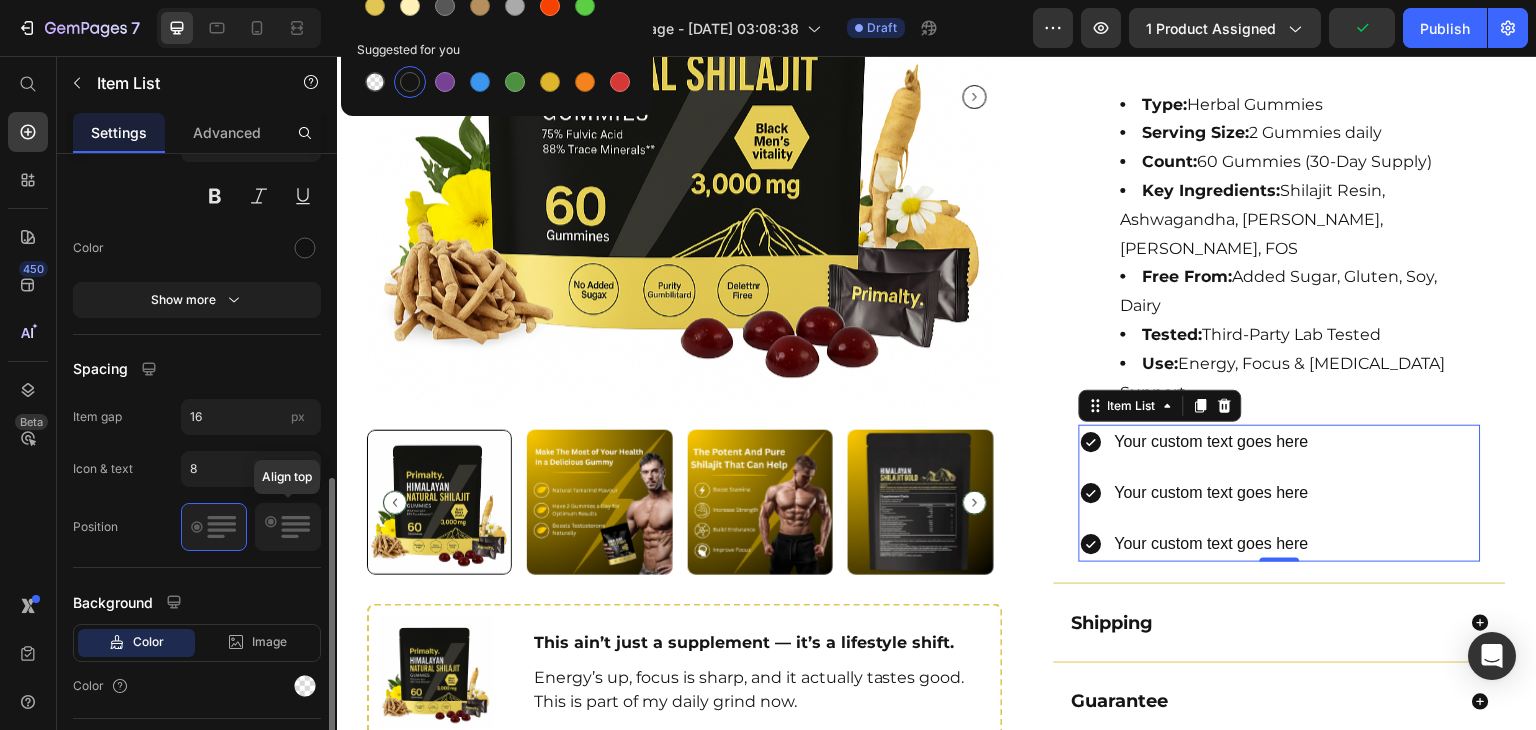 click 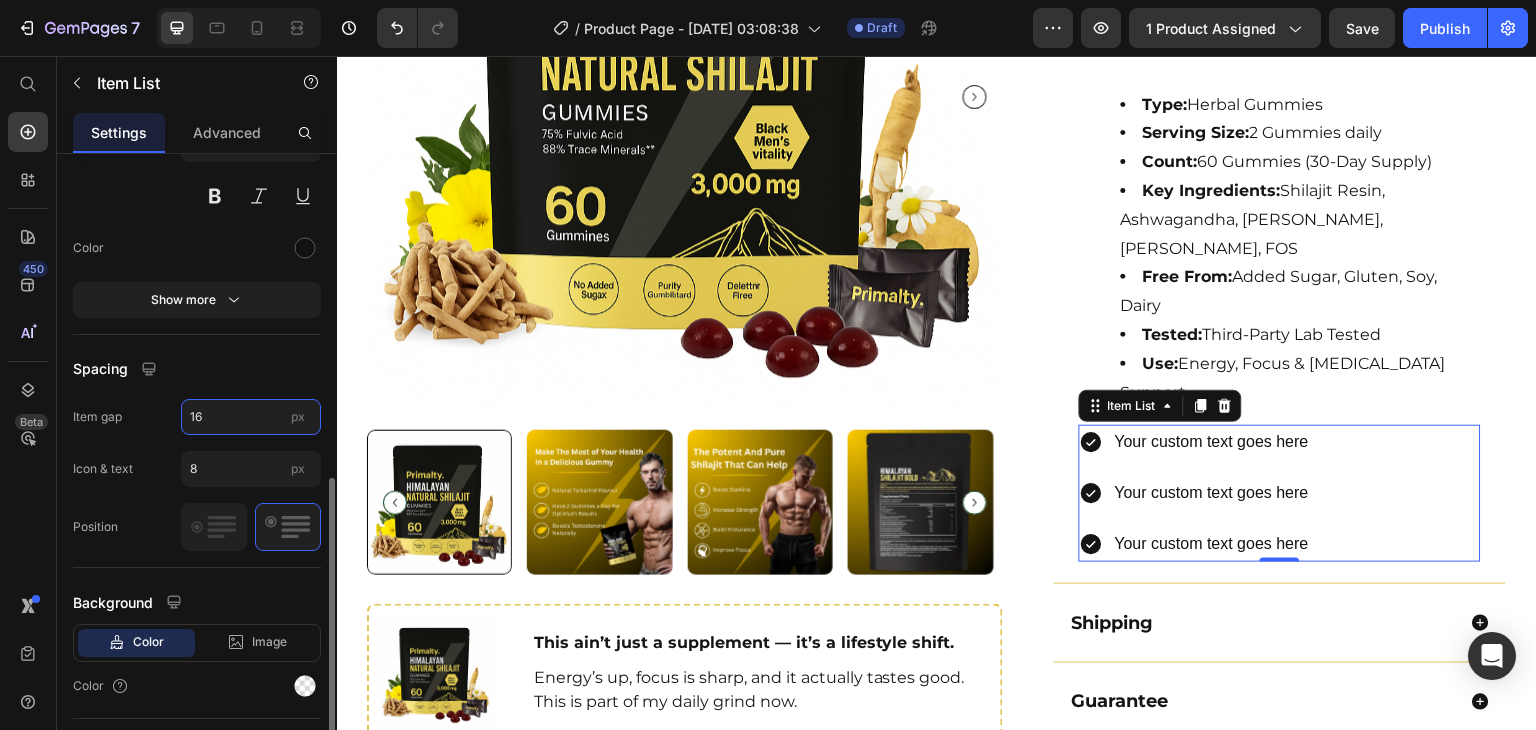 click on "16" at bounding box center [251, 417] 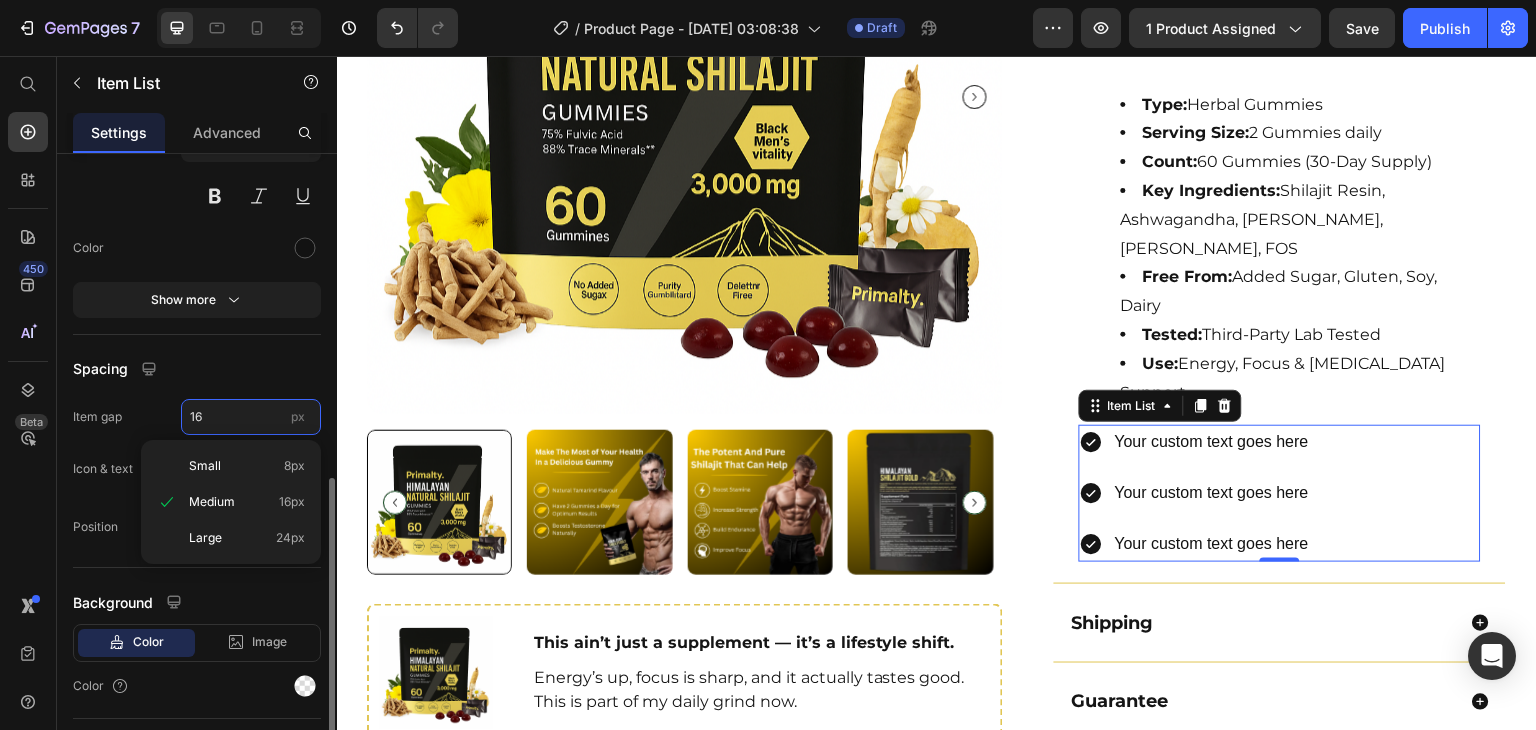 type on "8" 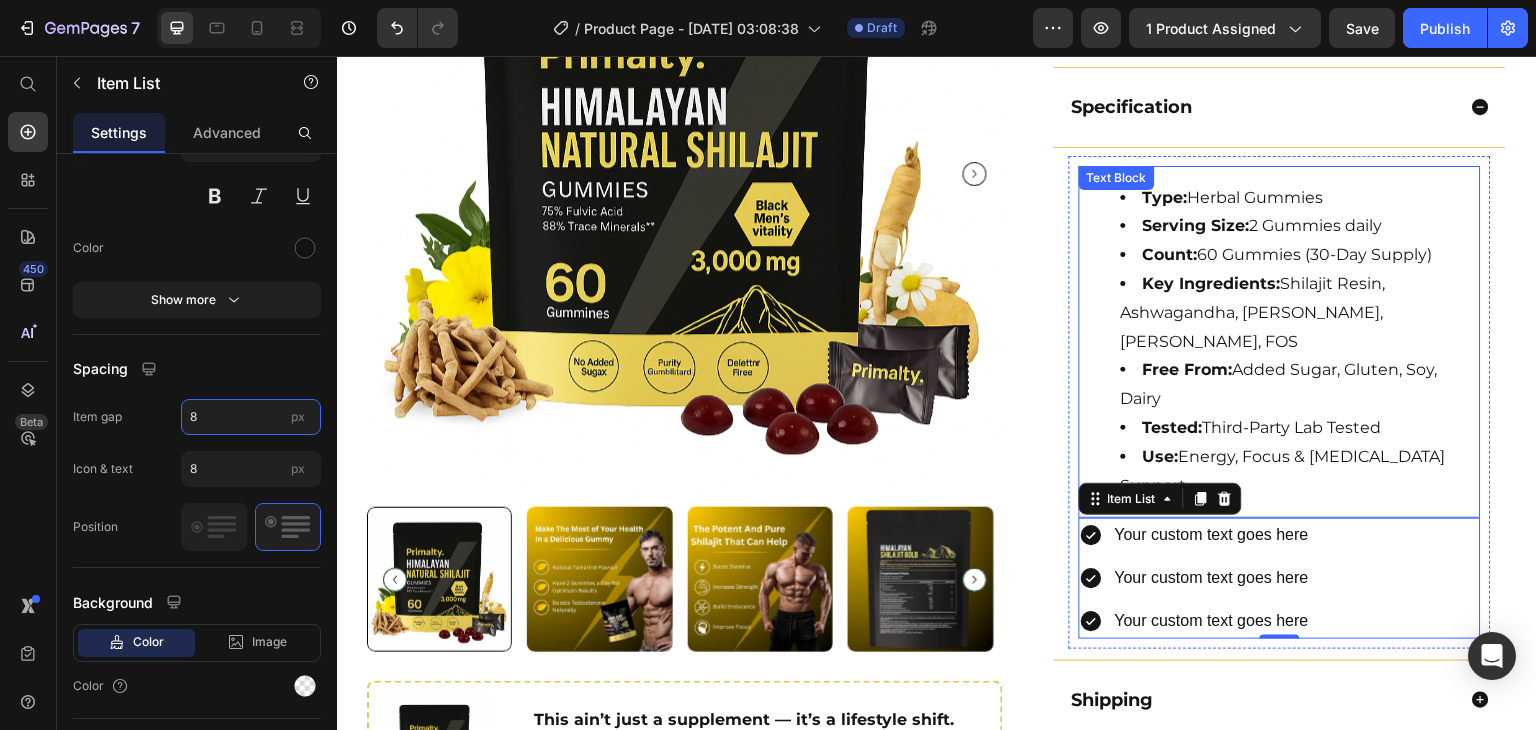 scroll, scrollTop: 1071, scrollLeft: 0, axis: vertical 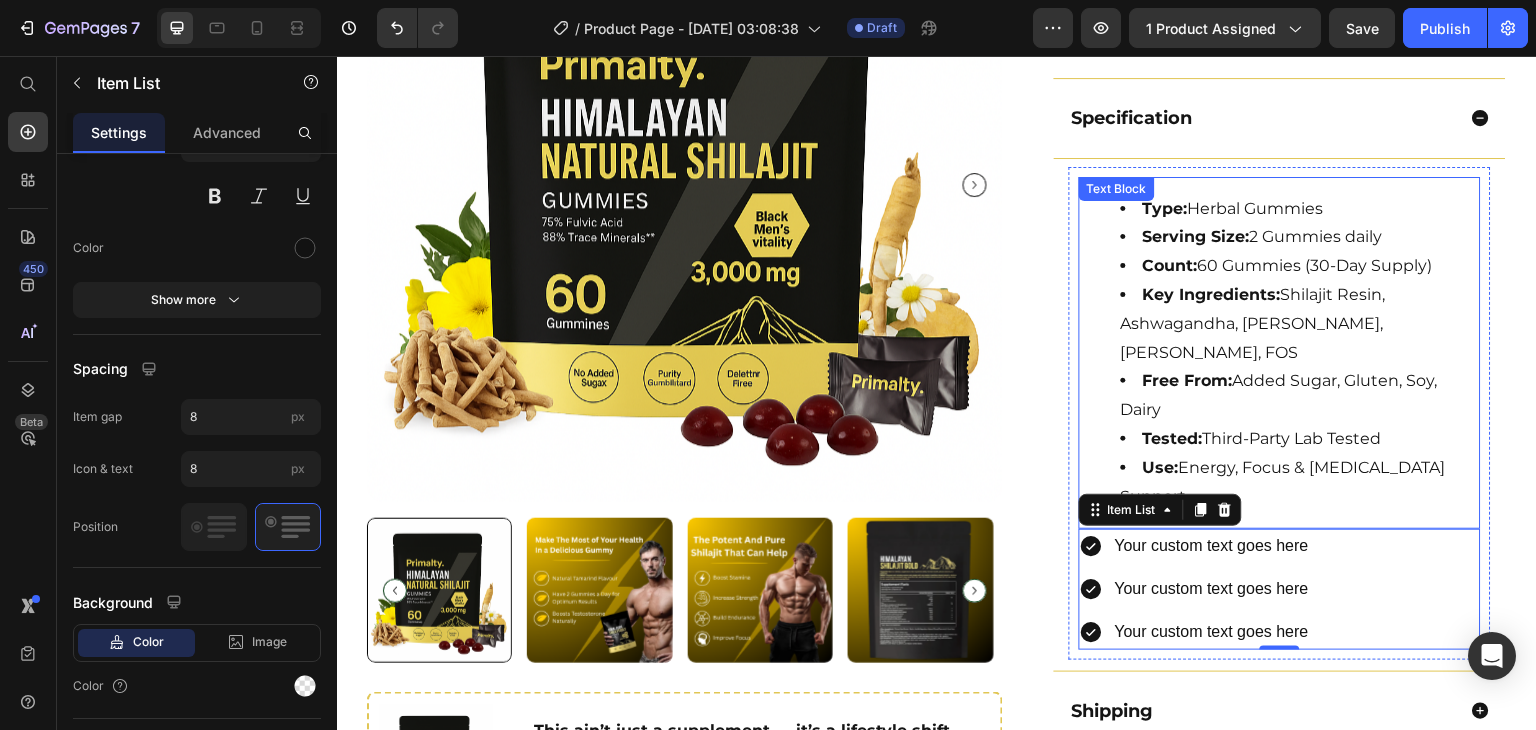 click on "Key Ingredients:  Shilajit Resin, Ashwagandha, [PERSON_NAME], Ginger, FOS" at bounding box center [1300, 324] 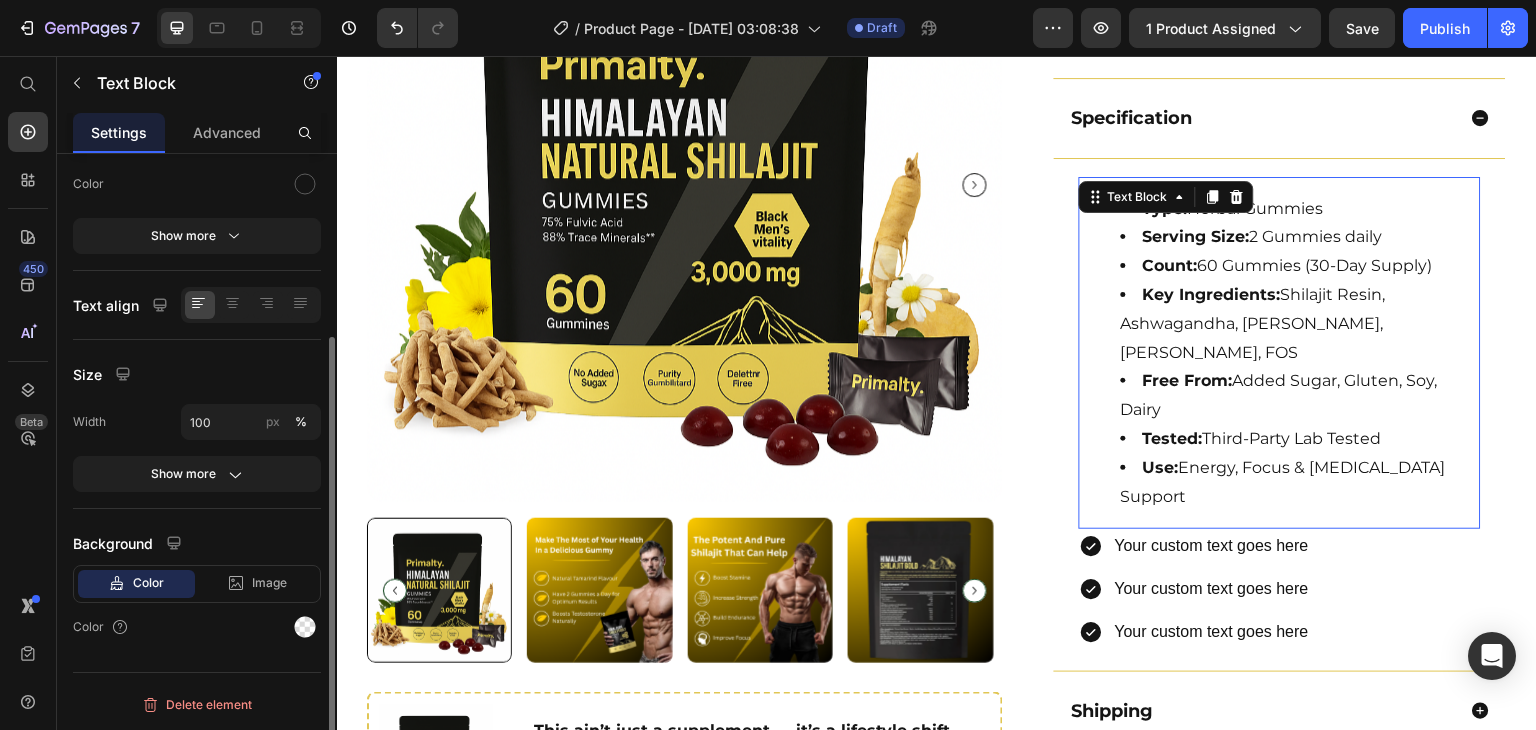click on "Key Ingredients:  Shilajit Resin, Ashwagandha, [PERSON_NAME], Ginger, FOS" at bounding box center (1300, 324) 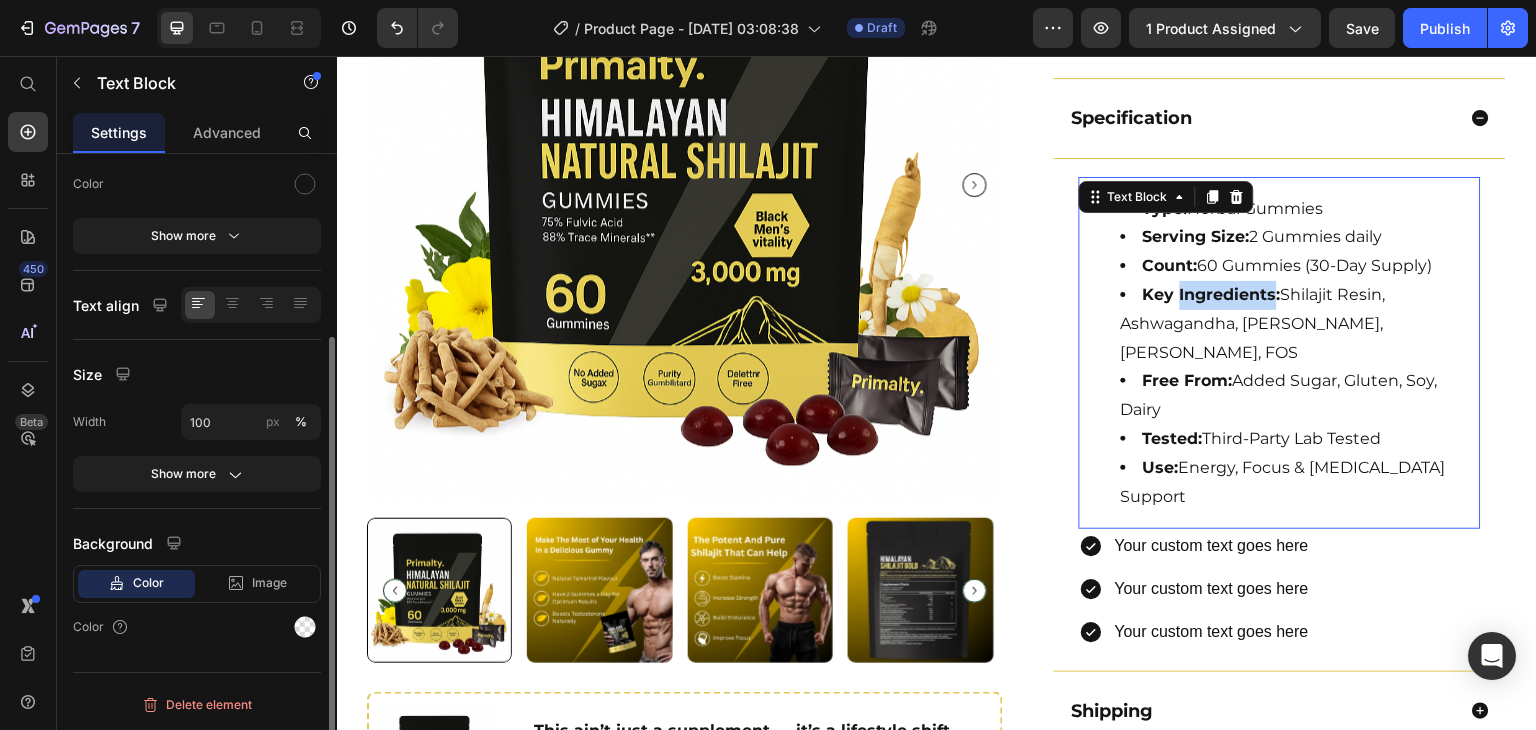 scroll, scrollTop: 0, scrollLeft: 0, axis: both 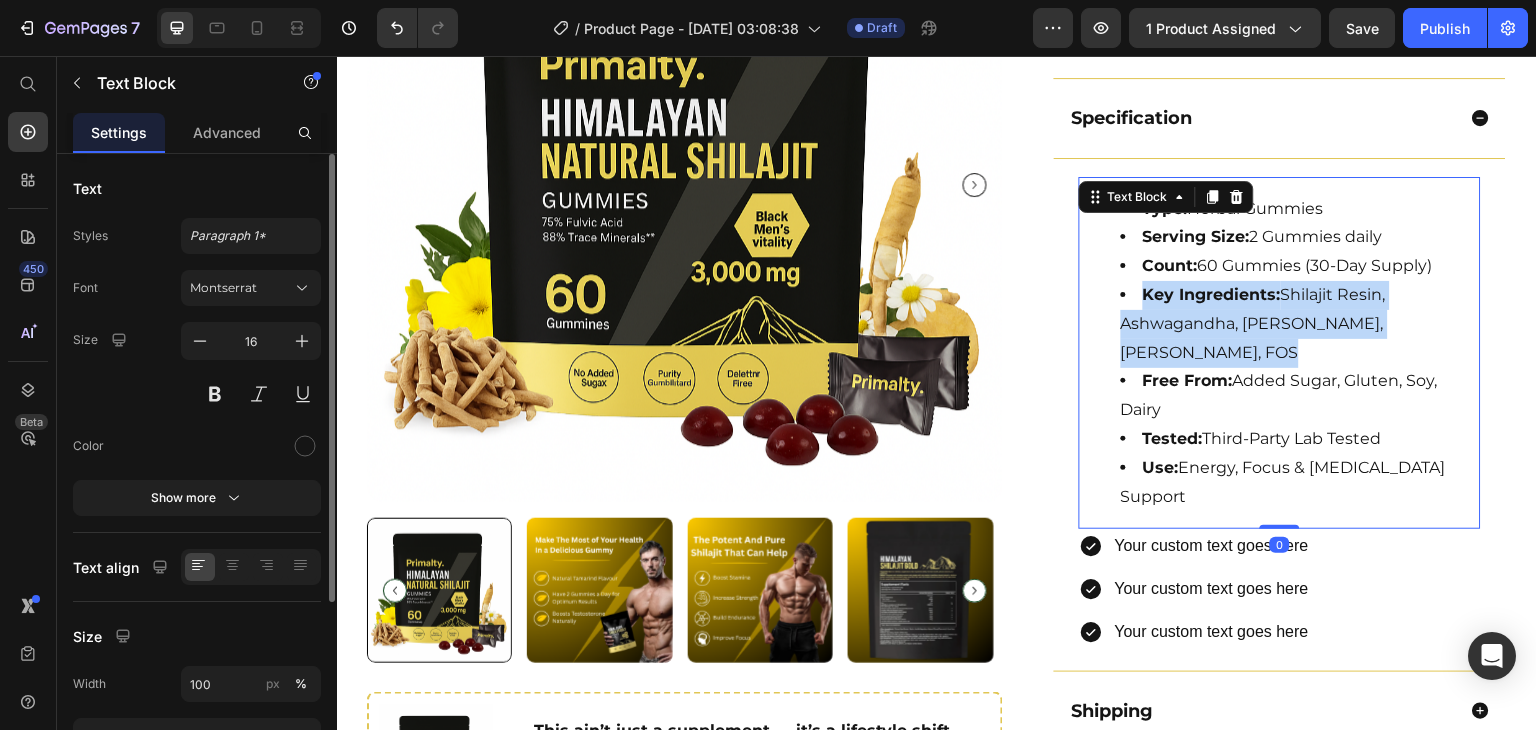 click on "Key Ingredients:  Shilajit Resin, Ashwagandha, [PERSON_NAME], Ginger, FOS" at bounding box center [1300, 324] 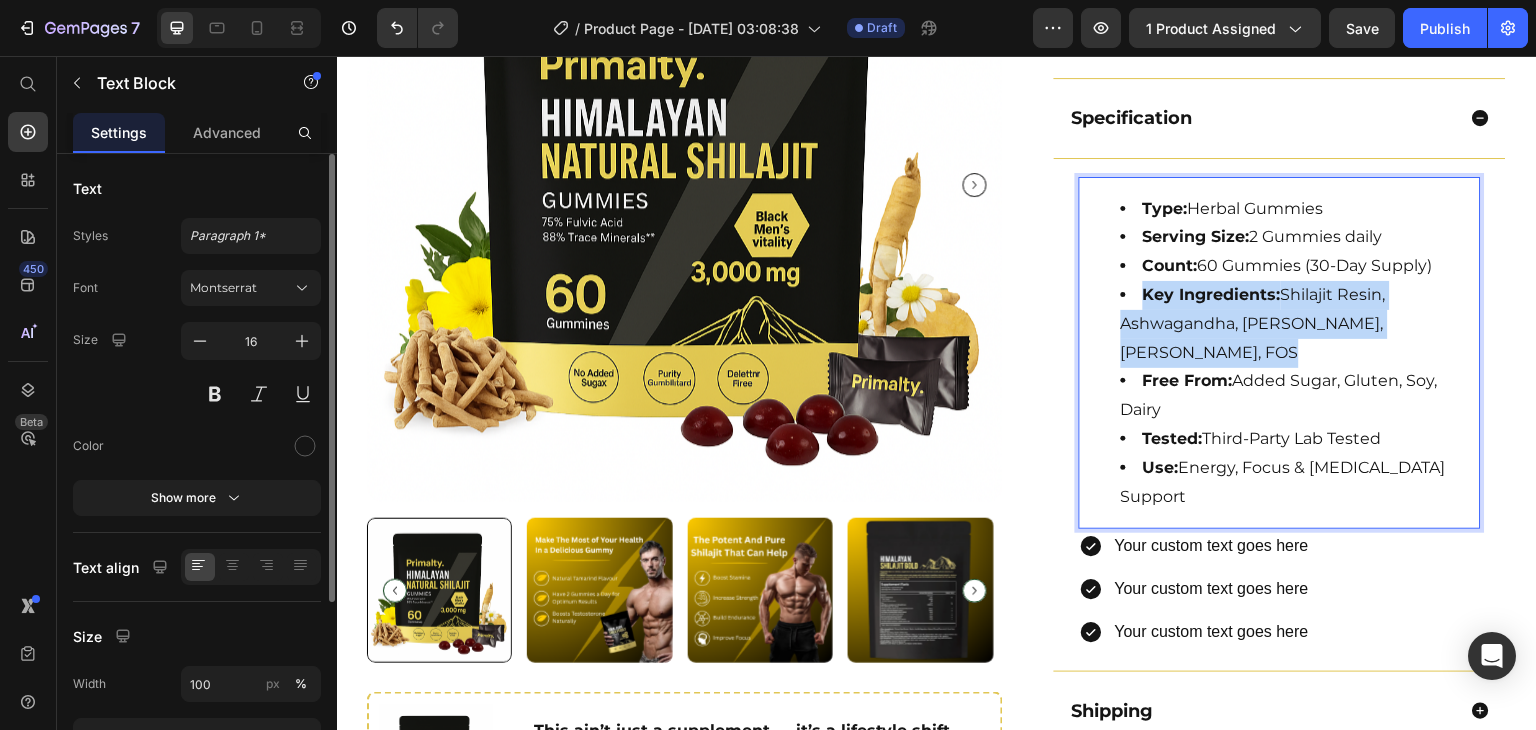 click on "Key Ingredients:  Shilajit Resin, Ashwagandha, [PERSON_NAME], Ginger, FOS" at bounding box center [1300, 324] 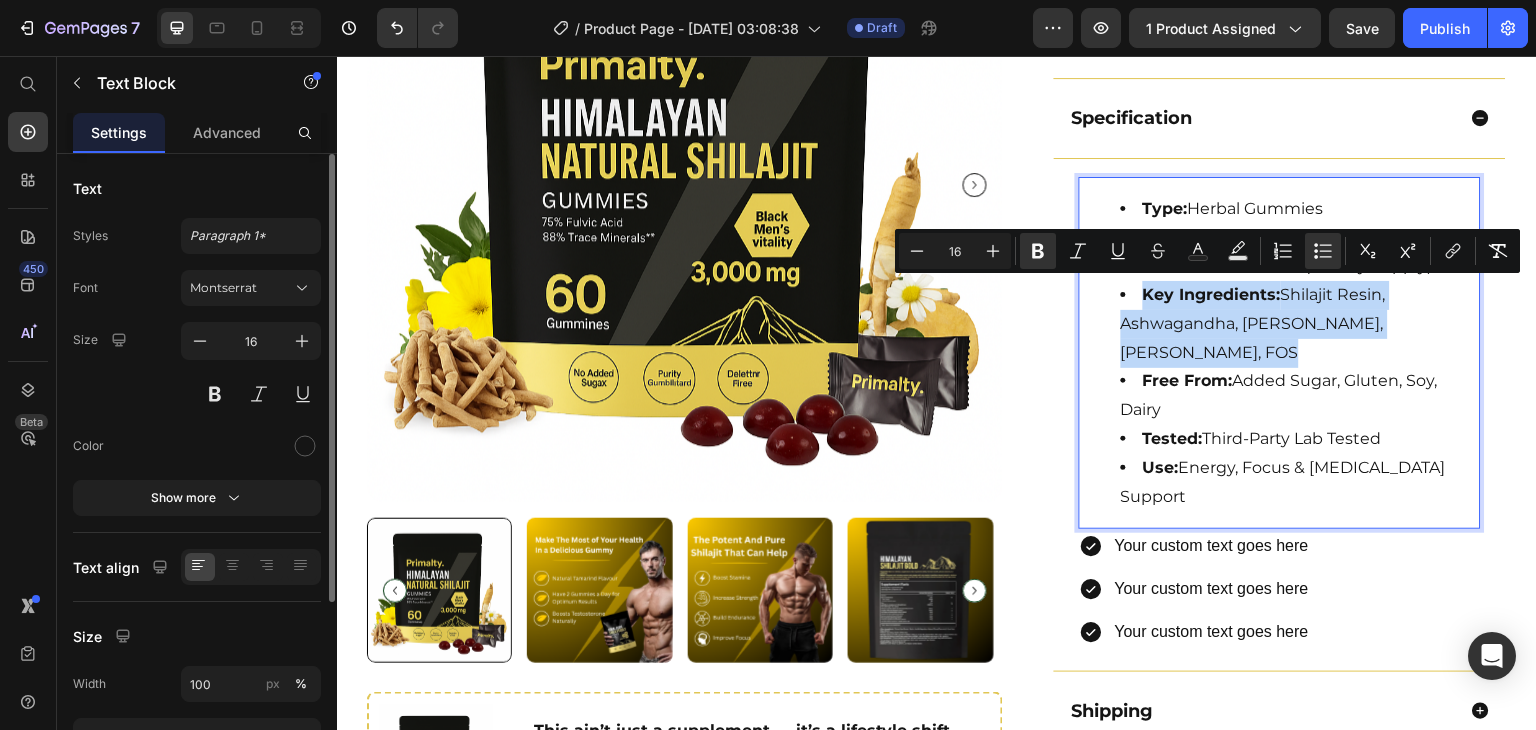 click on "Key Ingredients:  Shilajit Resin, Ashwagandha, [PERSON_NAME], Ginger, FOS" at bounding box center (1300, 324) 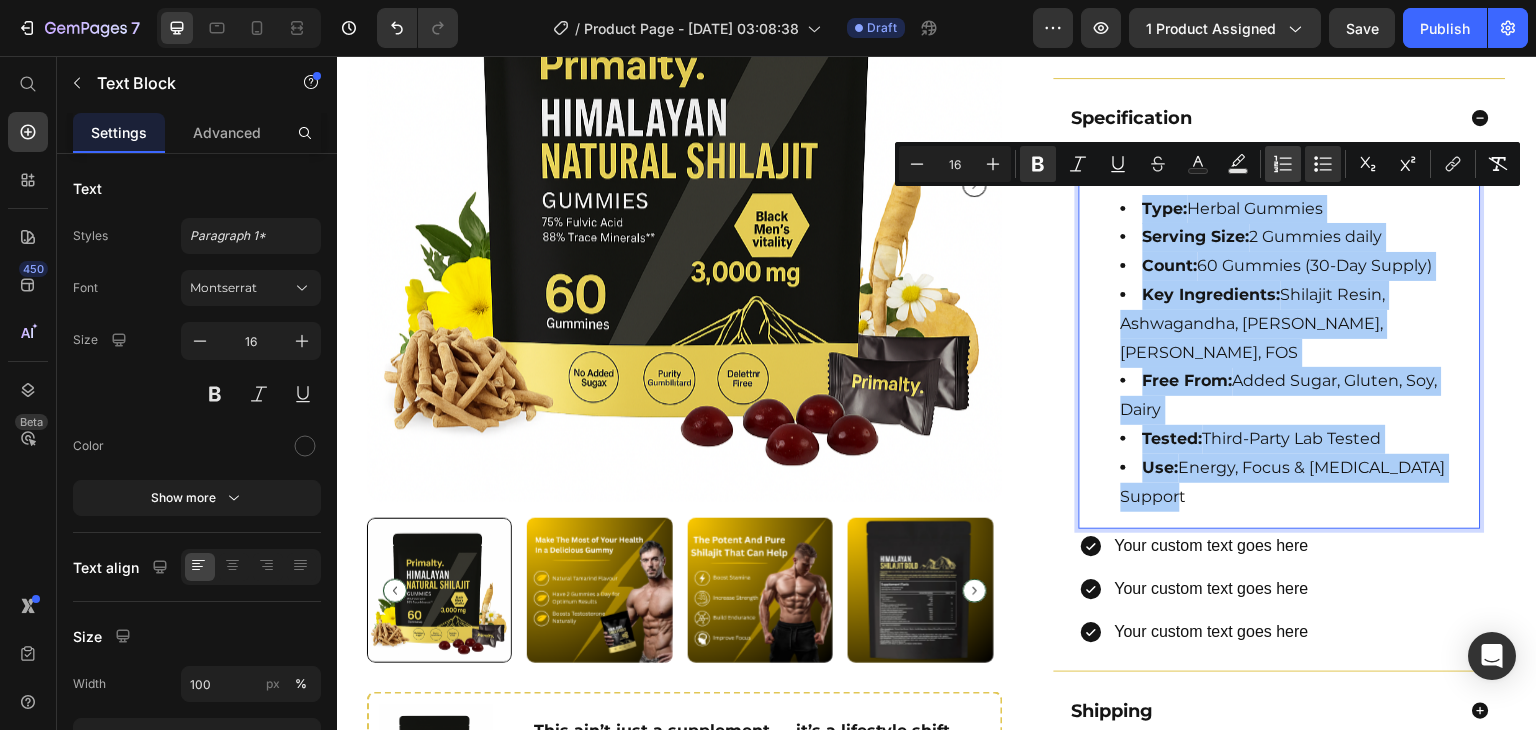 click on "Numbered List" at bounding box center [1283, 164] 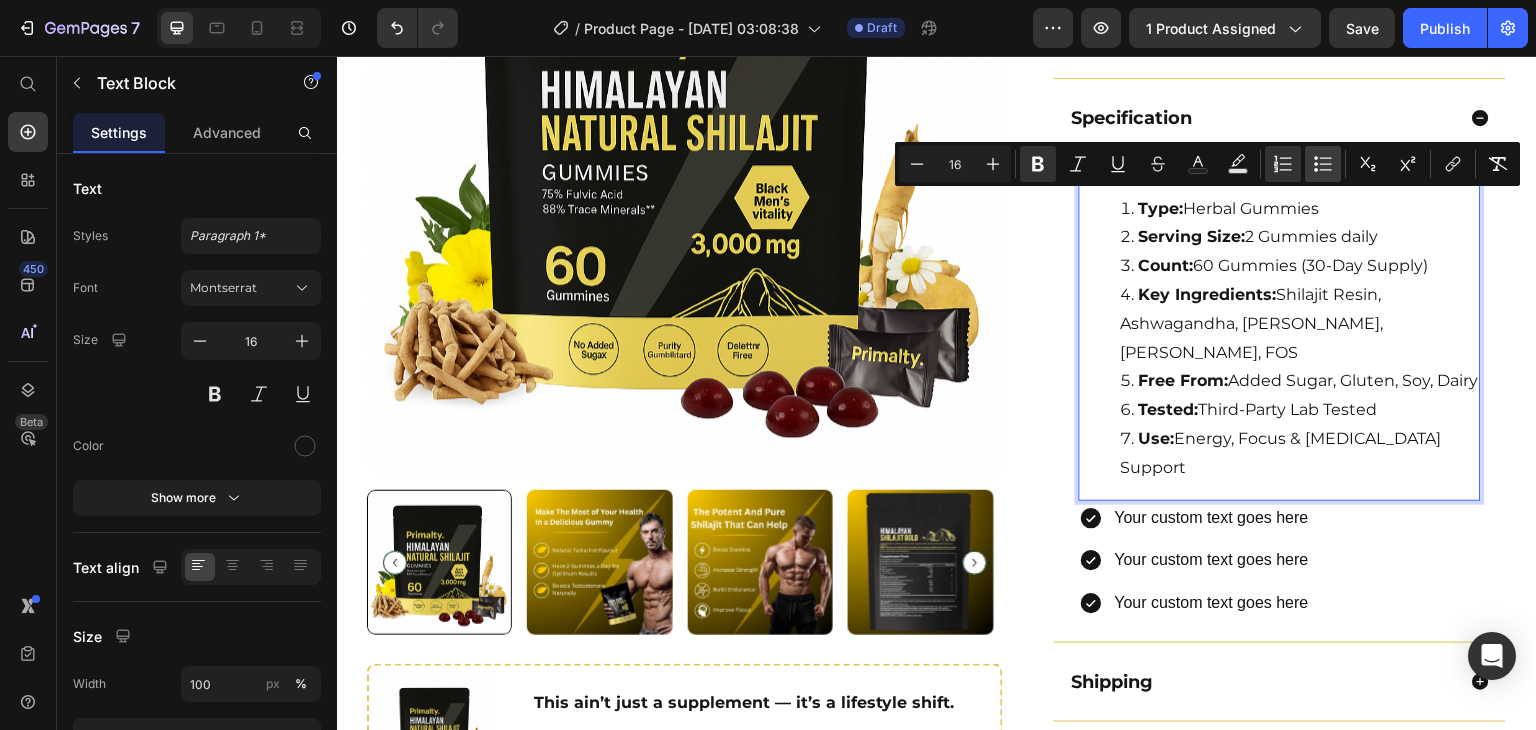 click 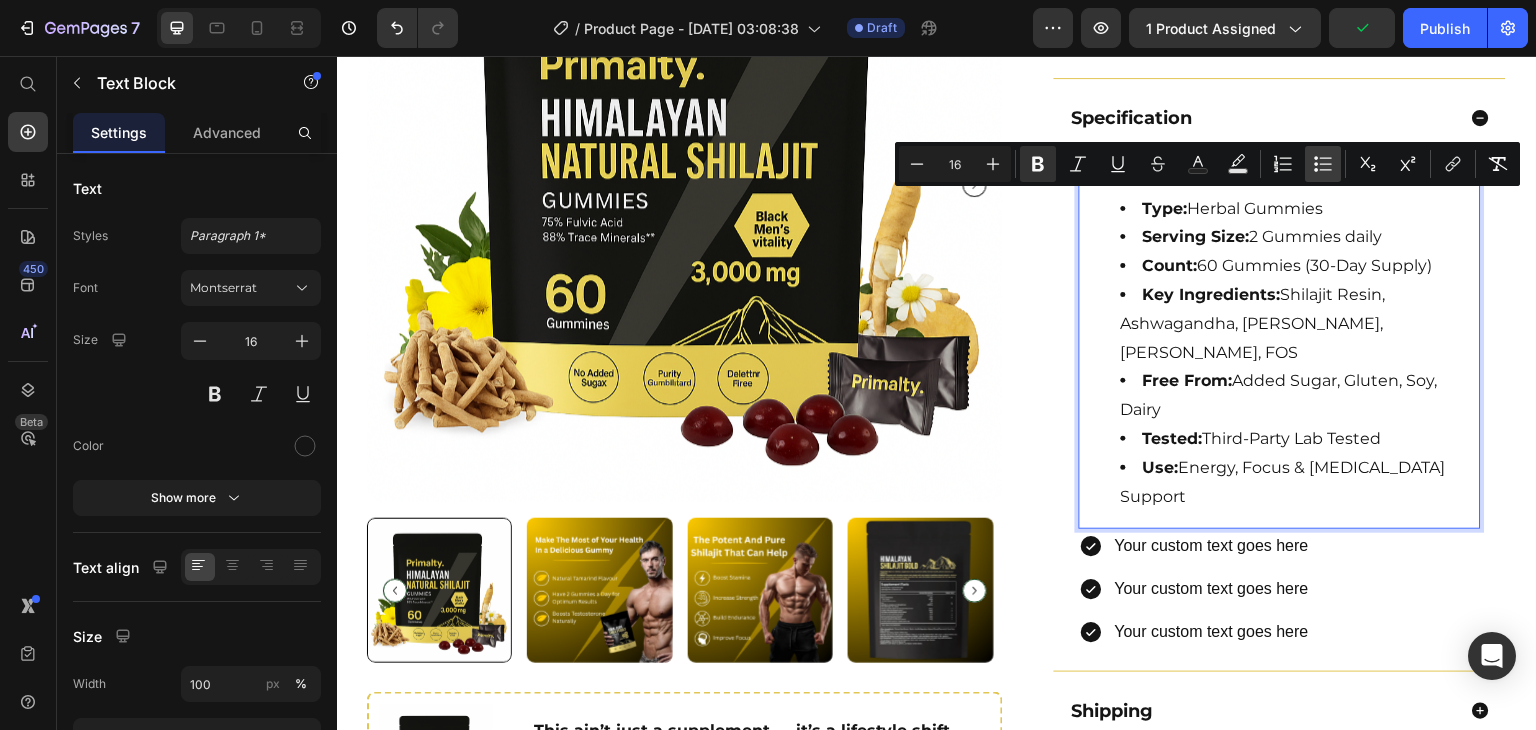 click on "Bulleted List" at bounding box center (1323, 164) 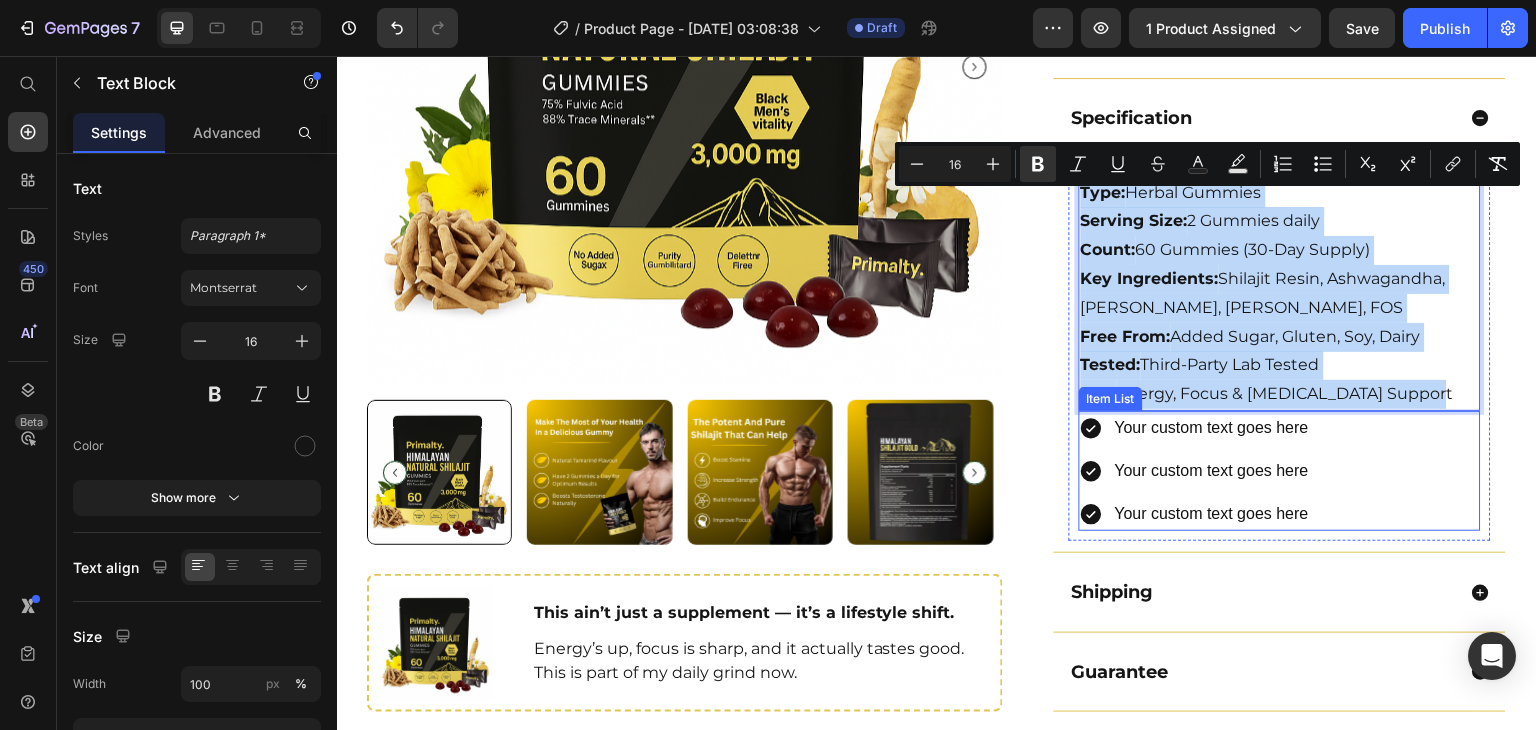 click on "Your custom text goes here" at bounding box center (1212, 428) 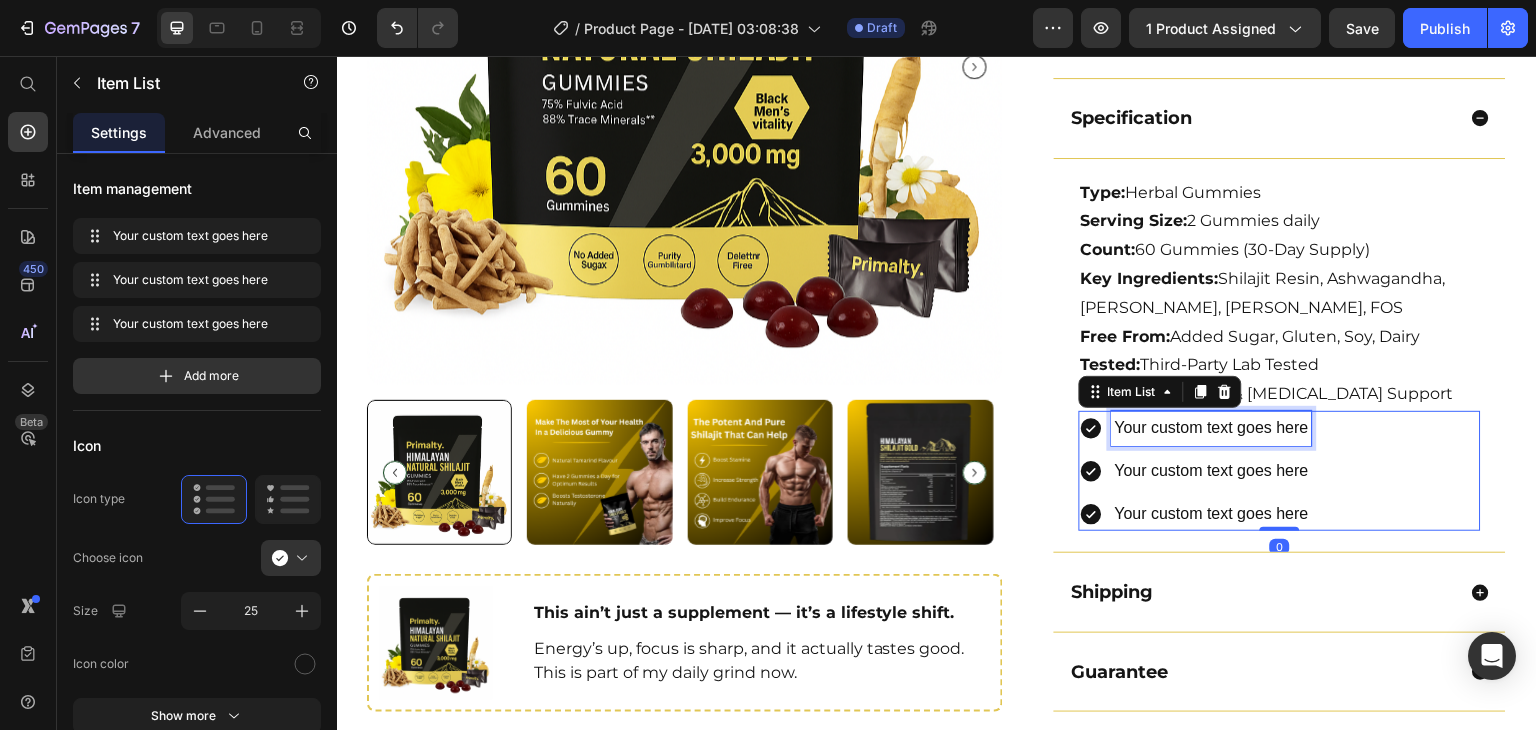 click on "Your custom text goes here" at bounding box center [1212, 428] 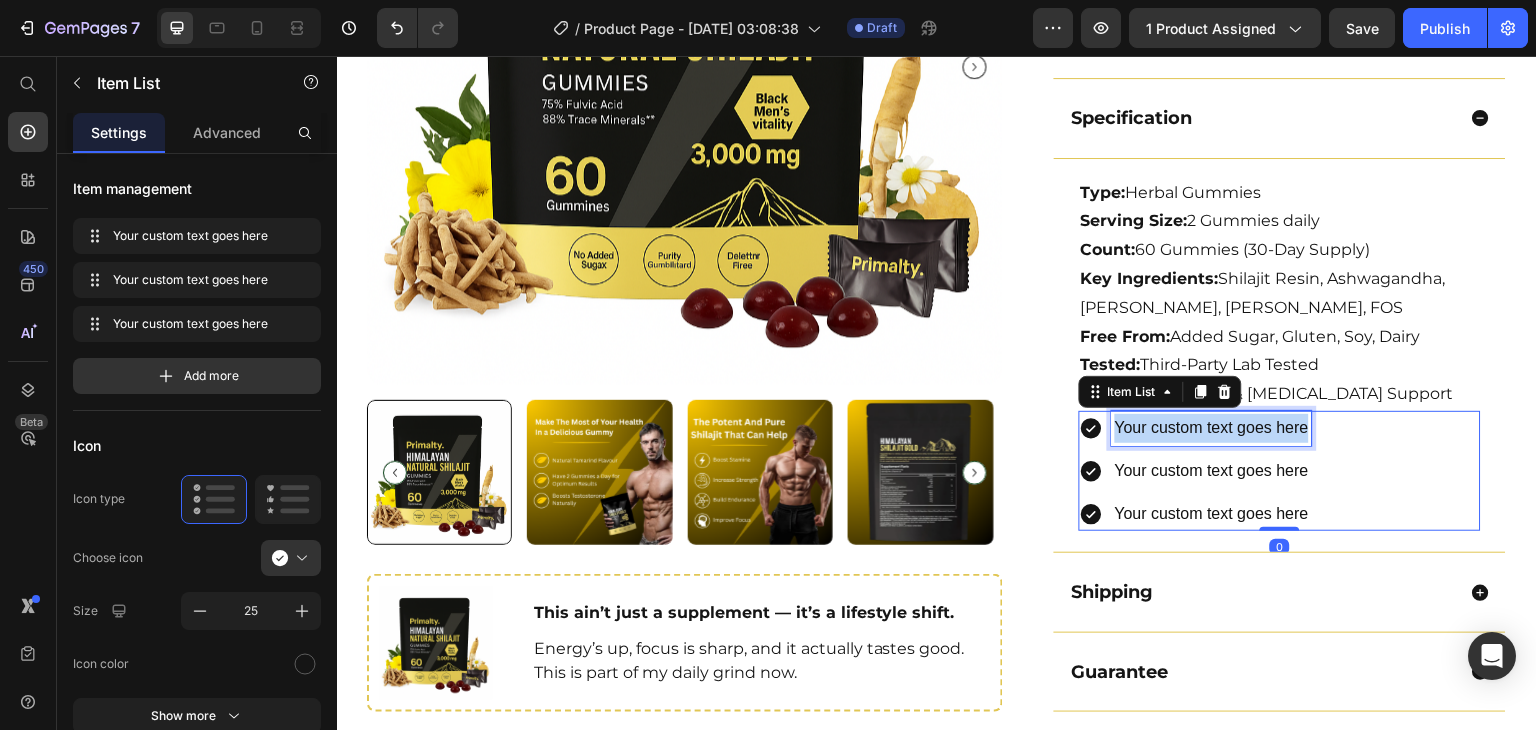 click on "Your custom text goes here" at bounding box center (1212, 428) 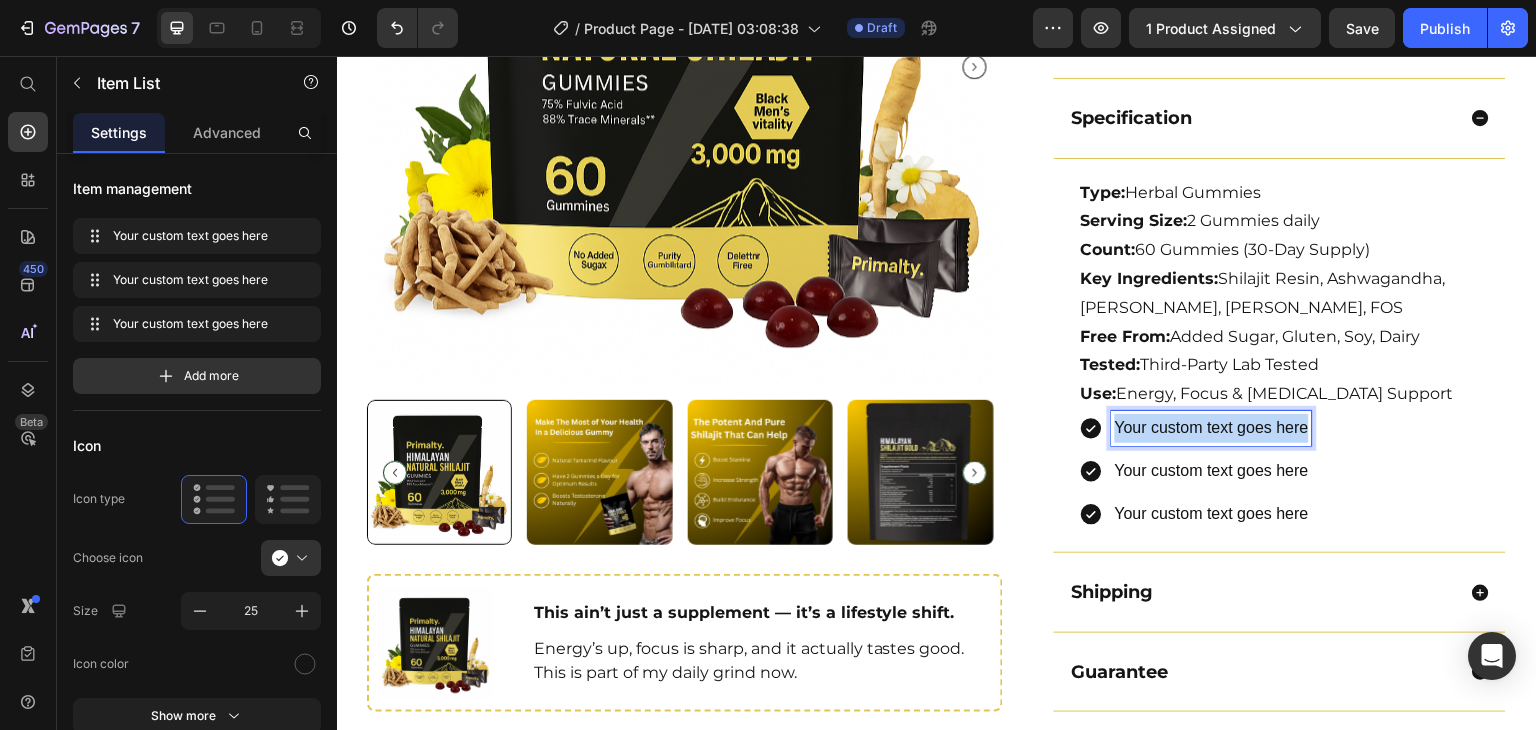 click on "Your custom text goes here" at bounding box center [1212, 428] 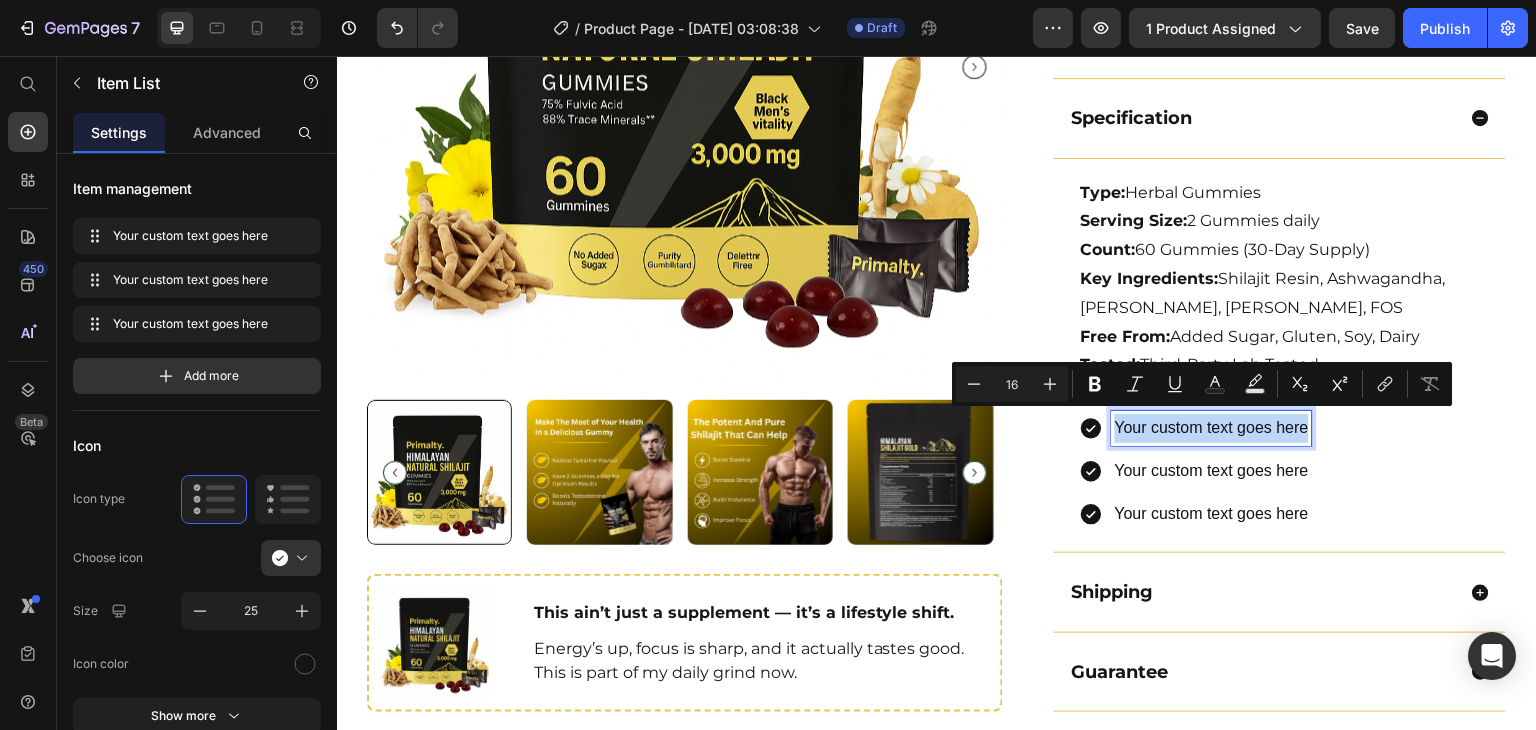 click on "Your custom text goes here" at bounding box center (1212, 428) 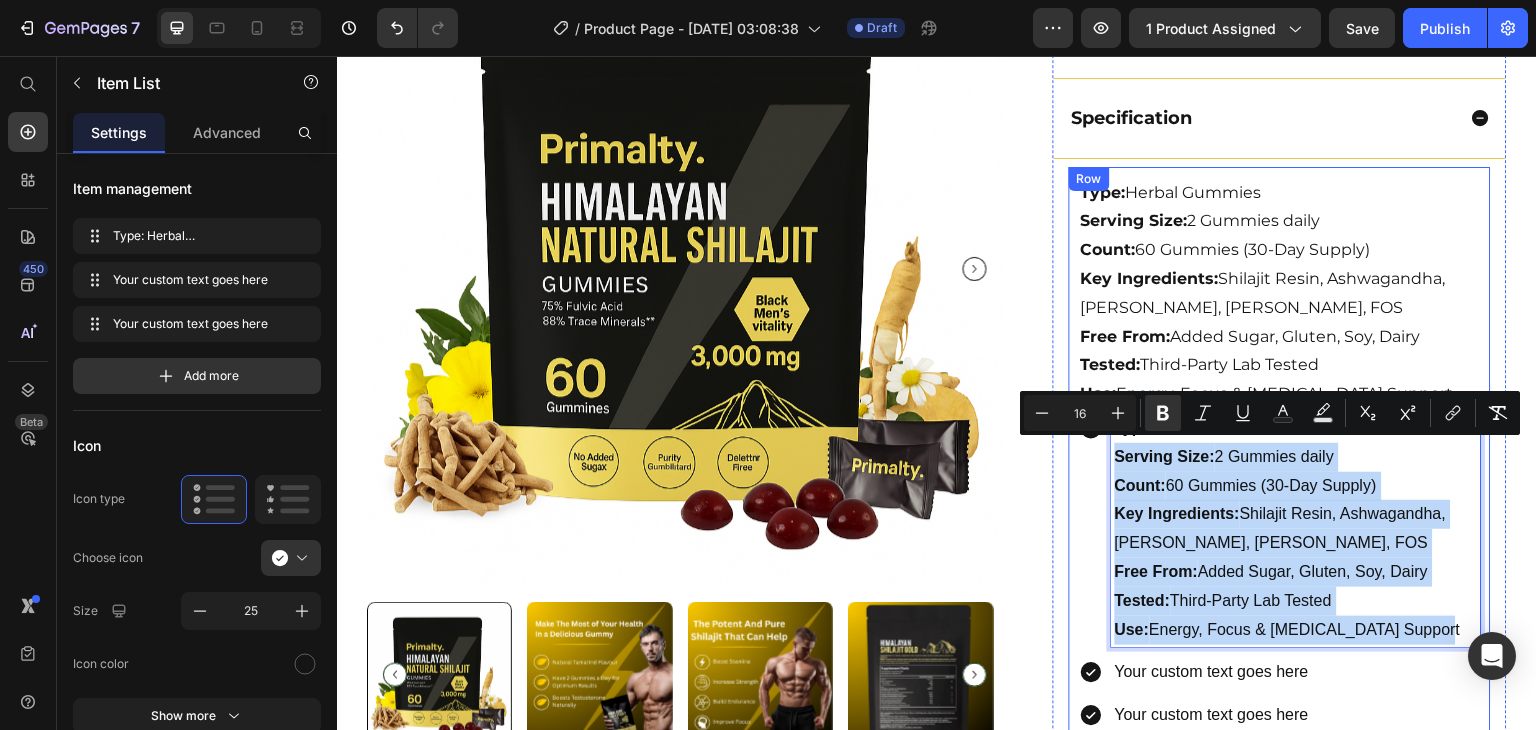 drag, startPoint x: 1107, startPoint y: 450, endPoint x: 1467, endPoint y: 624, distance: 399.84497 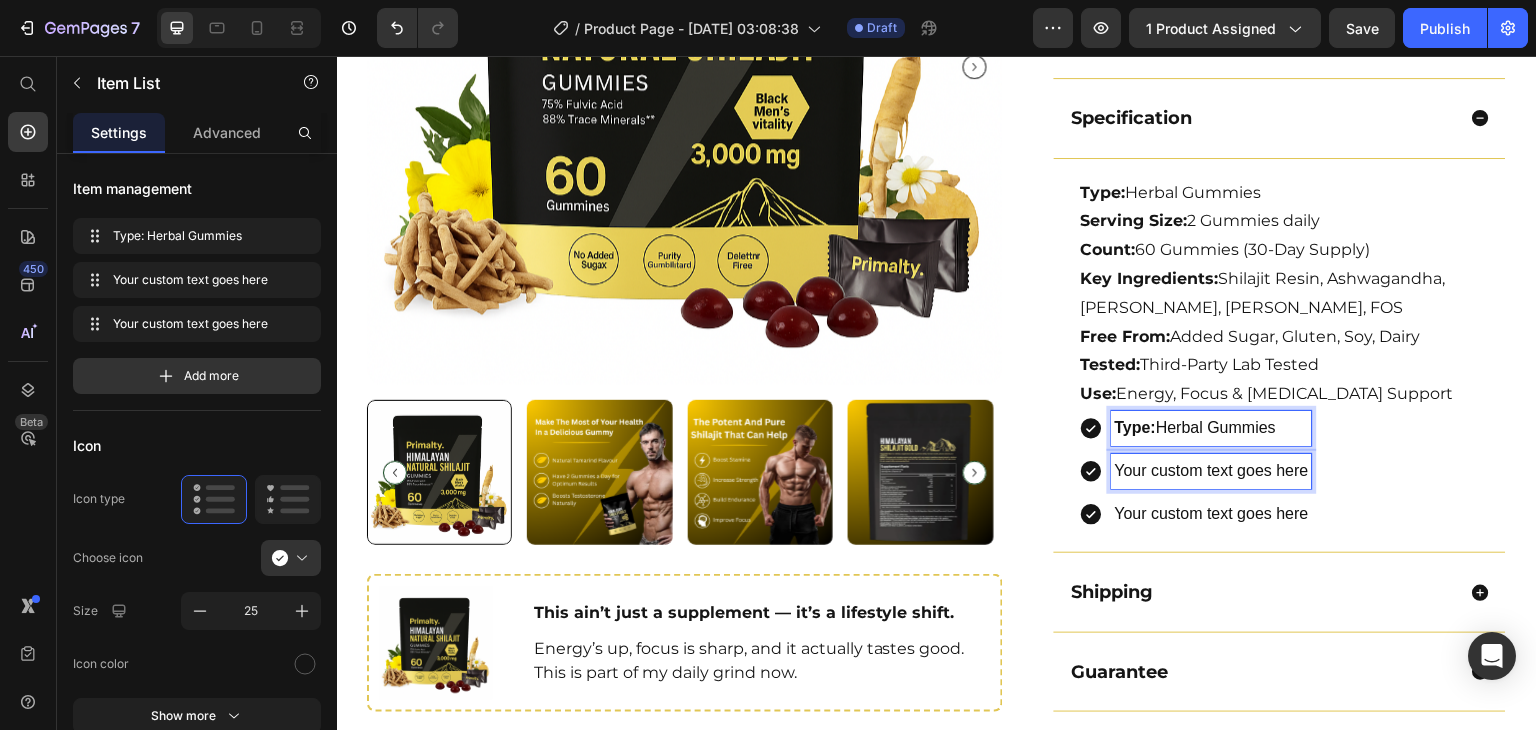 click on "Your custom text goes here" at bounding box center (1212, 471) 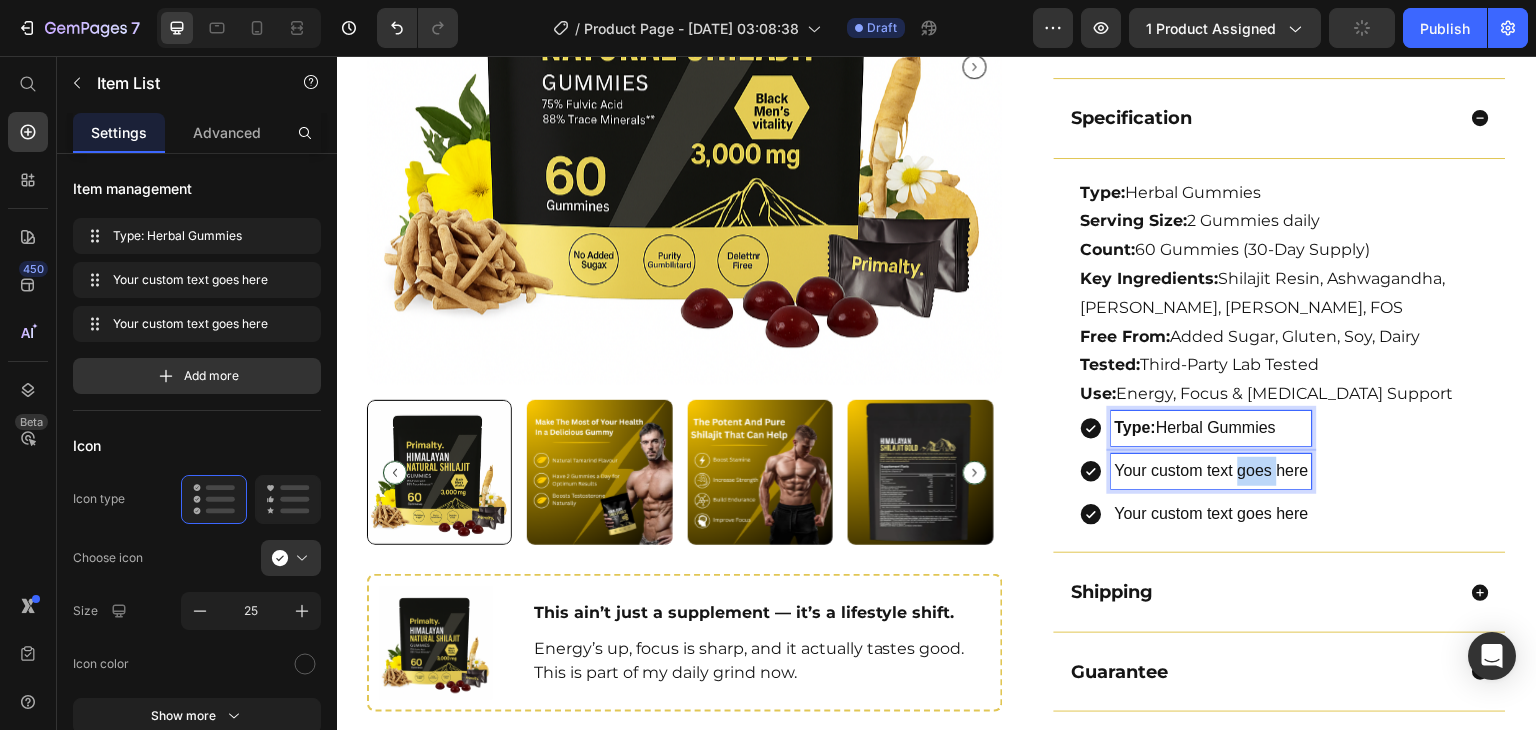 click on "Your custom text goes here" at bounding box center [1212, 471] 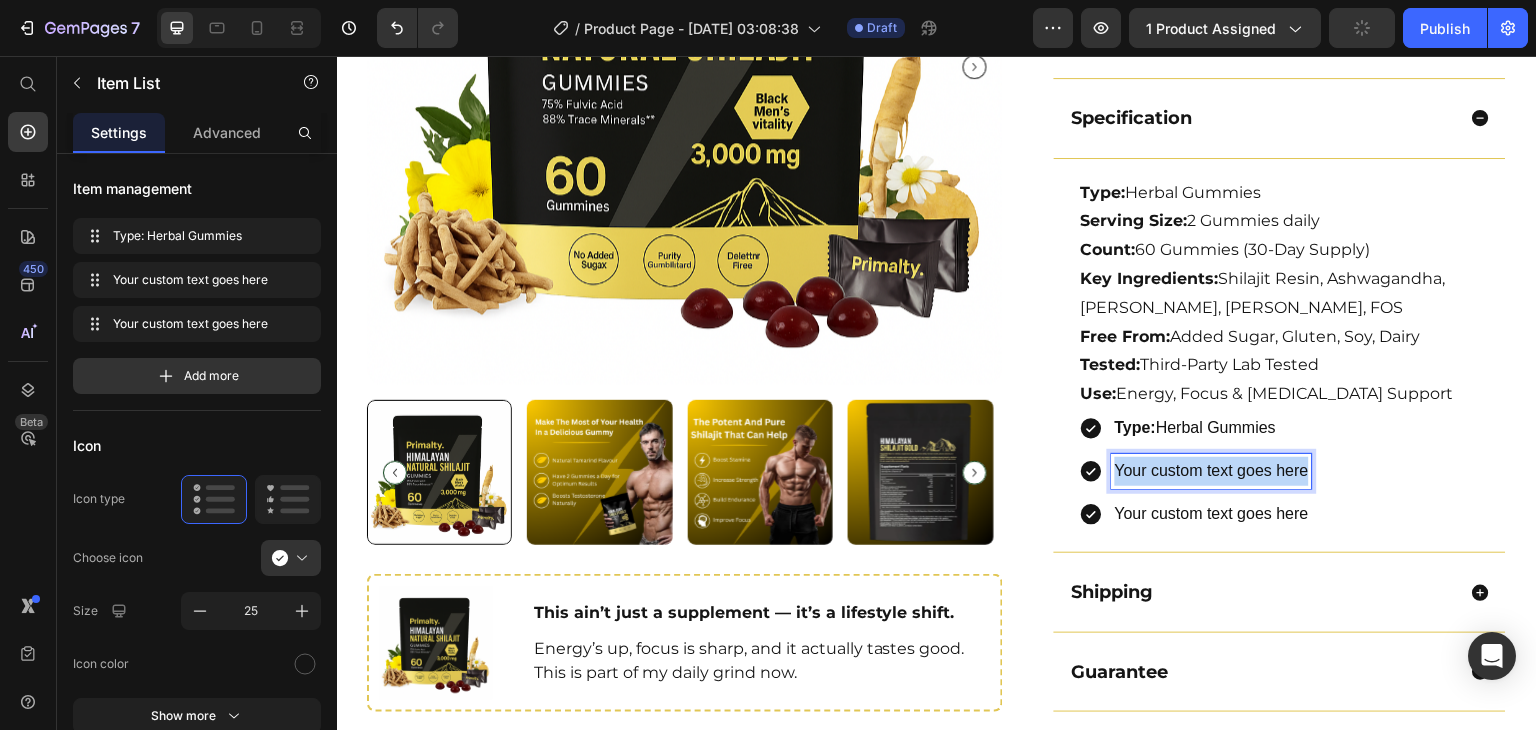 click on "Your custom text goes here" at bounding box center (1212, 471) 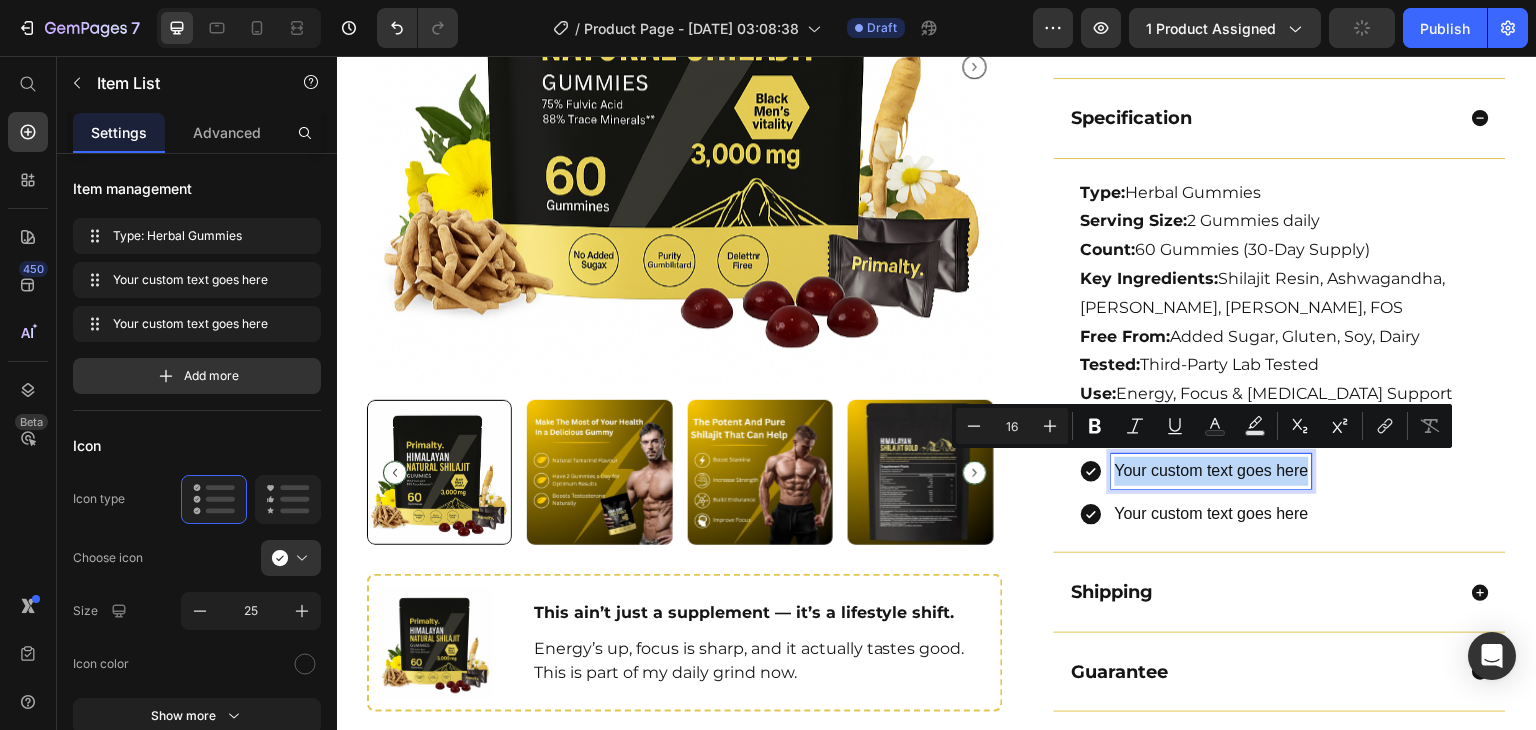 click on "Your custom text goes here" at bounding box center [1212, 471] 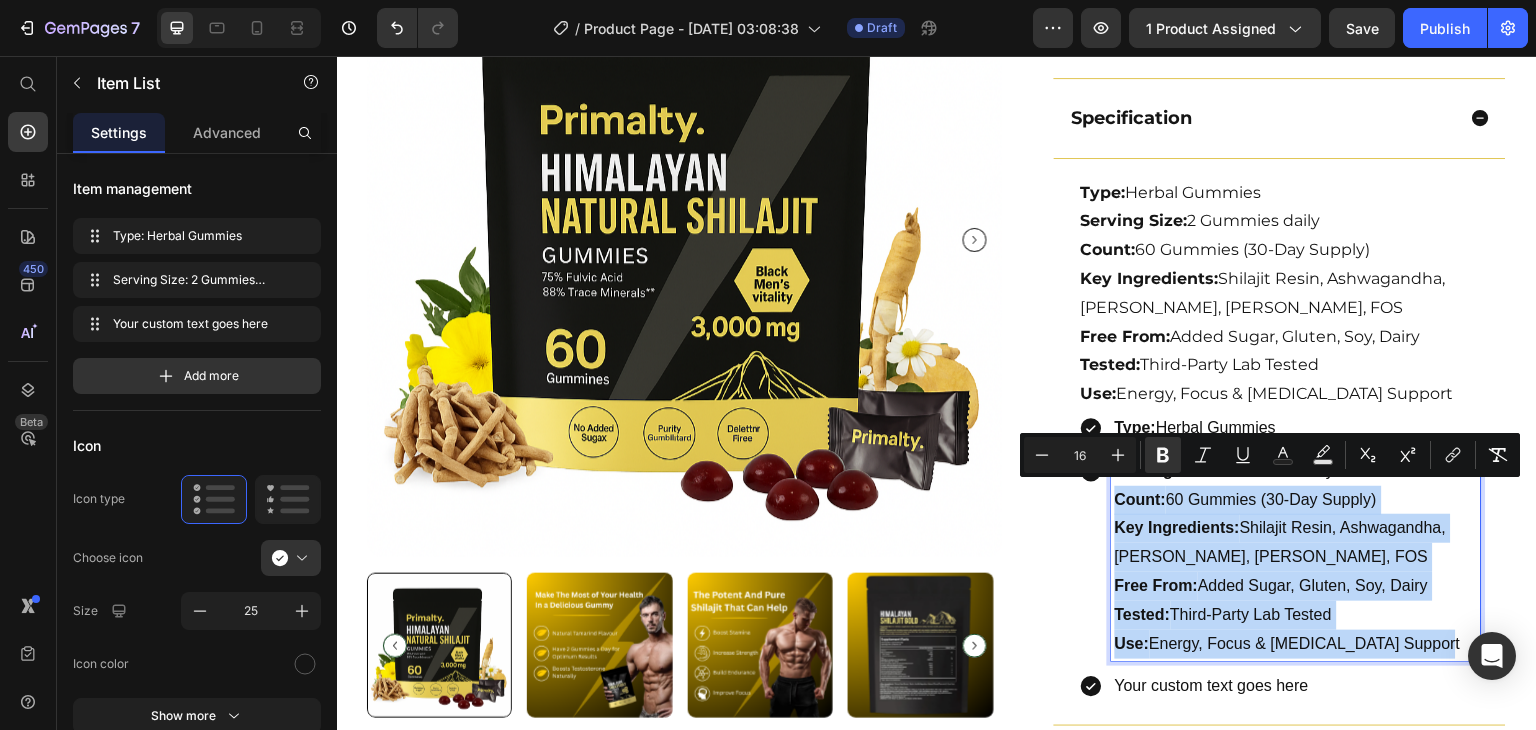 drag, startPoint x: 1107, startPoint y: 495, endPoint x: 1465, endPoint y: 659, distance: 393.77658 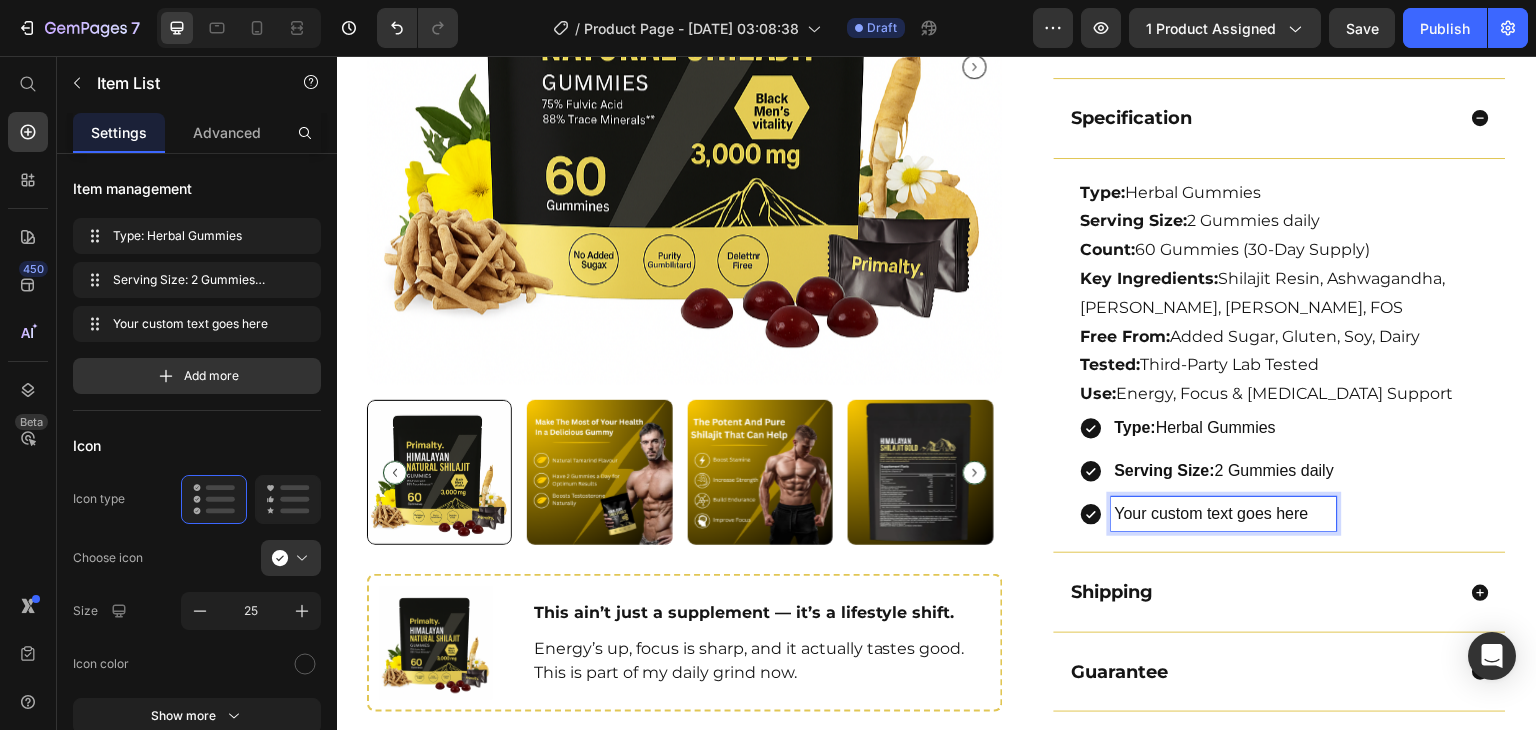 click on "Your custom text goes here" at bounding box center [1225, 514] 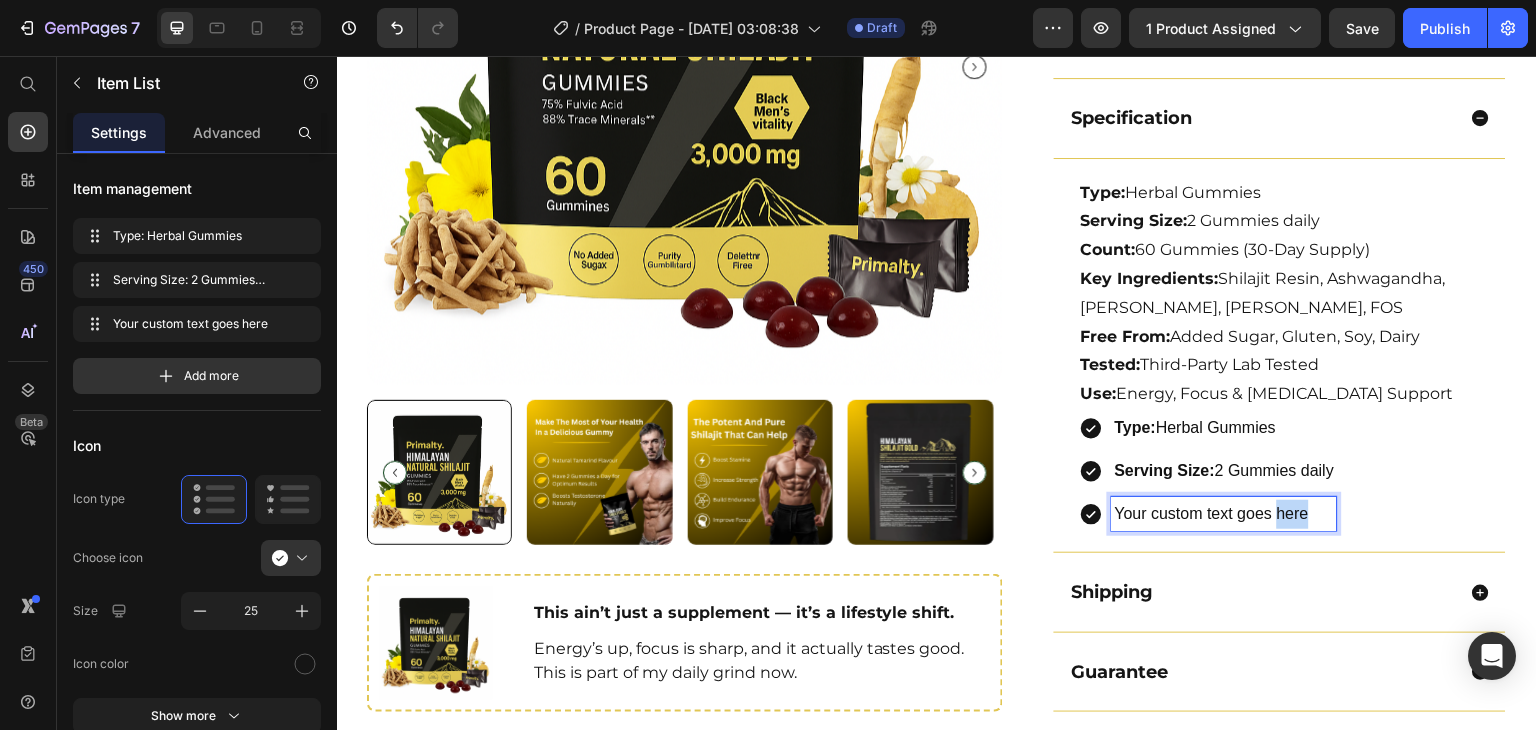 click on "Your custom text goes here" at bounding box center (1225, 514) 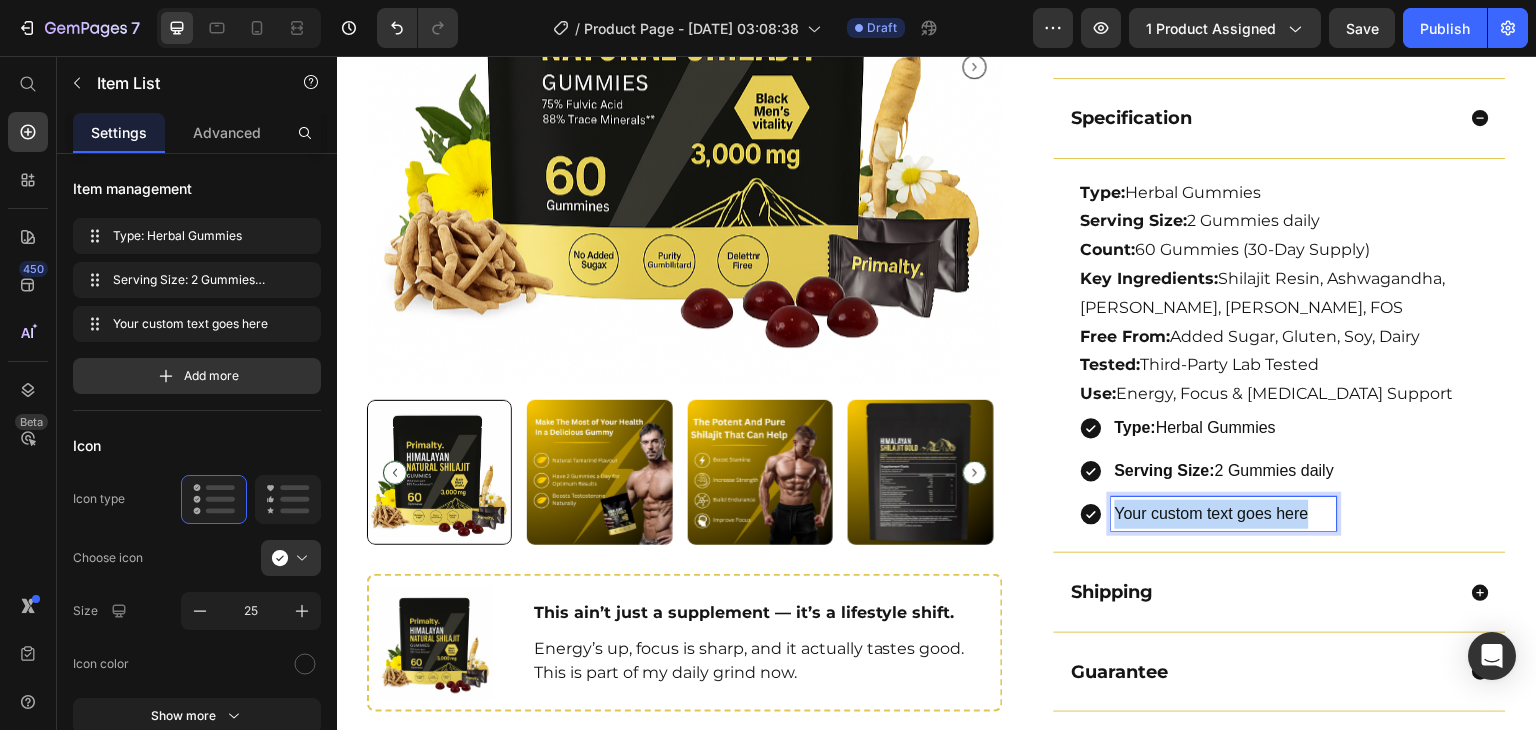 click on "Your custom text goes here" at bounding box center (1225, 514) 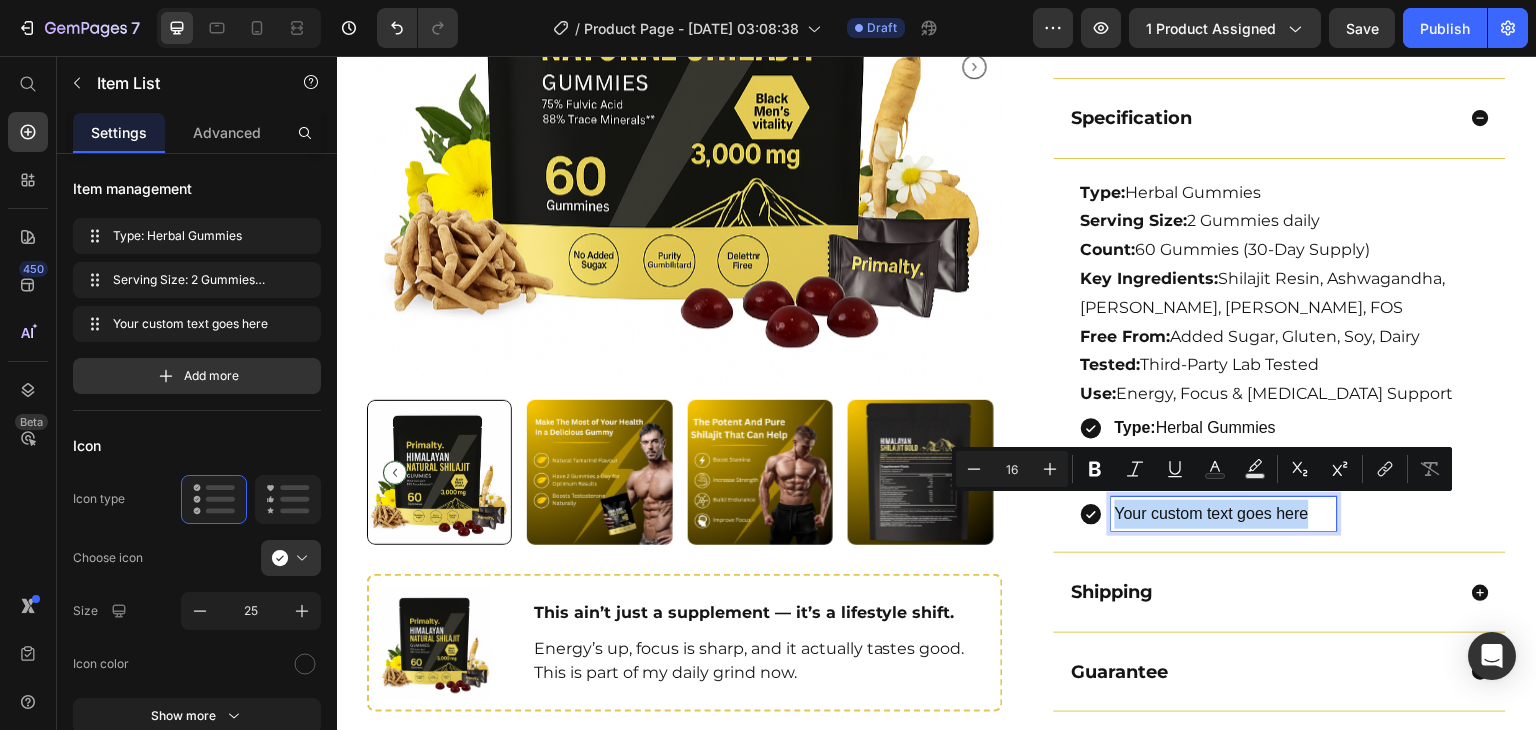 click on "Your custom text goes here" at bounding box center [1225, 514] 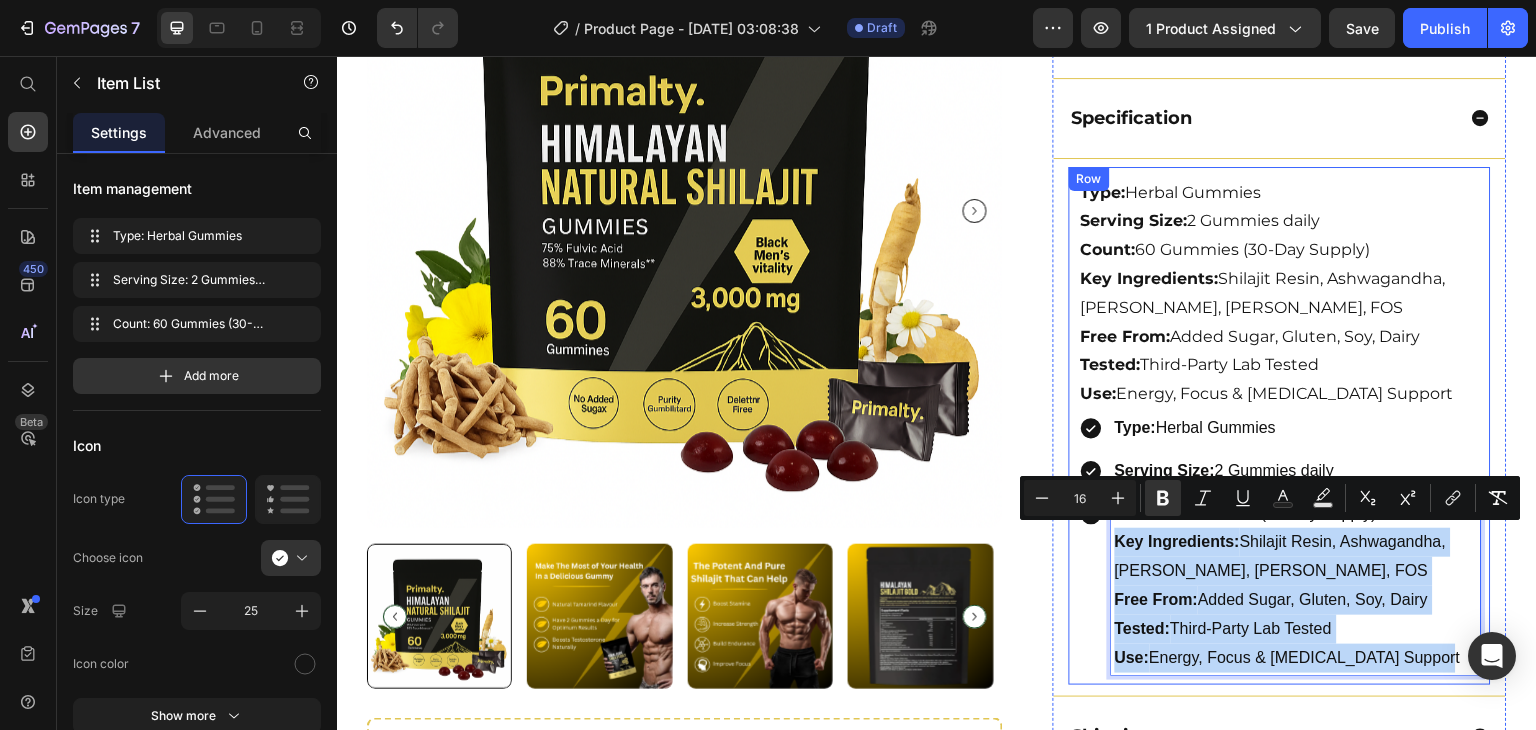 drag, startPoint x: 1105, startPoint y: 533, endPoint x: 1442, endPoint y: 677, distance: 366.47647 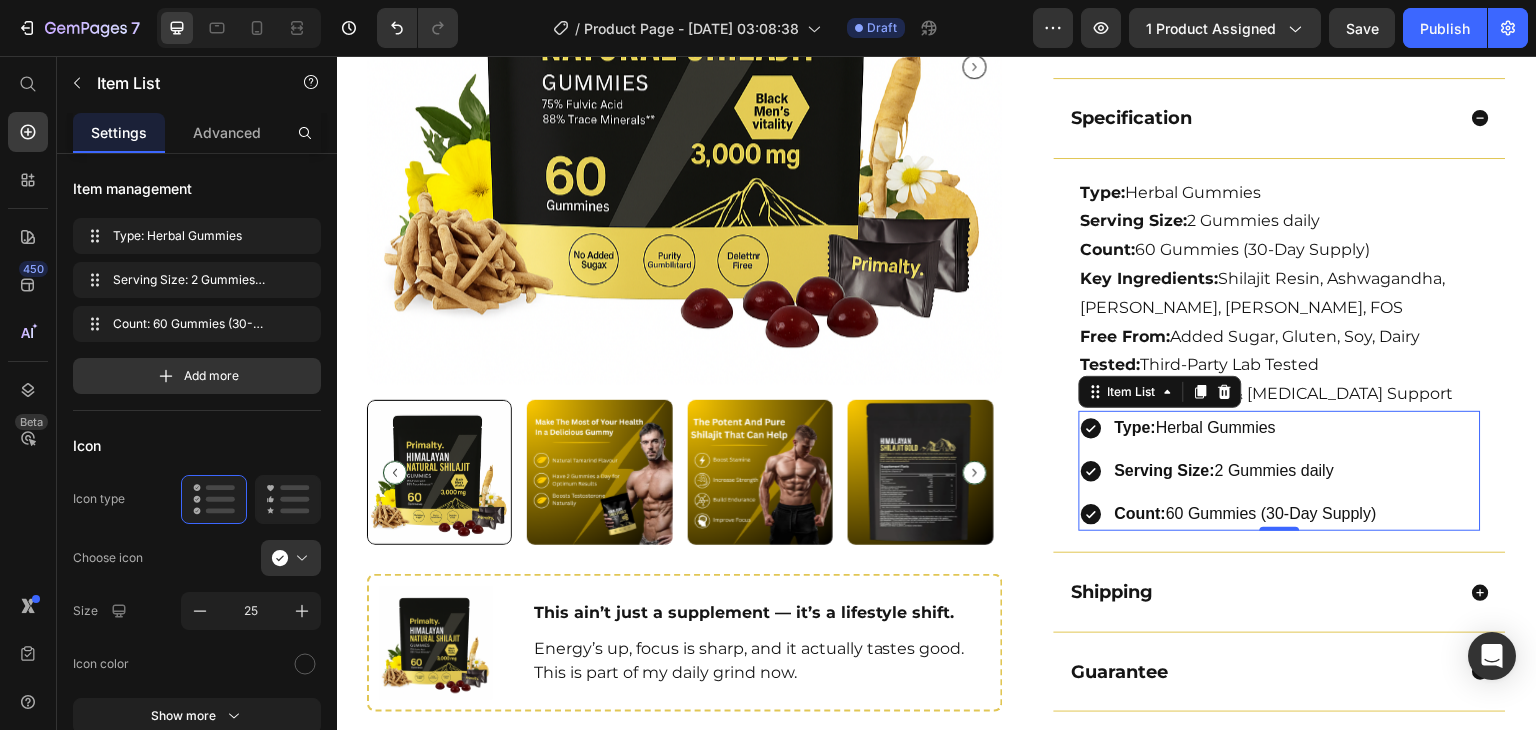 click on "Type:  Herbal Gummies Serving Size:  2 Gummies daily Count:  60 Gummies (30-Day Supply)" at bounding box center [1280, 471] 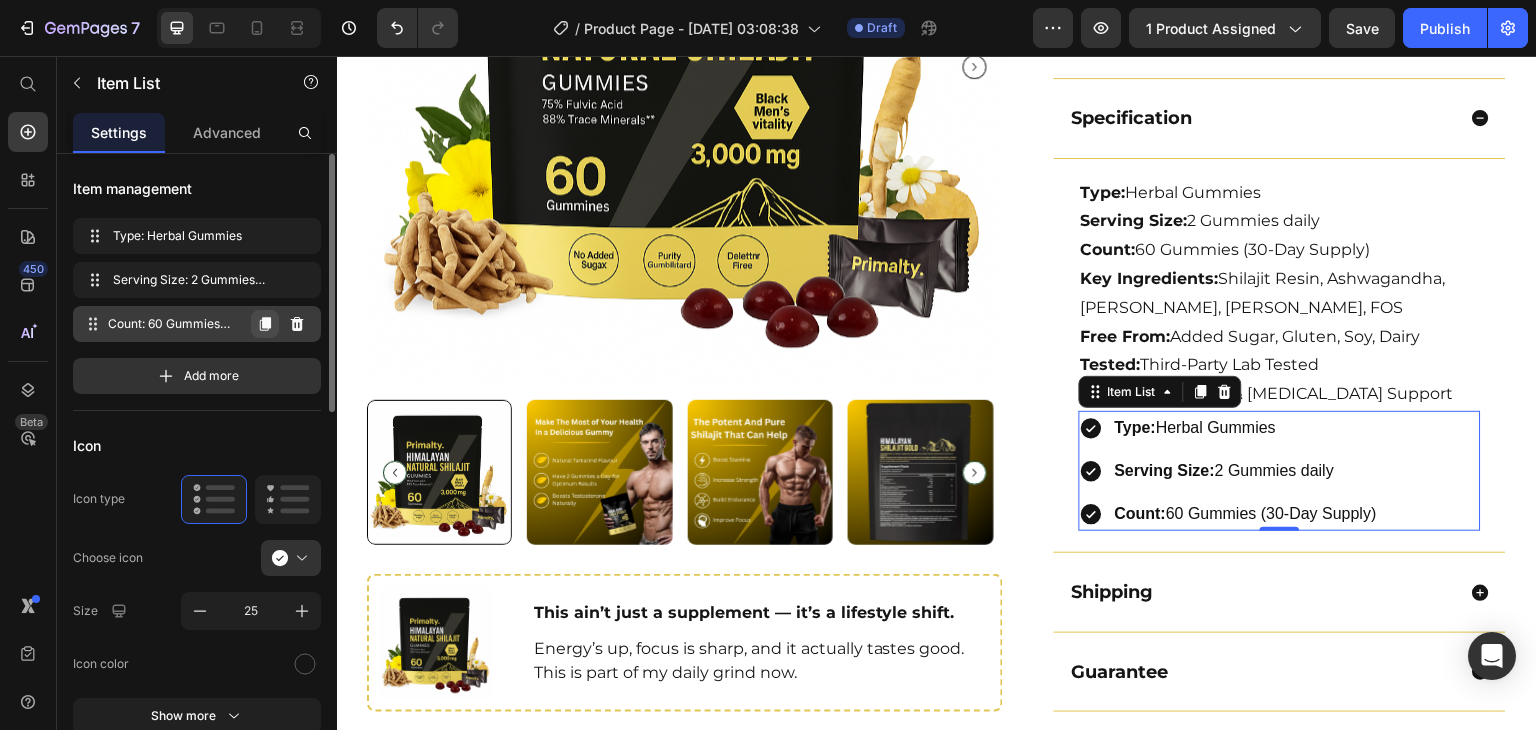 click 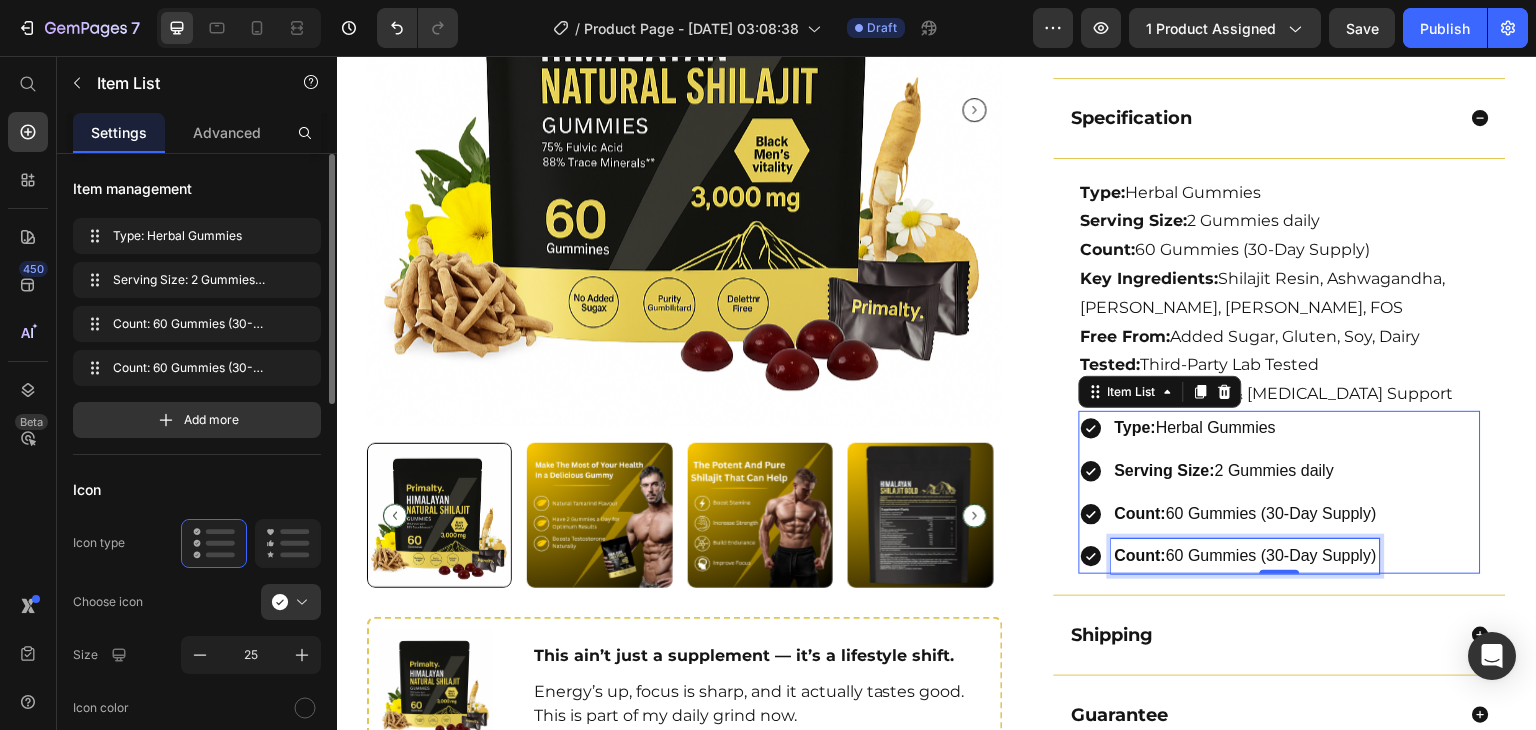 click on "Count:  60 Gummies (30-Day Supply)" at bounding box center [1246, 556] 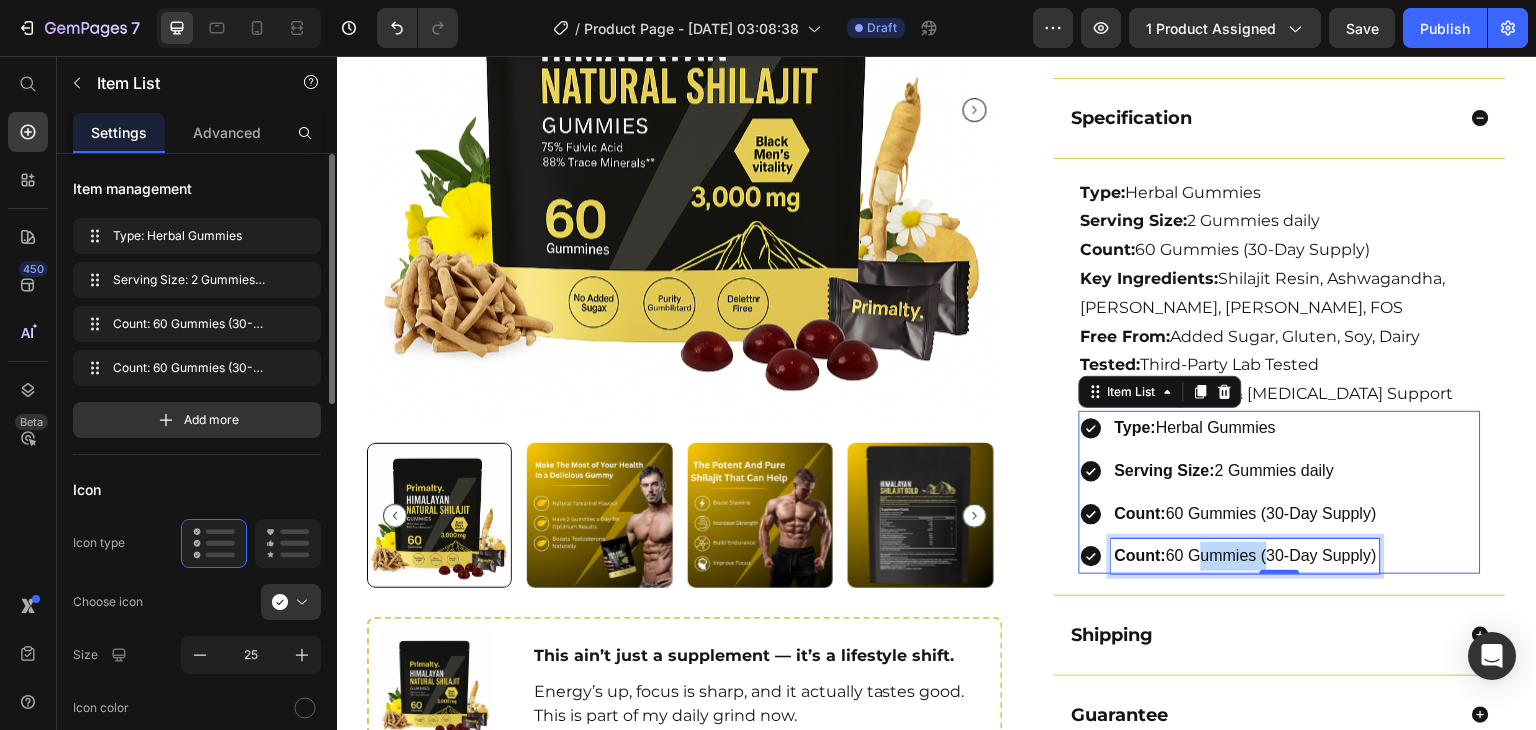 click on "Count:  60 Gummies (30-Day Supply)" at bounding box center (1246, 556) 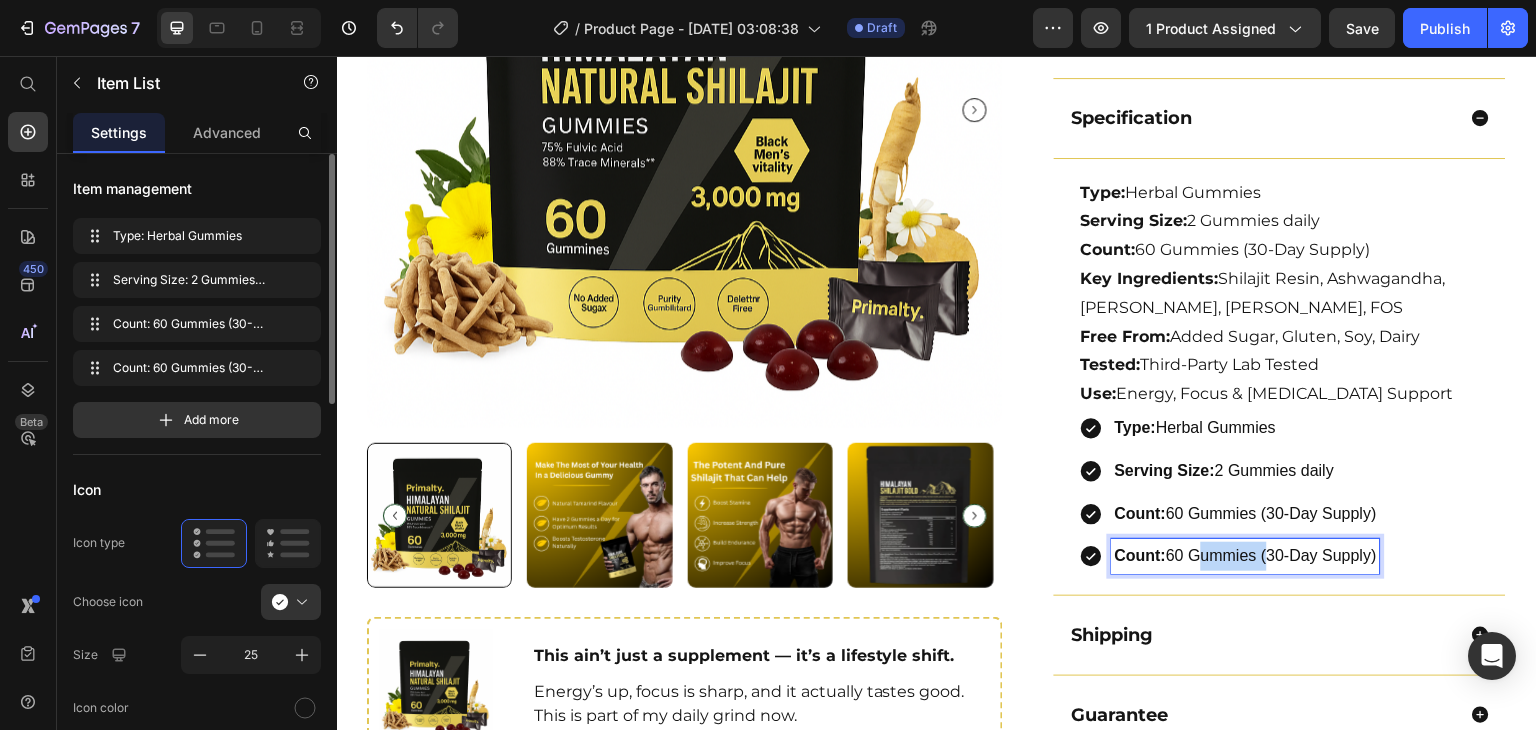 click on "Count:  60 Gummies (30-Day Supply)" at bounding box center (1246, 556) 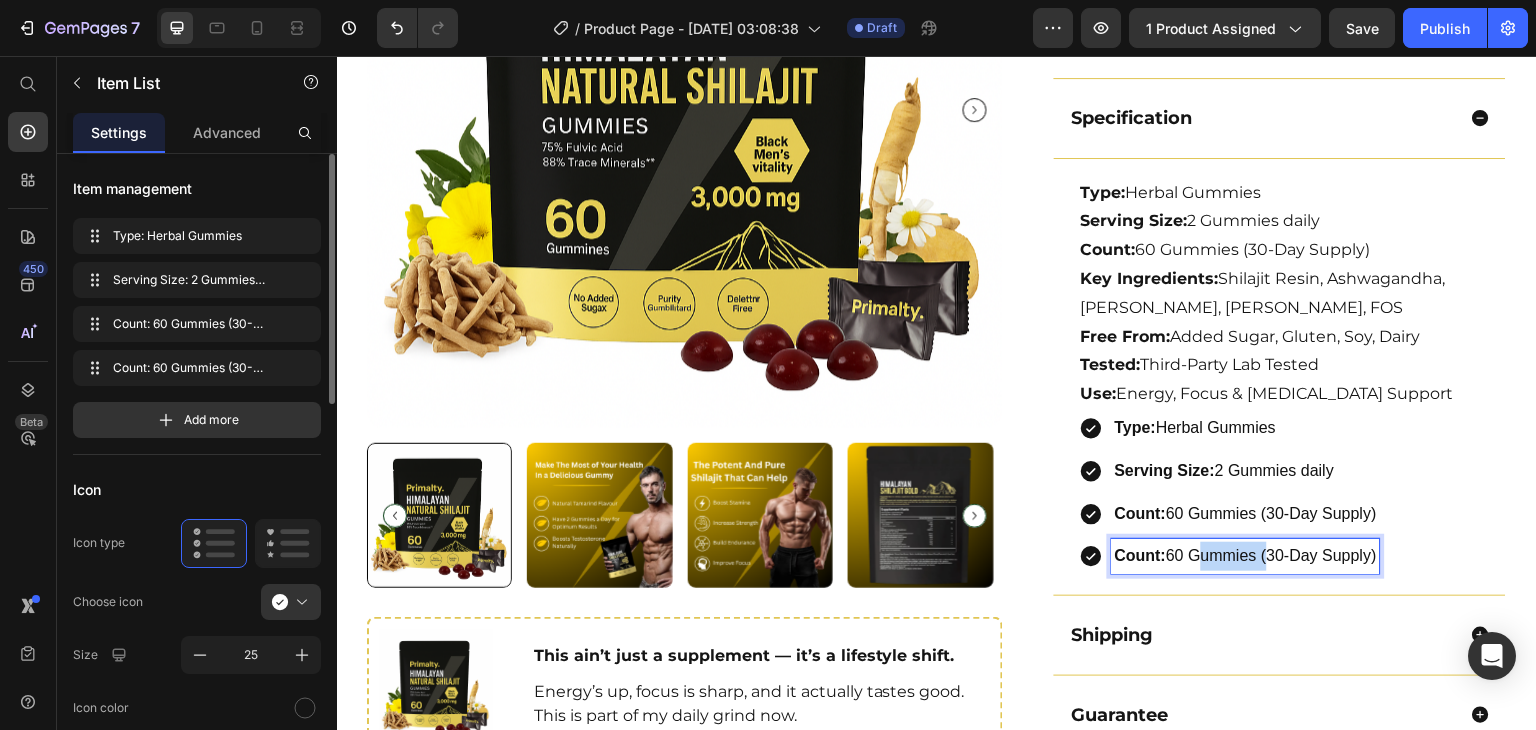 click on "Count:  60 Gummies (30-Day Supply)" at bounding box center [1246, 556] 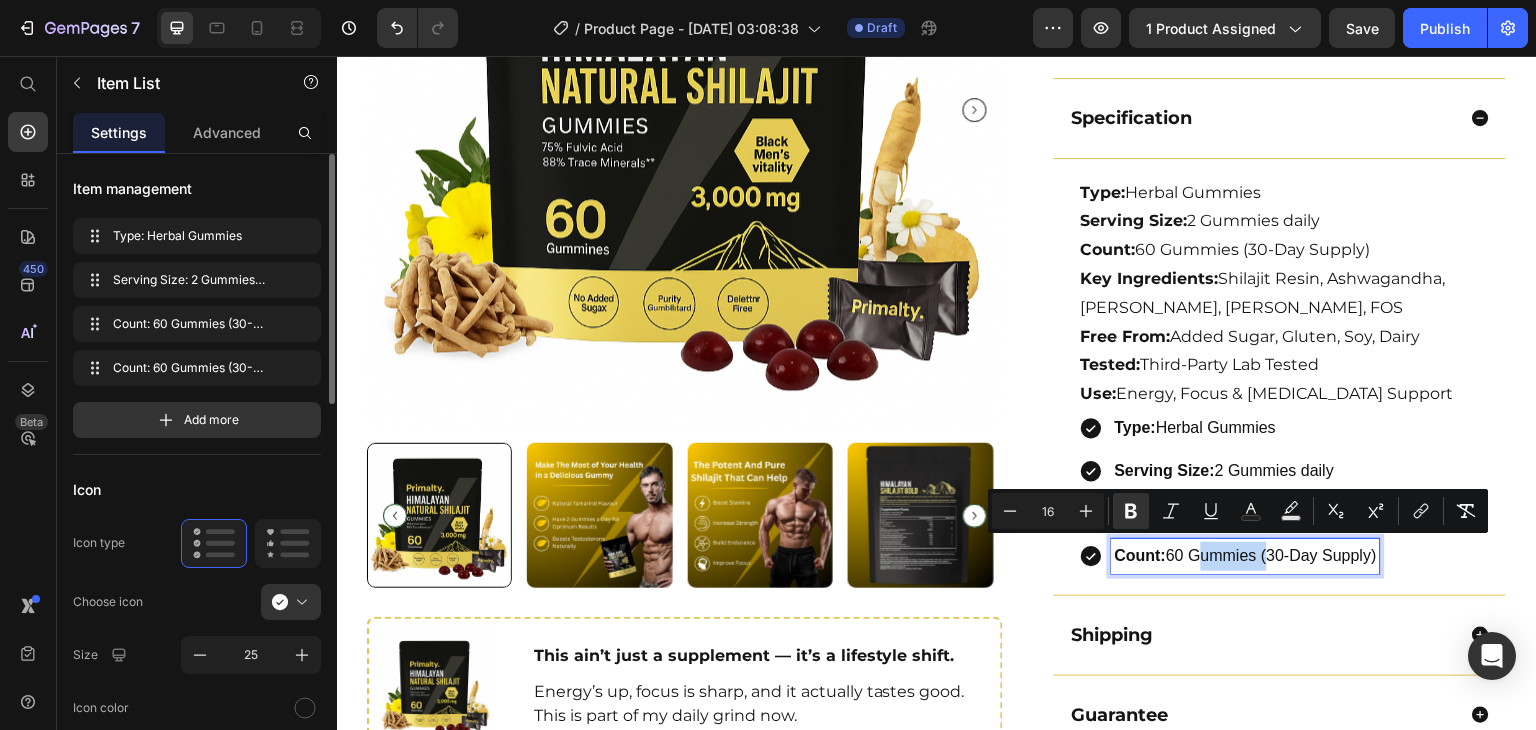 click on "Count:  60 Gummies (30-Day Supply)" at bounding box center [1246, 556] 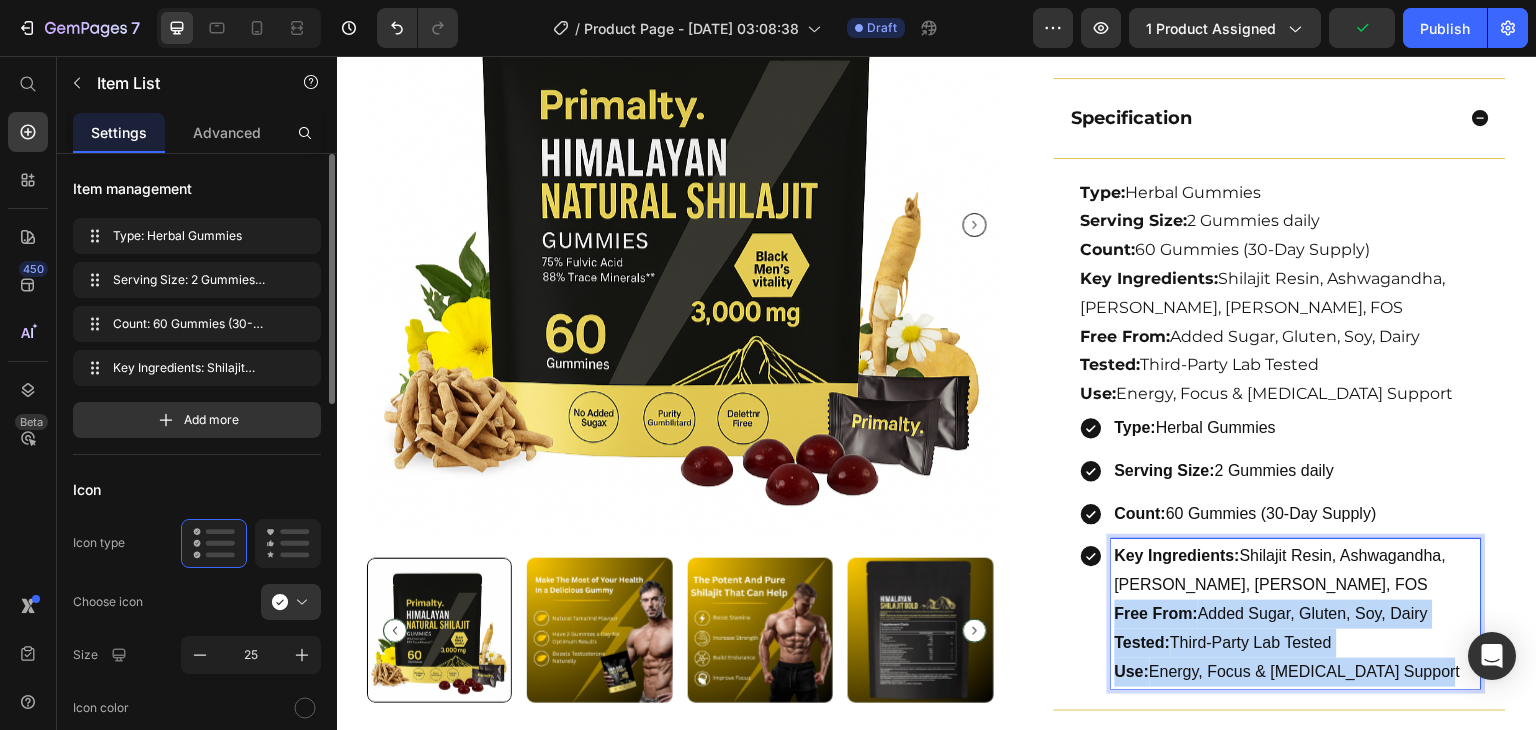 drag, startPoint x: 1107, startPoint y: 607, endPoint x: 1437, endPoint y: 671, distance: 336.14877 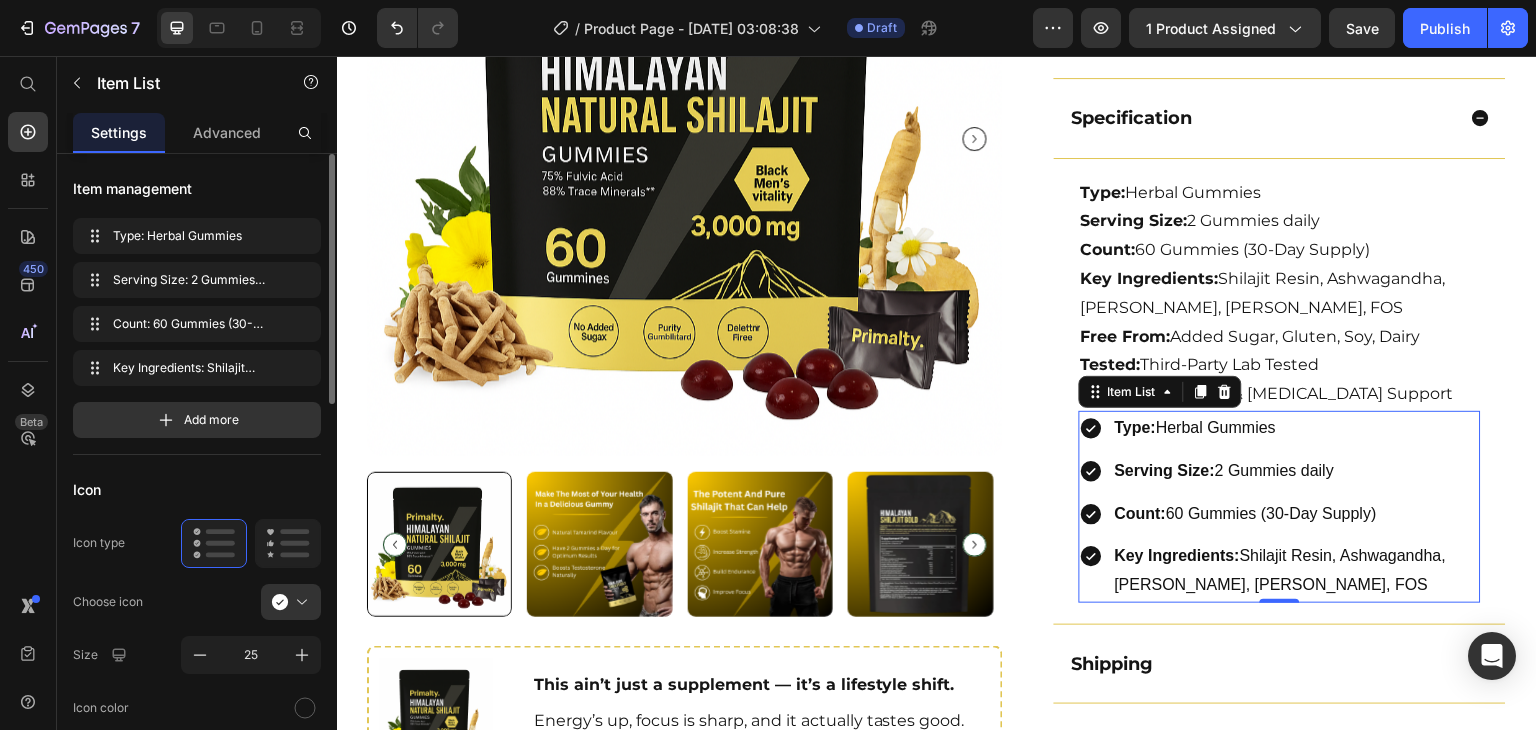 click on "Key Ingredients:  Shilajit Resin, Ashwagandha, [PERSON_NAME], Ginger, FOS" at bounding box center (1280, 571) 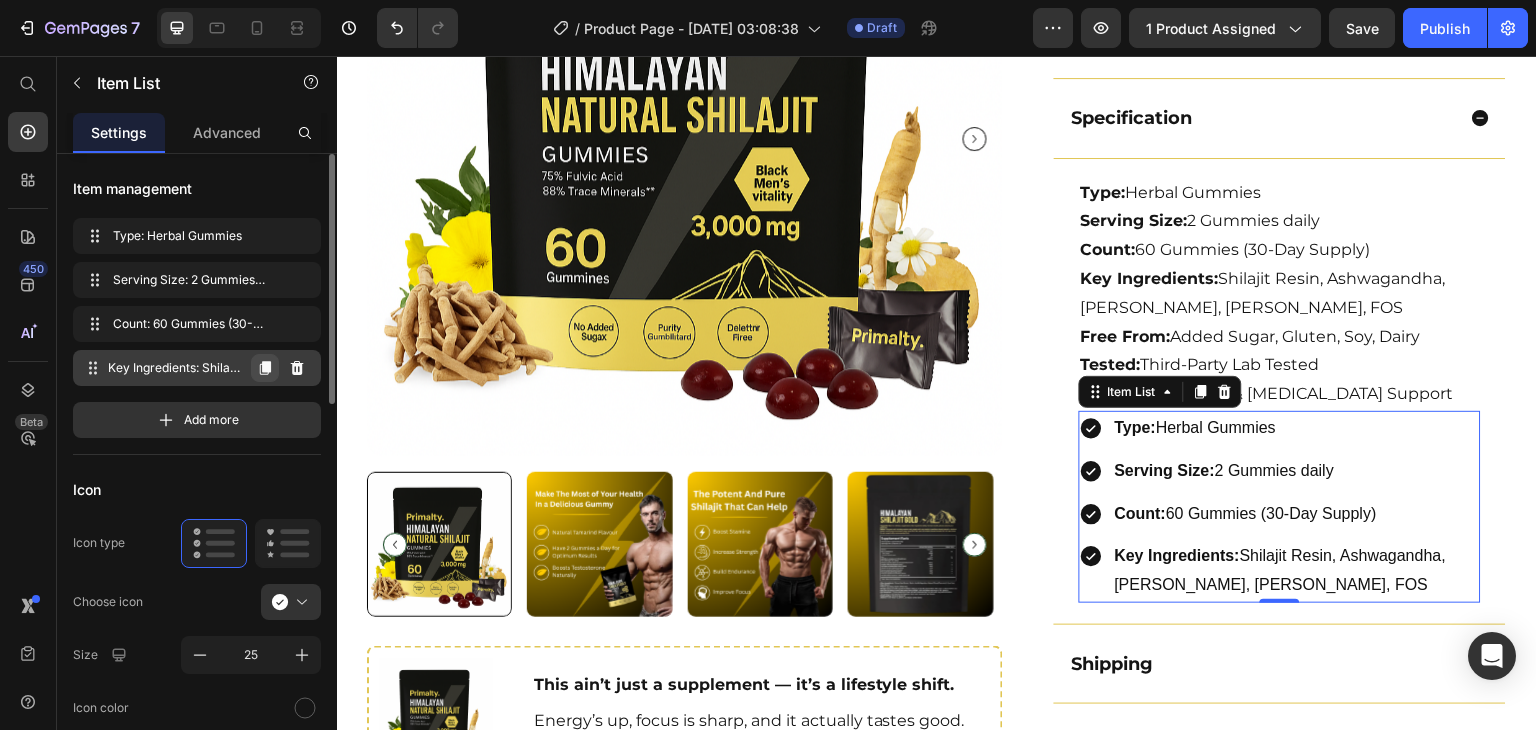 click 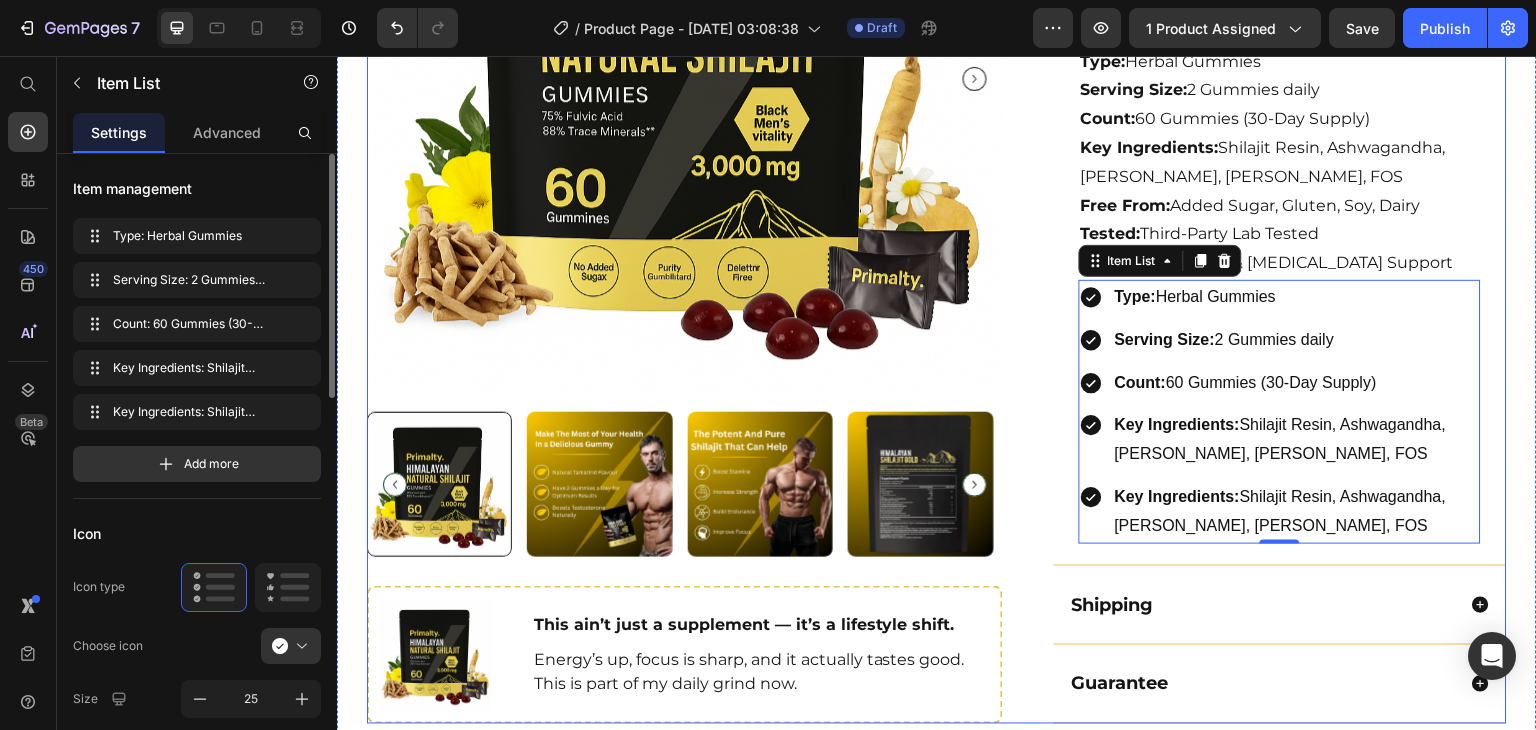 scroll, scrollTop: 1212, scrollLeft: 0, axis: vertical 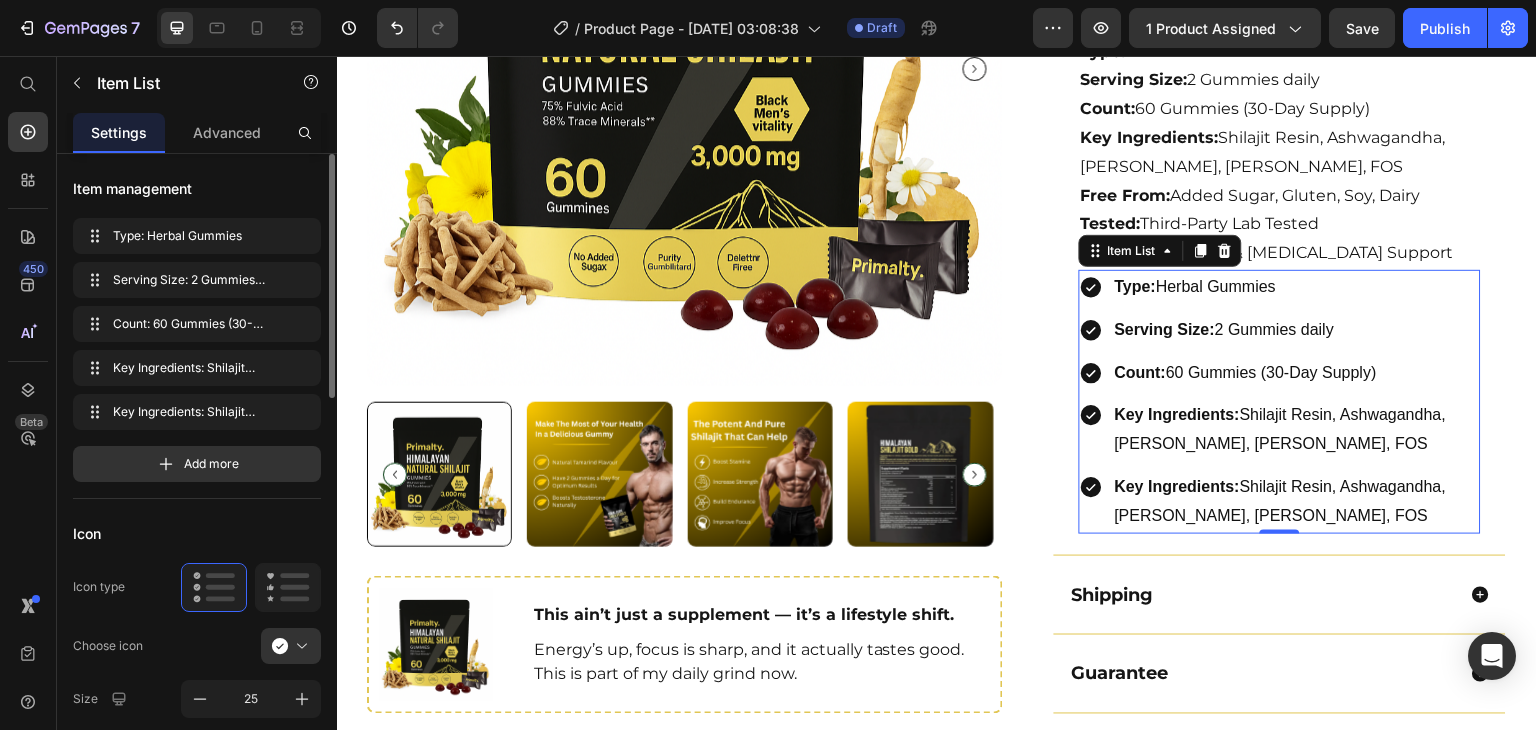 click on "Key Ingredients:  Shilajit Resin, Ashwagandha, [PERSON_NAME], Ginger, FOS" at bounding box center (1296, 502) 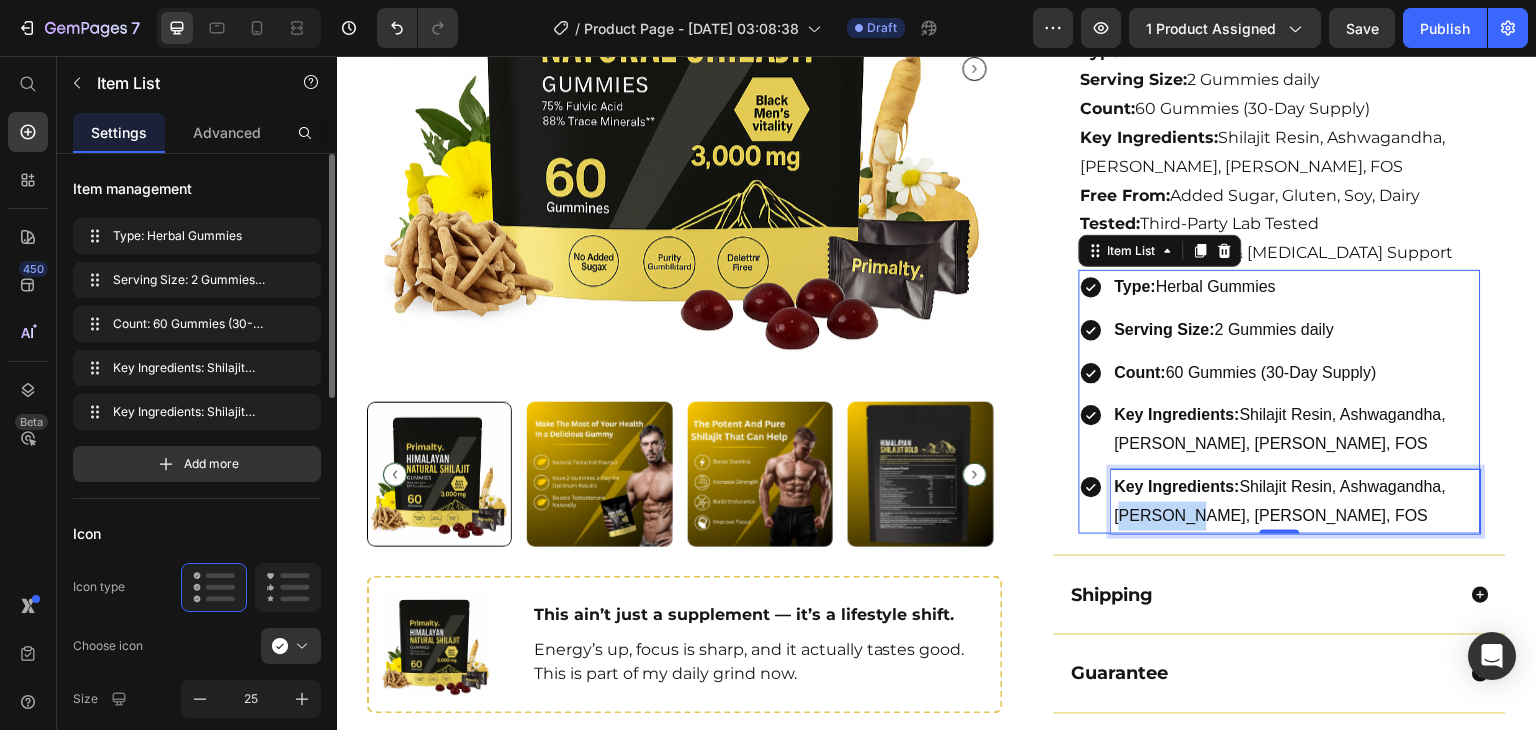 click on "Key Ingredients:  Shilajit Resin, Ashwagandha, [PERSON_NAME], Ginger, FOS" at bounding box center [1296, 502] 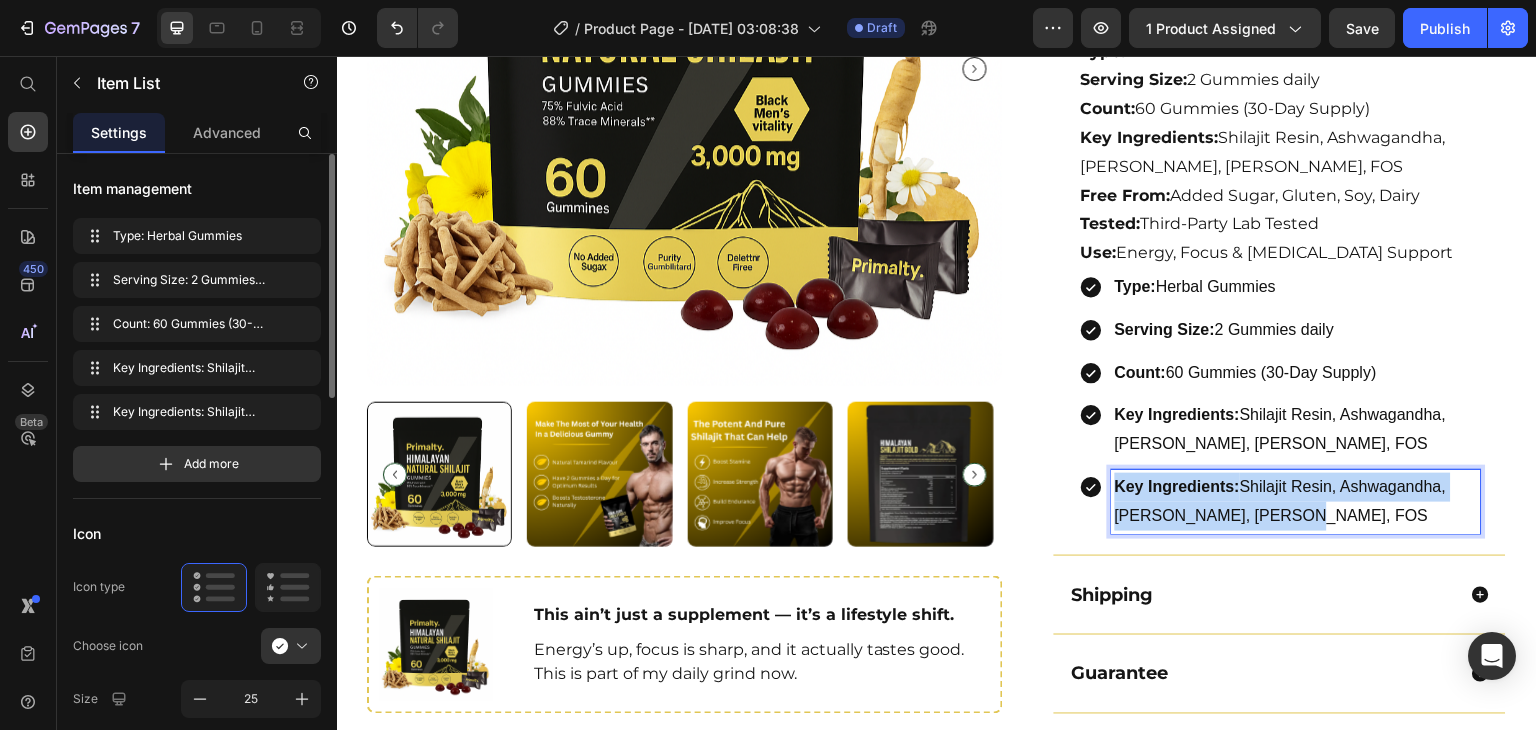 click on "Key Ingredients:  Shilajit Resin, Ashwagandha, [PERSON_NAME], Ginger, FOS" at bounding box center (1296, 502) 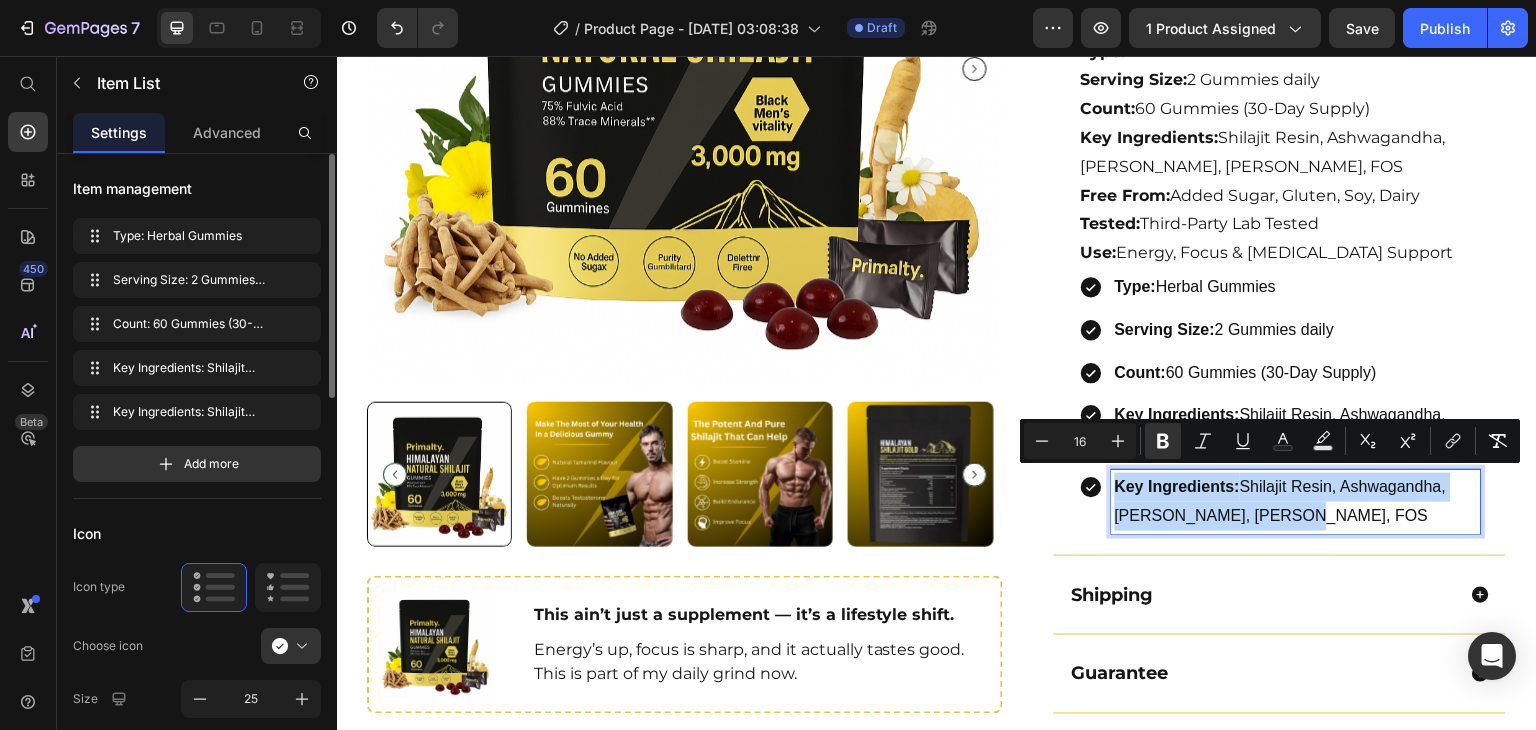 click on "Key Ingredients:  Shilajit Resin, Ashwagandha, [PERSON_NAME], Ginger, FOS" at bounding box center [1296, 502] 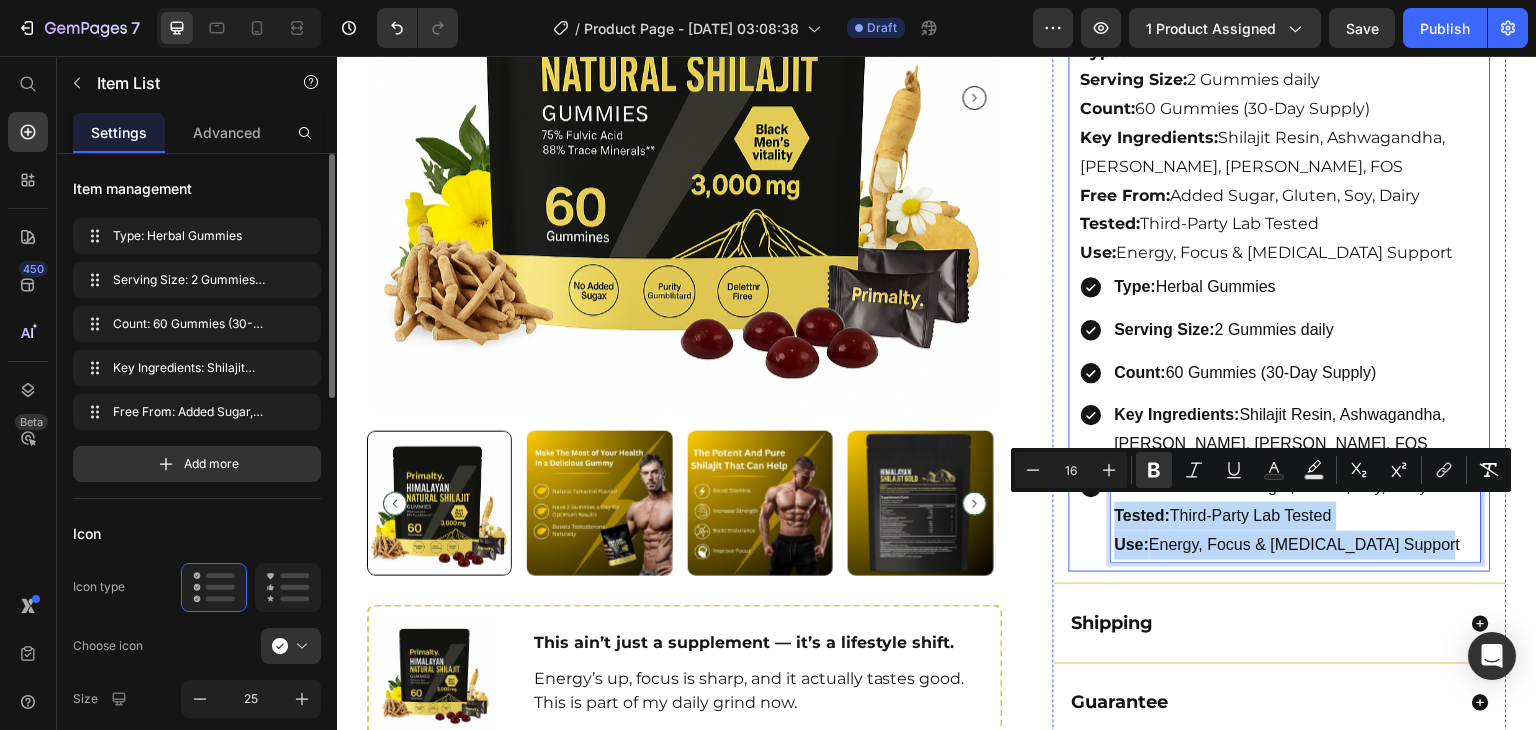 drag, startPoint x: 1107, startPoint y: 514, endPoint x: 1437, endPoint y: 555, distance: 332.5372 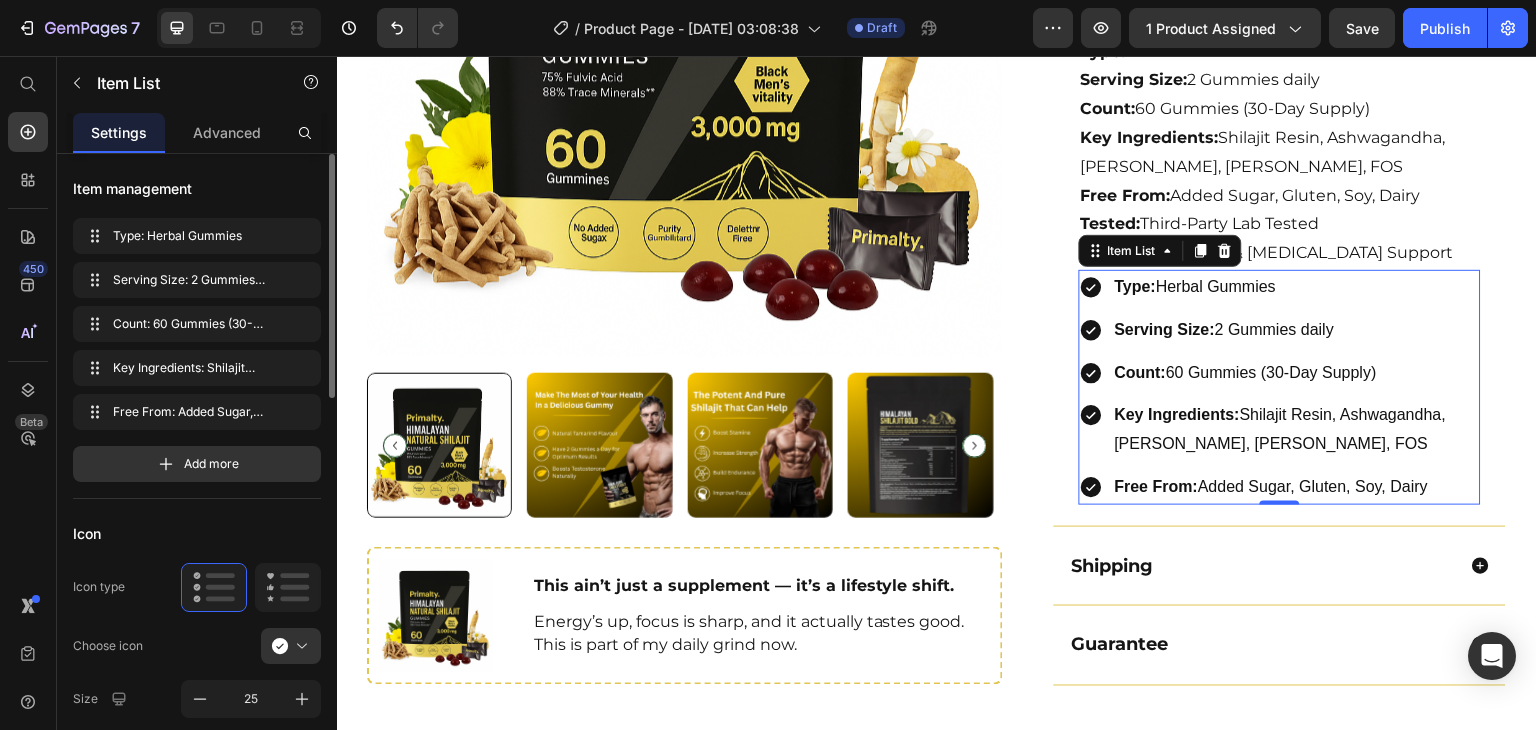 click on "Key Ingredients:  Shilajit Resin, Ashwagandha, [PERSON_NAME], Ginger, FOS" at bounding box center [1280, 430] 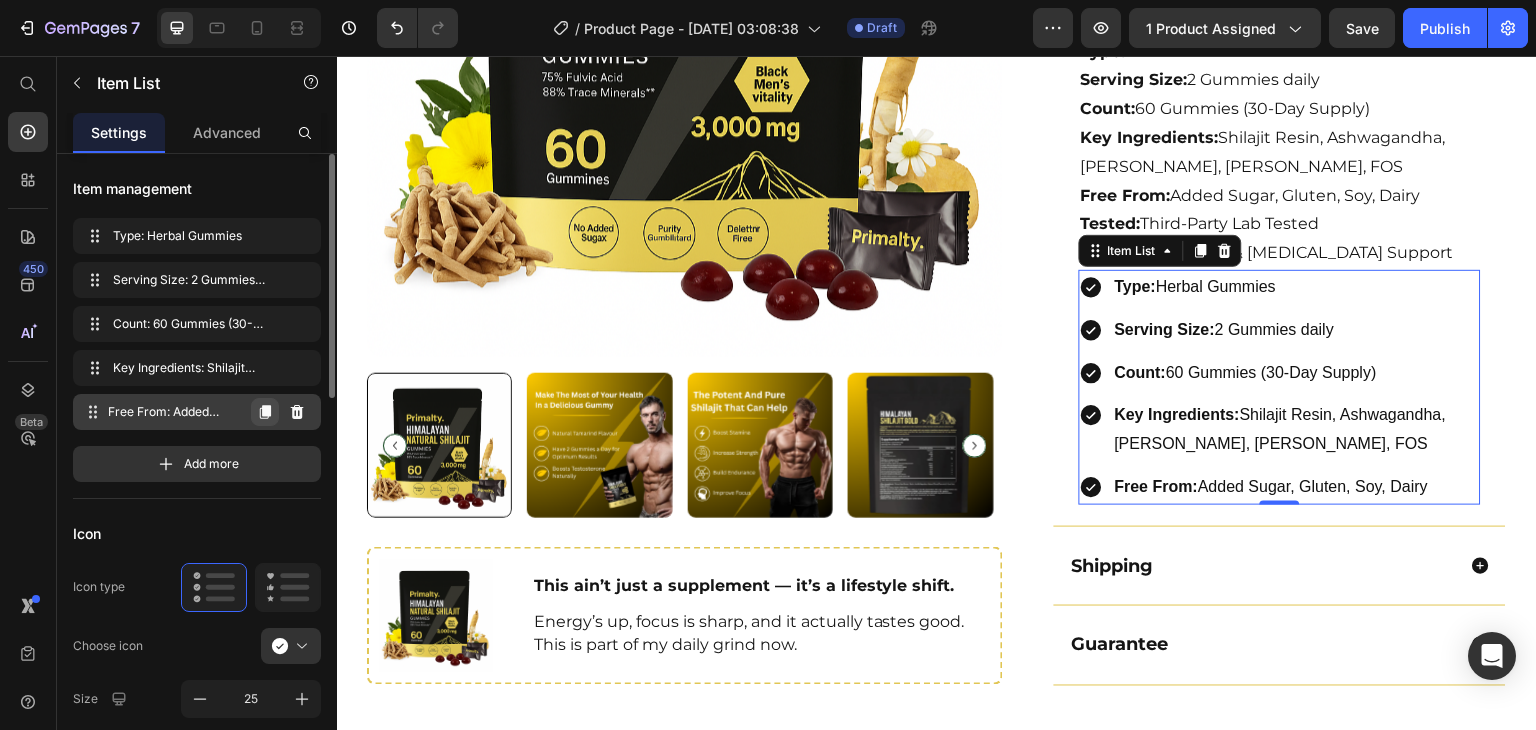 click 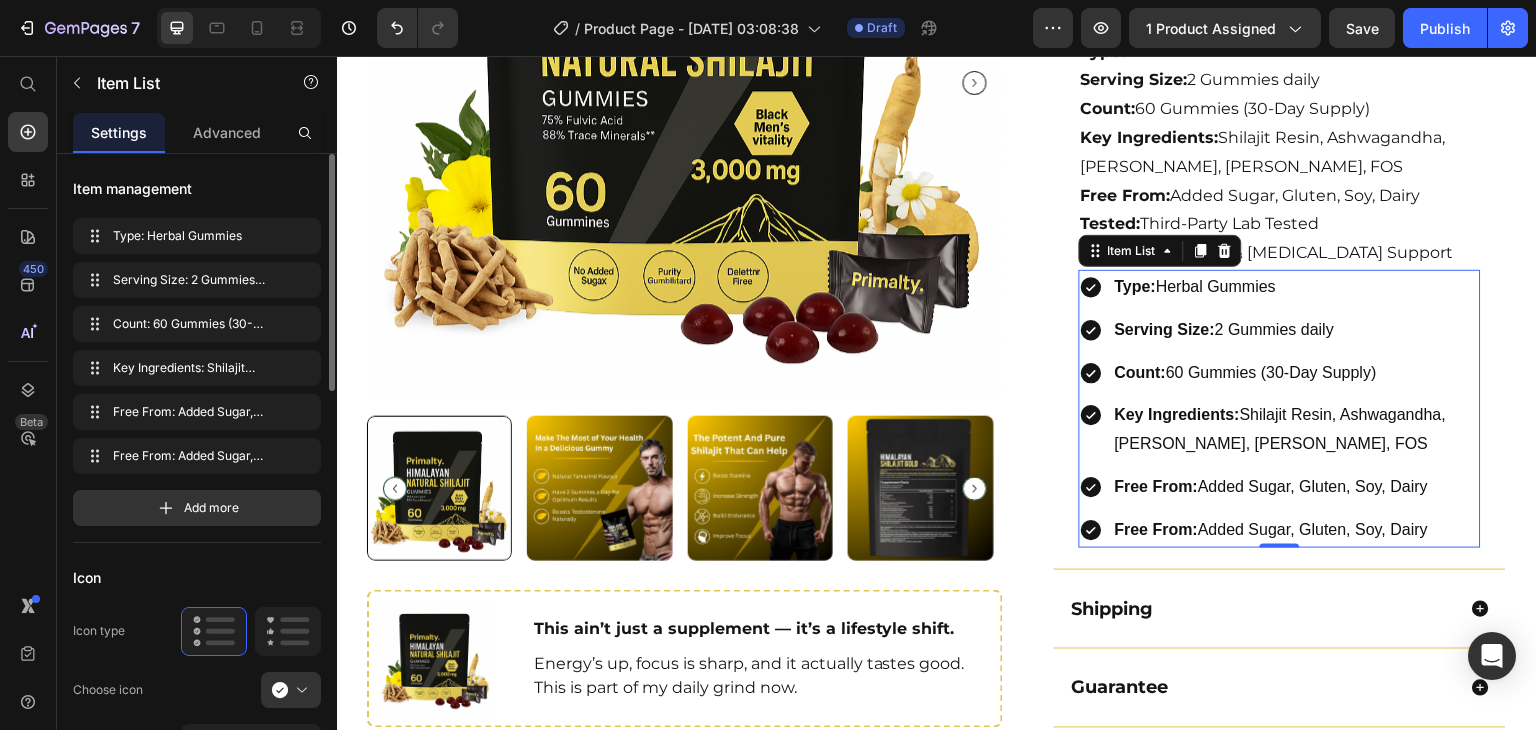 click on "Free From:" at bounding box center [1157, 529] 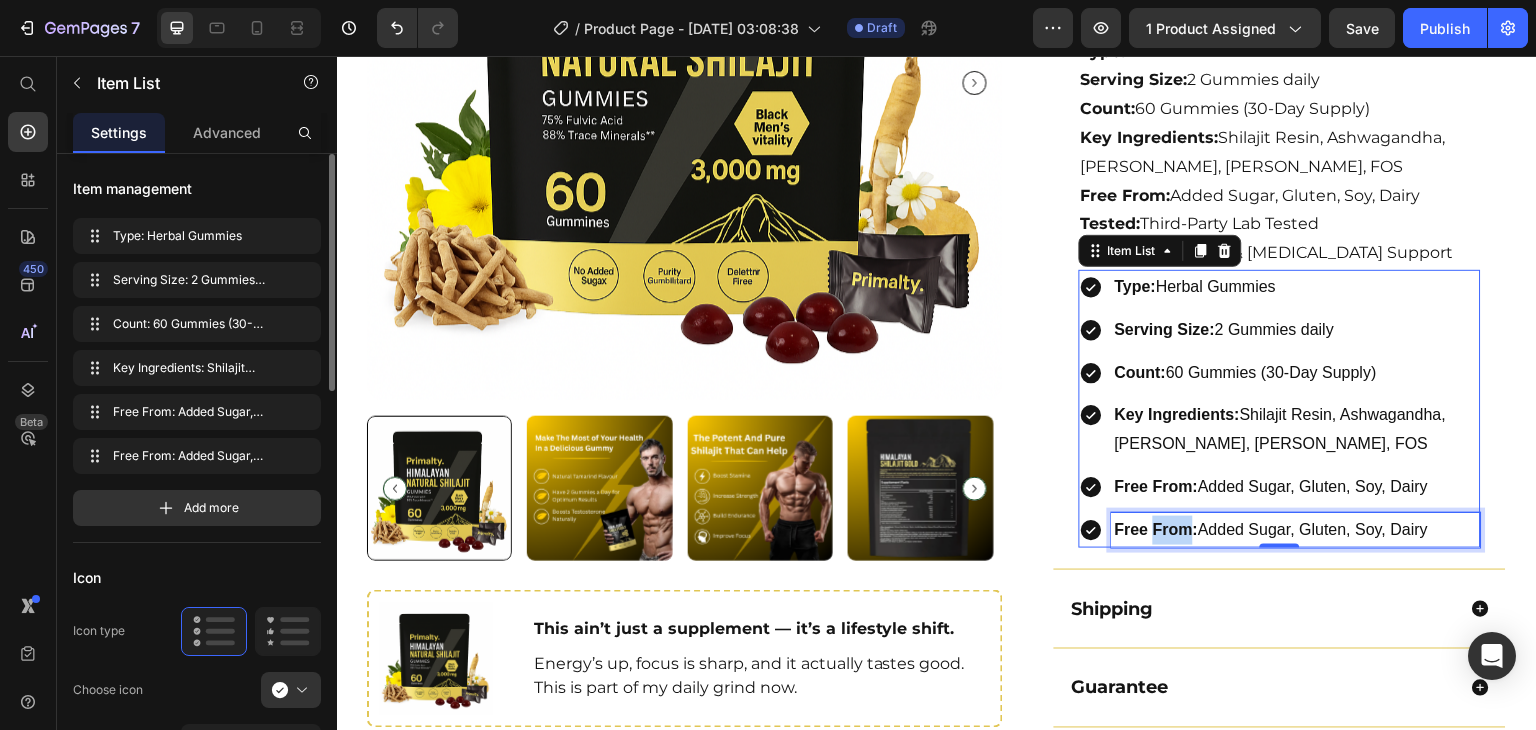 click on "Free From:" at bounding box center [1157, 529] 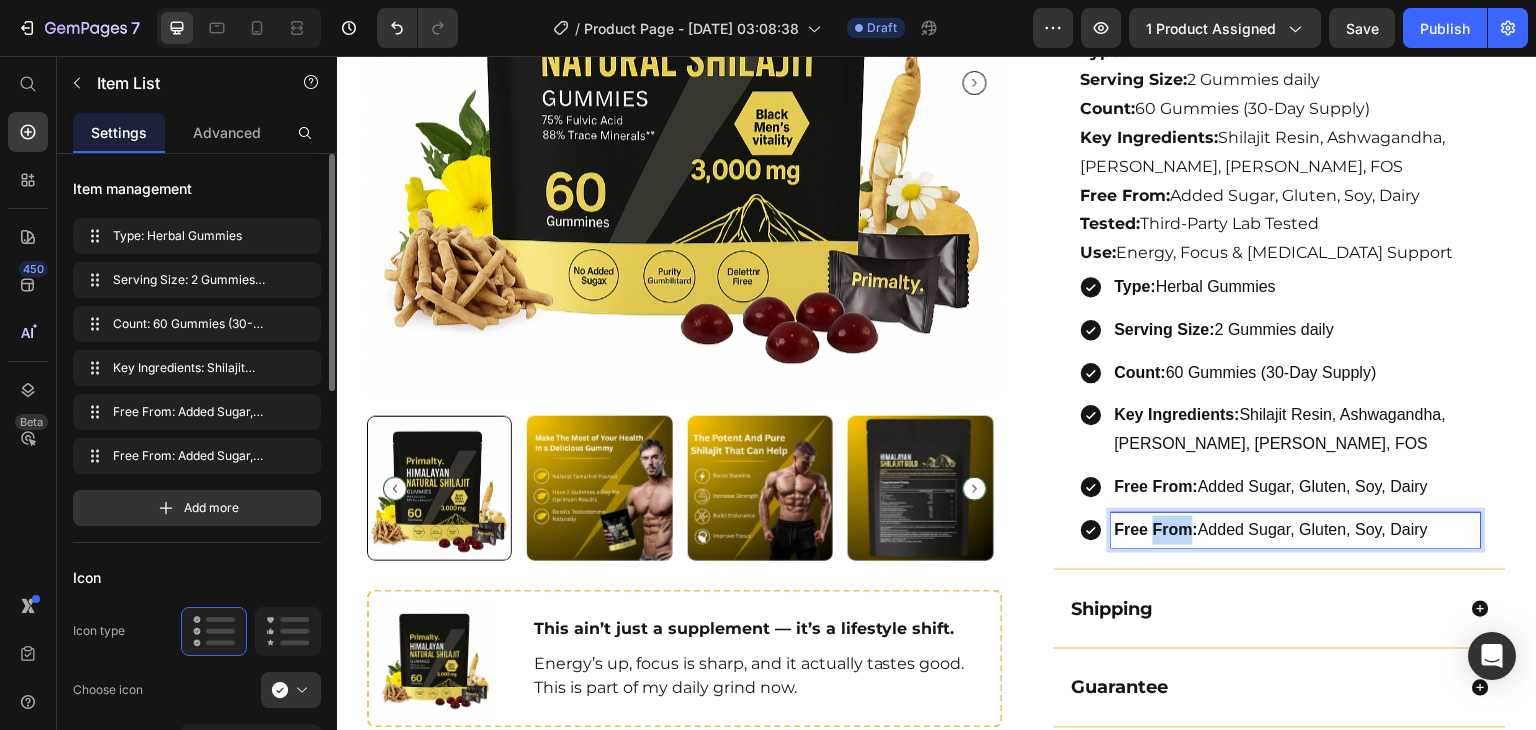click on "Free From:" at bounding box center (1157, 529) 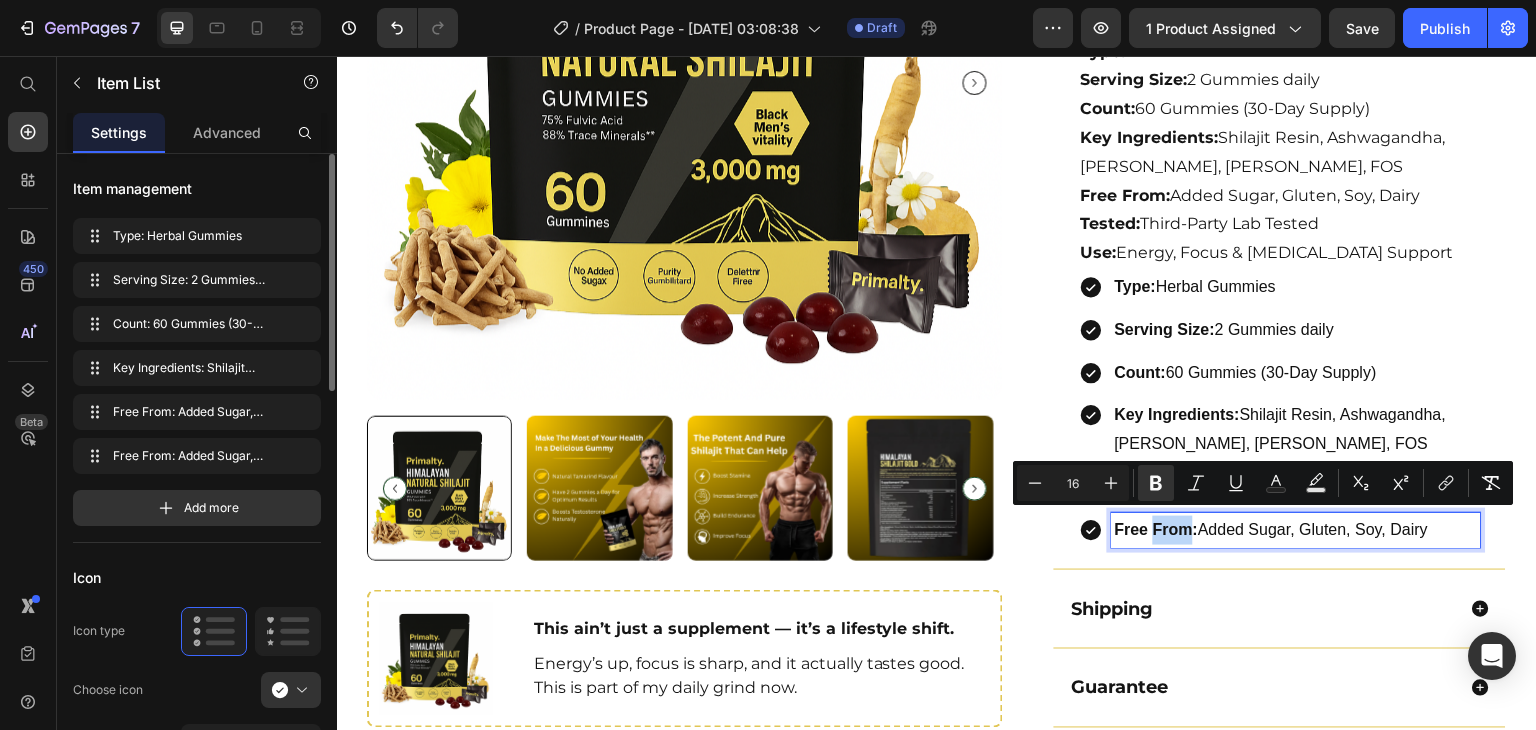 click on "Free From:" at bounding box center [1157, 529] 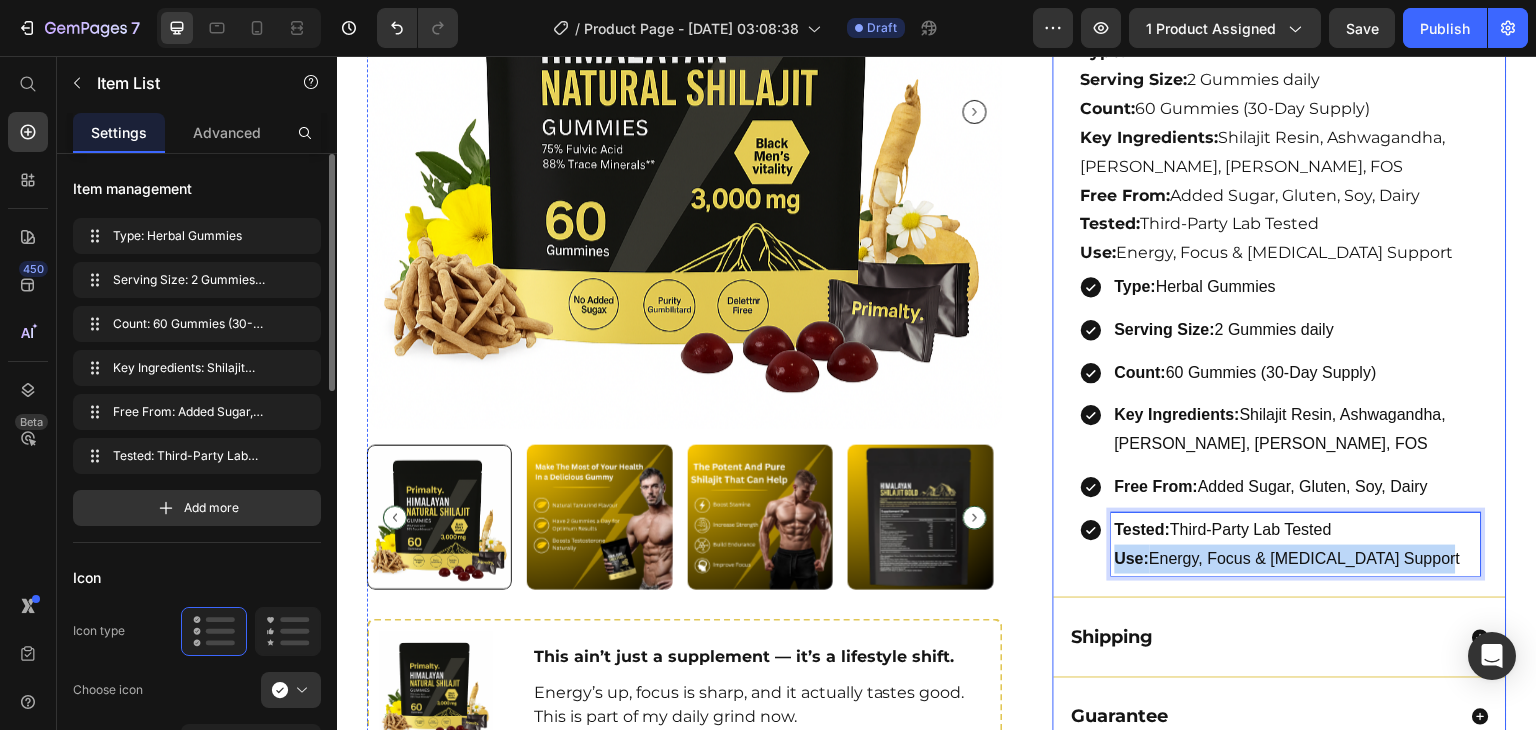 drag, startPoint x: 1108, startPoint y: 557, endPoint x: 1482, endPoint y: 558, distance: 374.00134 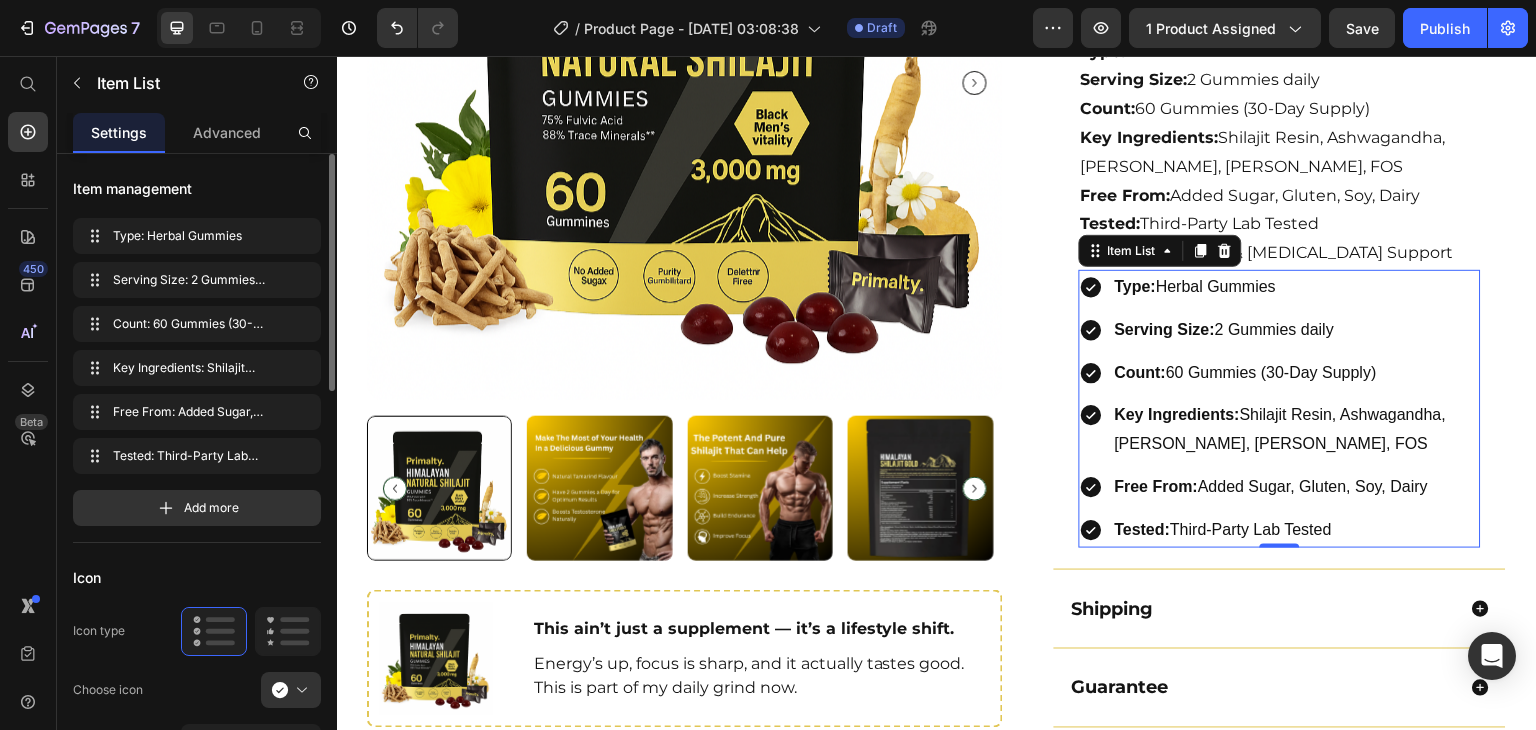 click on "Type:  Herbal Gummies Serving Size:  2 Gummies daily Count:  60 Gummies (30-Day Supply) Key Ingredients:  Shilajit Resin, Ashwagandha, Gokshura, Ginger, FOS Free From:  Added Sugar, Gluten, Soy, Dairy Tested:  Third-Party Lab Tested" at bounding box center [1280, 409] 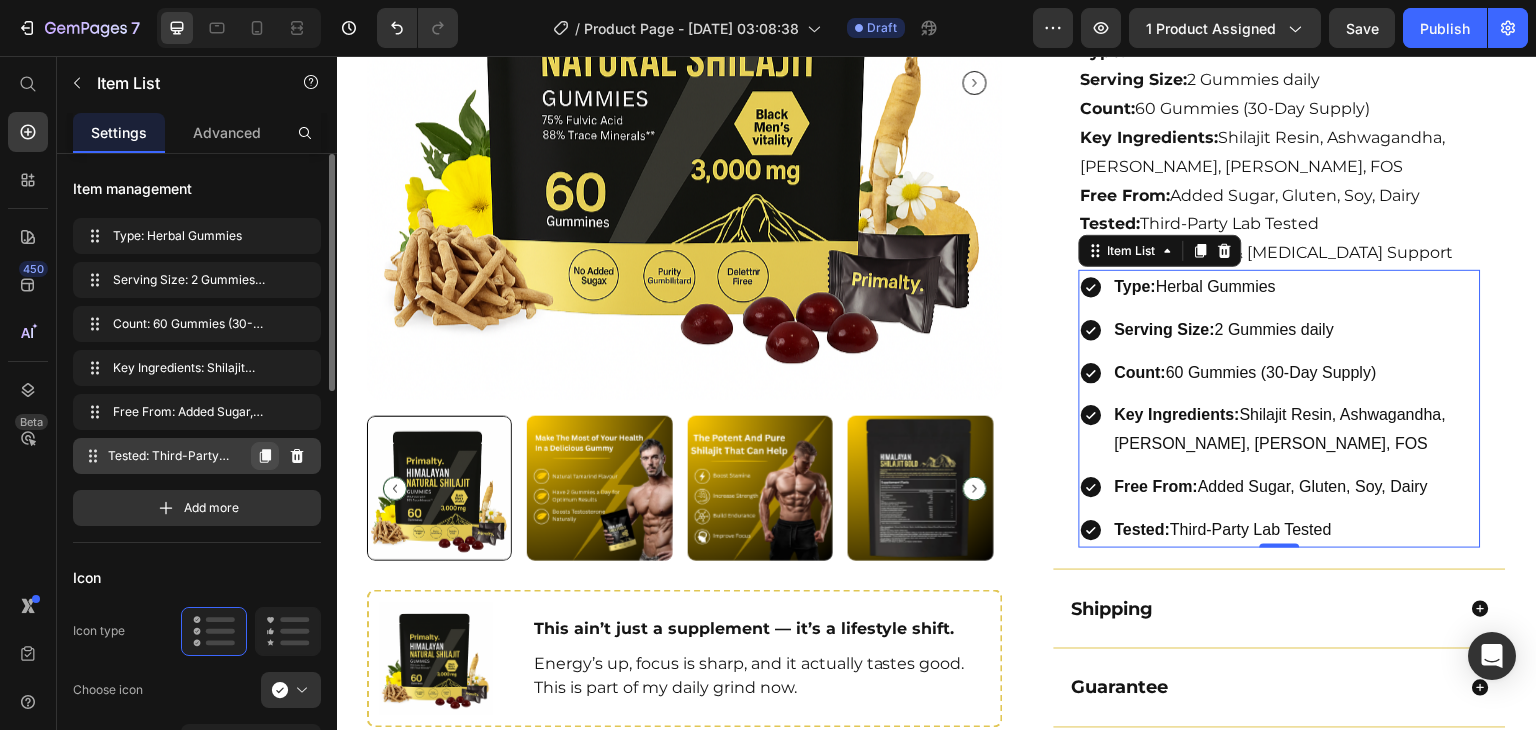 click 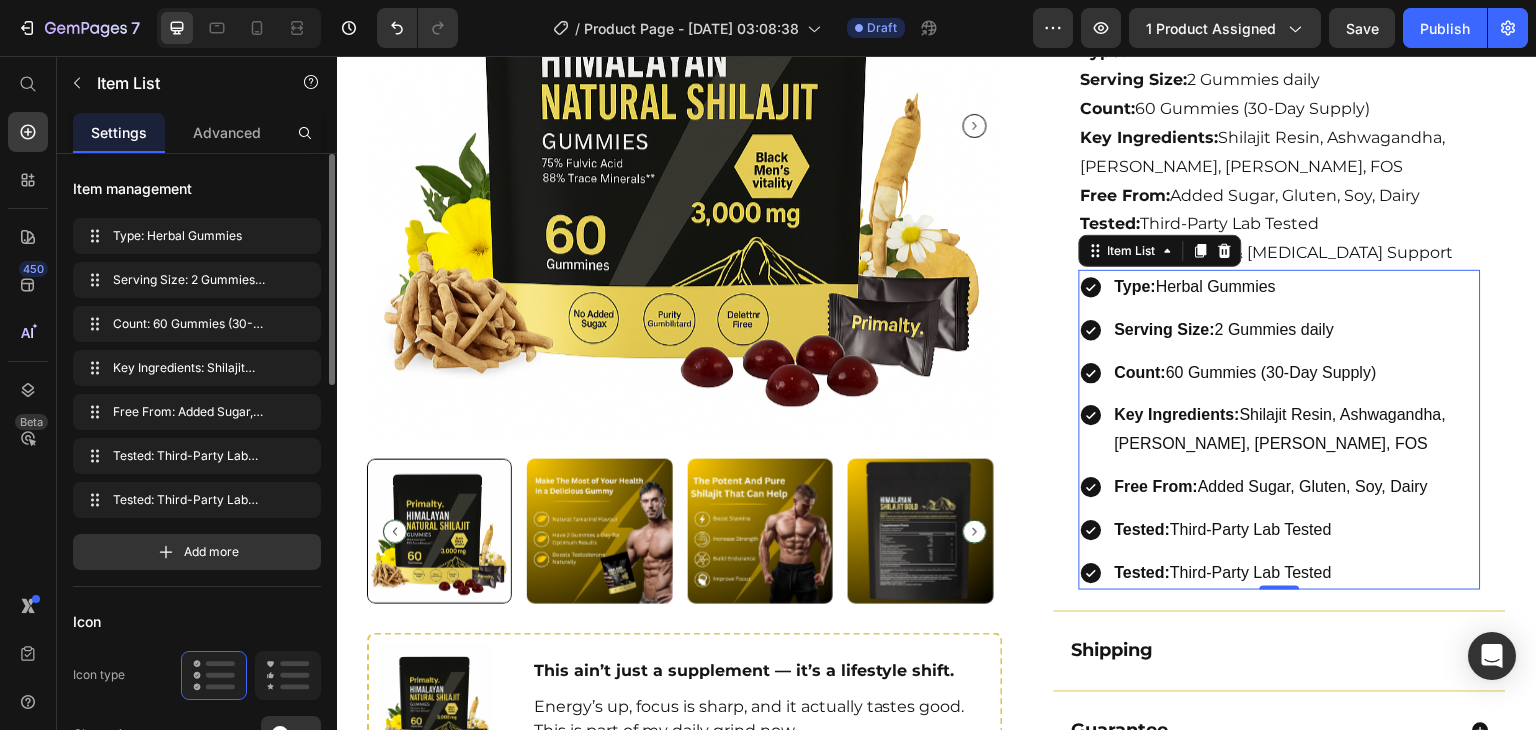 click on "Tested:" at bounding box center [1143, 572] 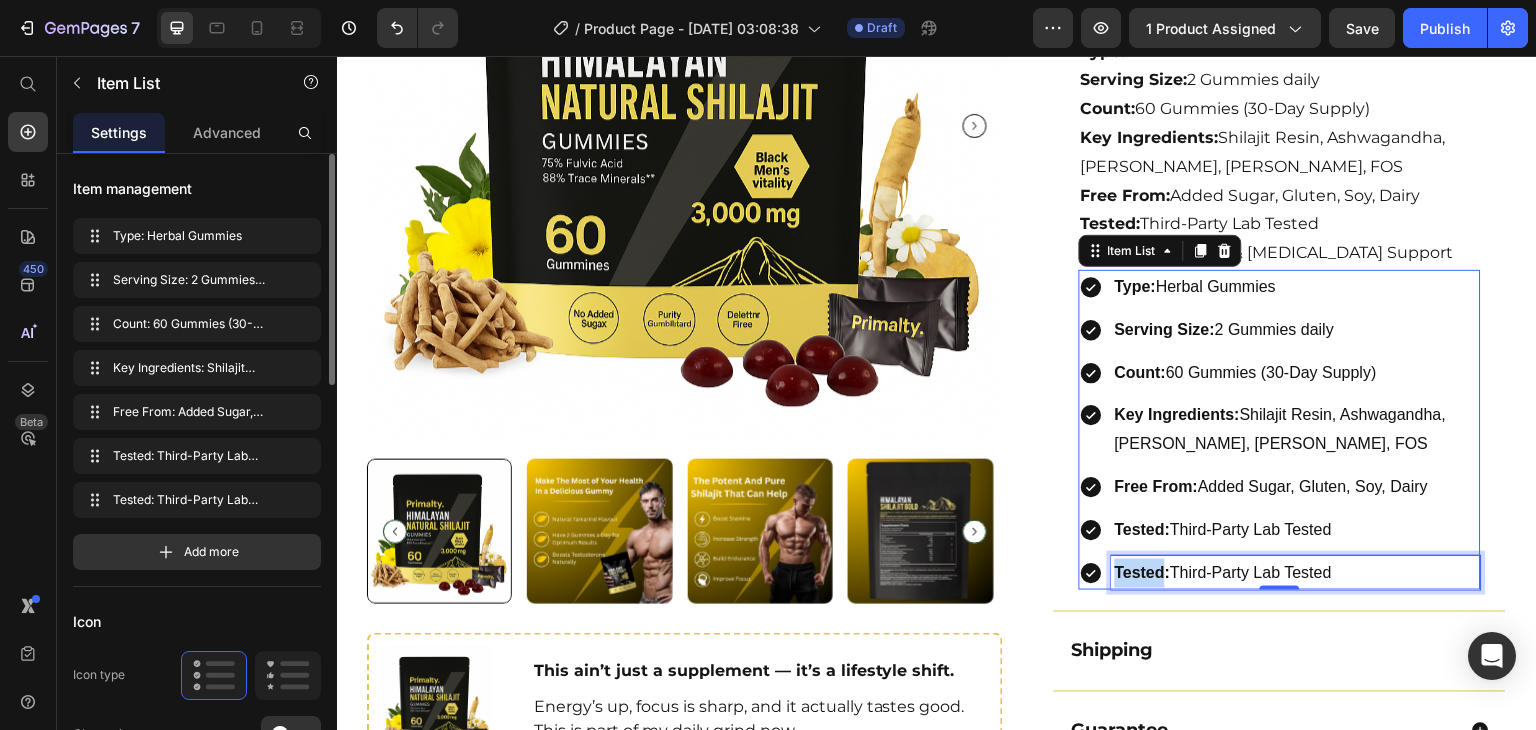 click on "Tested:" at bounding box center [1143, 572] 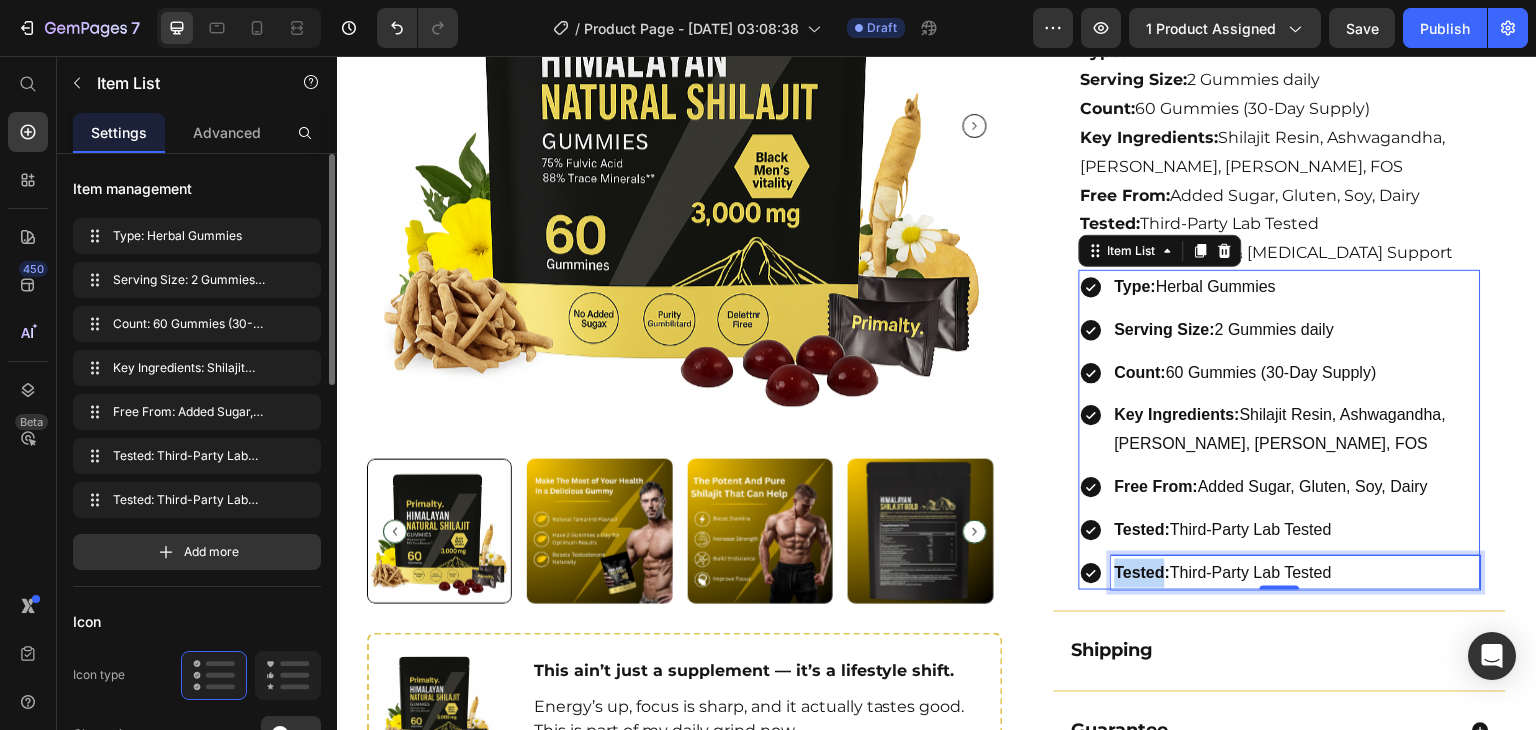 click on "Tested:" at bounding box center (1143, 572) 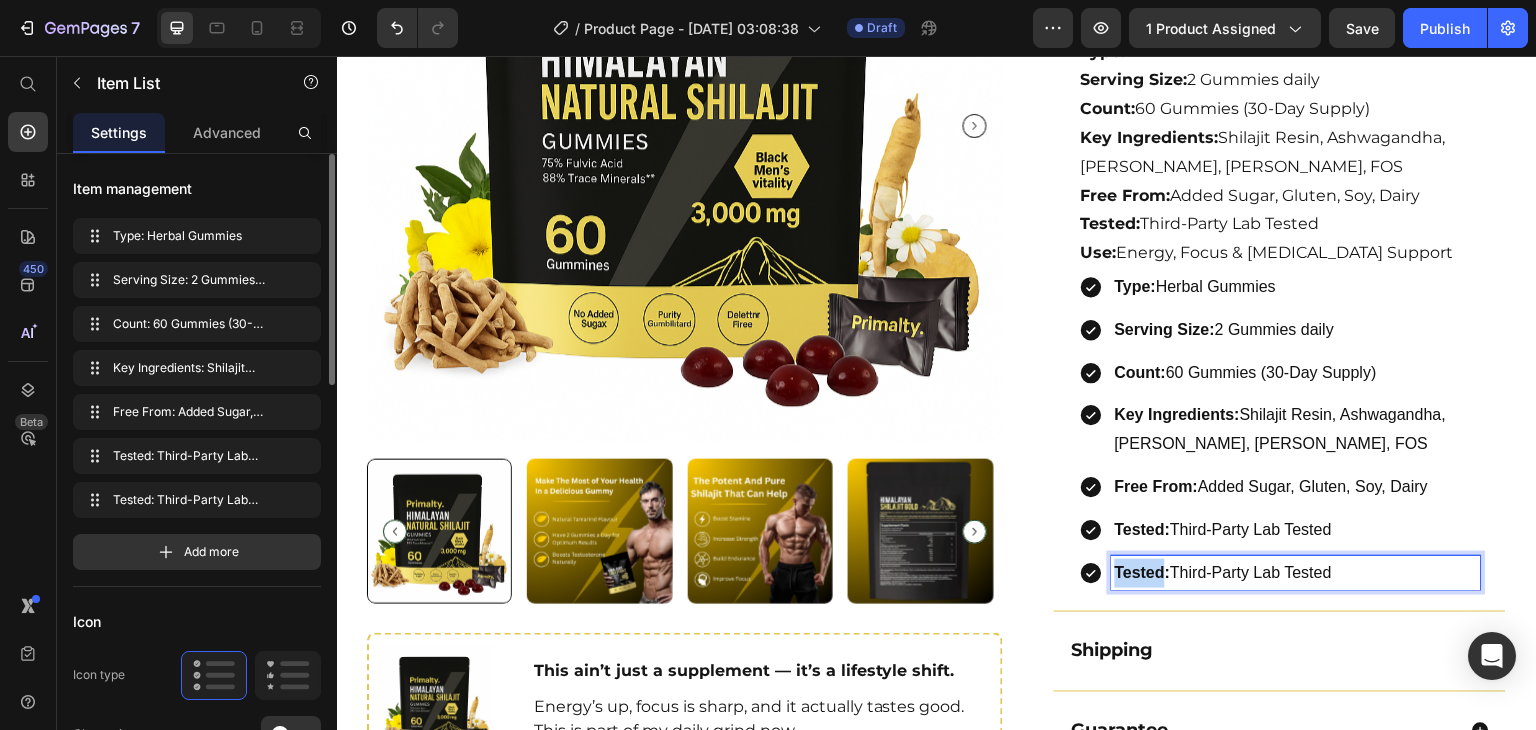 click on "Tested:" at bounding box center [1143, 572] 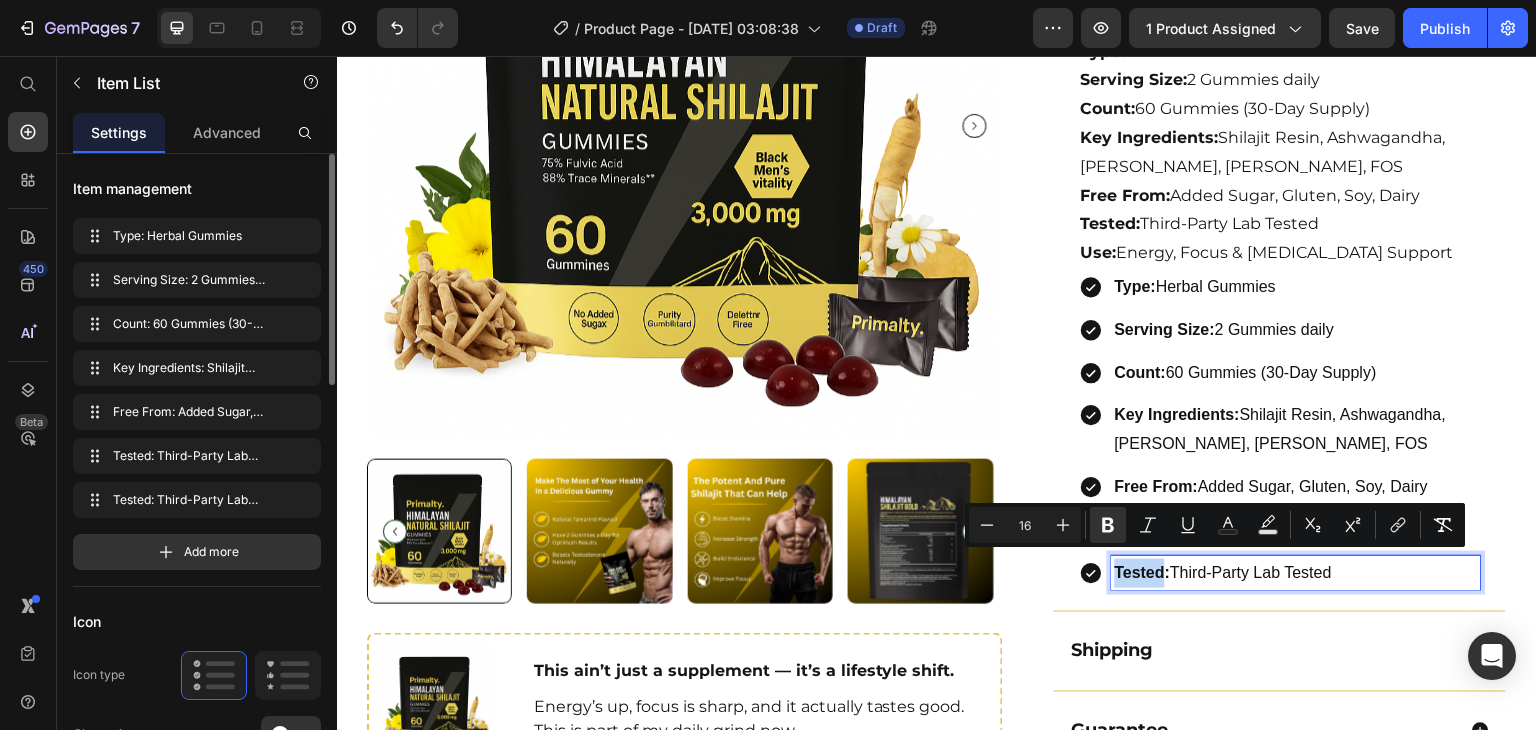 click on "Tested:" at bounding box center (1143, 572) 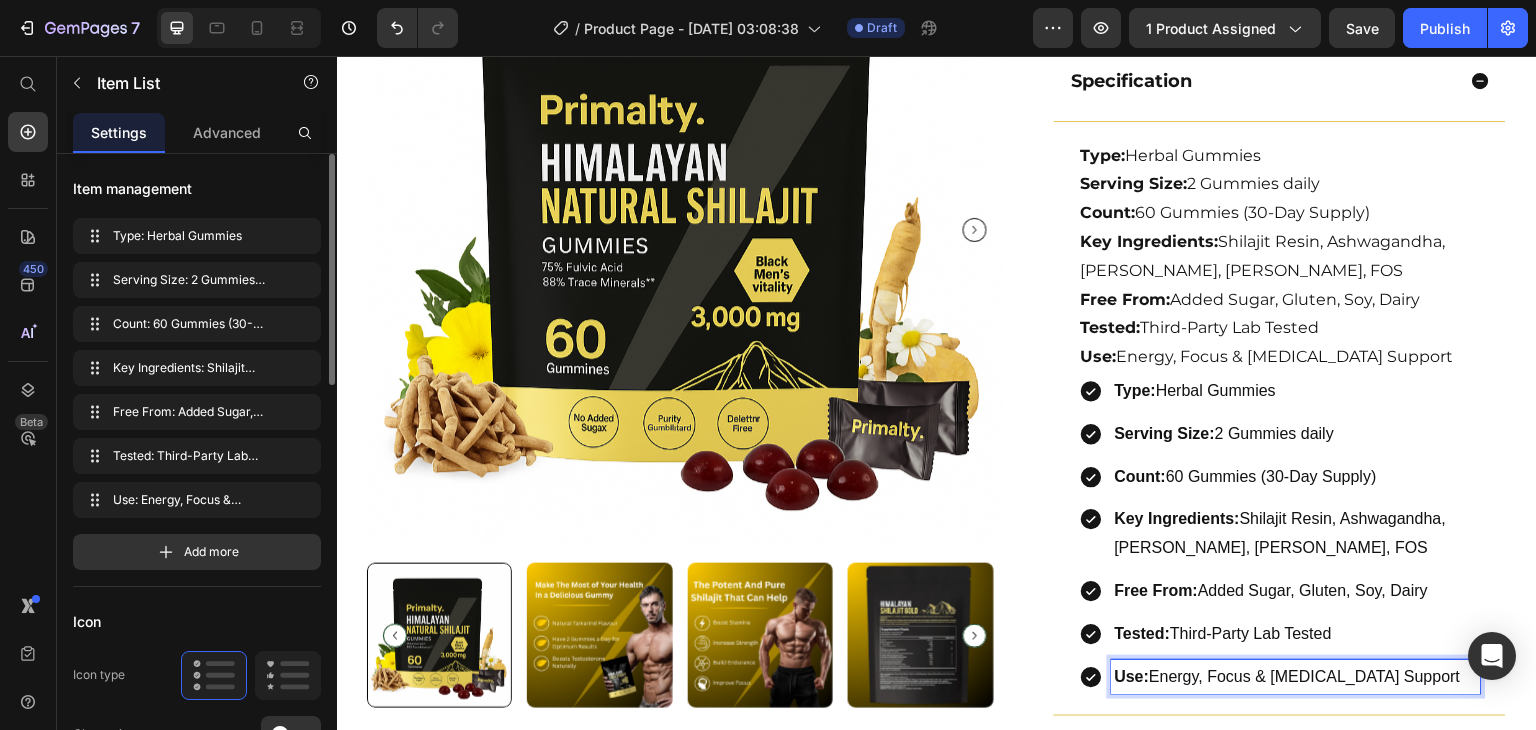scroll, scrollTop: 1066, scrollLeft: 0, axis: vertical 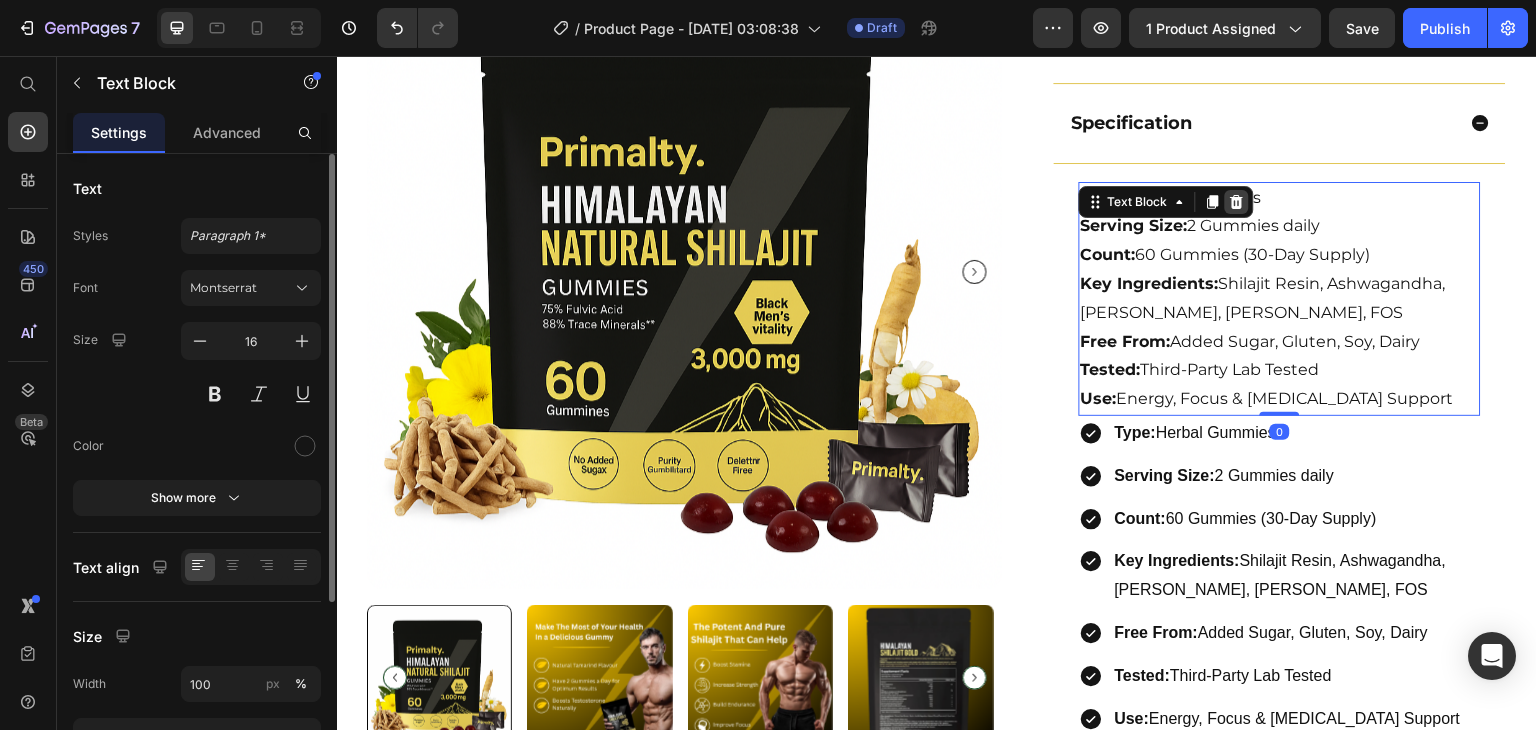 click 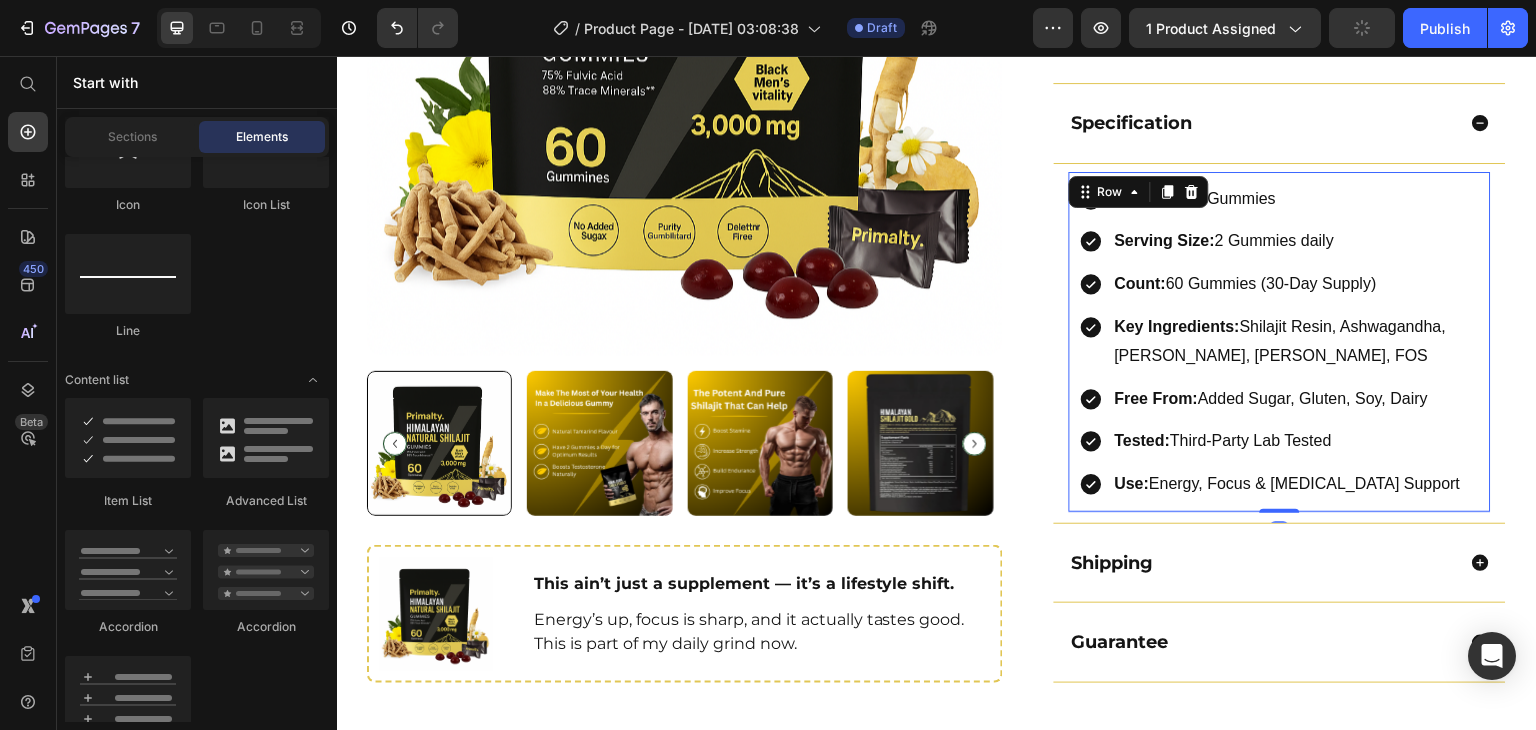 click on "Type:  Herbal Gummies Serving Size:  2 Gummies daily Count:  60 Gummies (30-Day Supply) Key Ingredients:  Shilajit Resin, Ashwagandha, Gokshura, Ginger, FOS Free From:  Added Sugar, Gluten, Soy, Dairy Tested:  Third-Party Lab Tested Use:  Energy, Focus & Testosterone Support Item List Row   1" at bounding box center (1280, 342) 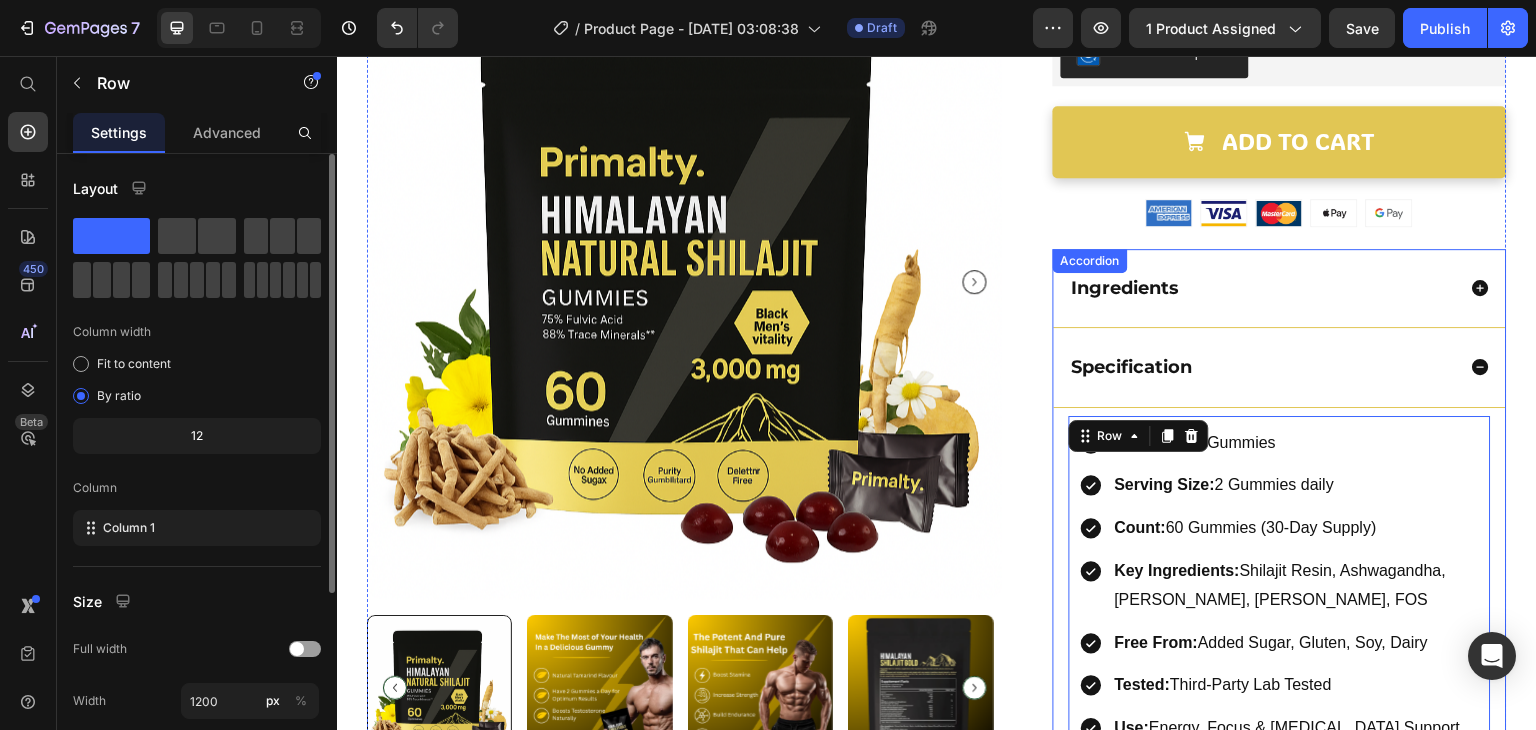 scroll, scrollTop: 821, scrollLeft: 0, axis: vertical 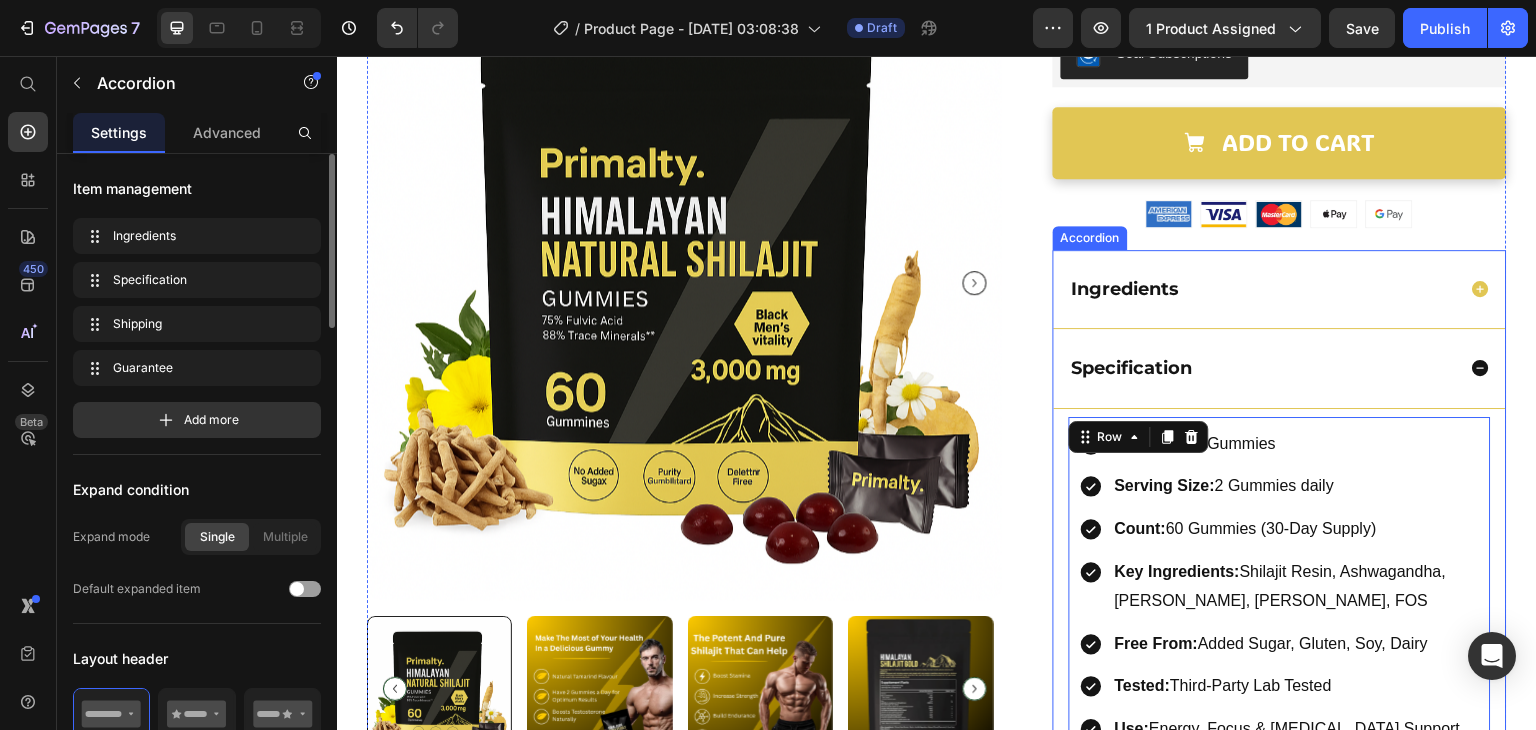 click on "Ingredients" at bounding box center (1280, 289) 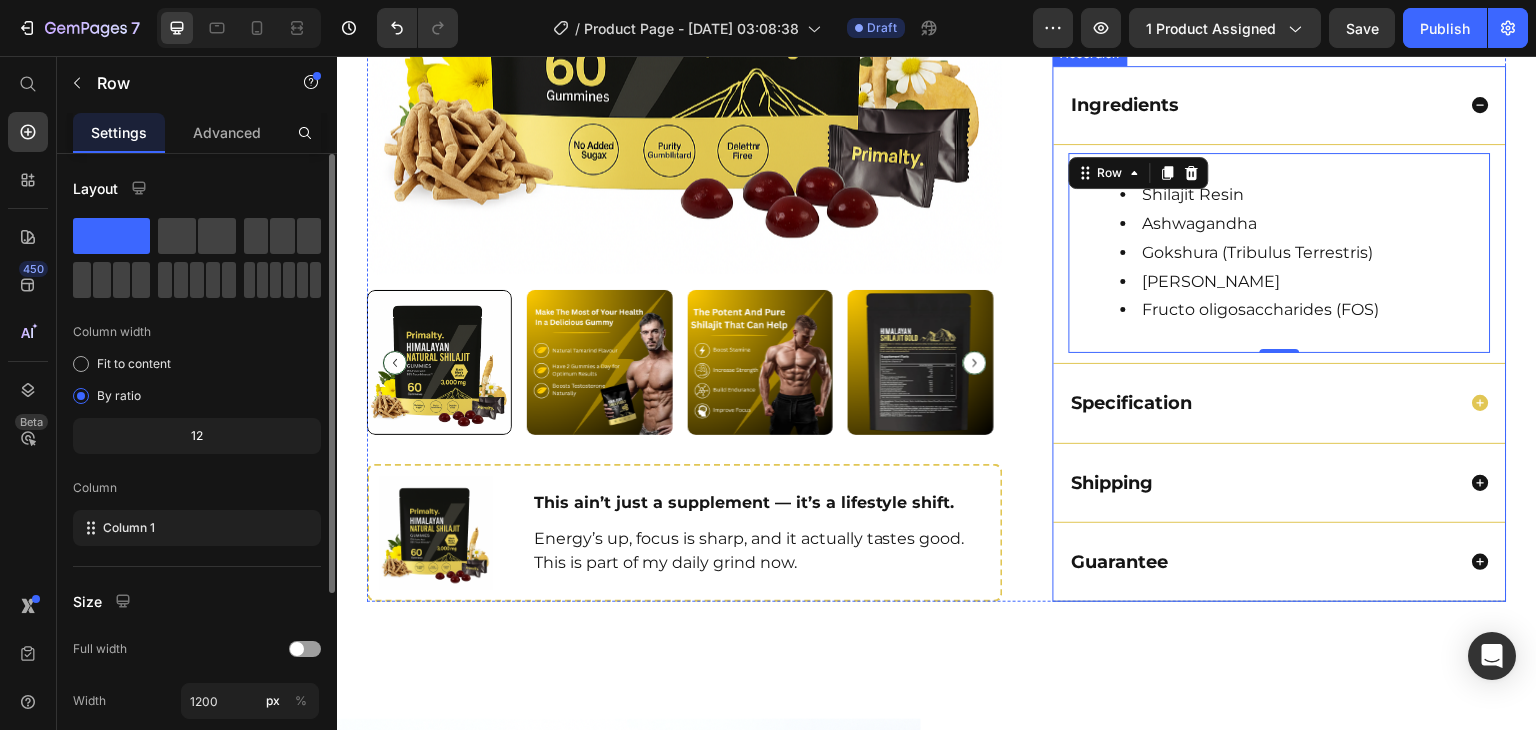 scroll, scrollTop: 1010, scrollLeft: 0, axis: vertical 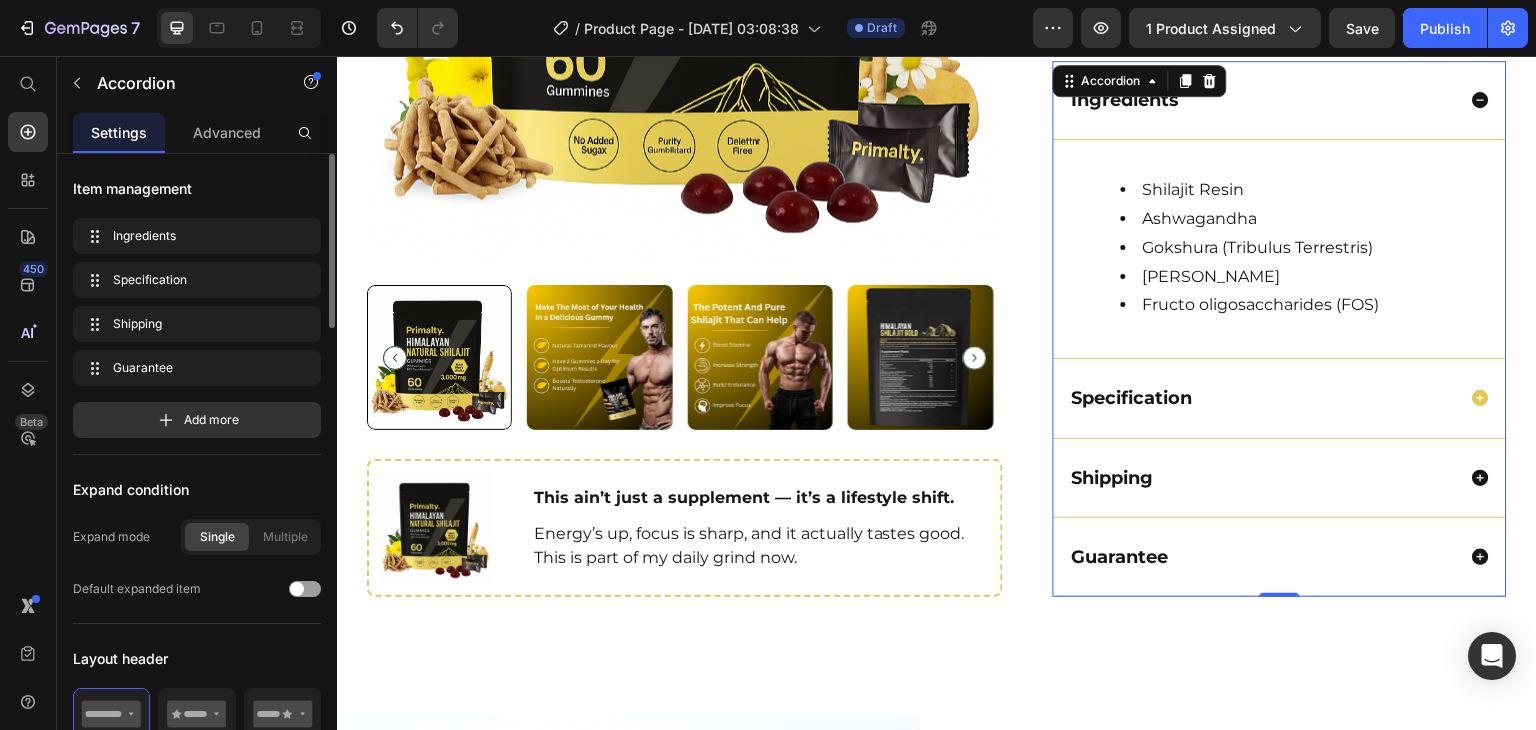 click on "Specification" at bounding box center [1262, 398] 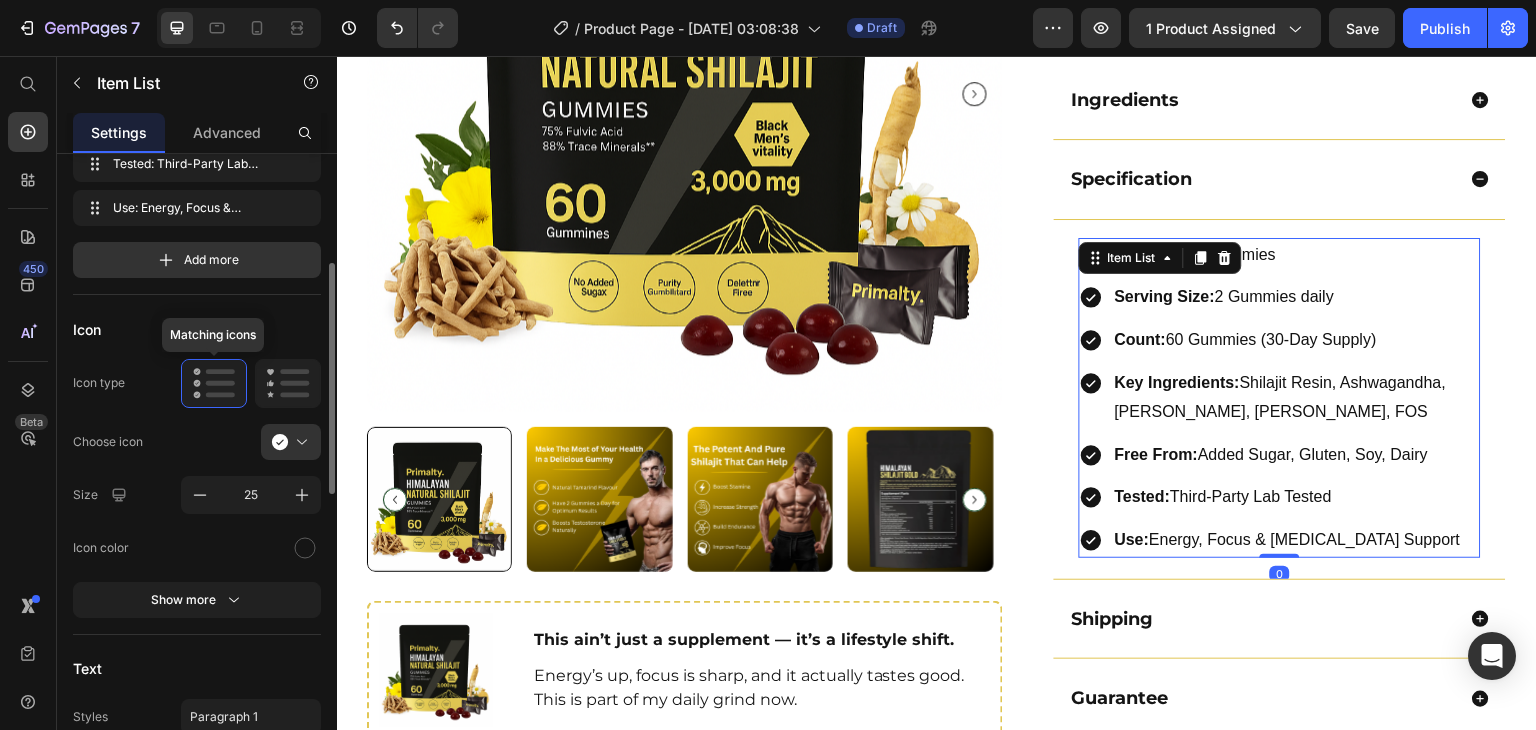 scroll, scrollTop: 294, scrollLeft: 0, axis: vertical 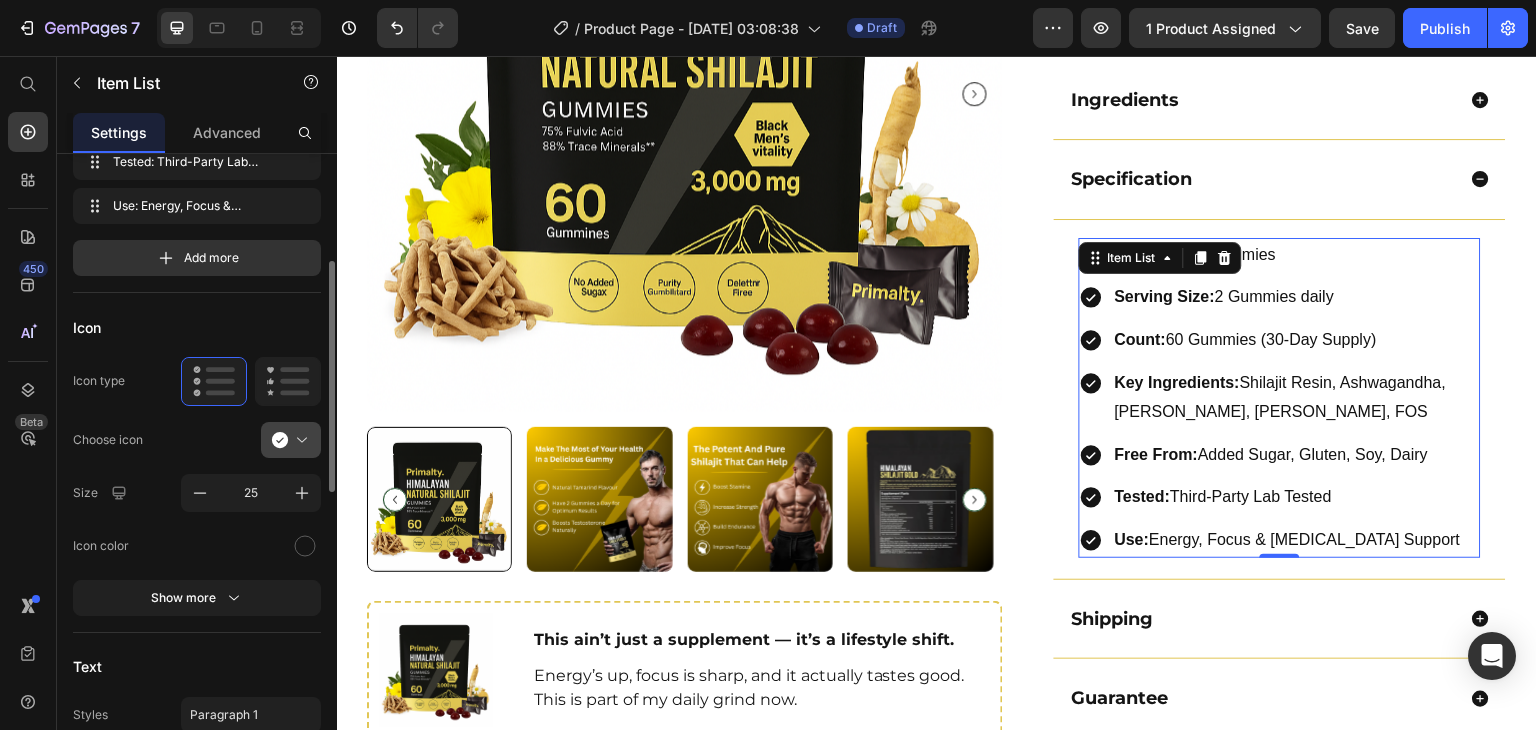 click at bounding box center (299, 440) 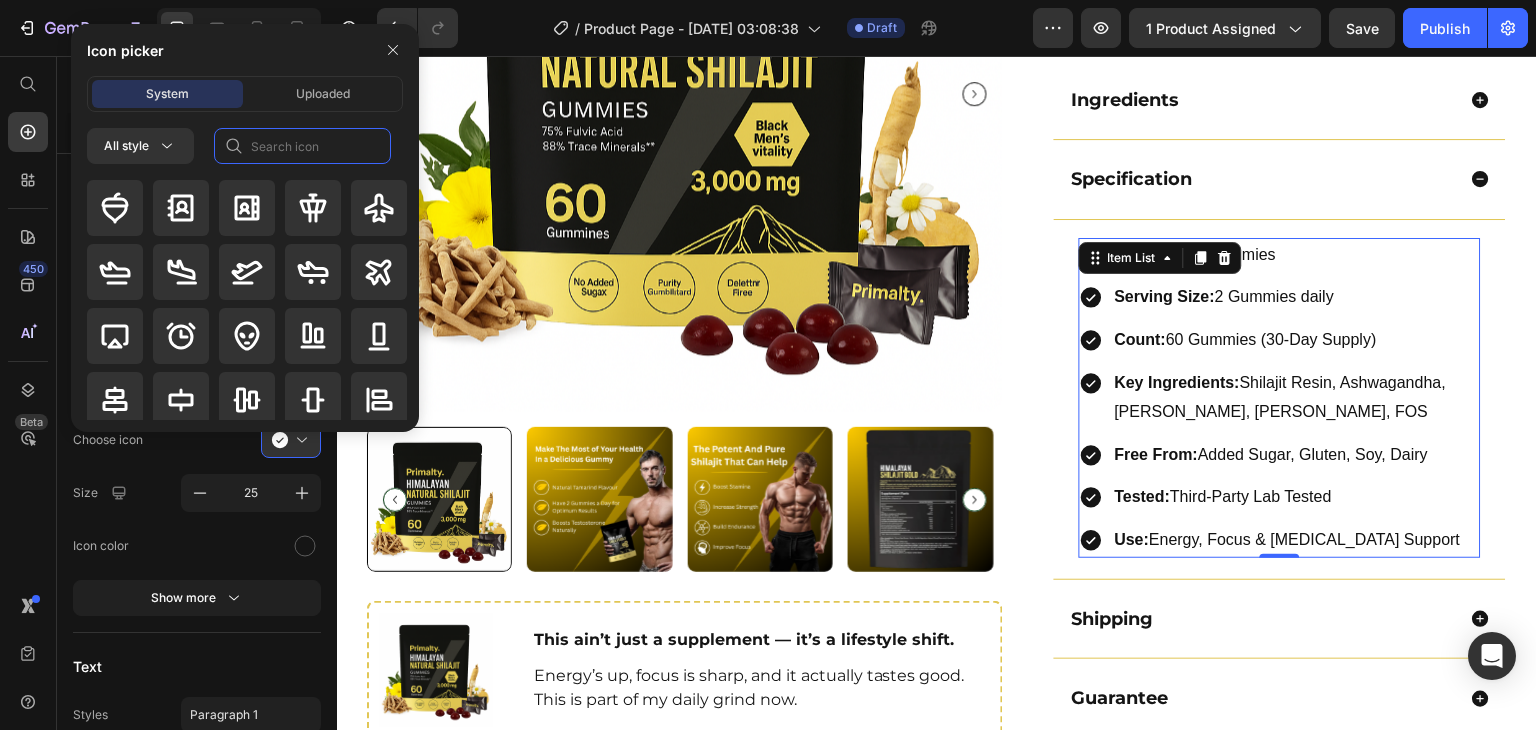 click 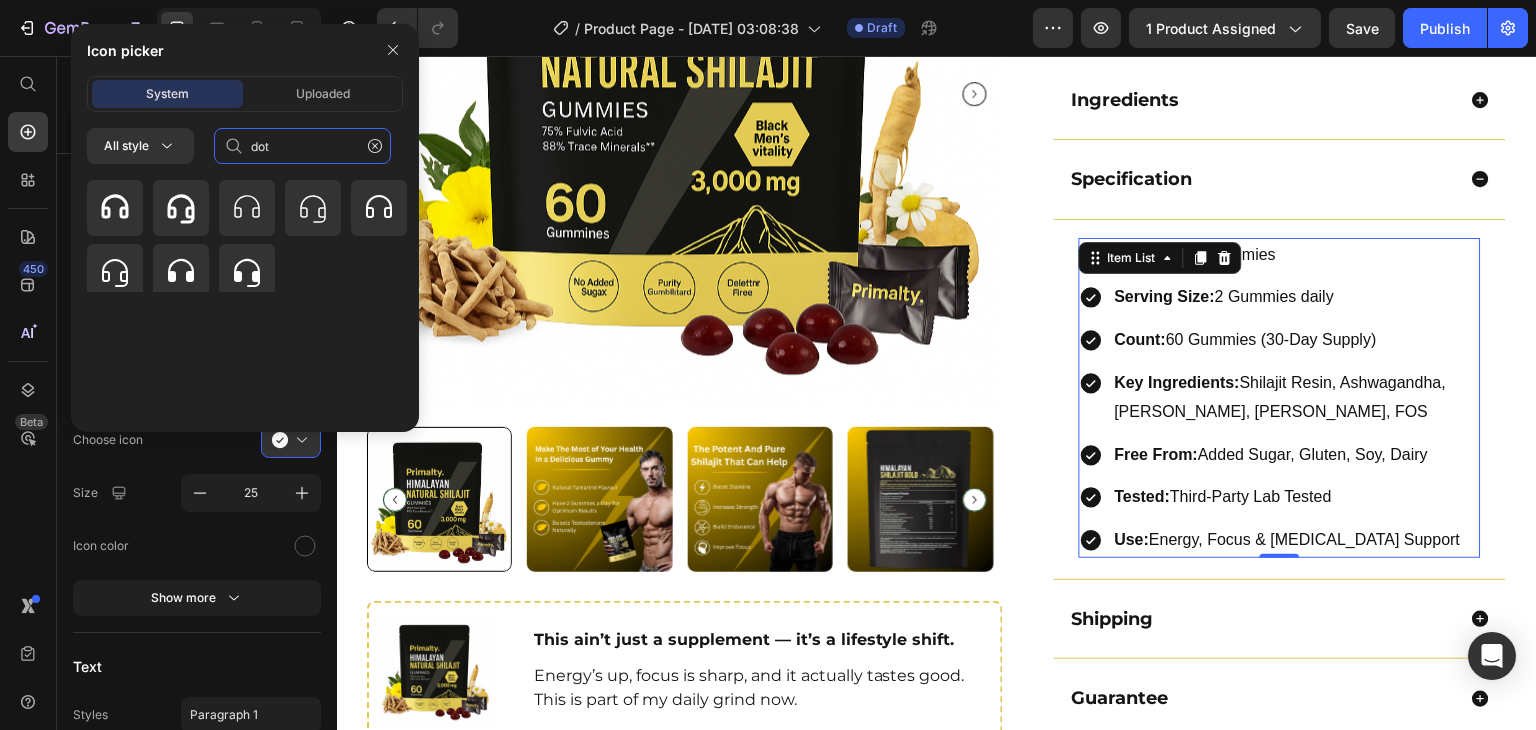 type on "dot" 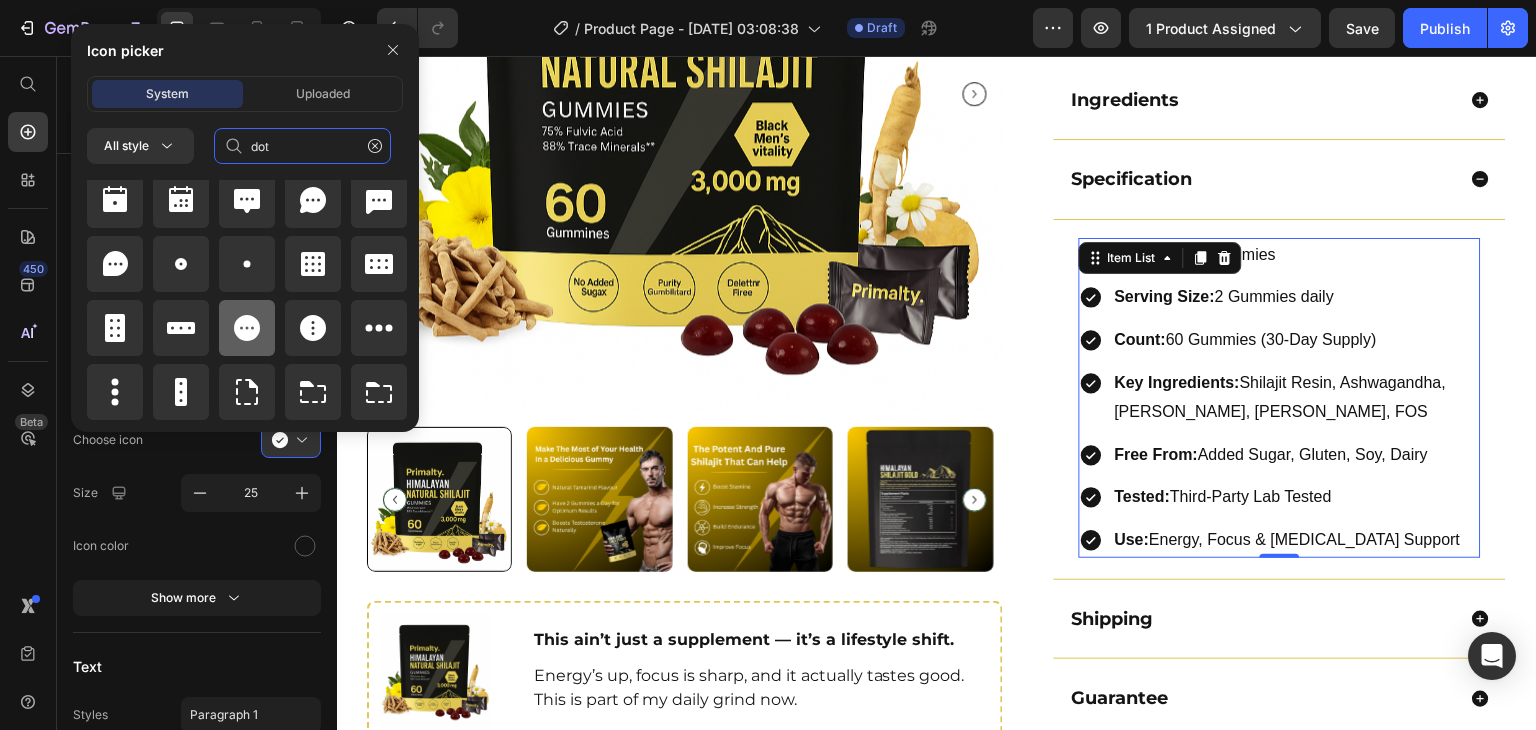 scroll, scrollTop: 636, scrollLeft: 0, axis: vertical 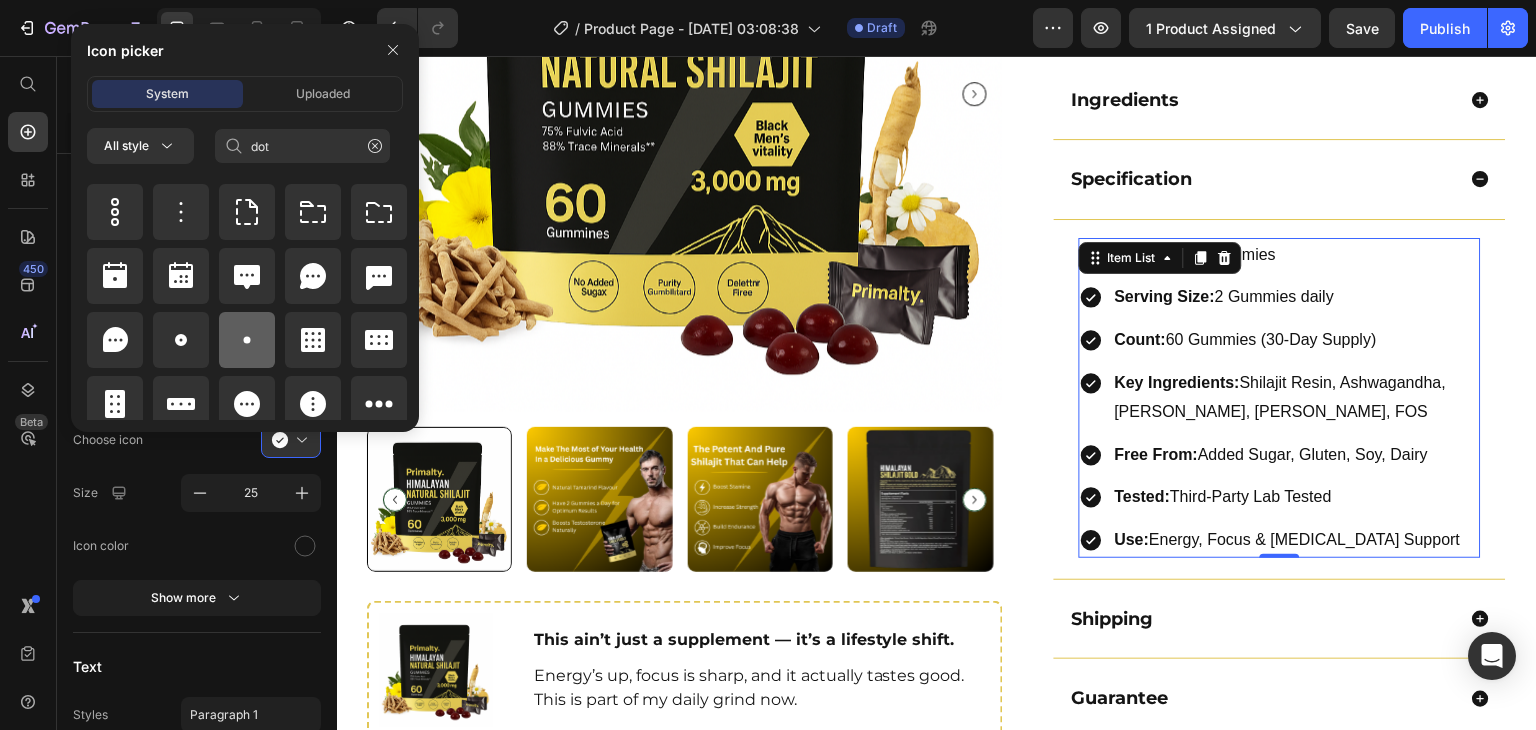click 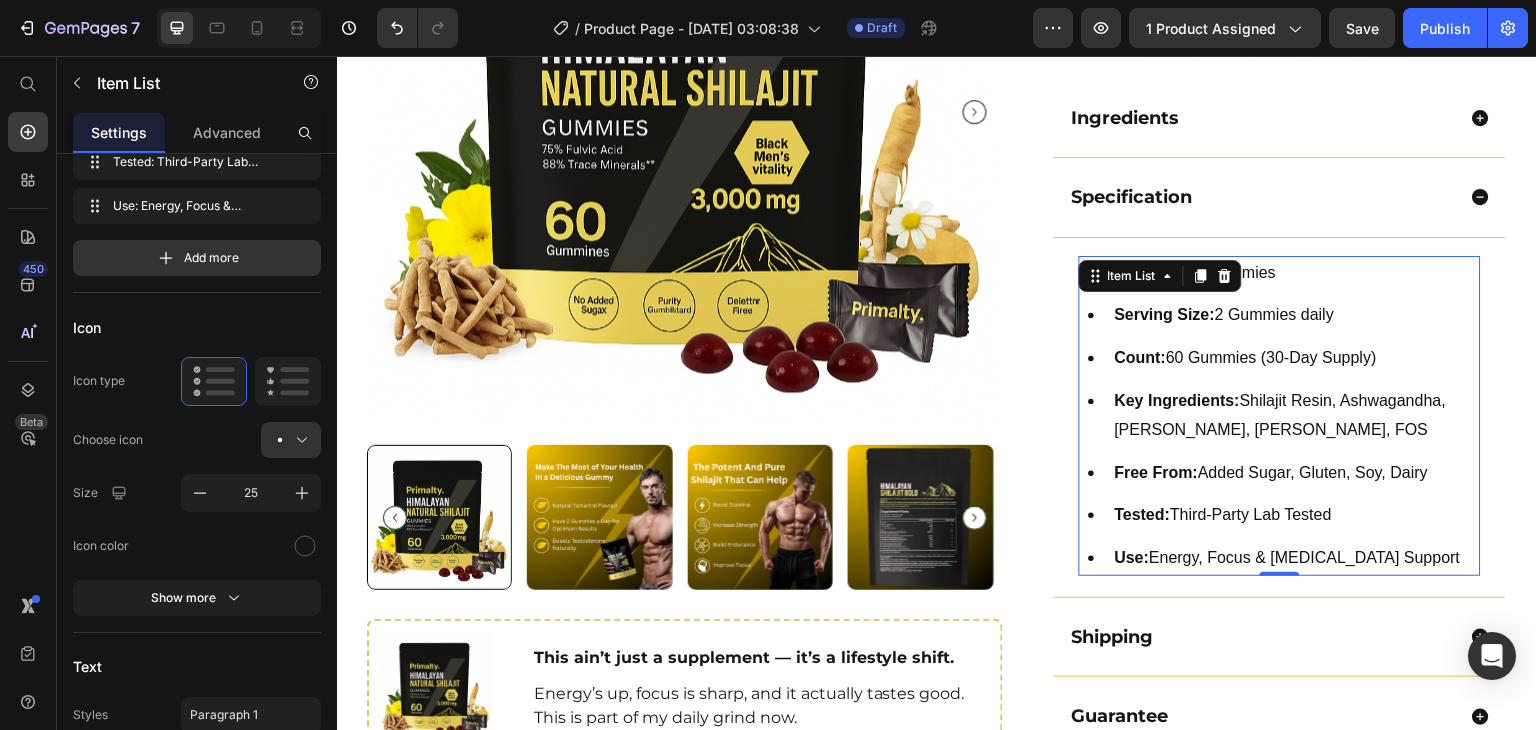 scroll, scrollTop: 968, scrollLeft: 0, axis: vertical 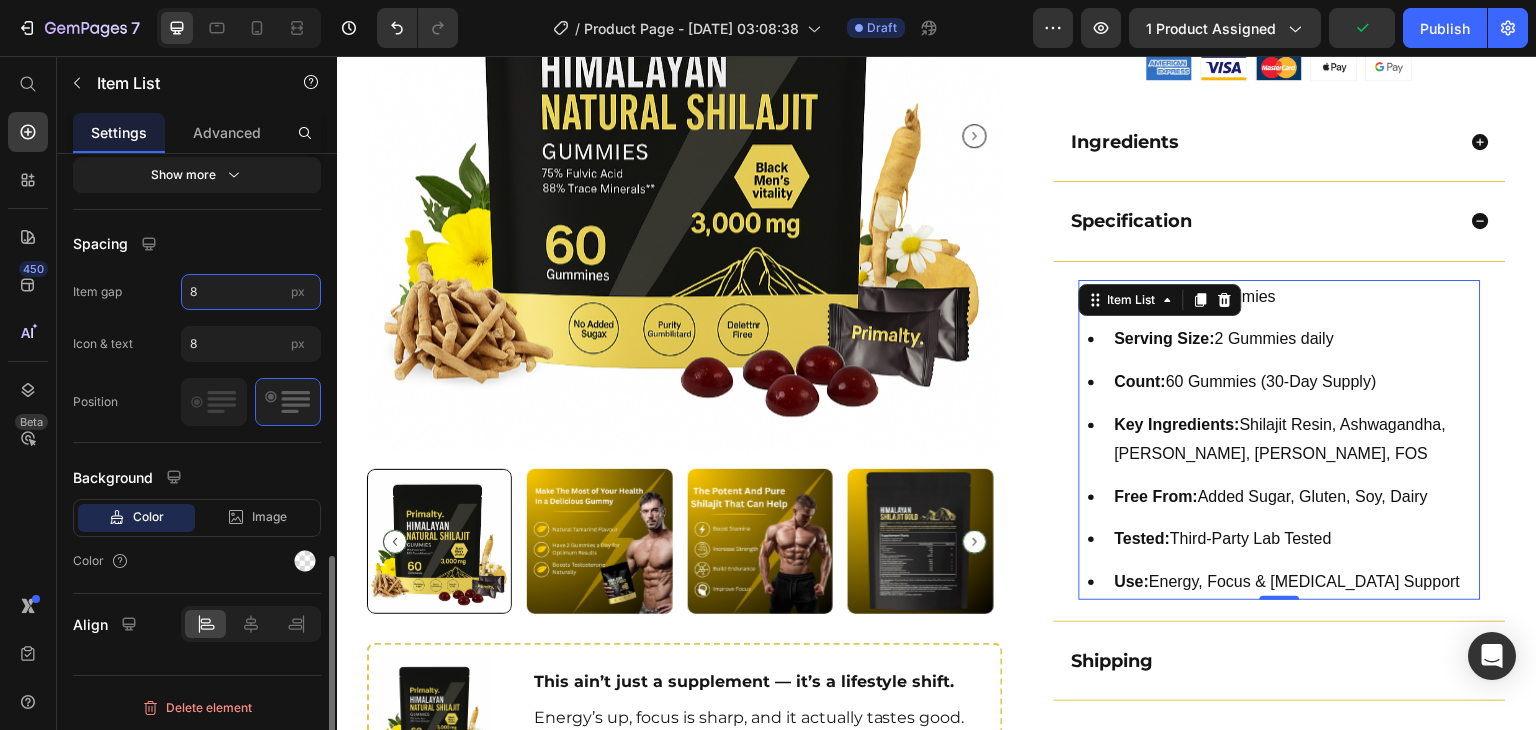 click on "8" at bounding box center (251, 292) 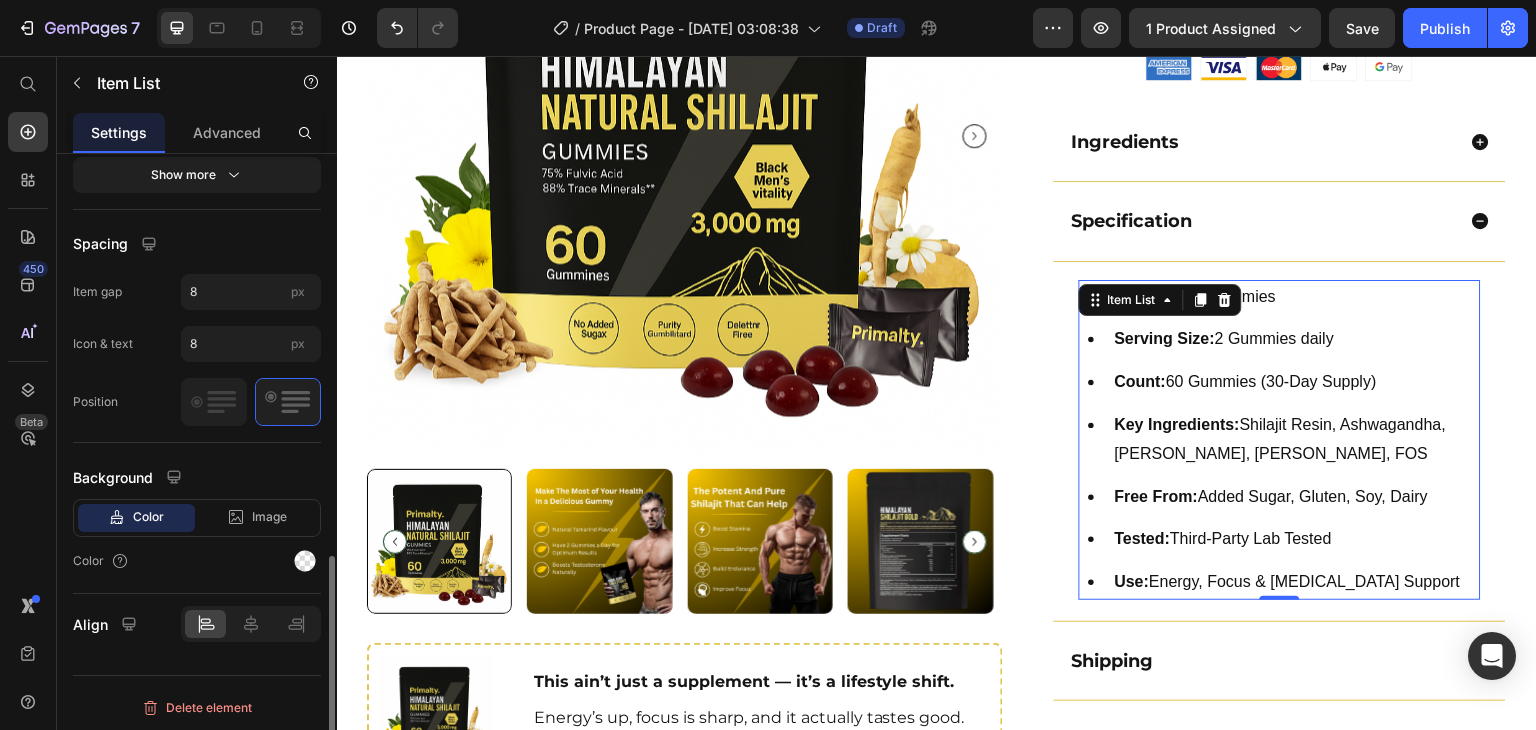 click on "Item gap 8 px" 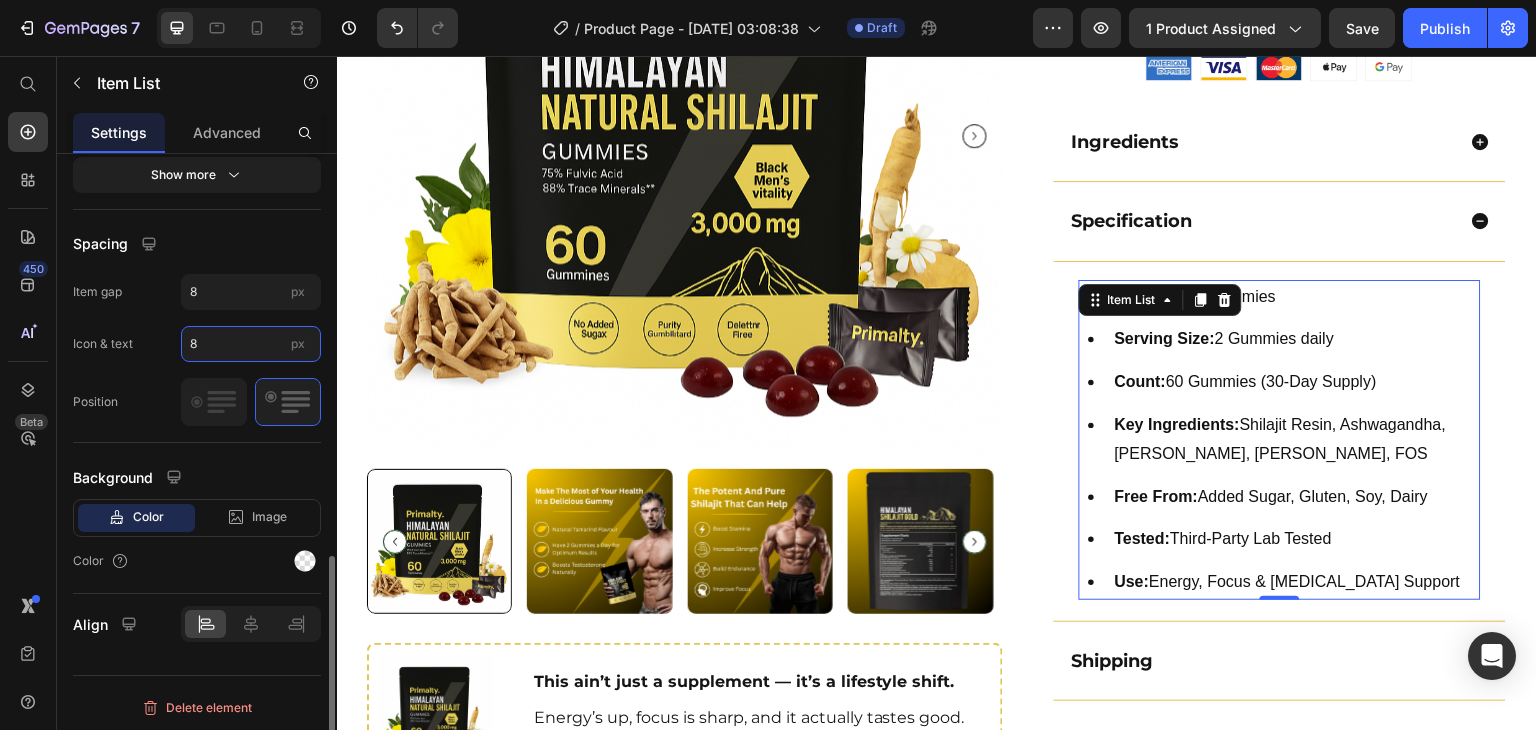 click on "8" at bounding box center (251, 344) 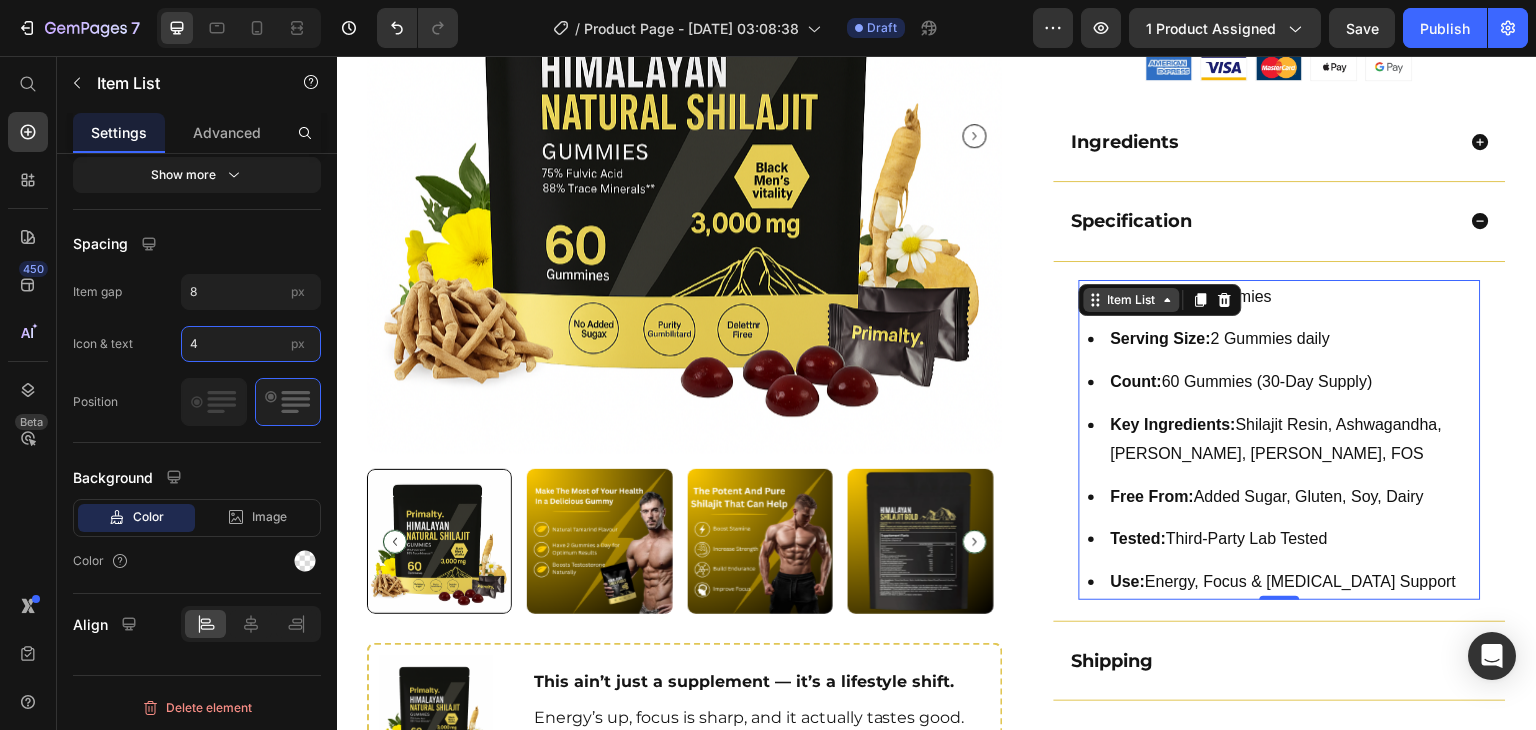 type on "4" 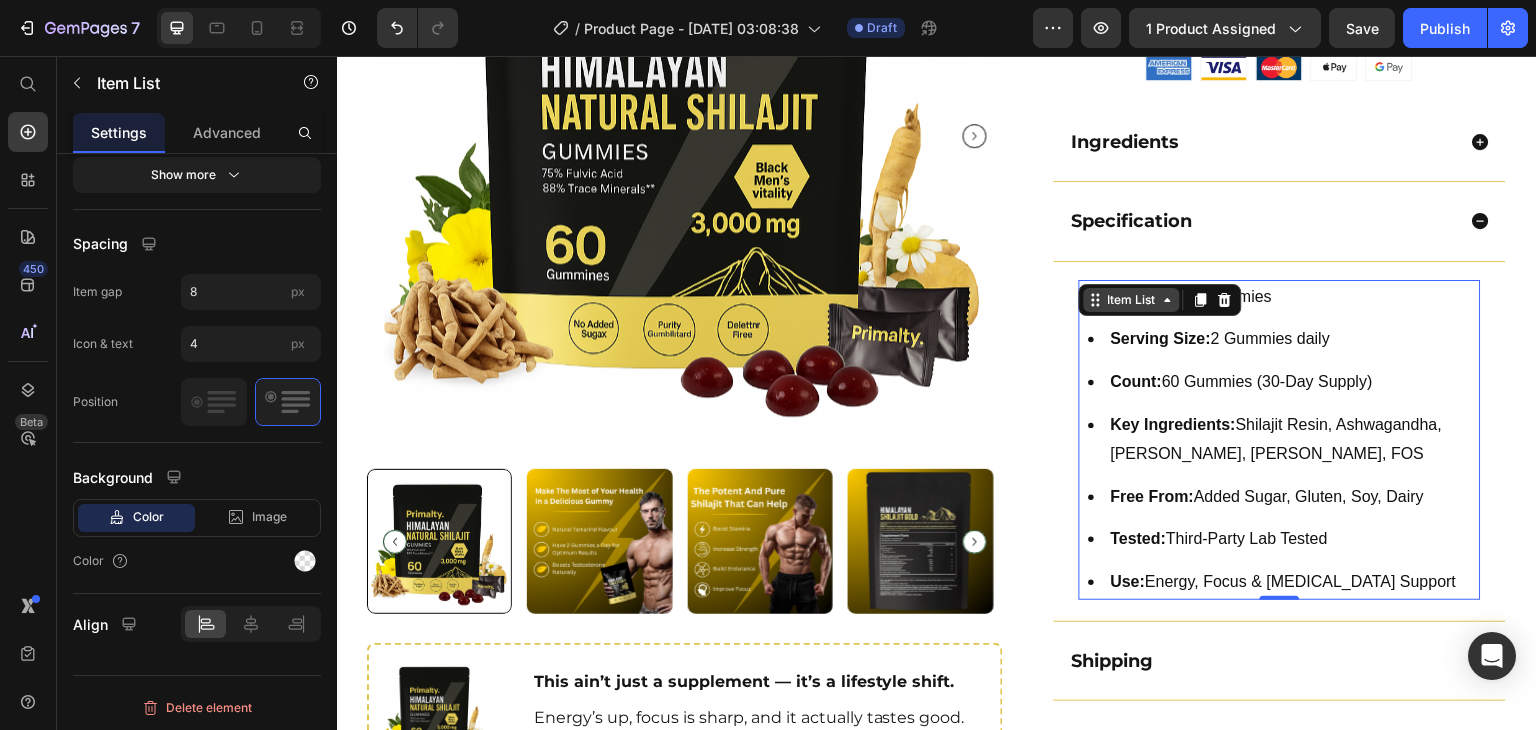 click 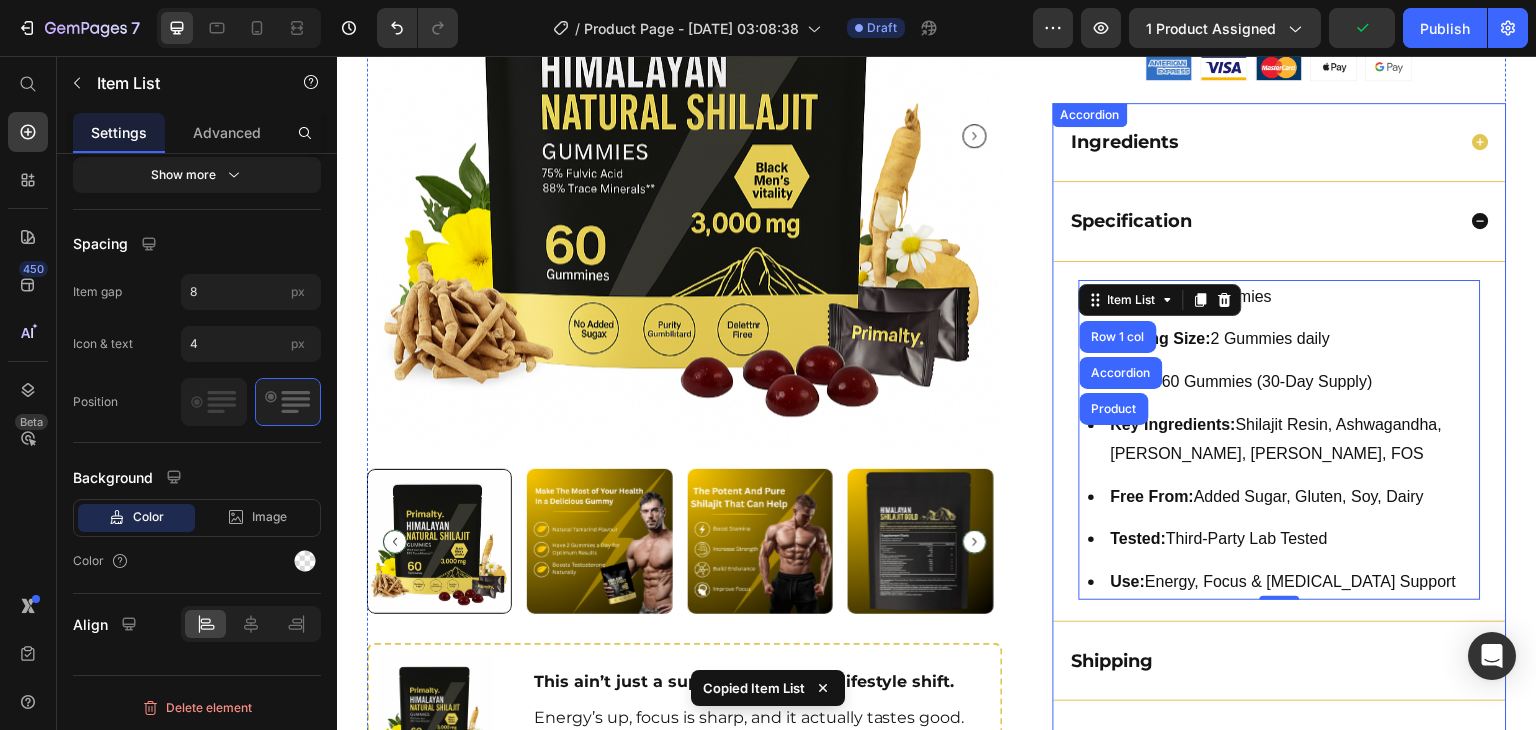 click on "Ingredients" at bounding box center (1262, 142) 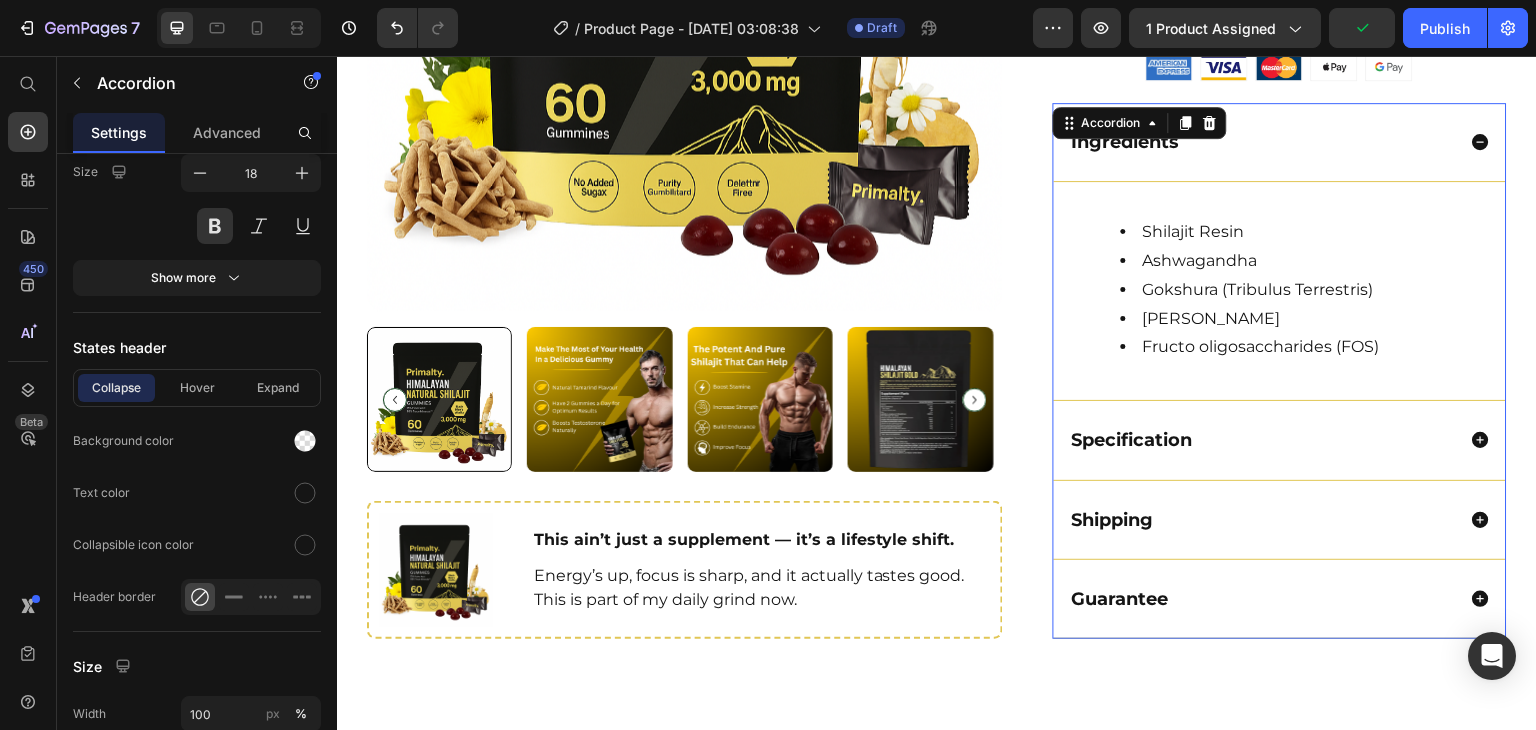 scroll, scrollTop: 0, scrollLeft: 0, axis: both 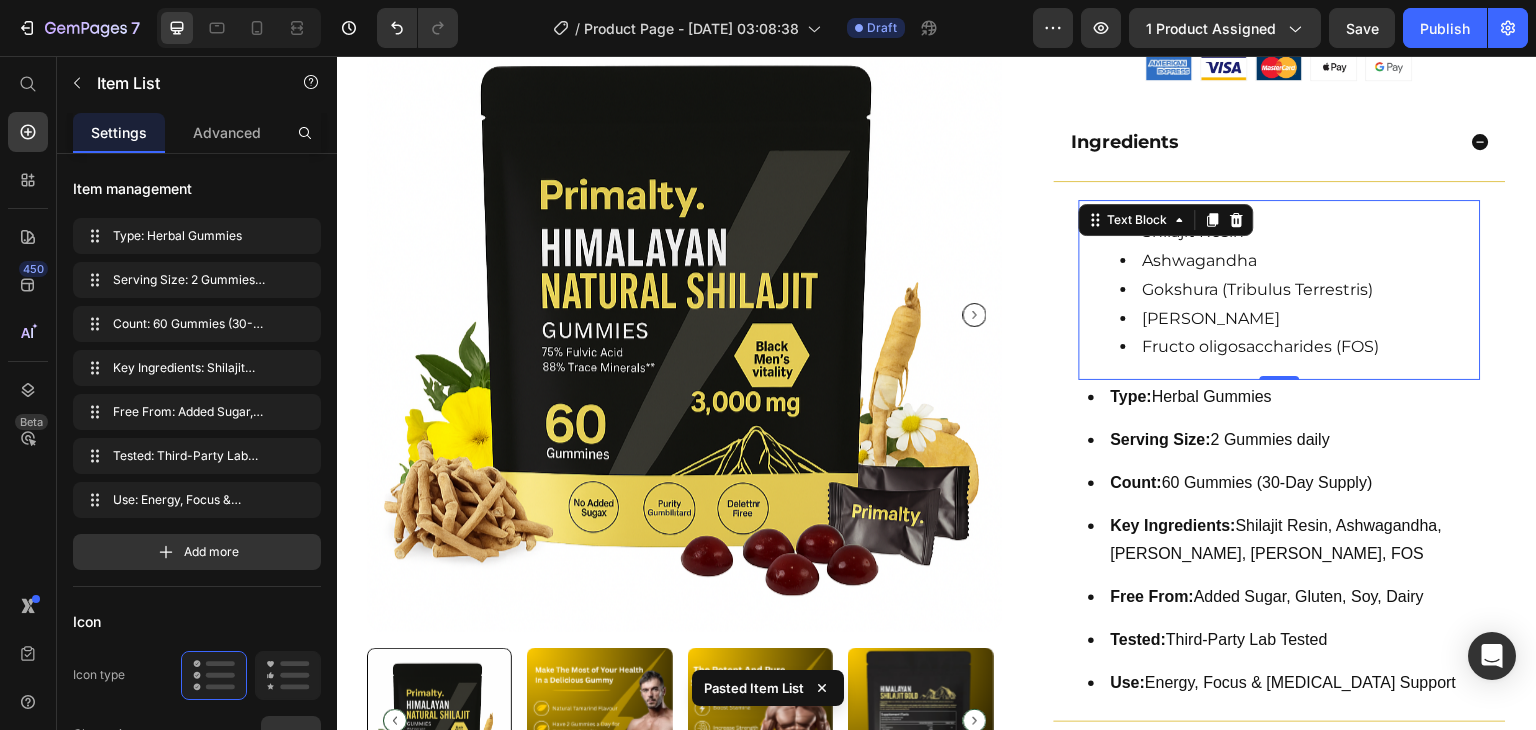 click on "Shilajit Resin" at bounding box center (1300, 232) 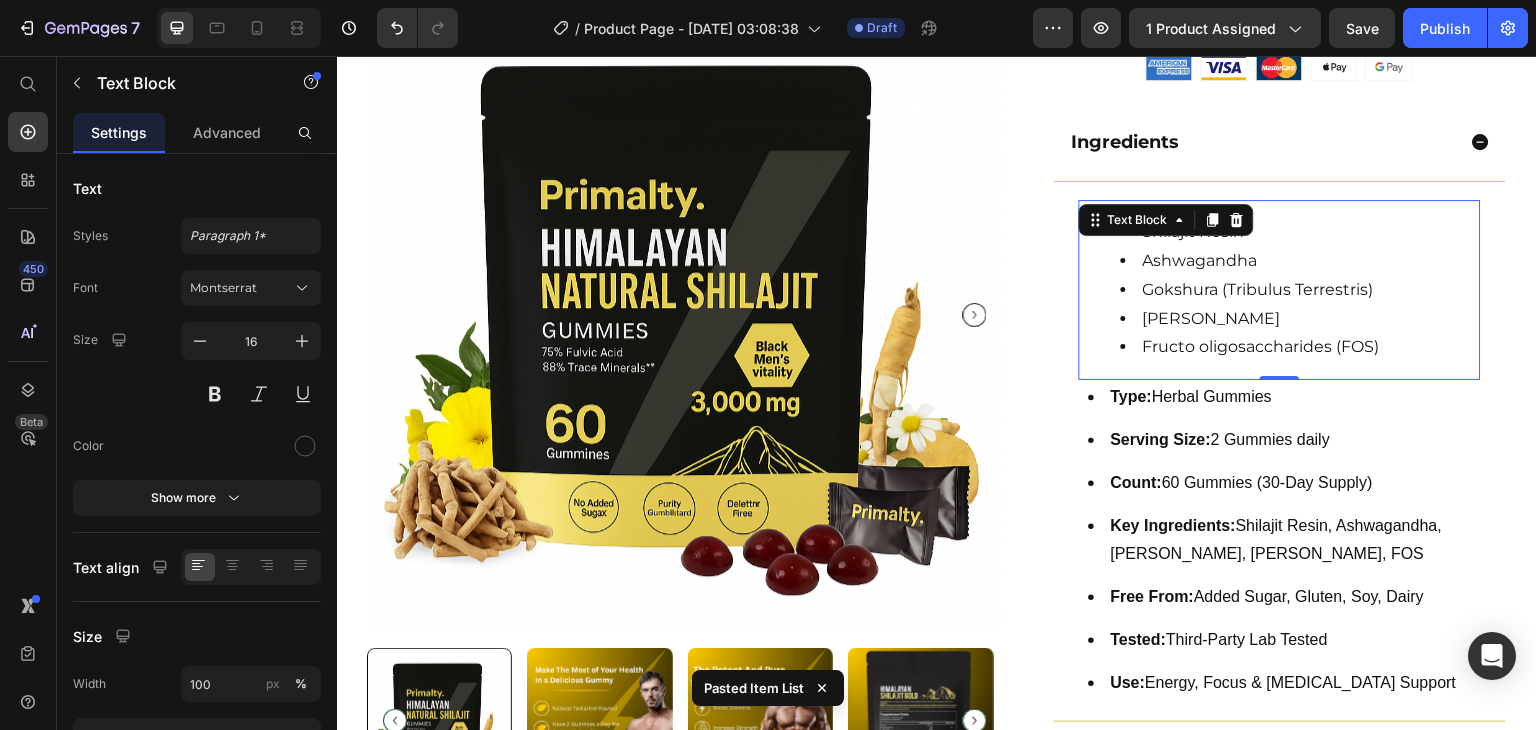click on "Shilajit Resin" at bounding box center [1300, 232] 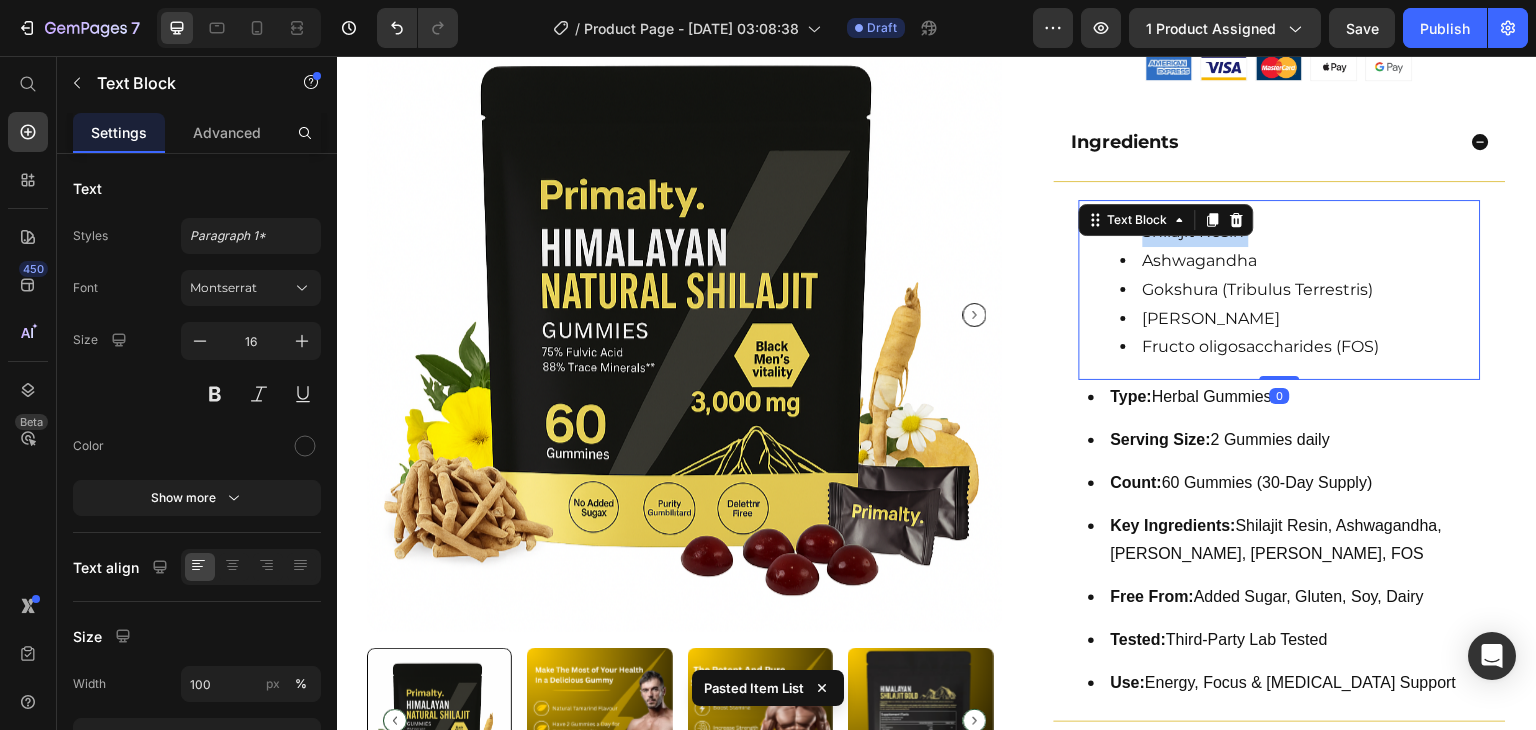 click on "Shilajit Resin" at bounding box center (1300, 232) 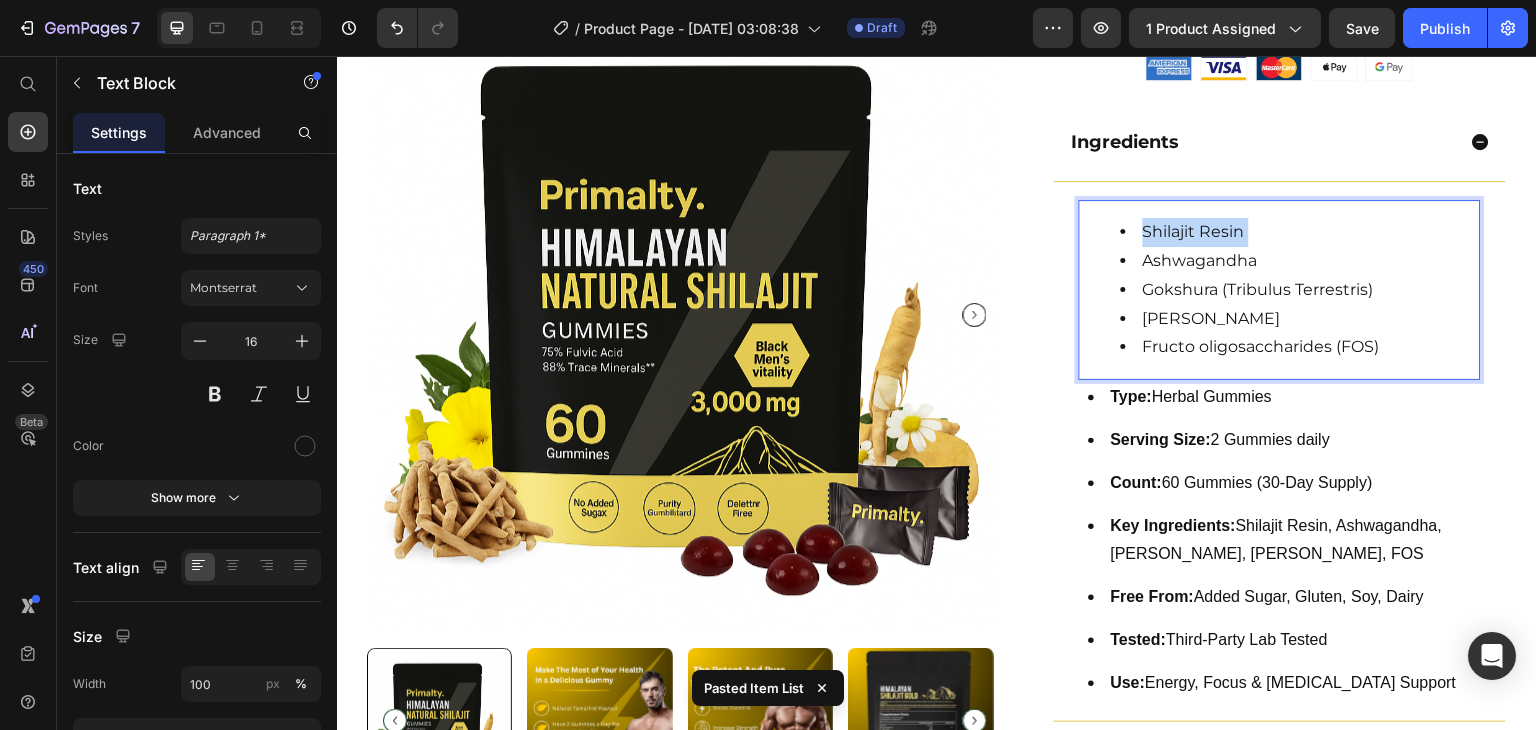 click on "Shilajit Resin" at bounding box center [1300, 232] 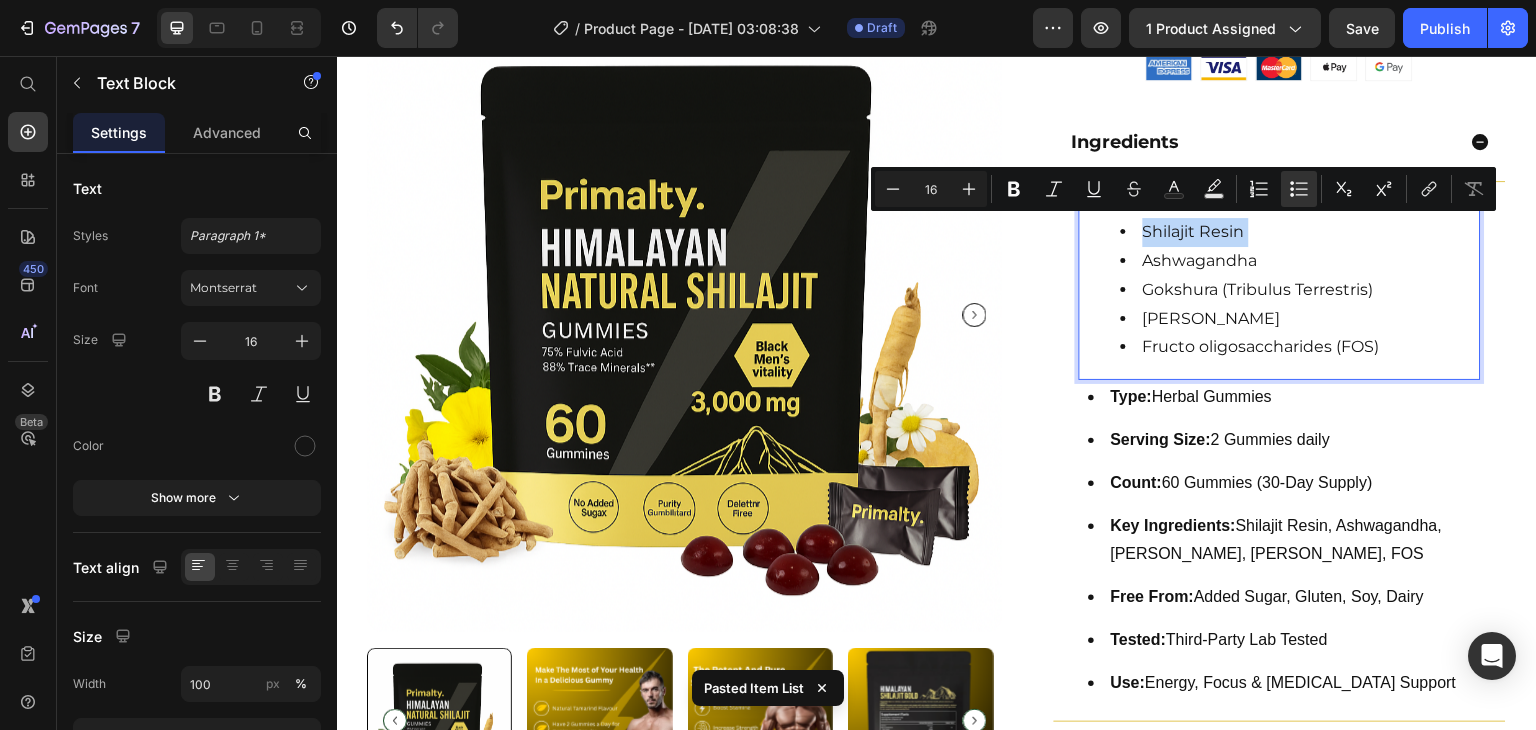 click on "Shilajit Resin" at bounding box center [1300, 232] 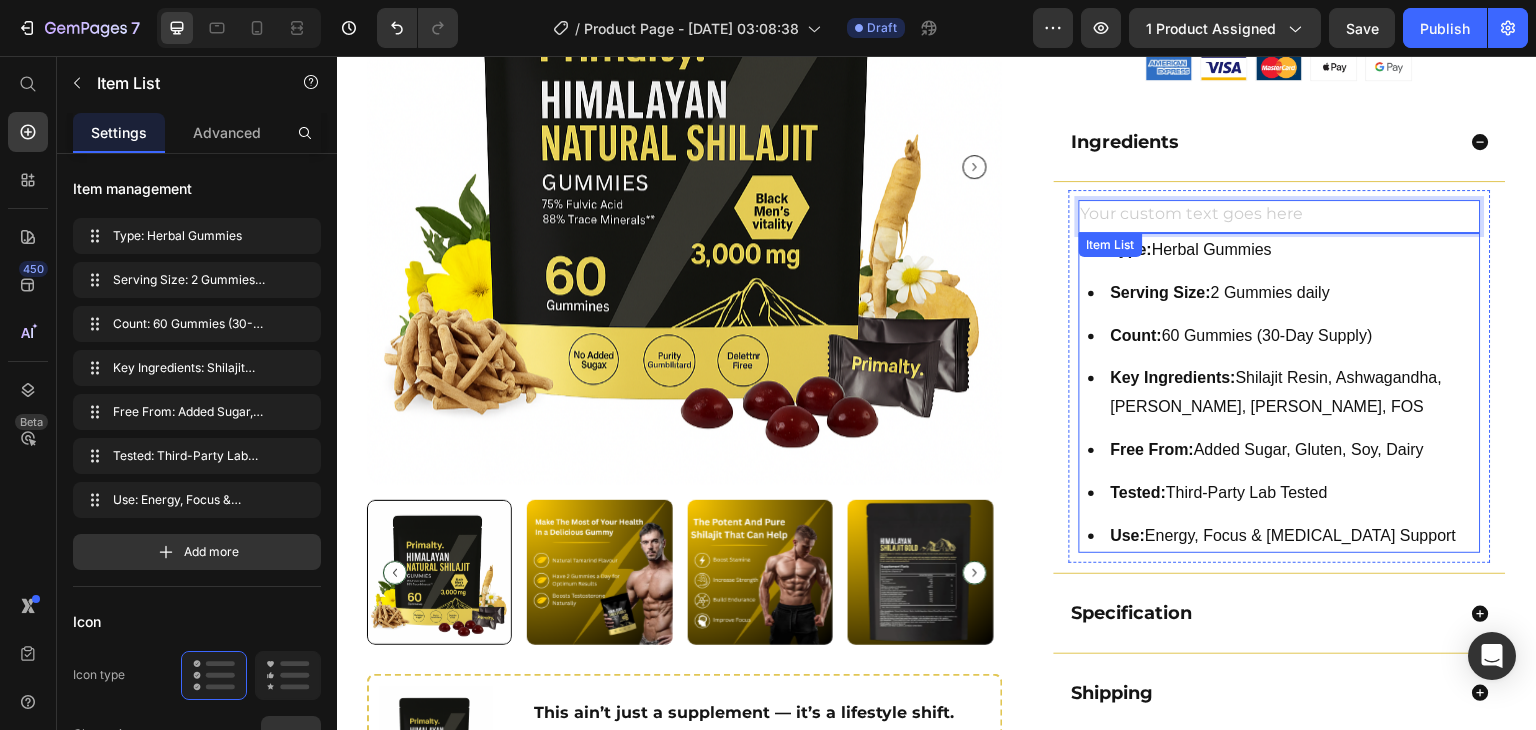 click on "Serving Size:" at bounding box center (1161, 292) 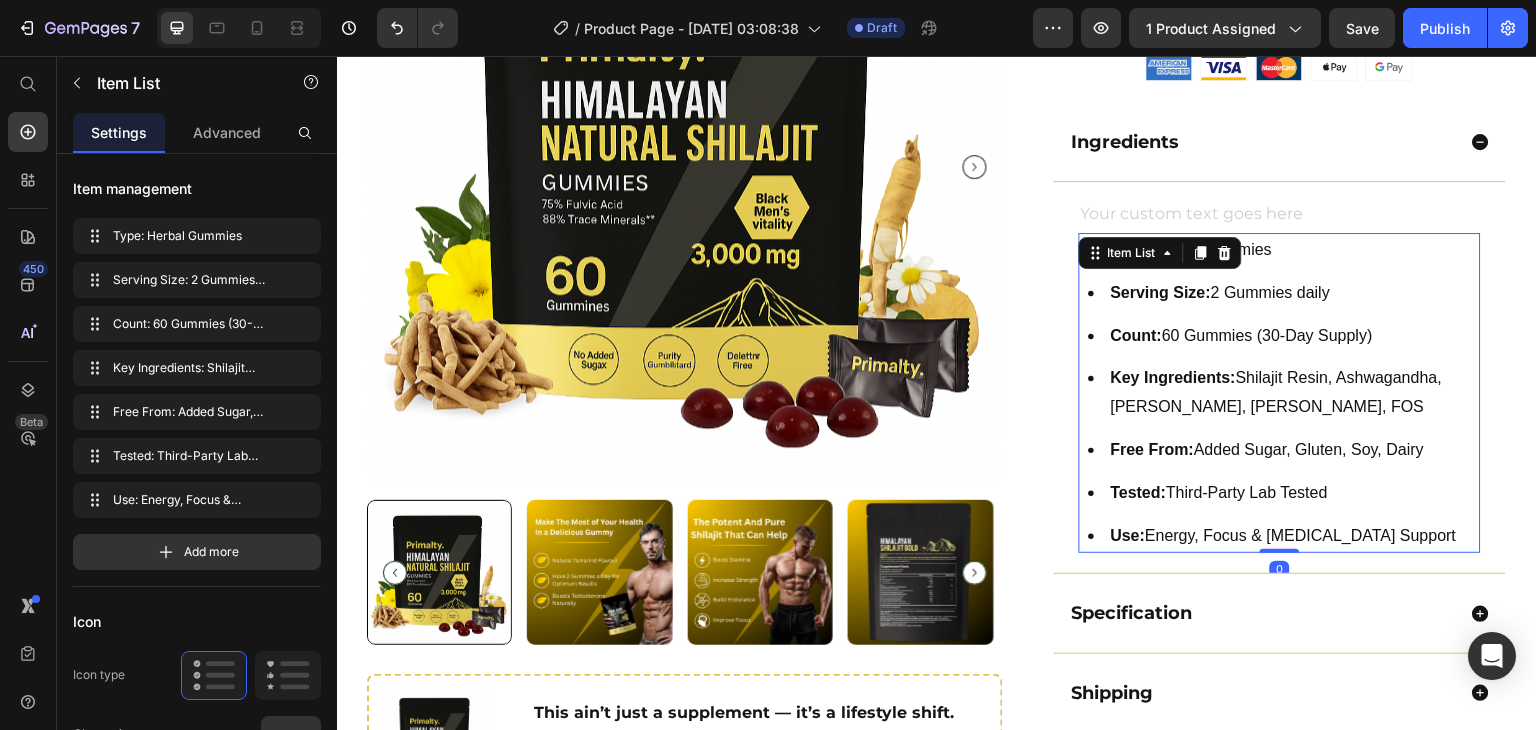 click on "Serving Size:" at bounding box center (1161, 292) 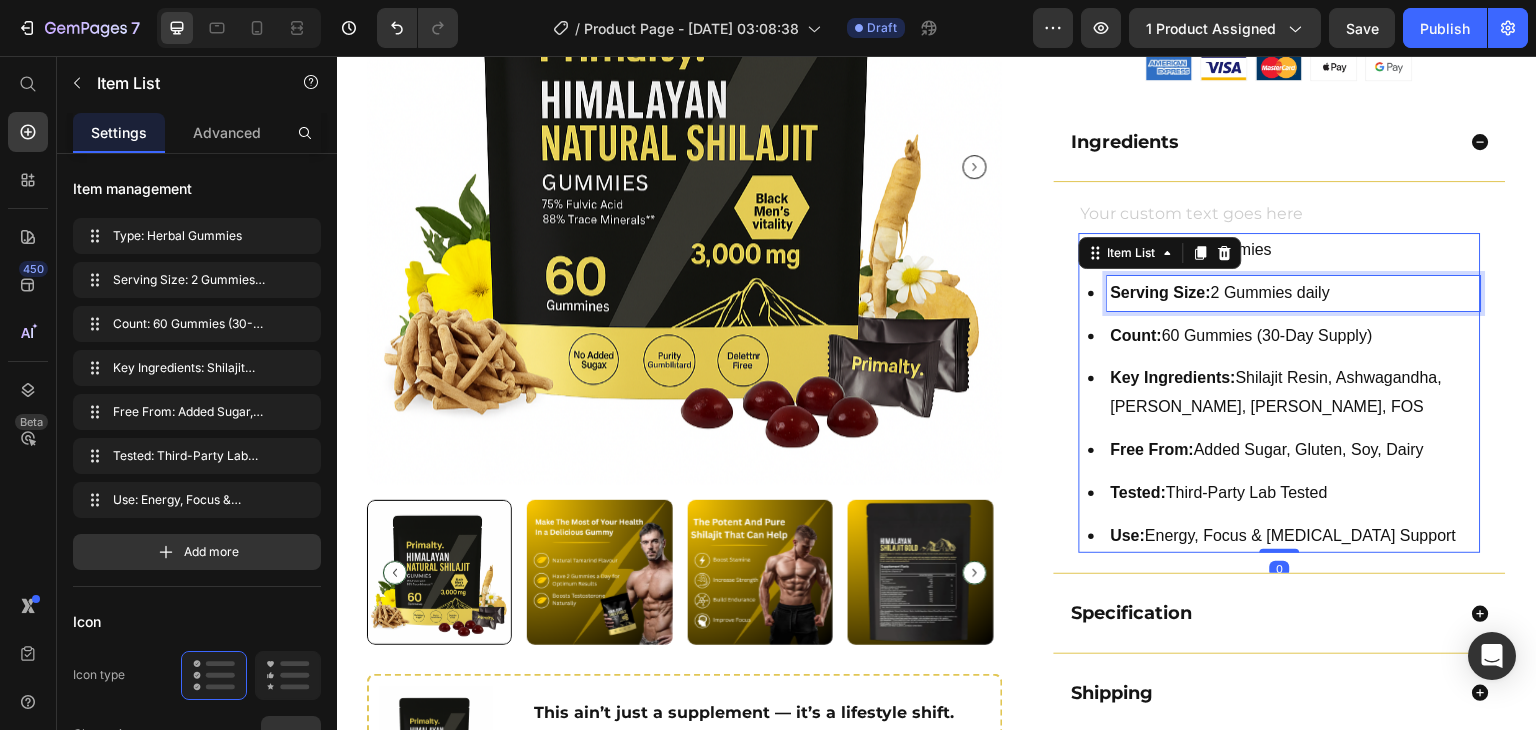 click on "Serving Size:" at bounding box center (1161, 292) 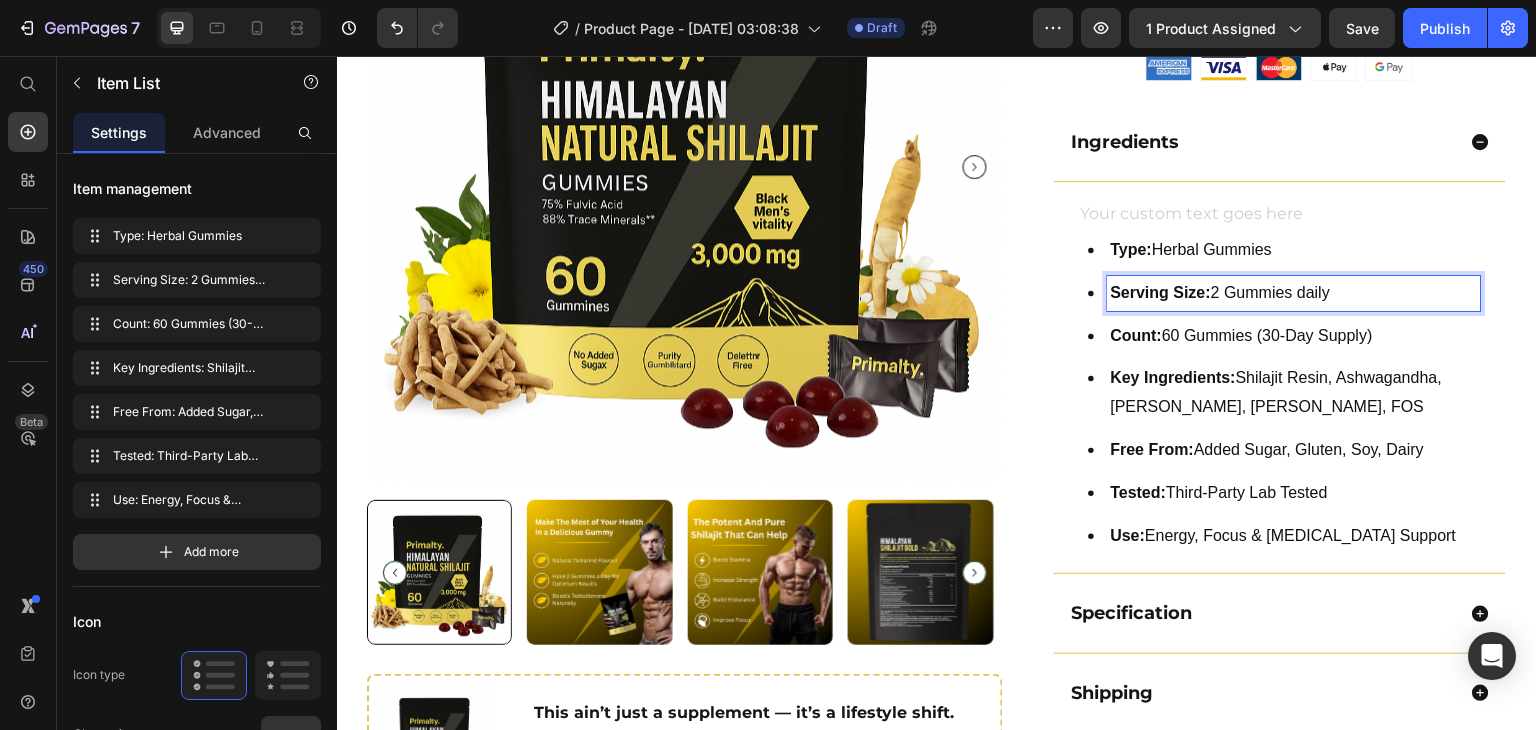 click on "Serving Size:" at bounding box center (1161, 292) 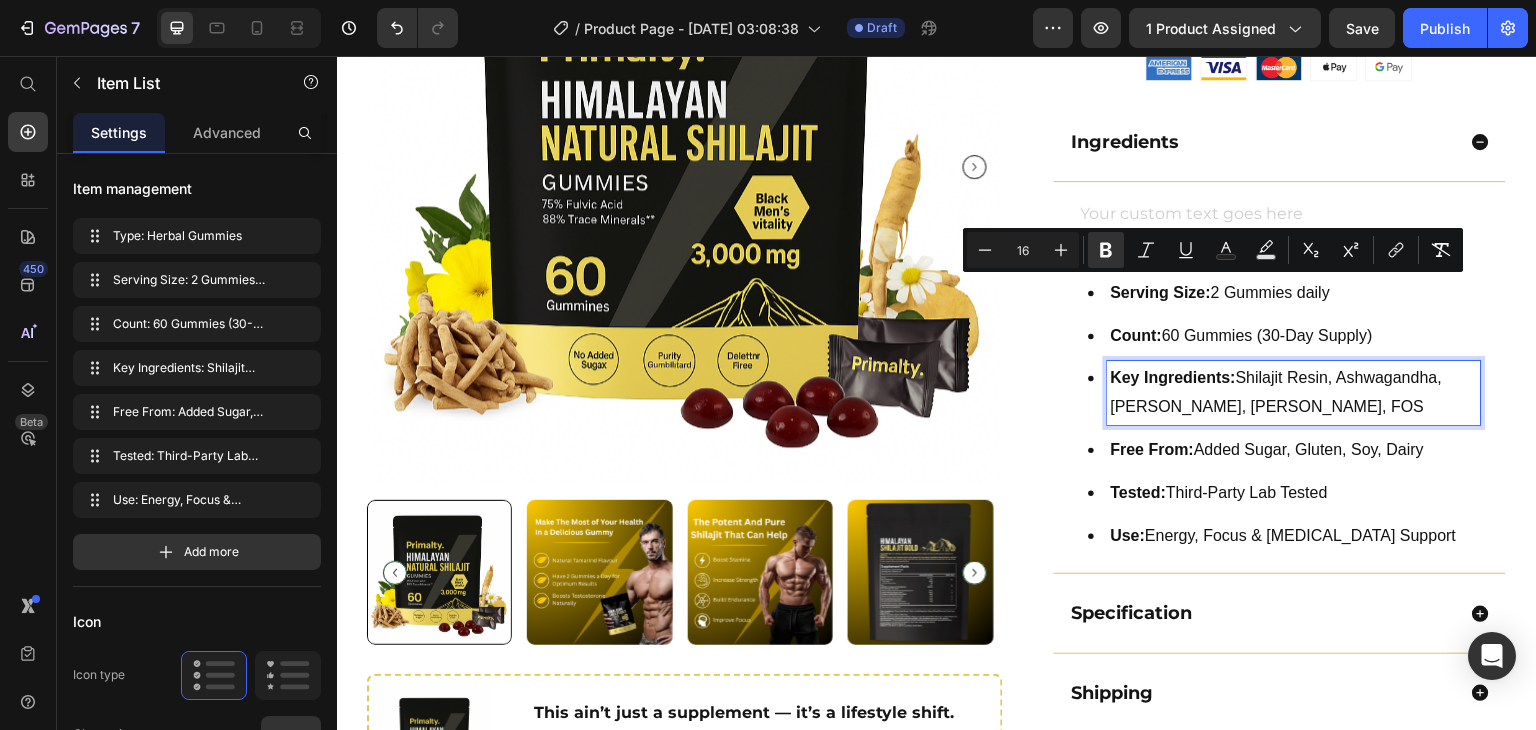 click on "Key Ingredients:  Shilajit Resin, Ashwagandha, [PERSON_NAME], Ginger, FOS" at bounding box center [1294, 393] 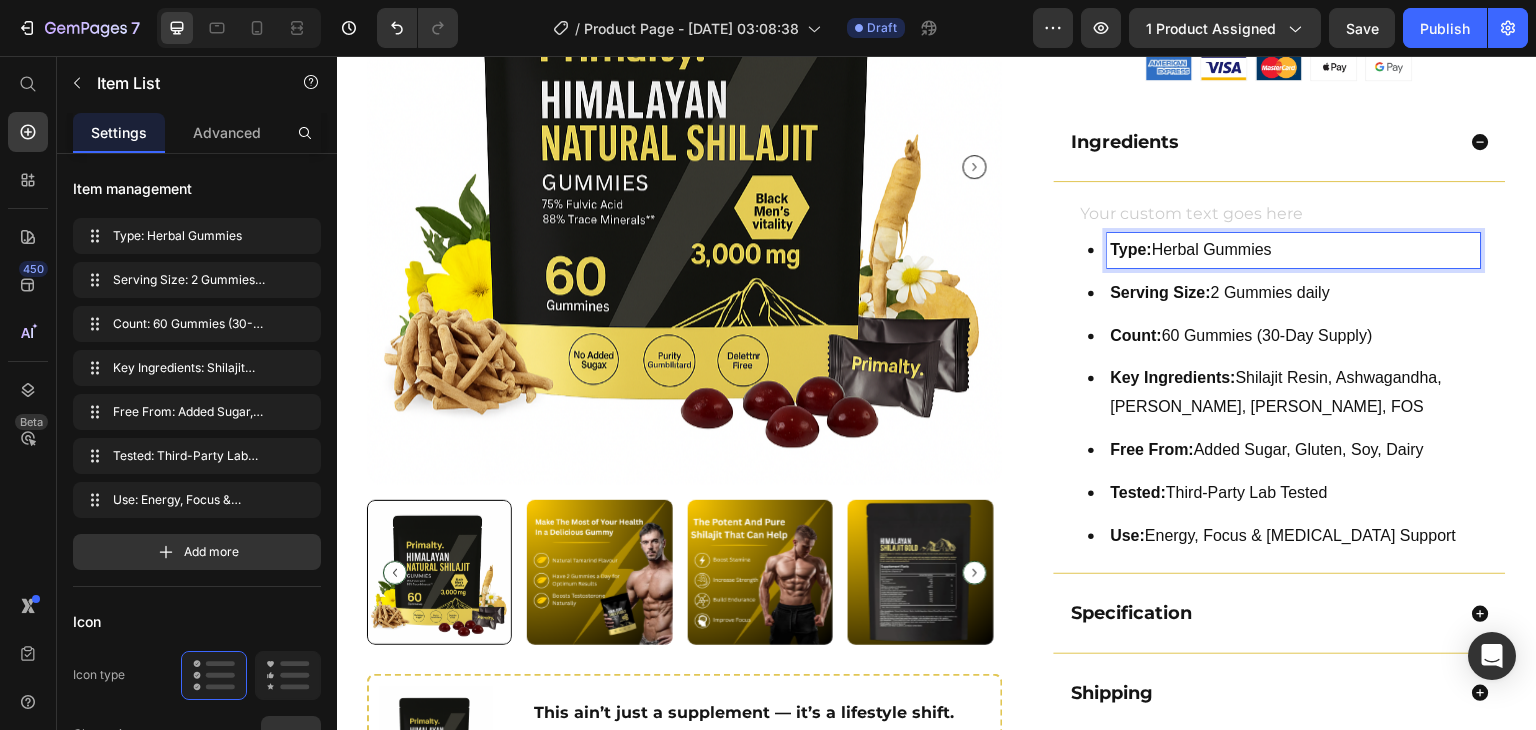 click on "Type:  Herbal Gummies" at bounding box center [1294, 250] 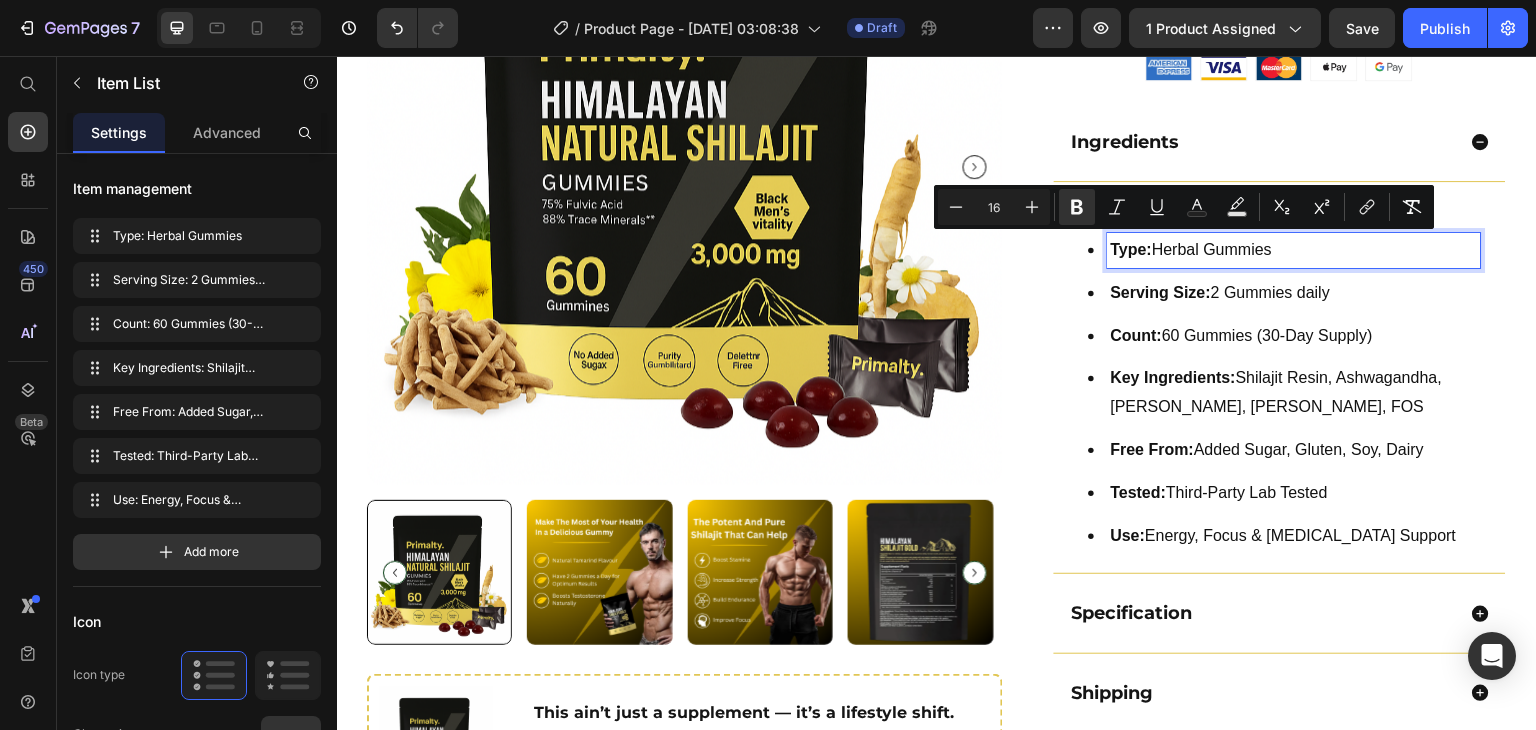 click on "Type:  Herbal Gummies" at bounding box center [1294, 250] 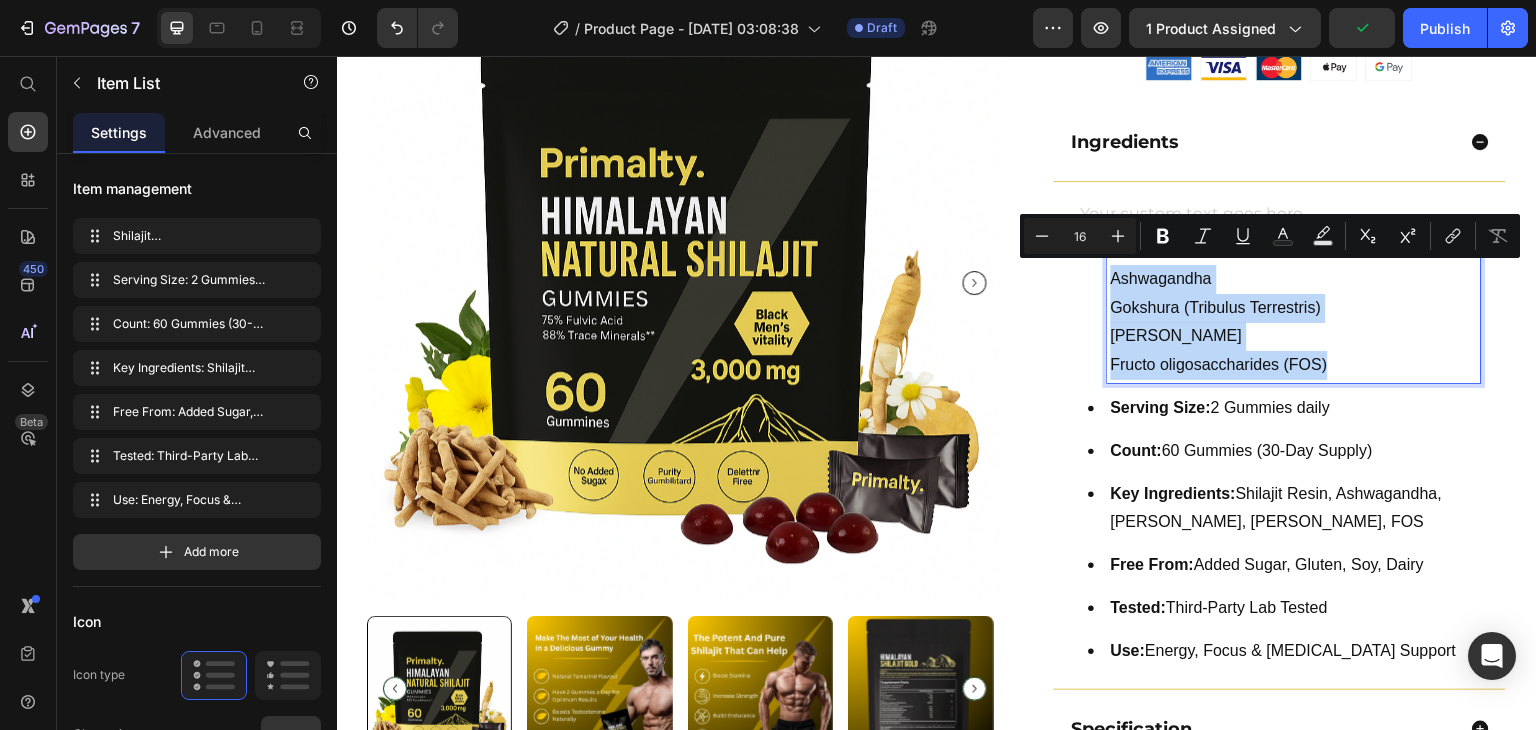 drag, startPoint x: 1103, startPoint y: 267, endPoint x: 1382, endPoint y: 370, distance: 297.40546 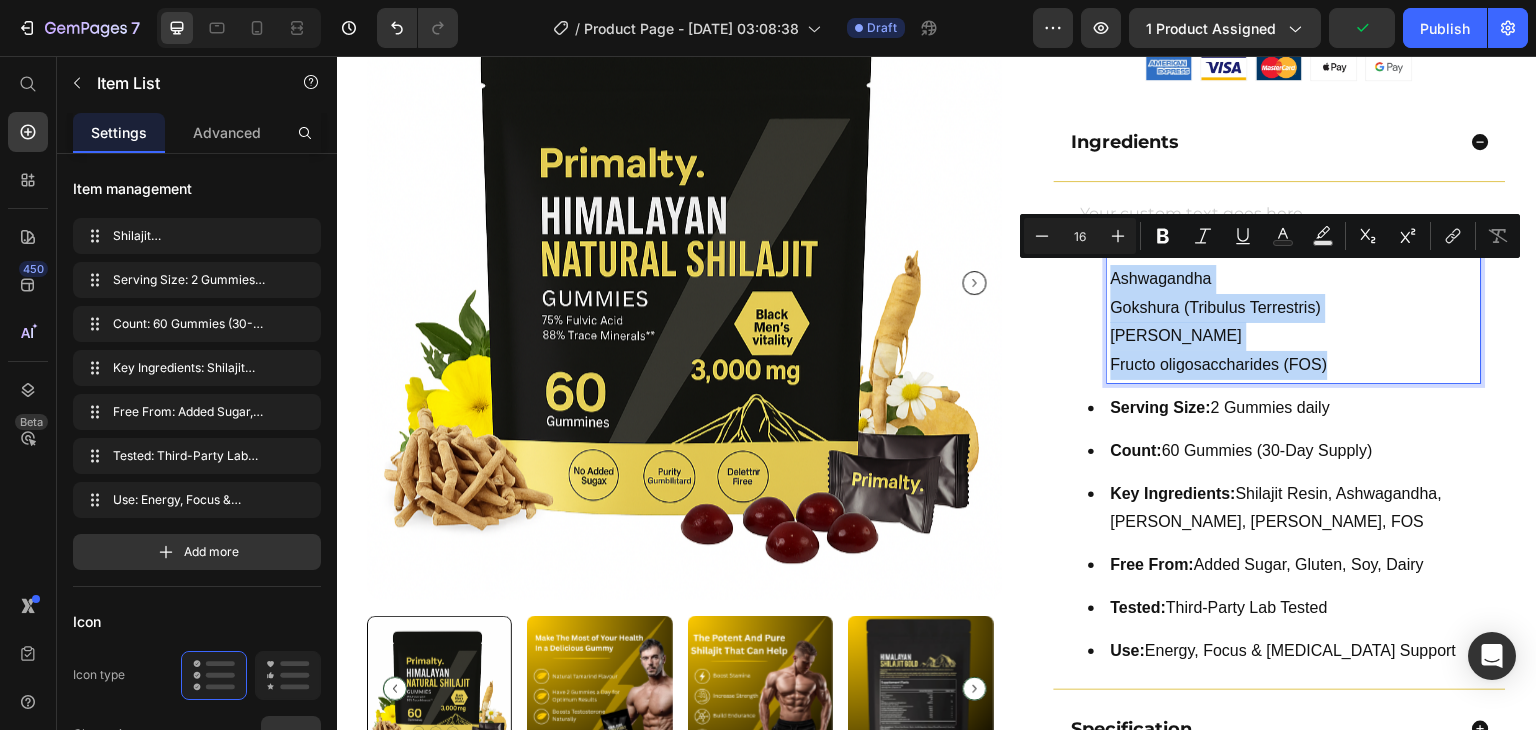 click on "Shilajit Resin Ashwagandha Gokshura (Tribulus Terrestris) Ginger Root Fructo oligosaccharides (FOS)" at bounding box center [1294, 308] 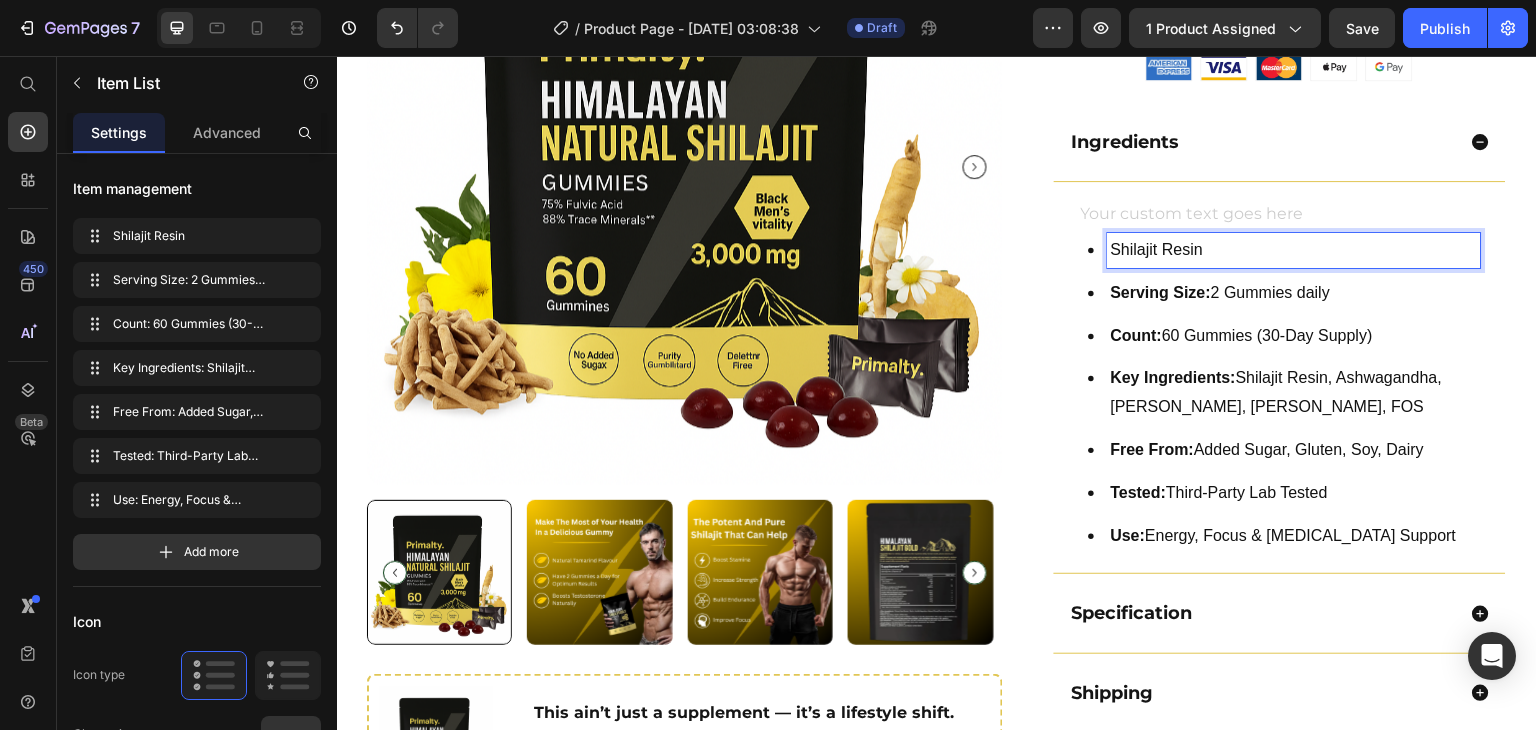 click on "Serving Size:  2 Gummies daily" at bounding box center (1294, 293) 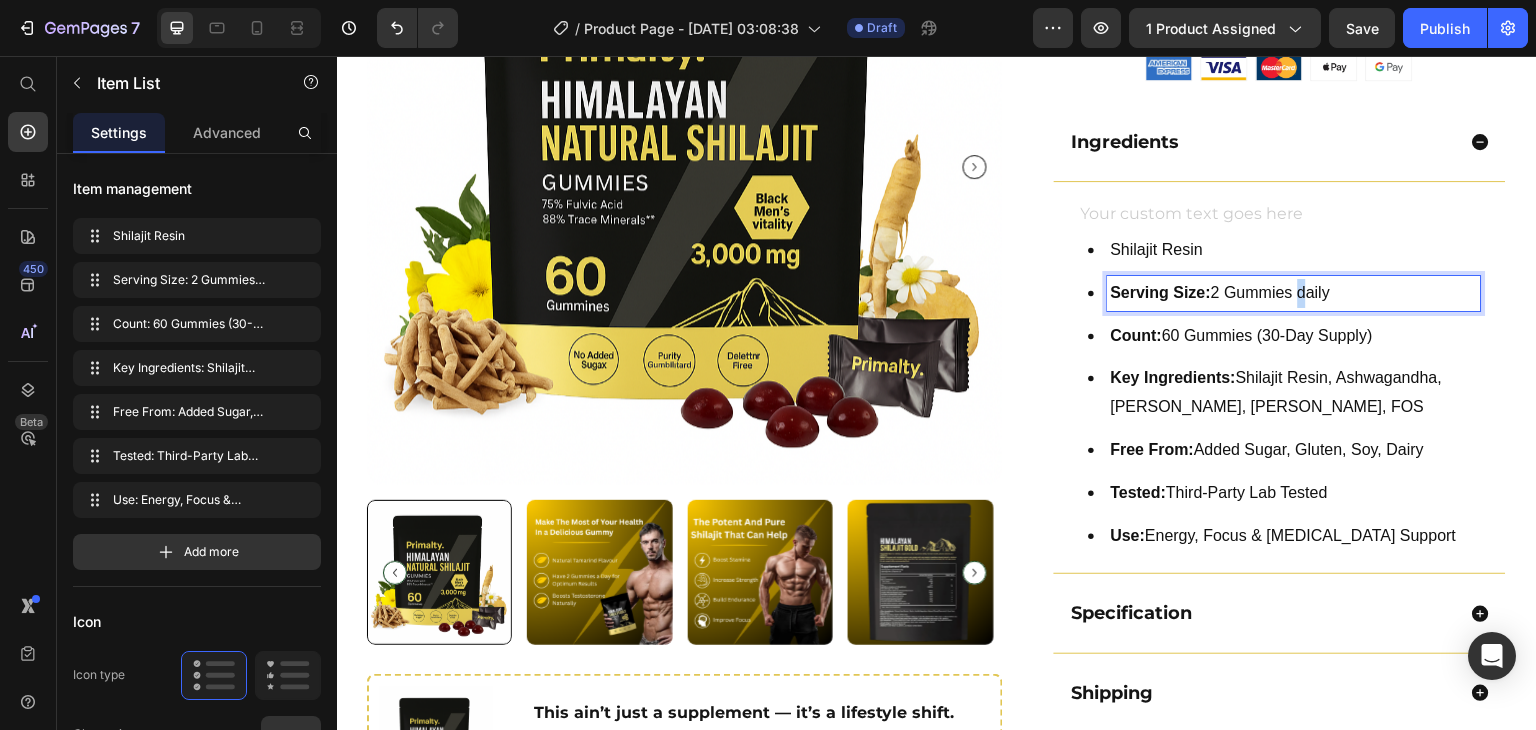 click on "Serving Size:  2 Gummies daily" at bounding box center [1294, 293] 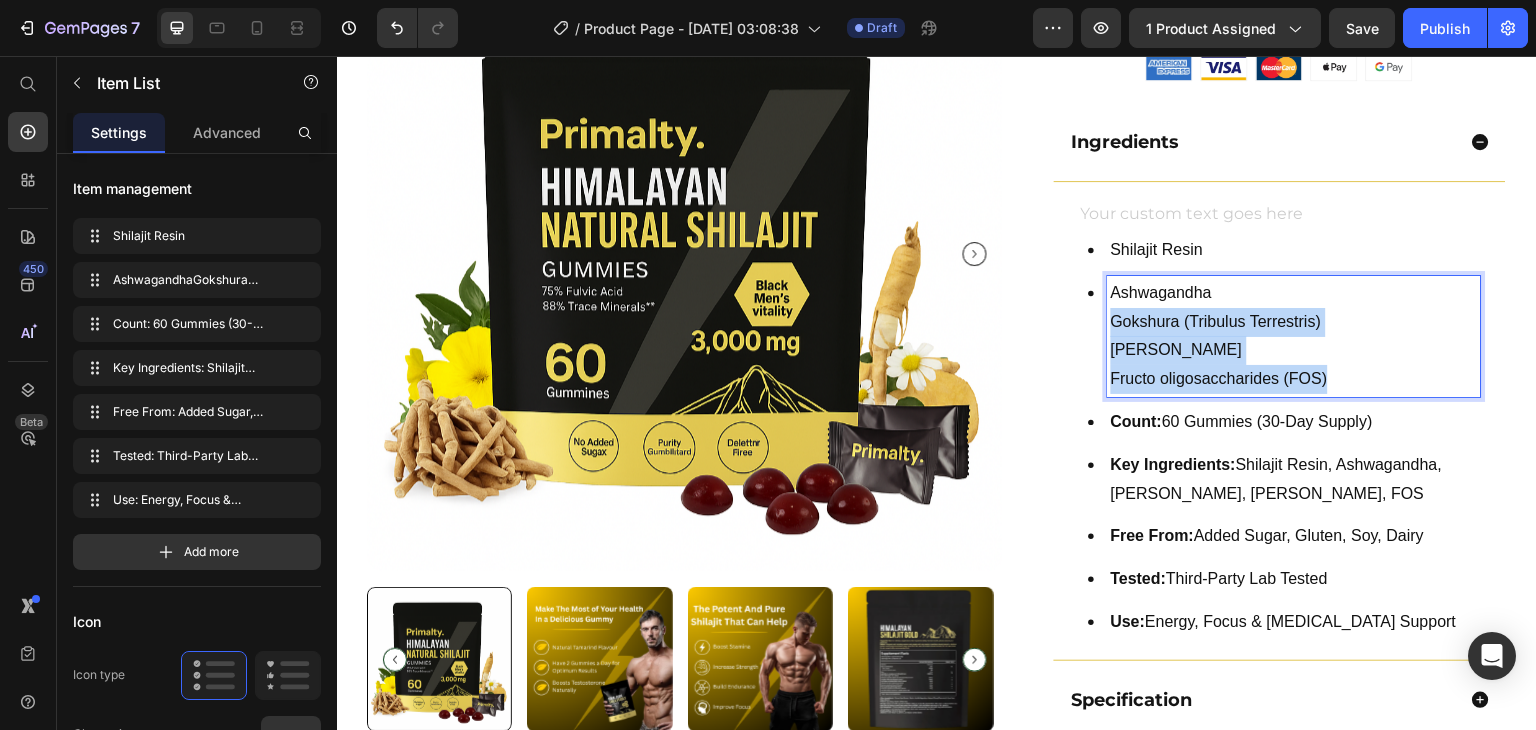 drag, startPoint x: 1104, startPoint y: 321, endPoint x: 1382, endPoint y: 380, distance: 284.19183 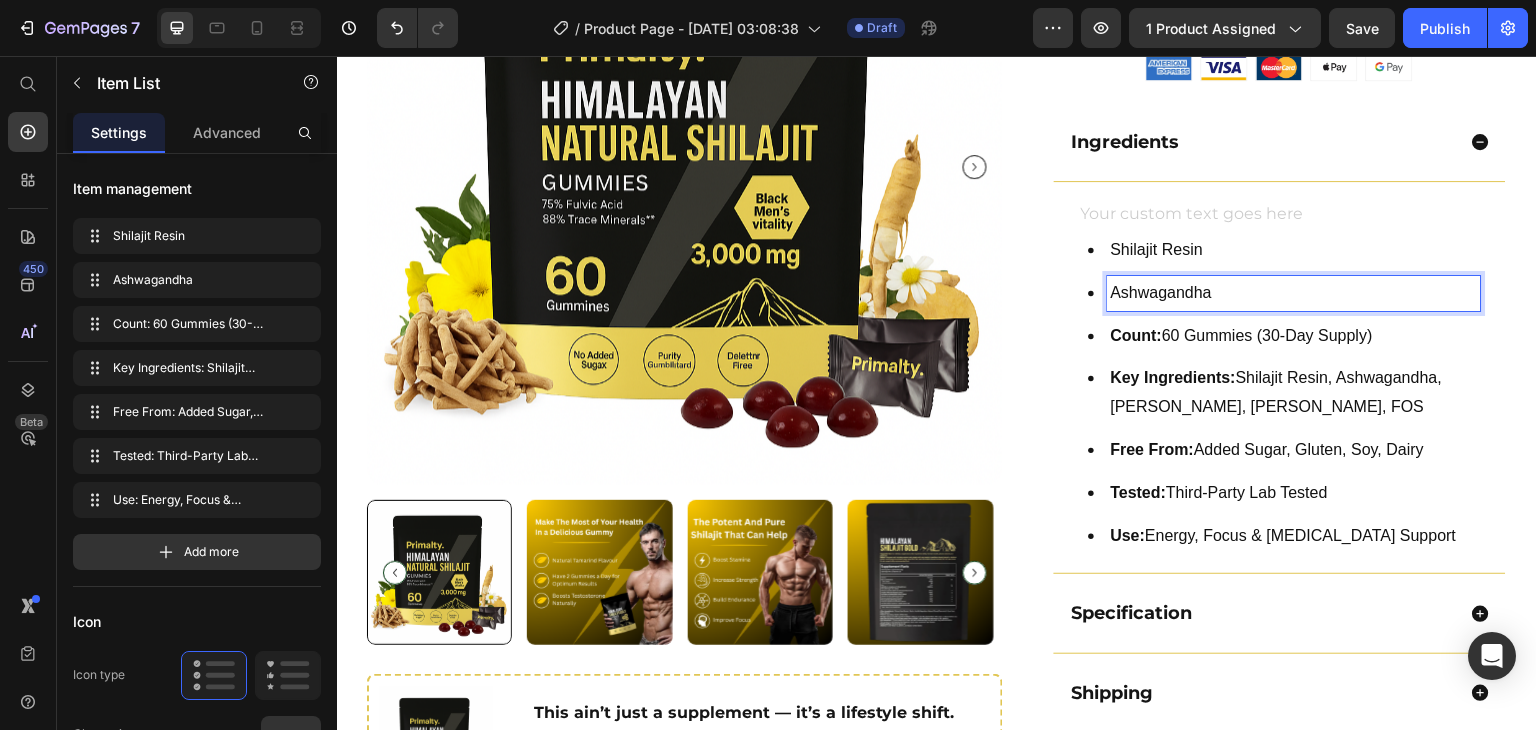 click on "Count:  60 Gummies (30-Day Supply)" at bounding box center (1294, 336) 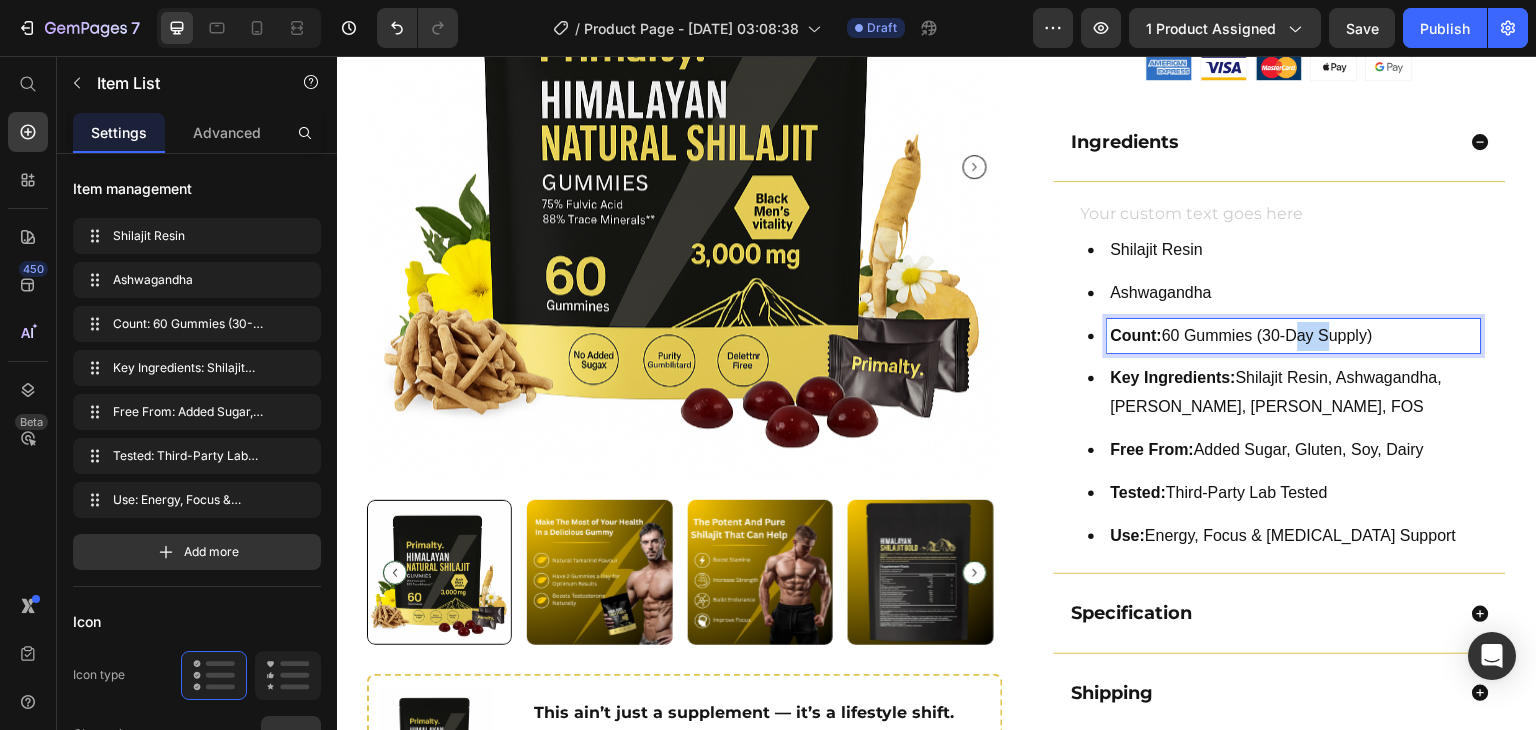 click on "Count:  60 Gummies (30-Day Supply)" at bounding box center (1294, 336) 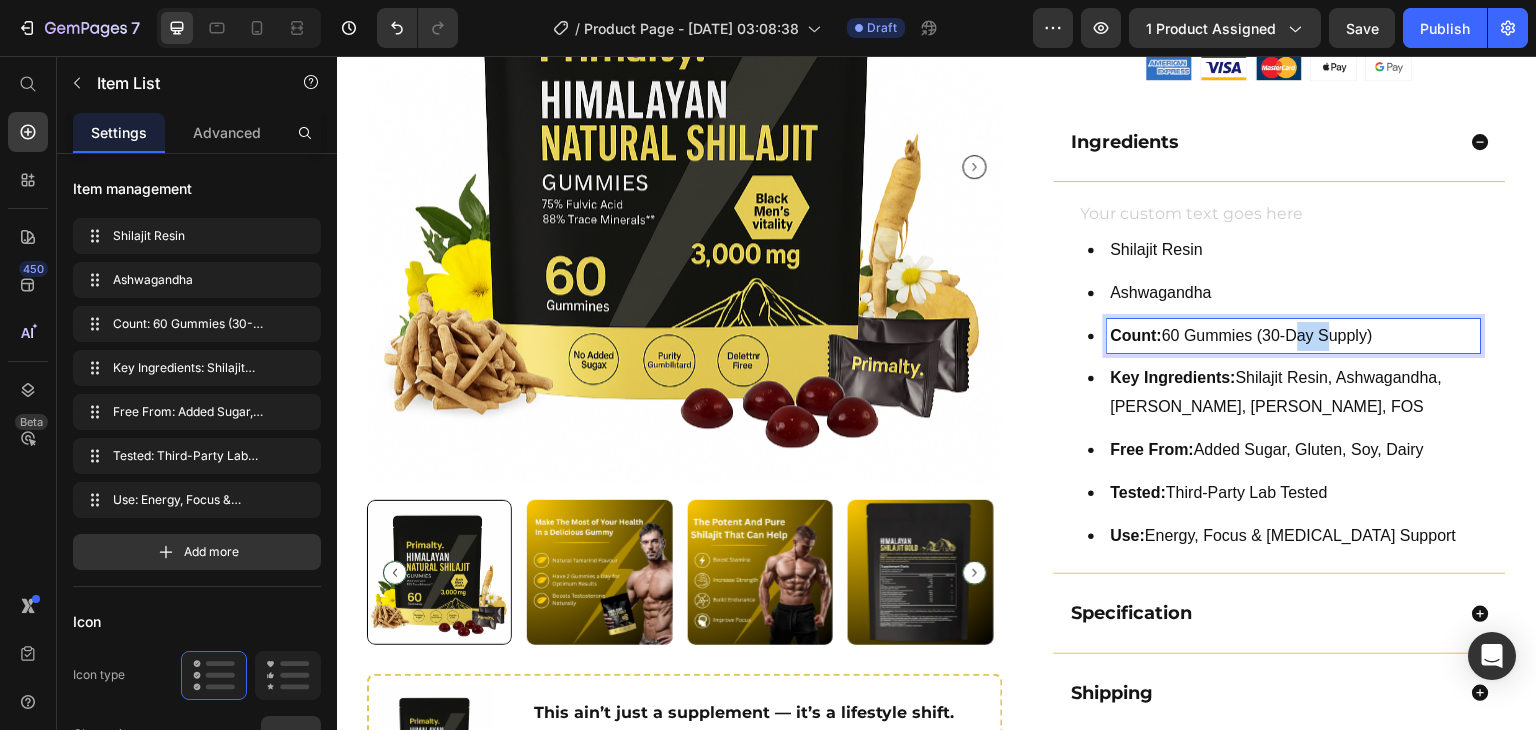 click on "Count:  60 Gummies (30-Day Supply)" at bounding box center (1294, 336) 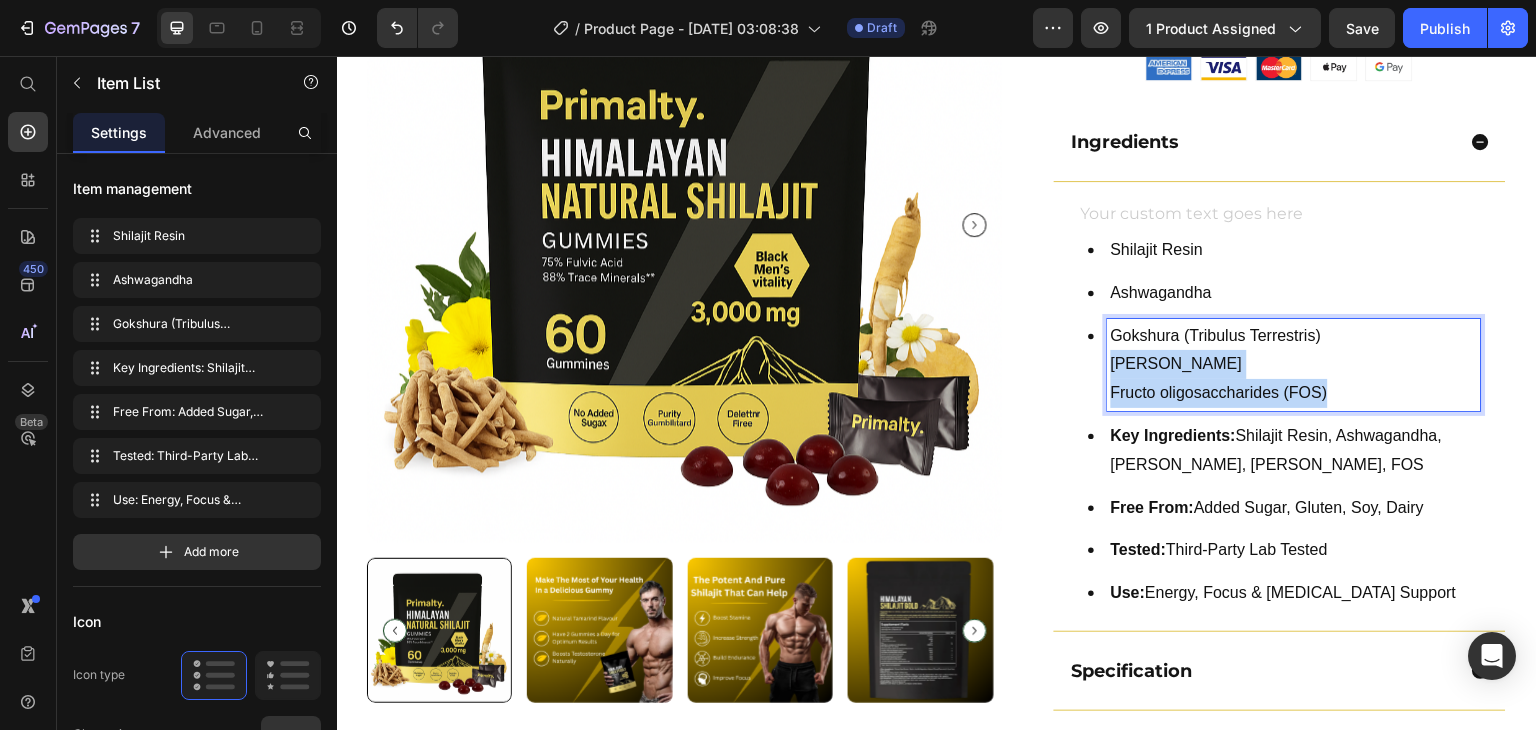 drag, startPoint x: 1105, startPoint y: 358, endPoint x: 1357, endPoint y: 407, distance: 256.7197 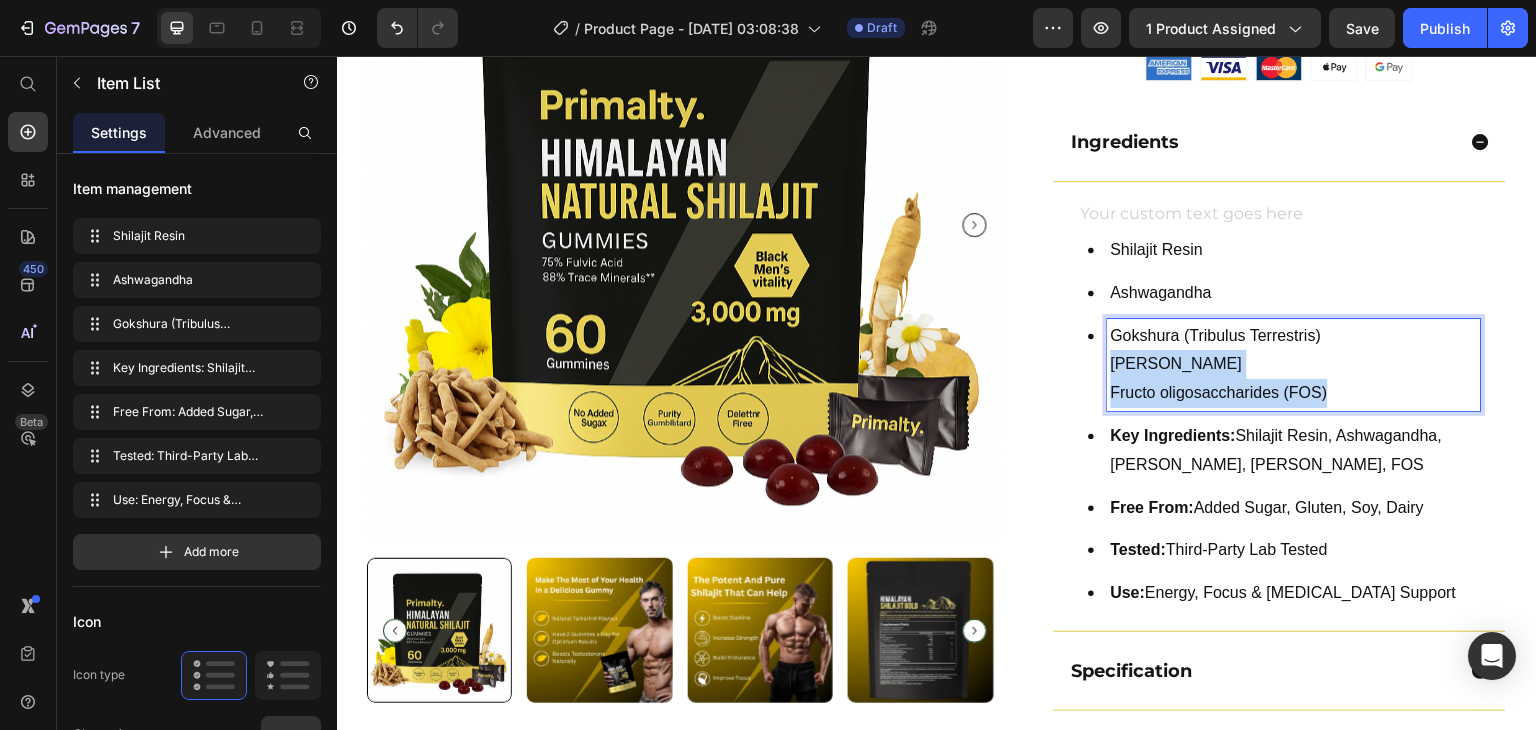 click on "Shilajit Resin
Ashwagandha
Gokshura (Tribulus Terrestris) Ginger Root Fructo oligosaccharides (FOS)
Key Ingredients:  Shilajit Resin, Ashwagandha, Gokshura, Ginger, FOS
Free From:  Added Sugar, Gluten, Soy, Dairy
Tested:  Third-Party Lab Tested
Use:  Energy, Focus & Testosterone Support" at bounding box center [1280, 422] 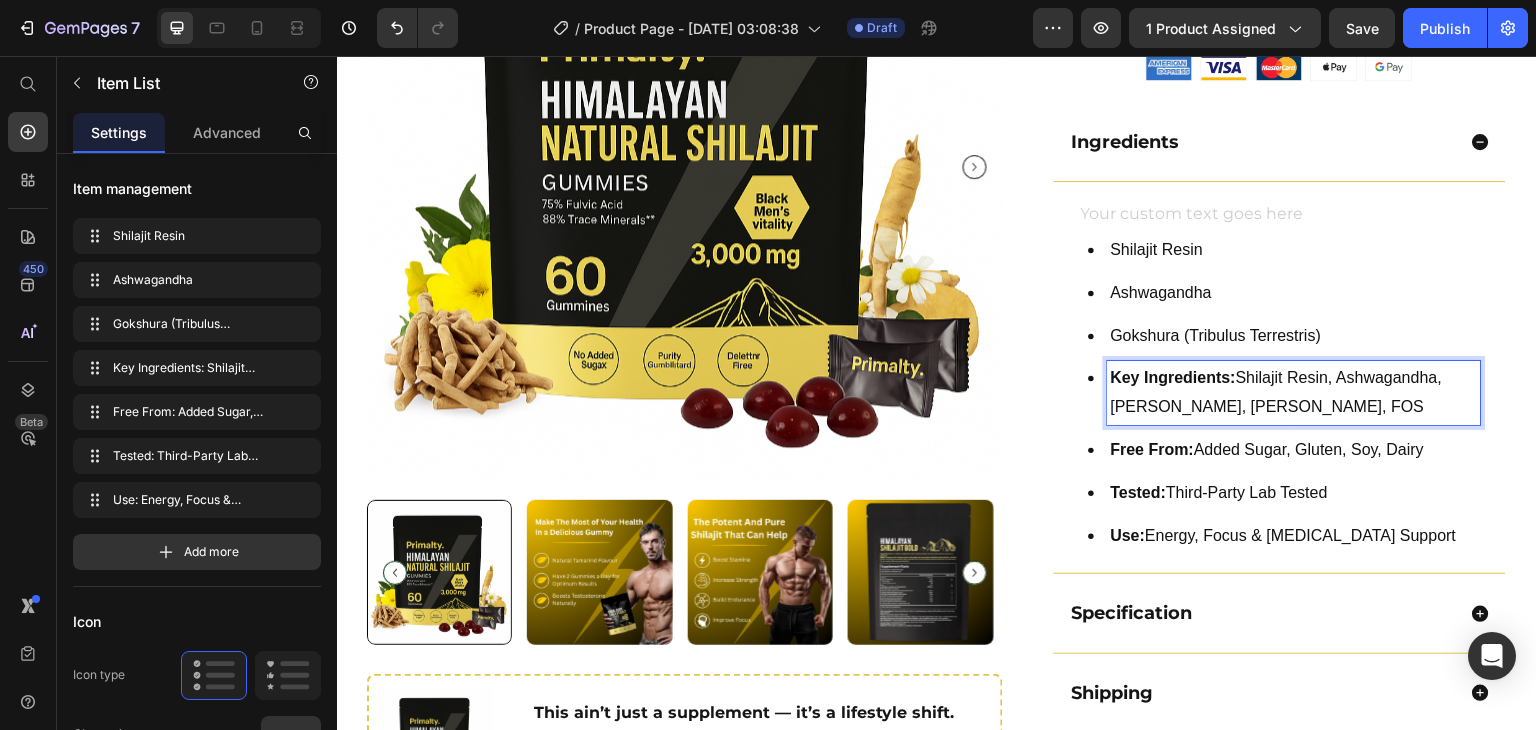 click on "Key Ingredients:  Shilajit Resin, Ashwagandha, [PERSON_NAME], Ginger, FOS" at bounding box center [1294, 393] 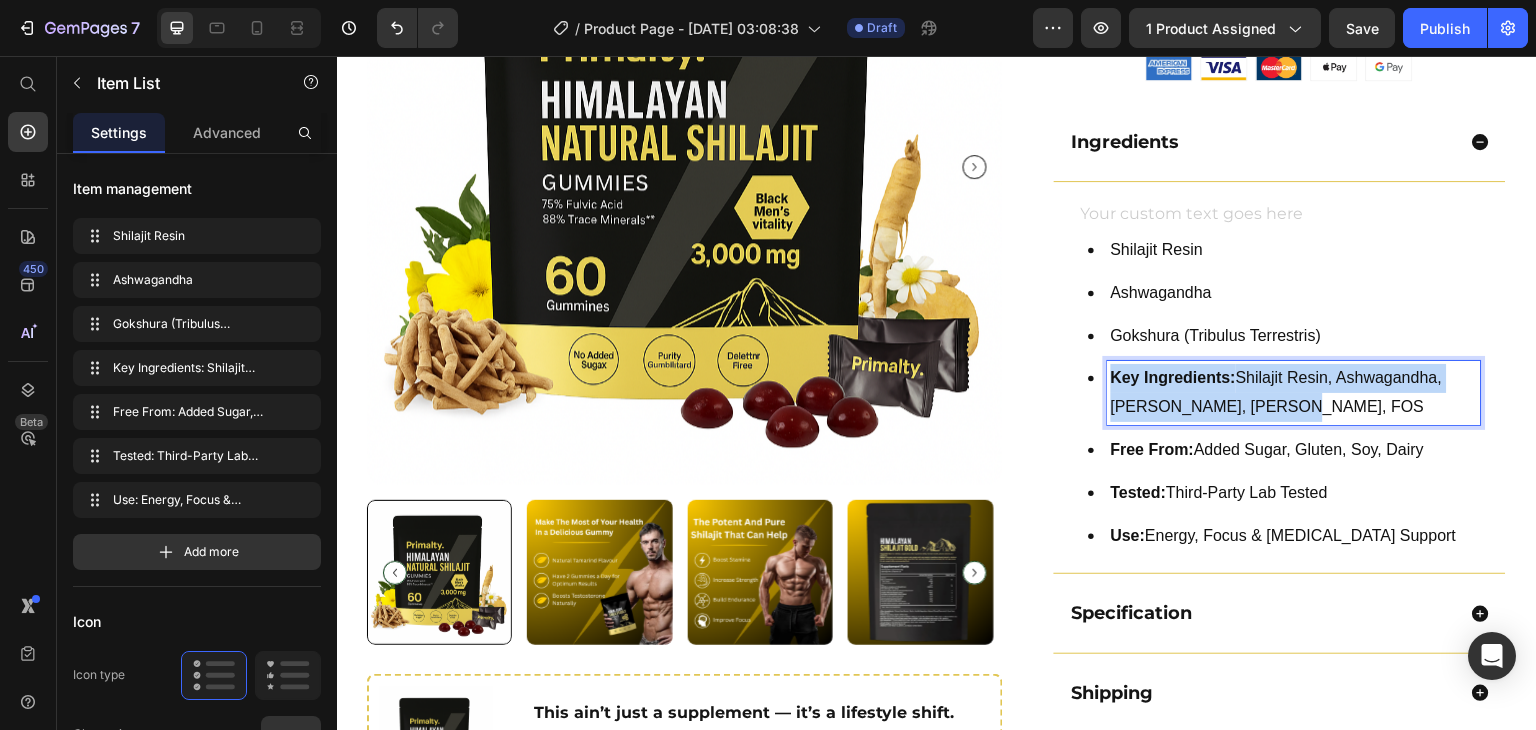 click on "Key Ingredients:  Shilajit Resin, Ashwagandha, [PERSON_NAME], Ginger, FOS" at bounding box center (1294, 393) 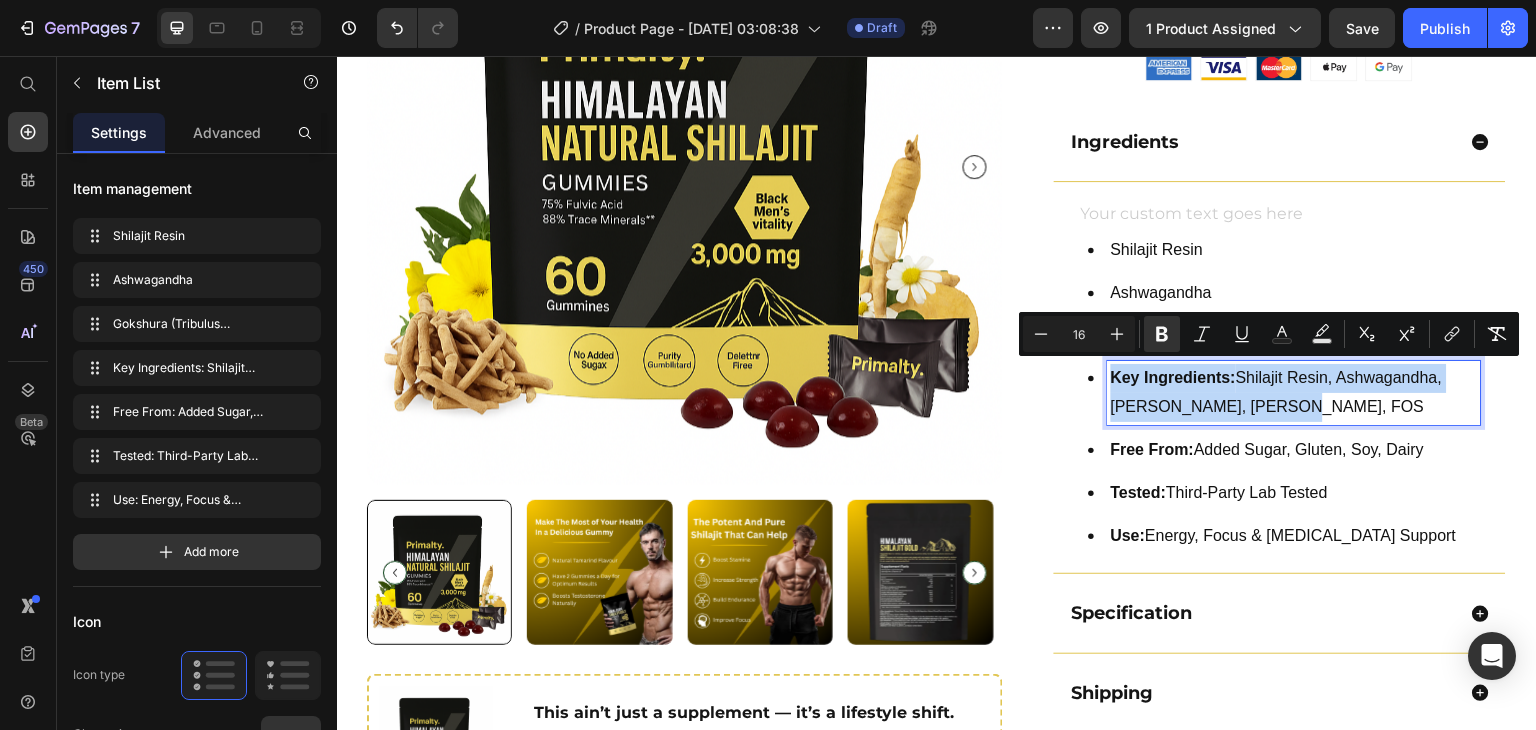 click on "Key Ingredients:  Shilajit Resin, Ashwagandha, [PERSON_NAME], Ginger, FOS" at bounding box center [1294, 393] 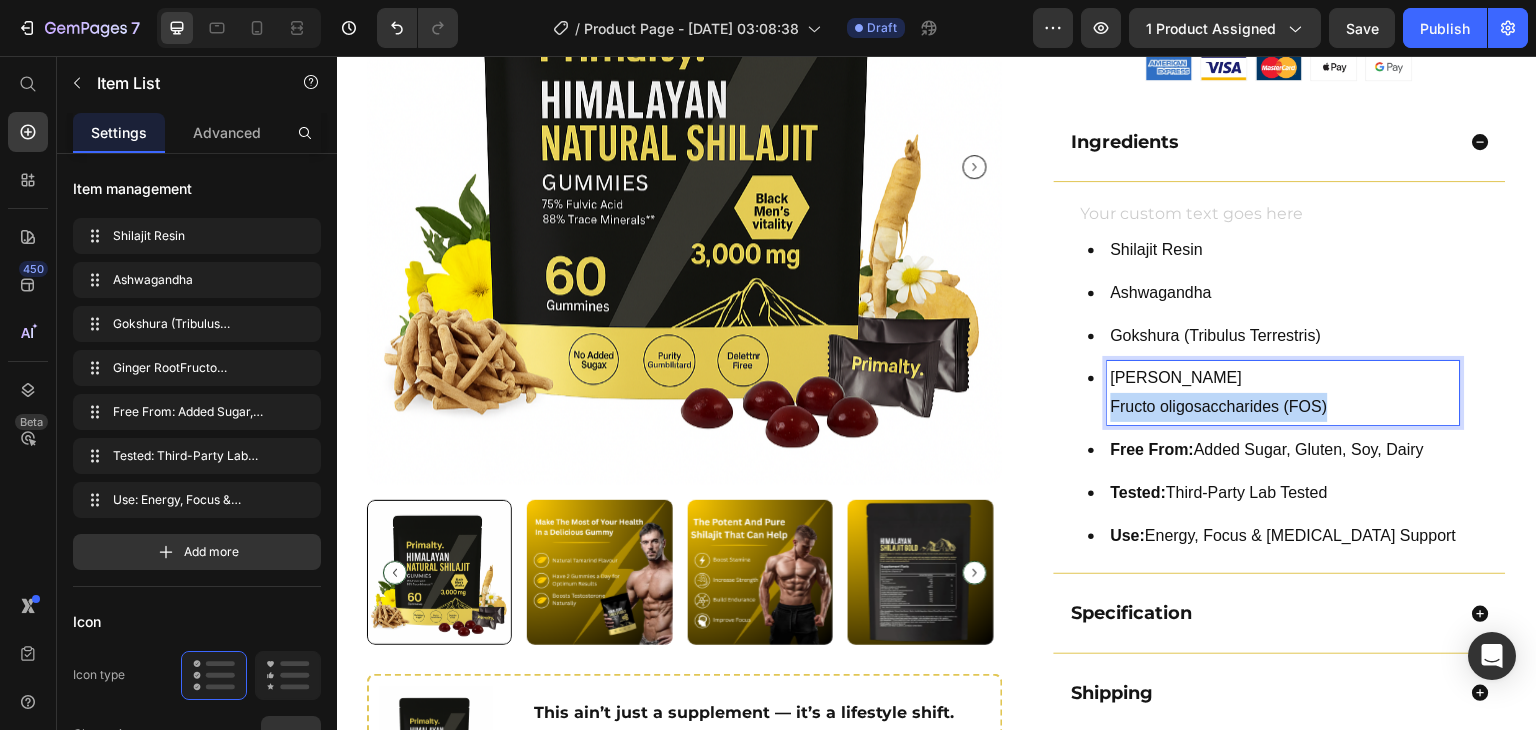 drag, startPoint x: 1376, startPoint y: 390, endPoint x: 1098, endPoint y: 407, distance: 278.5193 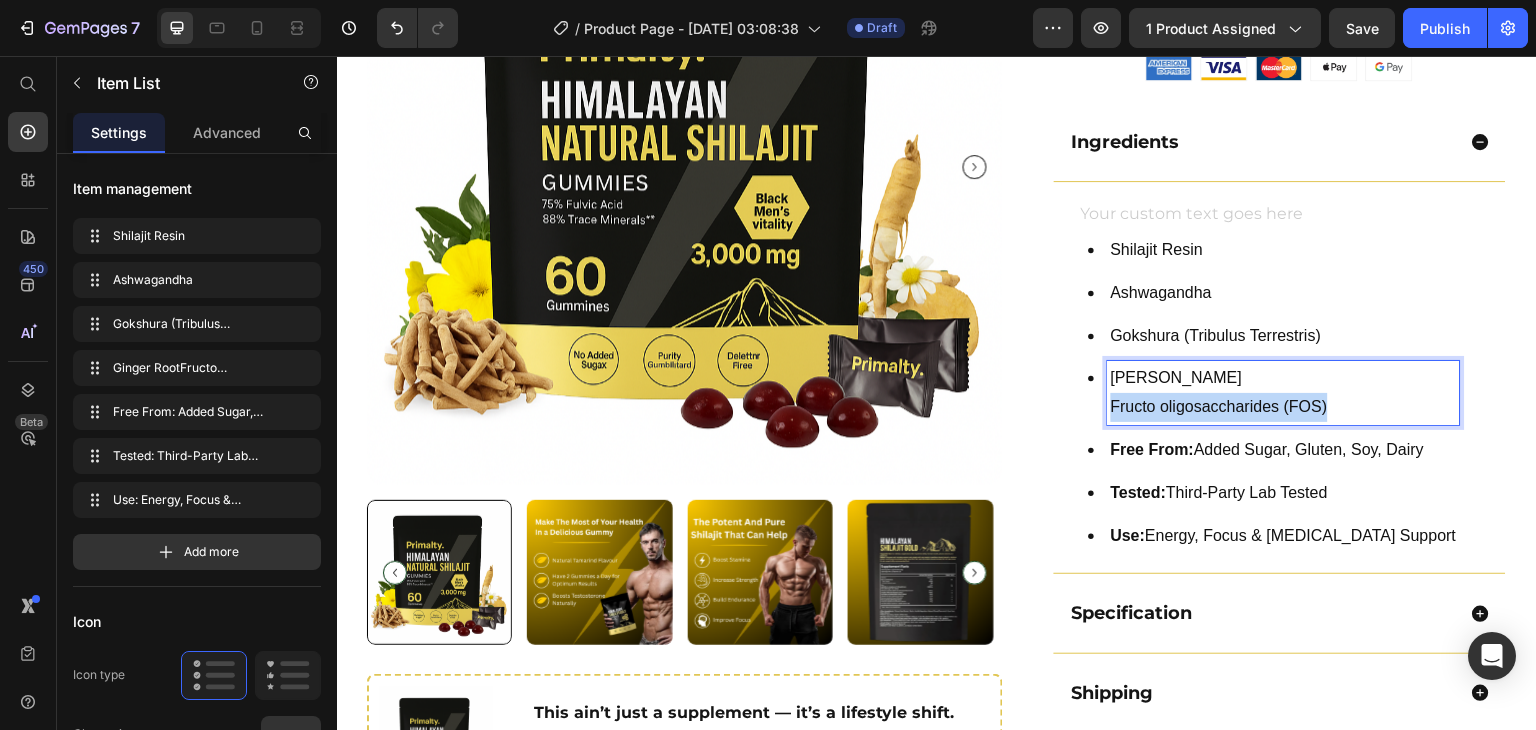 click on "Ginger Root Fructo oligosaccharides (FOS)" at bounding box center [1284, 393] 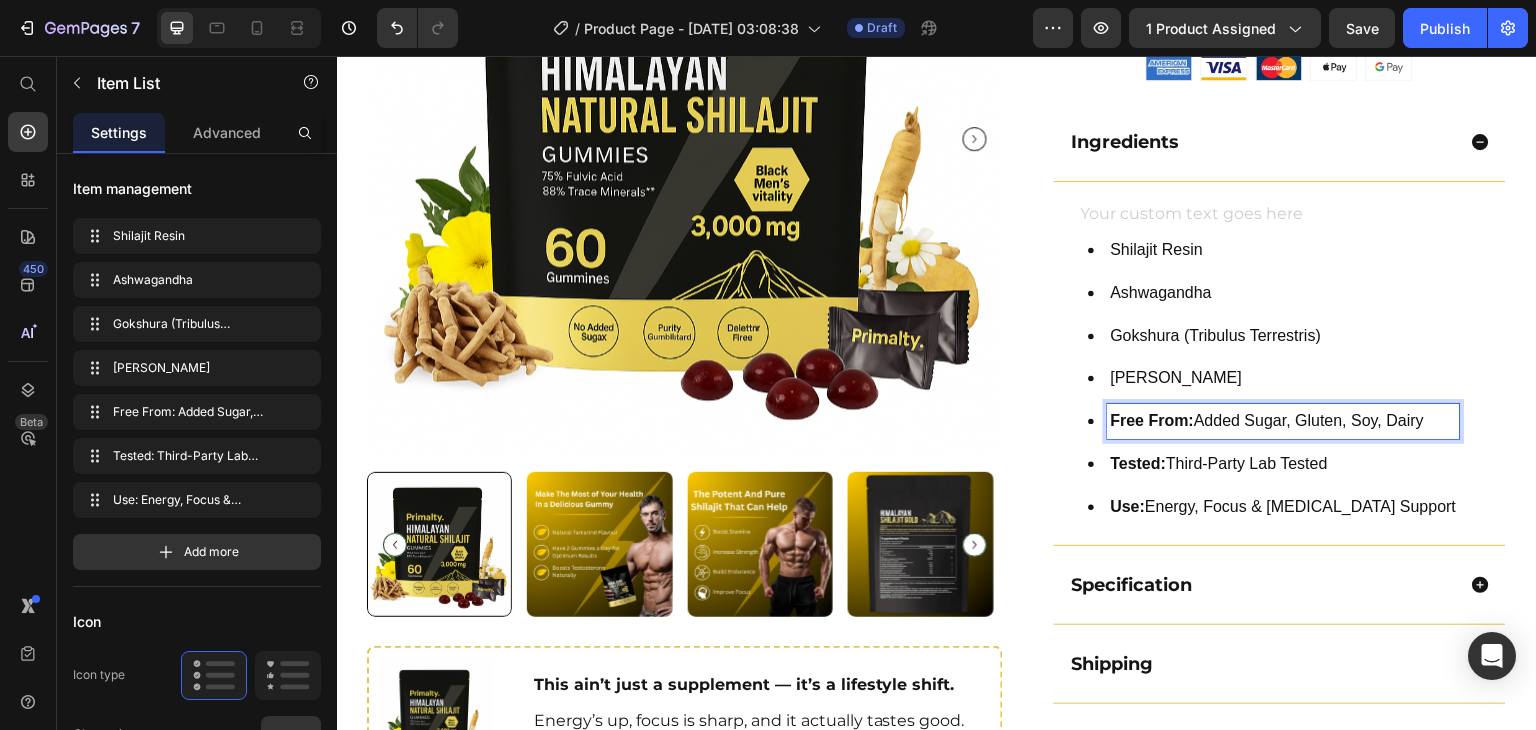click on "Free From:" at bounding box center [1153, 420] 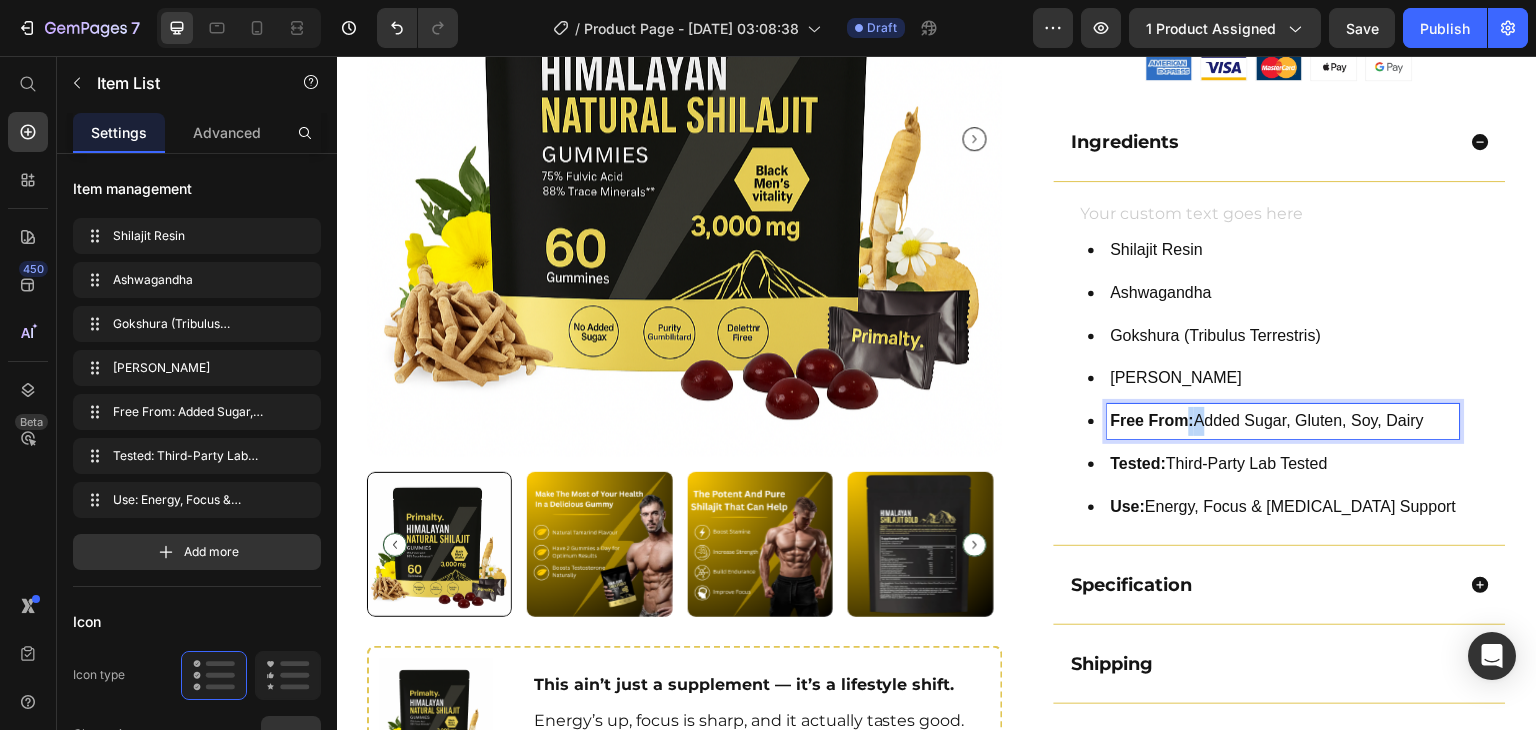 click on "Free From:" at bounding box center [1153, 420] 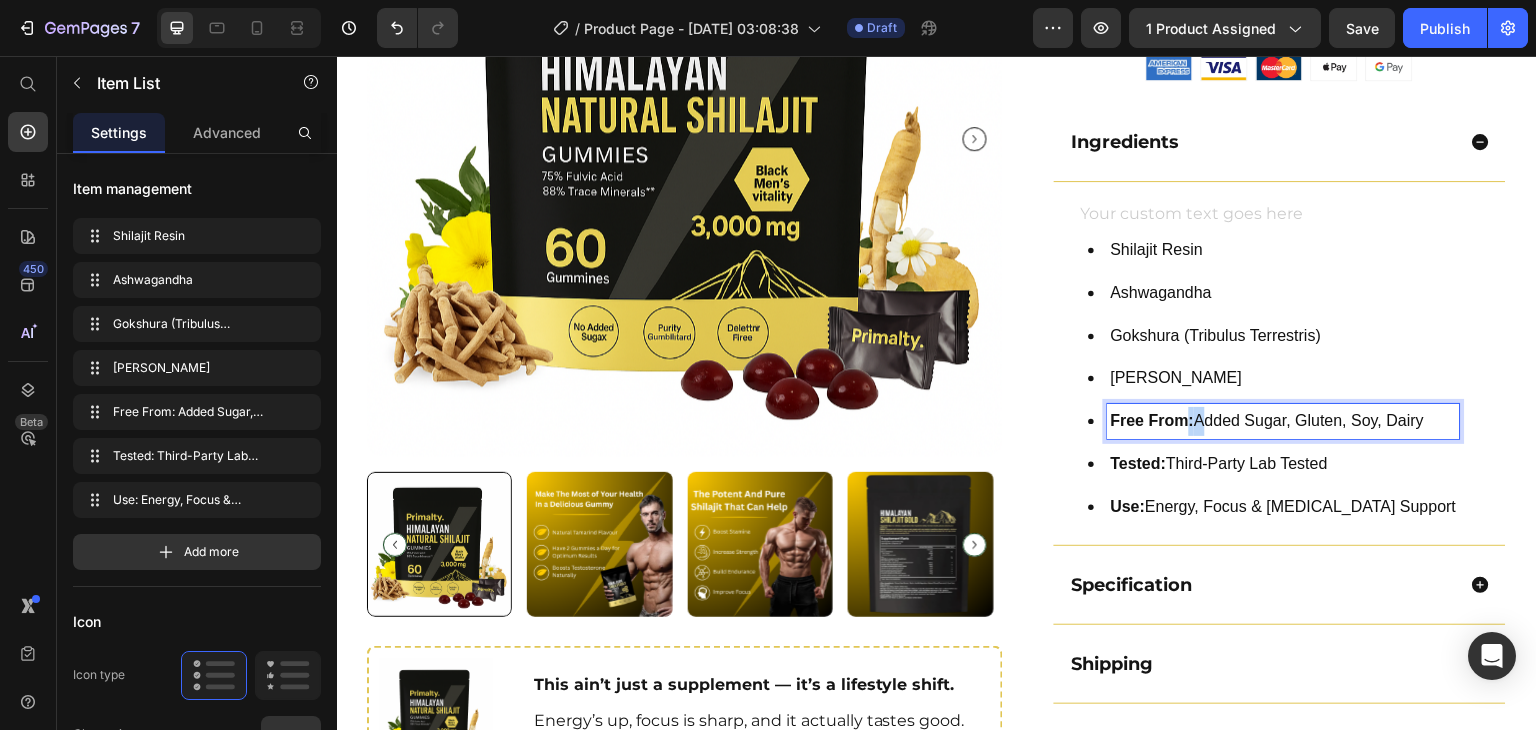 click on "Free From:" at bounding box center [1153, 420] 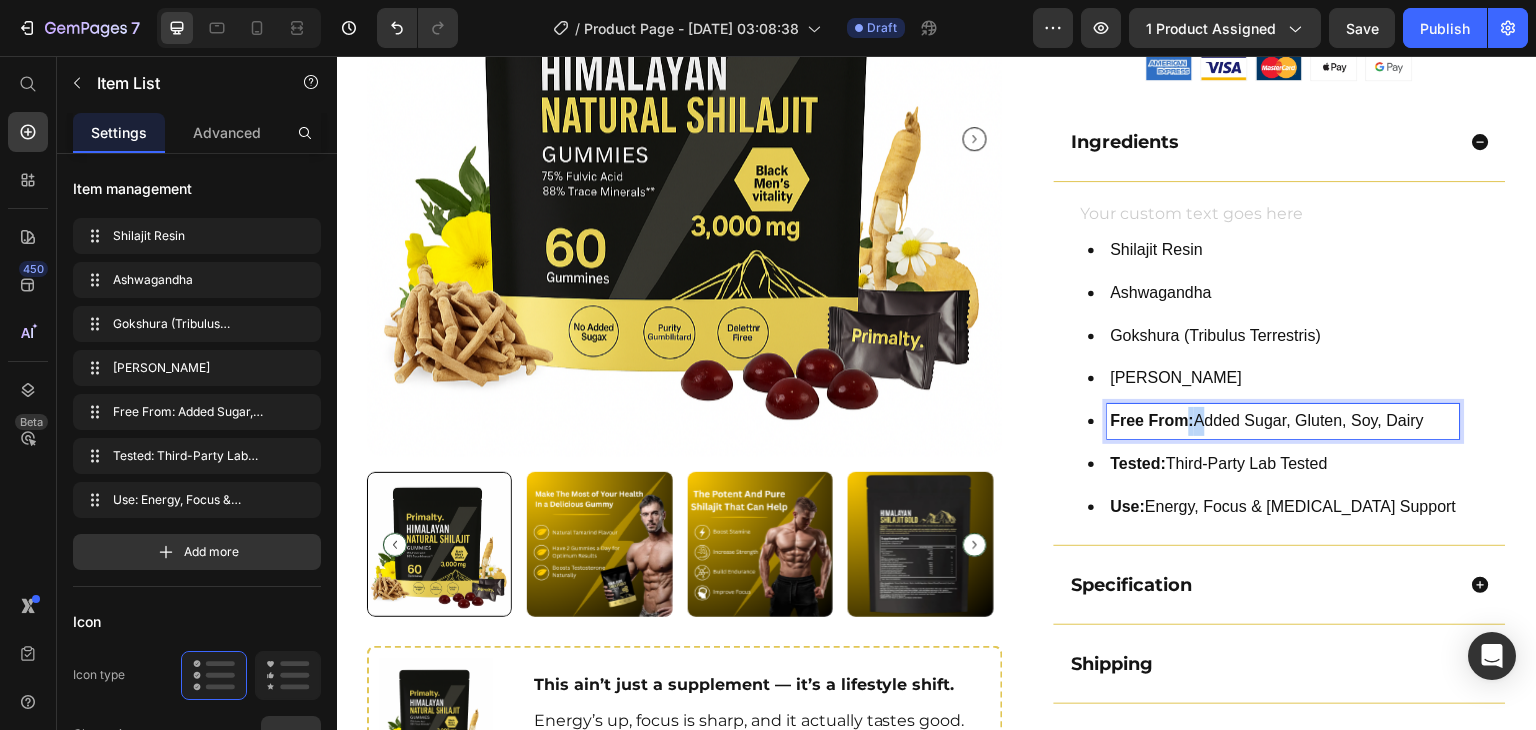 click on "Free From:" at bounding box center [1153, 420] 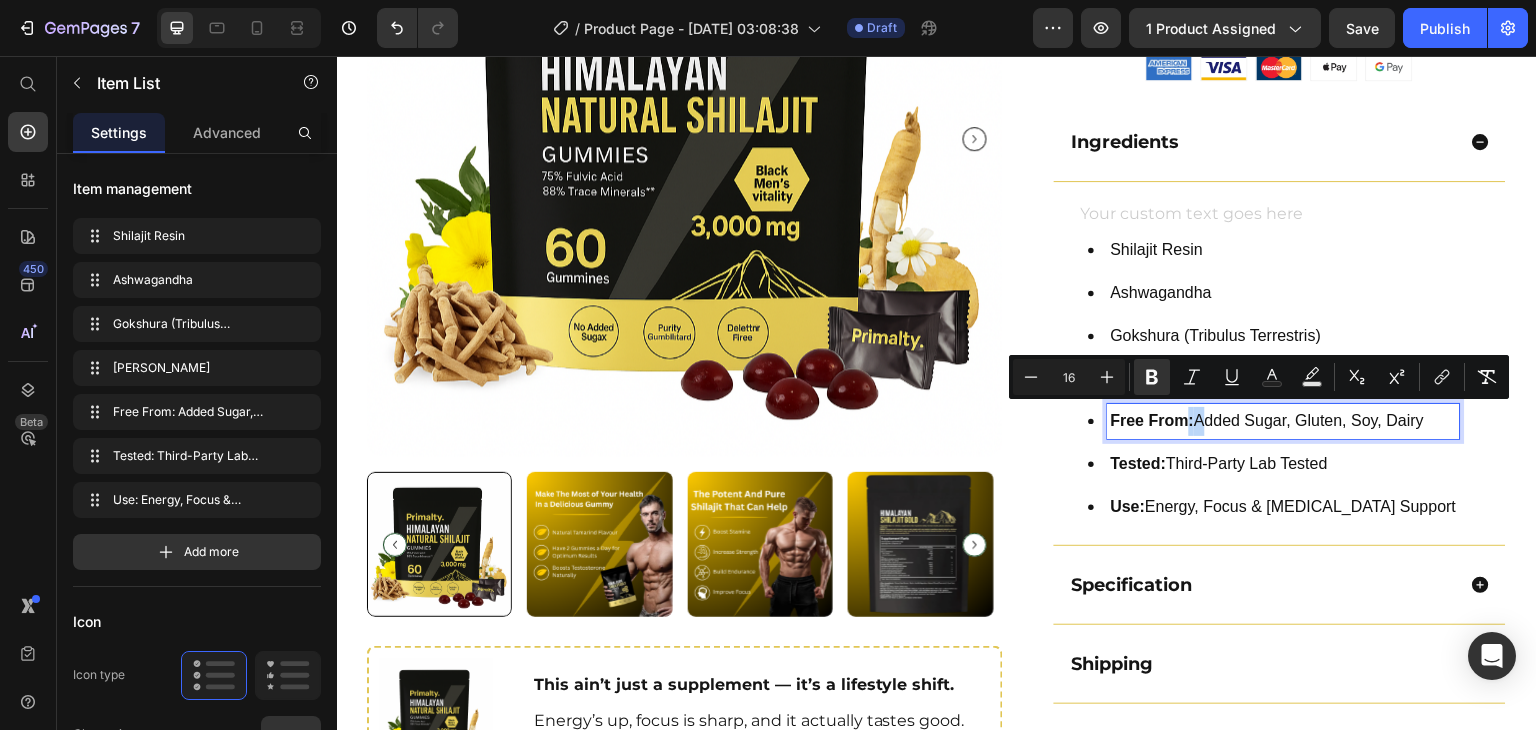 click on "Free From:" at bounding box center [1153, 420] 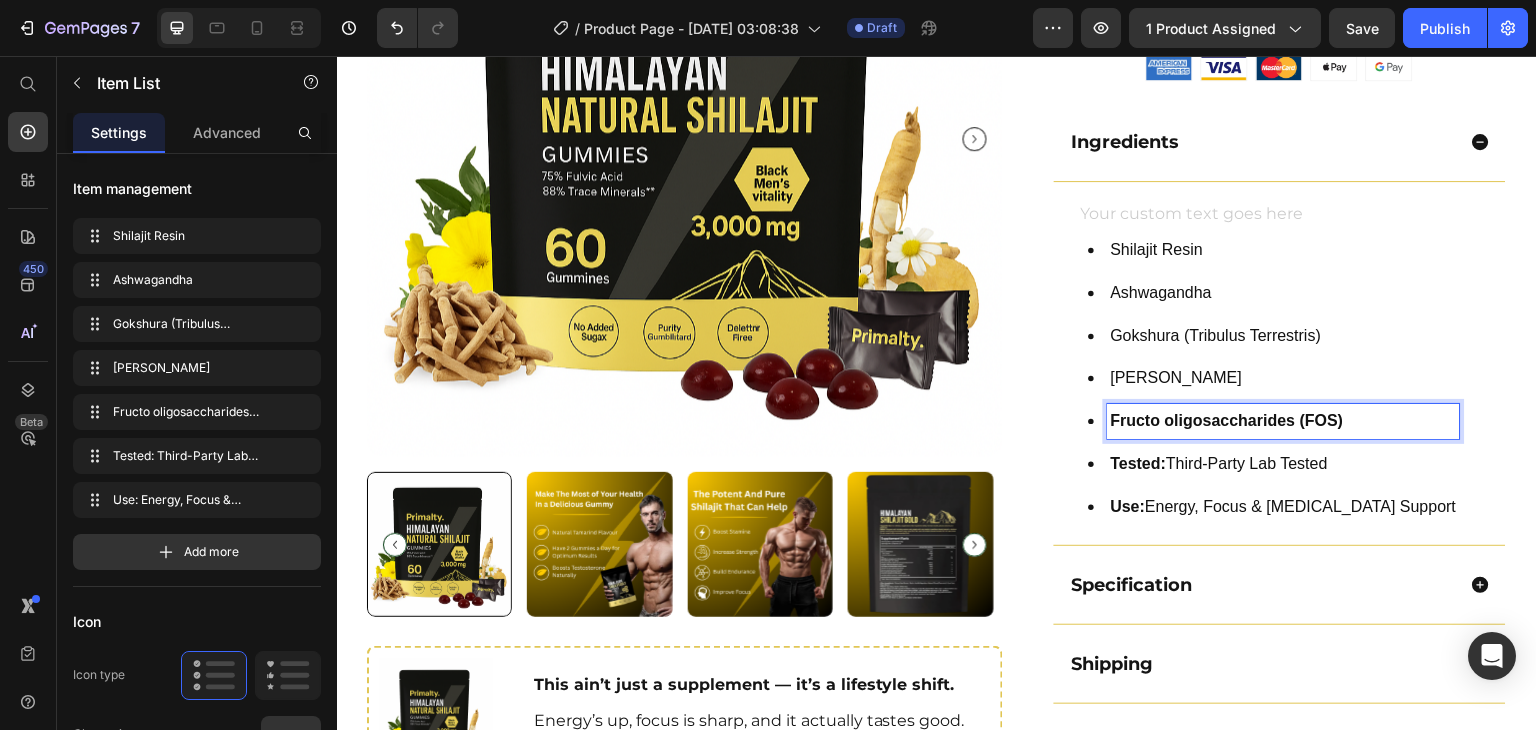click on "Fructo oligosaccharides (FOS)" at bounding box center [1227, 420] 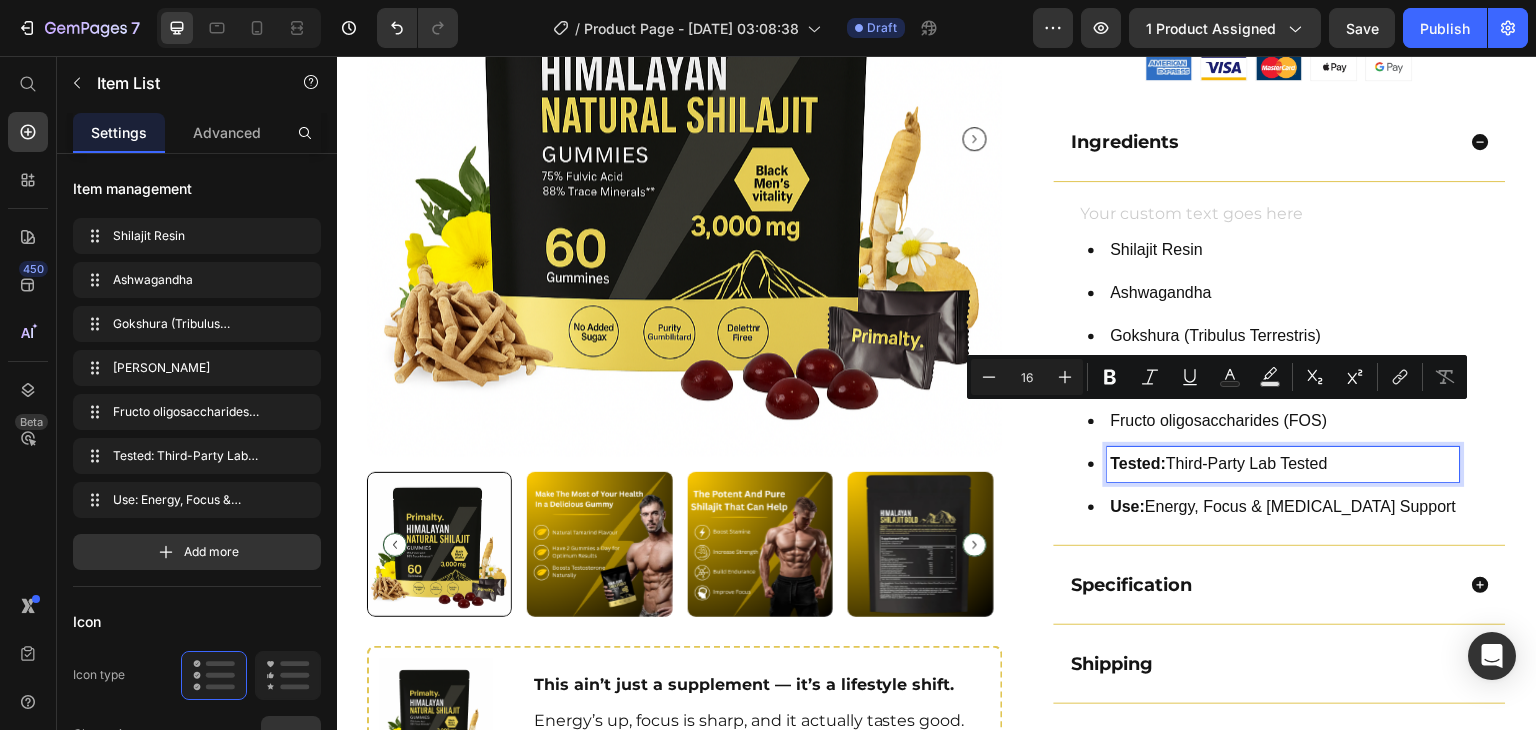 click on "Tested:  Third-Party Lab Tested" at bounding box center [1284, 464] 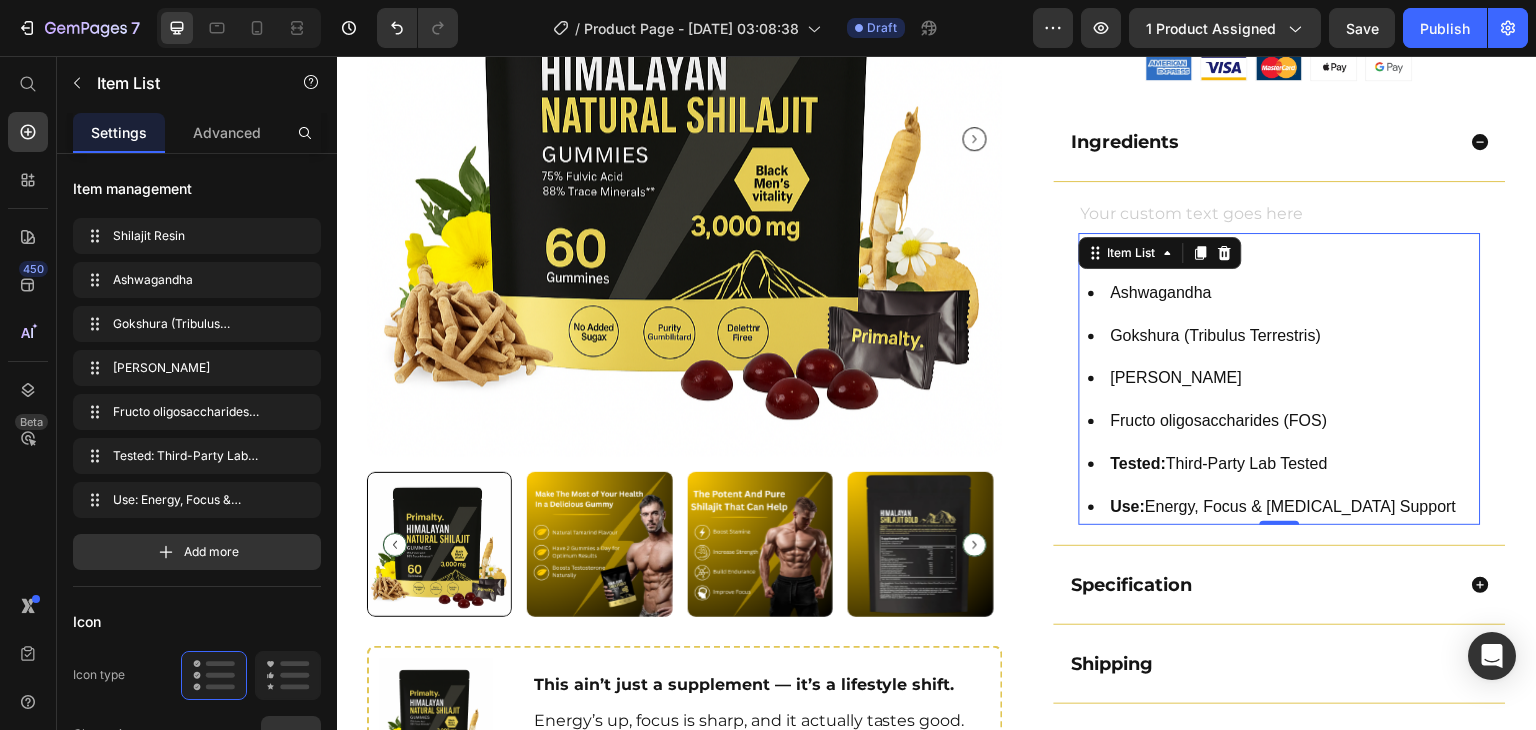 click on "Tested:  Third-Party Lab Tested" at bounding box center [1269, 464] 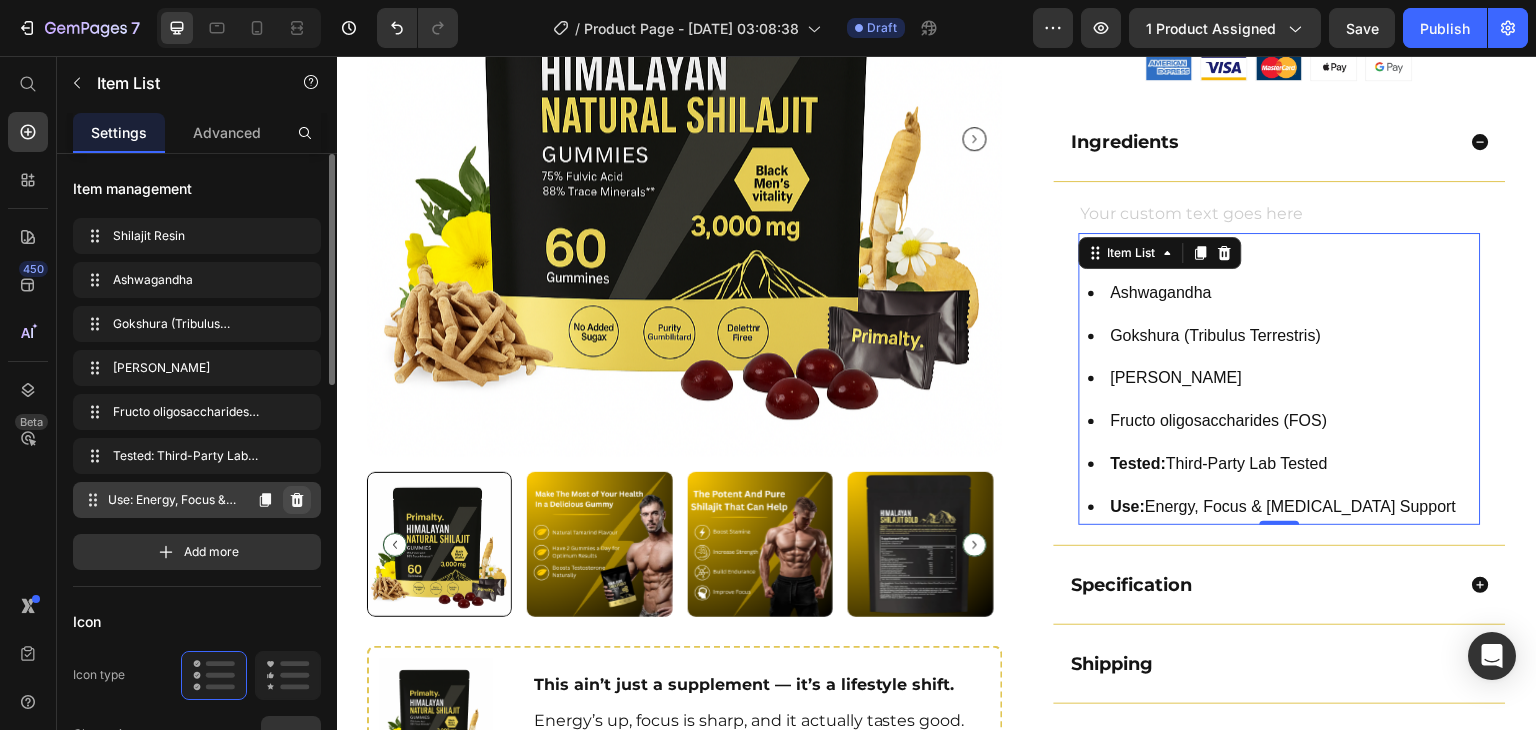 click 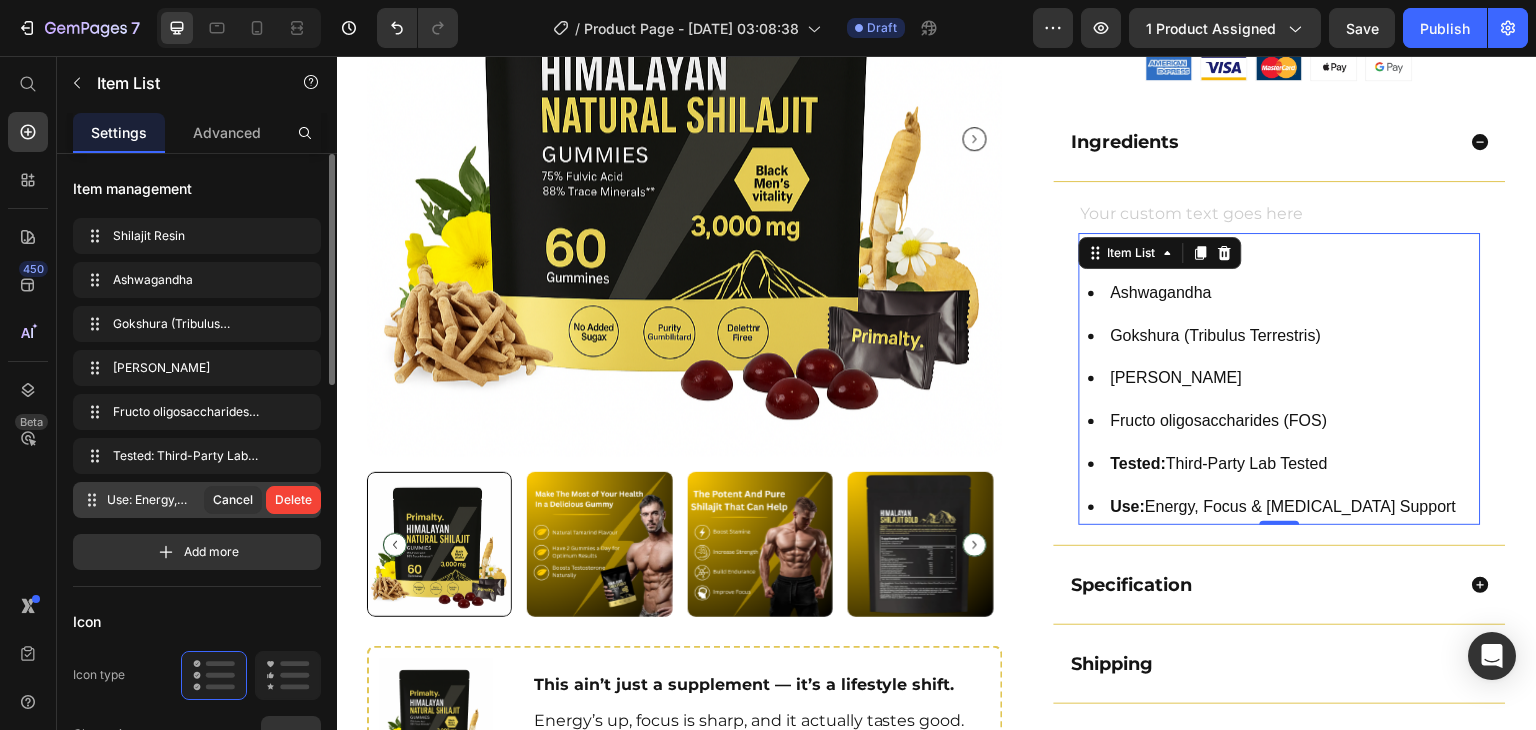 click on "Delete" at bounding box center [293, 500] 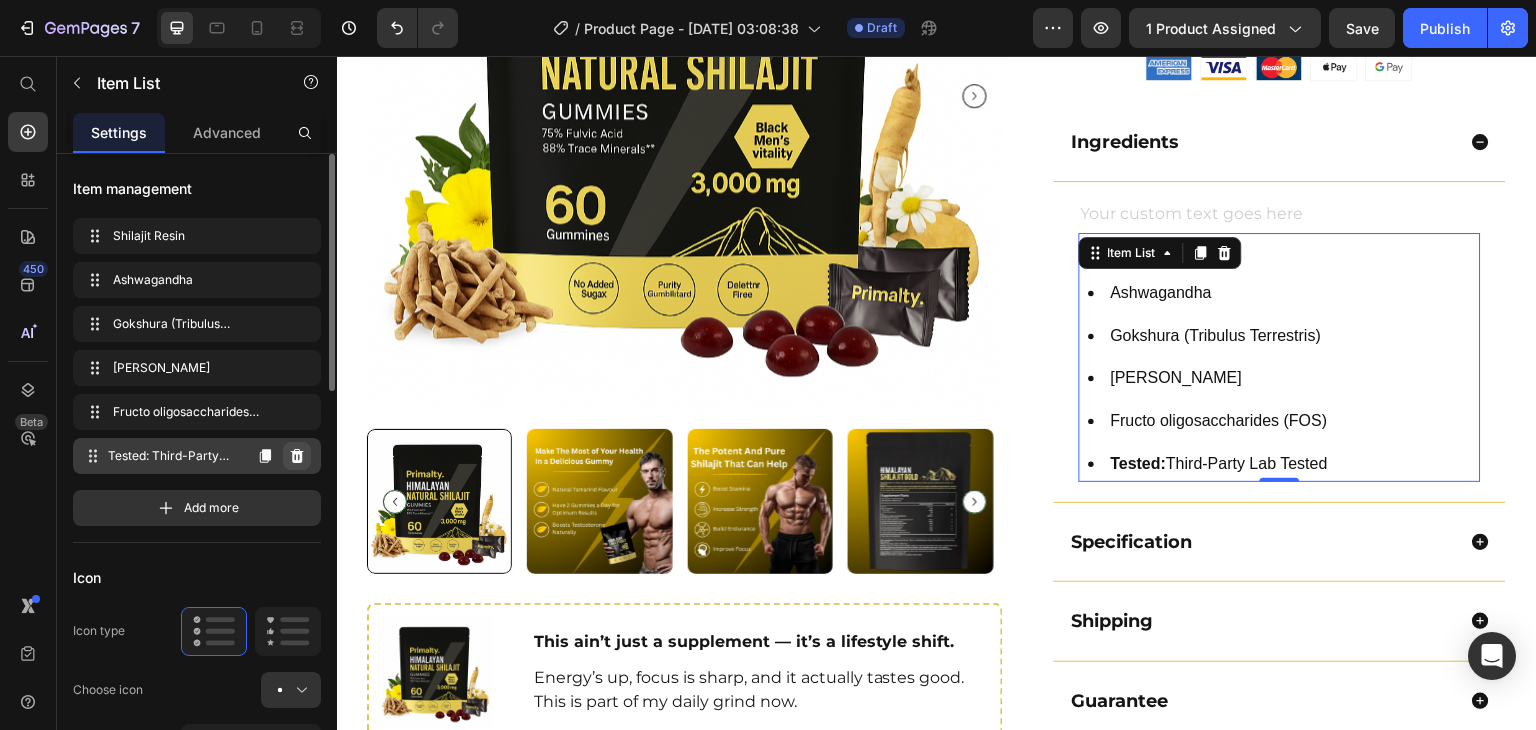 click 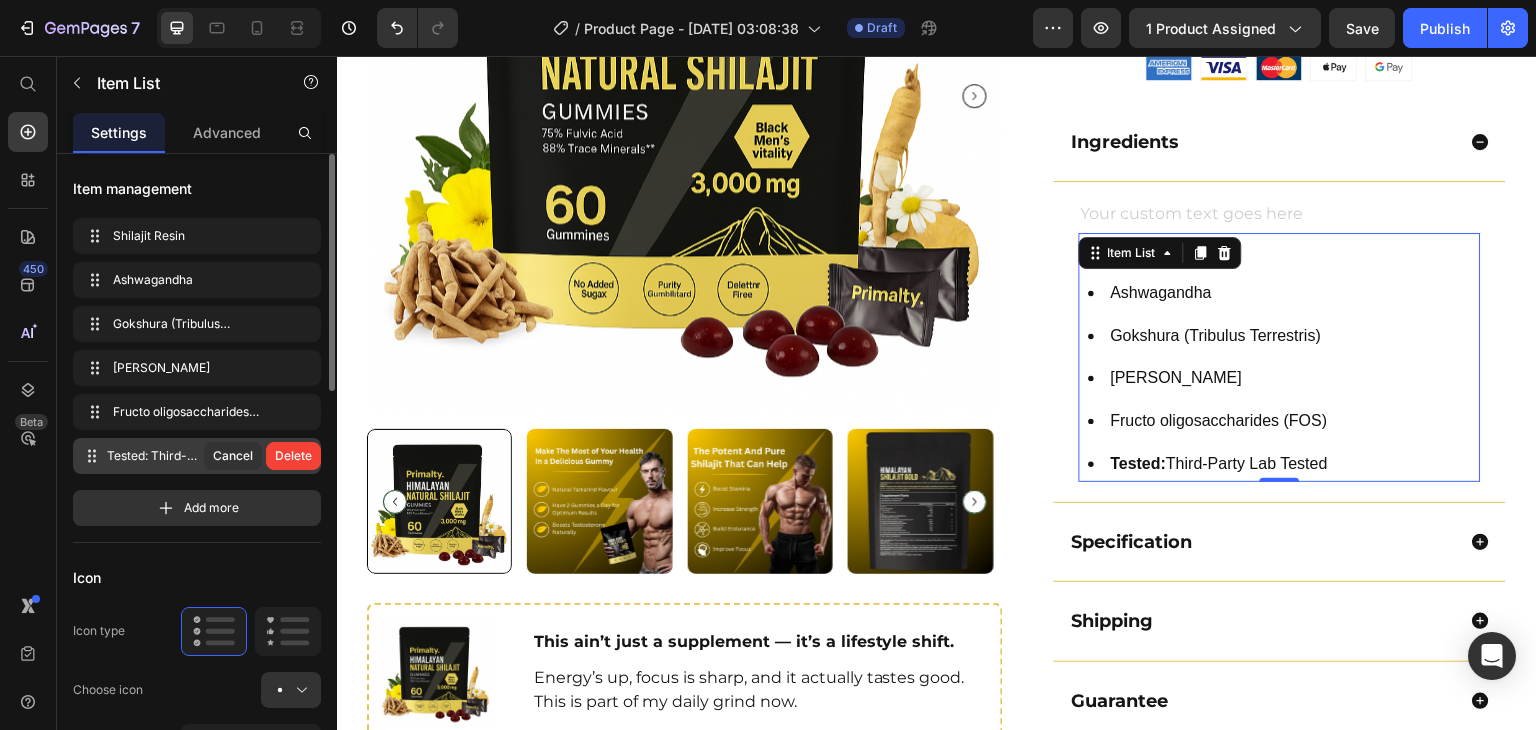 click on "Delete" at bounding box center (293, 456) 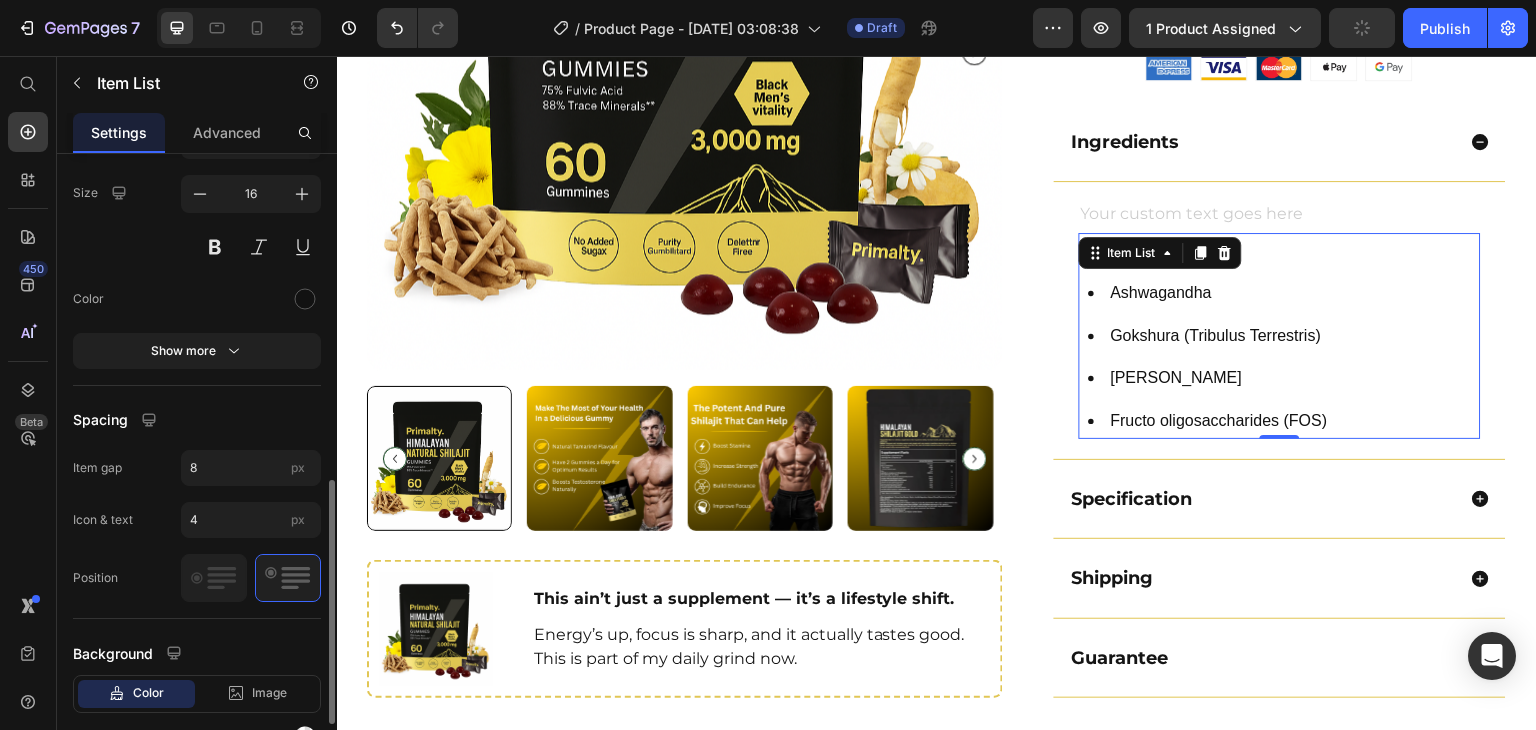 scroll, scrollTop: 837, scrollLeft: 0, axis: vertical 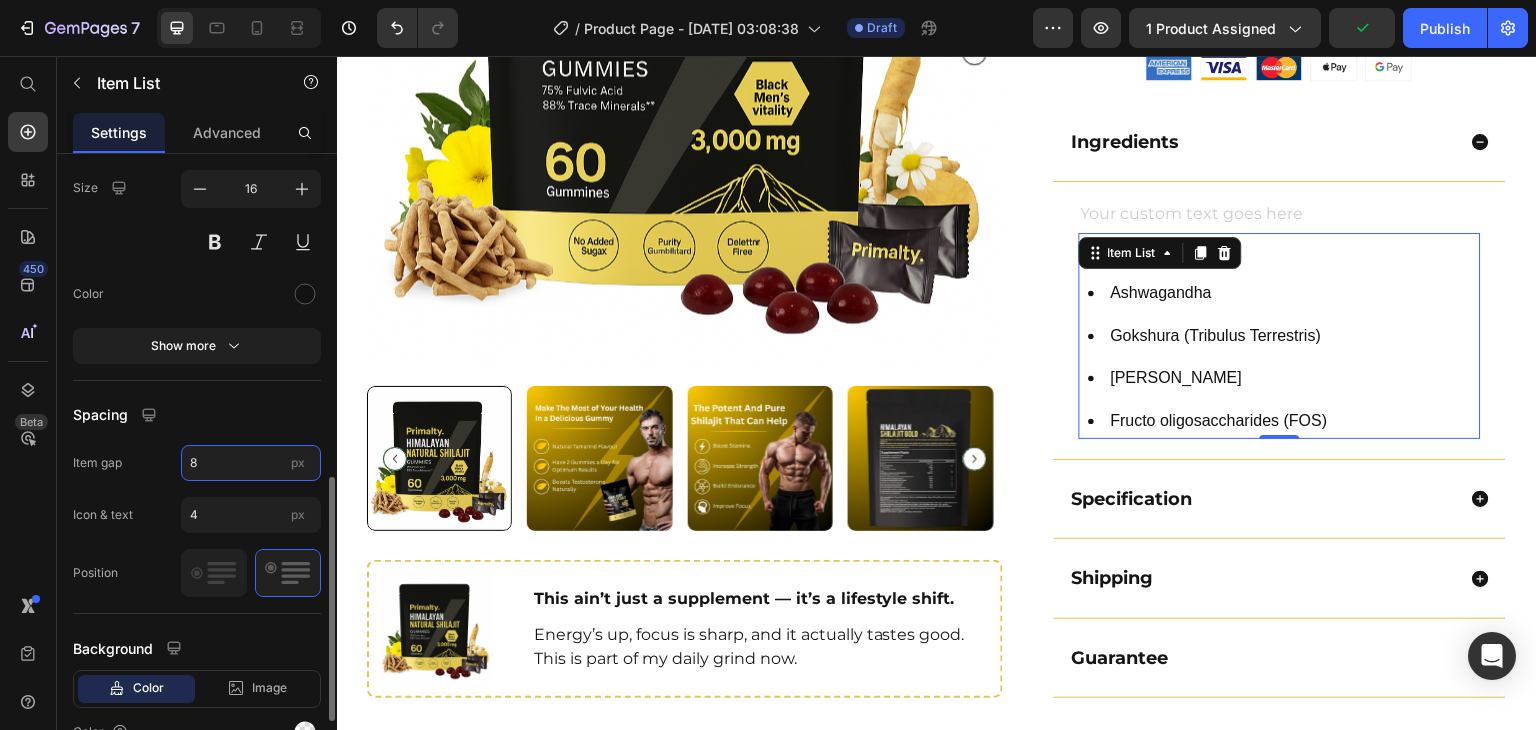 click on "8" at bounding box center (251, 463) 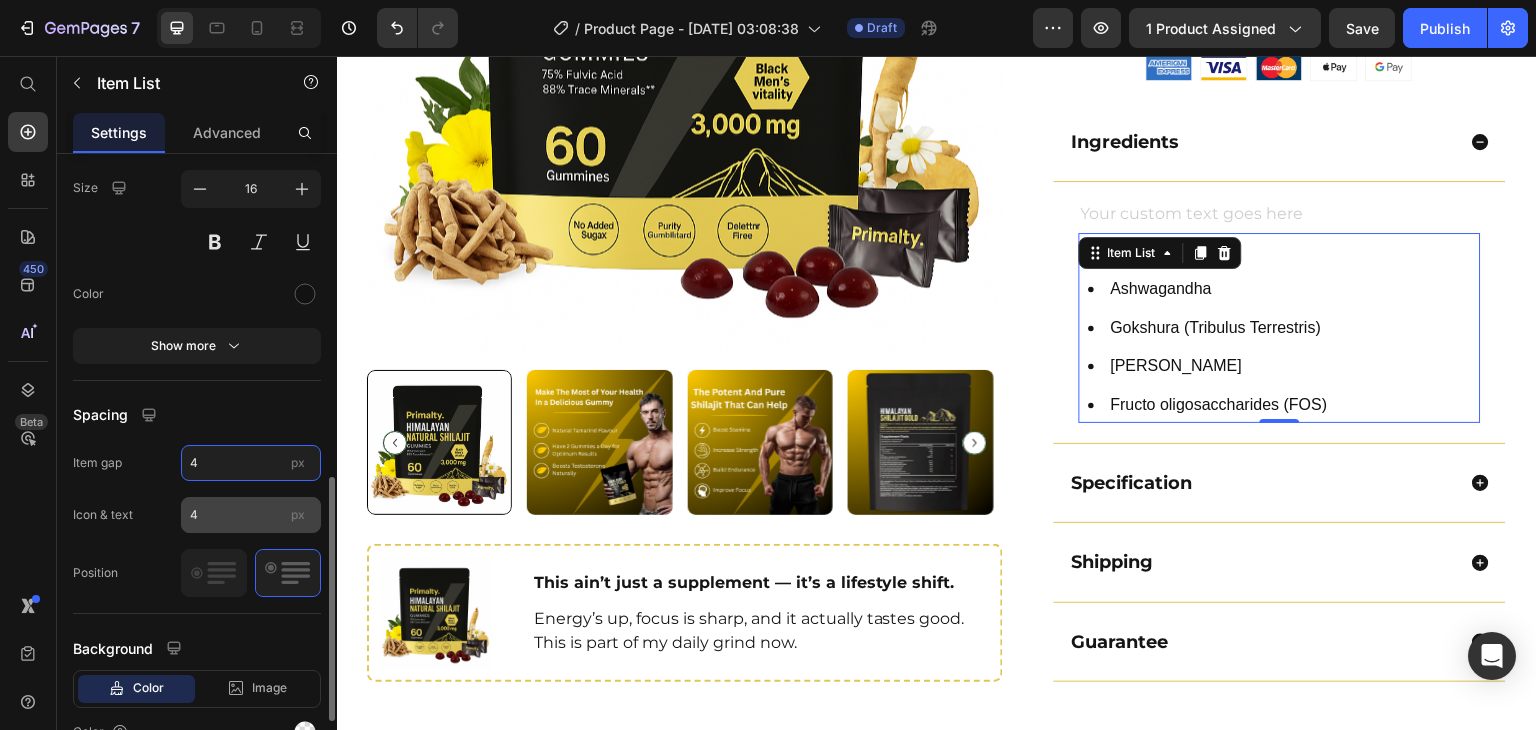 type on "4" 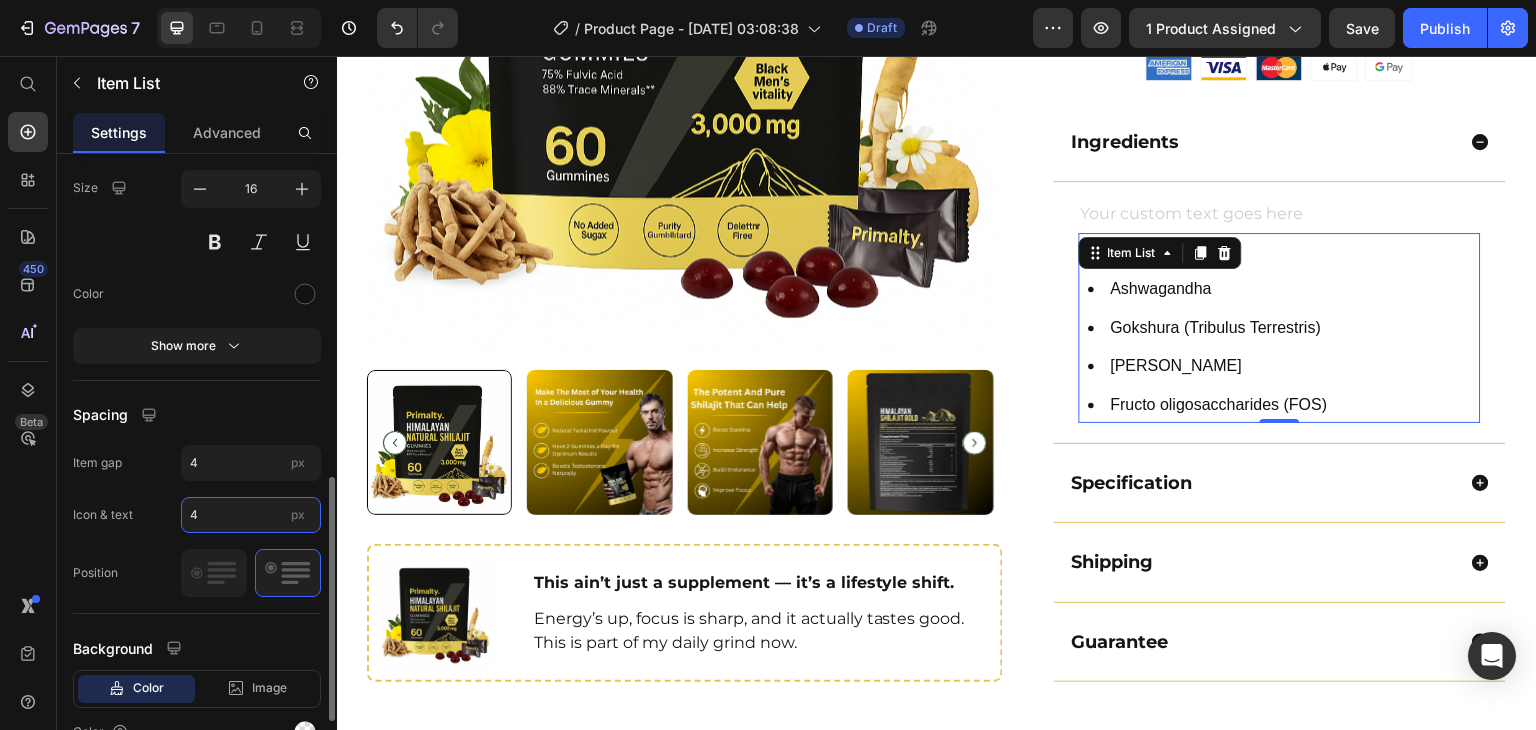 click on "4" at bounding box center [251, 515] 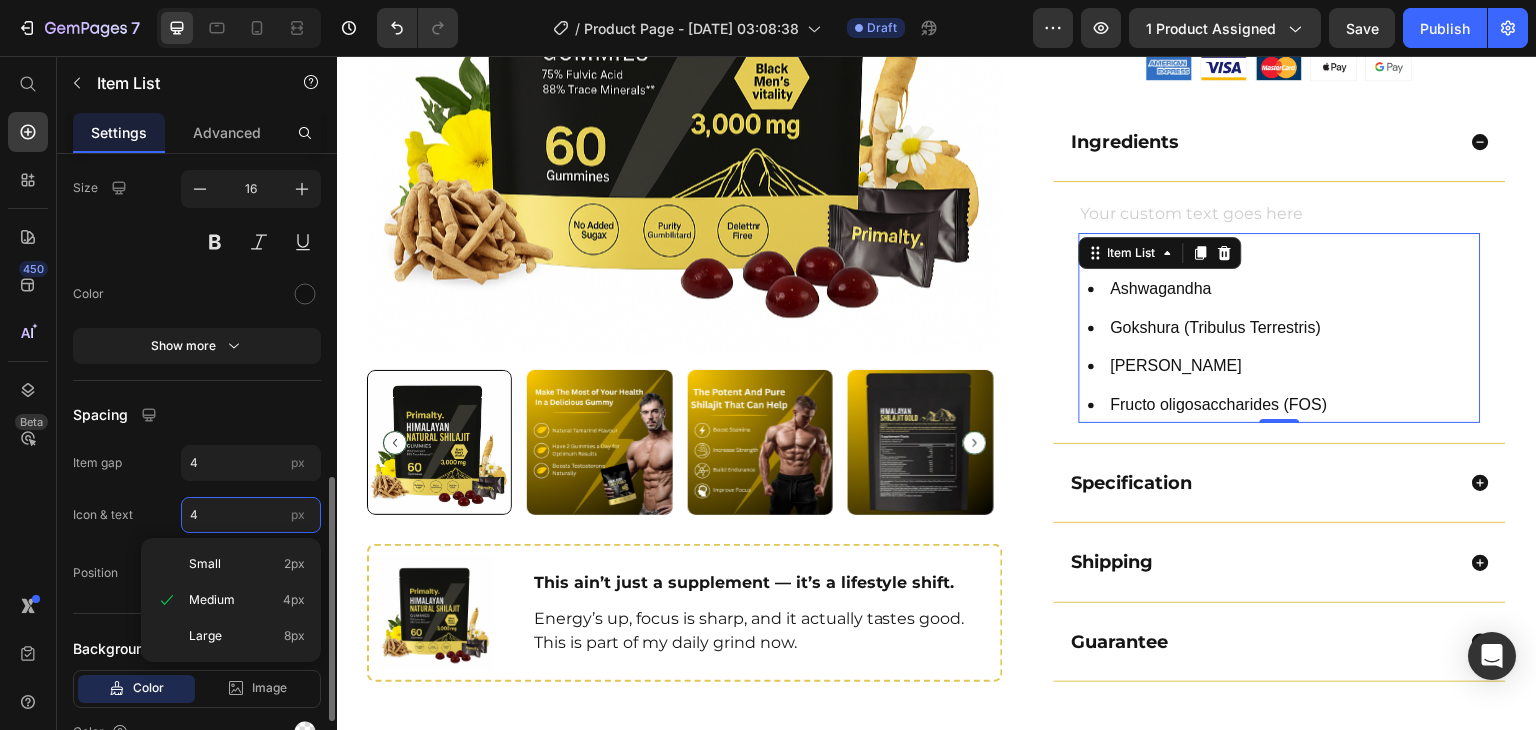 type on "2" 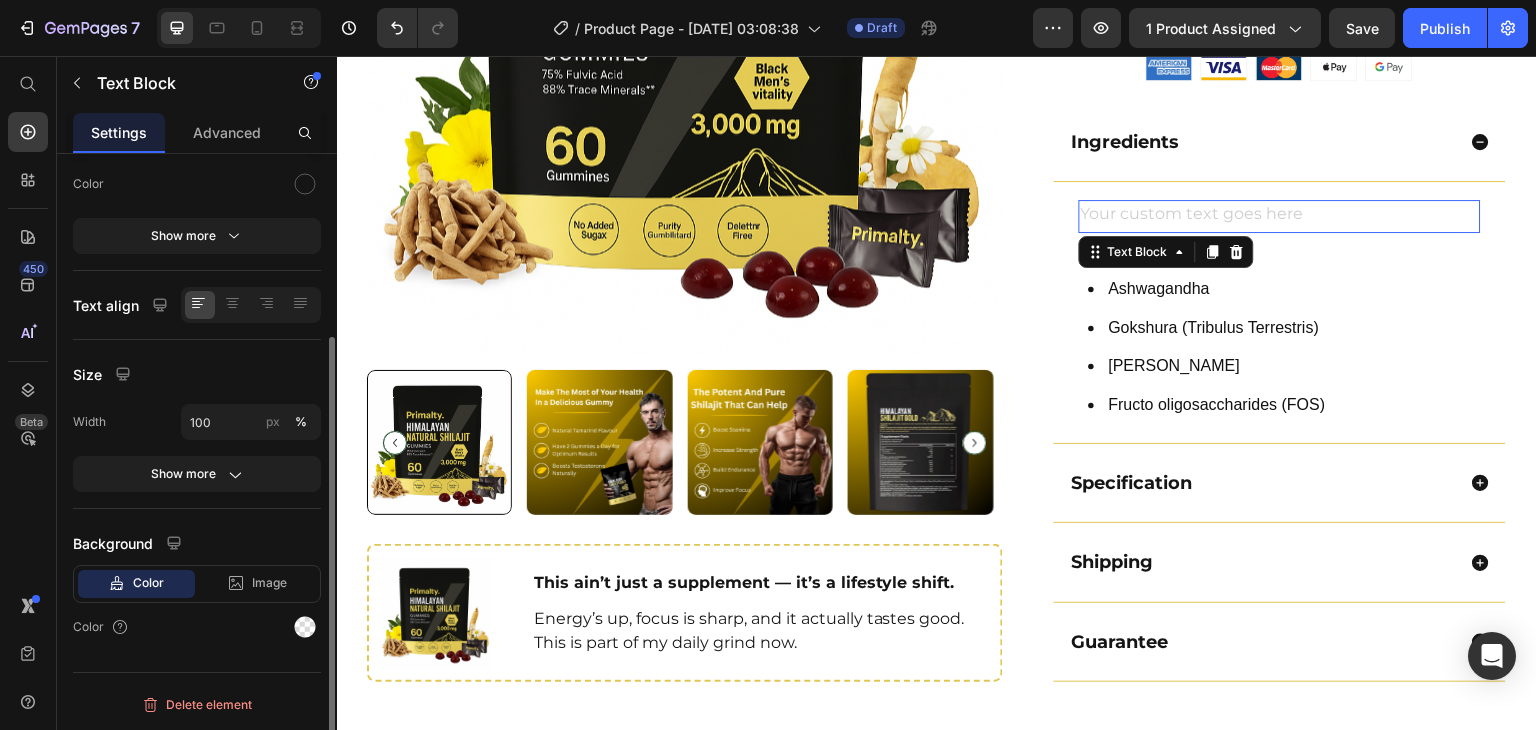 click at bounding box center [1280, 216] 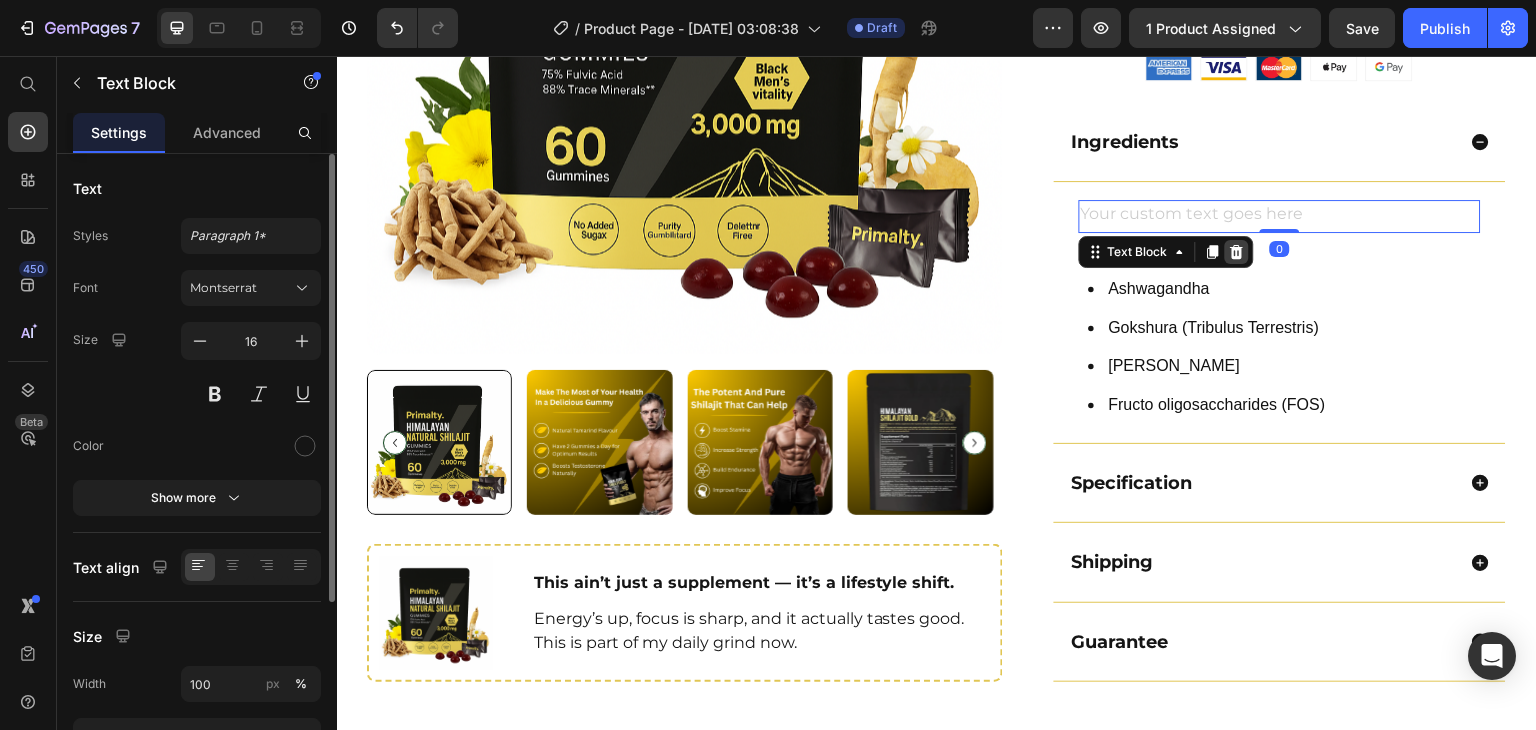 click 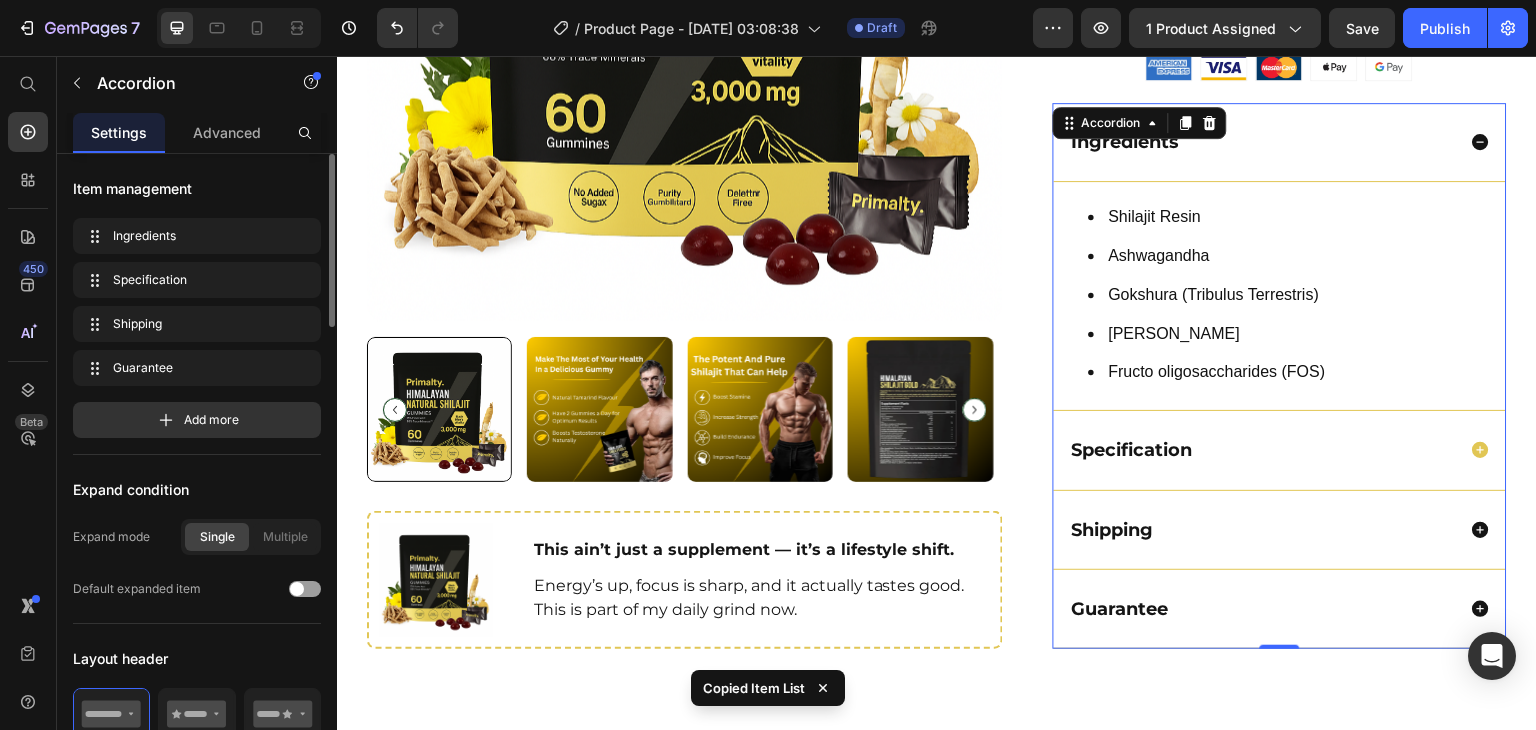 click on "Specification" at bounding box center (1262, 450) 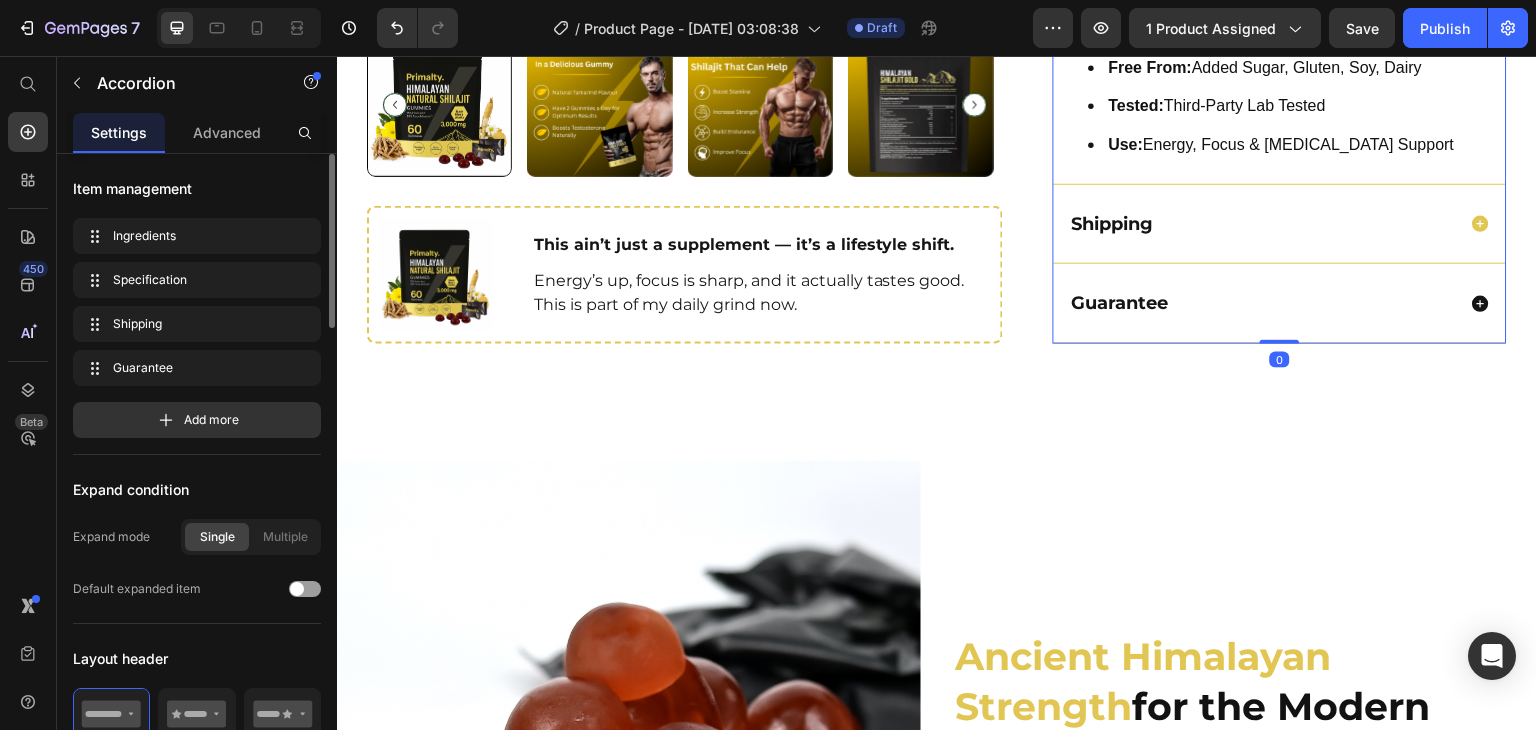 scroll, scrollTop: 1415, scrollLeft: 0, axis: vertical 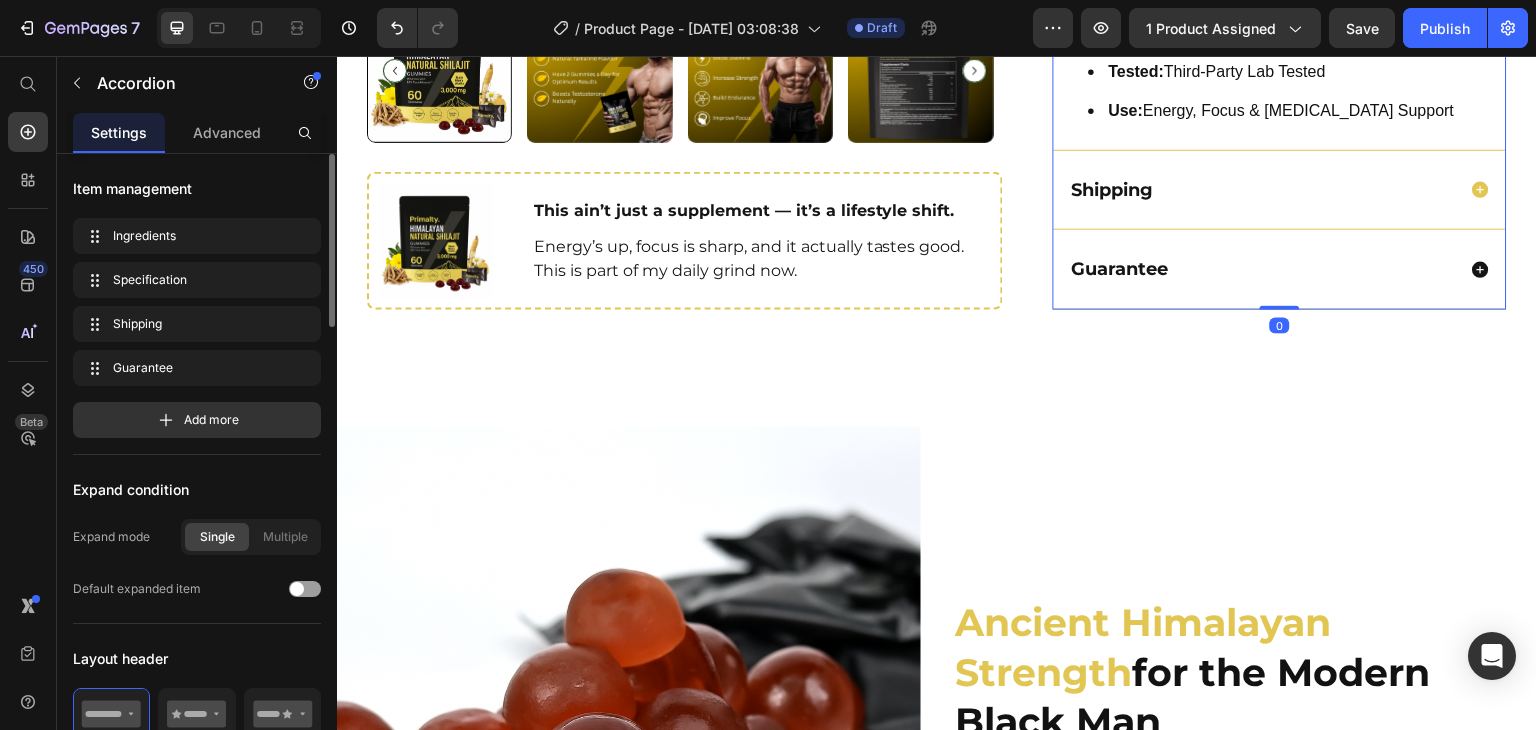 click on "Shipping" at bounding box center [1262, 190] 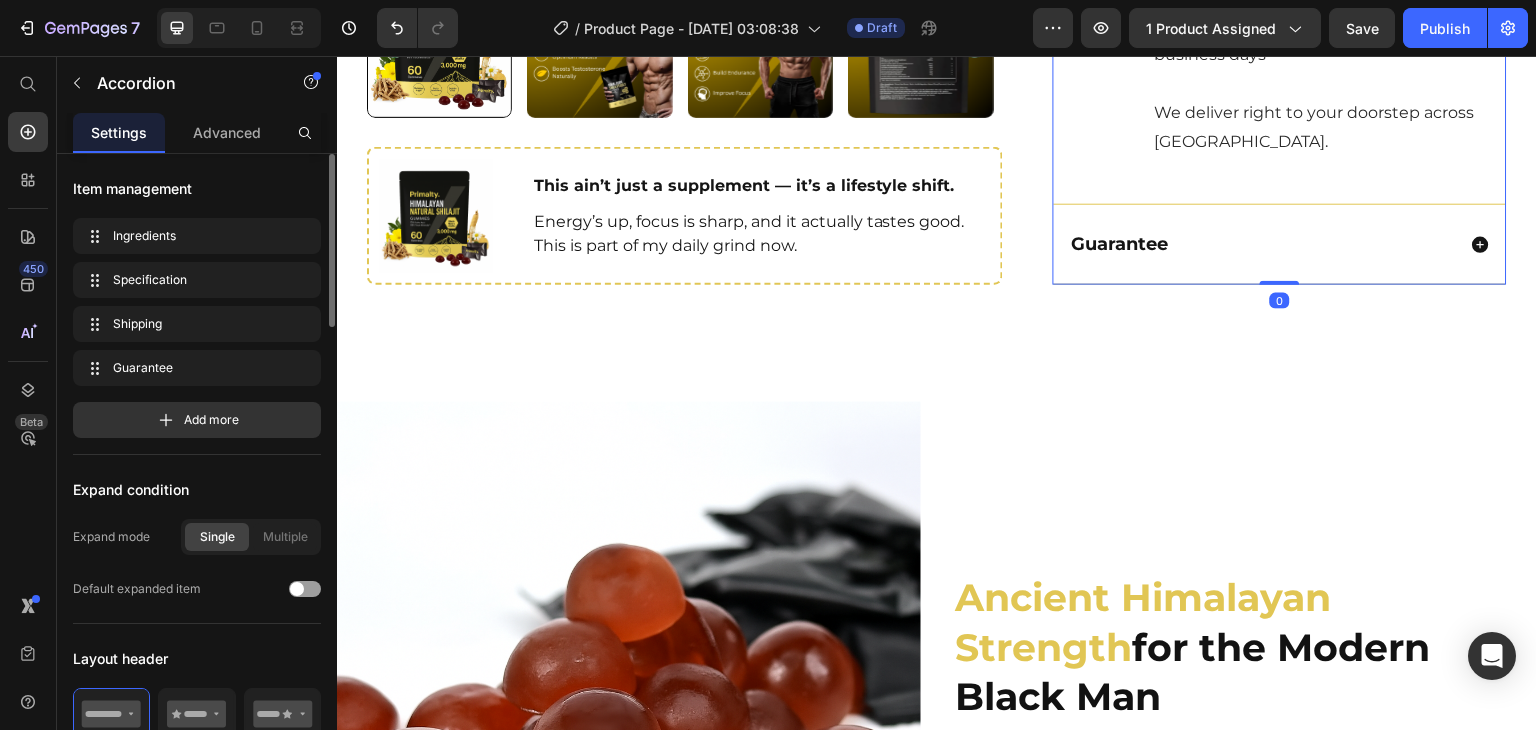 click on "Shipping
Icon Shipping Options: Text Block Standard Shipping:  Arrives in 3 to 4 business days Economy Shipping:  Arrives in 5 to 8 business days   We deliver right to your doorstep across the United States. Text Block Row" at bounding box center [1280, 10] 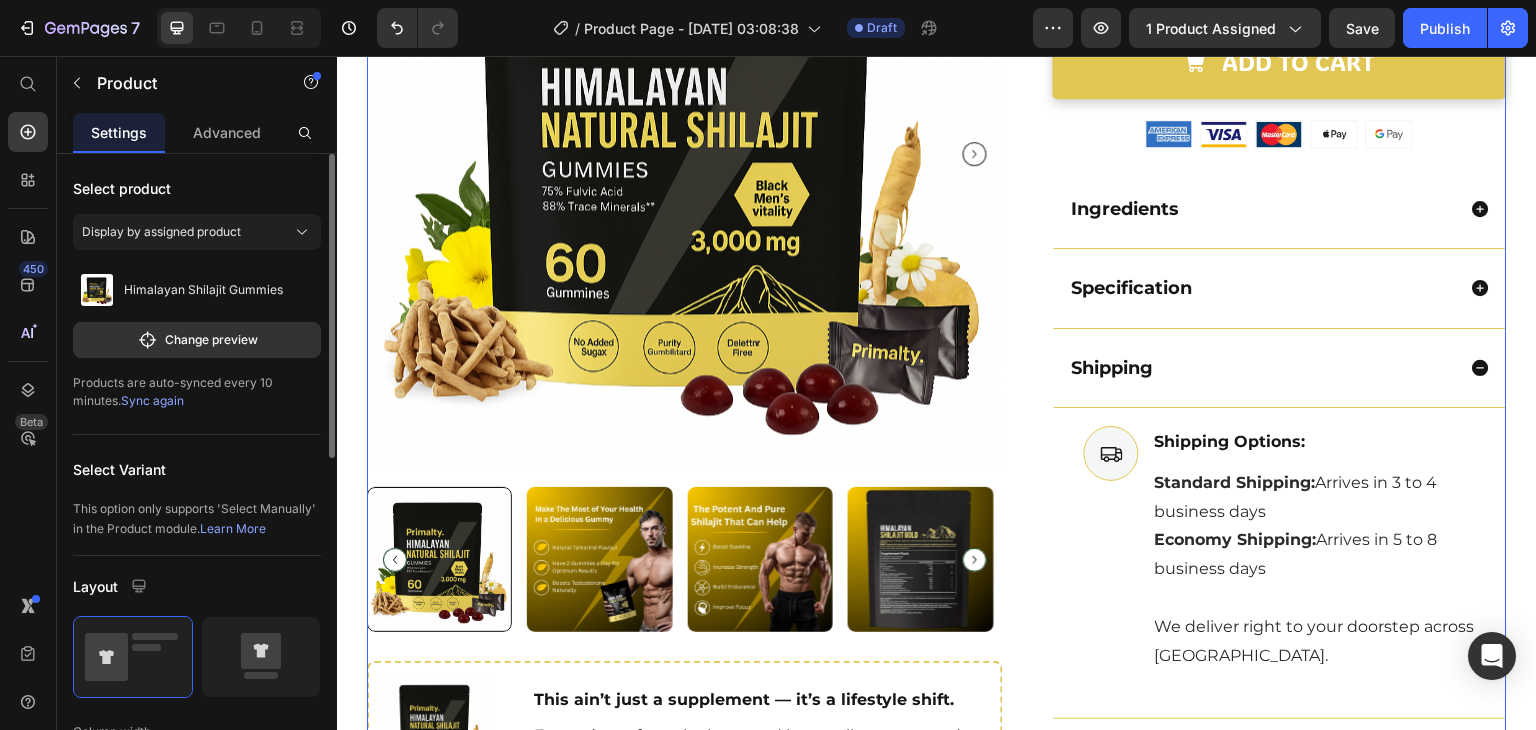 scroll, scrollTop: 889, scrollLeft: 0, axis: vertical 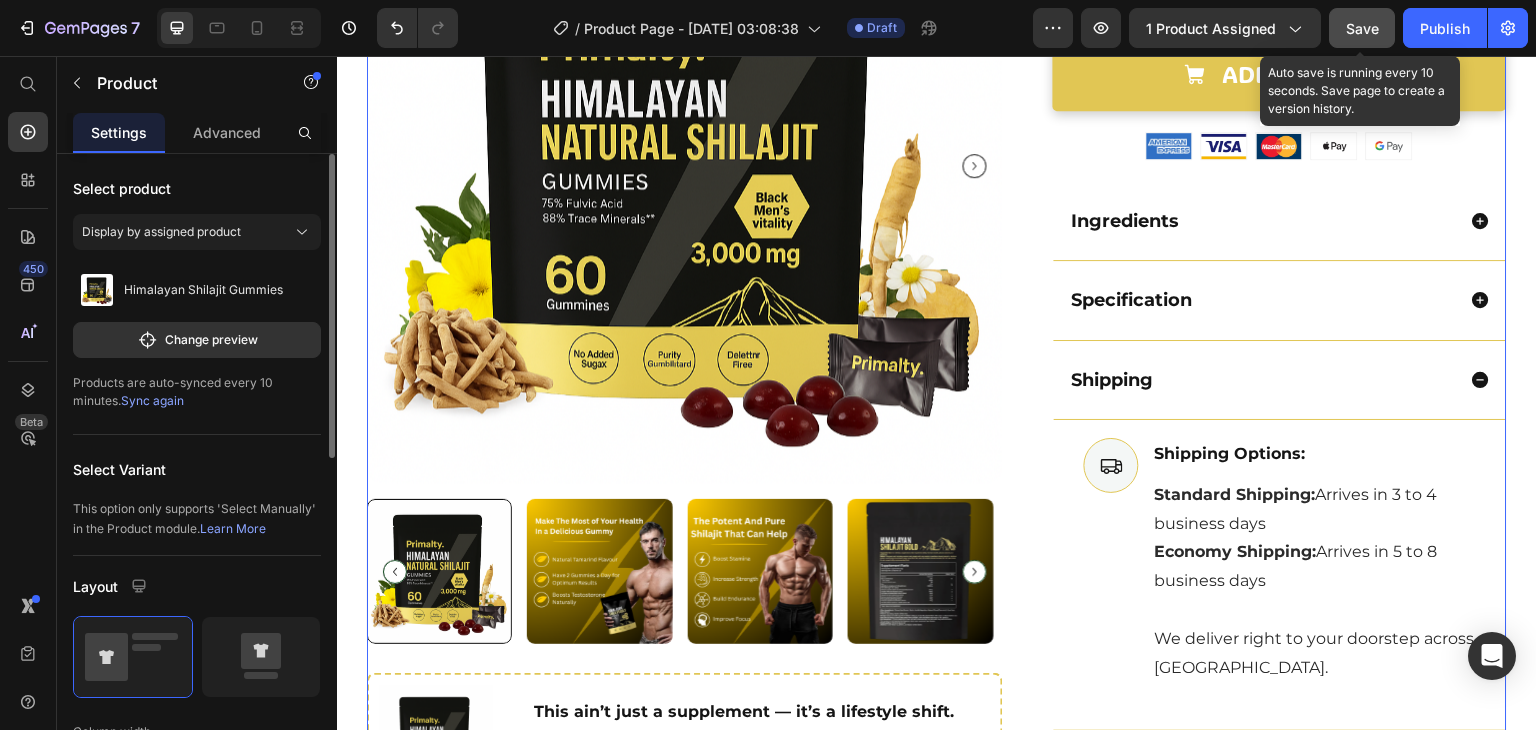 drag, startPoint x: 1365, startPoint y: 23, endPoint x: 950, endPoint y: 21, distance: 415.00482 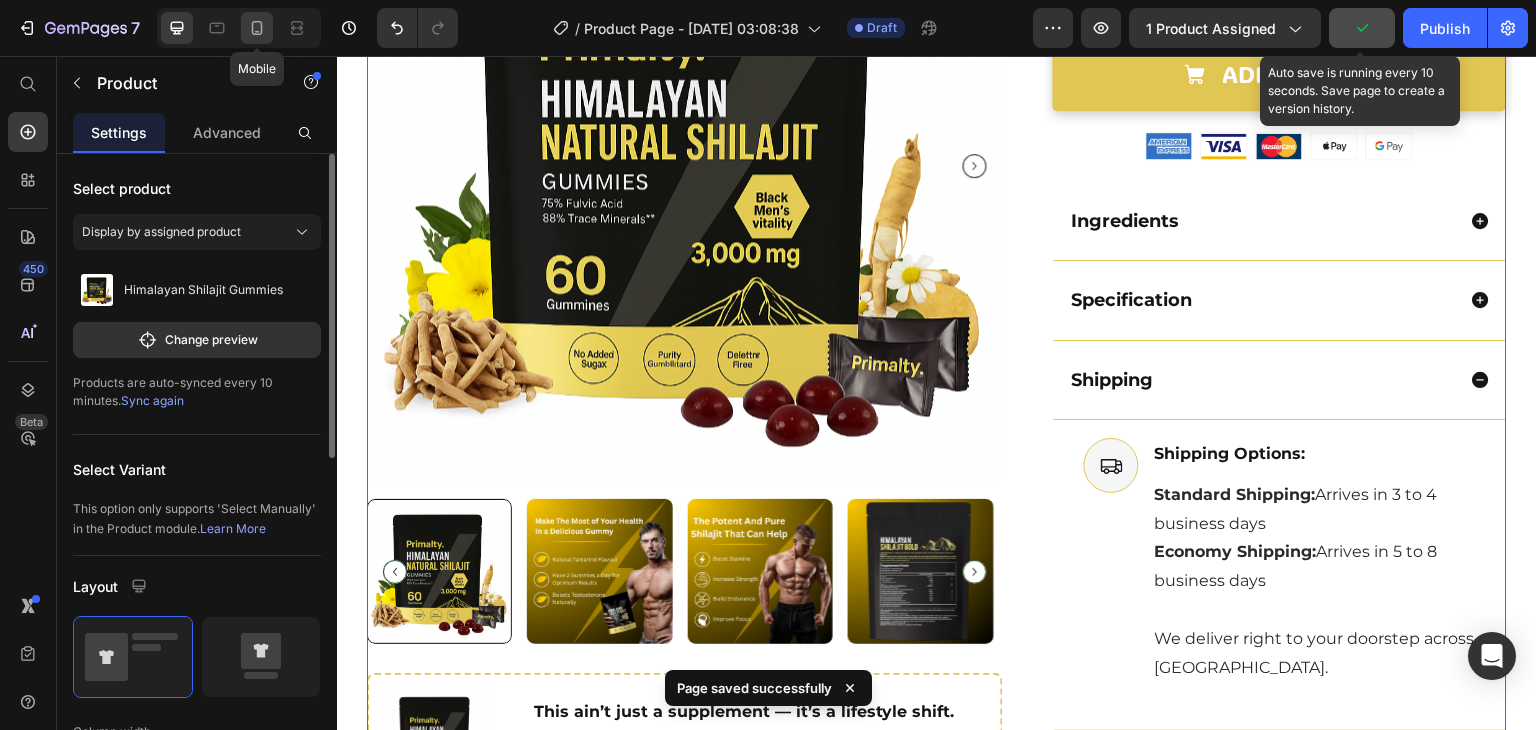 click 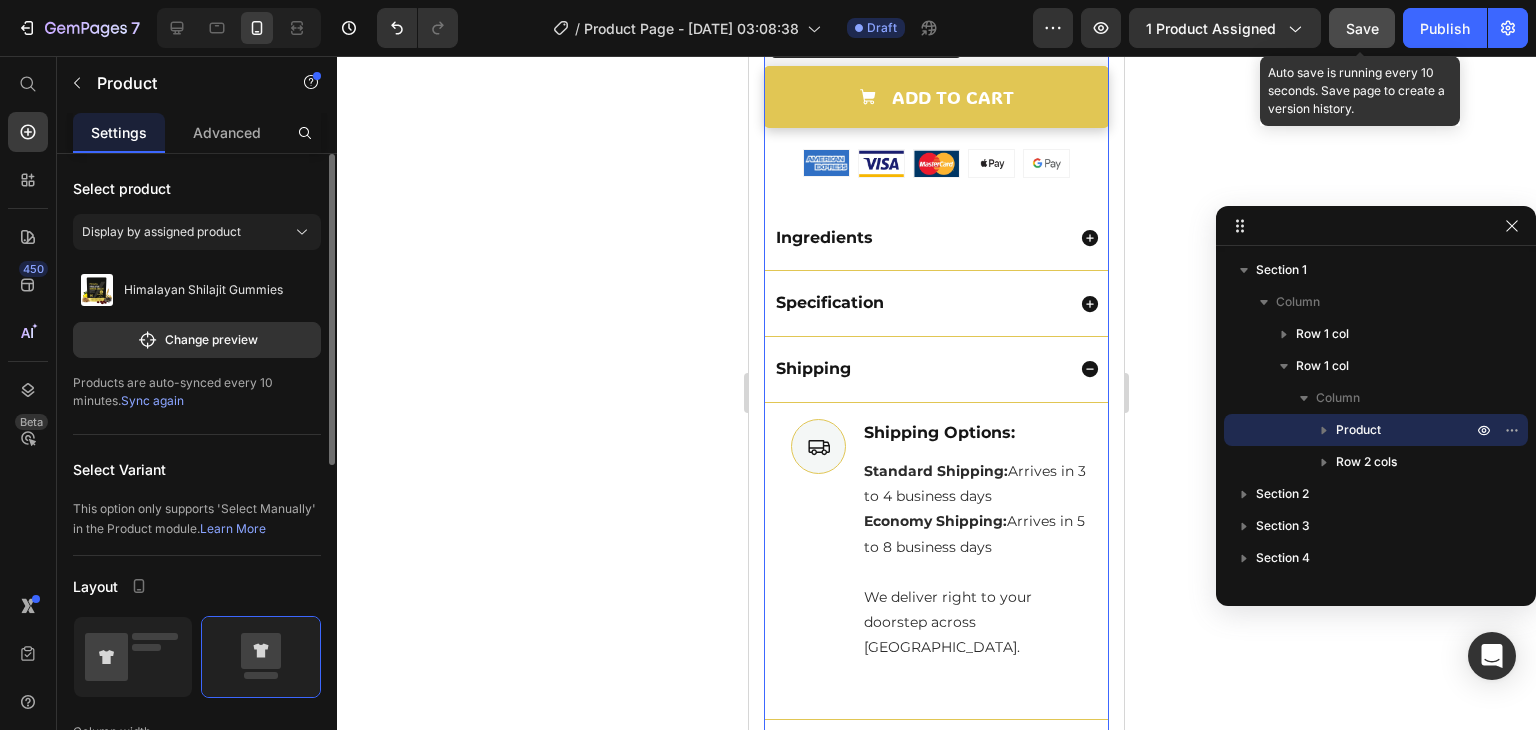 scroll, scrollTop: 1037, scrollLeft: 0, axis: vertical 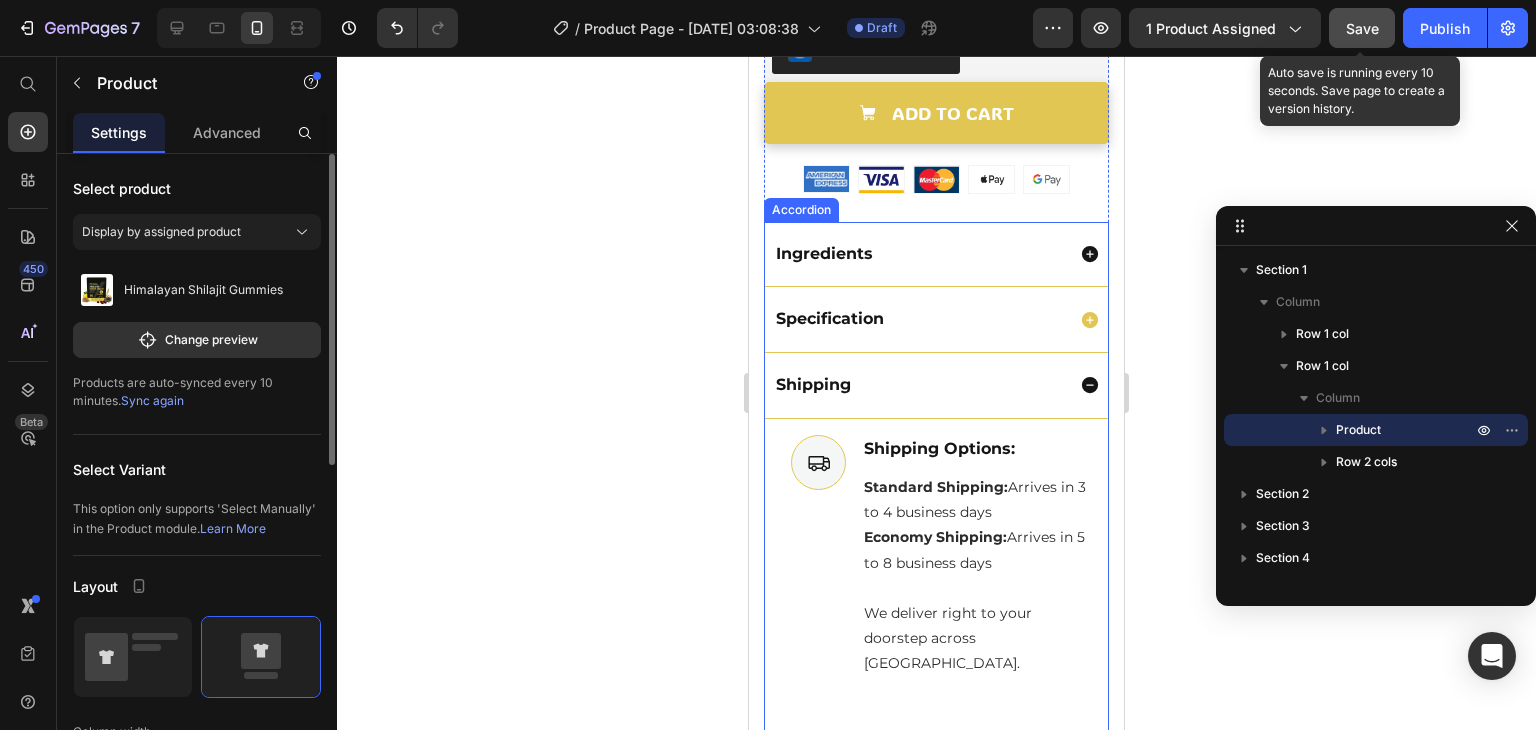 click 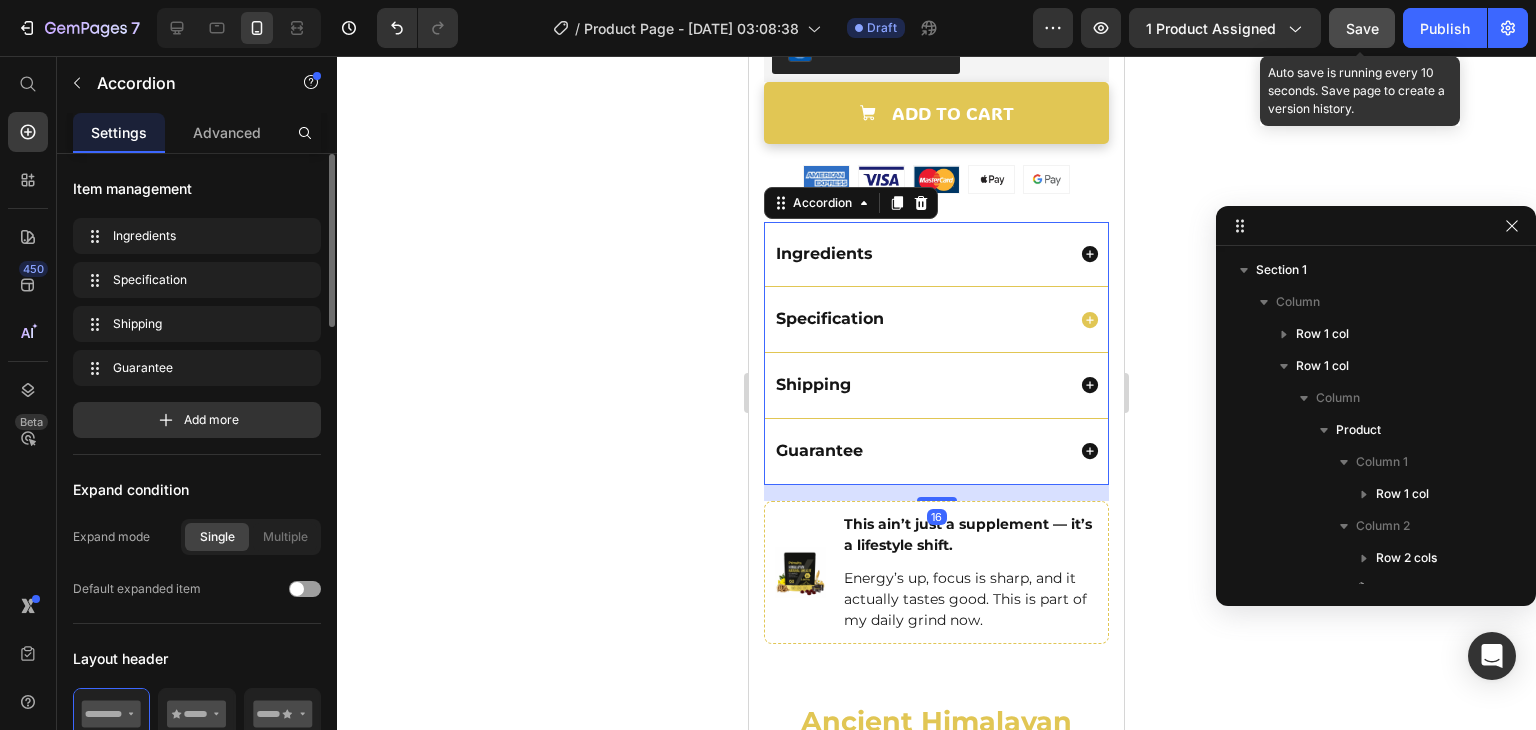 scroll, scrollTop: 474, scrollLeft: 0, axis: vertical 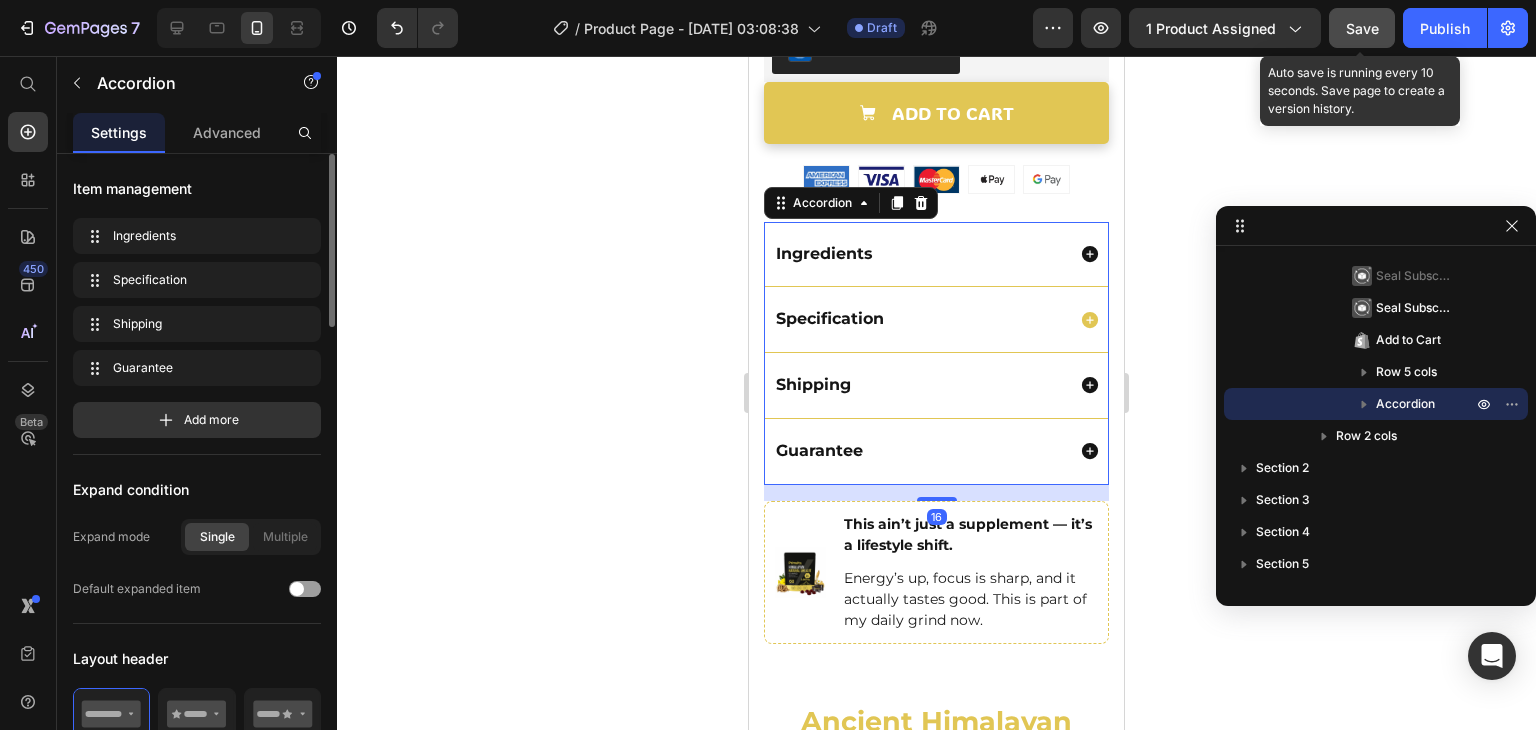 click 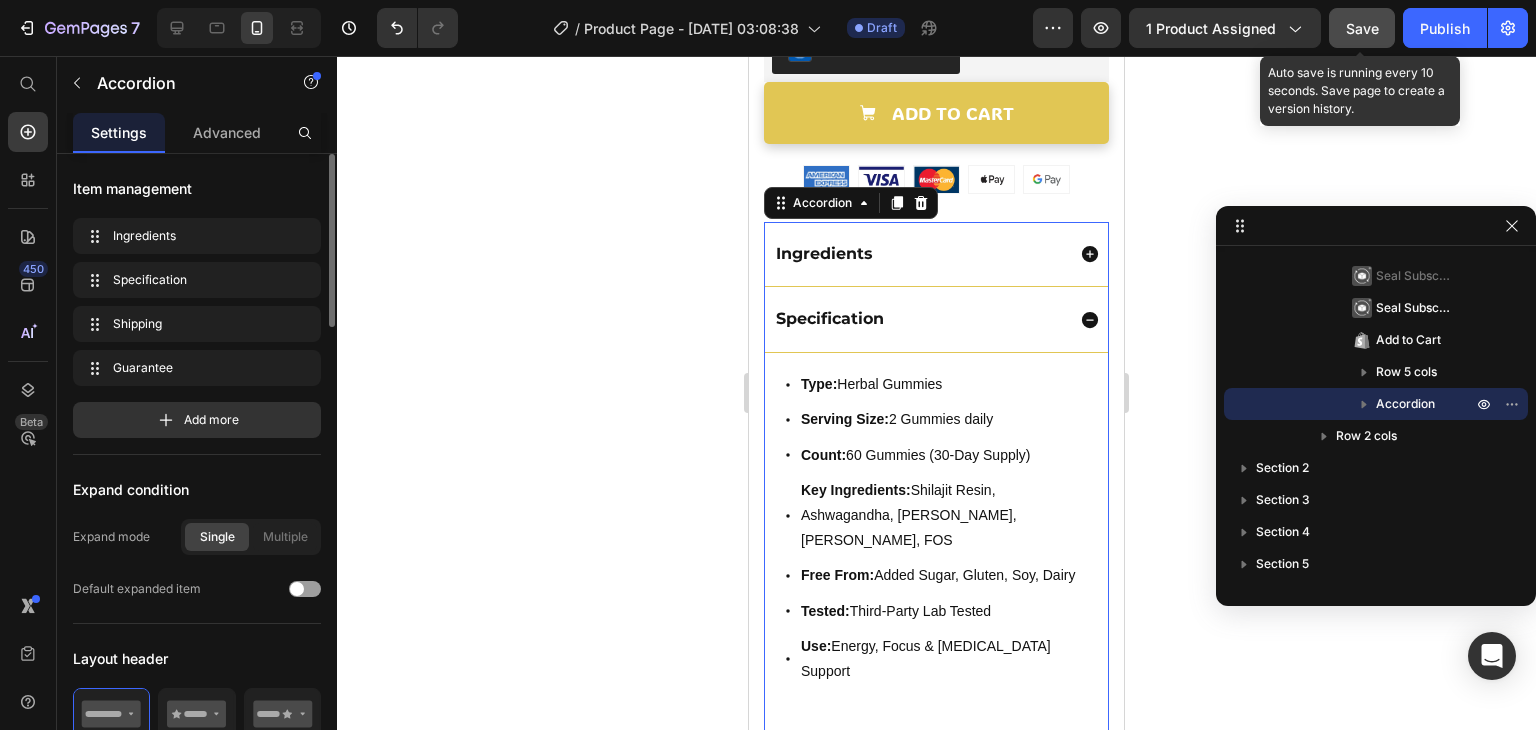 click 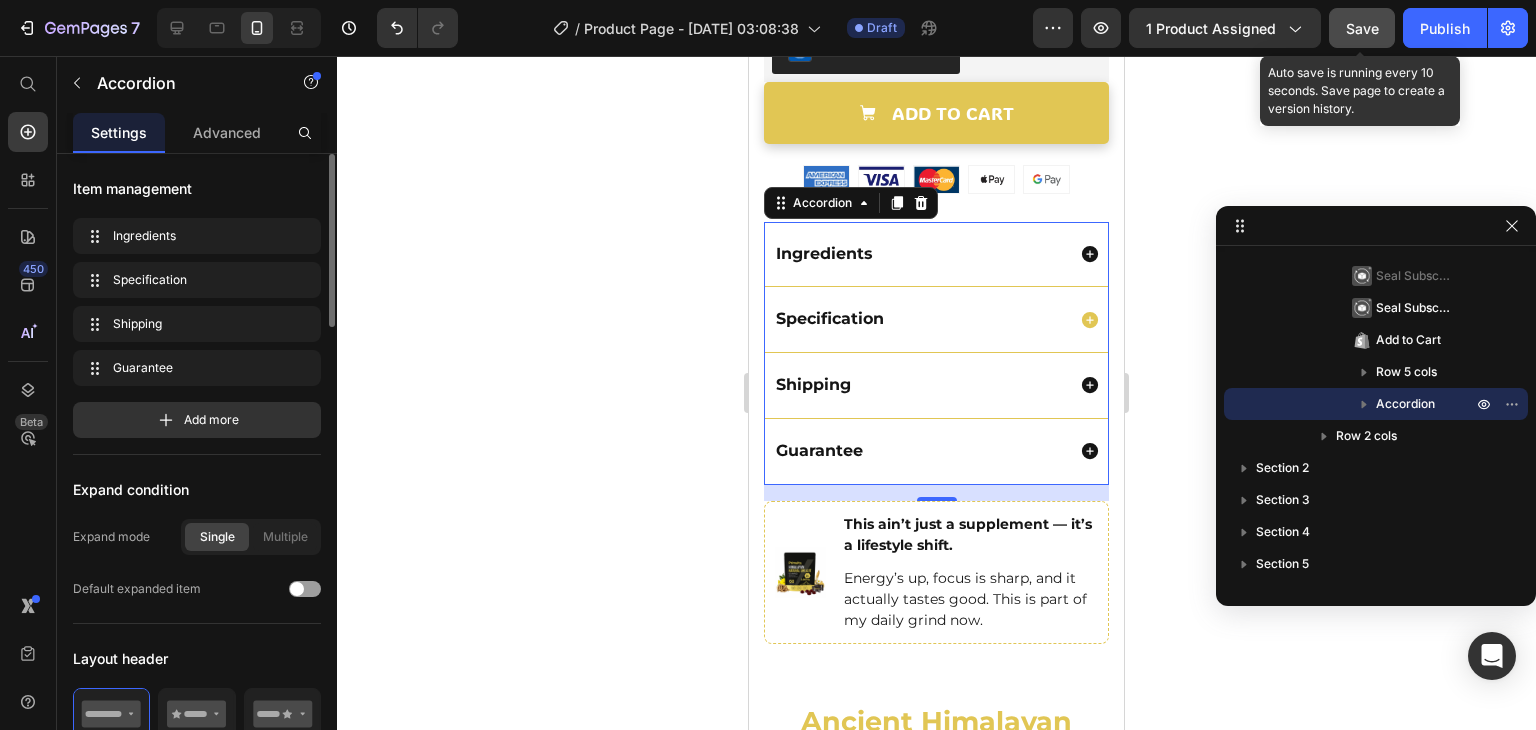 click 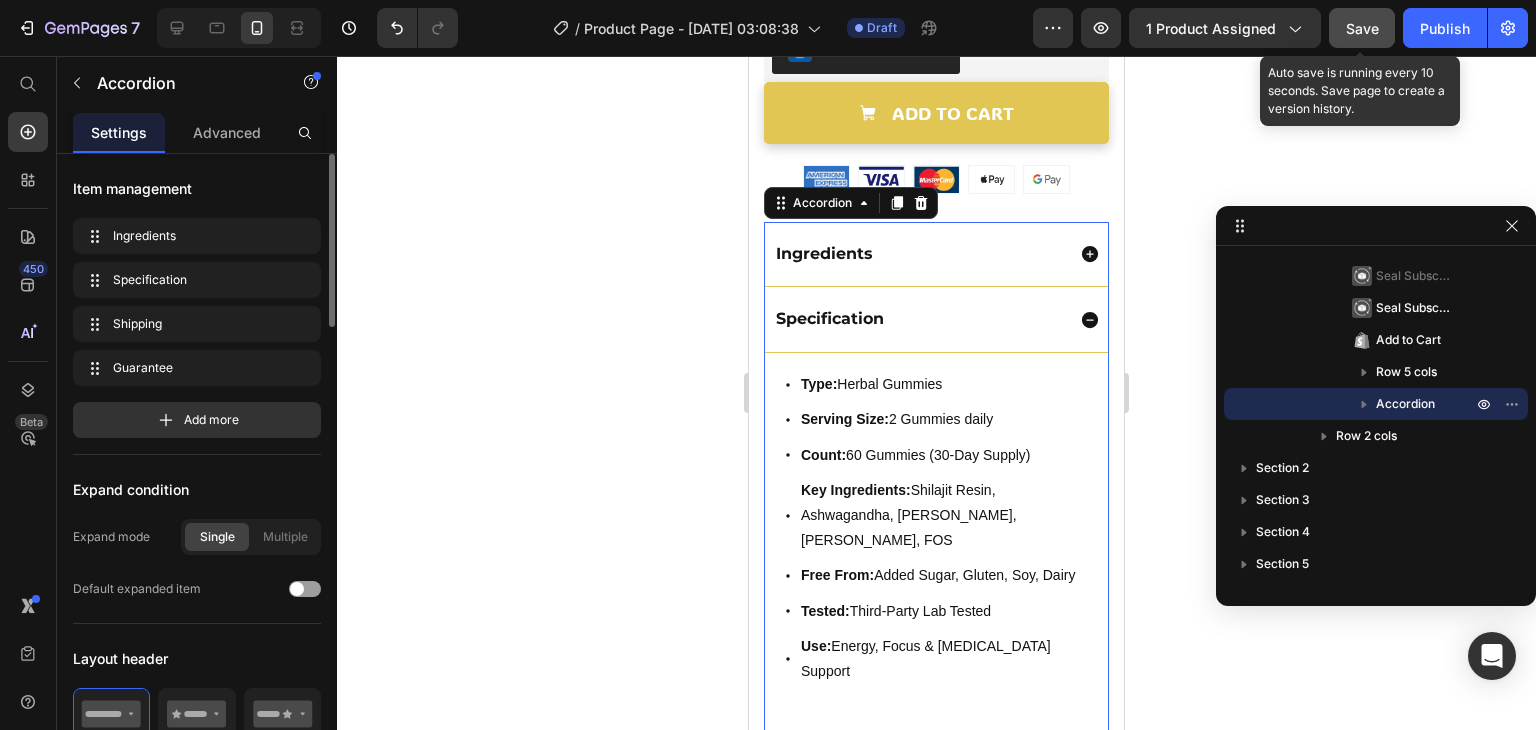 click 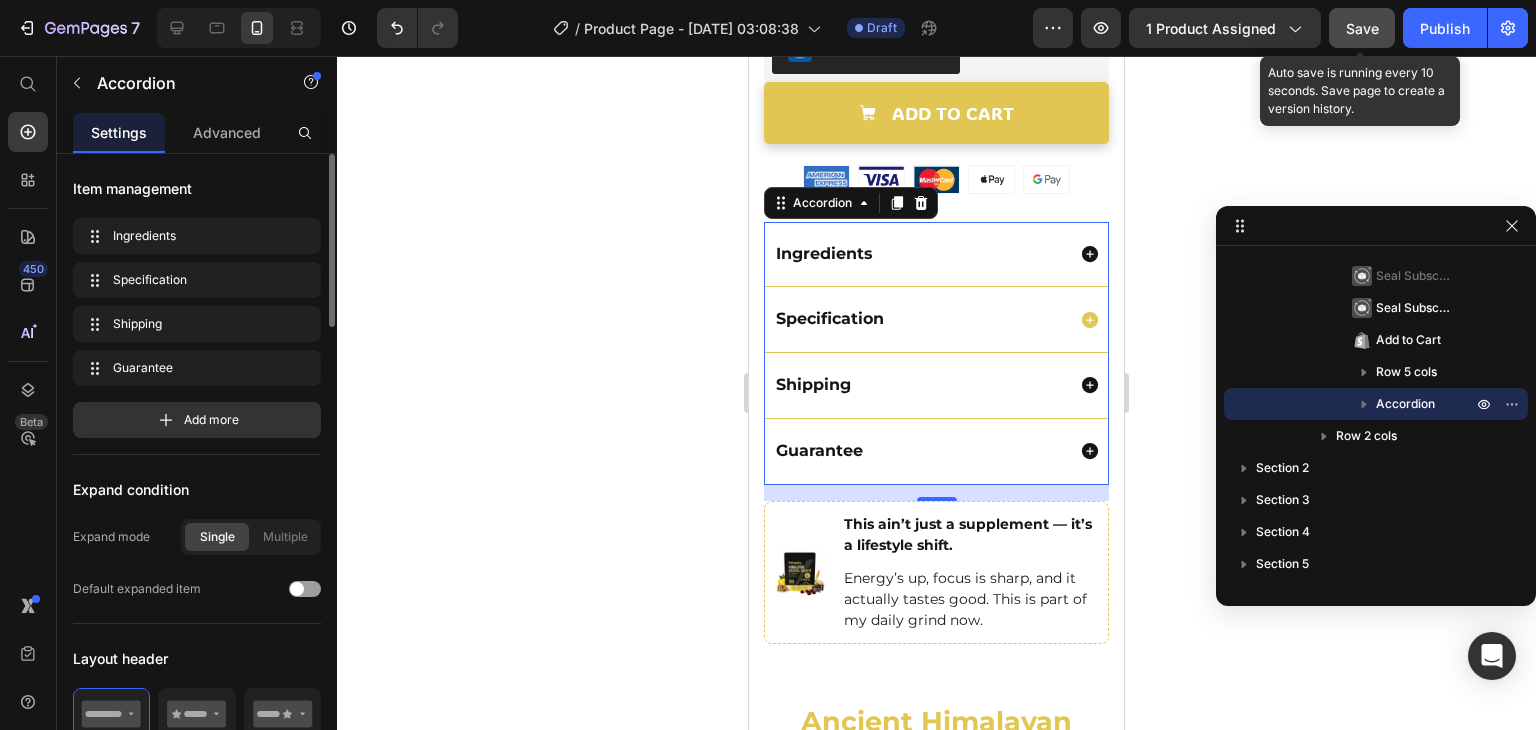 click 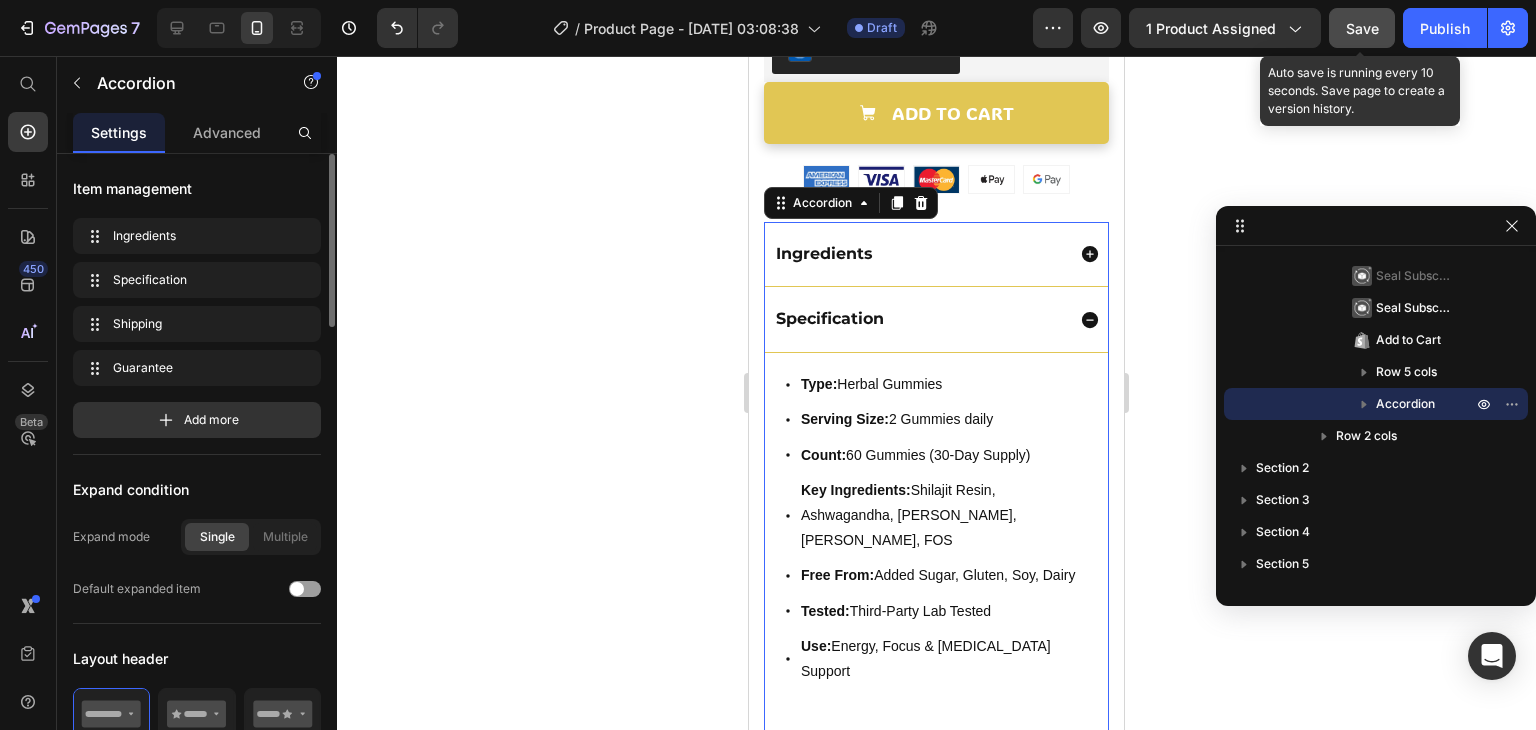 click 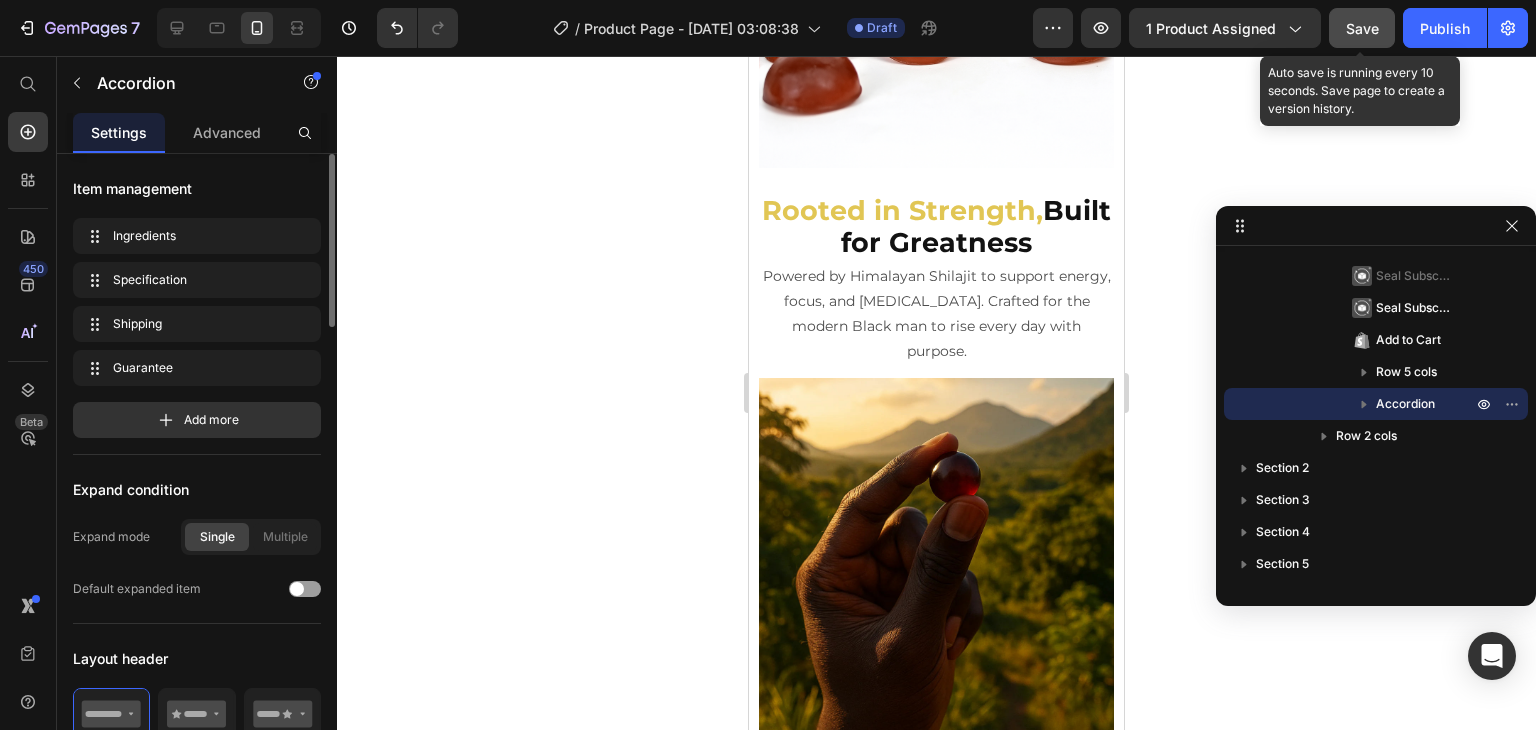 scroll, scrollTop: 2161, scrollLeft: 0, axis: vertical 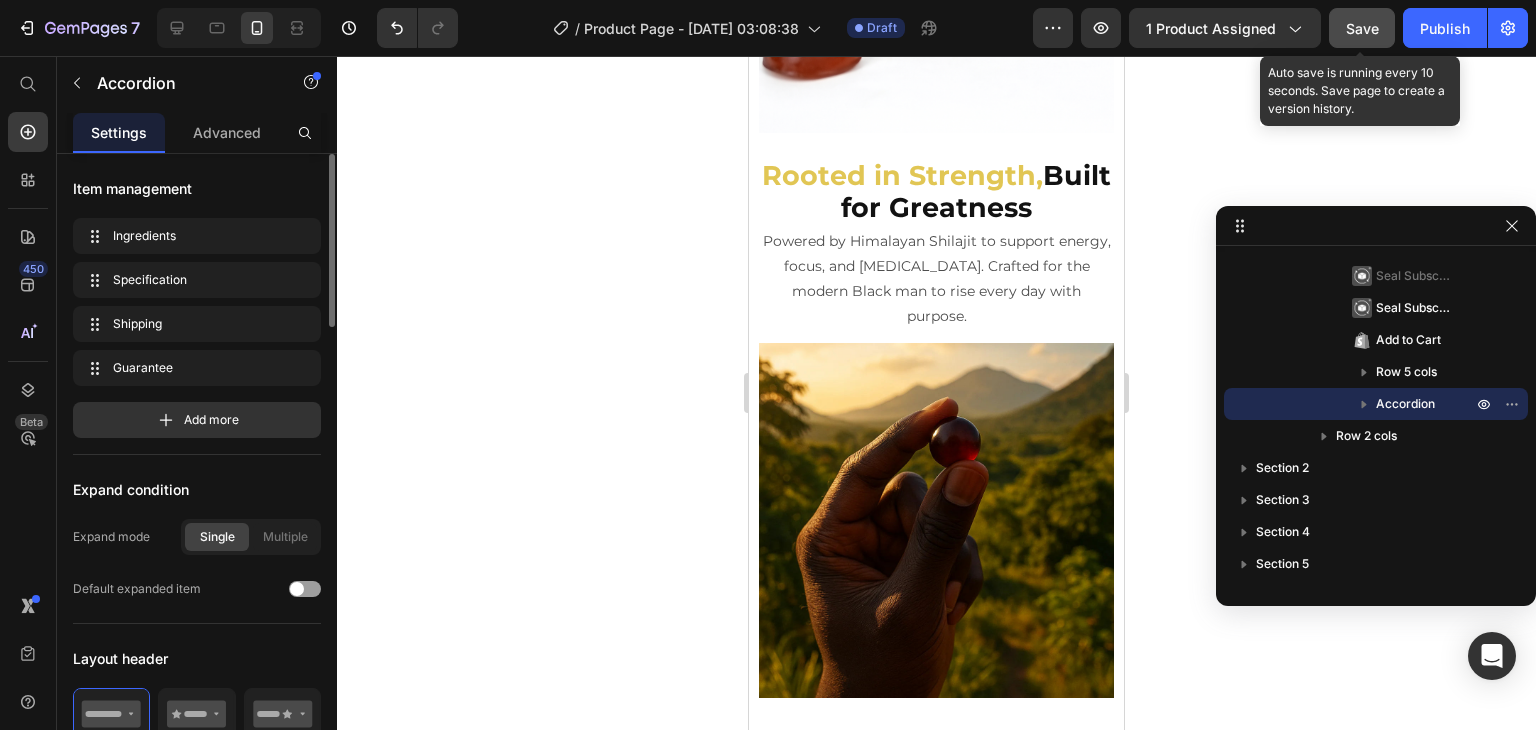 click on "Save" 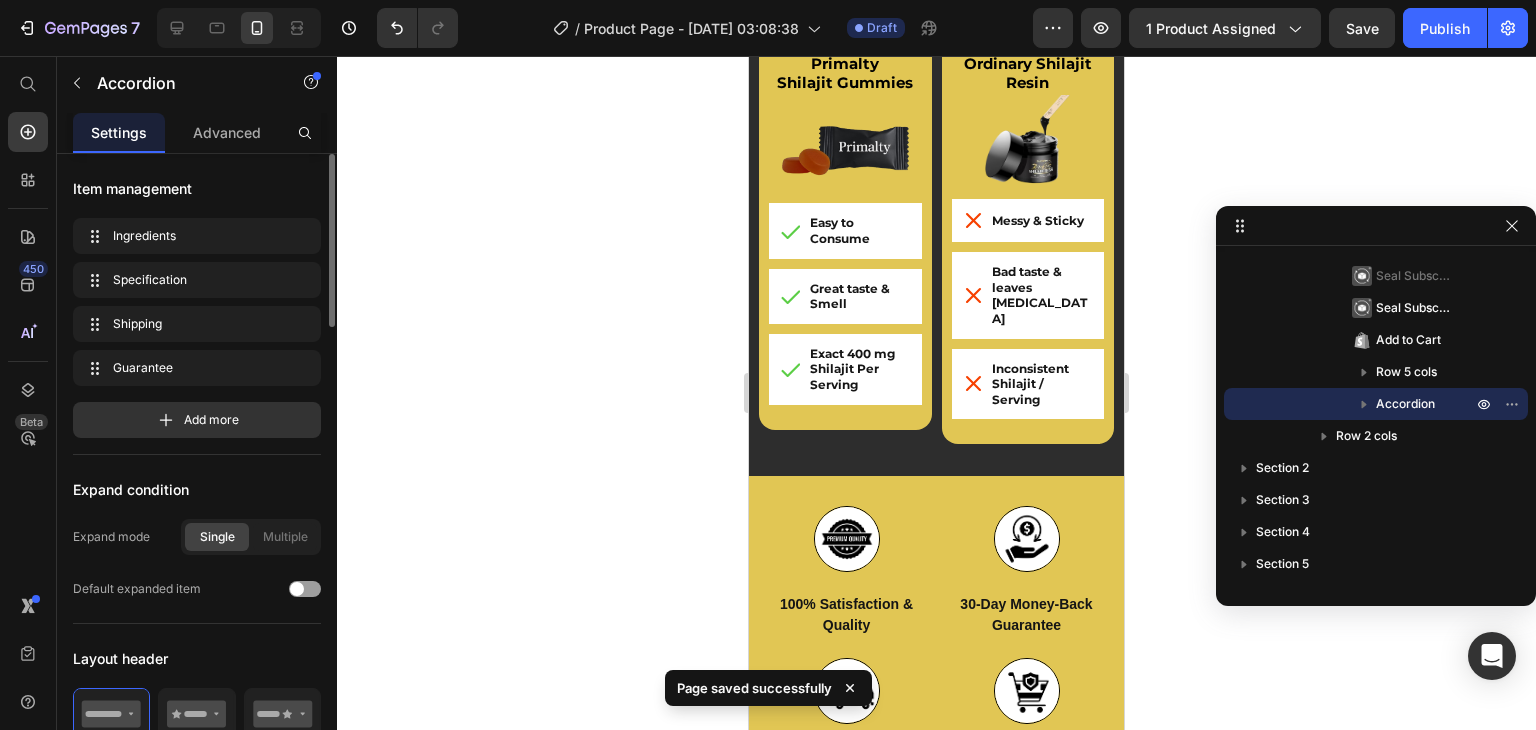 scroll, scrollTop: 6413, scrollLeft: 0, axis: vertical 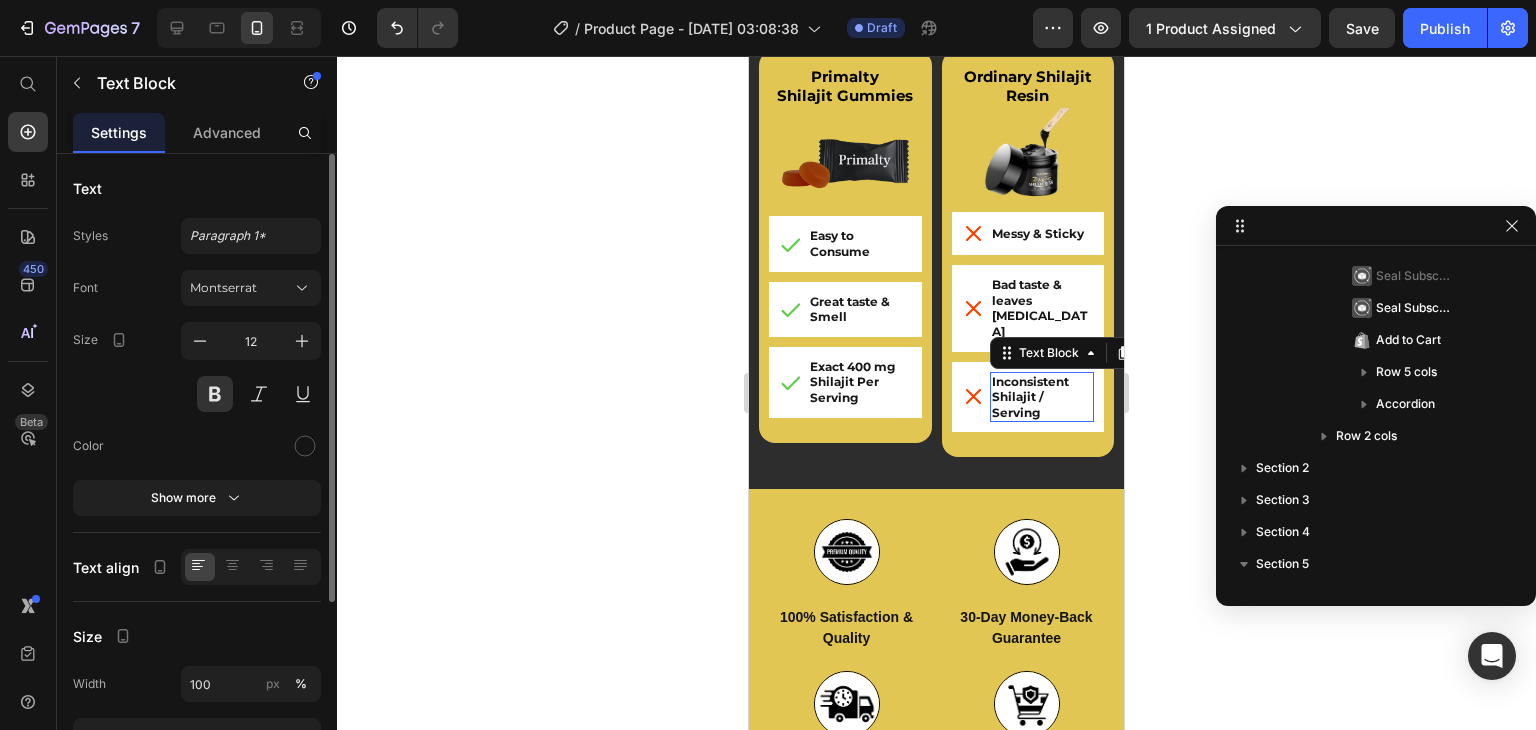 click on "Inconsistent Shilajit / Serving Text Block   0" at bounding box center [1042, 397] 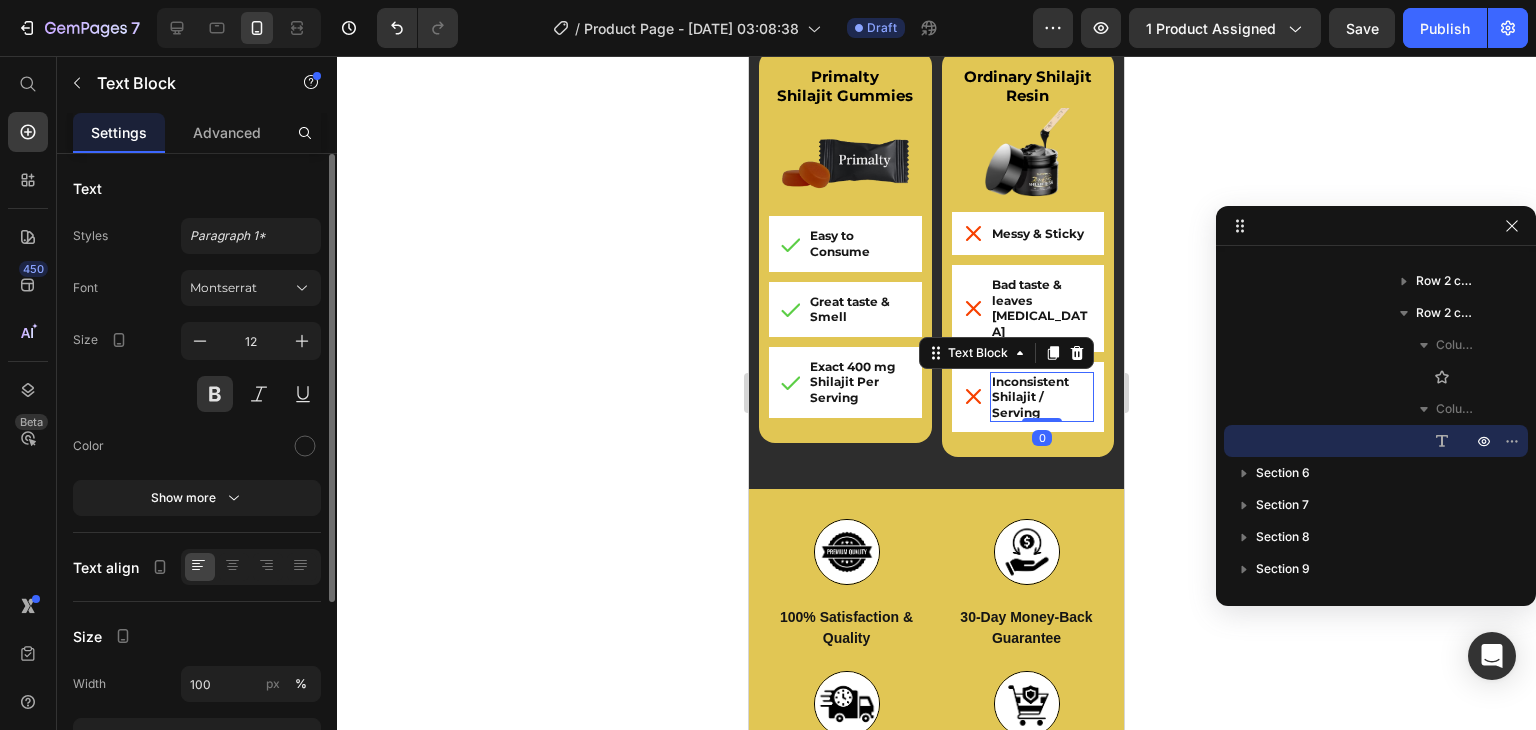 click on "Inconsistent Shilajit / Serving" at bounding box center [1042, 397] 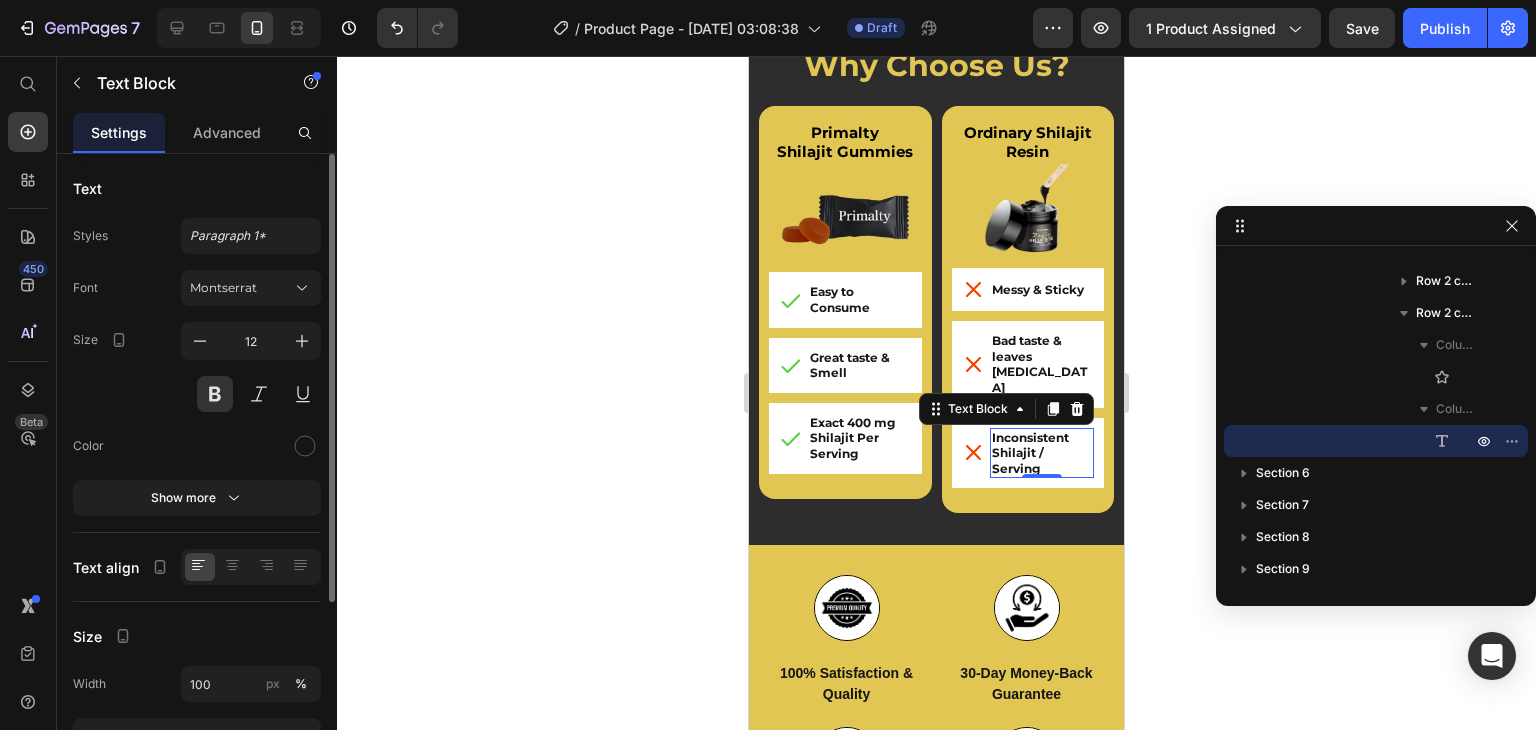 scroll, scrollTop: 6354, scrollLeft: 0, axis: vertical 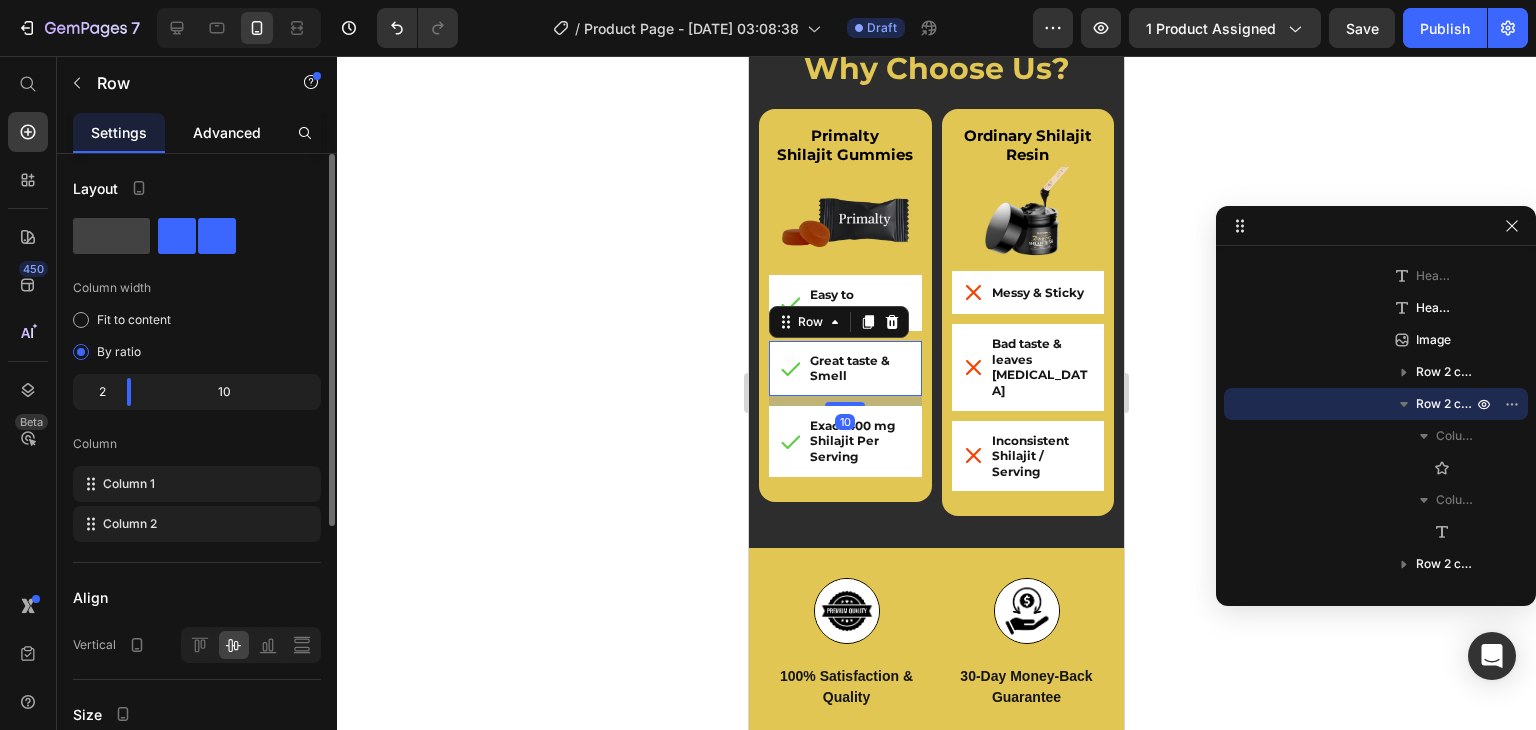 click on "Advanced" at bounding box center [227, 132] 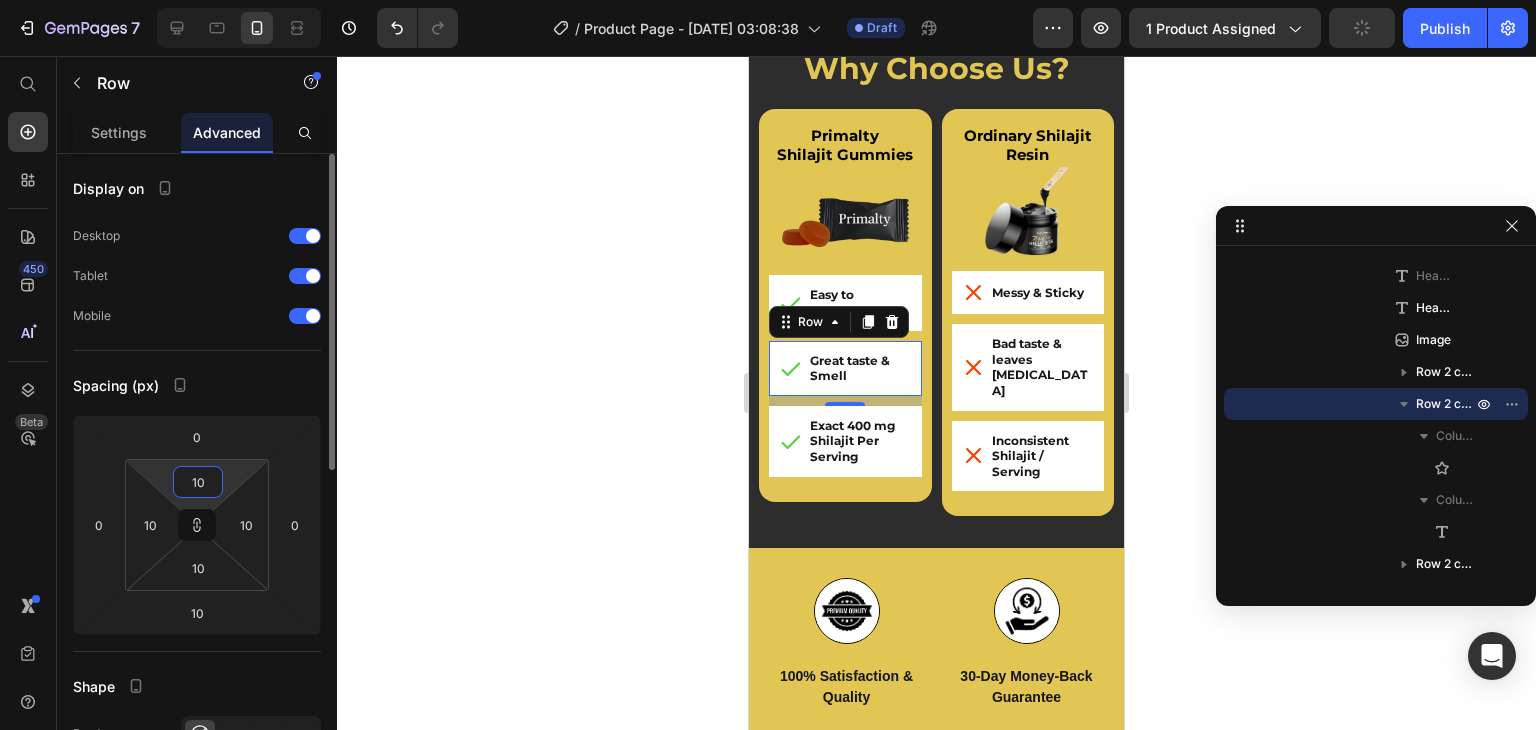 click on "10" at bounding box center [198, 482] 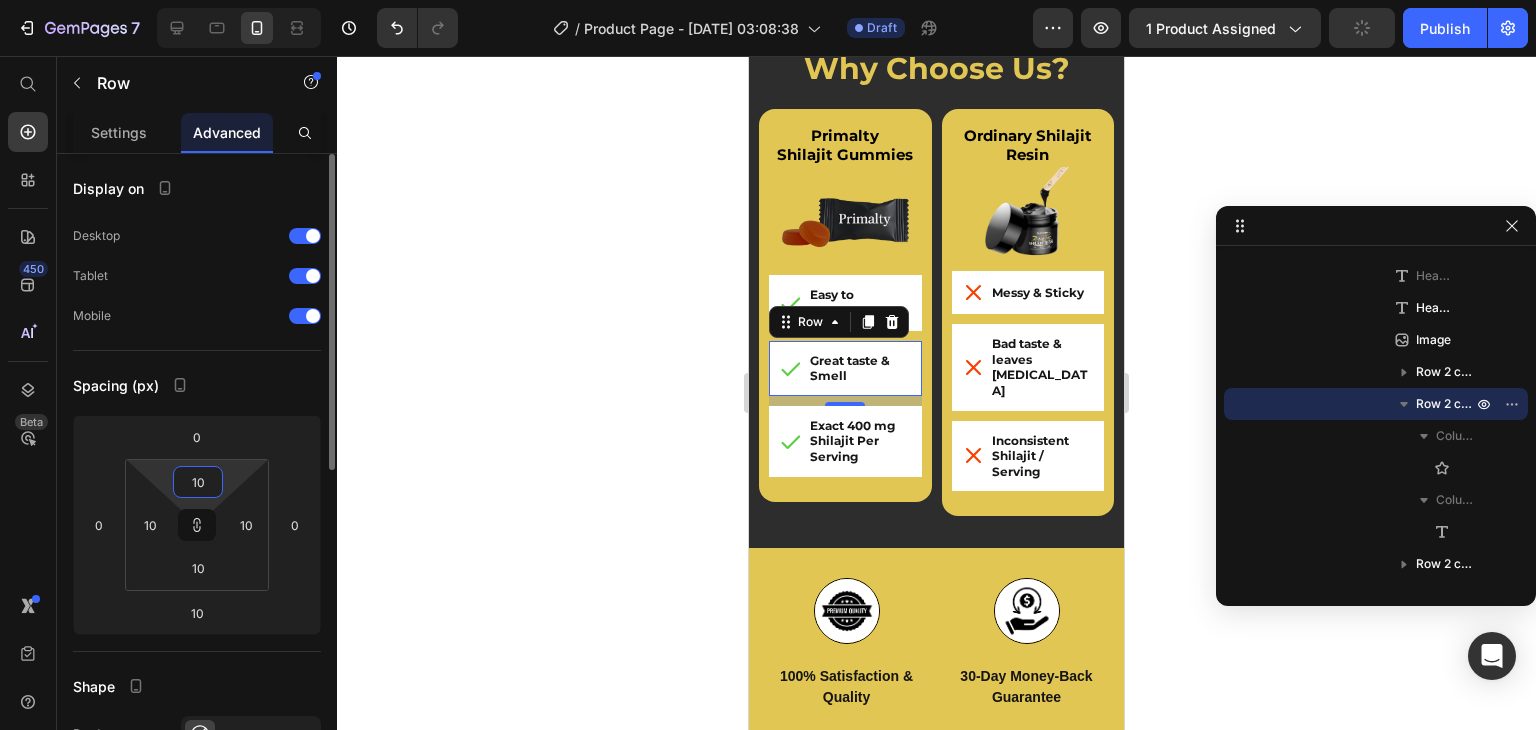 click on "10" at bounding box center [198, 482] 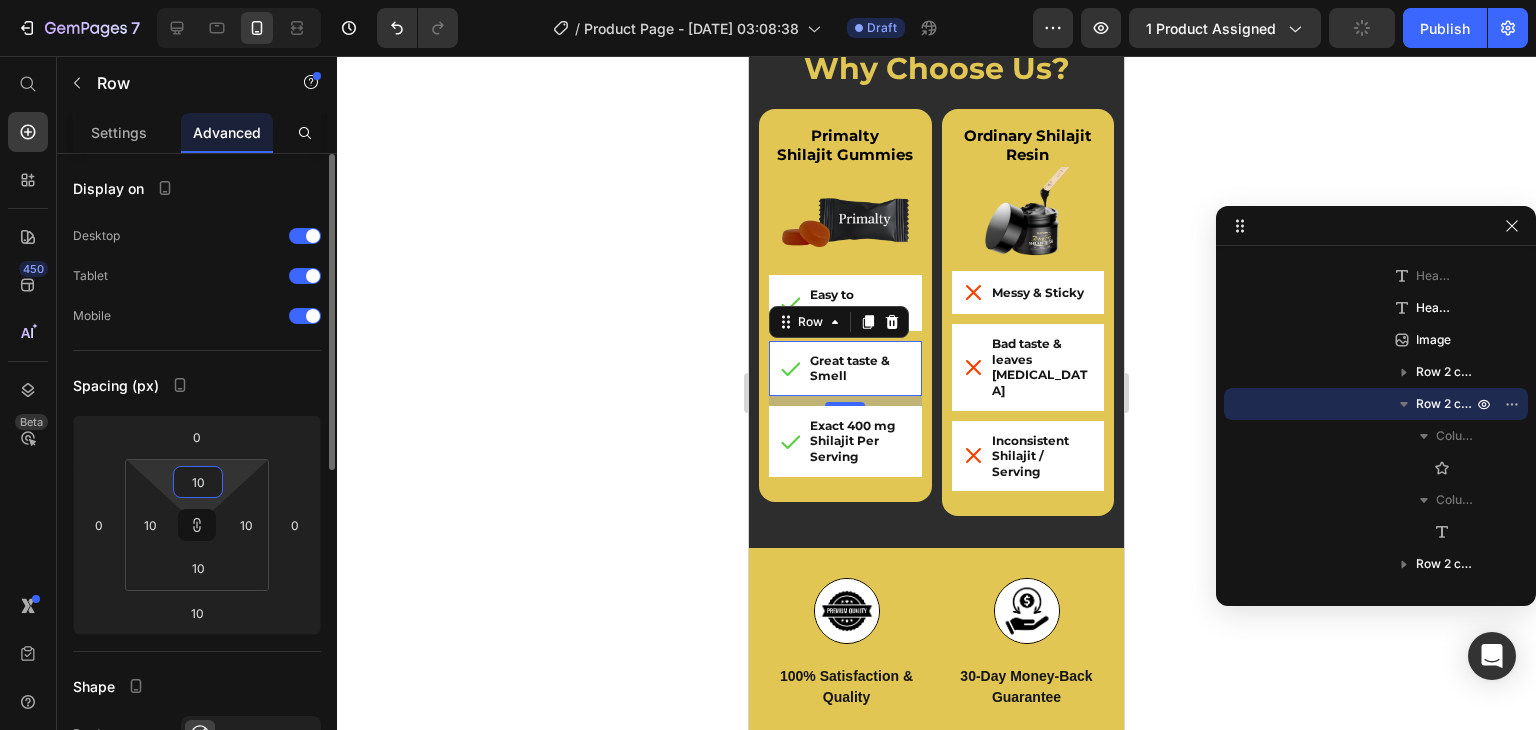 type on "5" 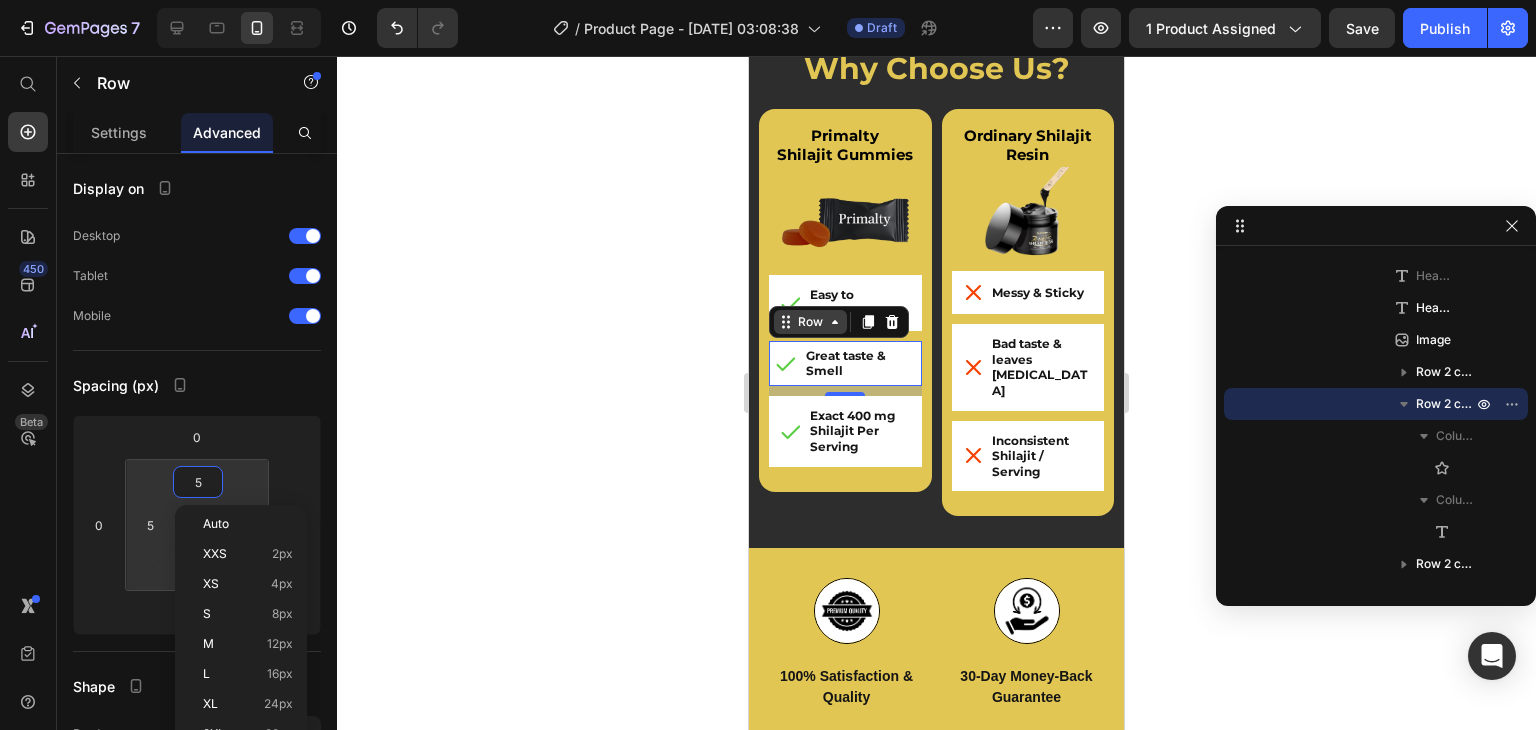 type on "5" 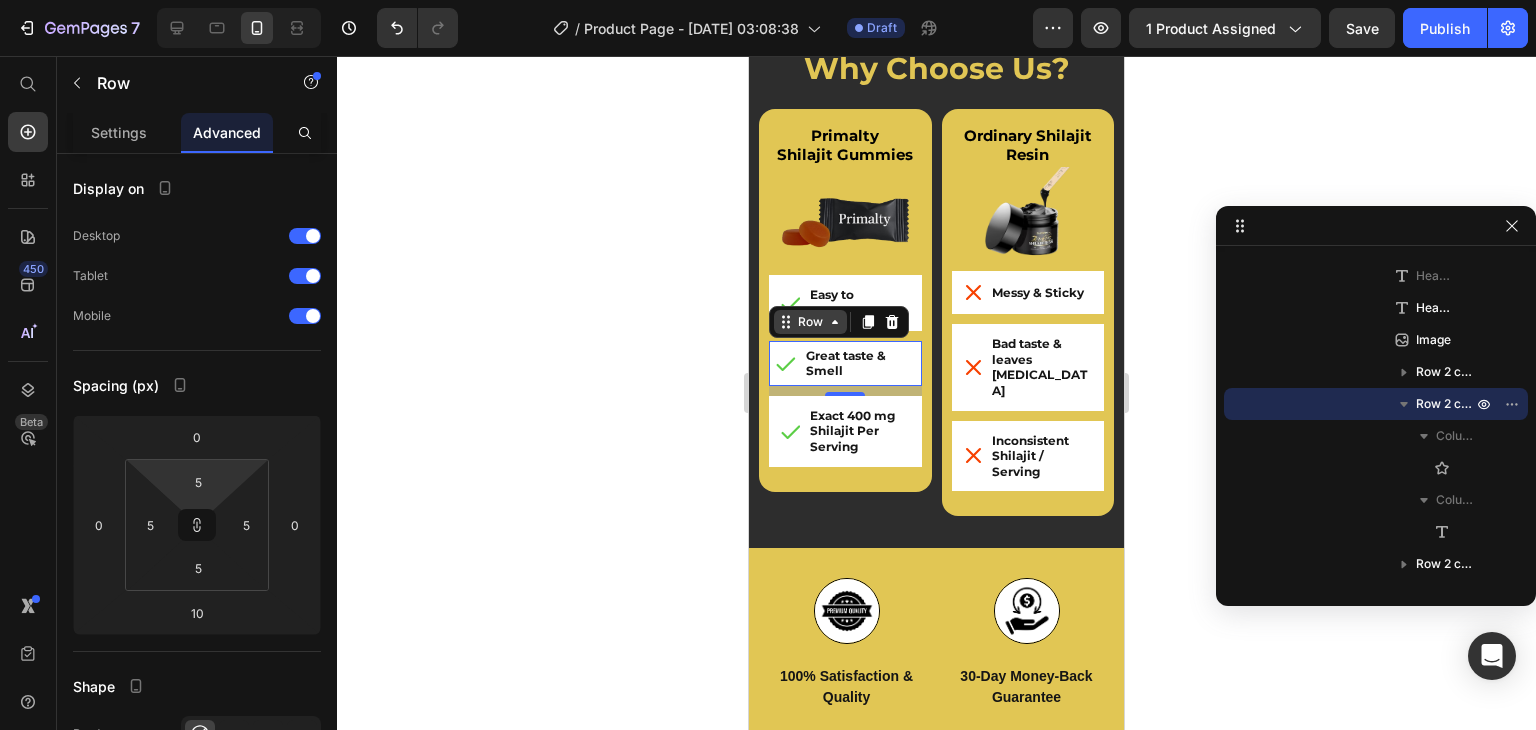 click on "Row" at bounding box center (810, 322) 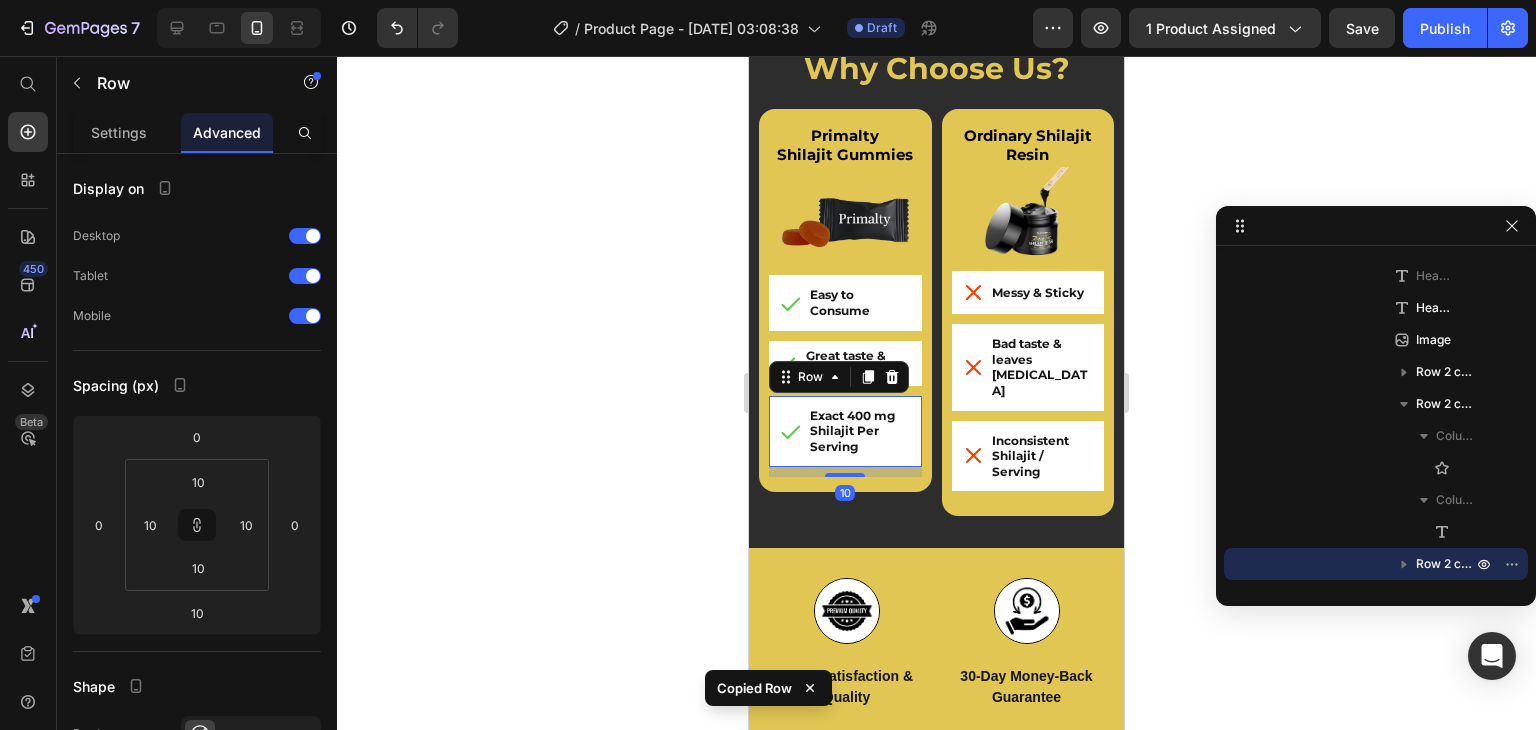 type on "5" 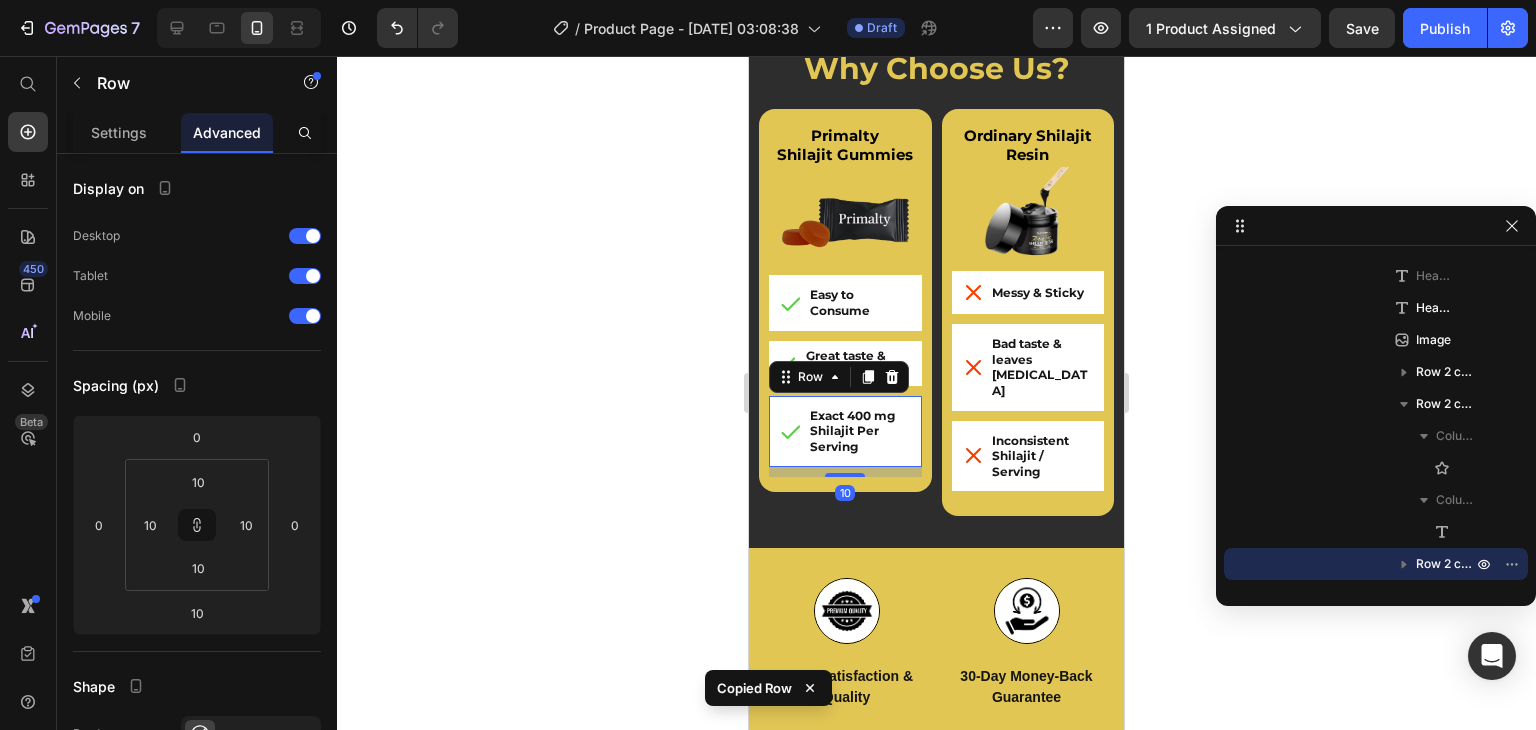 type on "5" 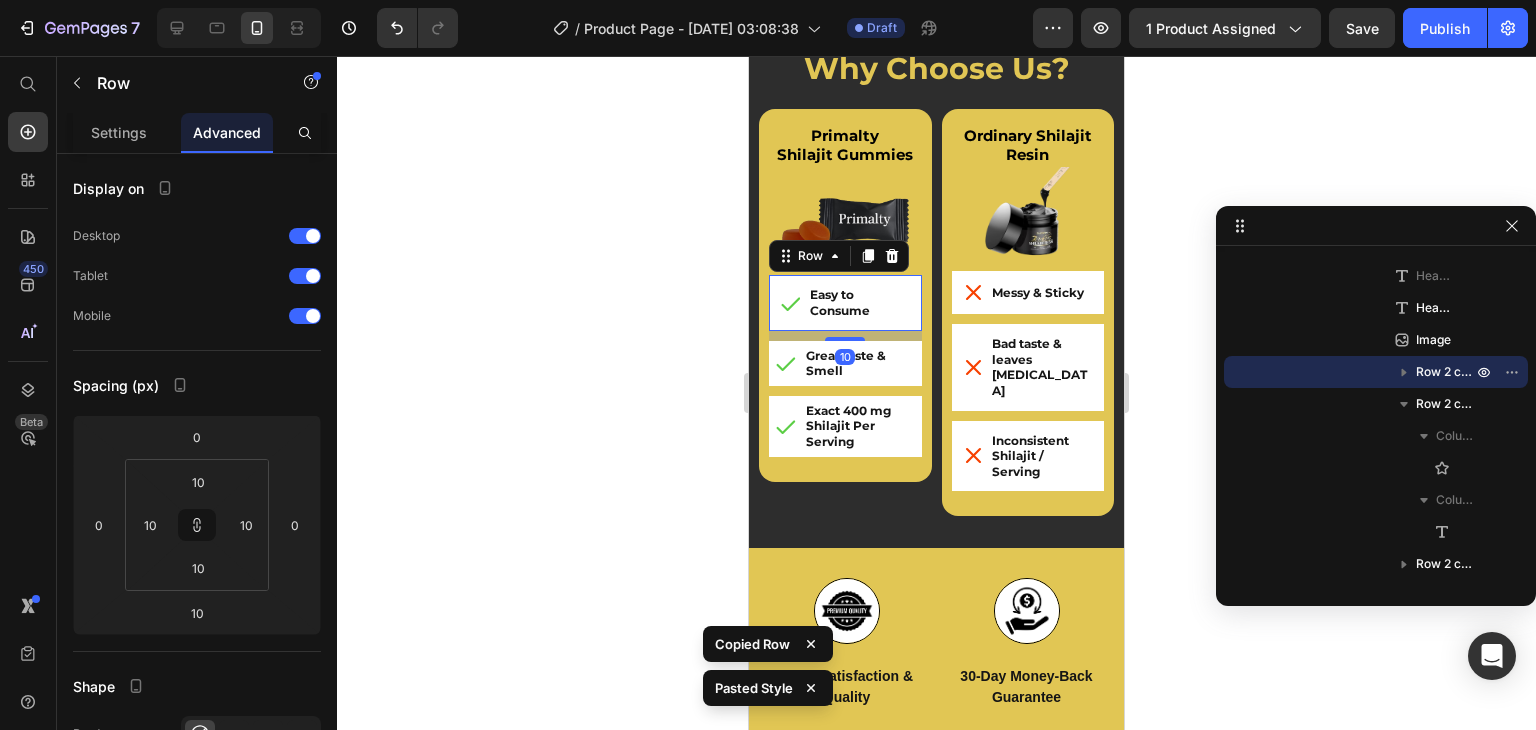 type on "5" 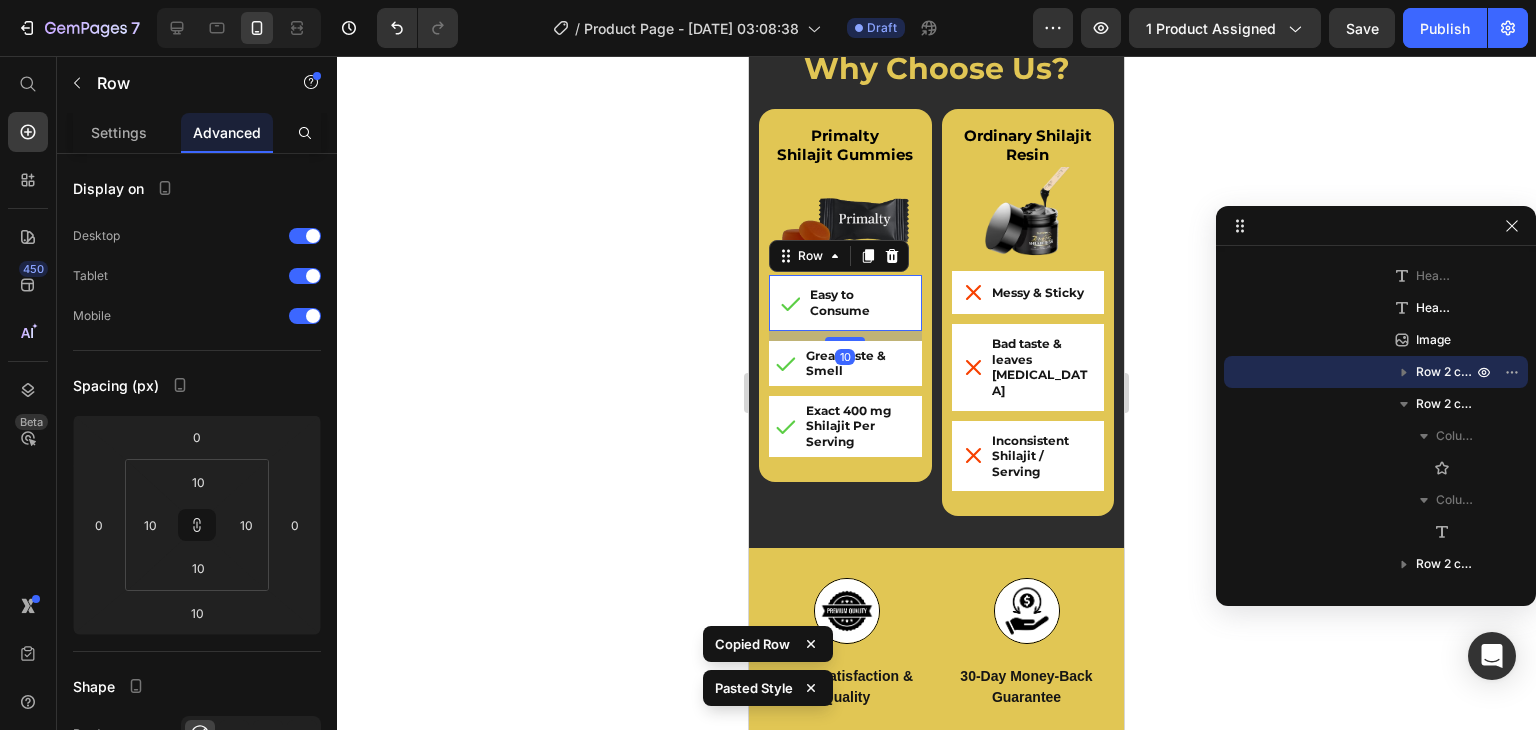 type on "5" 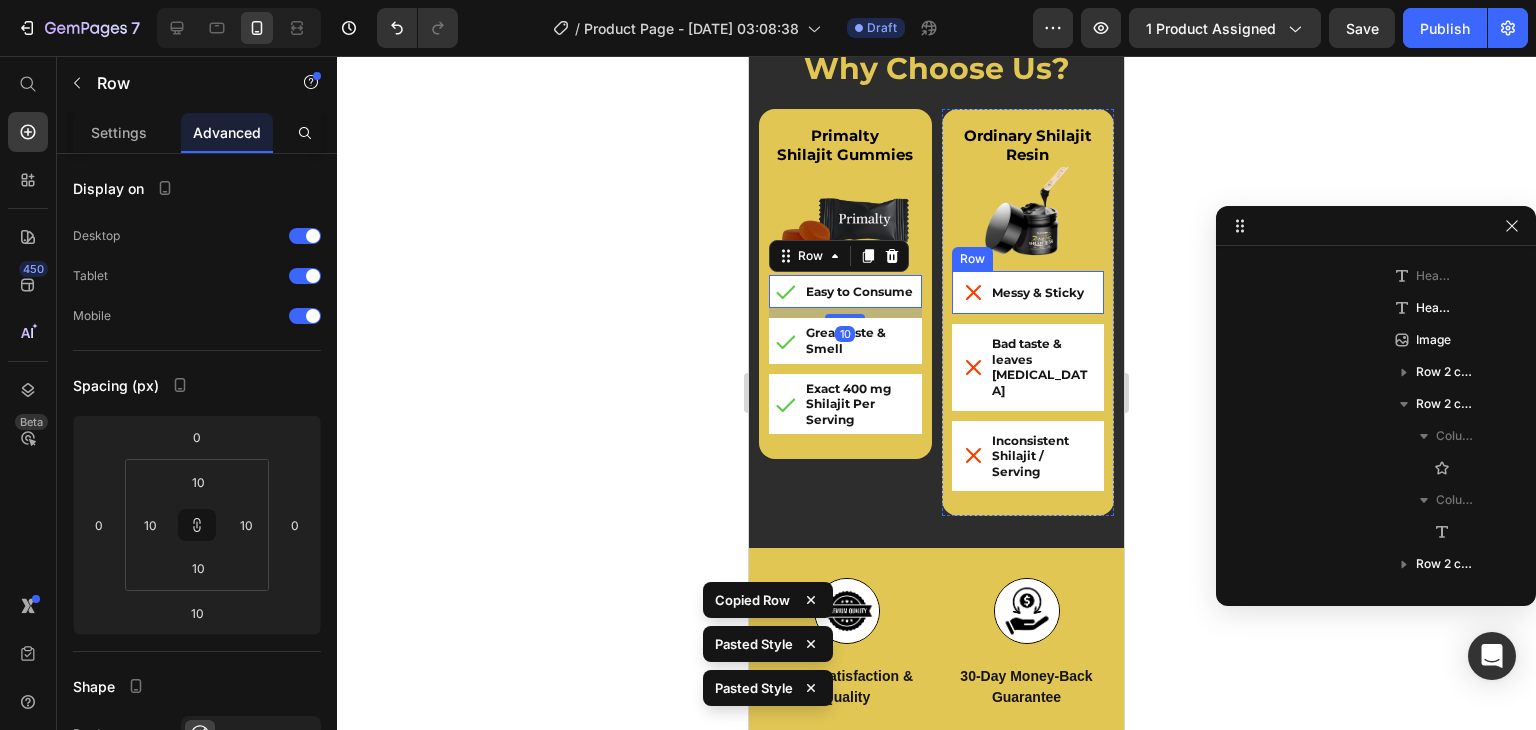 scroll, scrollTop: 1466, scrollLeft: 0, axis: vertical 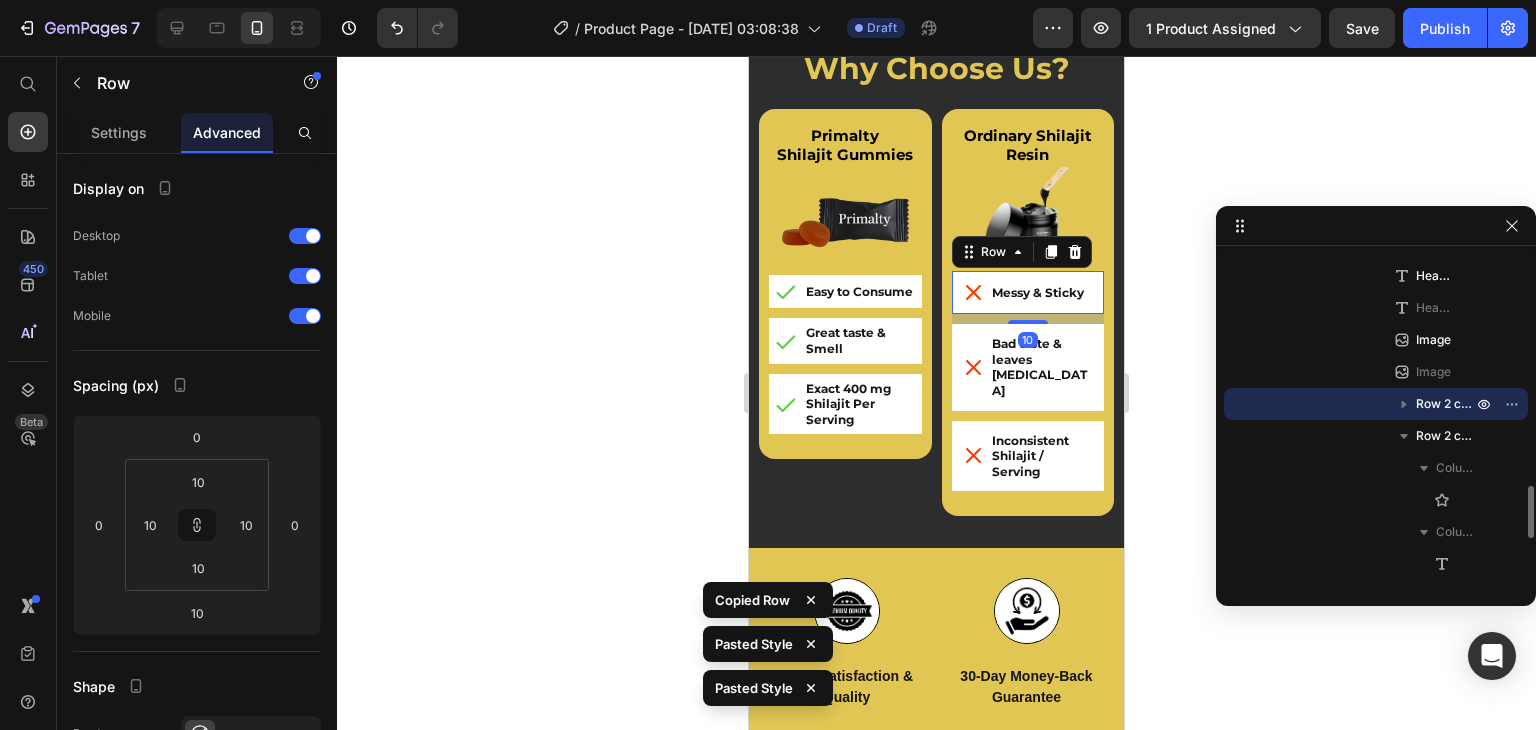 type on "5" 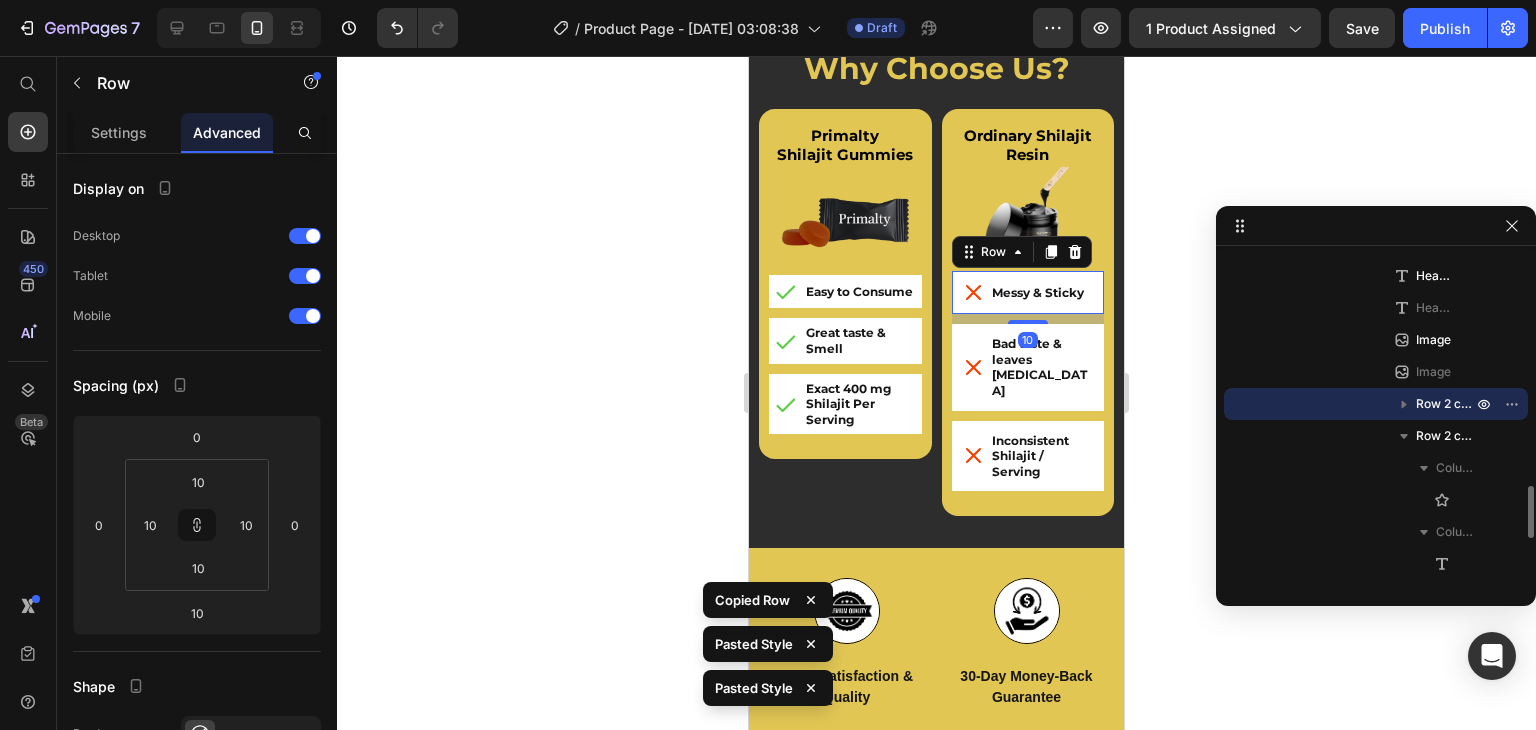 type on "5" 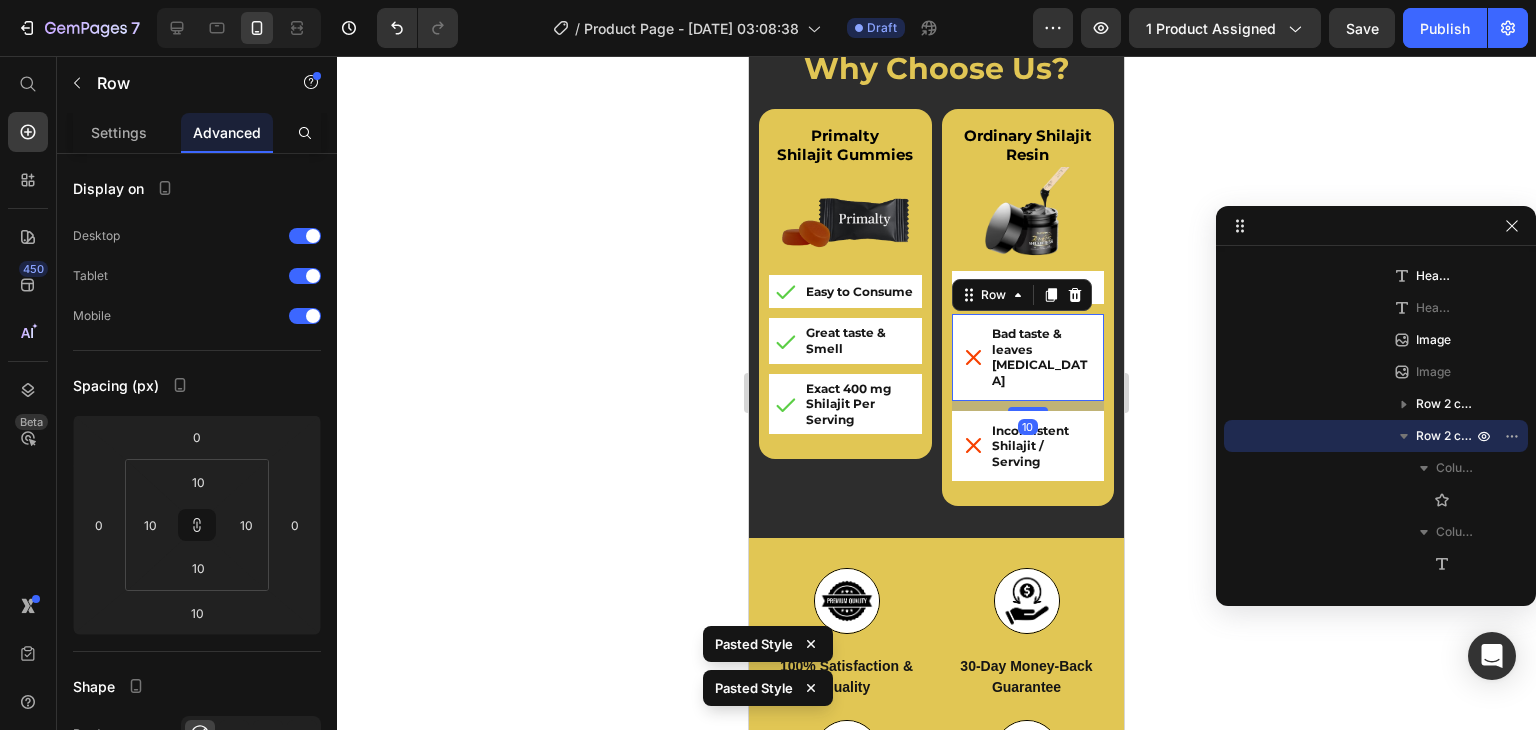 type on "5" 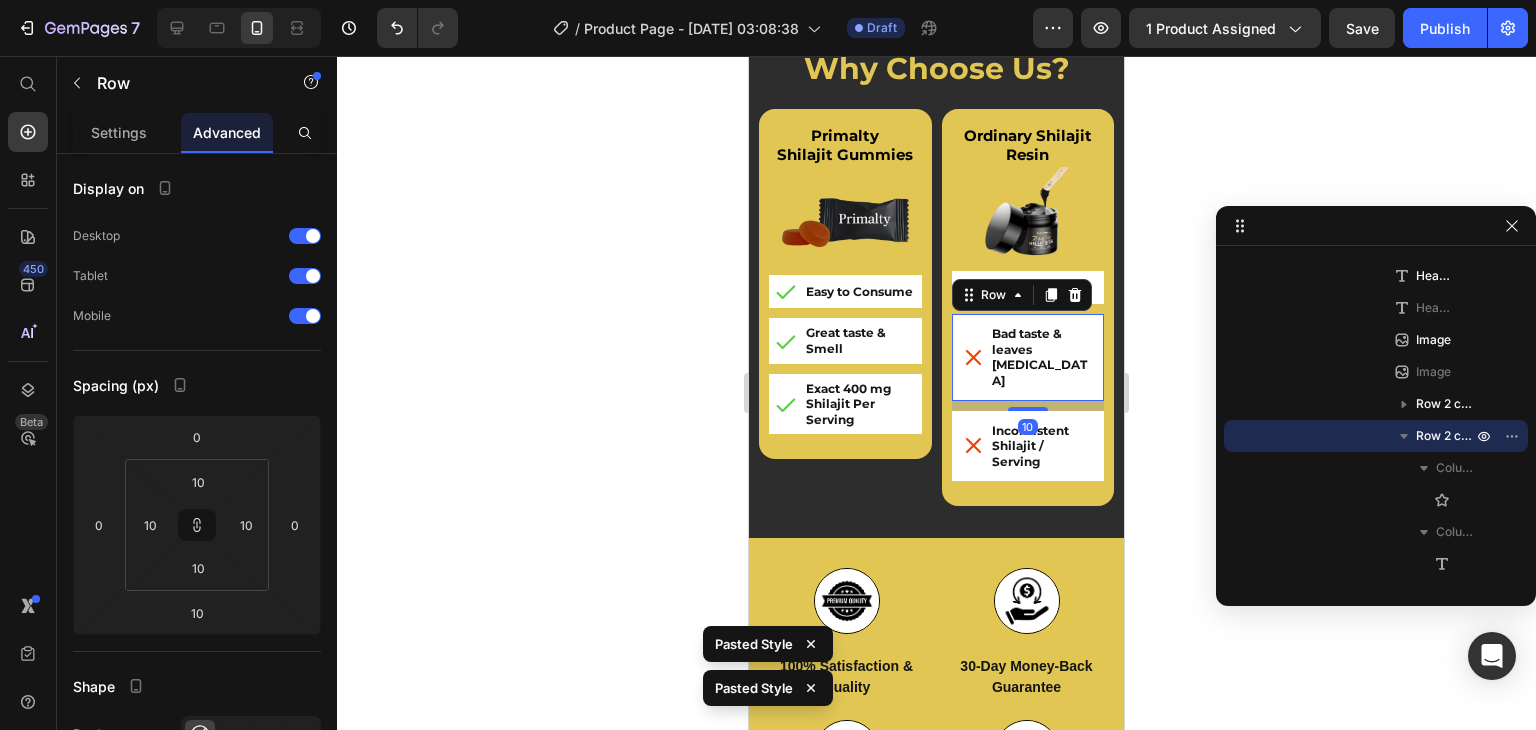 type on "5" 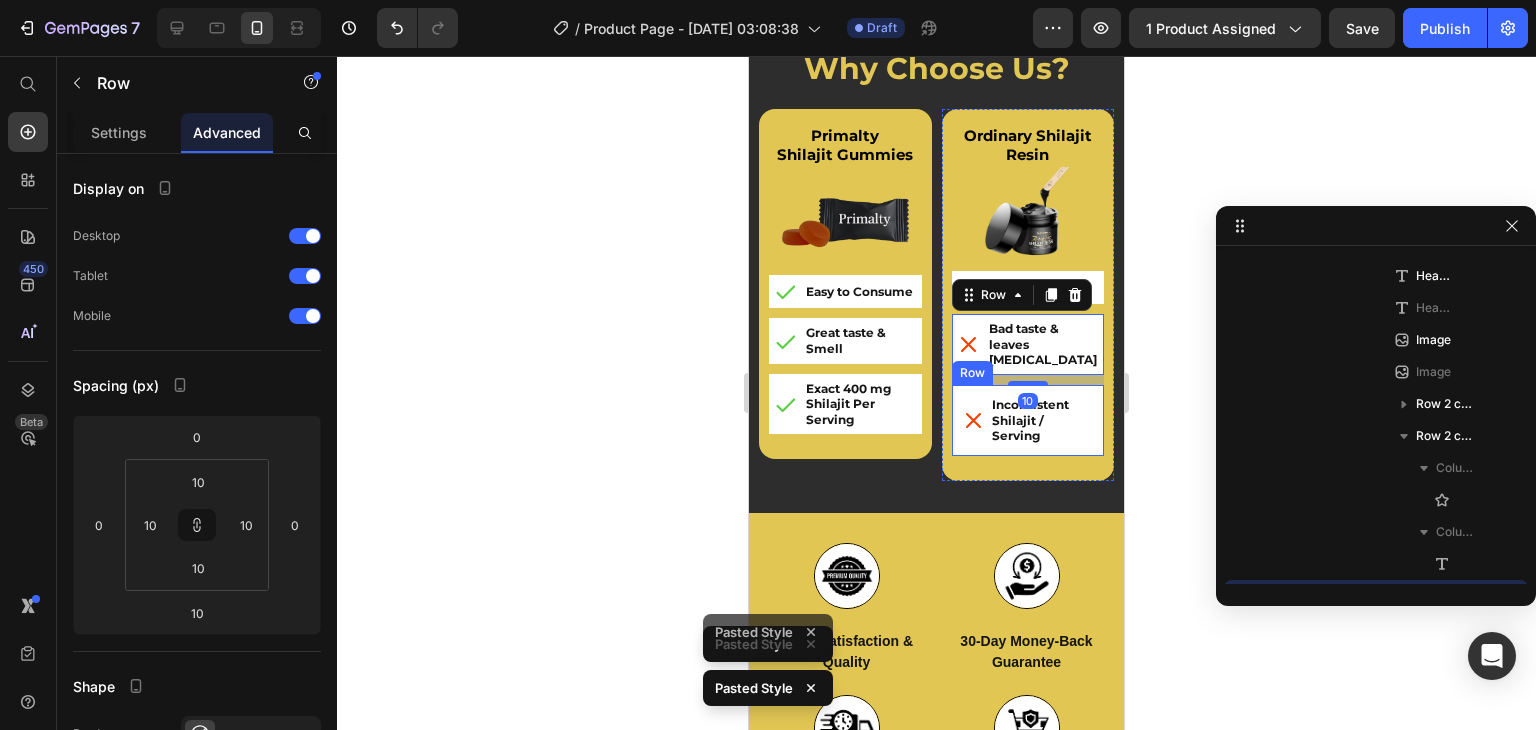 scroll, scrollTop: 1658, scrollLeft: 0, axis: vertical 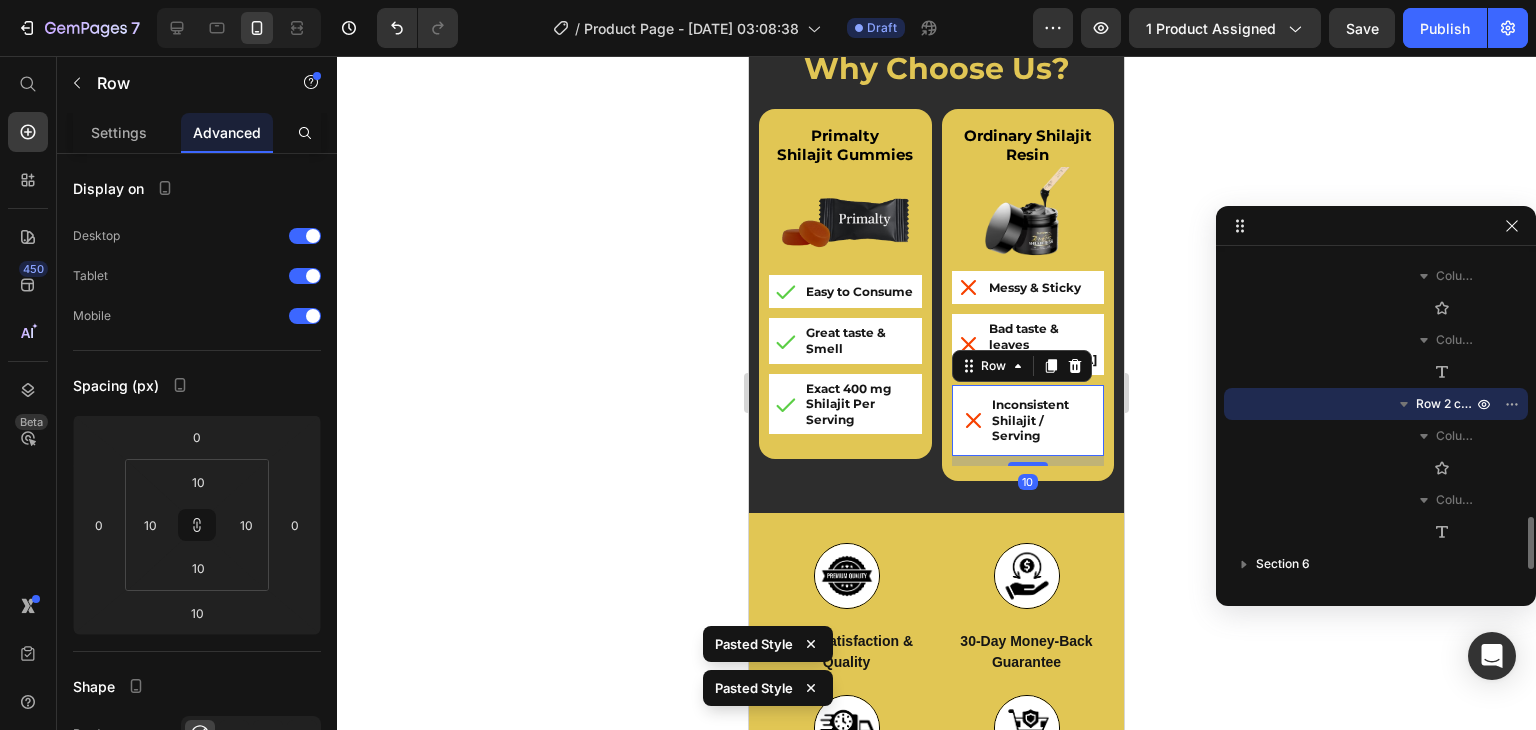 type on "5" 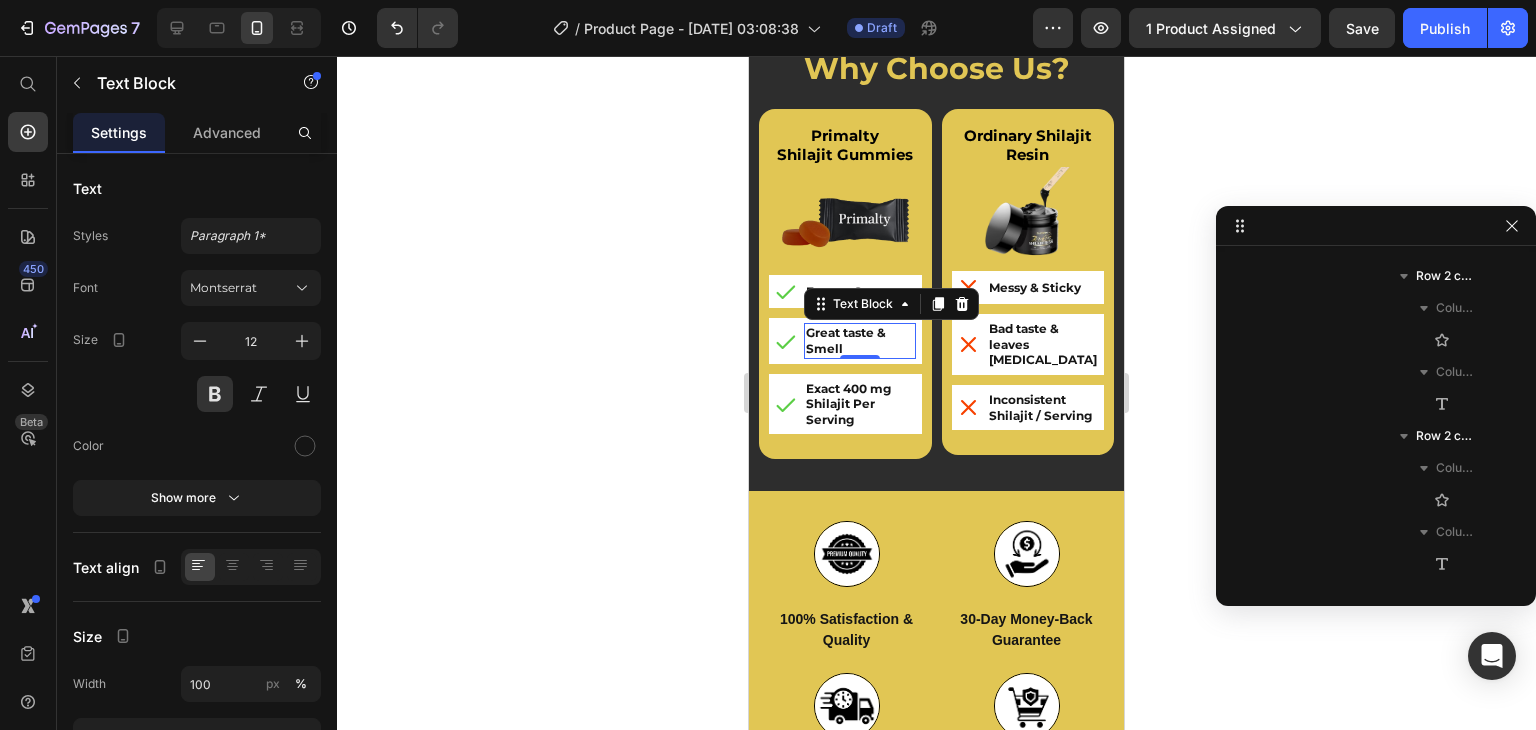 scroll, scrollTop: 1178, scrollLeft: 0, axis: vertical 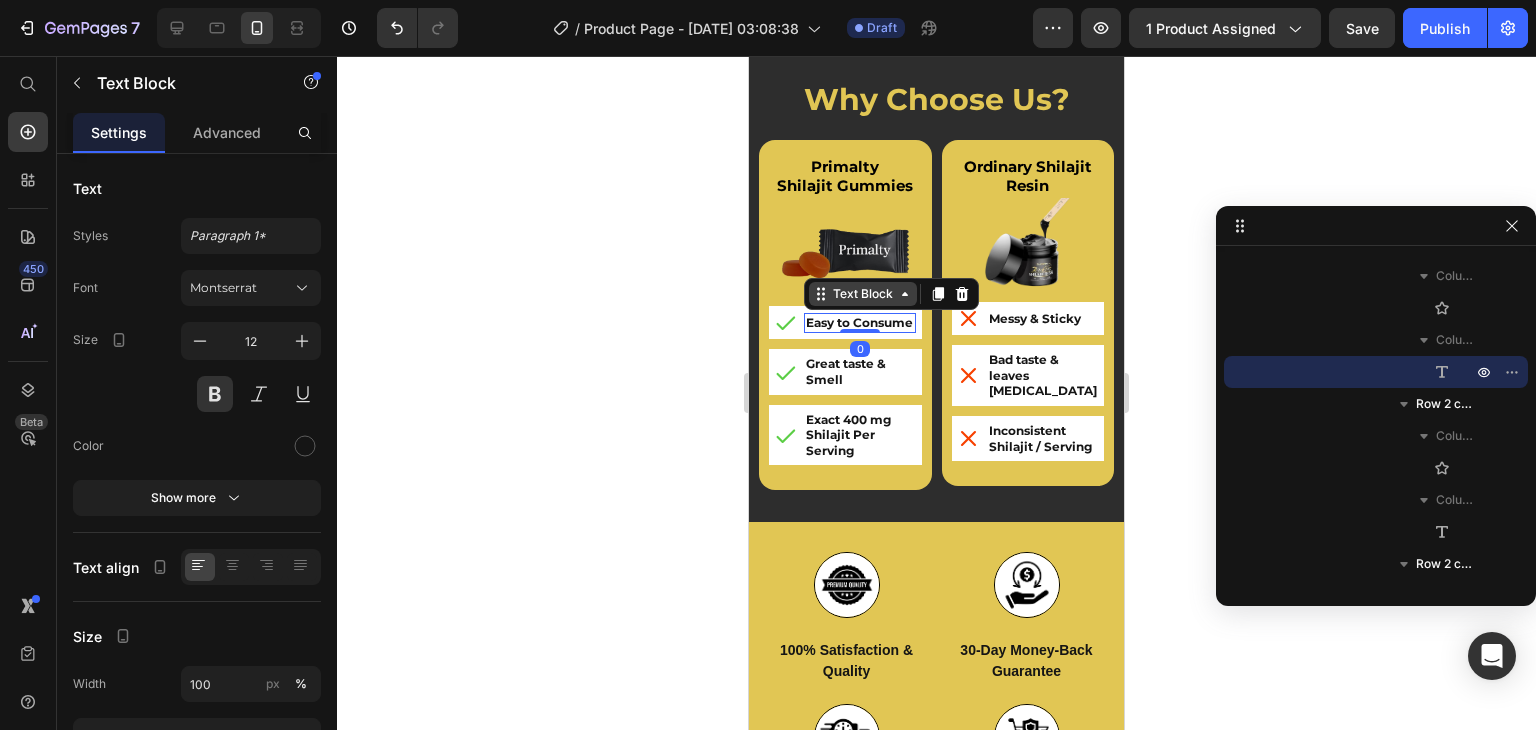 drag, startPoint x: 830, startPoint y: 269, endPoint x: 1064, endPoint y: 341, distance: 244.82646 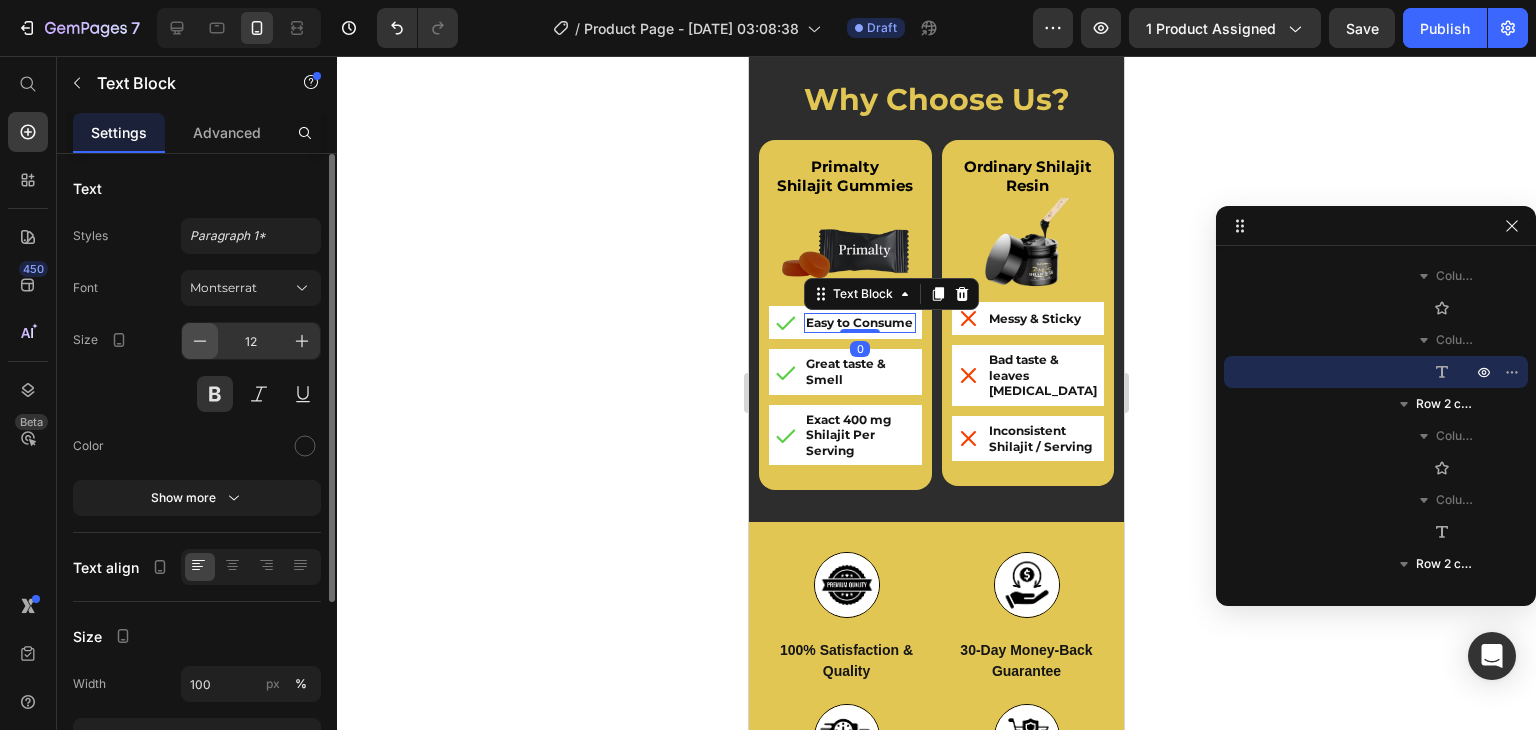 click 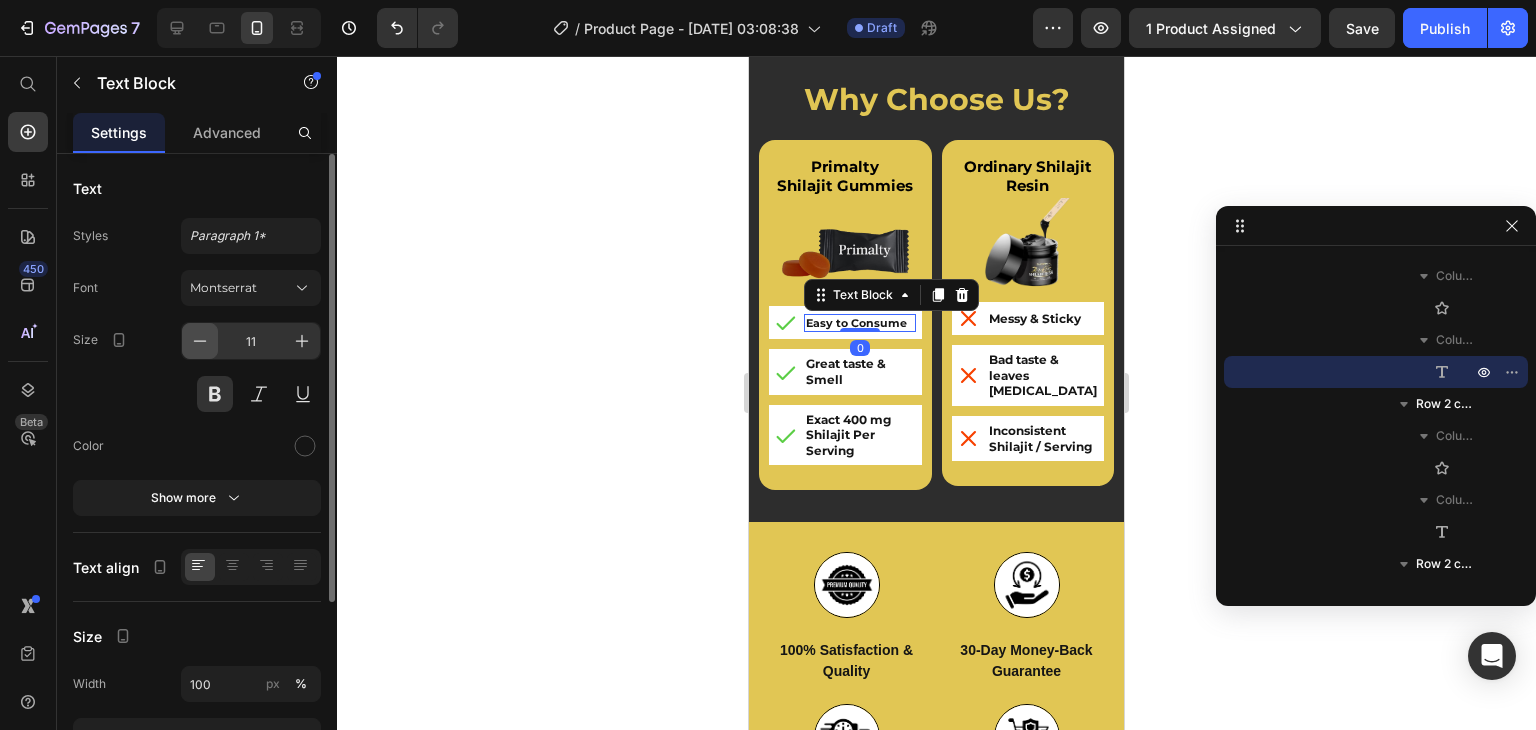 click 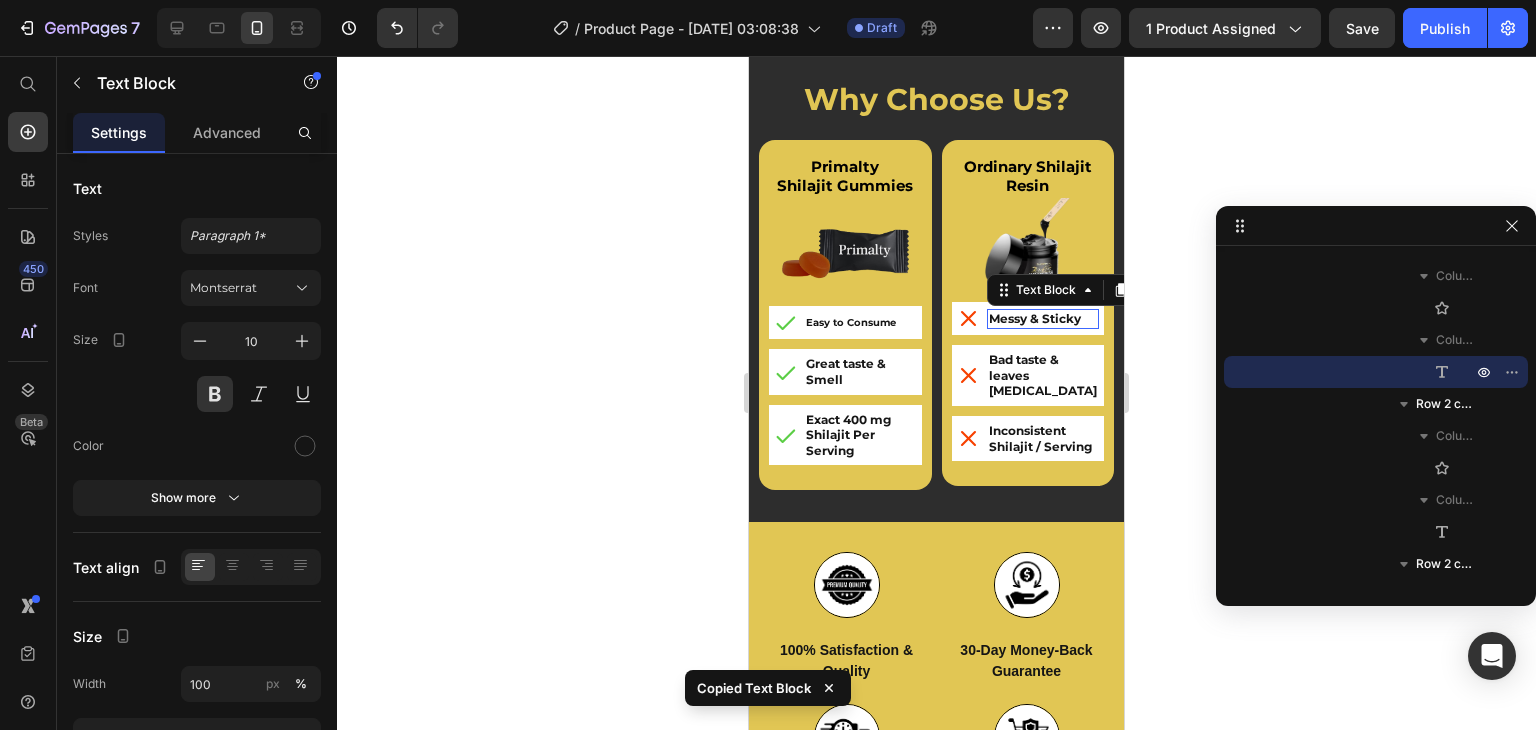 scroll, scrollTop: 1850, scrollLeft: 0, axis: vertical 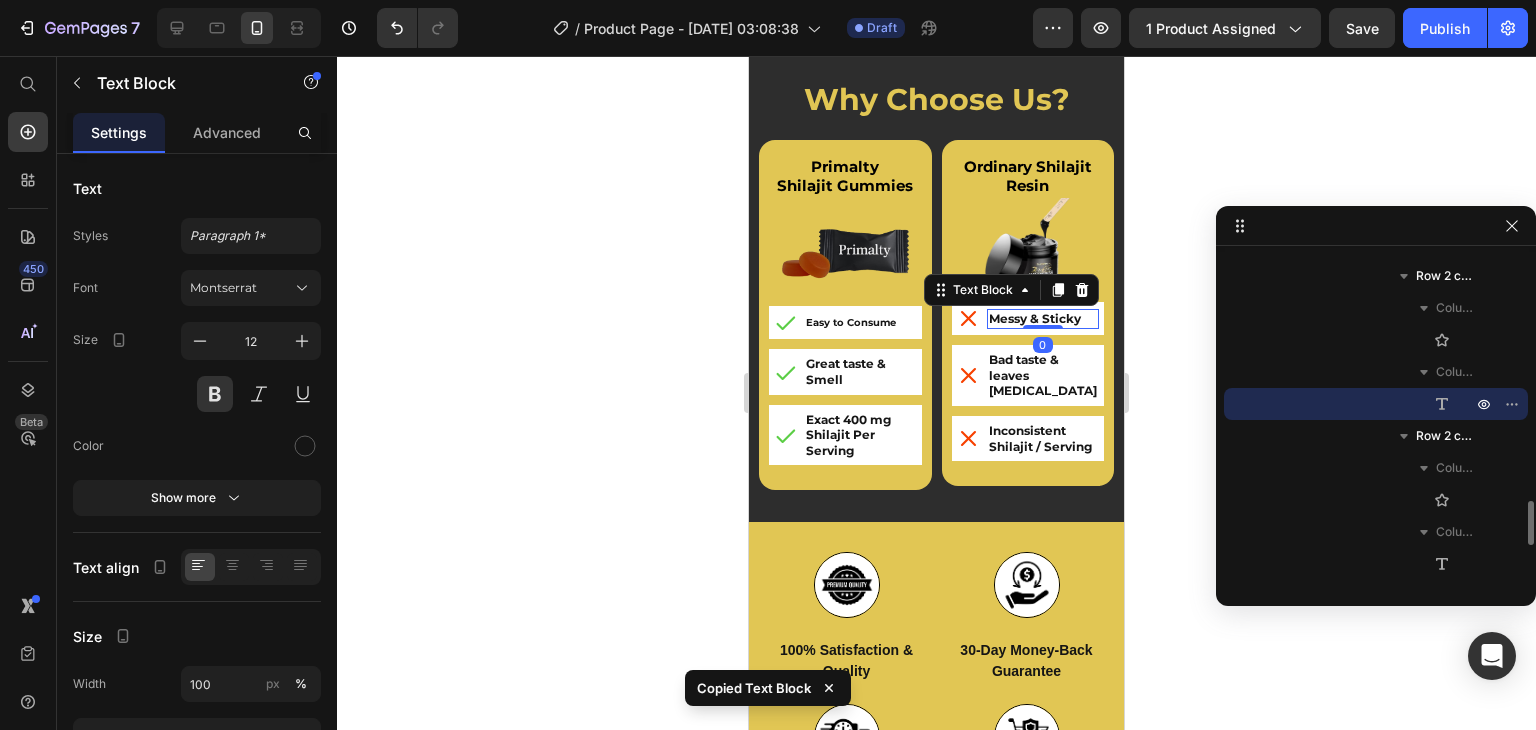 type on "10" 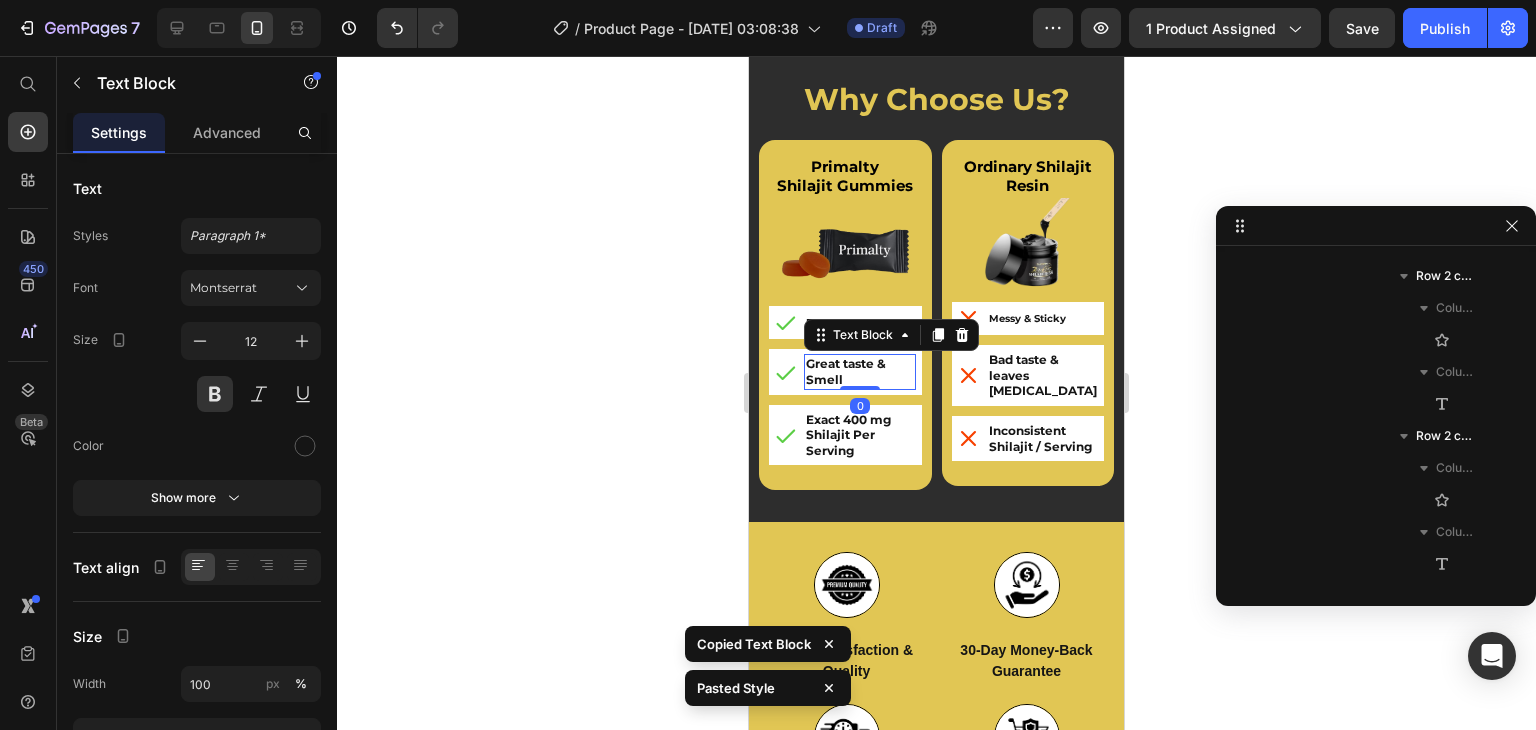 scroll, scrollTop: 1306, scrollLeft: 0, axis: vertical 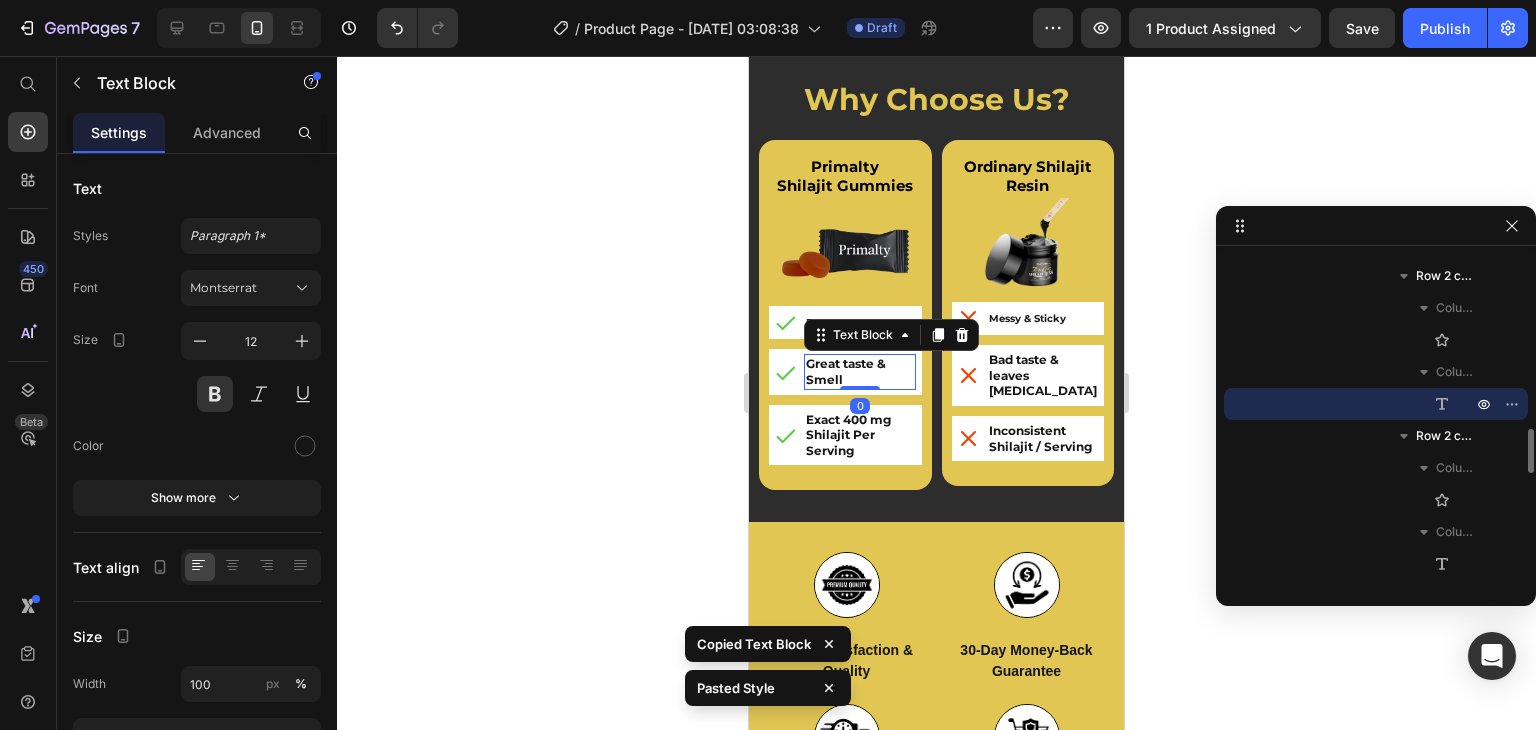 type on "10" 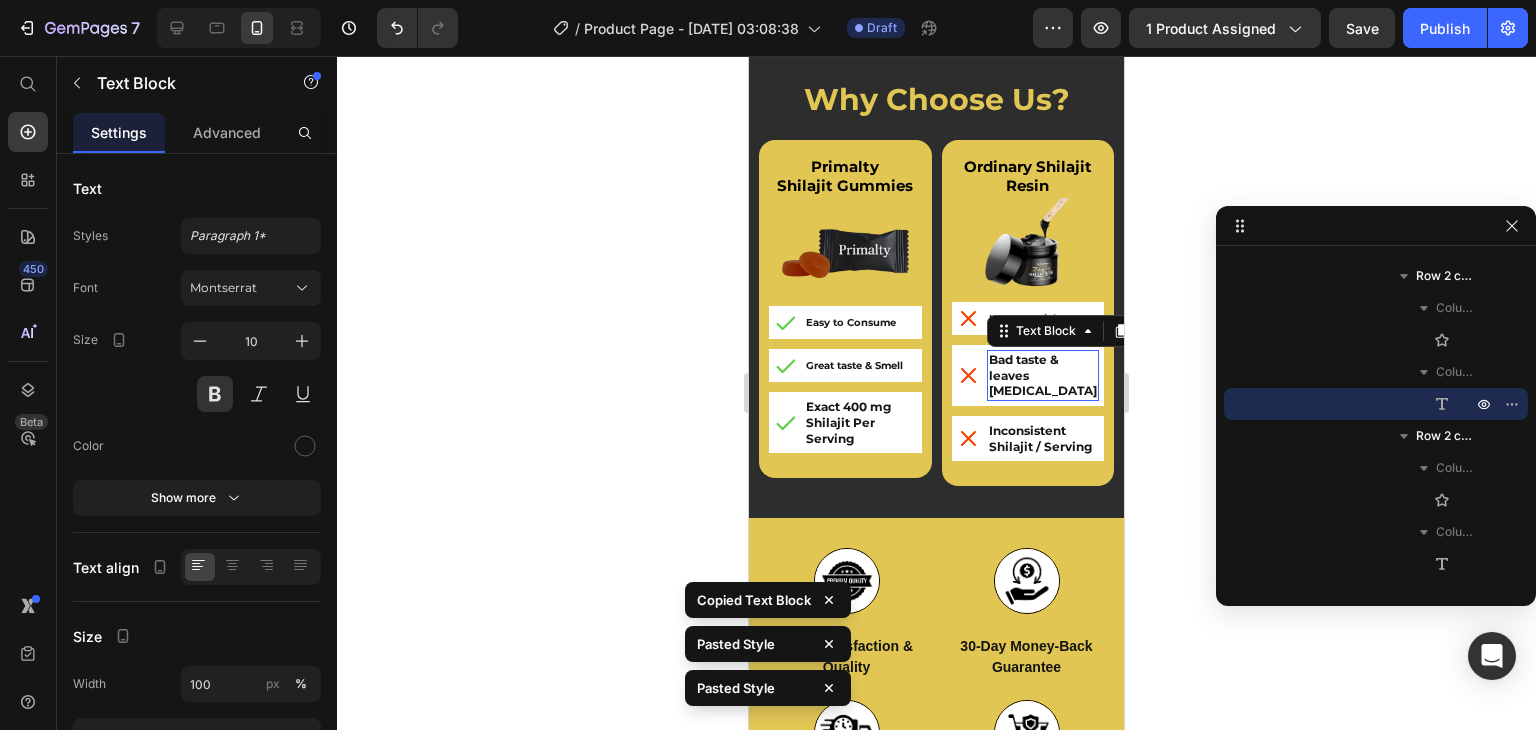 scroll, scrollTop: 2010, scrollLeft: 0, axis: vertical 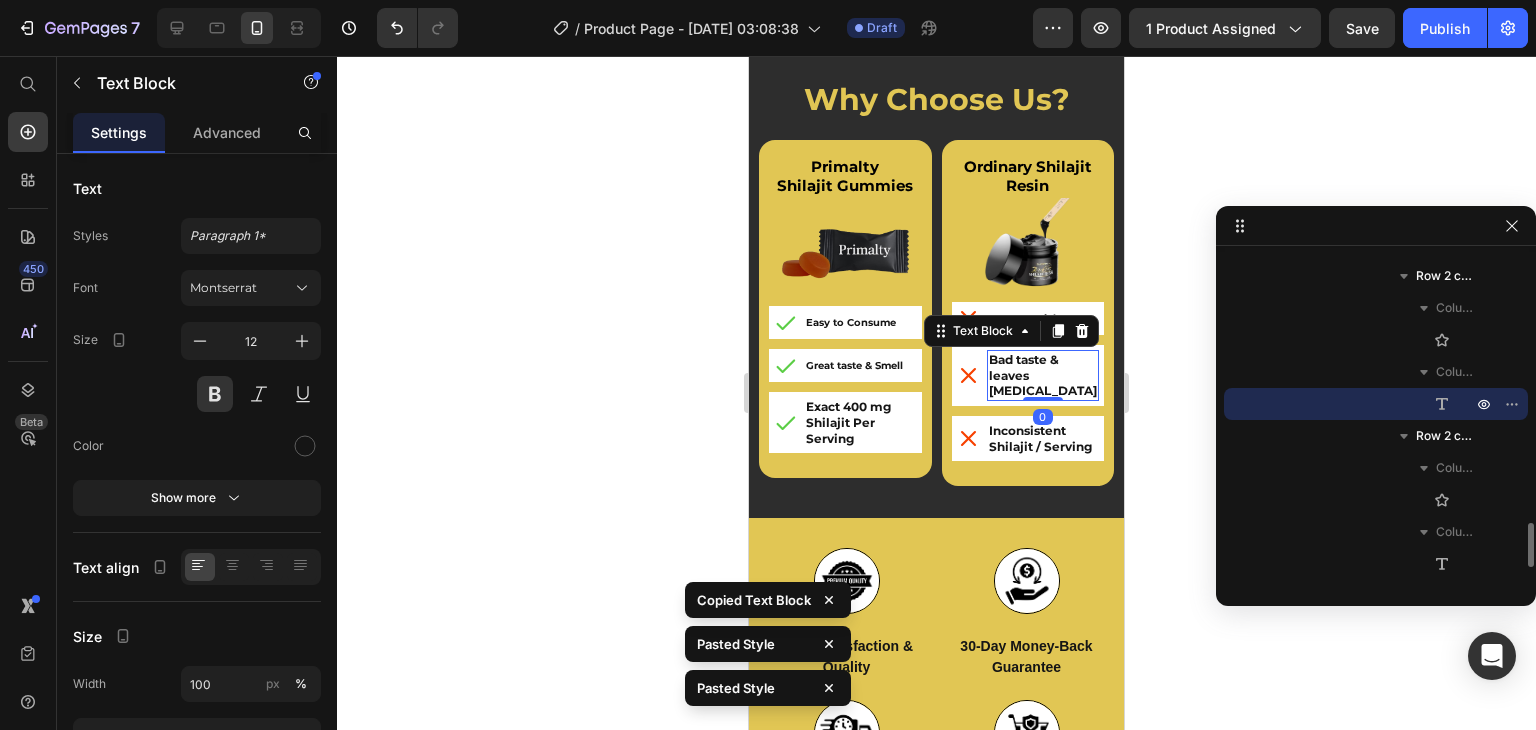 type on "10" 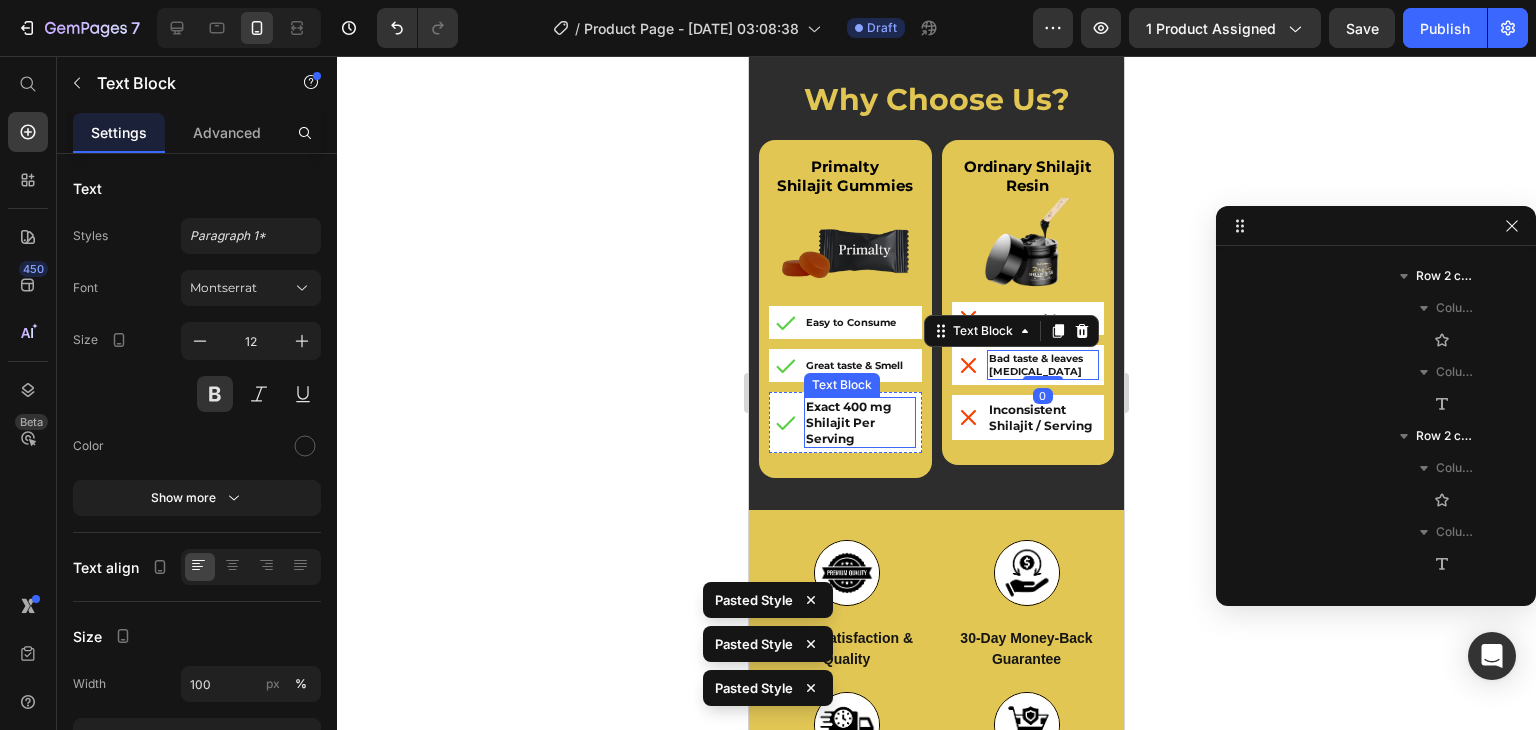 scroll, scrollTop: 1466, scrollLeft: 0, axis: vertical 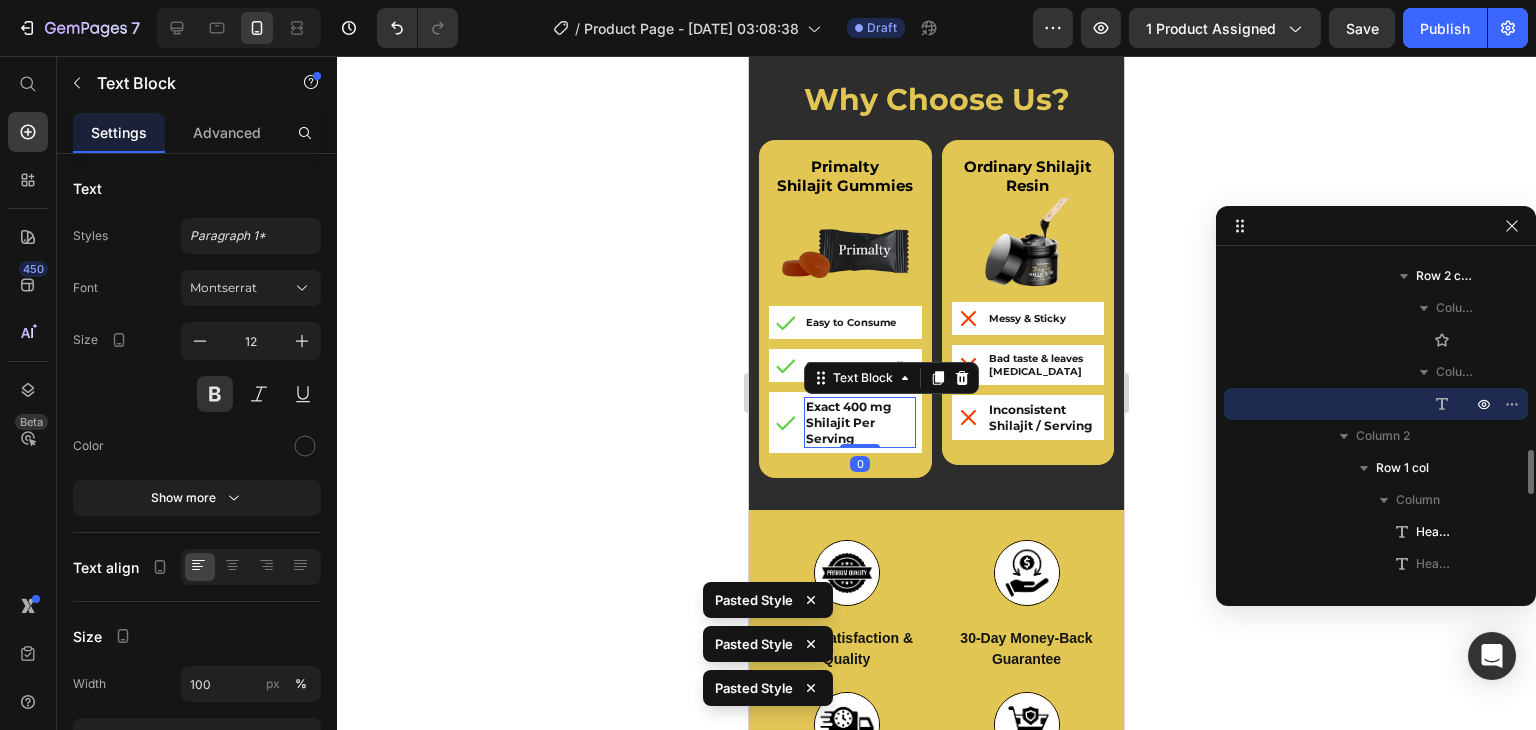 type on "10" 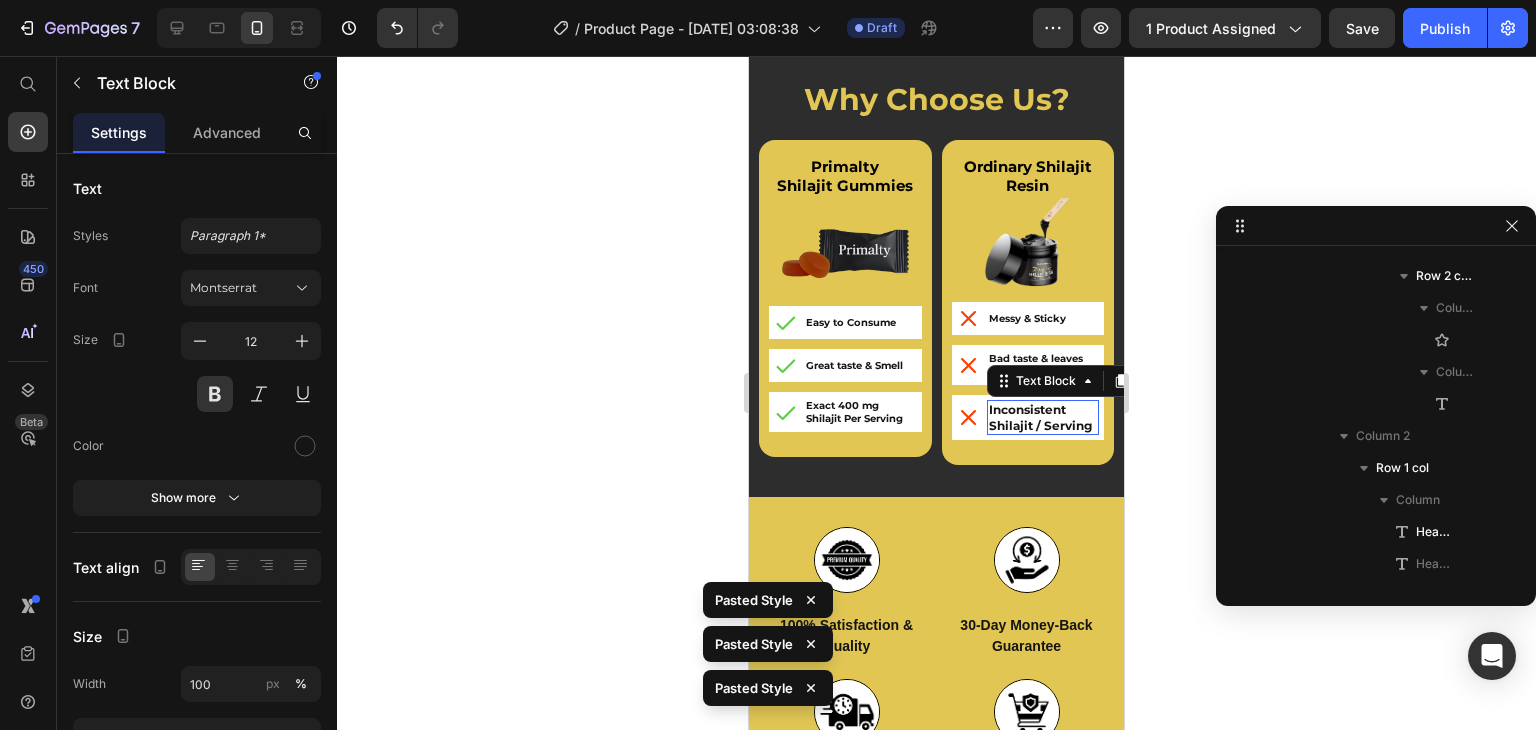 scroll, scrollTop: 2133, scrollLeft: 0, axis: vertical 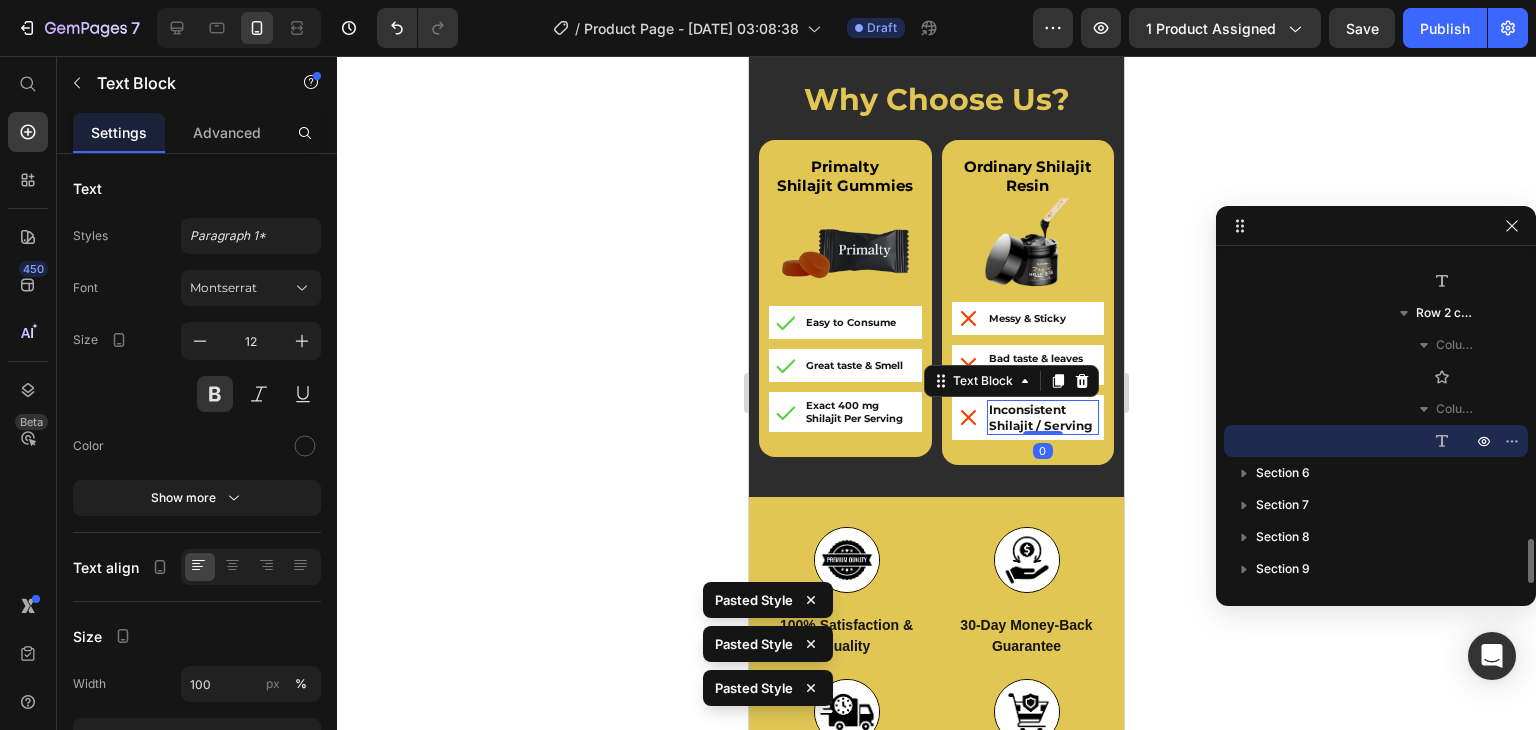 type on "10" 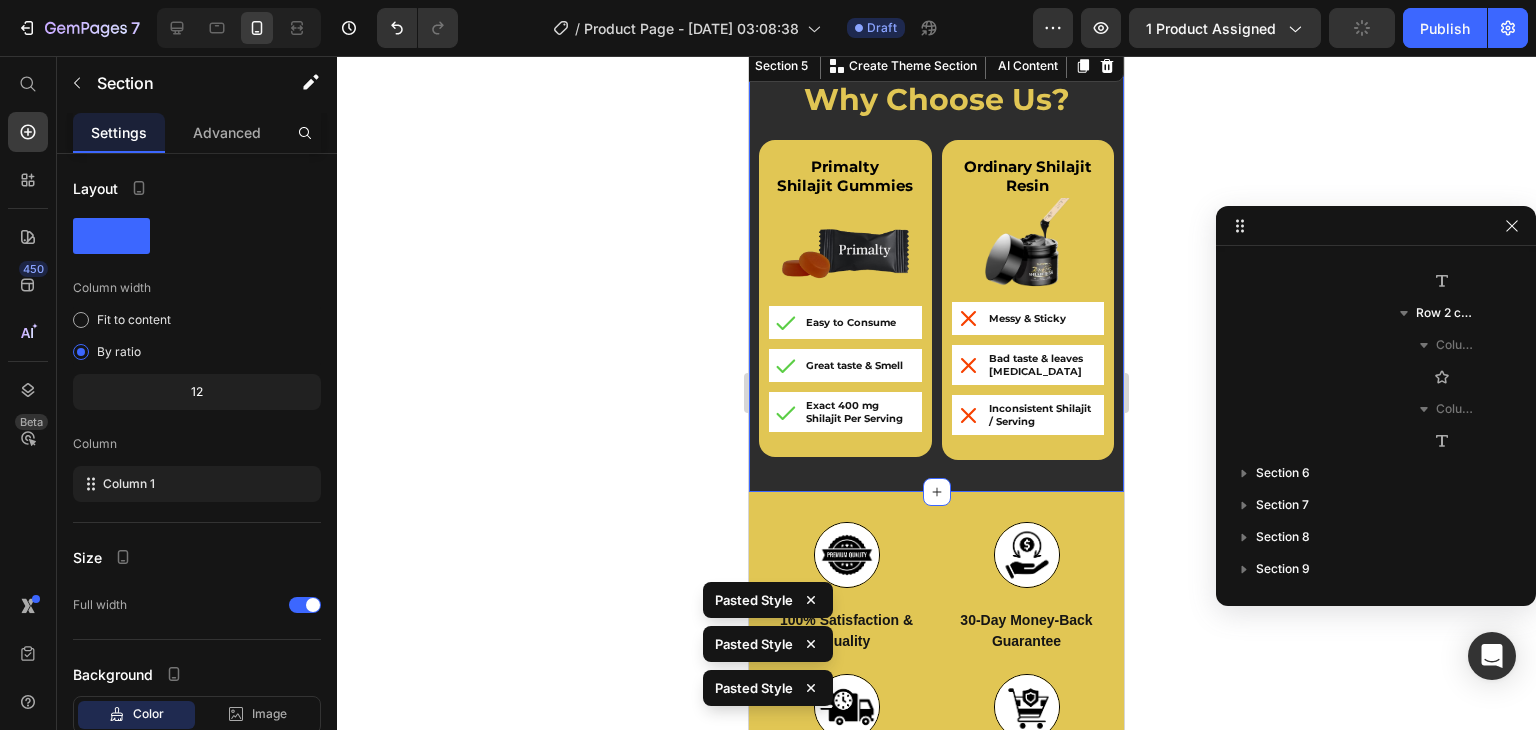 scroll, scrollTop: 634, scrollLeft: 0, axis: vertical 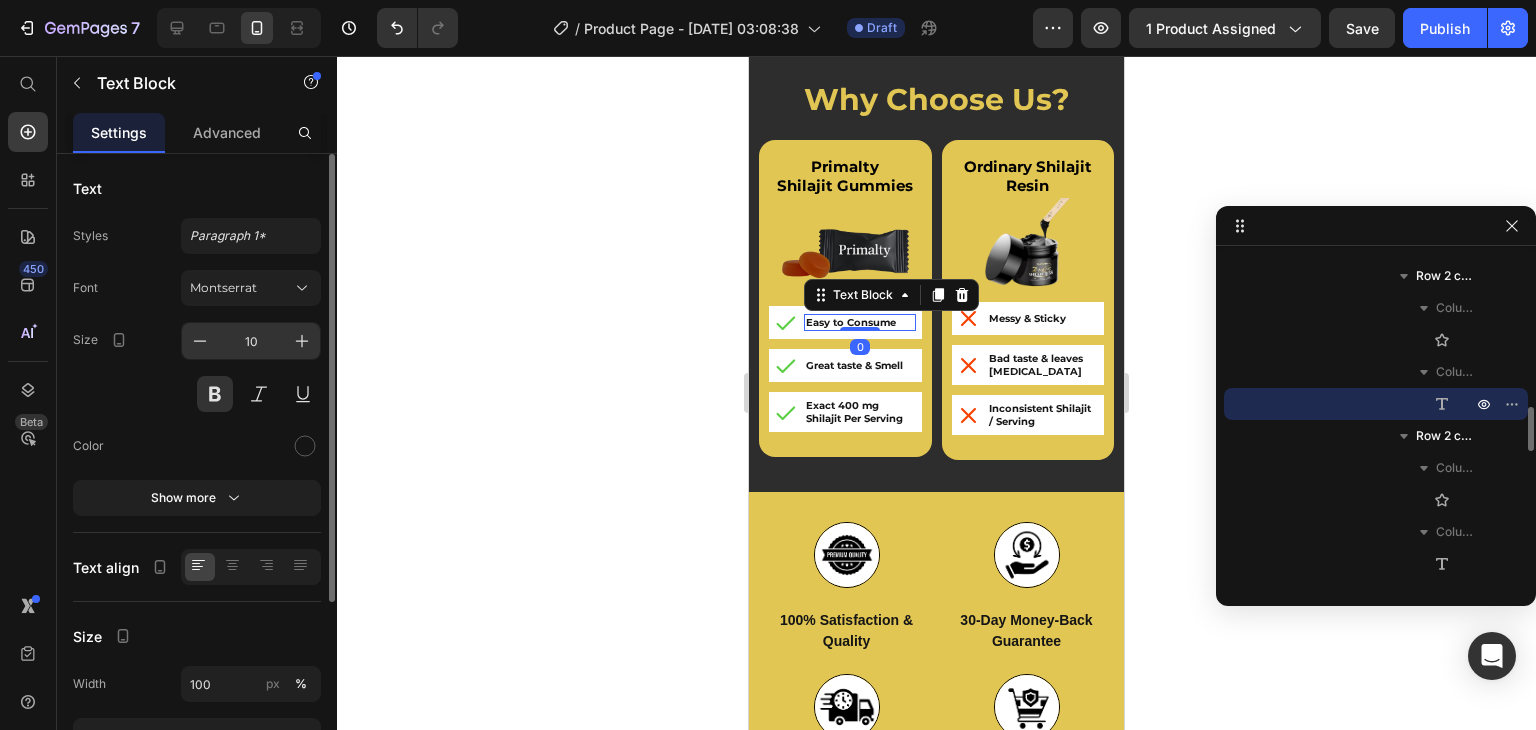click on "10" at bounding box center [251, 341] 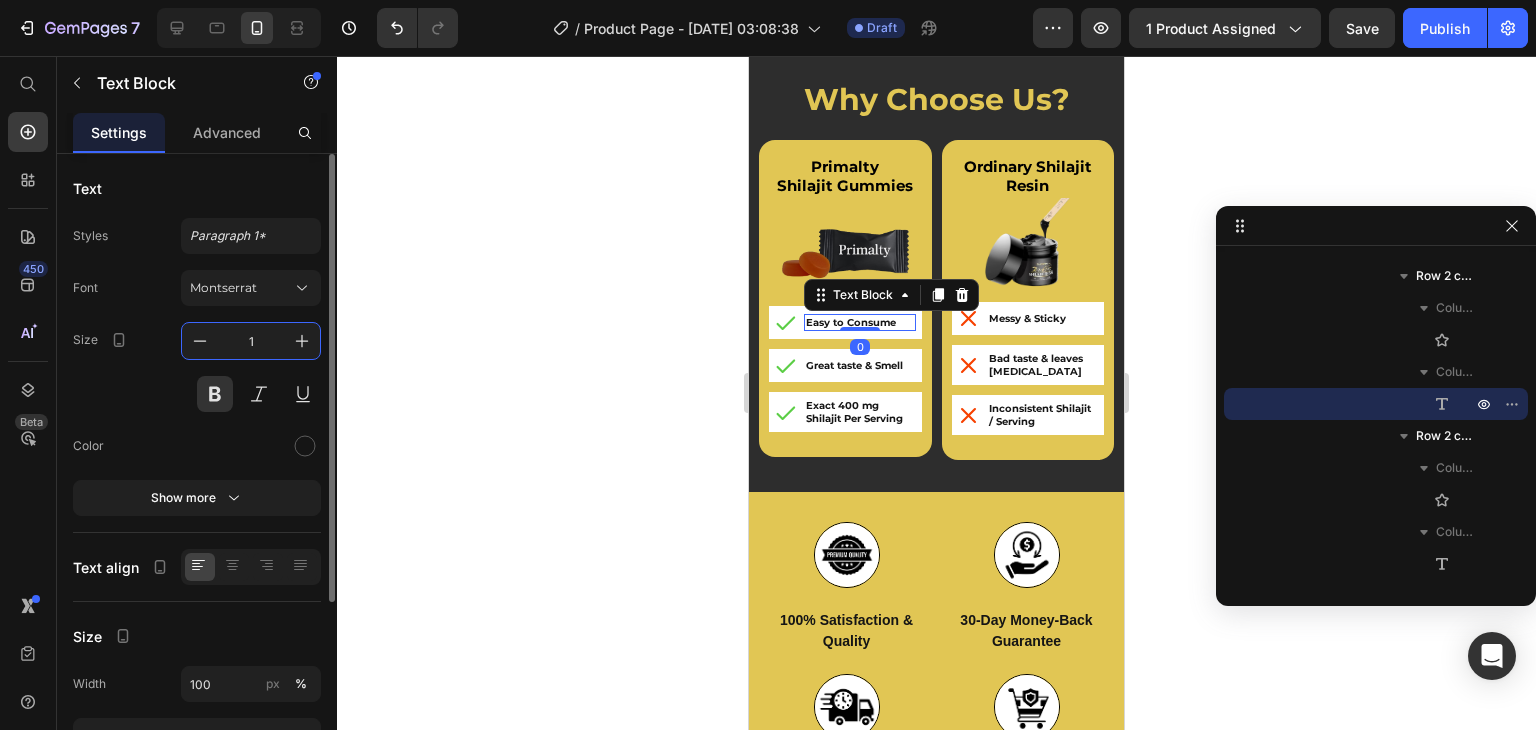 click on "1" at bounding box center (251, 341) 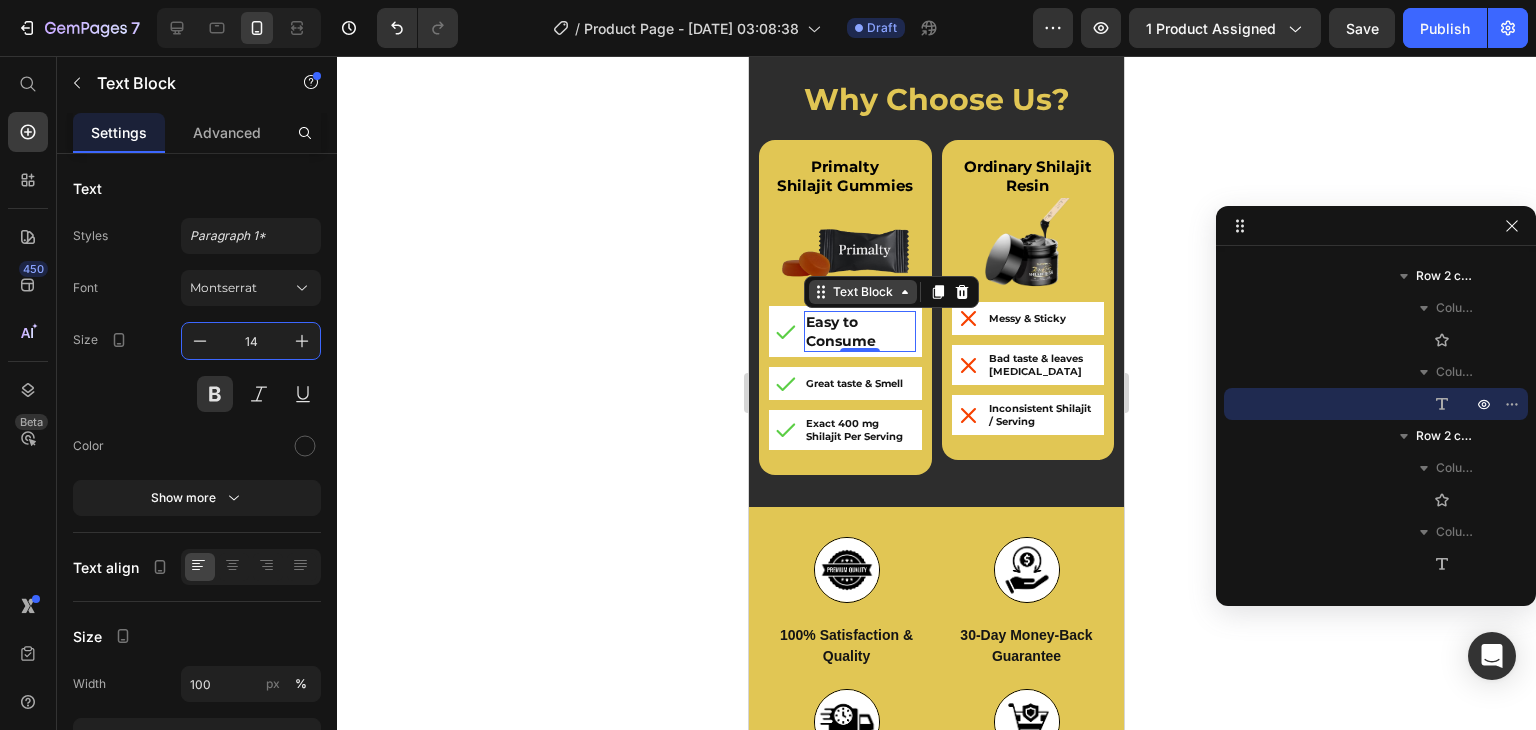 type on "14" 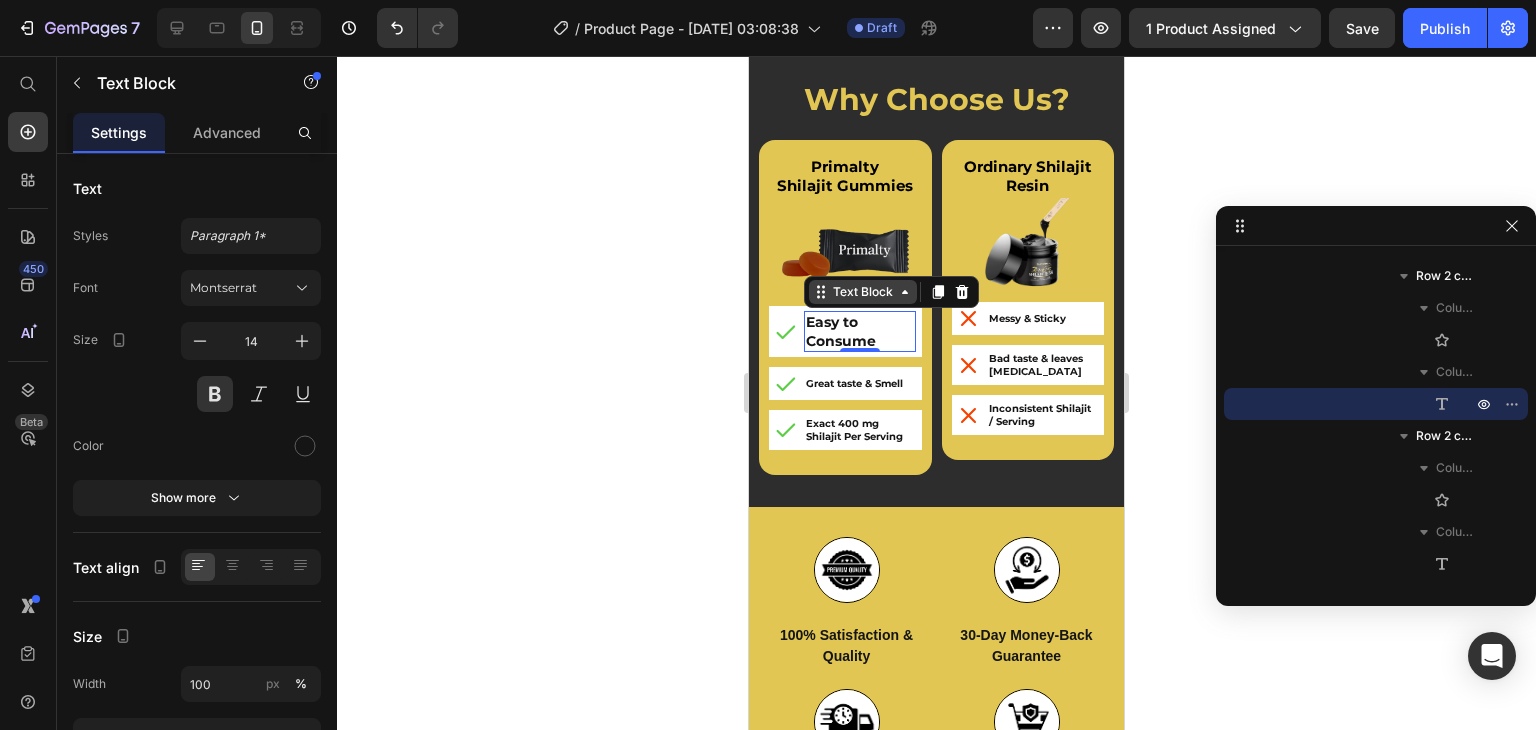 click on "Text Block" at bounding box center (863, 292) 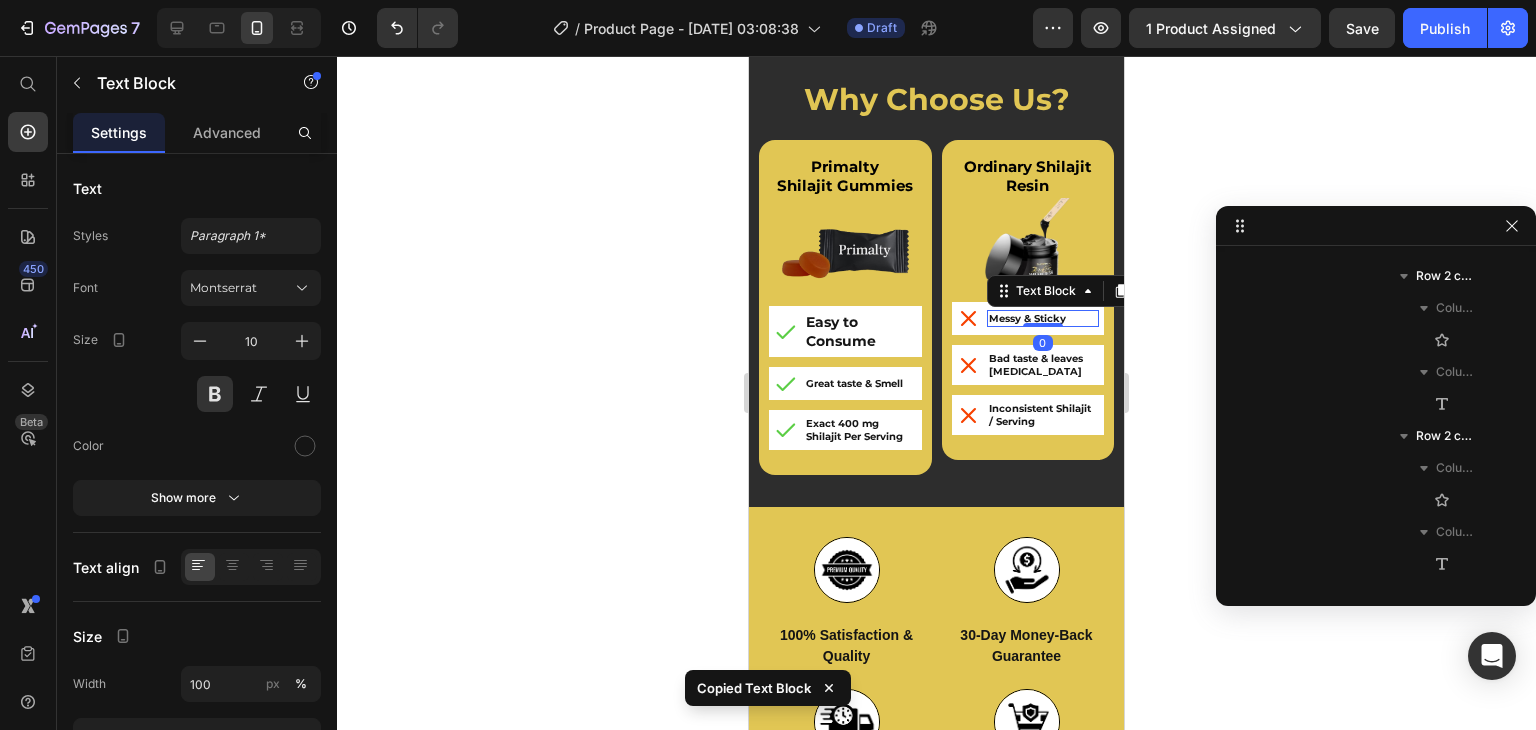 scroll, scrollTop: 1850, scrollLeft: 0, axis: vertical 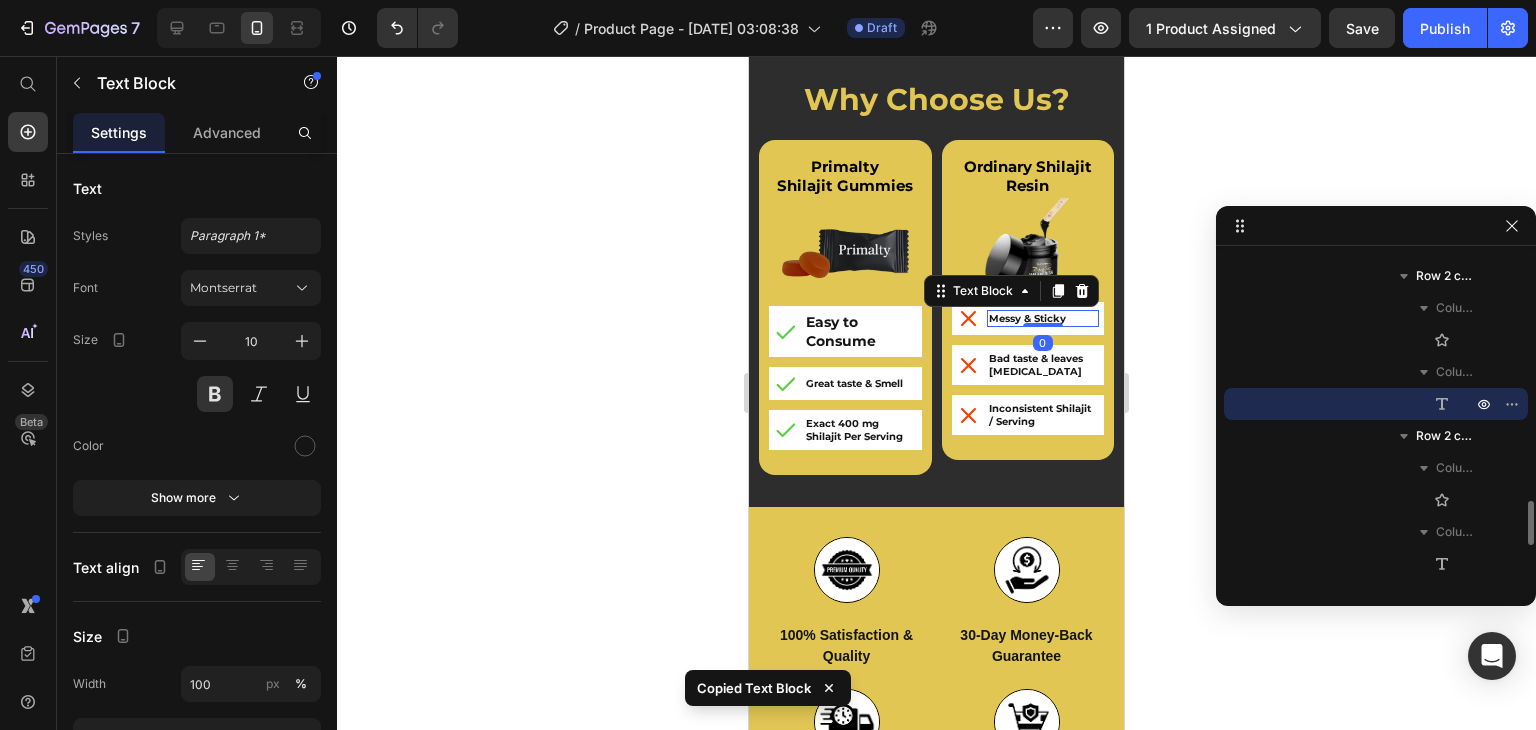 type on "14" 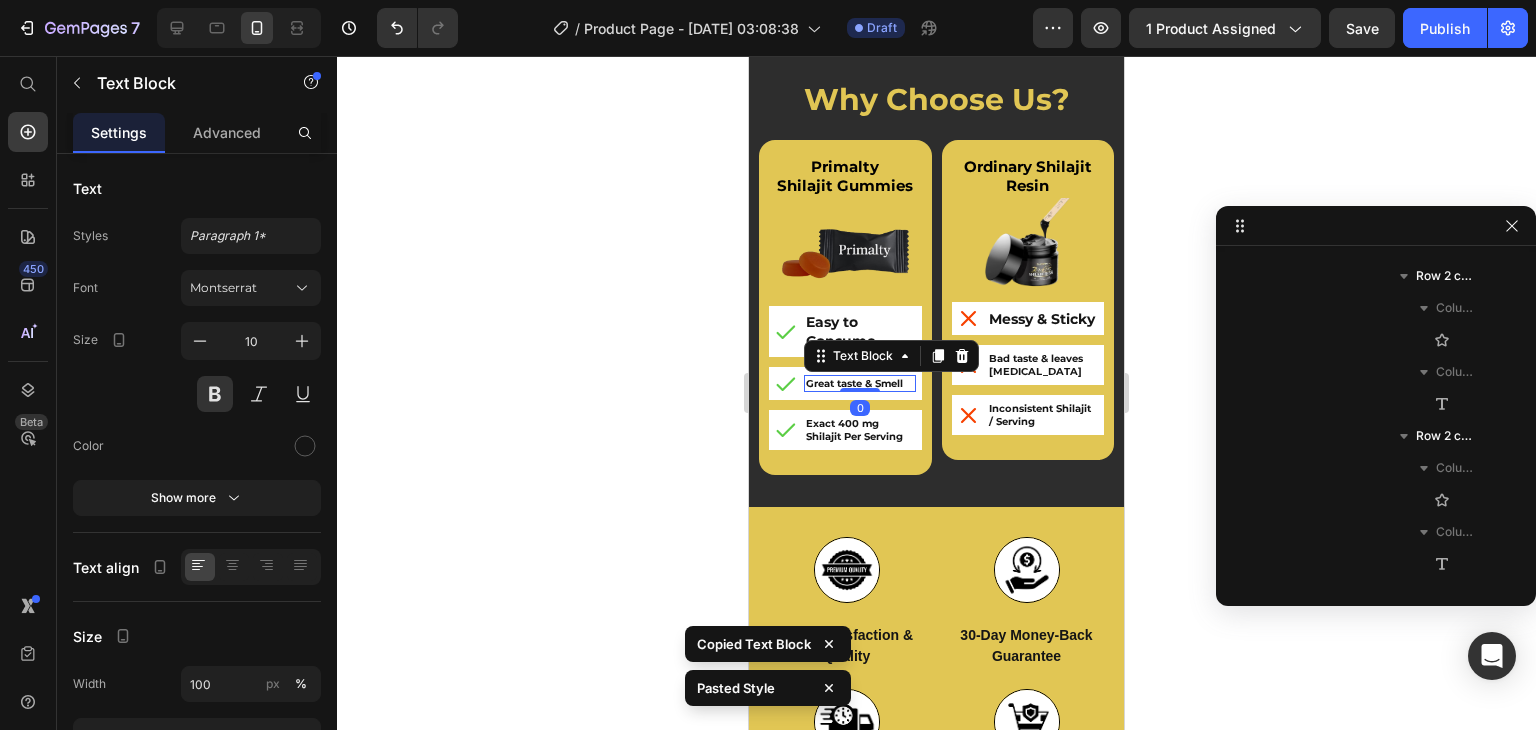 scroll, scrollTop: 1306, scrollLeft: 0, axis: vertical 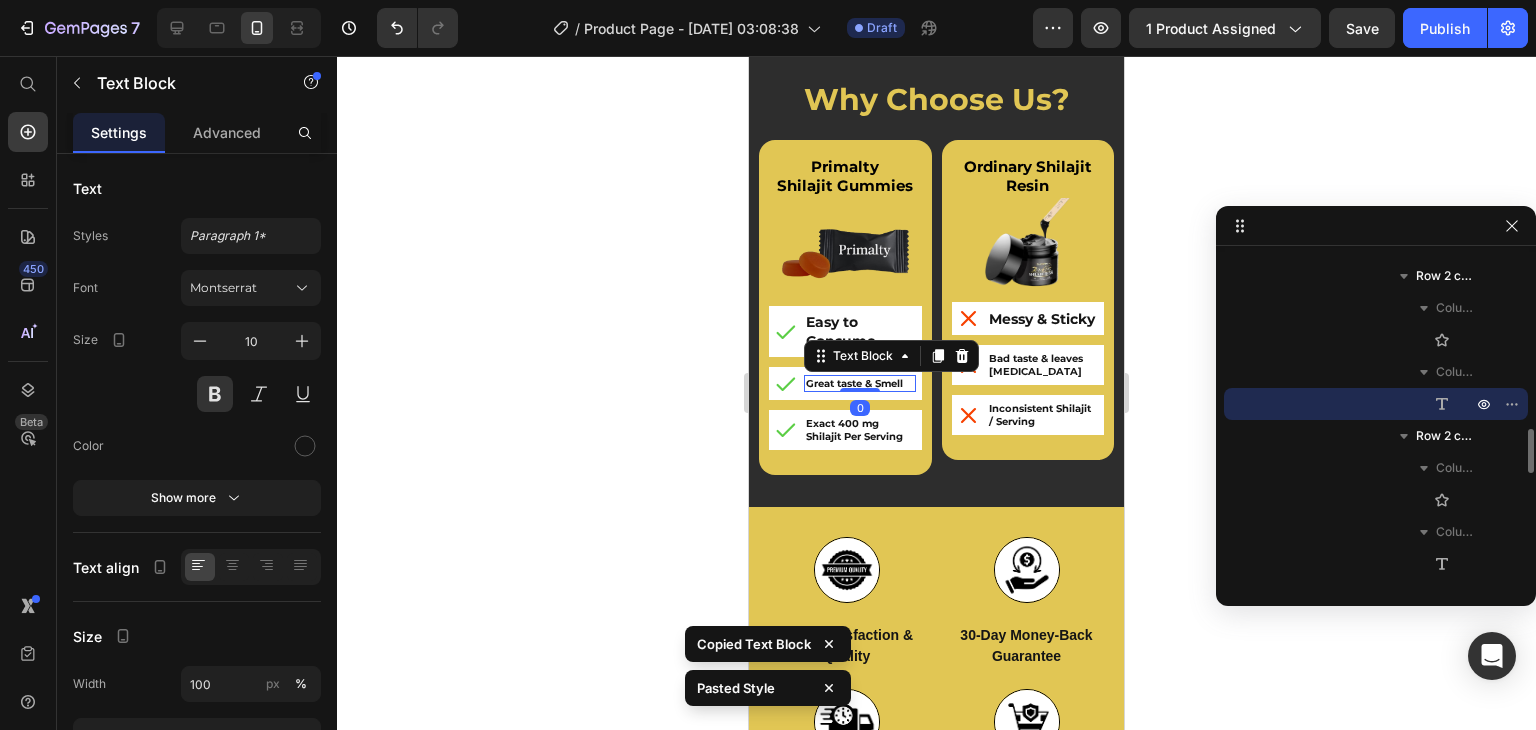 type on "14" 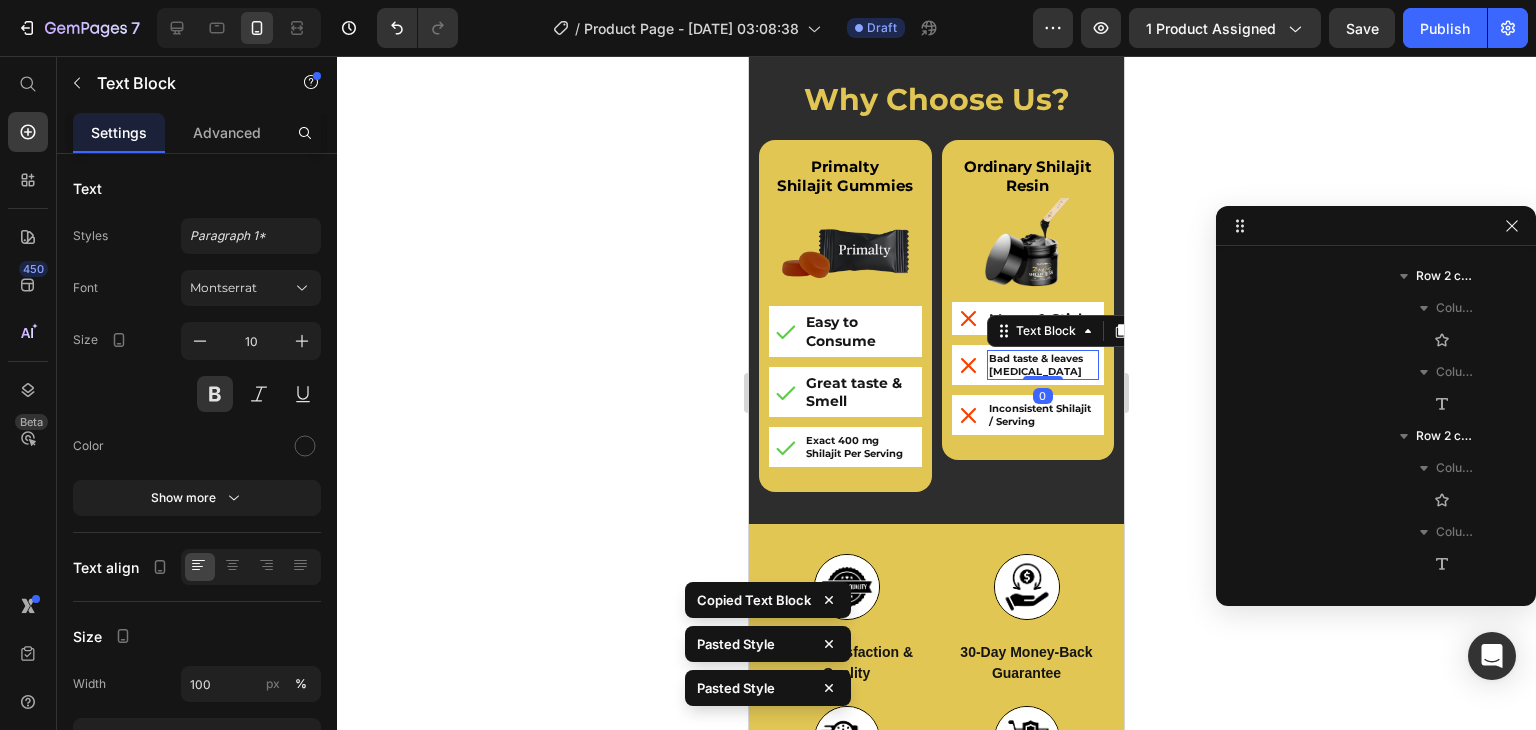 scroll, scrollTop: 2010, scrollLeft: 0, axis: vertical 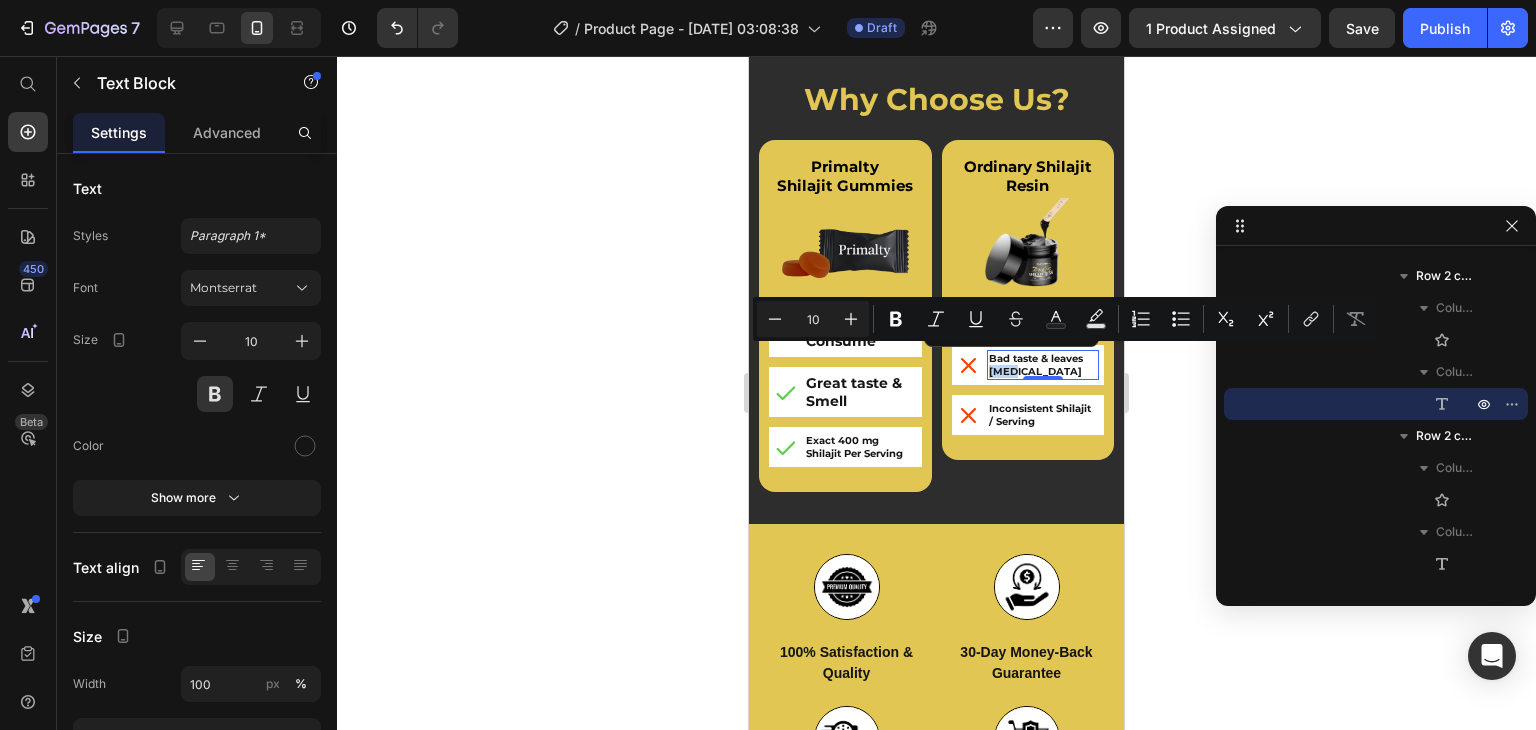 drag, startPoint x: 1004, startPoint y: 357, endPoint x: 982, endPoint y: 357, distance: 22 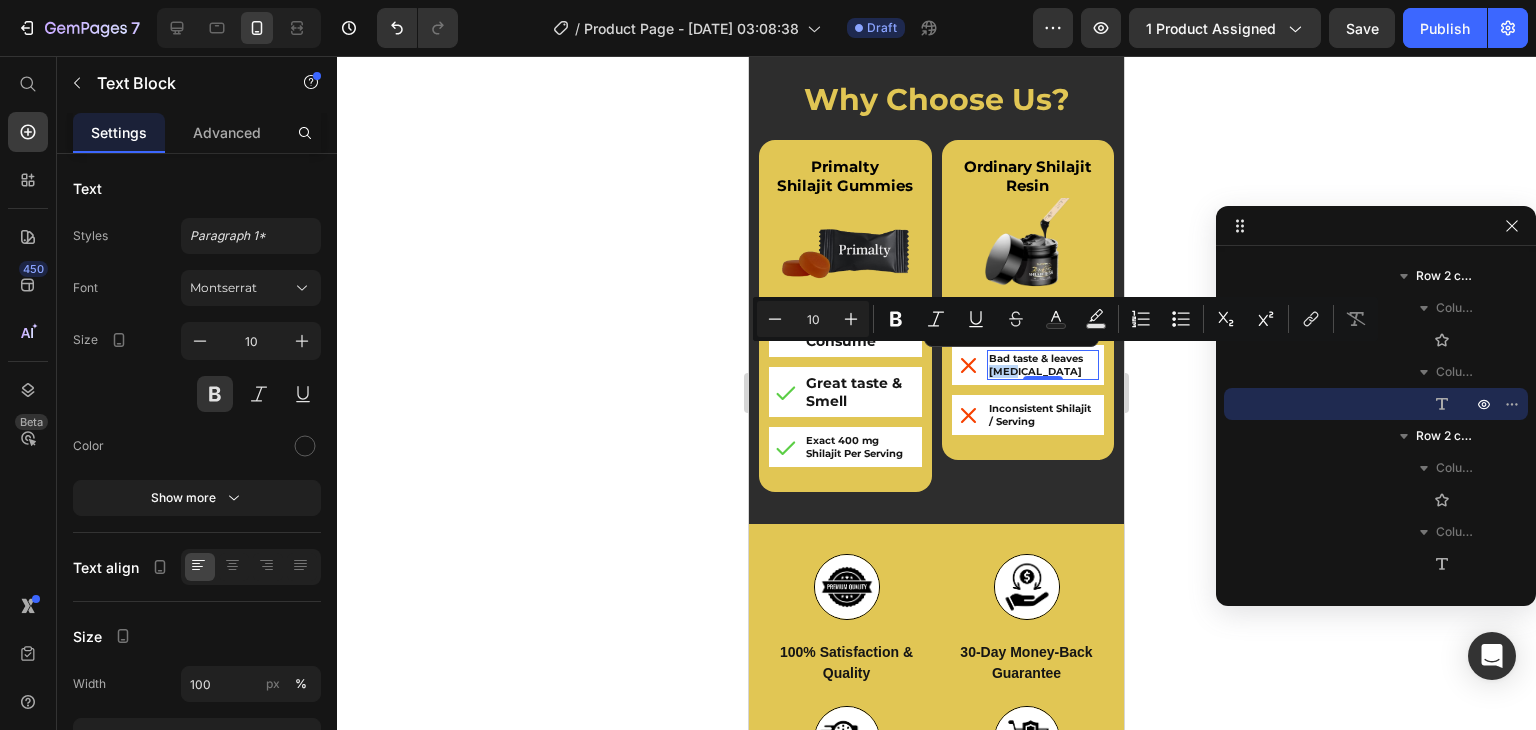 click on "Bad taste & leaves bad breath" at bounding box center (1043, 365) 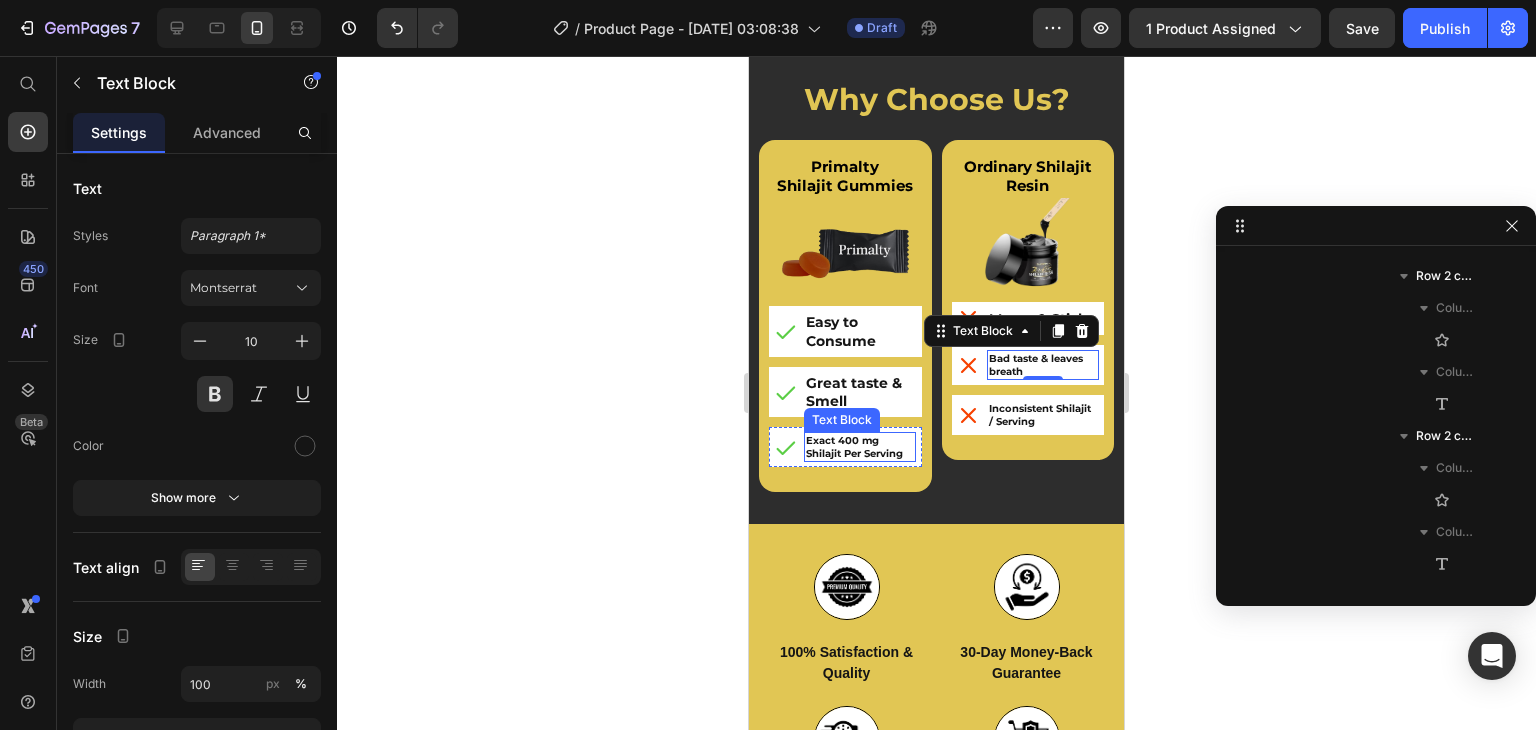 scroll, scrollTop: 1466, scrollLeft: 0, axis: vertical 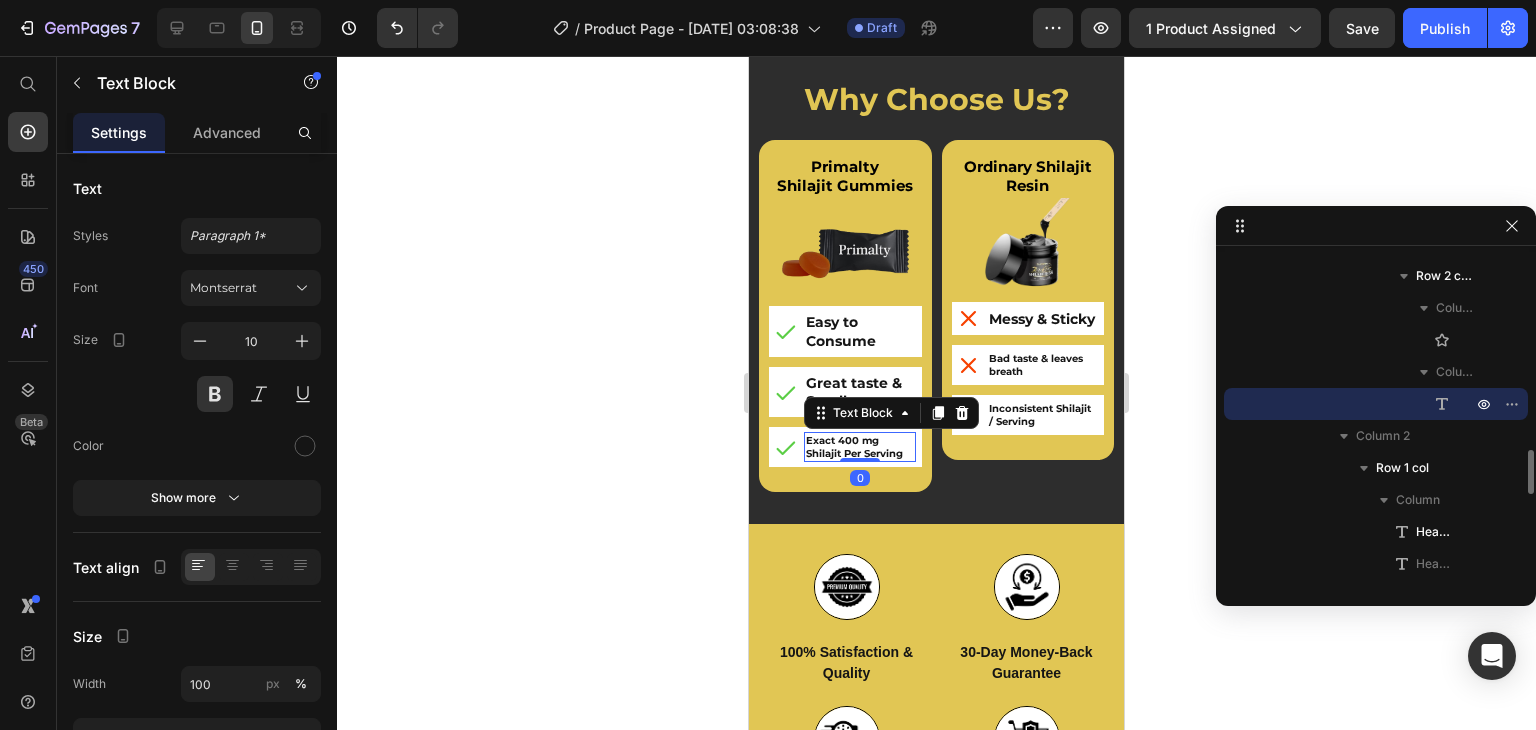 type on "14" 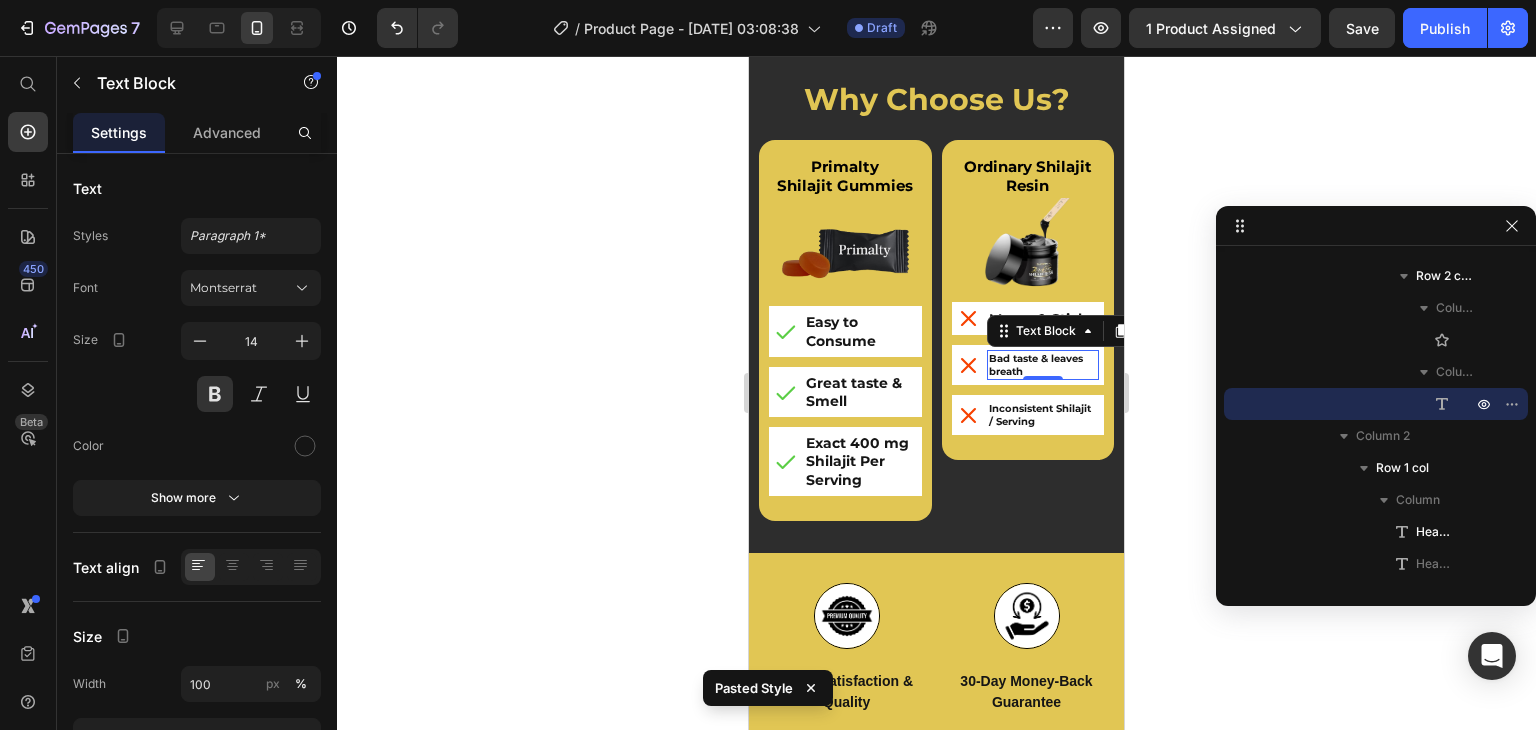 scroll, scrollTop: 2010, scrollLeft: 0, axis: vertical 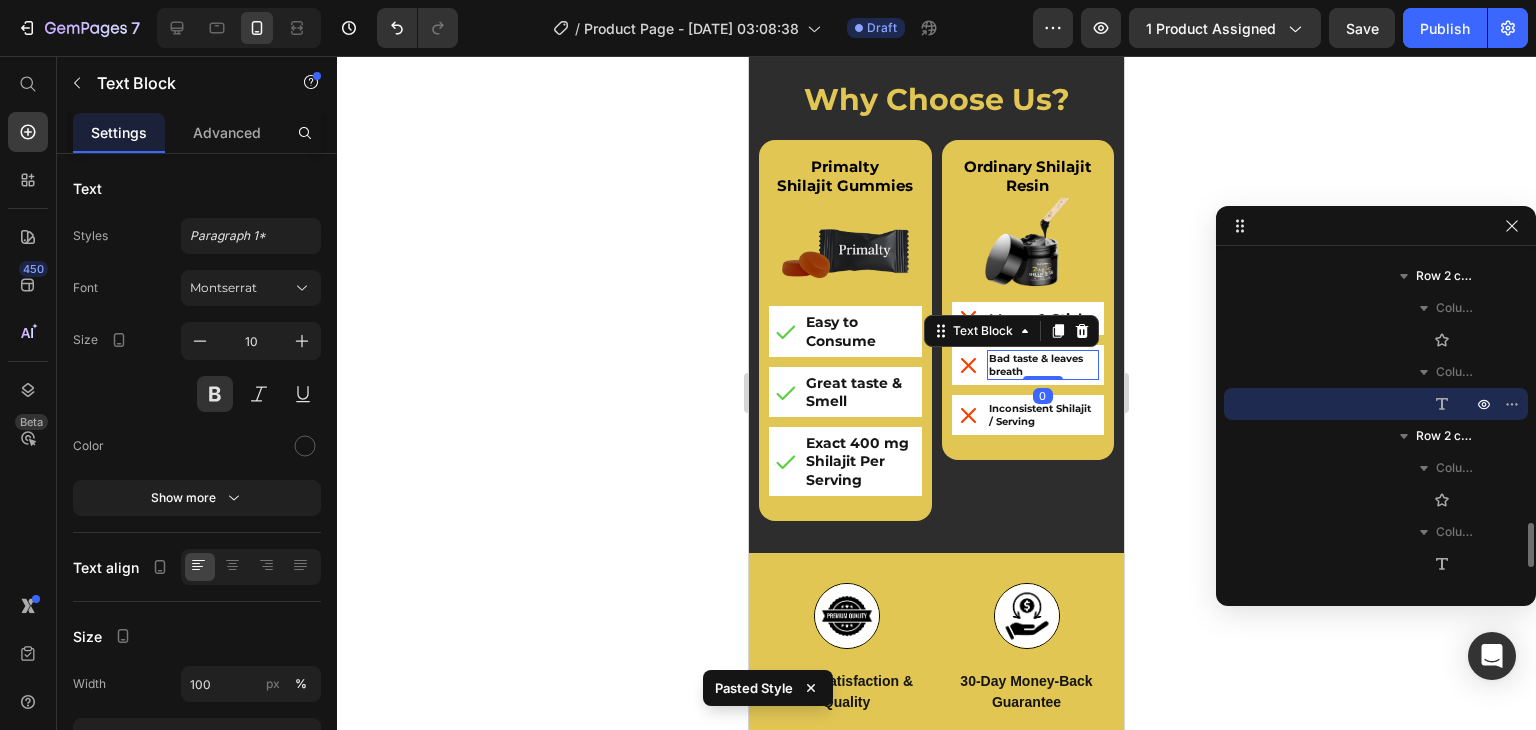 type on "14" 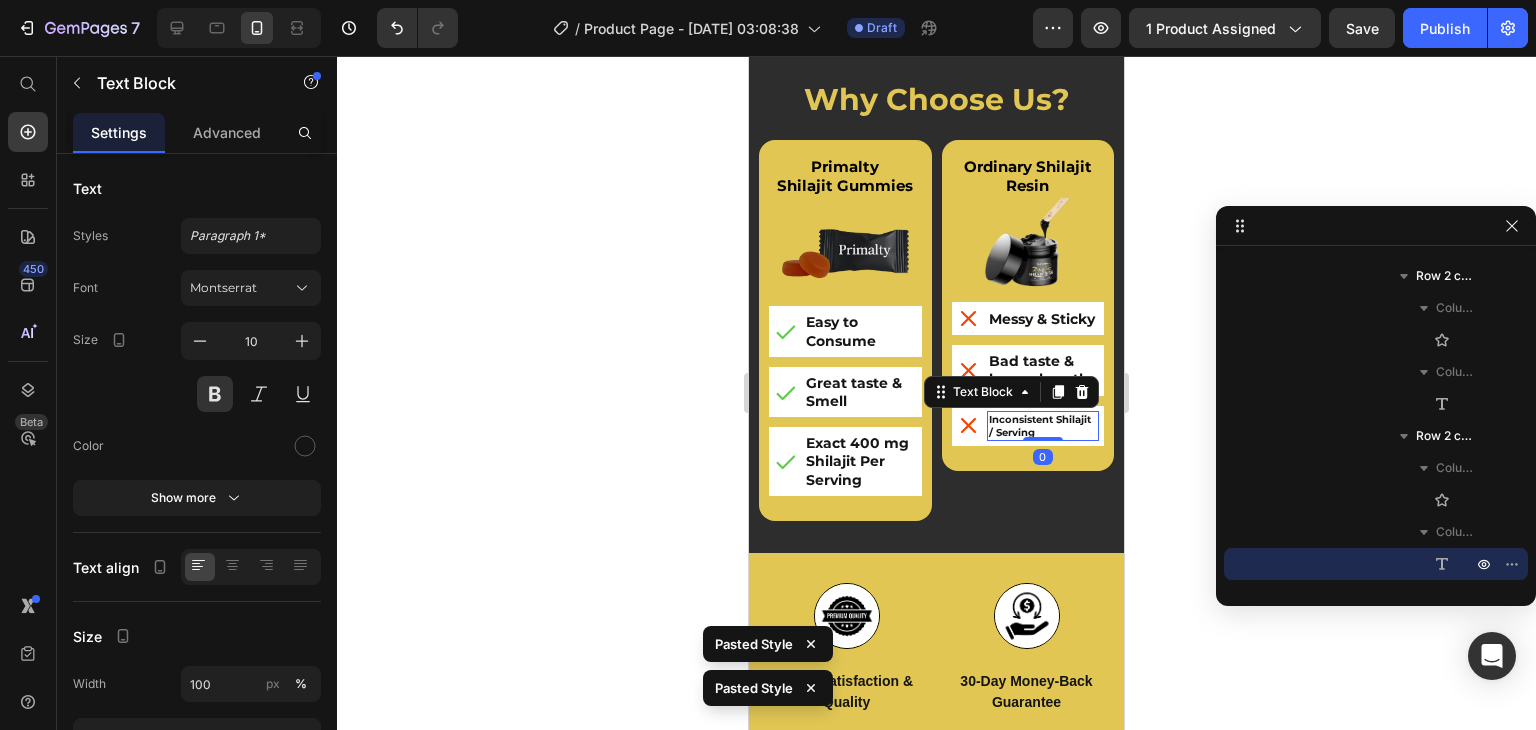 type on "14" 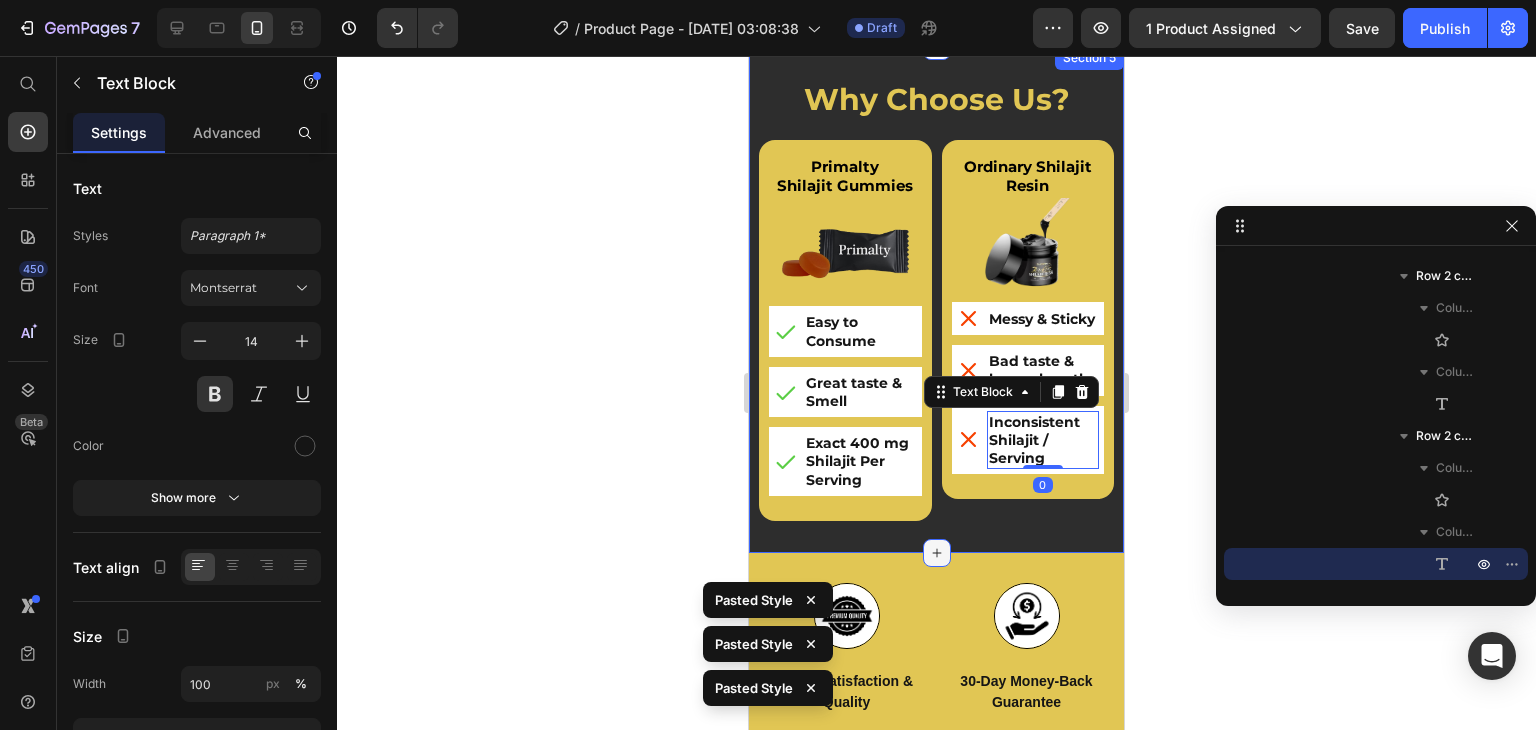 click 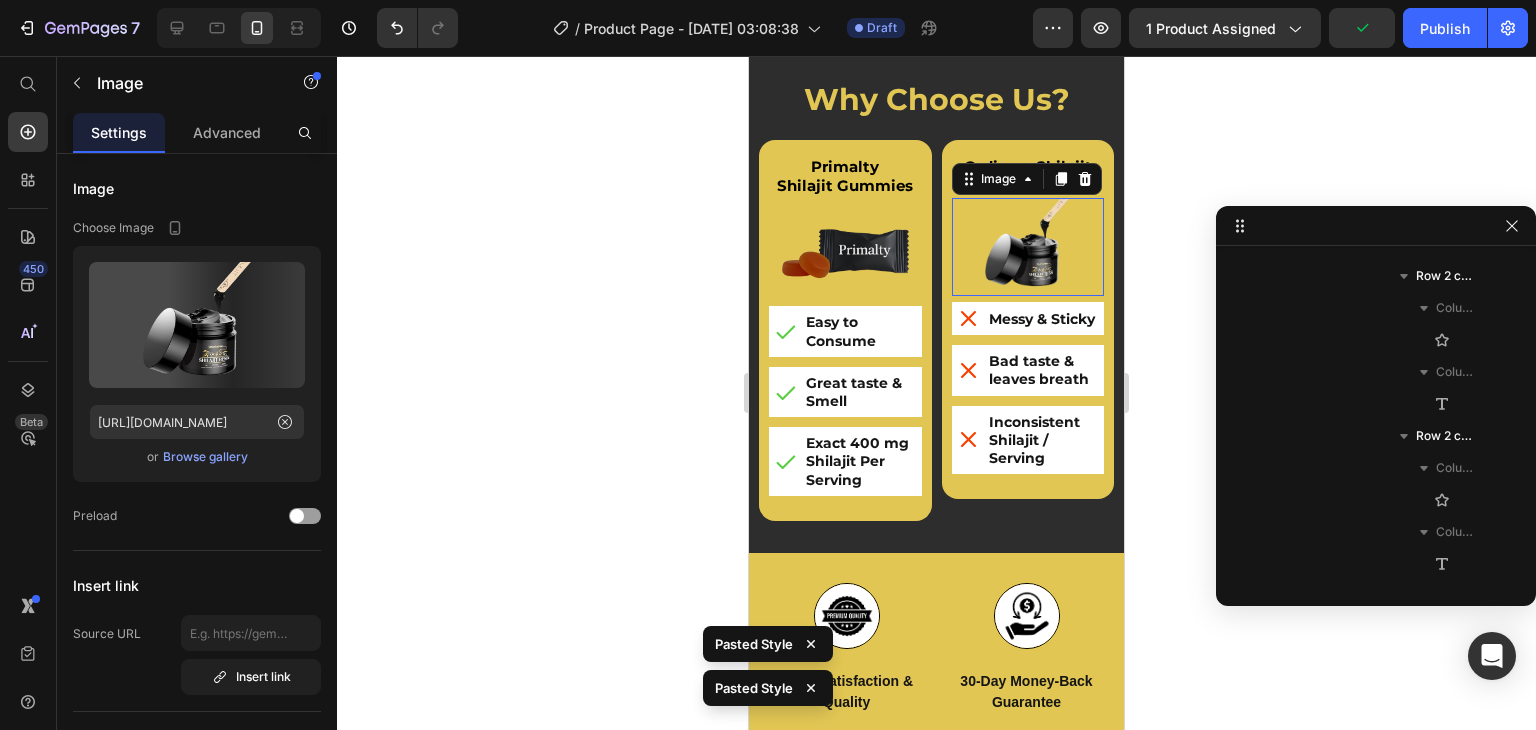 click at bounding box center (1028, 247) 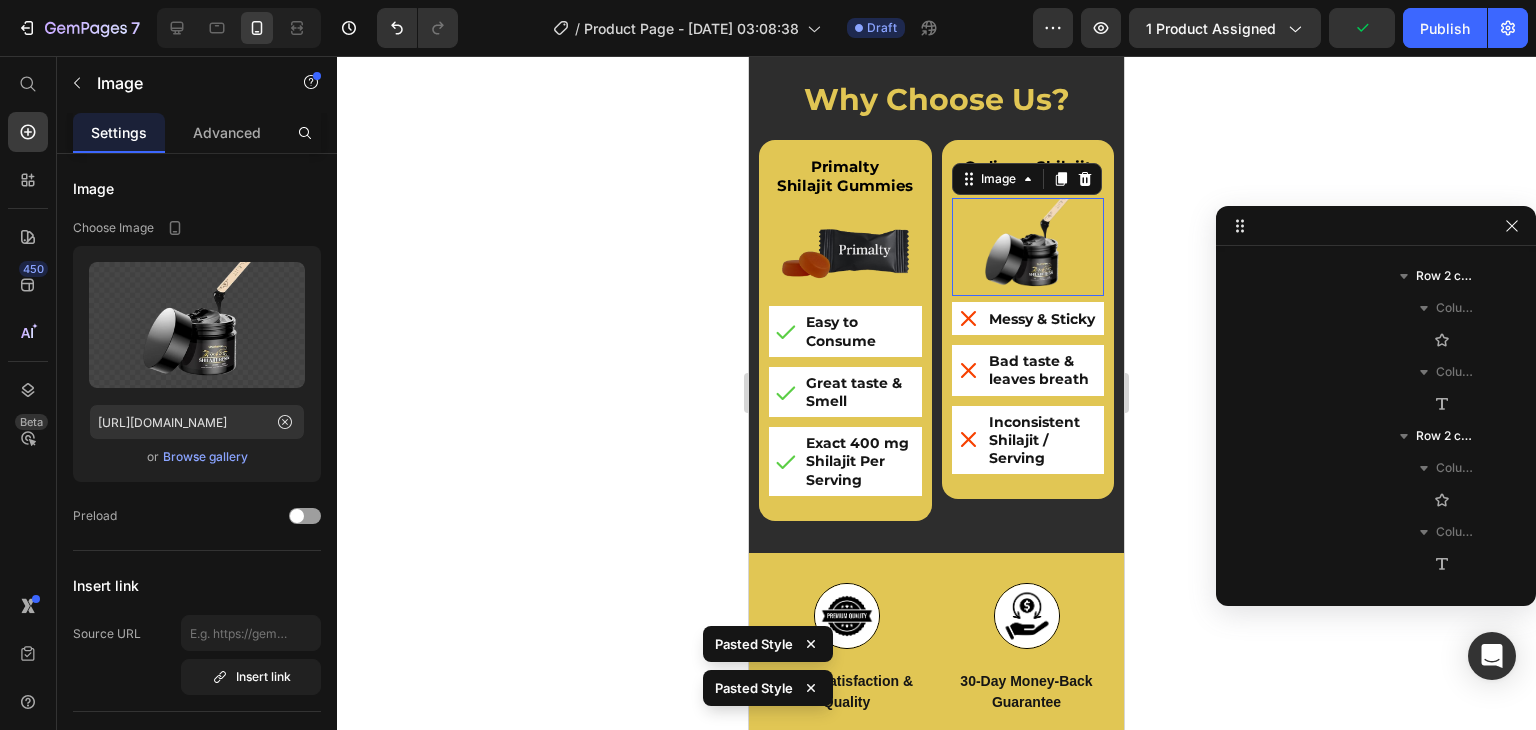scroll, scrollTop: 1658, scrollLeft: 0, axis: vertical 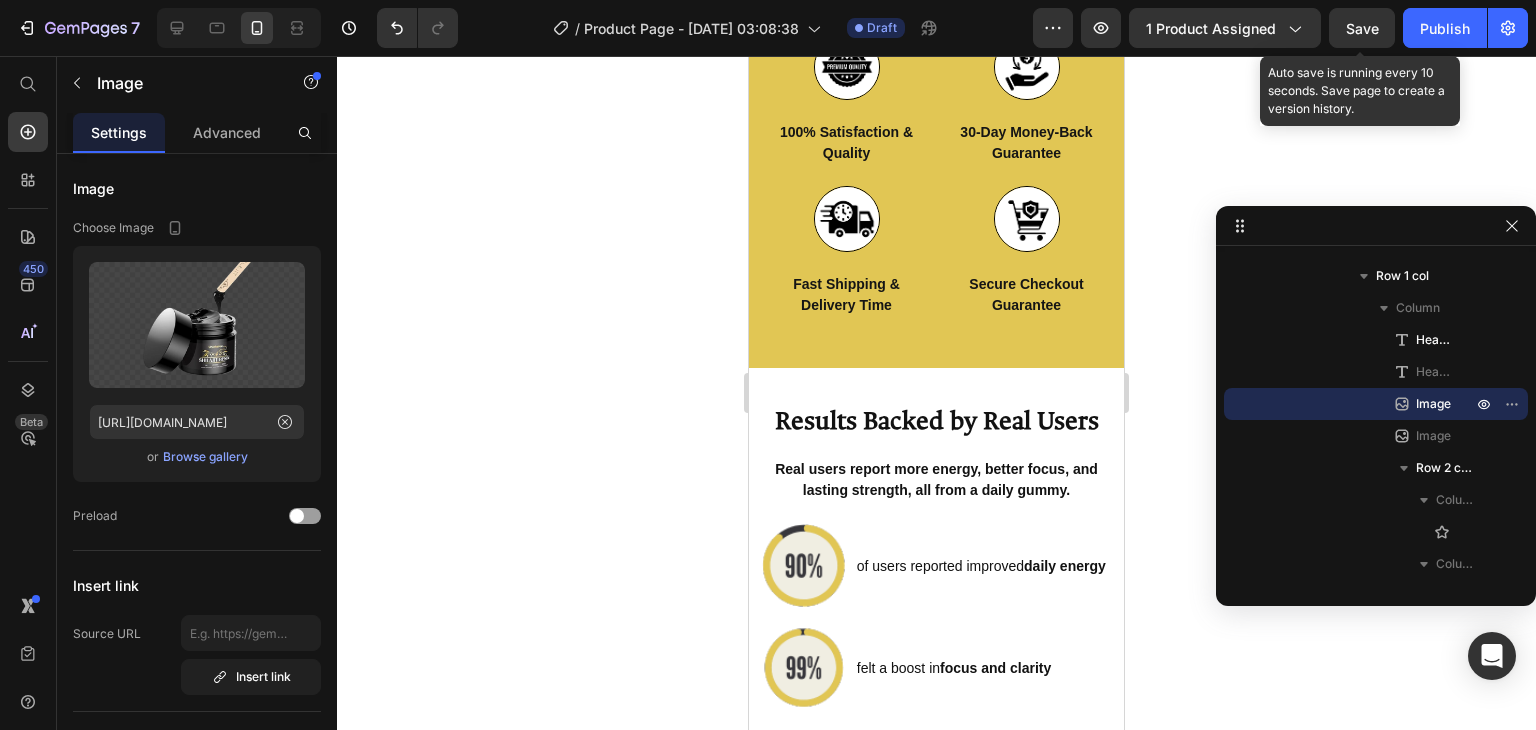 click on "Save" at bounding box center (1362, 28) 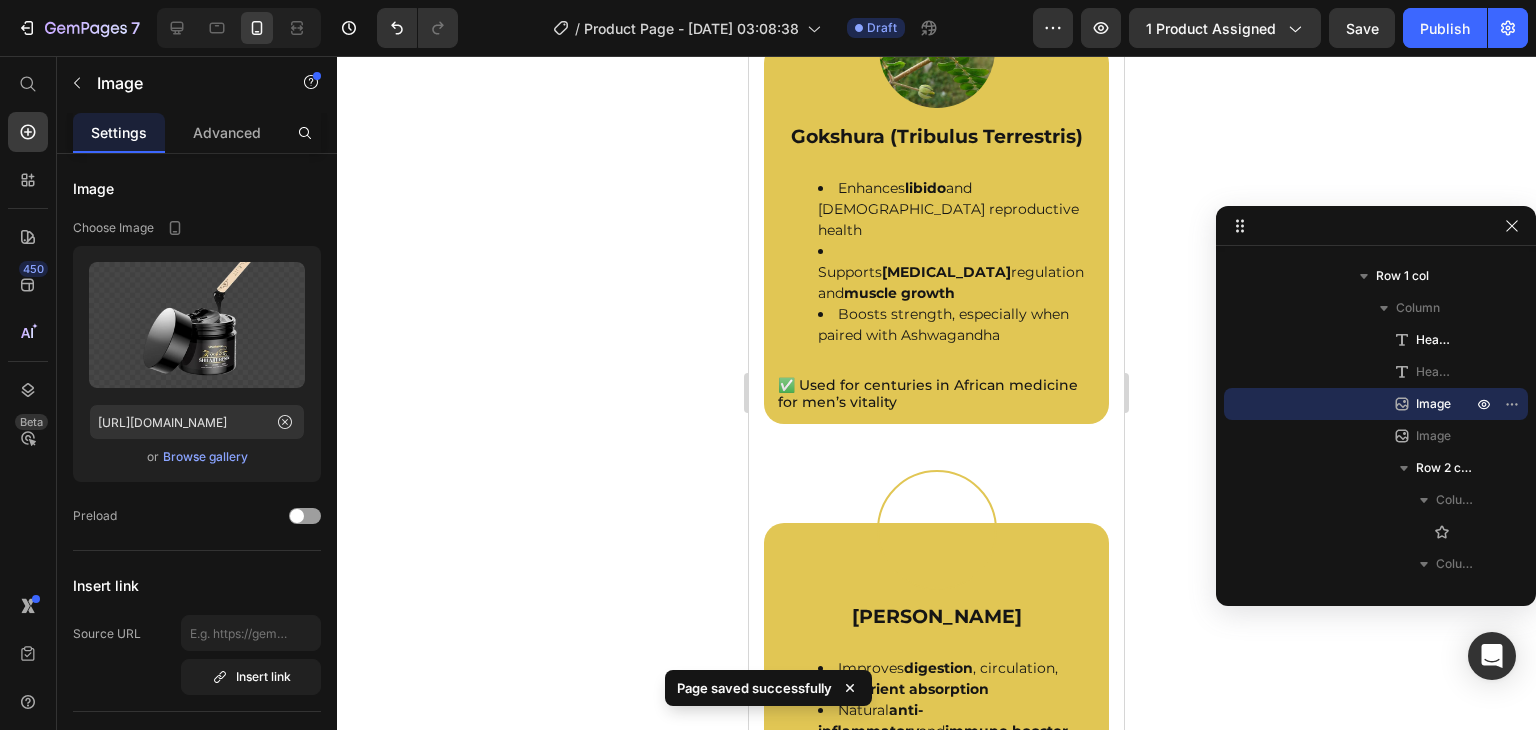 scroll, scrollTop: 4144, scrollLeft: 0, axis: vertical 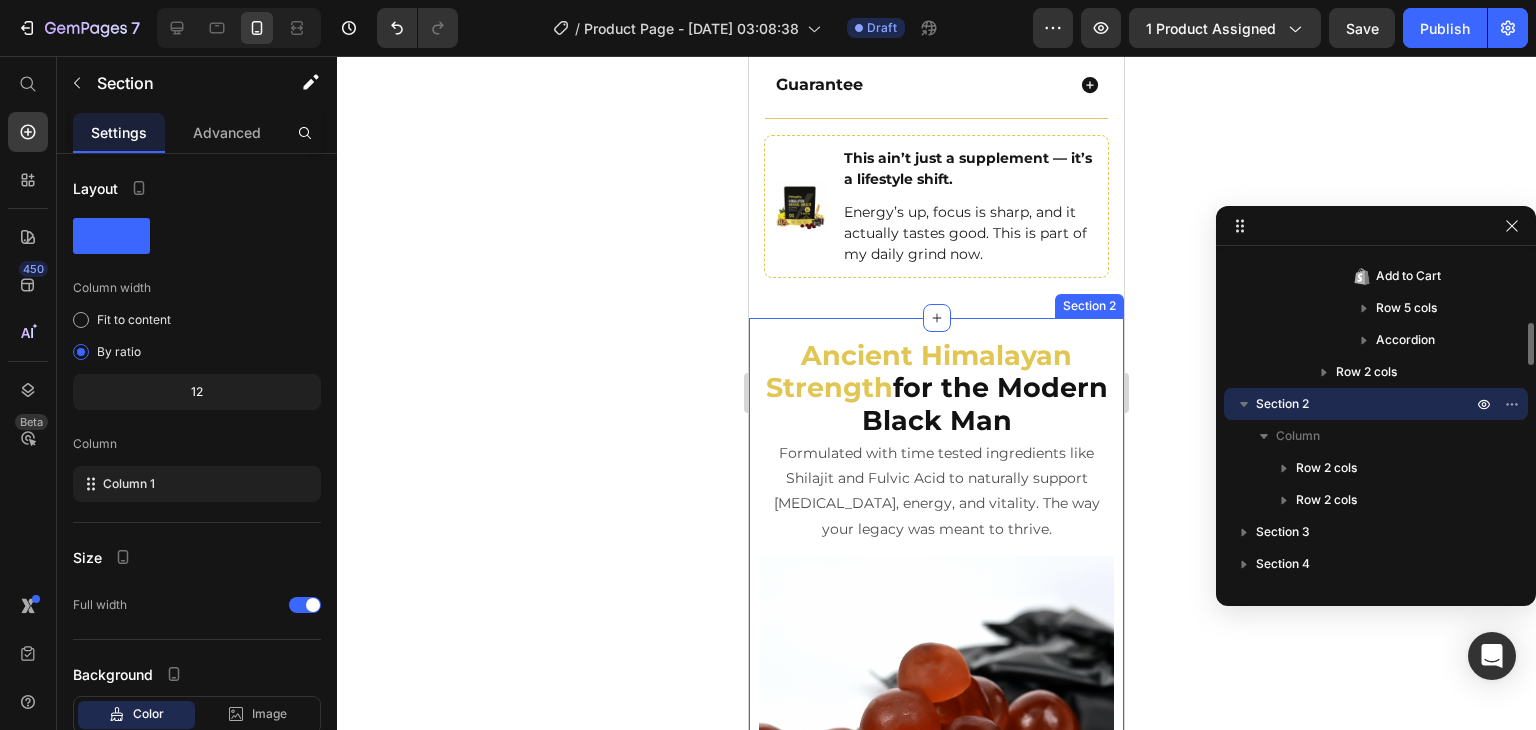 click on "Image Ancient Himalayan Strength  for the Modern Black Man Heading Formulated with time tested ingredients like Shilajit and Fulvic Acid to naturally support testosterone, energy, and vitality. The way your legacy was meant to thrive. Text Block Image Row Row Image Rooted in Strength,  Built for Greatness Heading Powered by Himalayan Shilajit to support energy, focus, and testosterone. Crafted for the modern Black man to rise every day with purpose. Text Block Image Row Row Section 2" at bounding box center [936, 912] 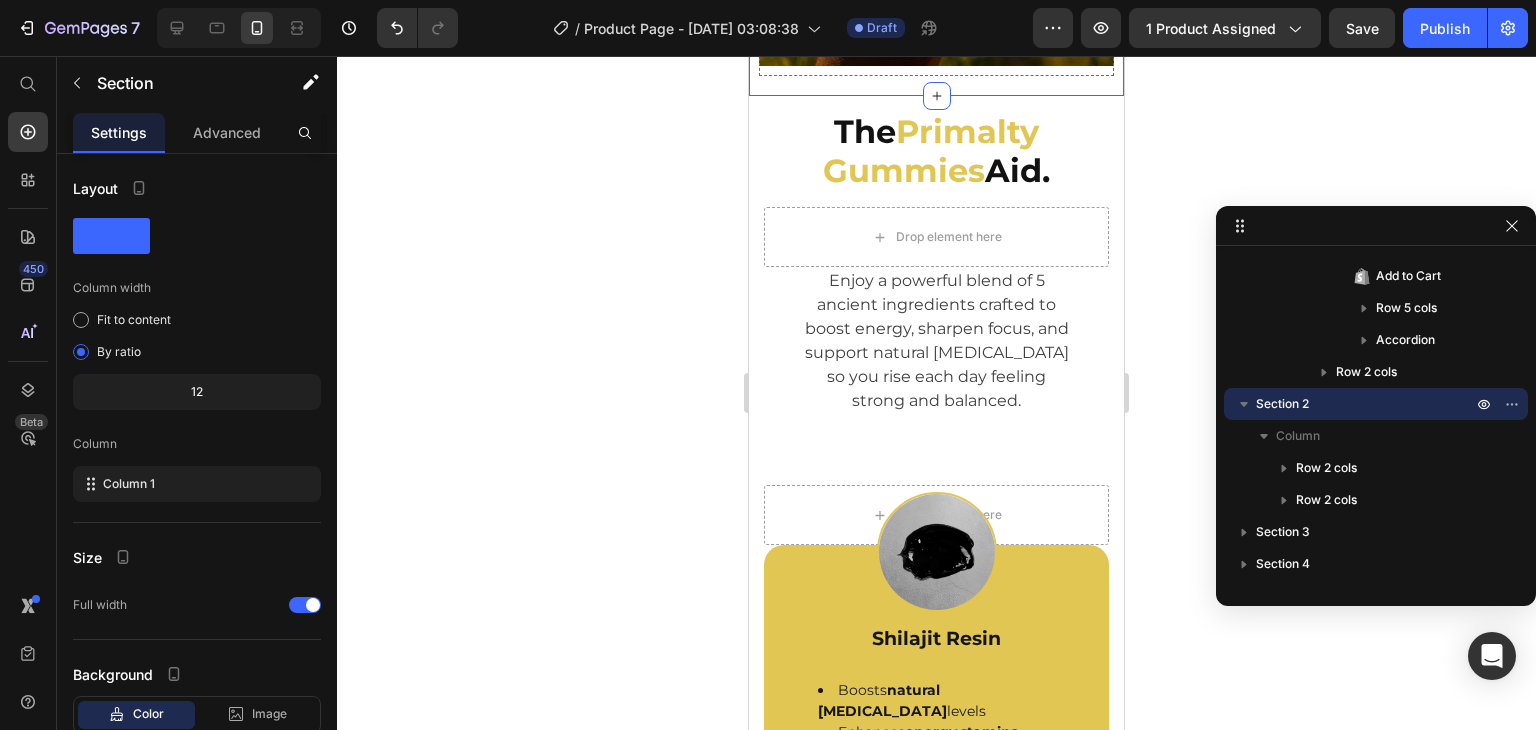 scroll, scrollTop: 2795, scrollLeft: 0, axis: vertical 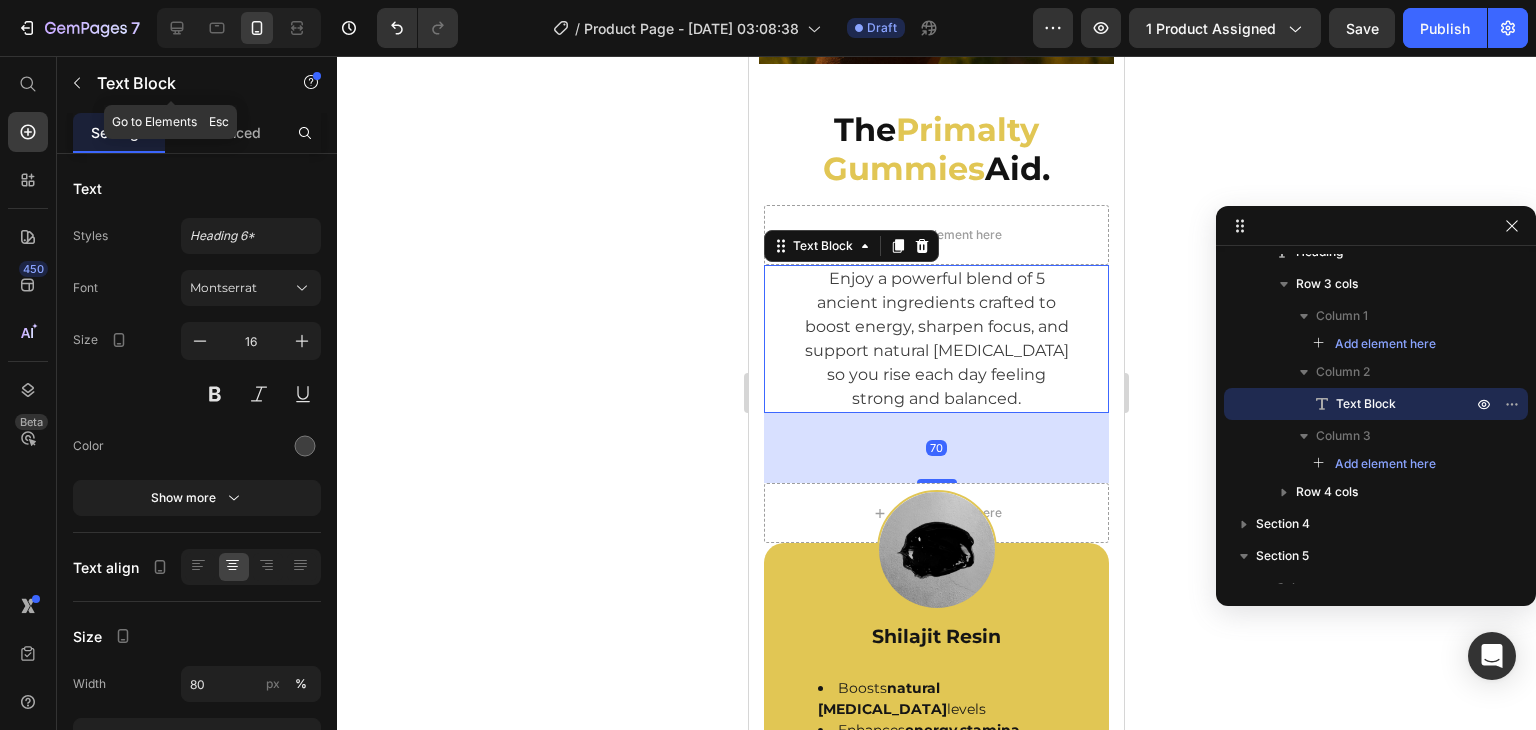 click on "Text Block" 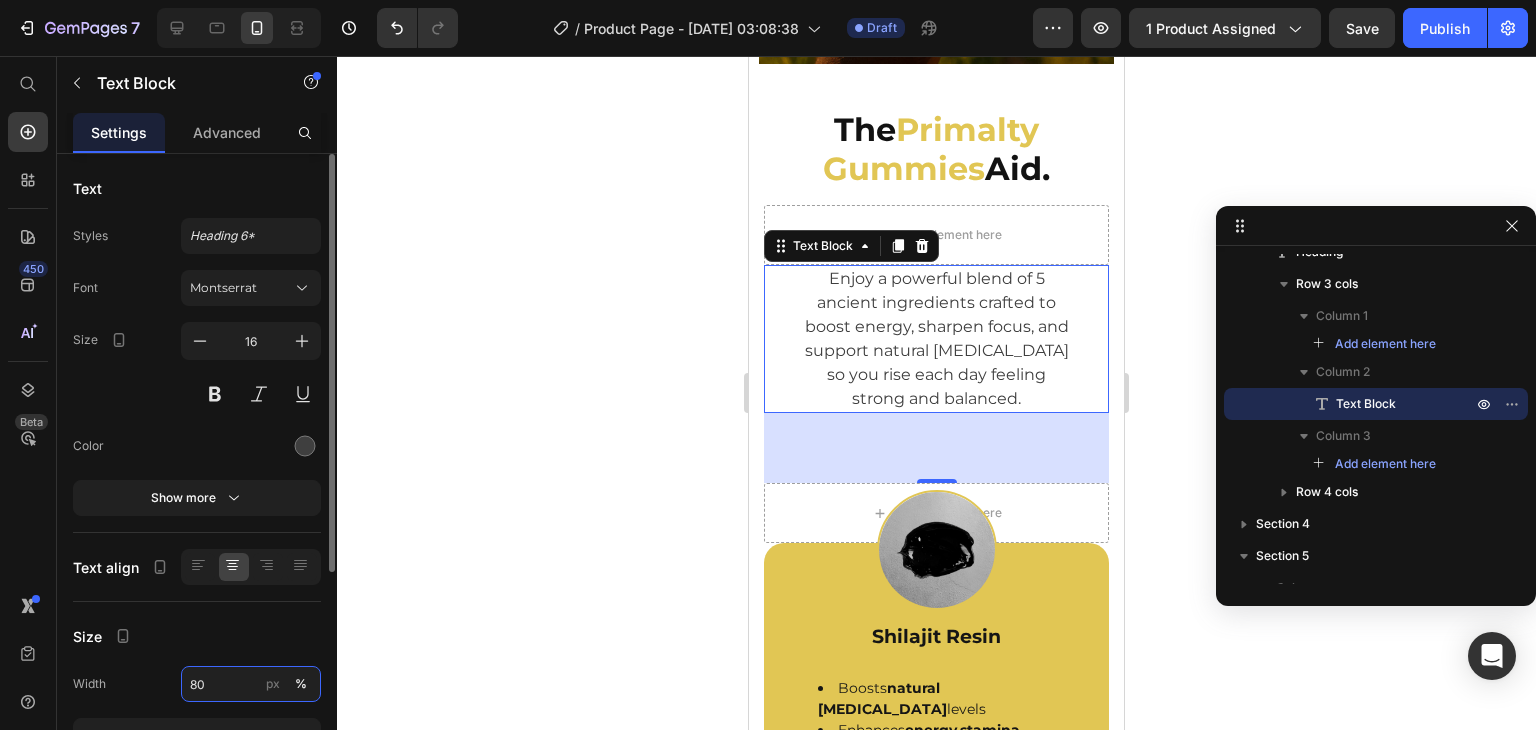 click on "80" at bounding box center (251, 684) 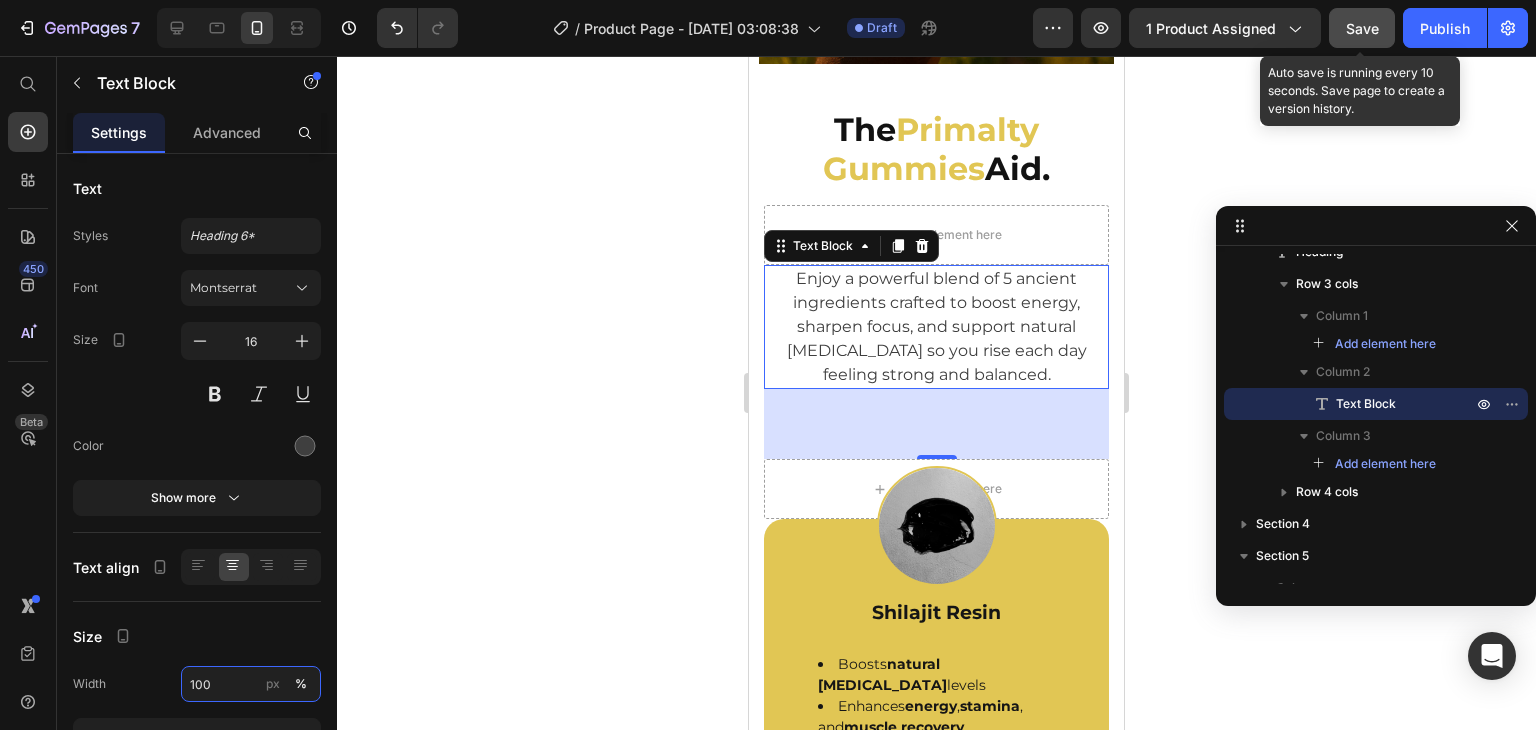 type on "100" 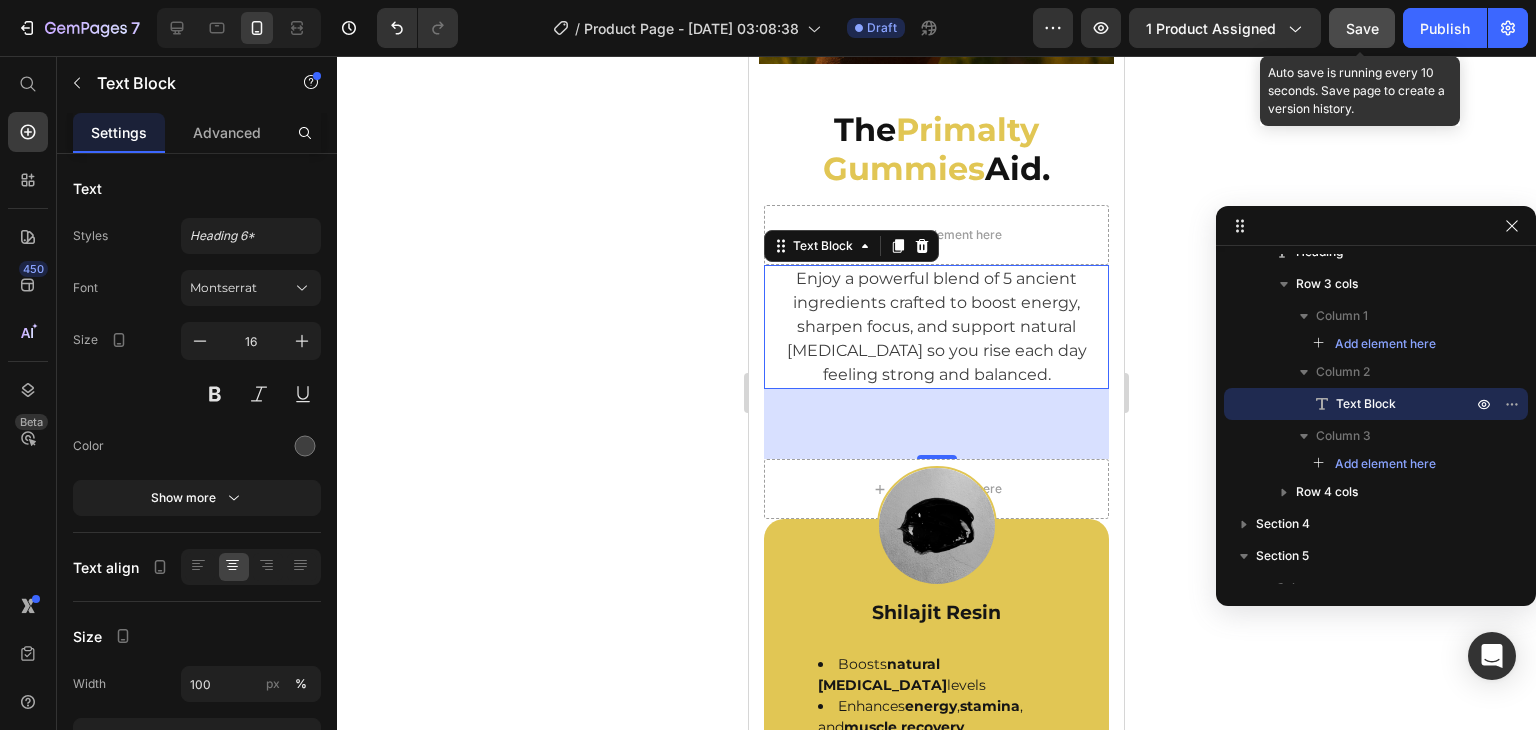 click on "Save" 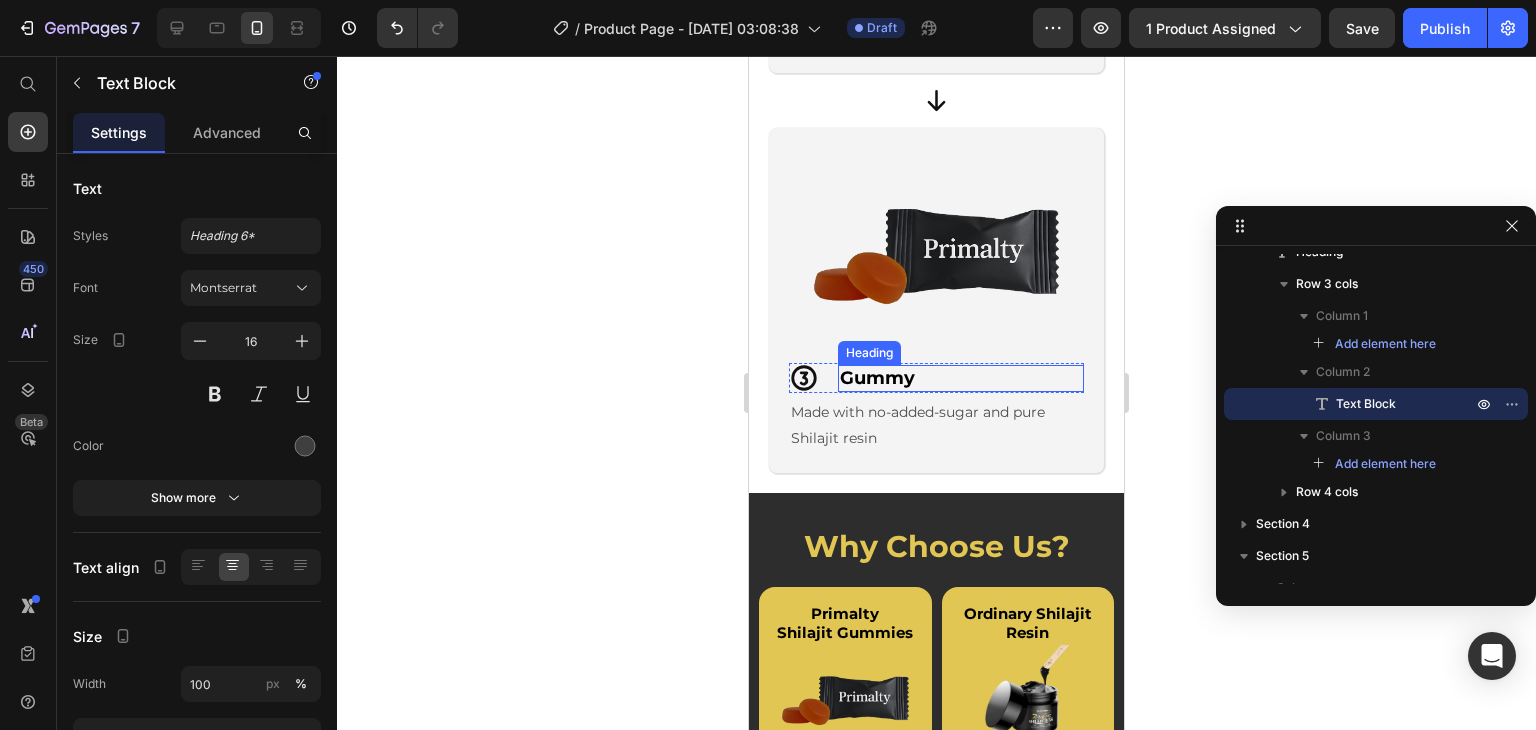 scroll, scrollTop: 6046, scrollLeft: 0, axis: vertical 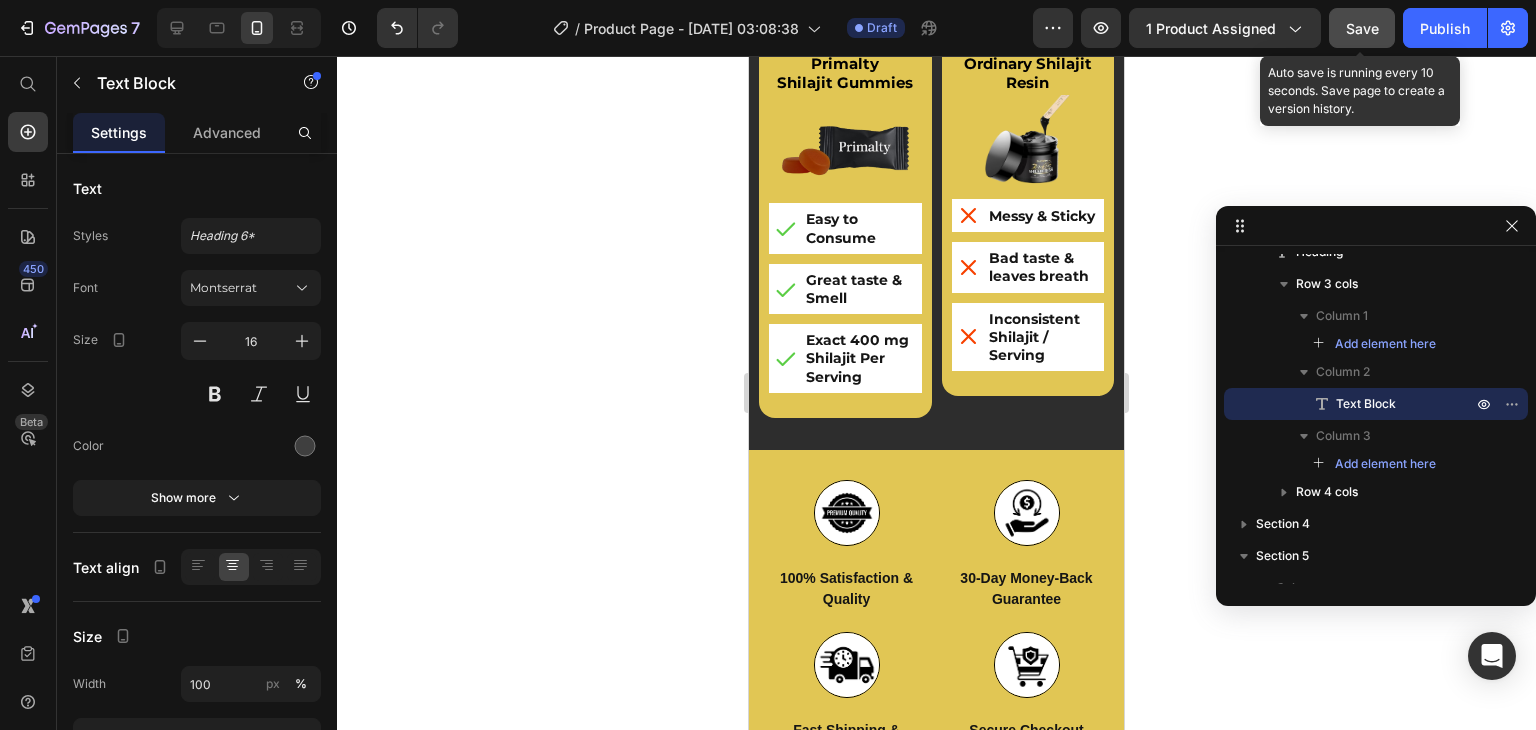 click on "Save" at bounding box center (1362, 28) 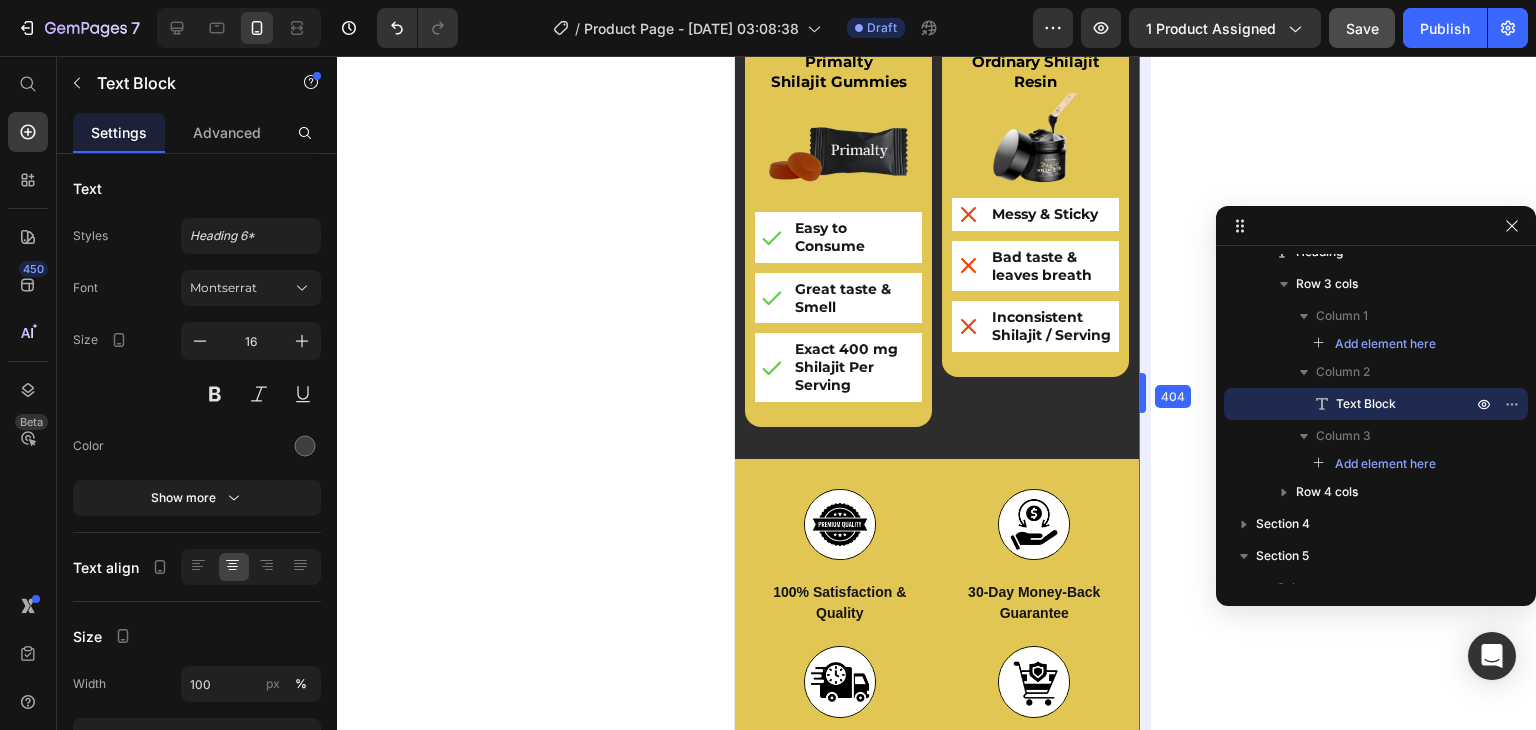 scroll, scrollTop: 6437, scrollLeft: 0, axis: vertical 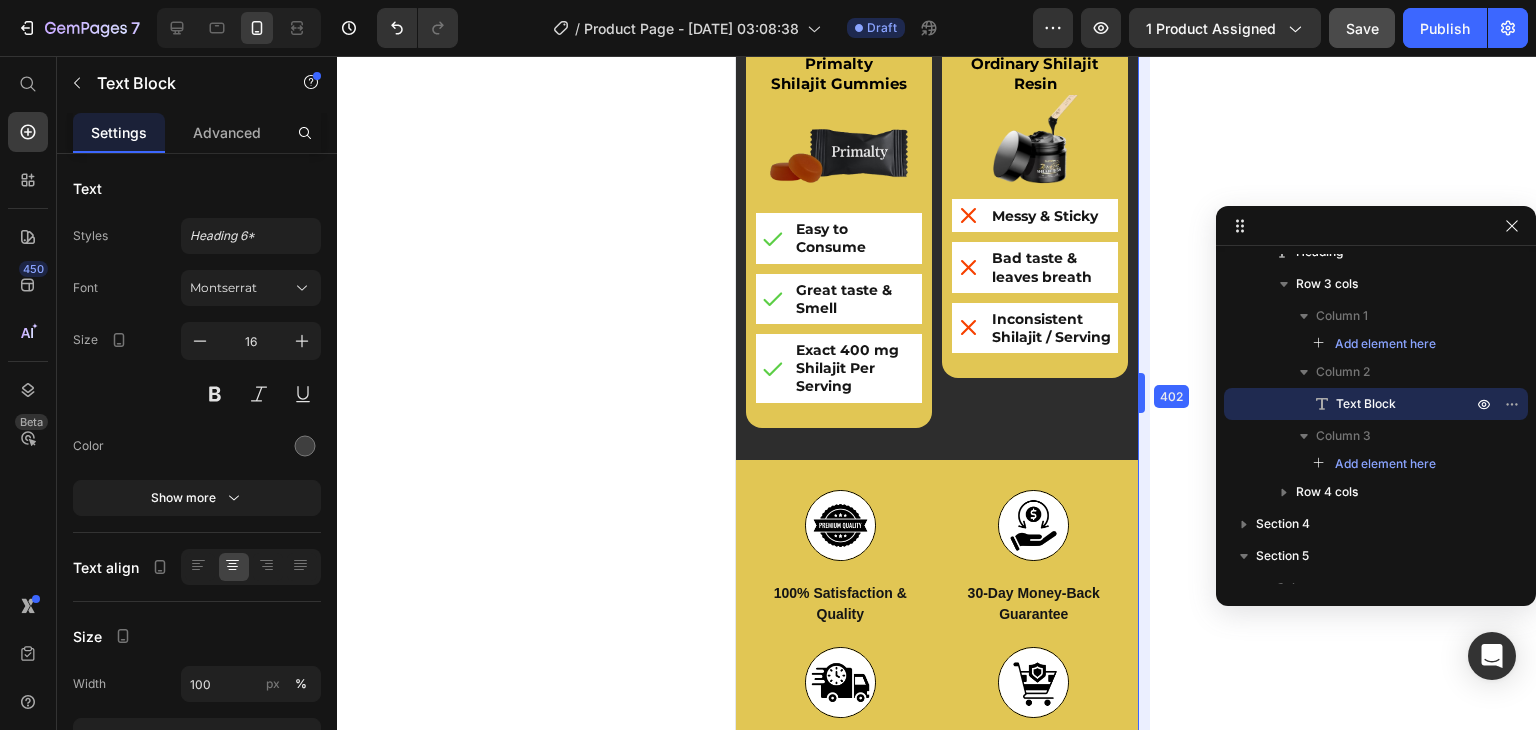 drag, startPoint x: 1129, startPoint y: 397, endPoint x: 1157, endPoint y: 389, distance: 29.12044 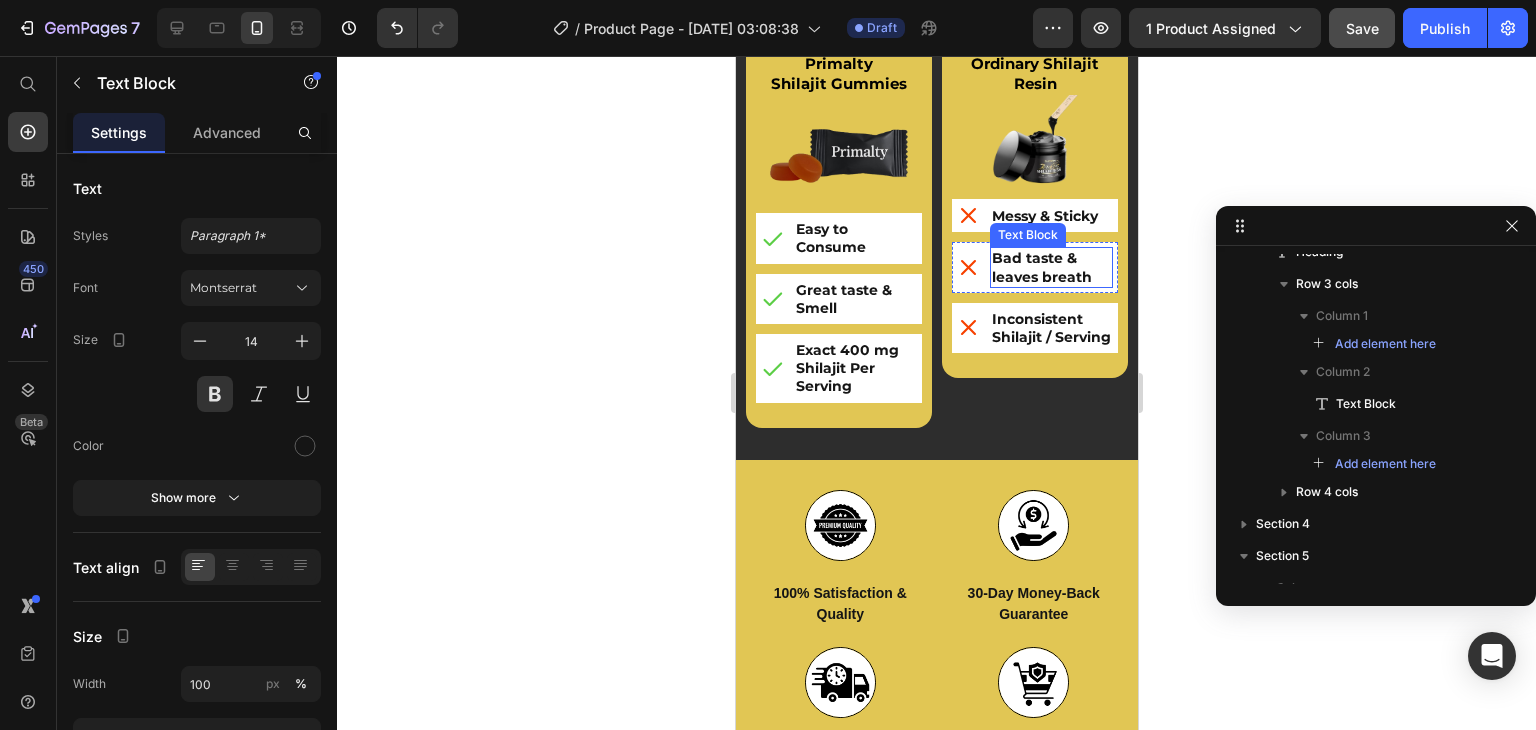 scroll, scrollTop: 2410, scrollLeft: 0, axis: vertical 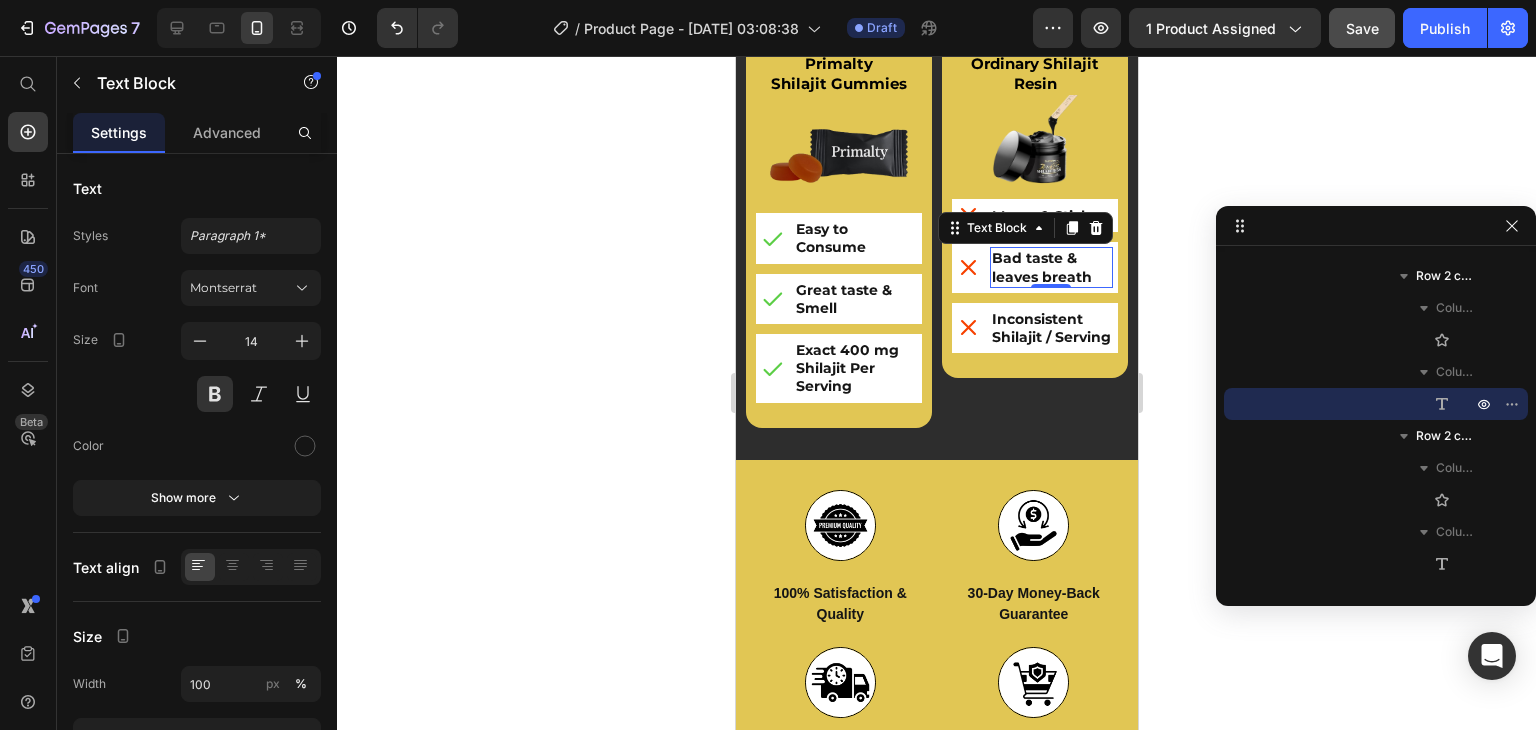 click on "Bad taste & leaves breath" at bounding box center [1050, 267] 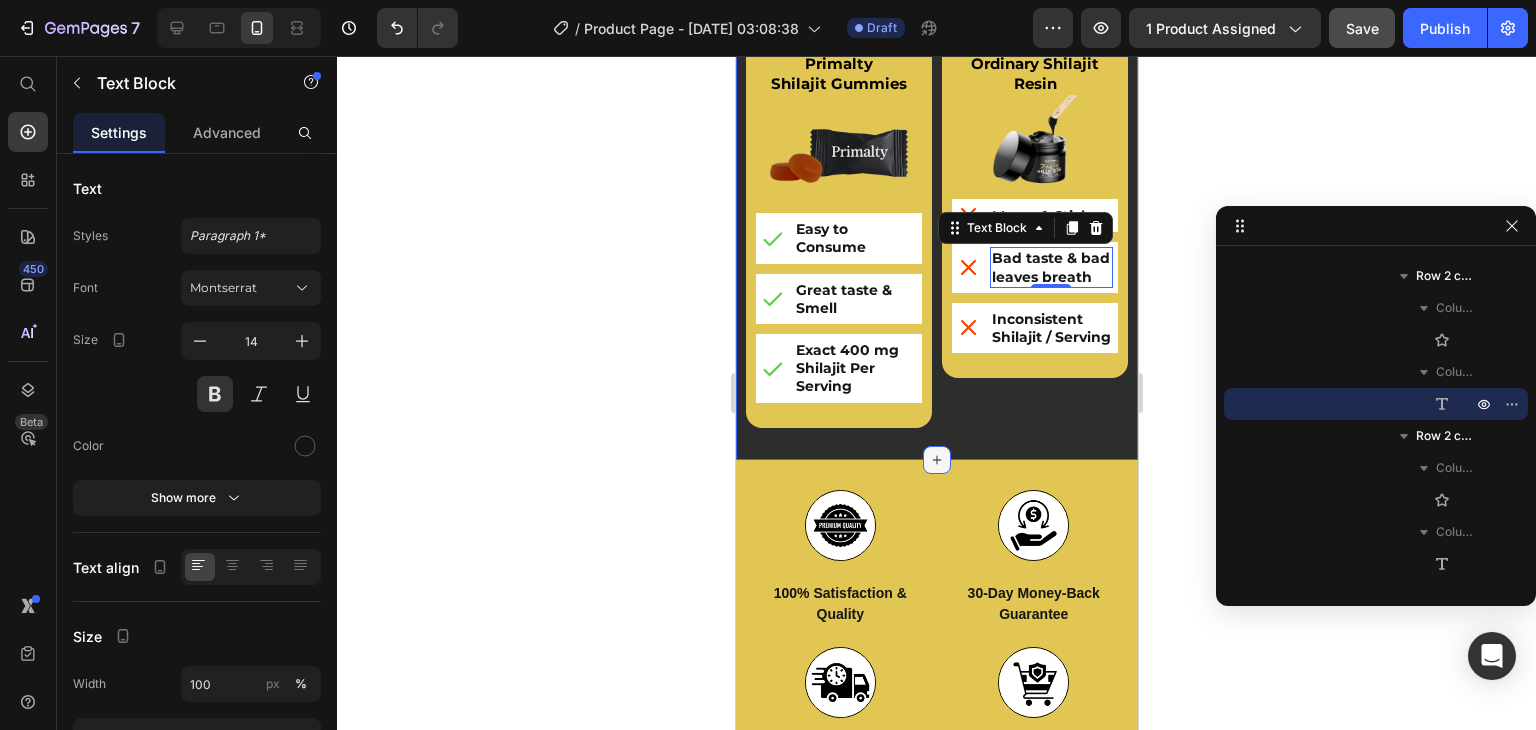 click at bounding box center [936, 460] 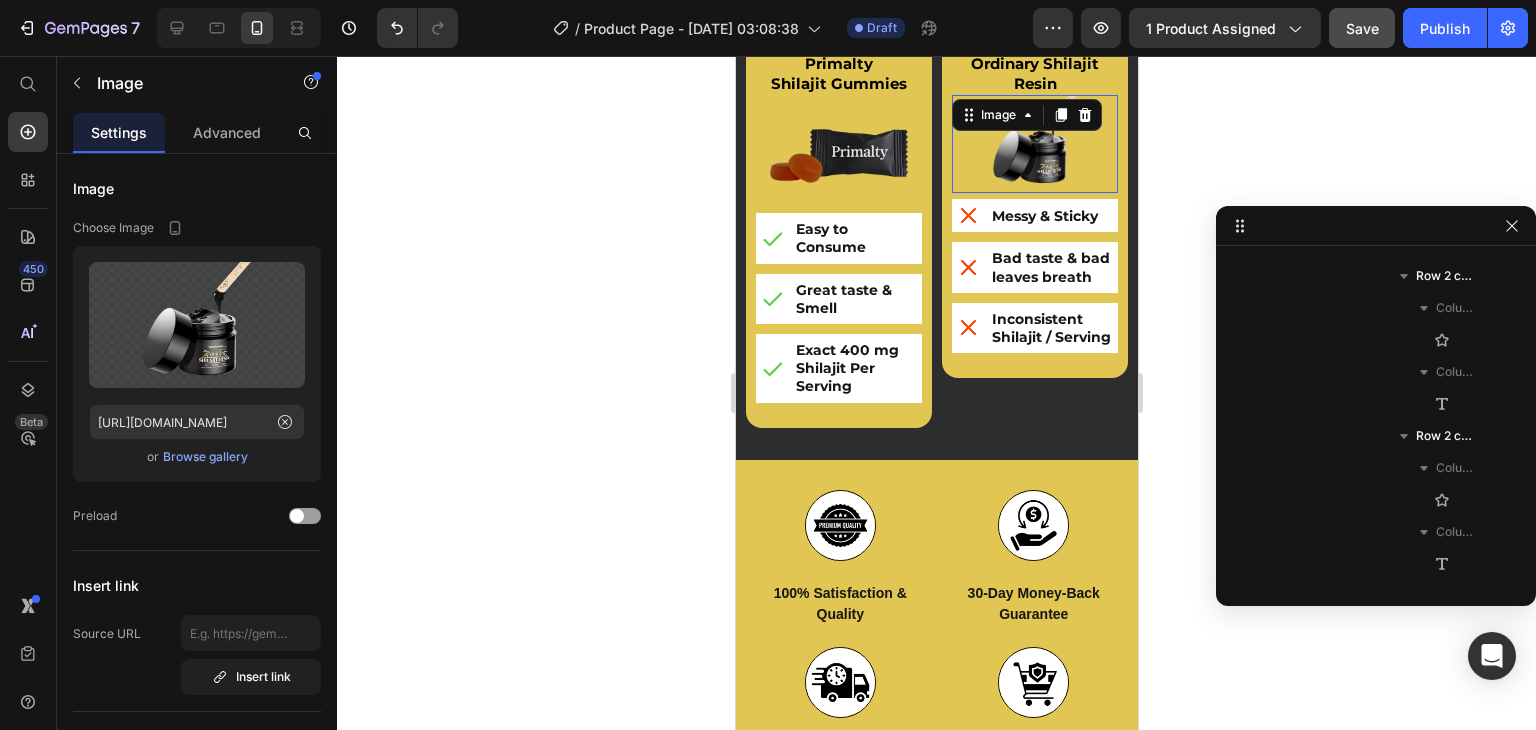 scroll, scrollTop: 2058, scrollLeft: 0, axis: vertical 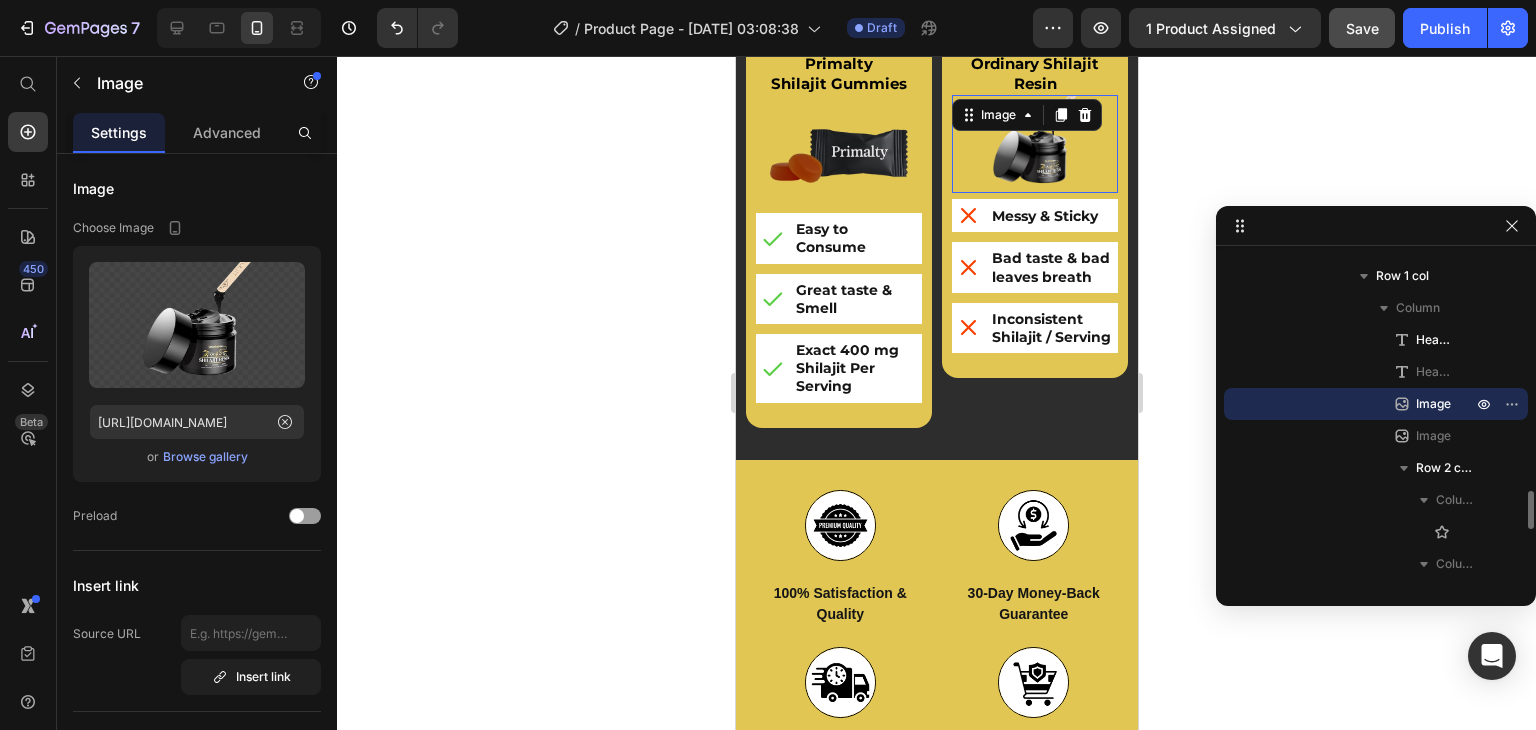click at bounding box center (1034, 144) 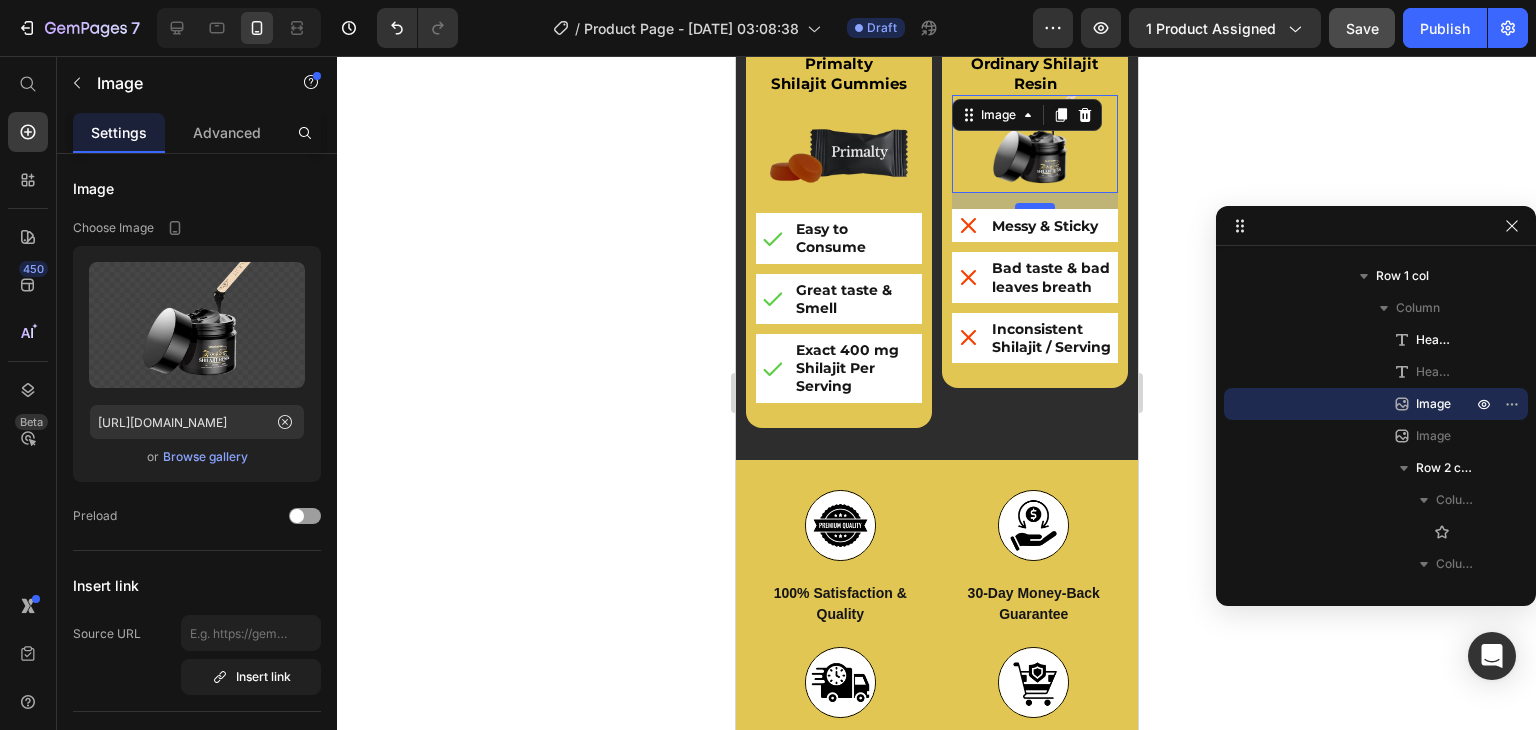 click at bounding box center (1034, 206) 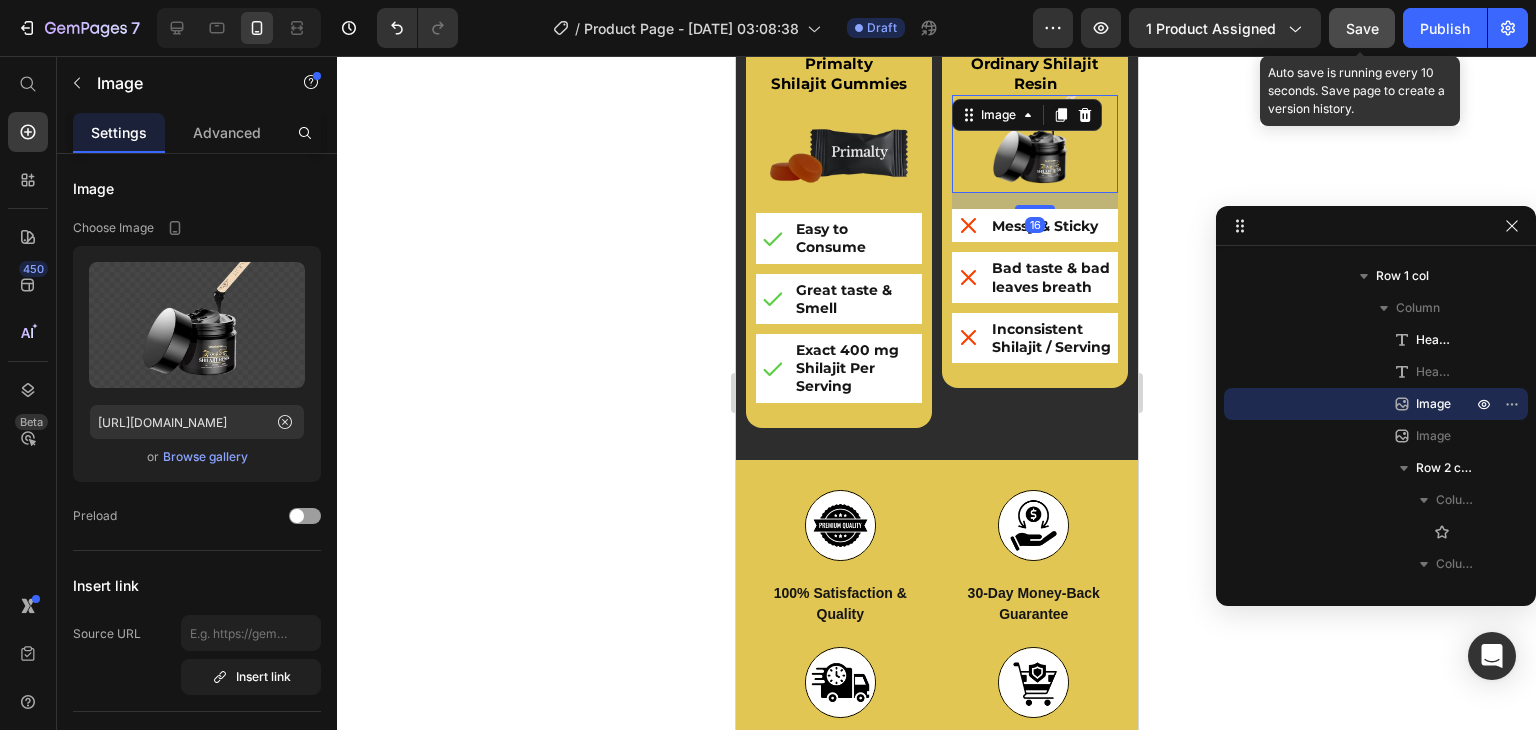 click on "Save" at bounding box center (1362, 28) 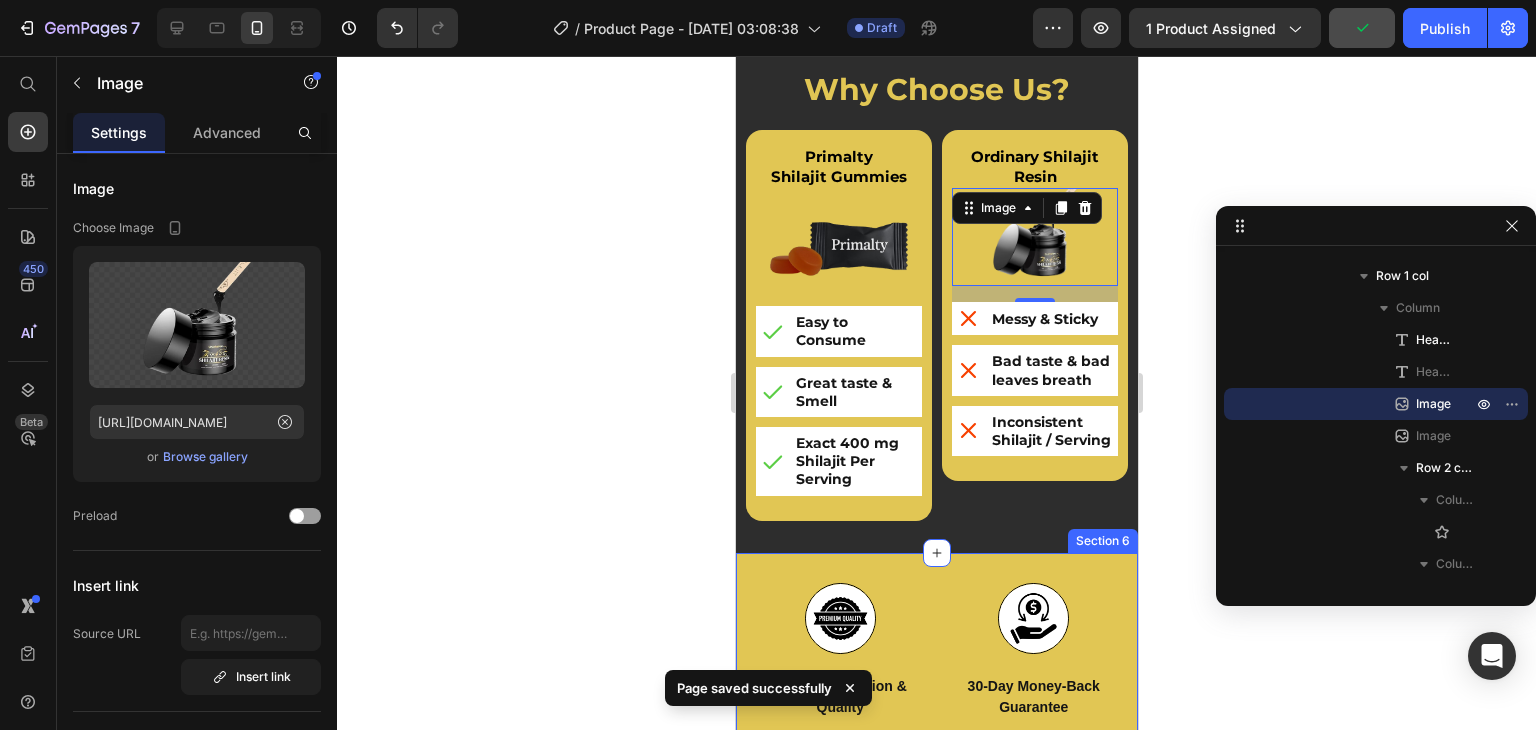 scroll, scrollTop: 6344, scrollLeft: 0, axis: vertical 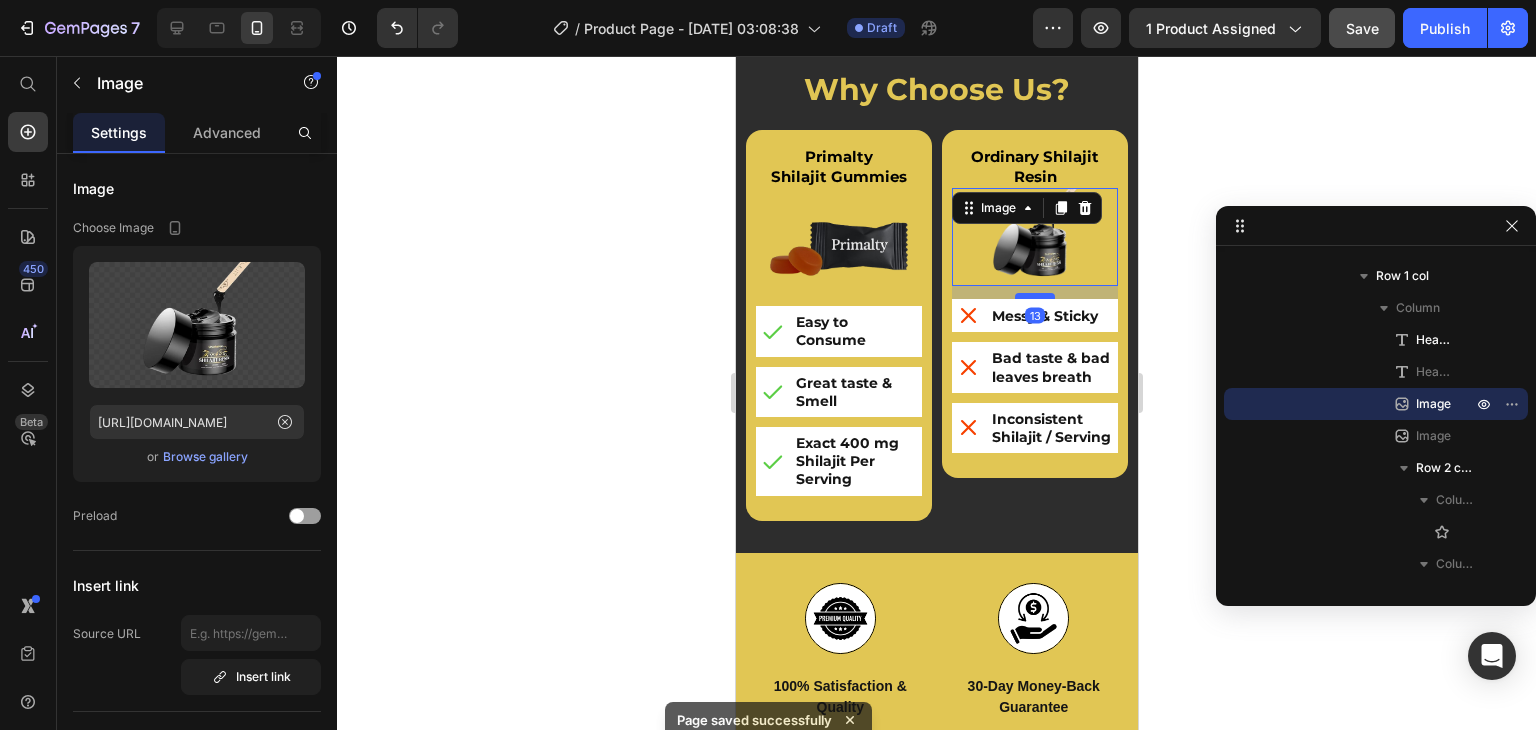 click at bounding box center (1034, 296) 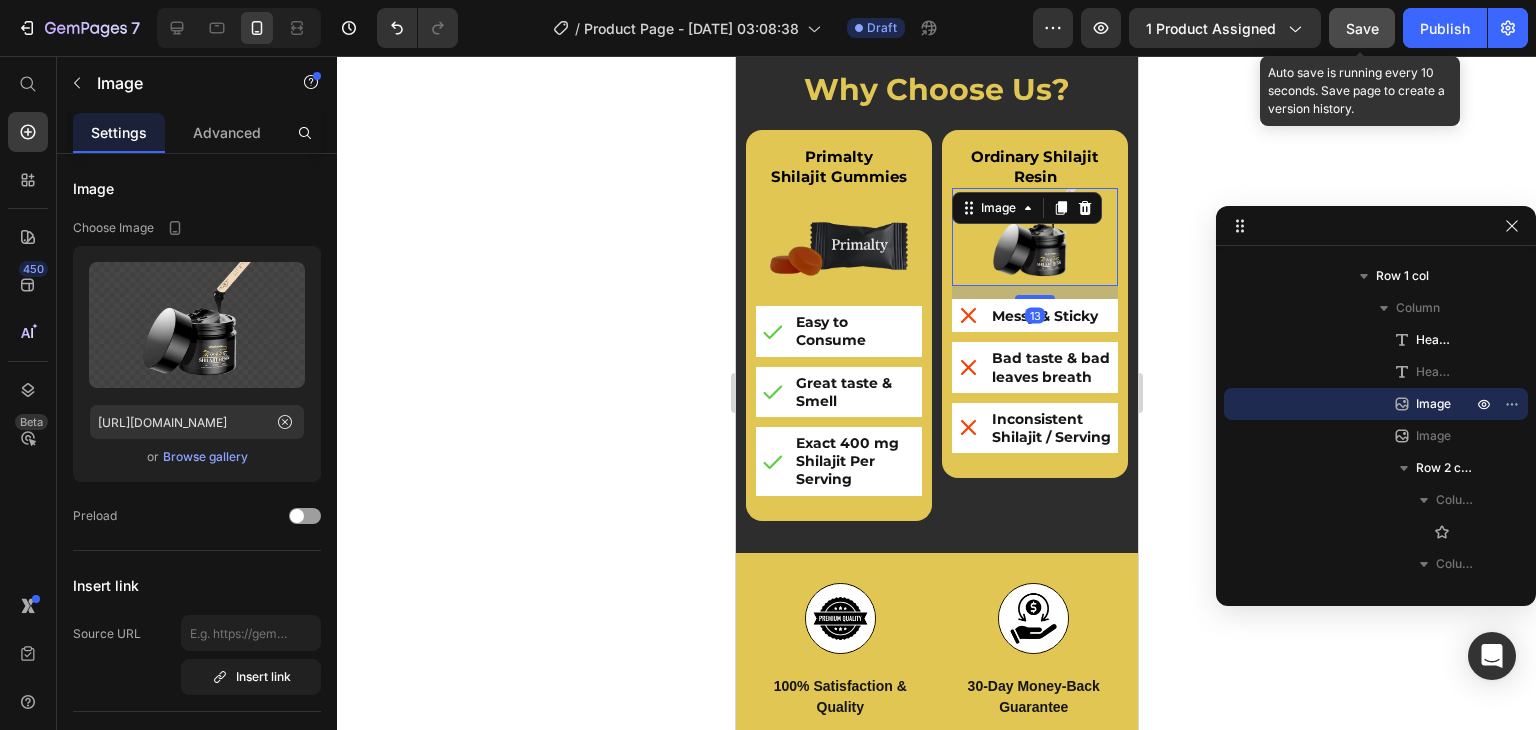 click on "Save" at bounding box center (1362, 28) 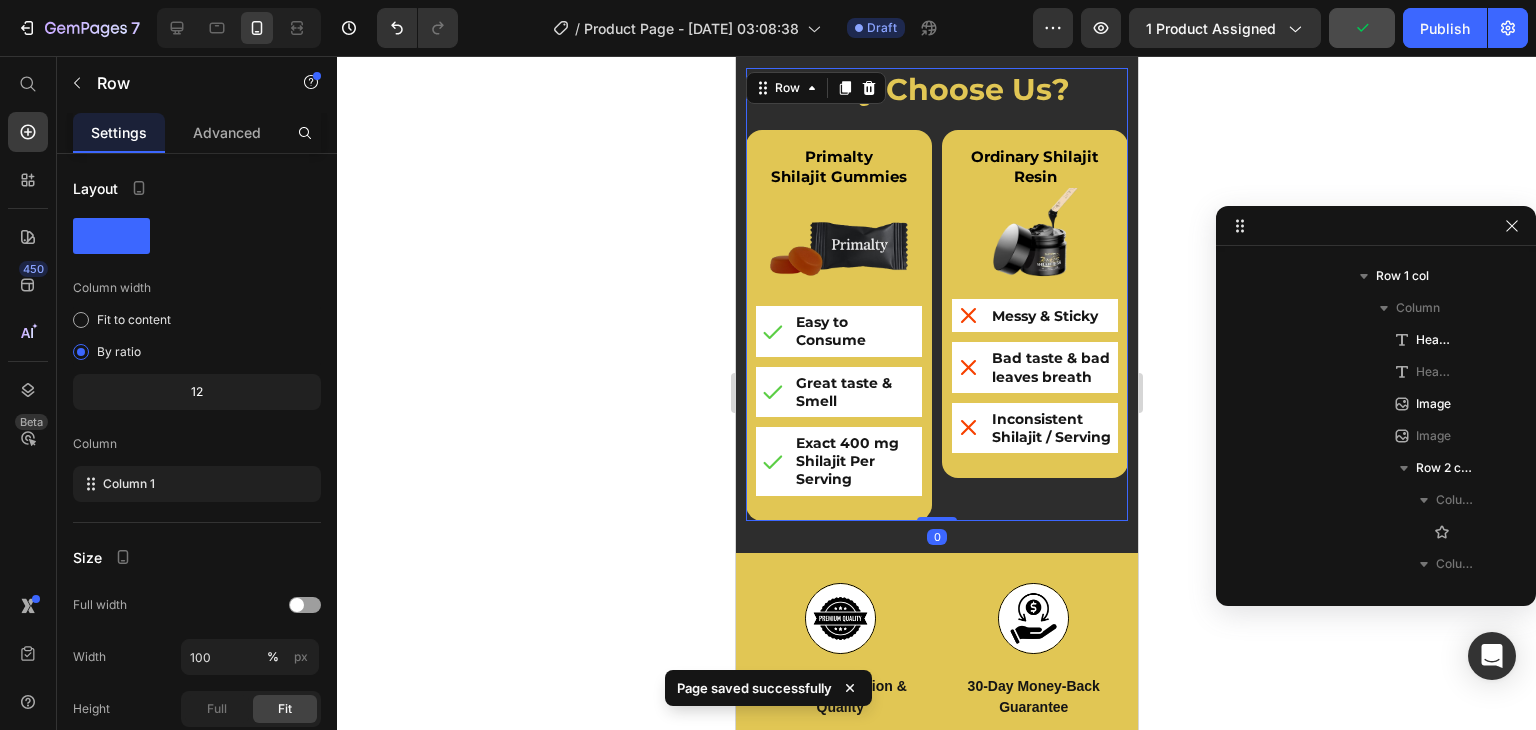 scroll, scrollTop: 1098, scrollLeft: 0, axis: vertical 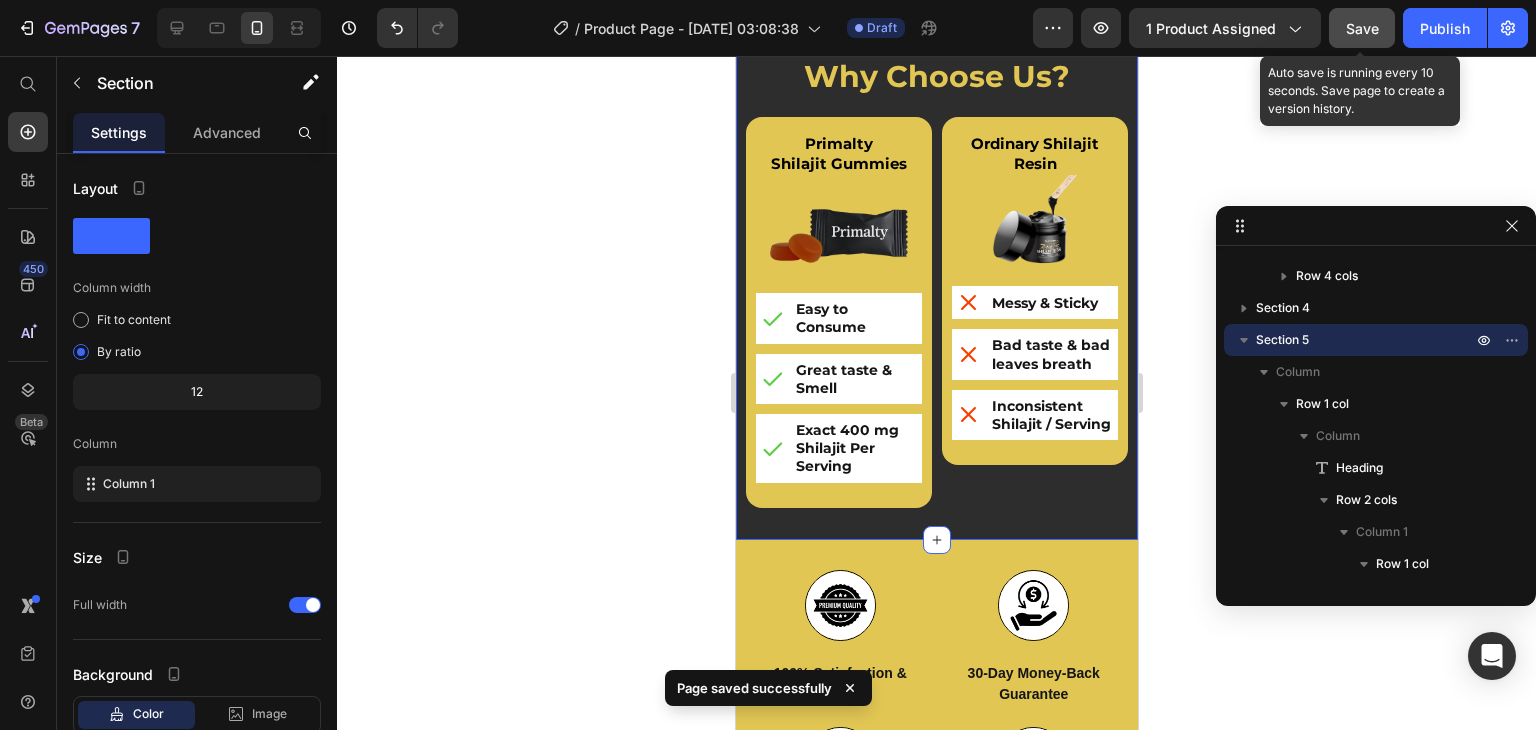 click on "Save" at bounding box center (1362, 28) 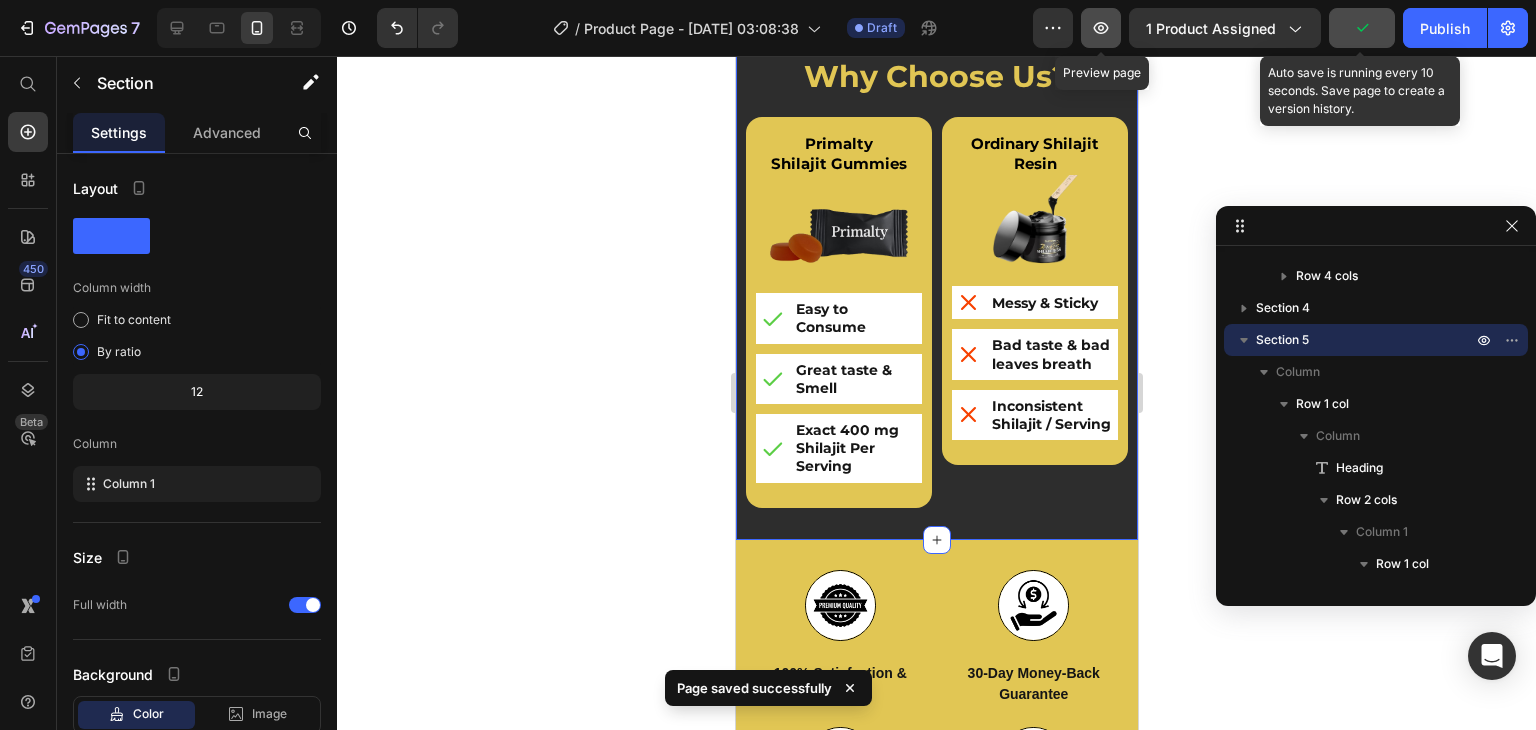 click 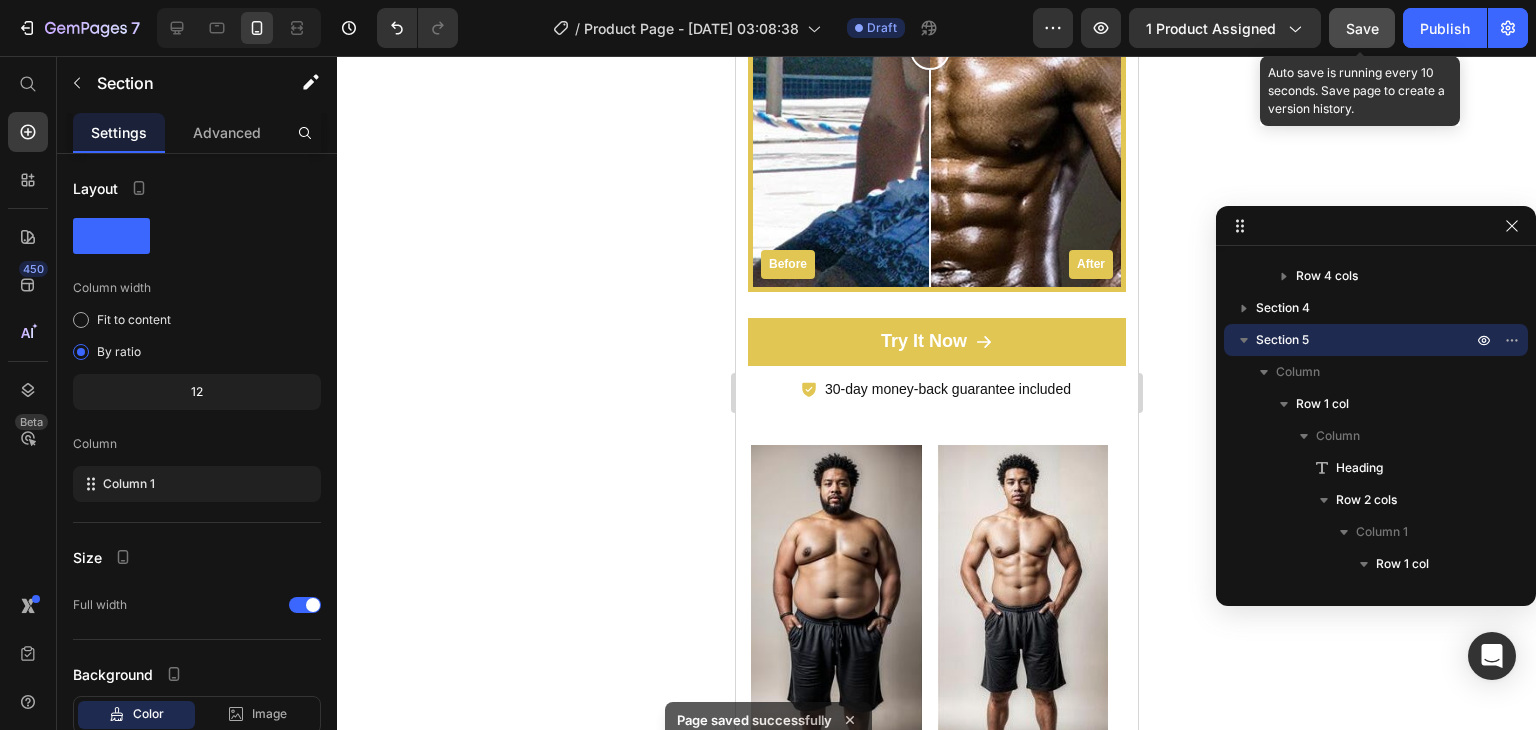 scroll, scrollTop: 7936, scrollLeft: 0, axis: vertical 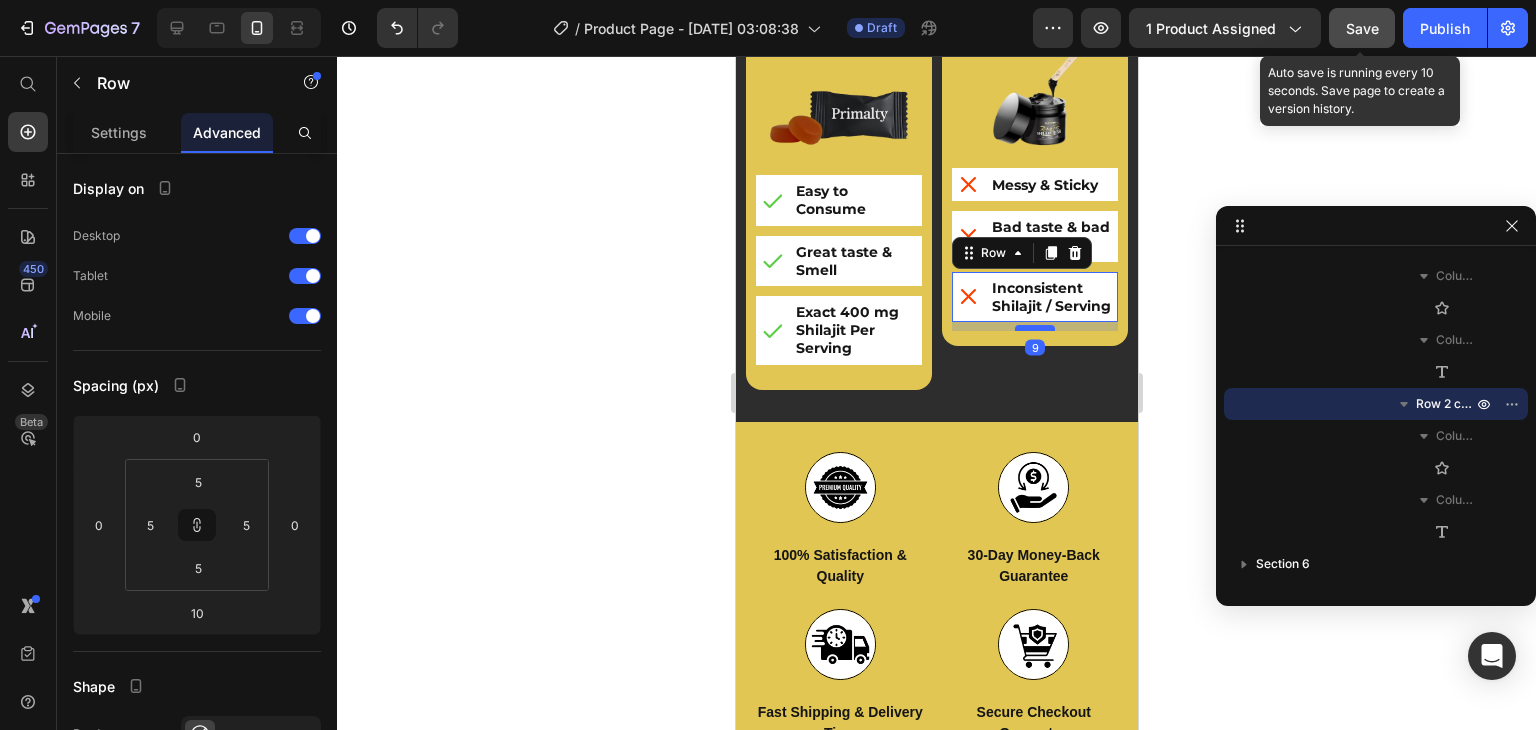 click at bounding box center (1034, 328) 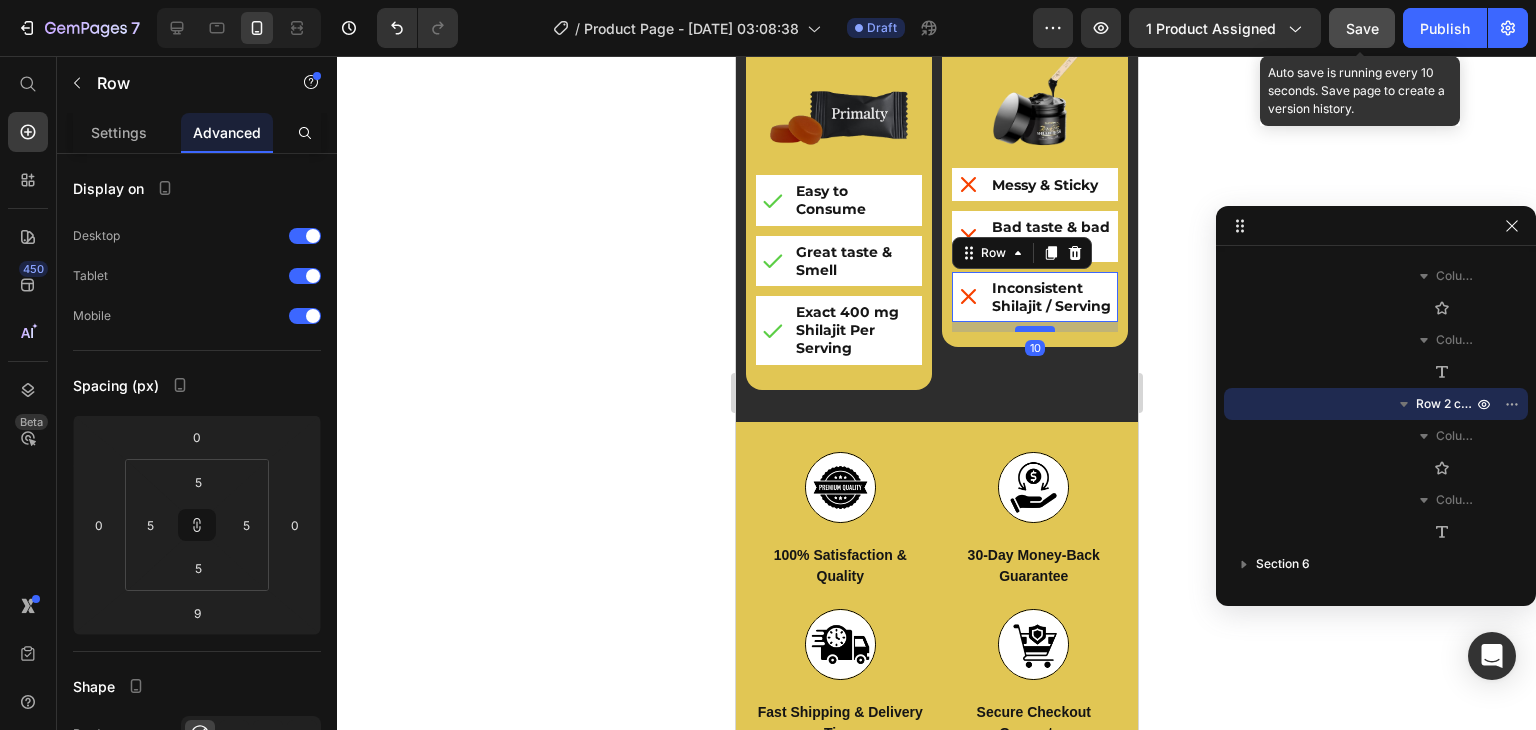 click at bounding box center [1034, 329] 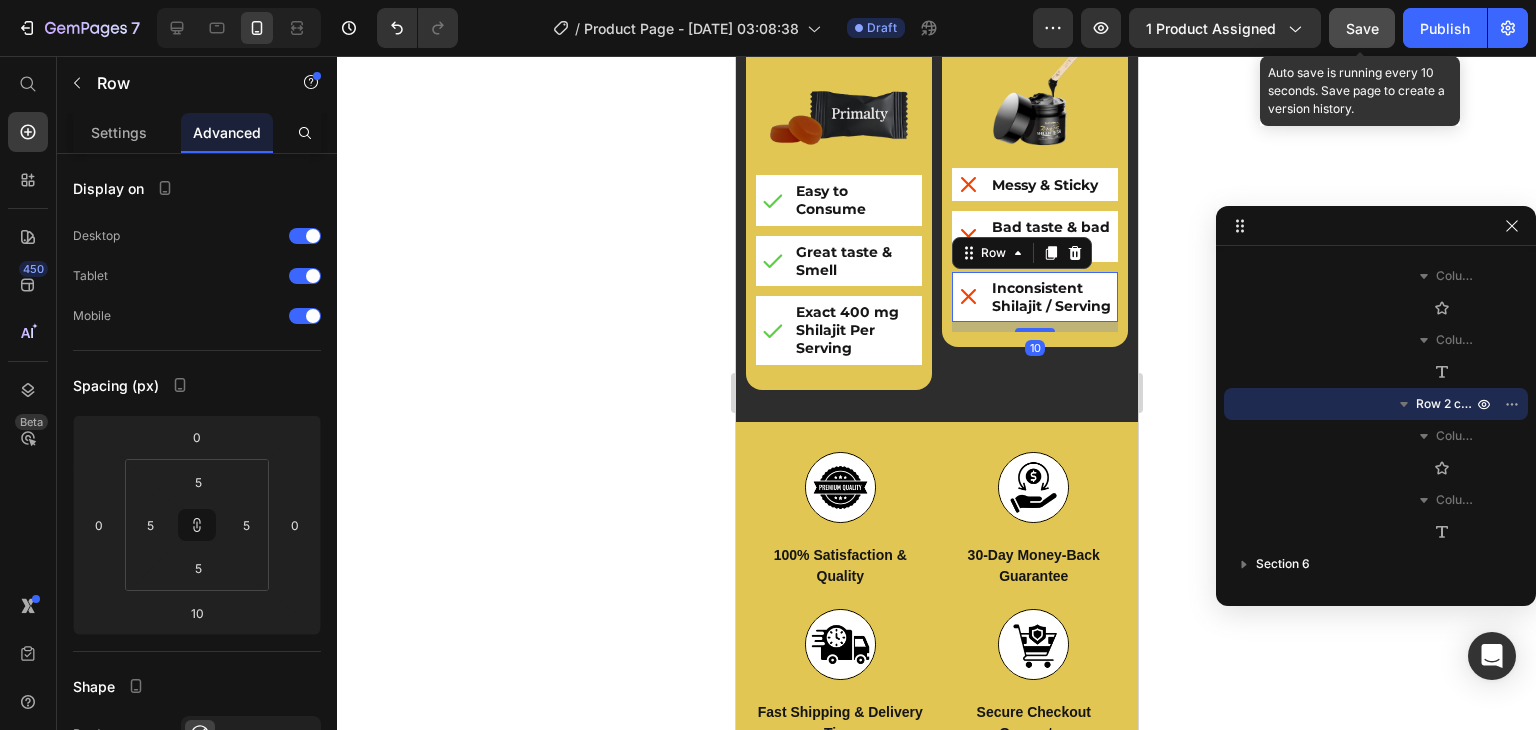 click on "Save" 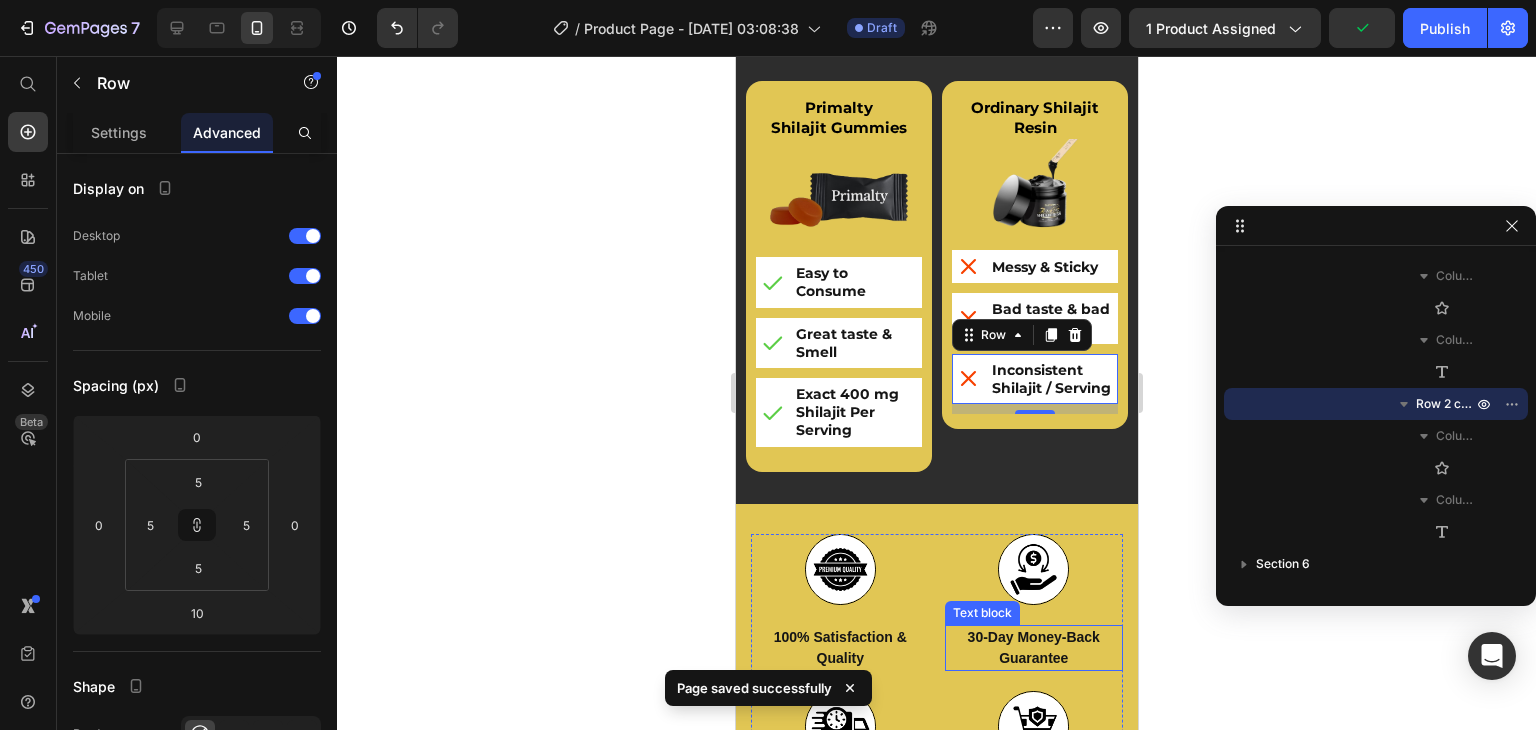 scroll, scrollTop: 6392, scrollLeft: 0, axis: vertical 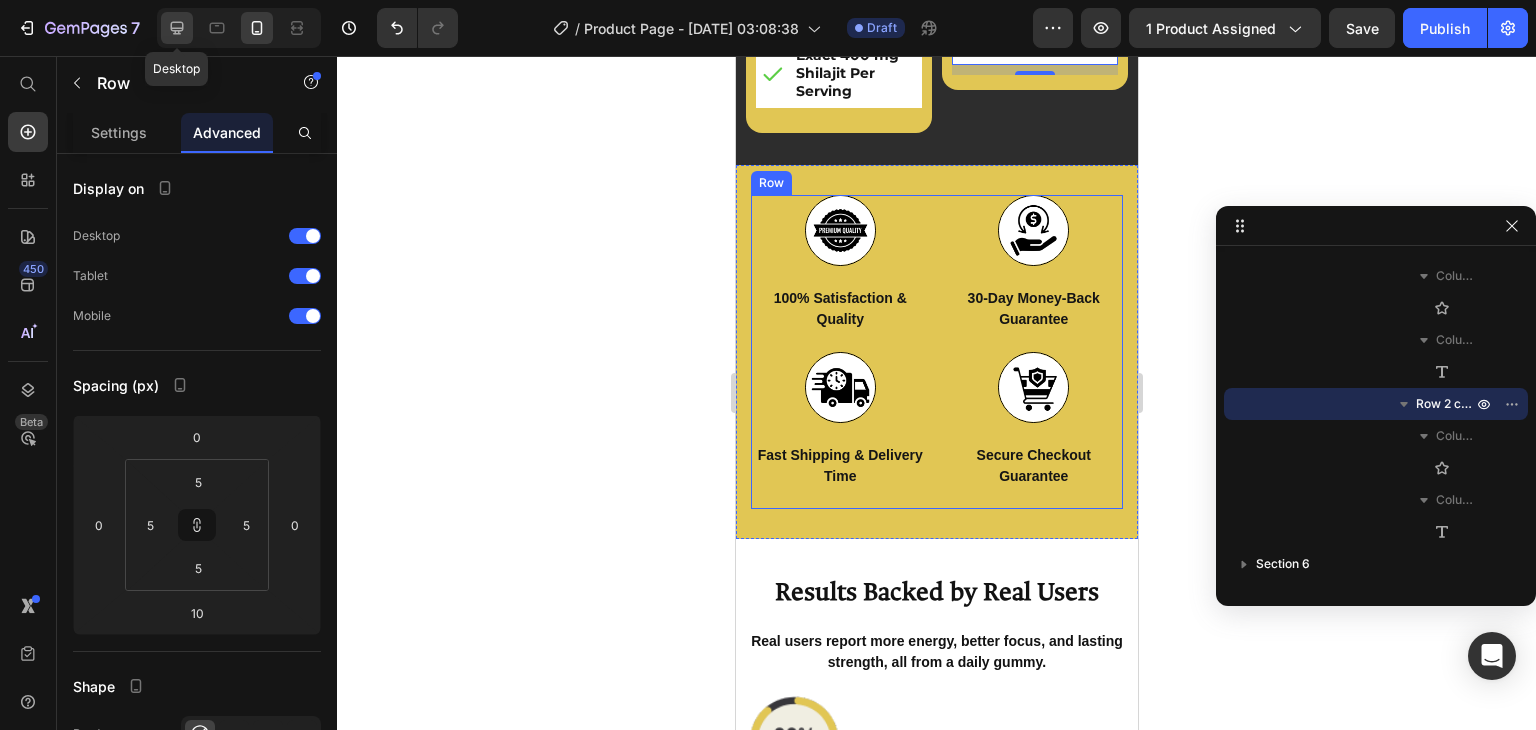 click 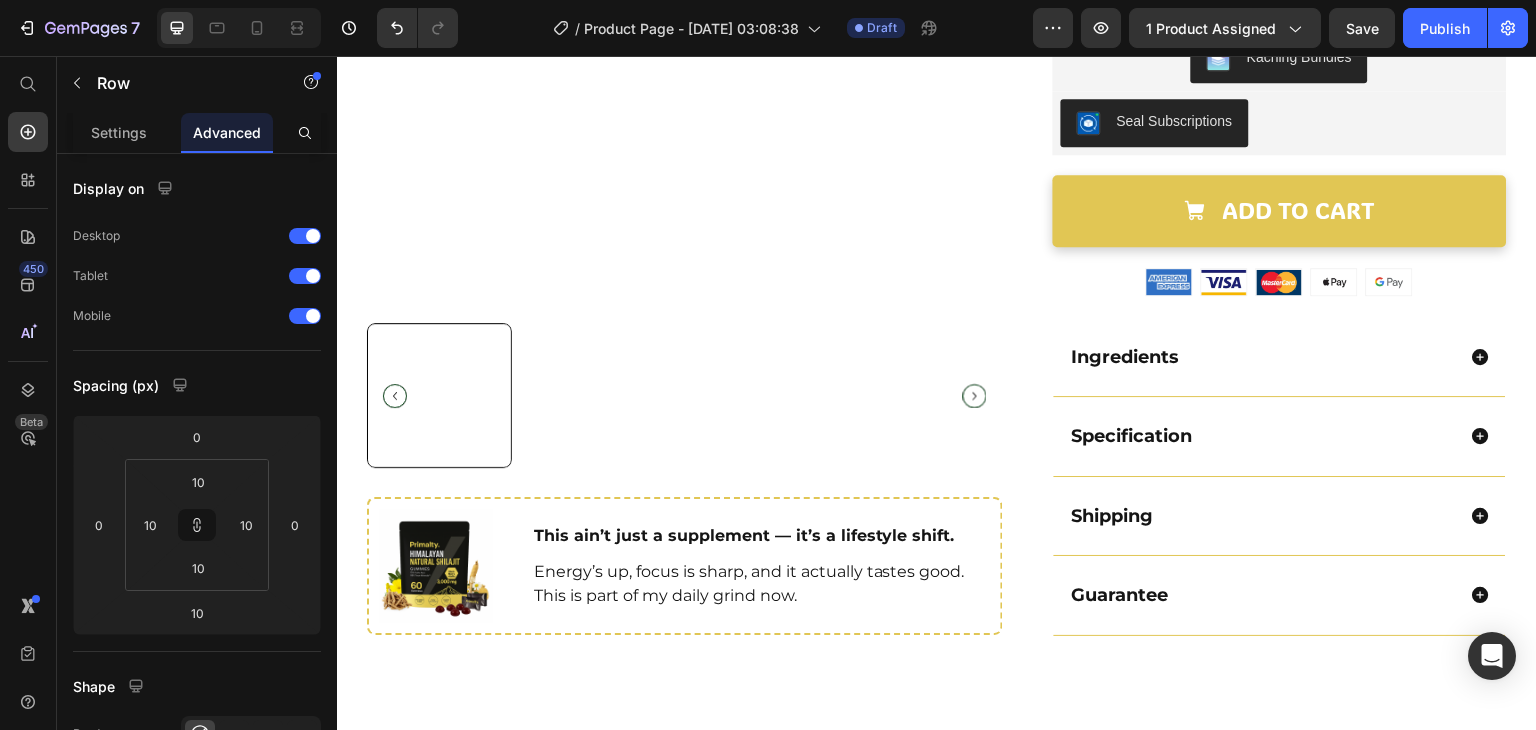 scroll, scrollTop: 752, scrollLeft: 0, axis: vertical 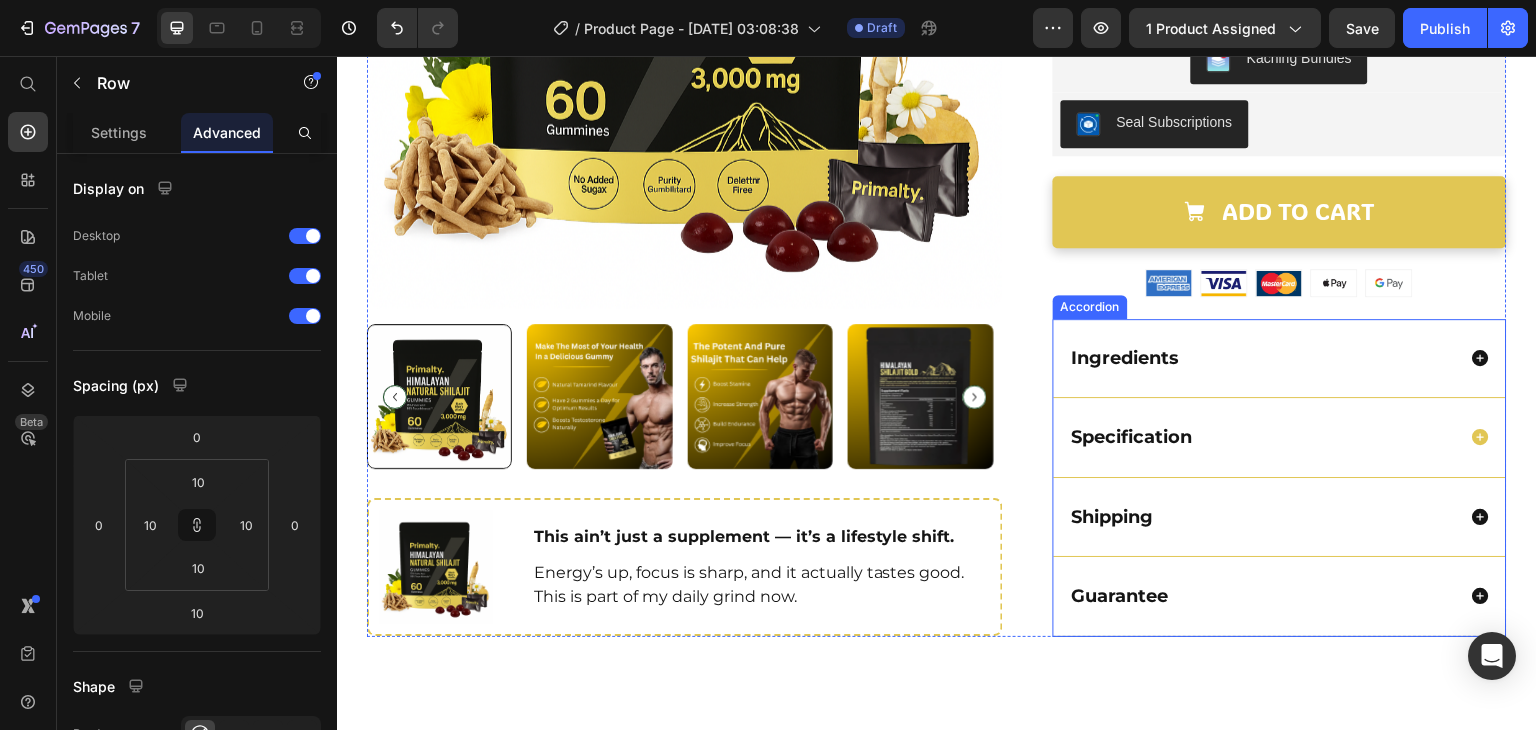 click on "Specification" at bounding box center [1262, 437] 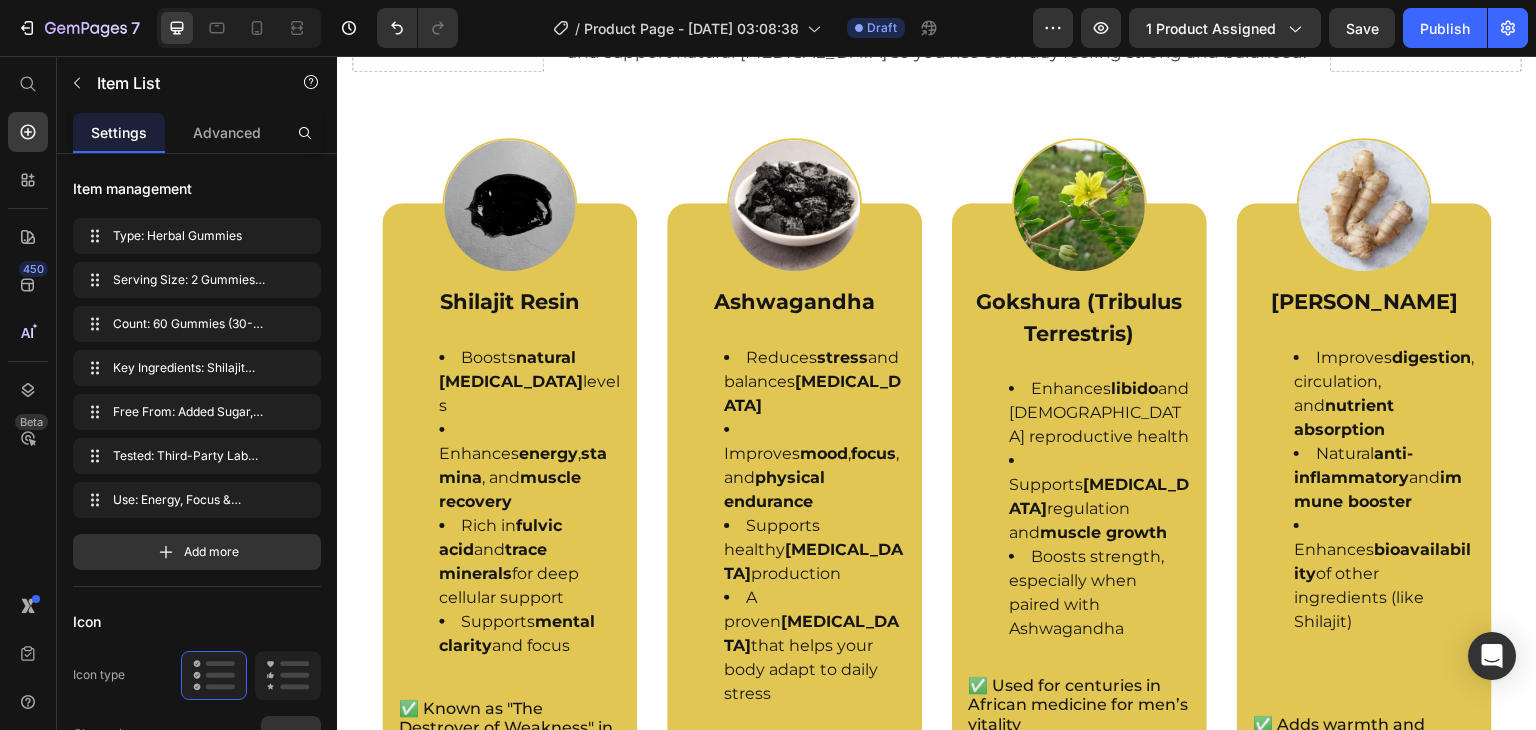 scroll, scrollTop: 3159, scrollLeft: 0, axis: vertical 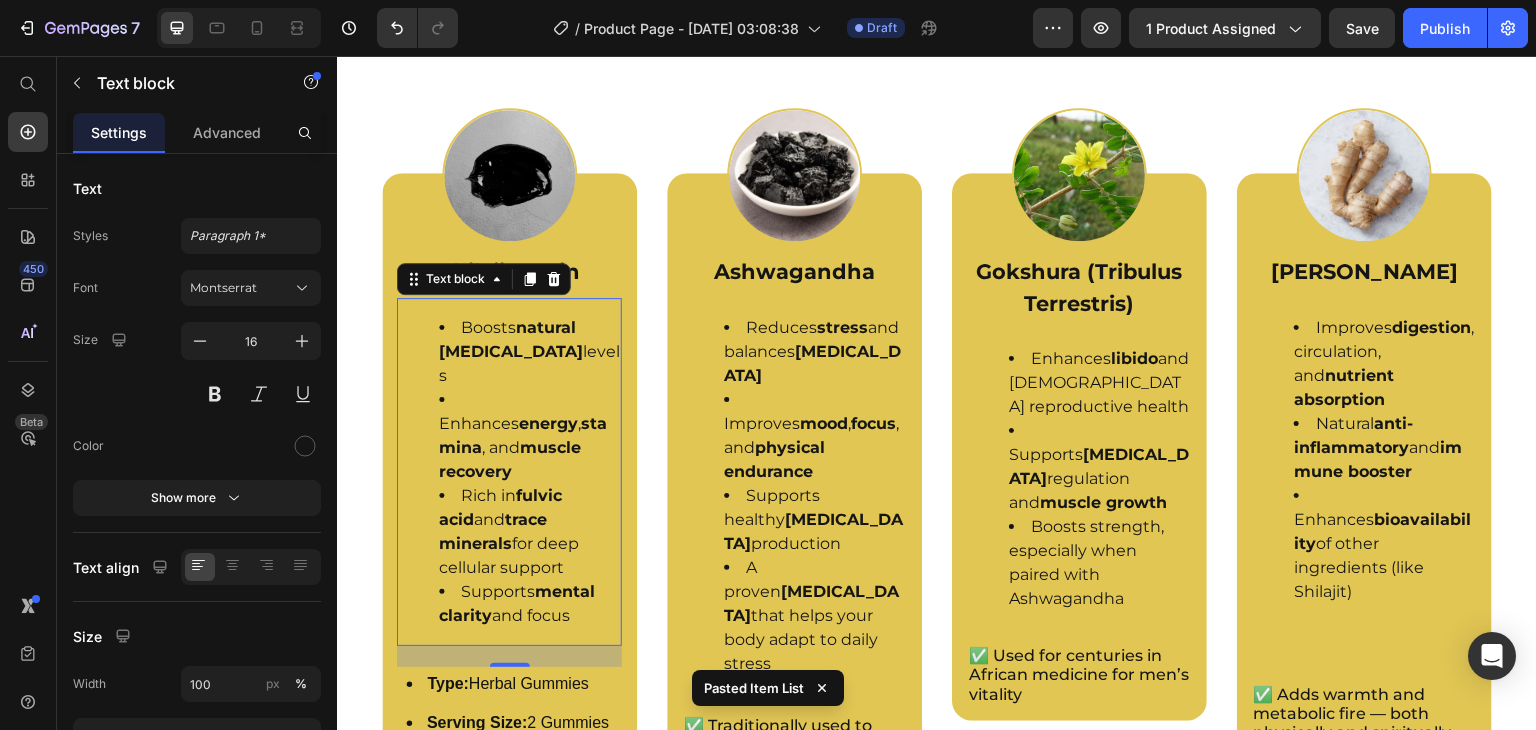 click on "Enhances  energy ,  stamina , and  muscle recovery" at bounding box center [529, 436] 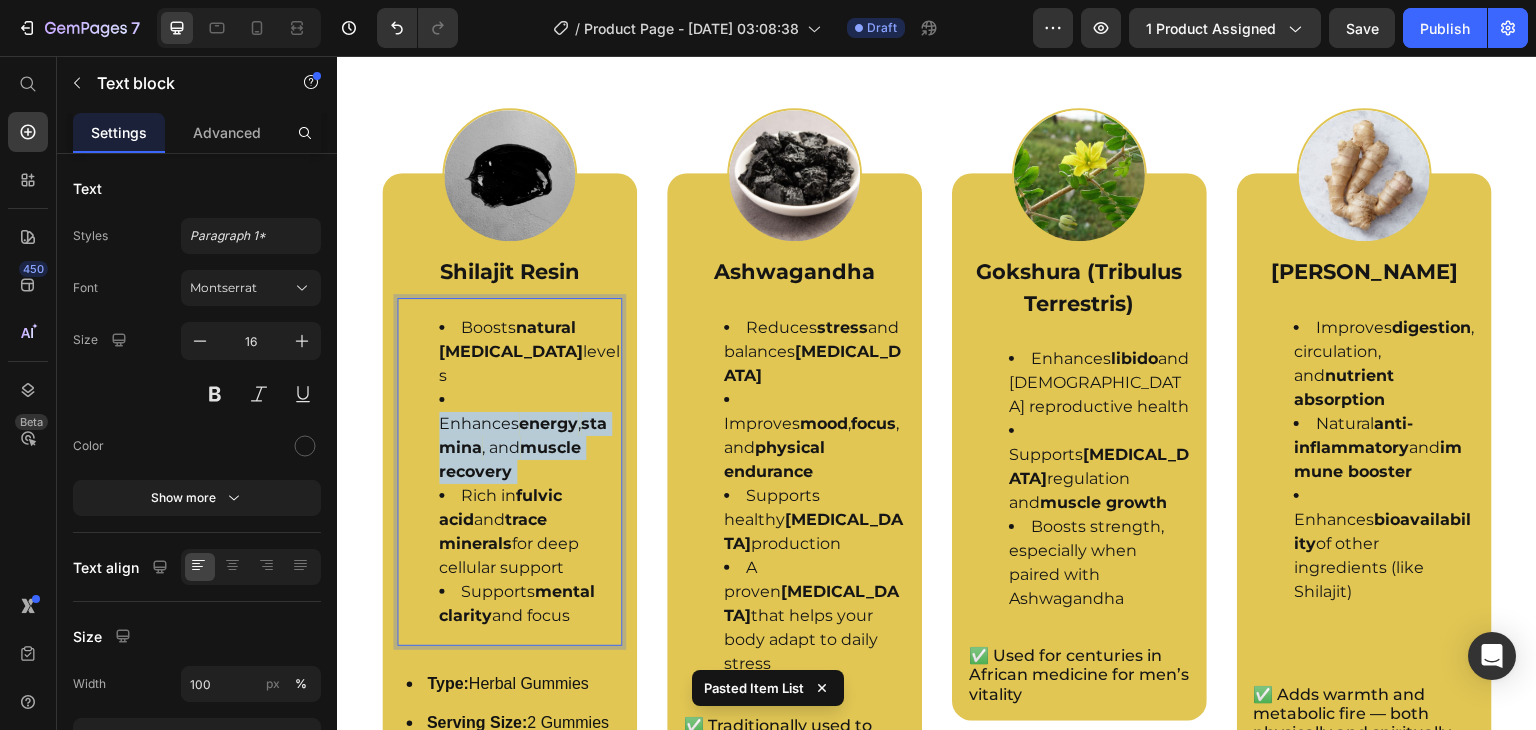 click on "Enhances  energy ,  stamina , and  muscle recovery" at bounding box center [529, 436] 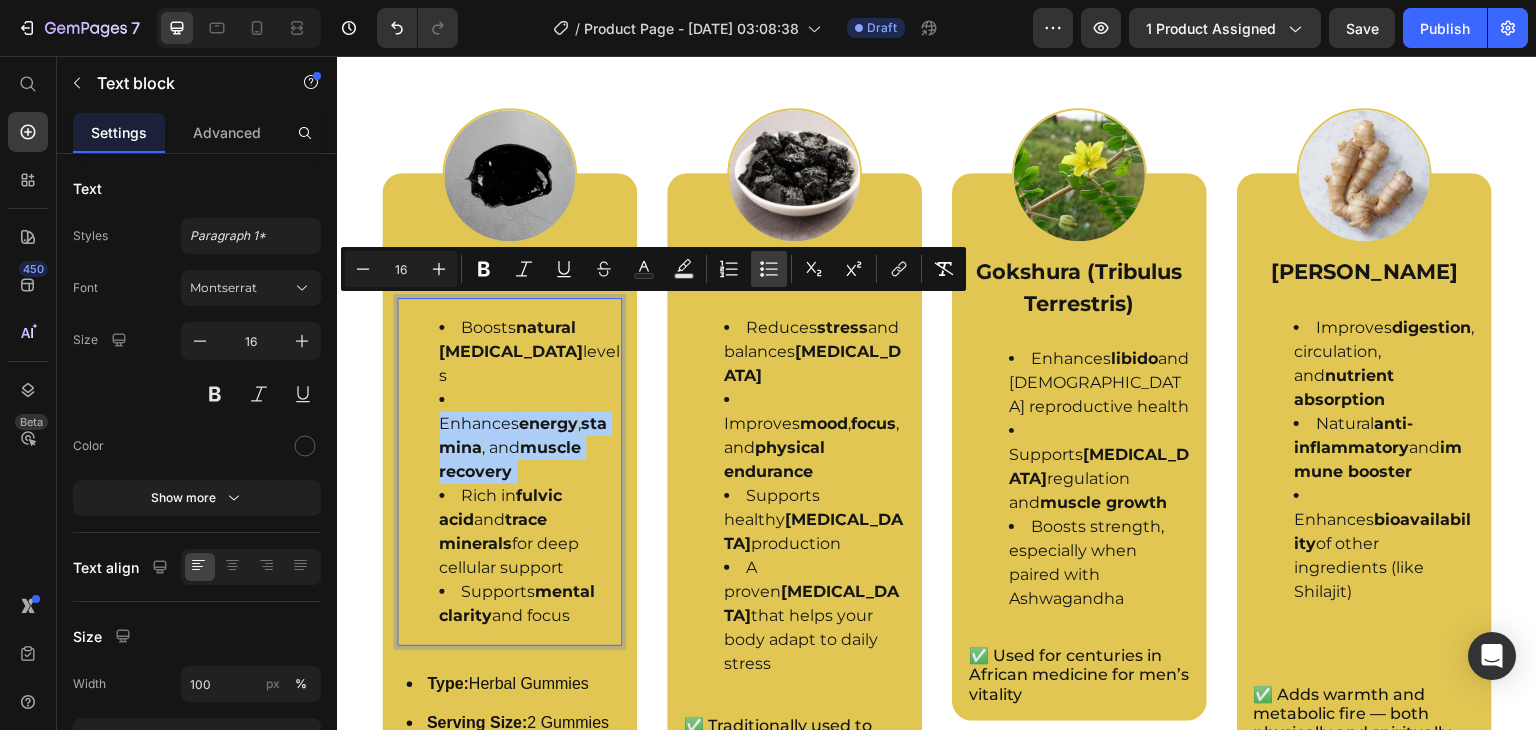click 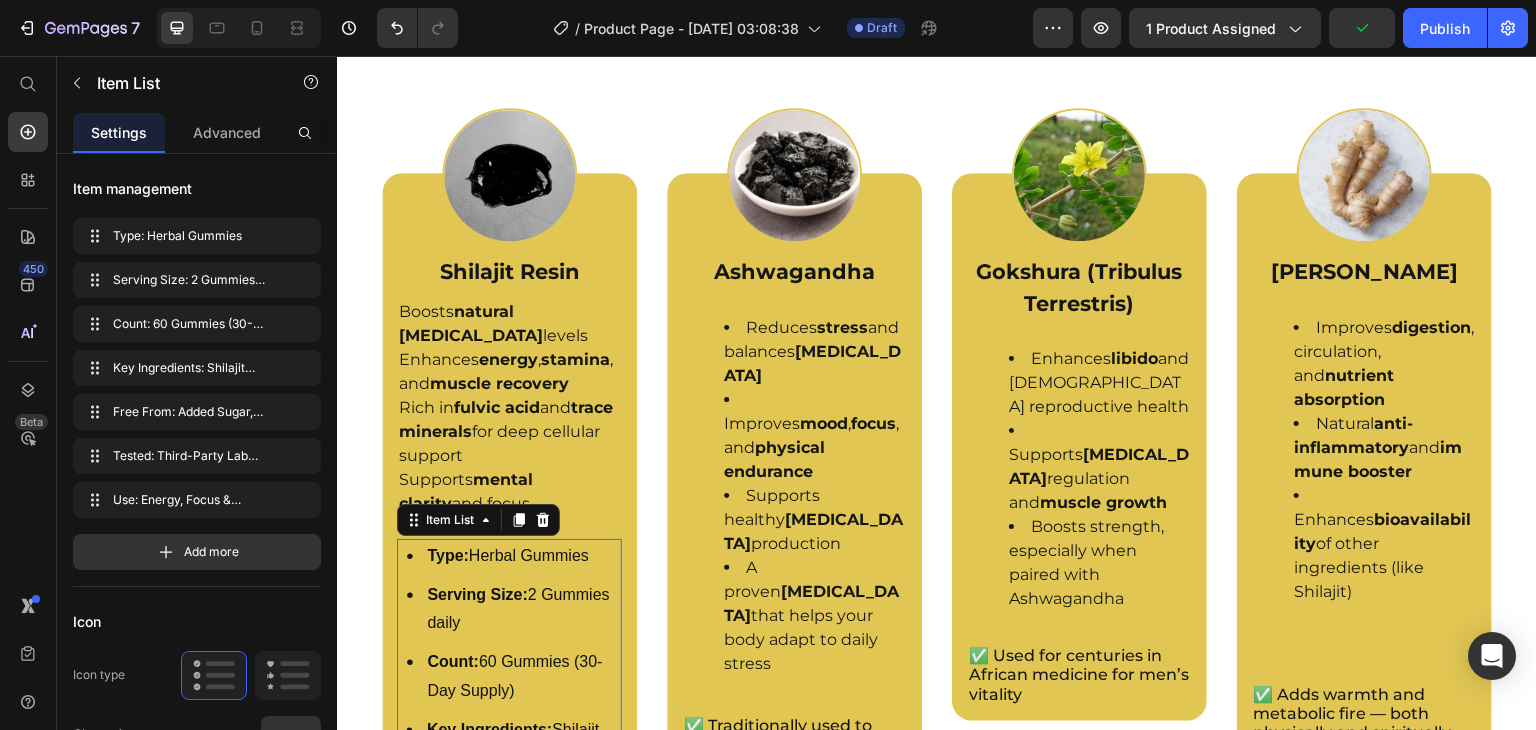 click on "Type:  Herbal Gummies" at bounding box center (523, 556) 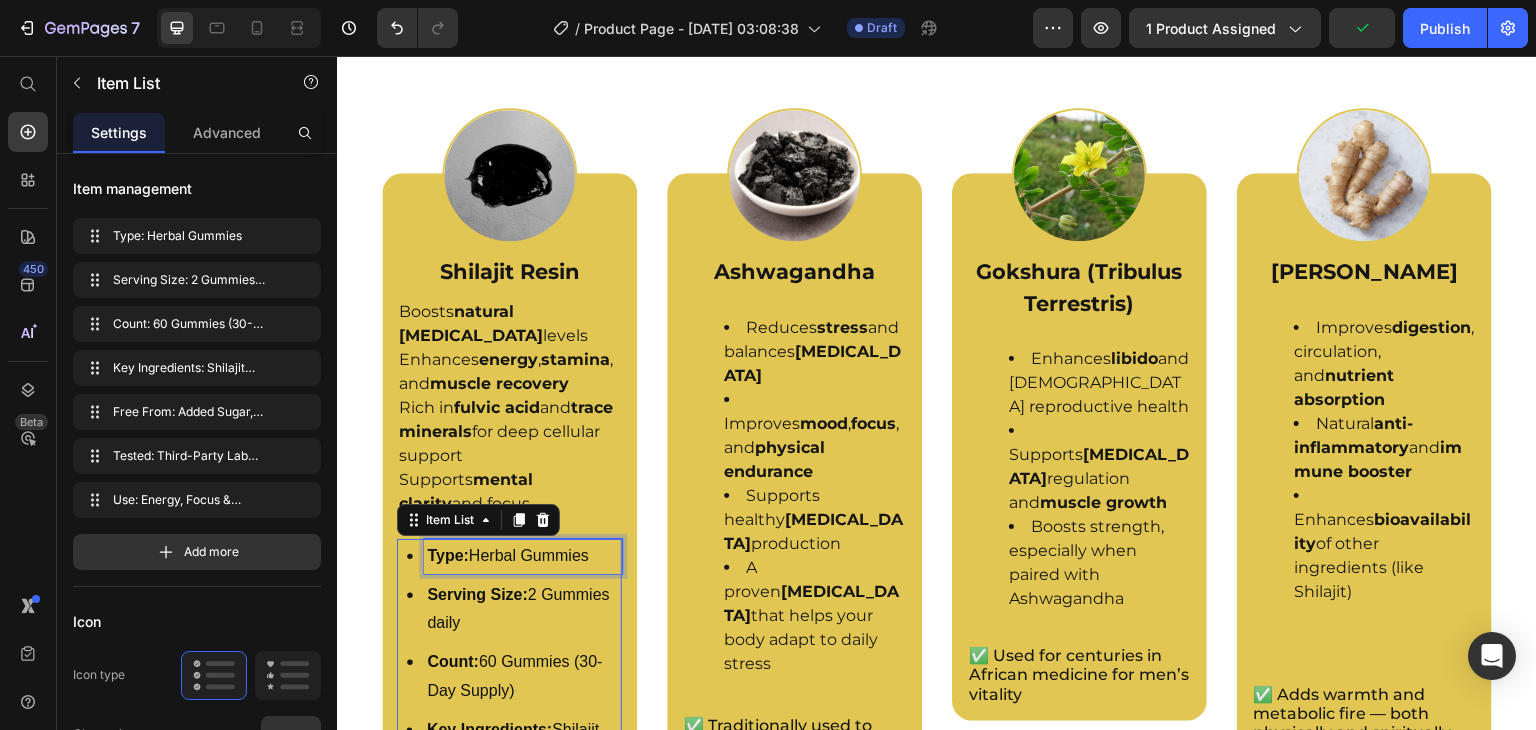 click on "Type:  Herbal Gummies" at bounding box center (523, 556) 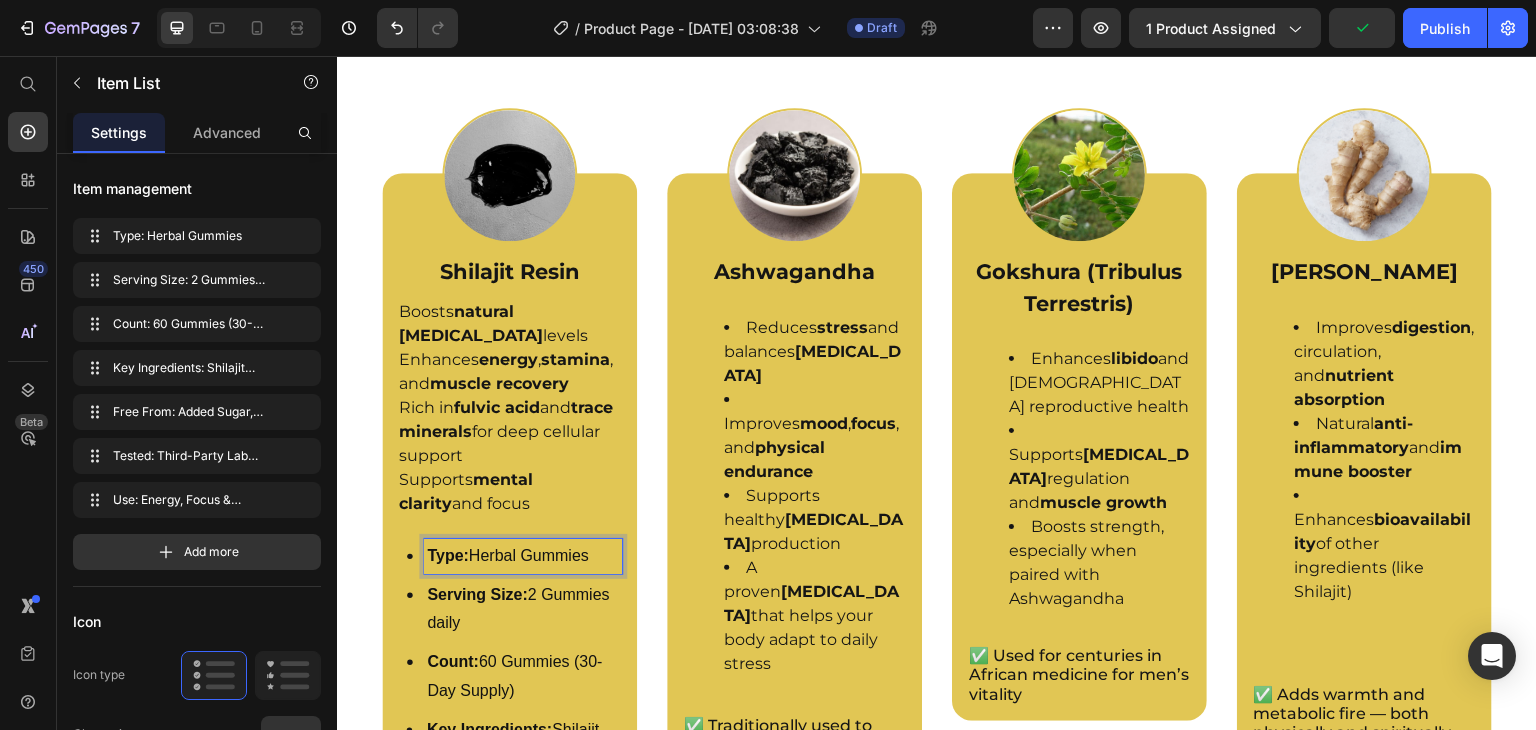 click on "Type:  Herbal Gummies" at bounding box center (523, 556) 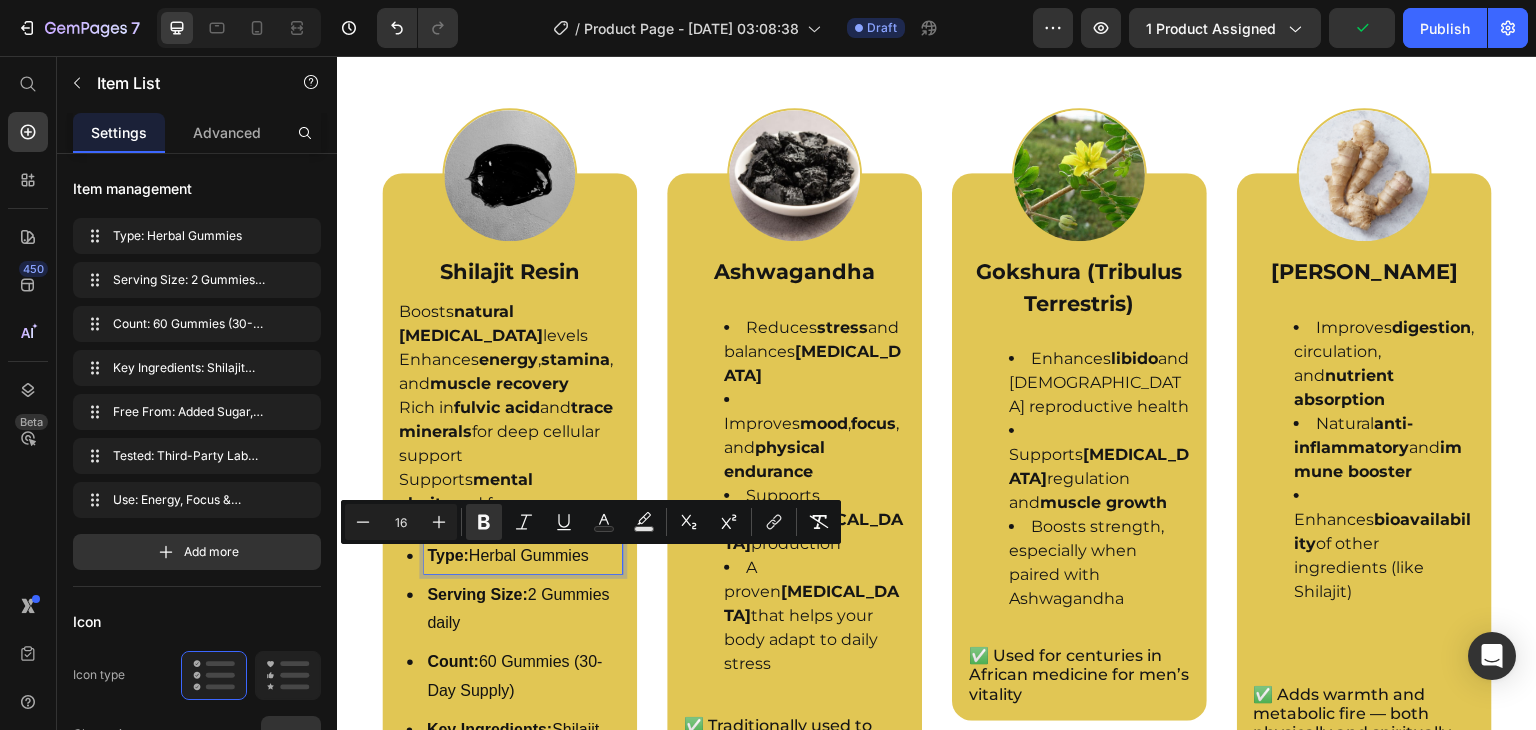 click on "Type:  Herbal Gummies" at bounding box center (523, 556) 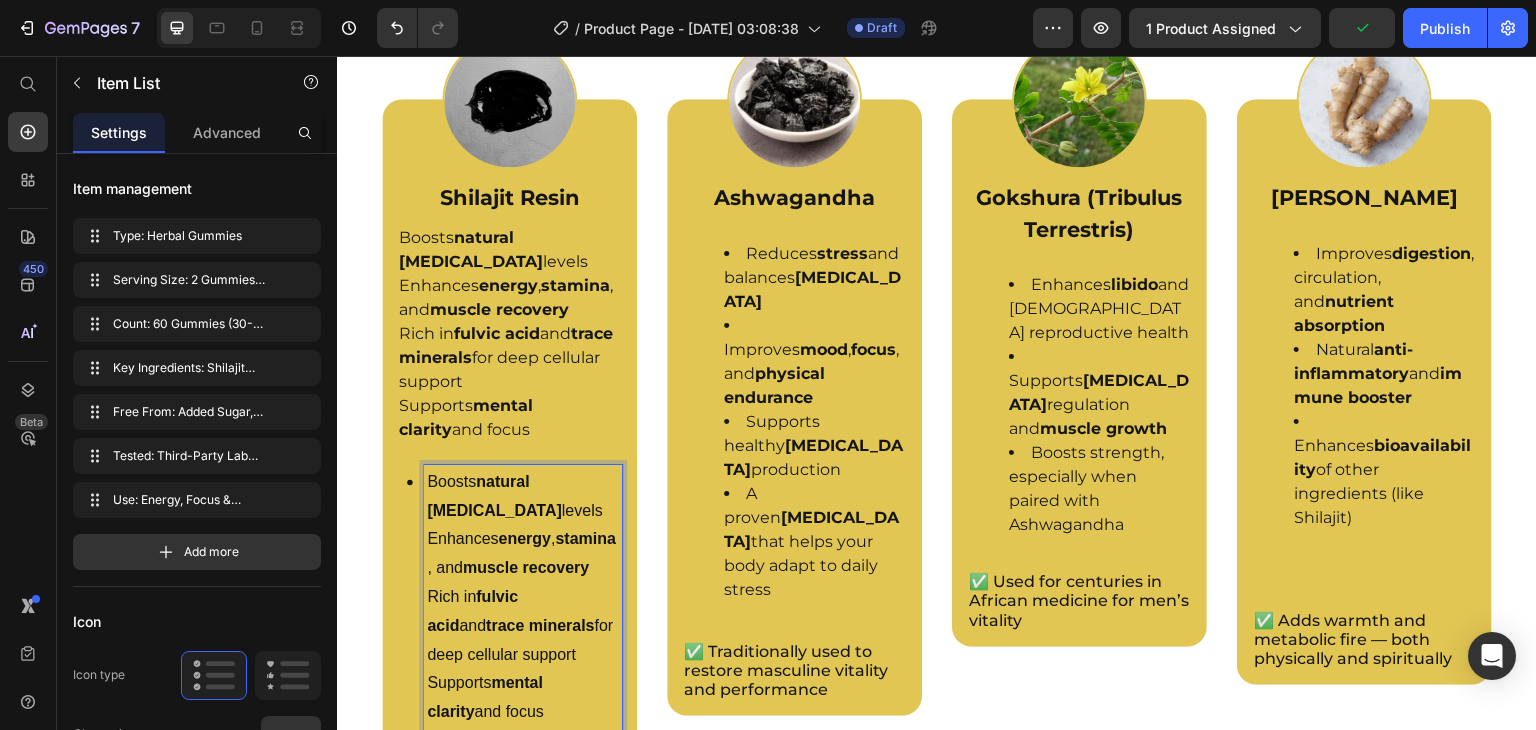 scroll, scrollTop: 3310, scrollLeft: 0, axis: vertical 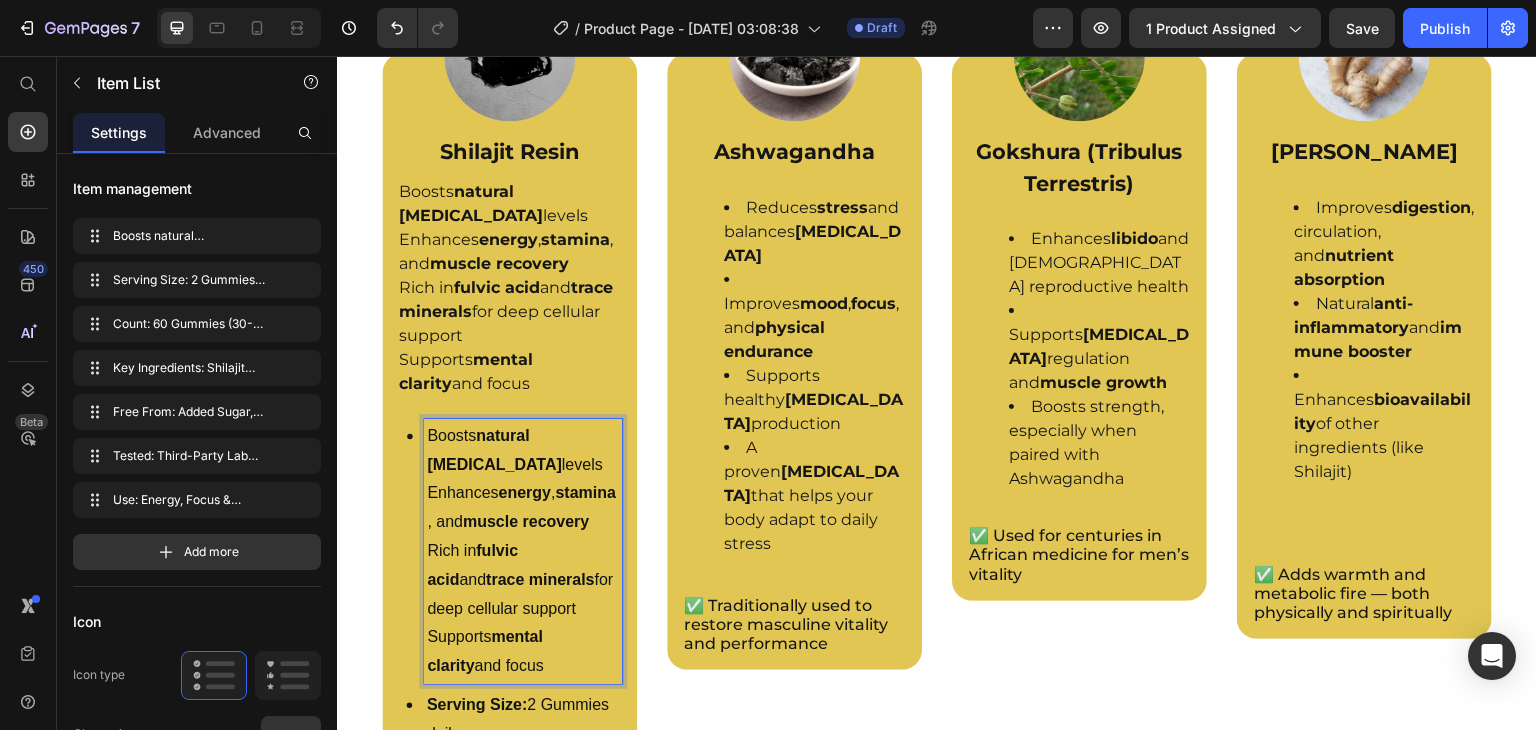 drag, startPoint x: 426, startPoint y: 498, endPoint x: 574, endPoint y: 709, distance: 257.73047 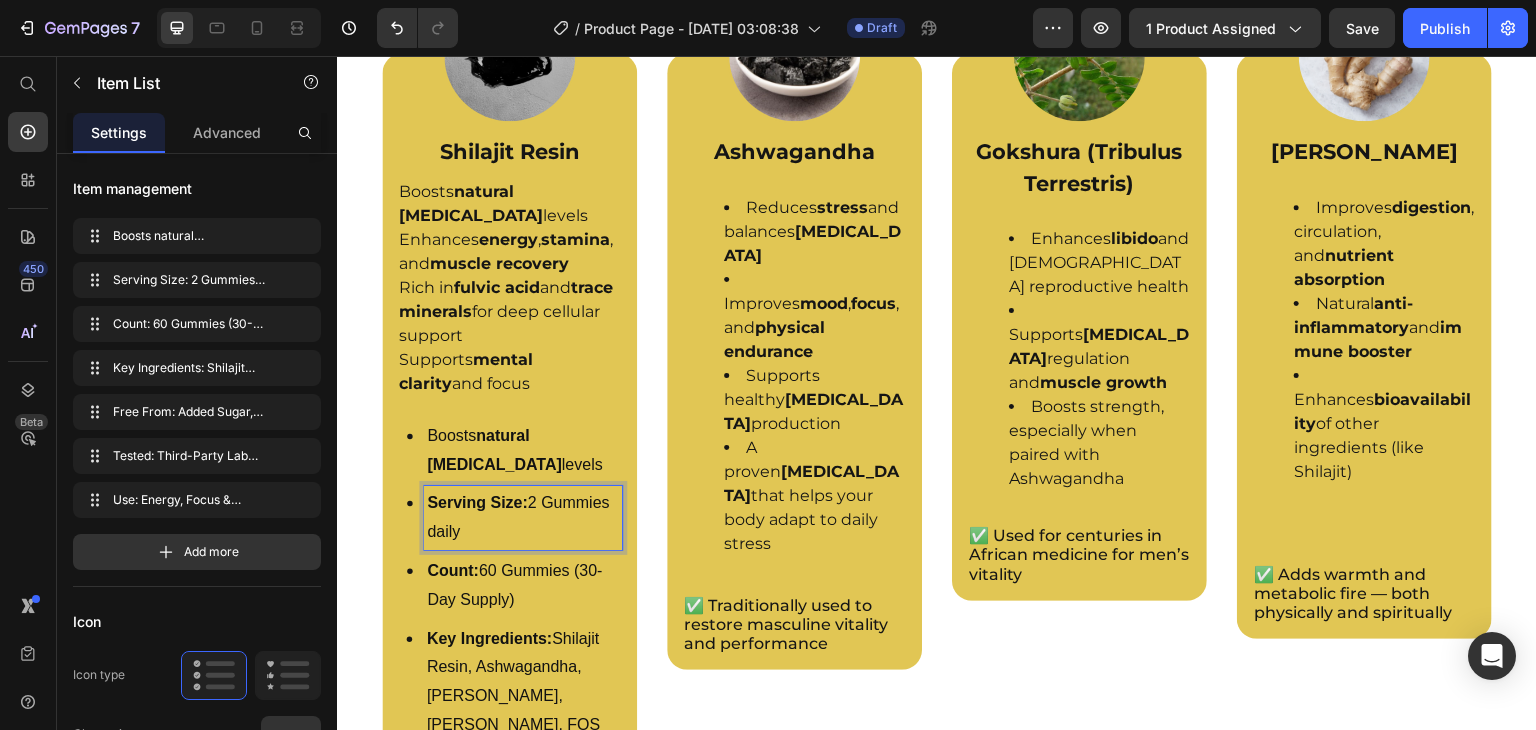 click on "Serving Size:" at bounding box center [477, 502] 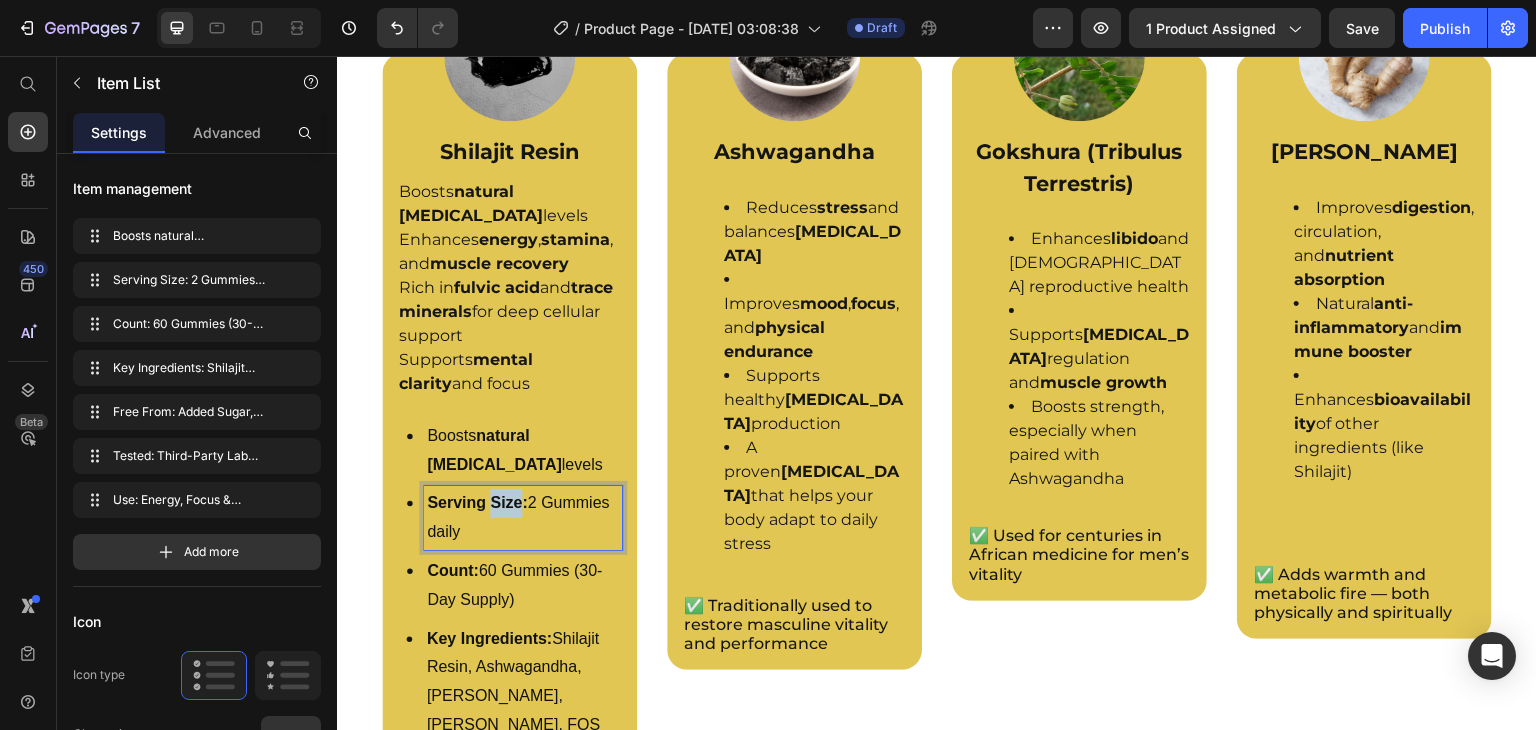 click on "Serving Size:" at bounding box center (477, 502) 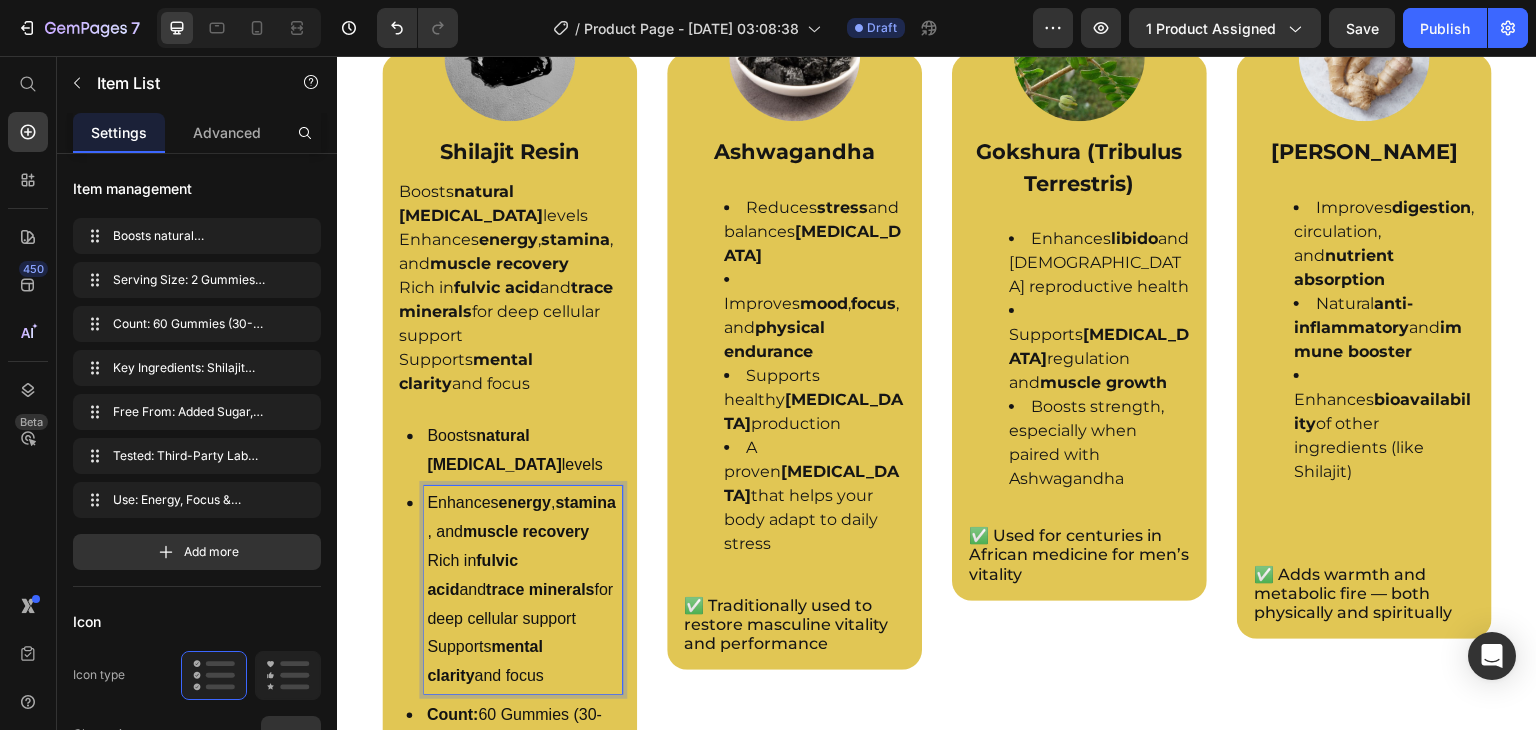 scroll, scrollTop: 3320, scrollLeft: 0, axis: vertical 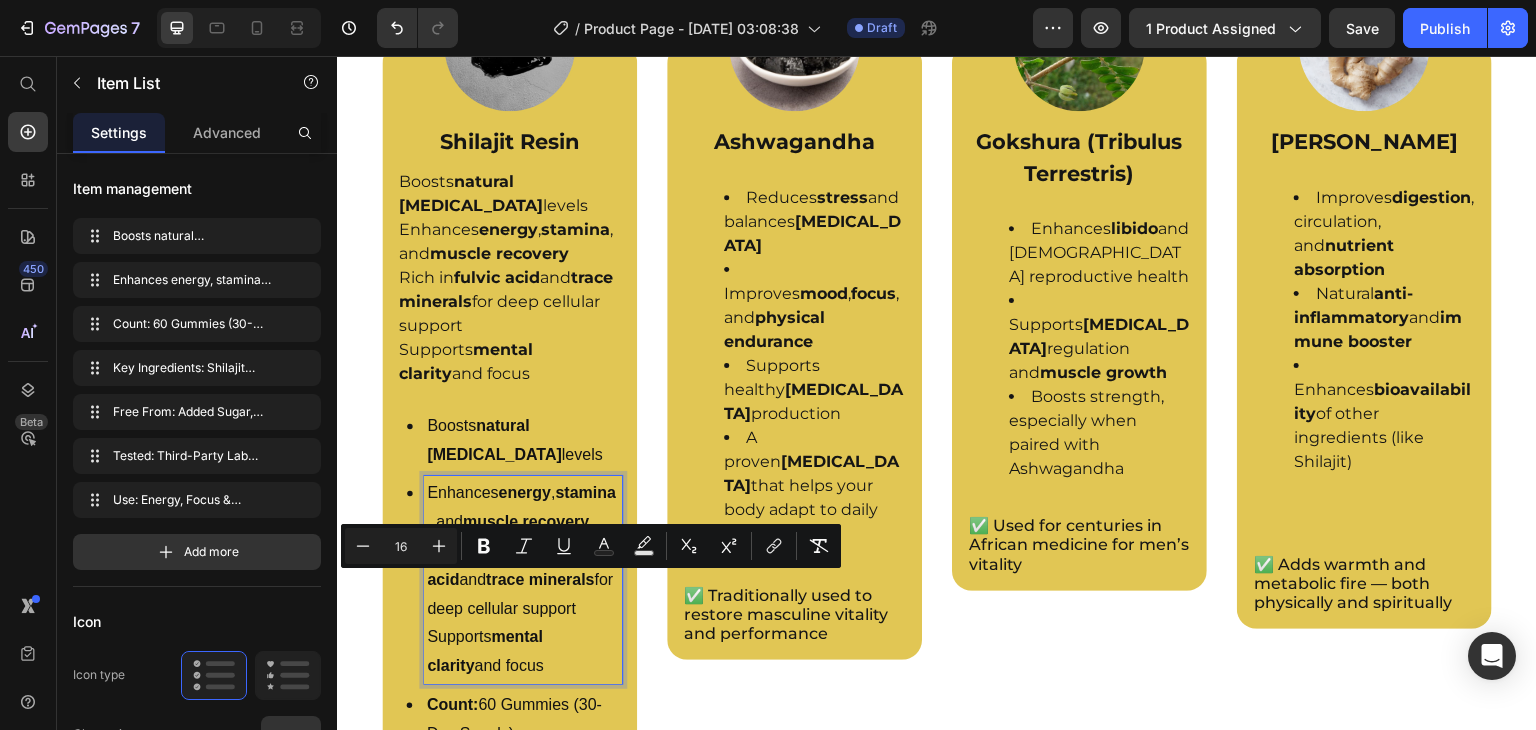 drag, startPoint x: 431, startPoint y: 587, endPoint x: 567, endPoint y: 707, distance: 181.37254 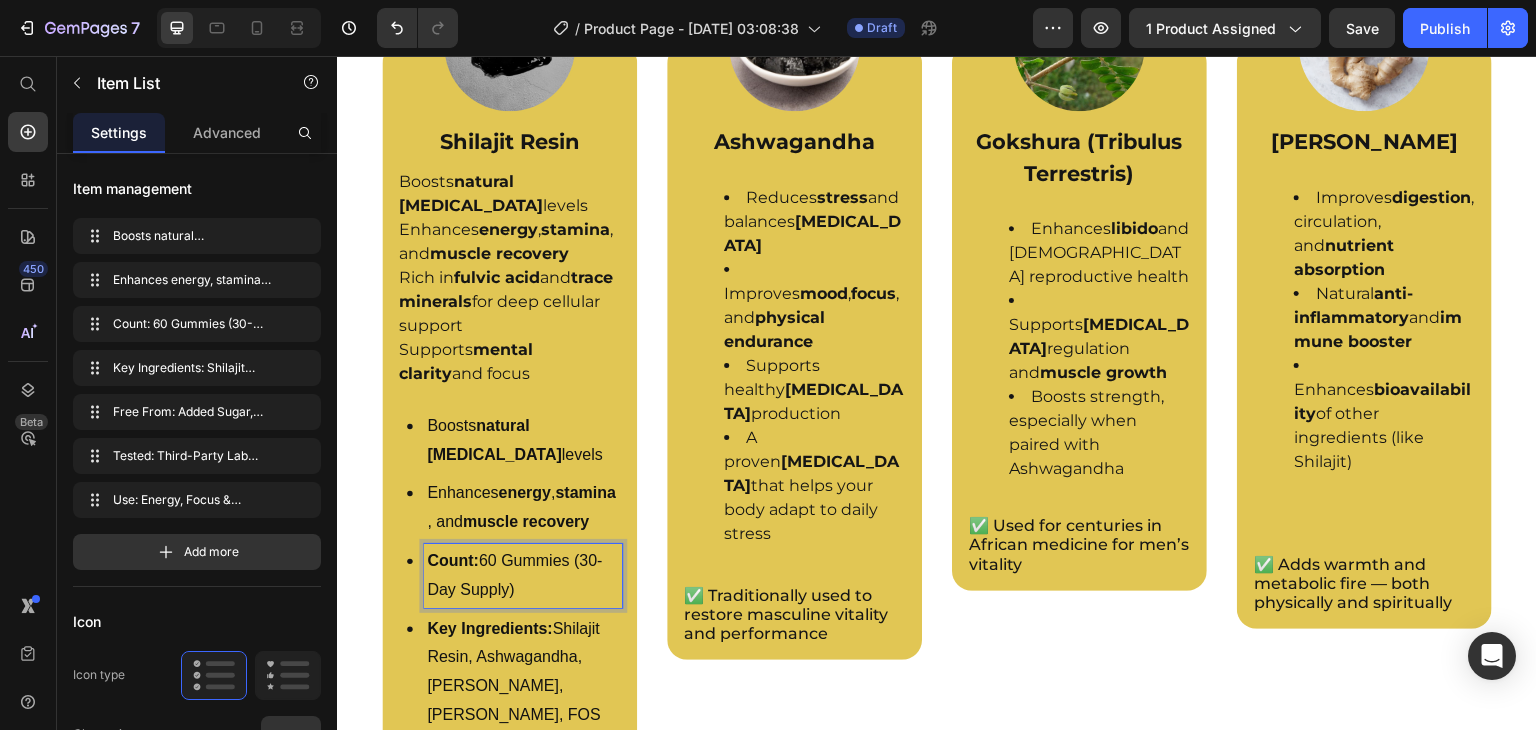 click on "Count:  60 Gummies (30-Day Supply)" at bounding box center [523, 576] 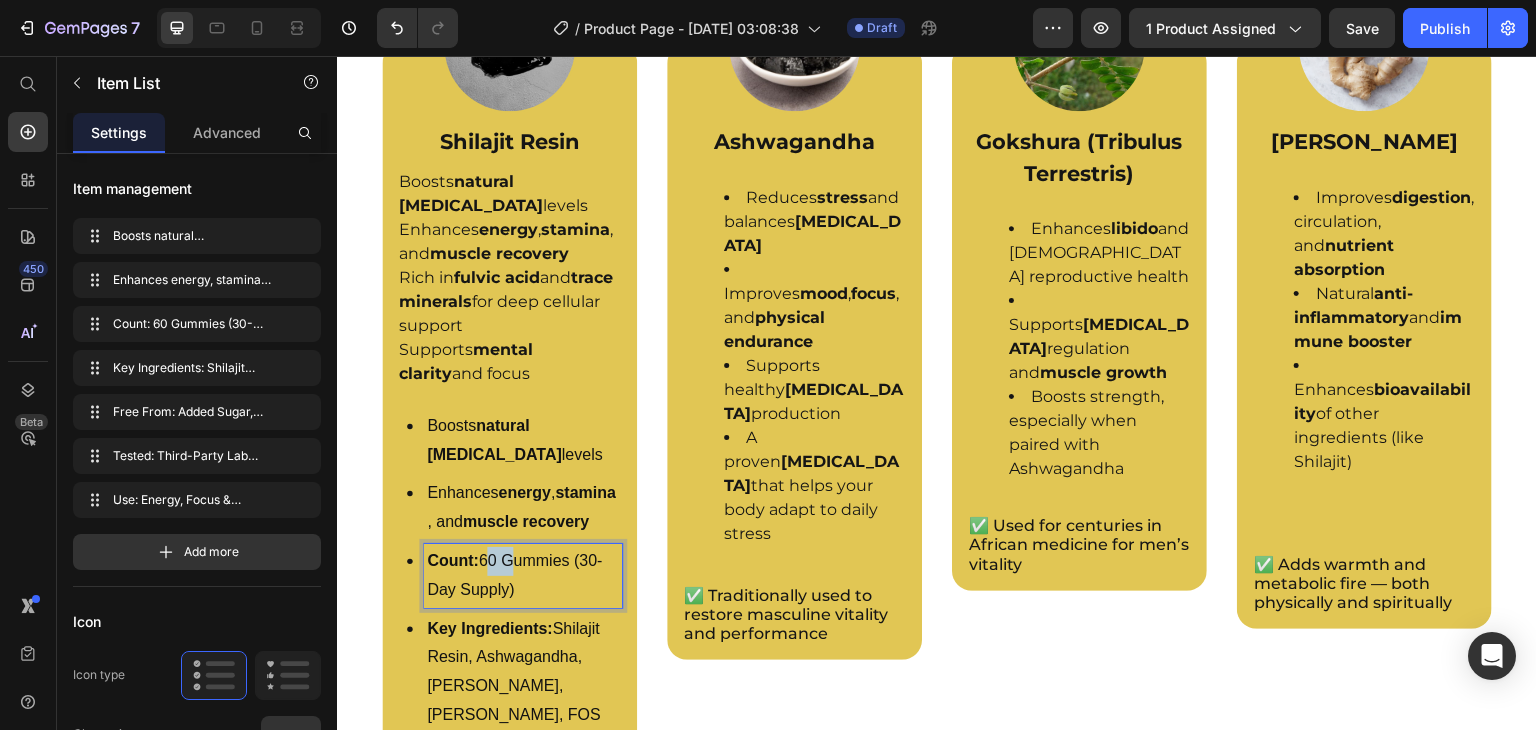 click on "Count:  60 Gummies (30-Day Supply)" at bounding box center [523, 576] 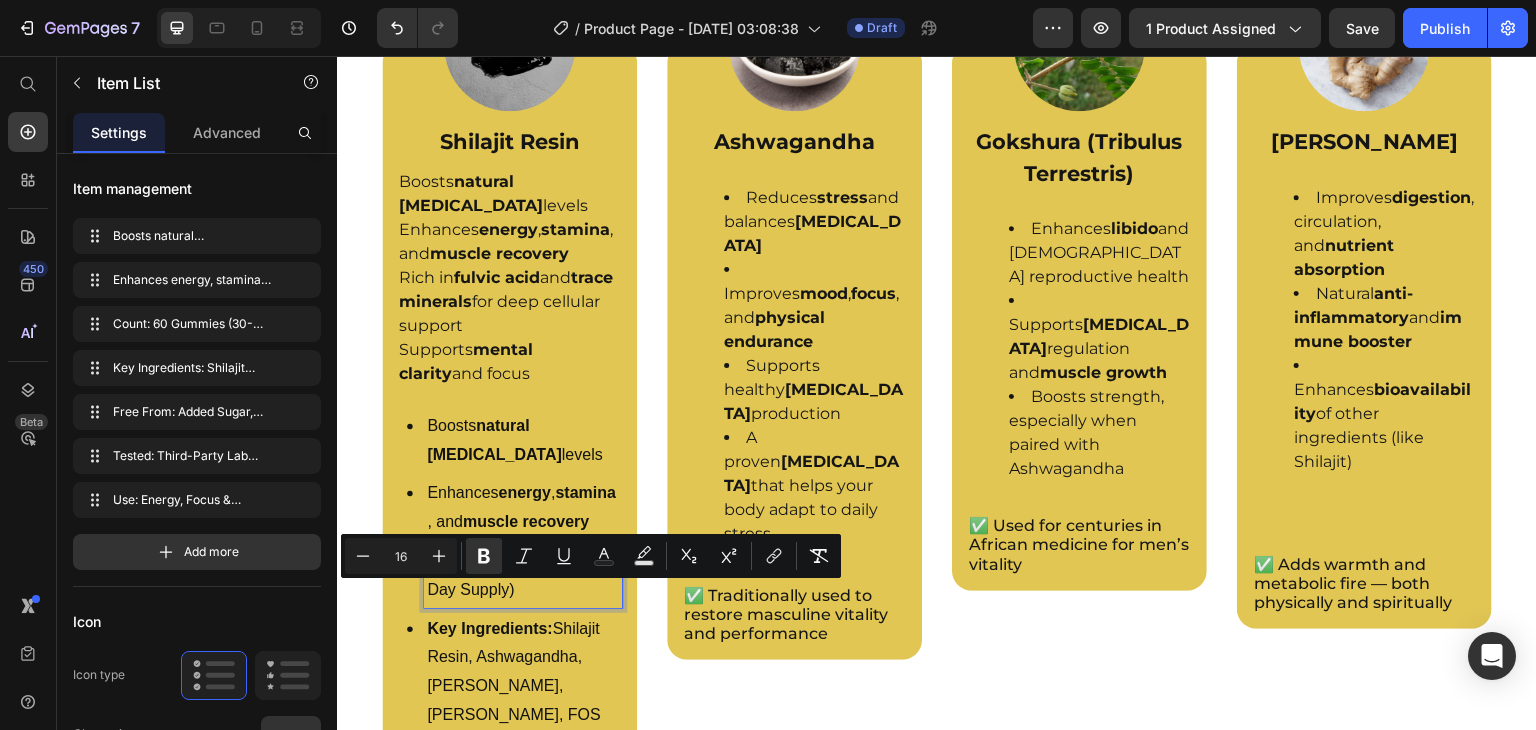 click on "Count:  60 Gummies (30-Day Supply)" at bounding box center [523, 576] 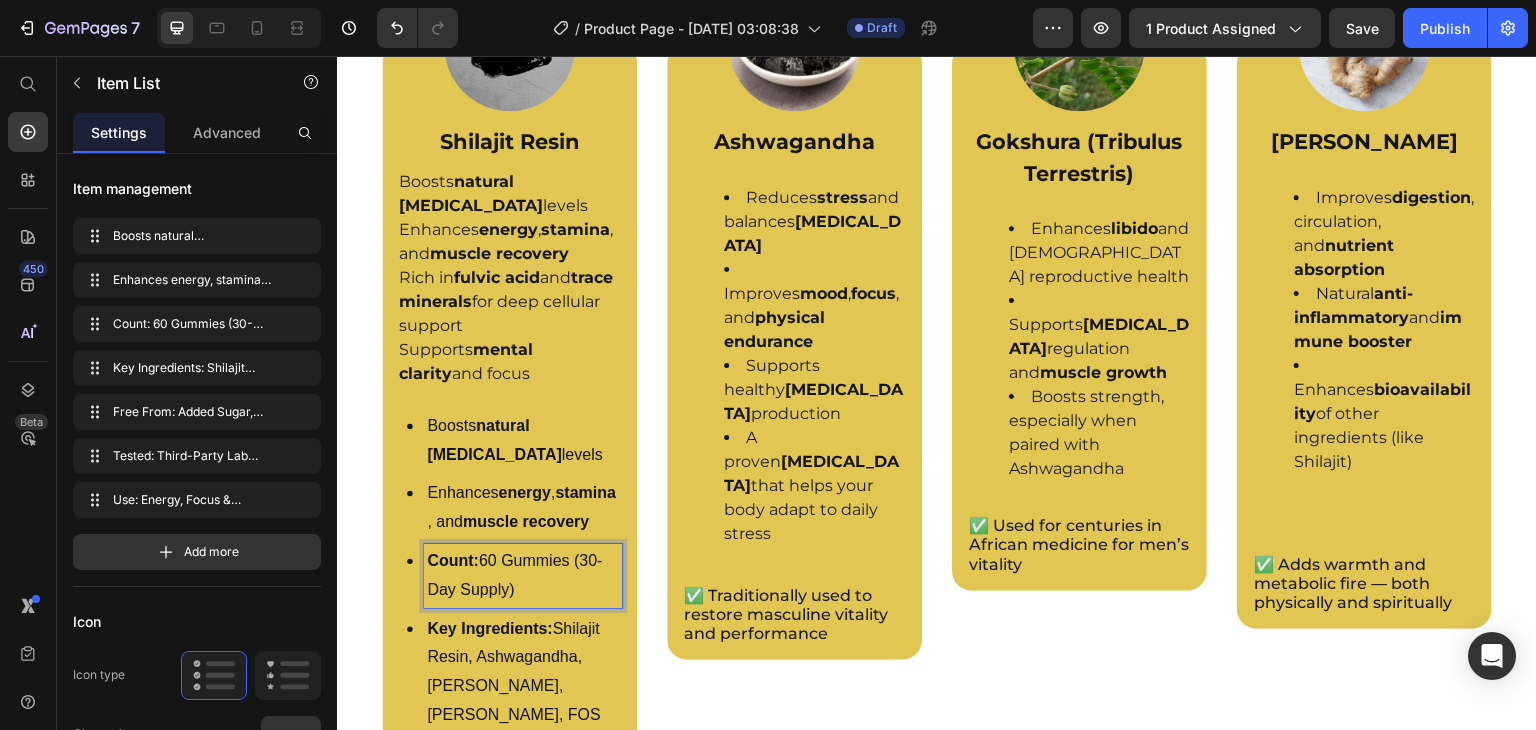 scroll, scrollTop: 3329, scrollLeft: 0, axis: vertical 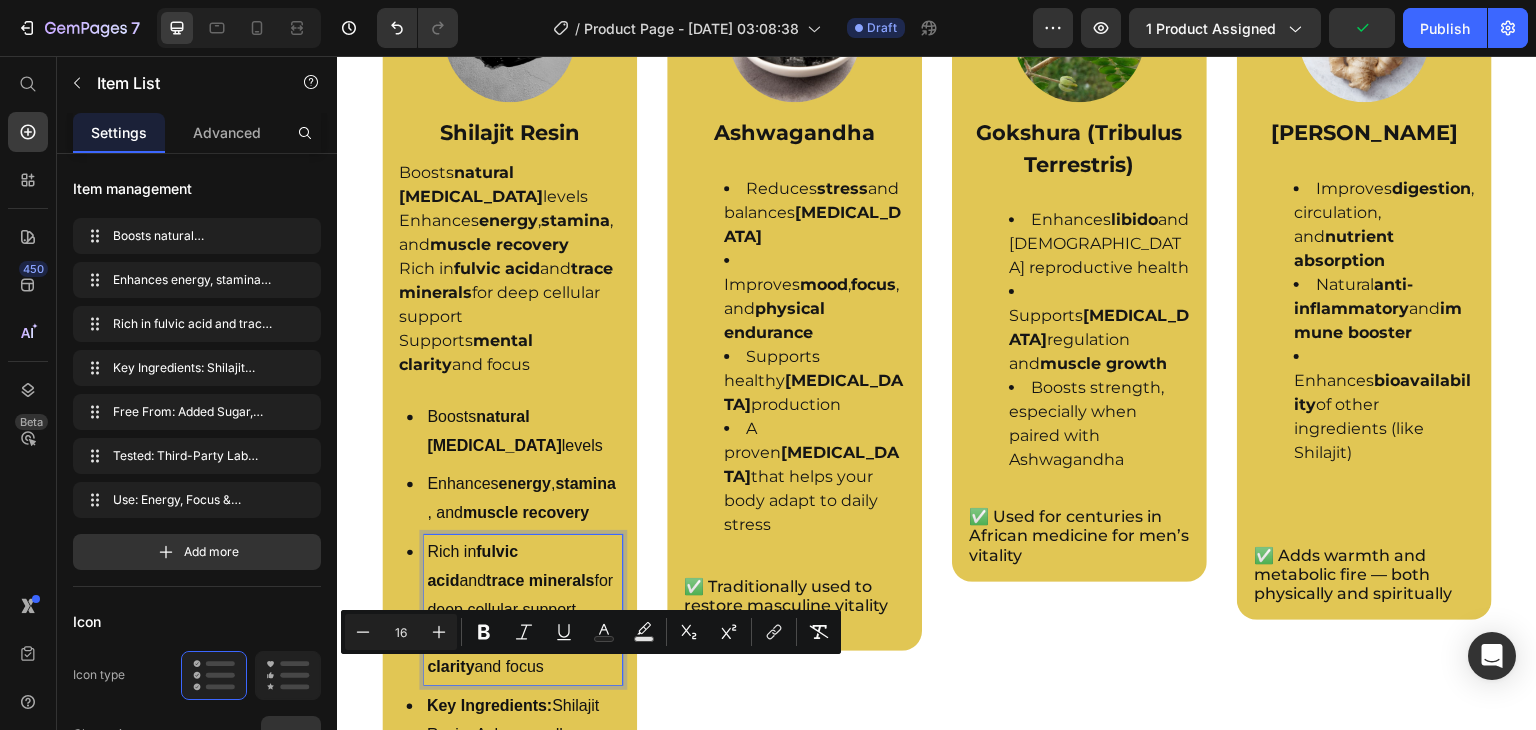 drag, startPoint x: 426, startPoint y: 679, endPoint x: 532, endPoint y: 704, distance: 108.90822 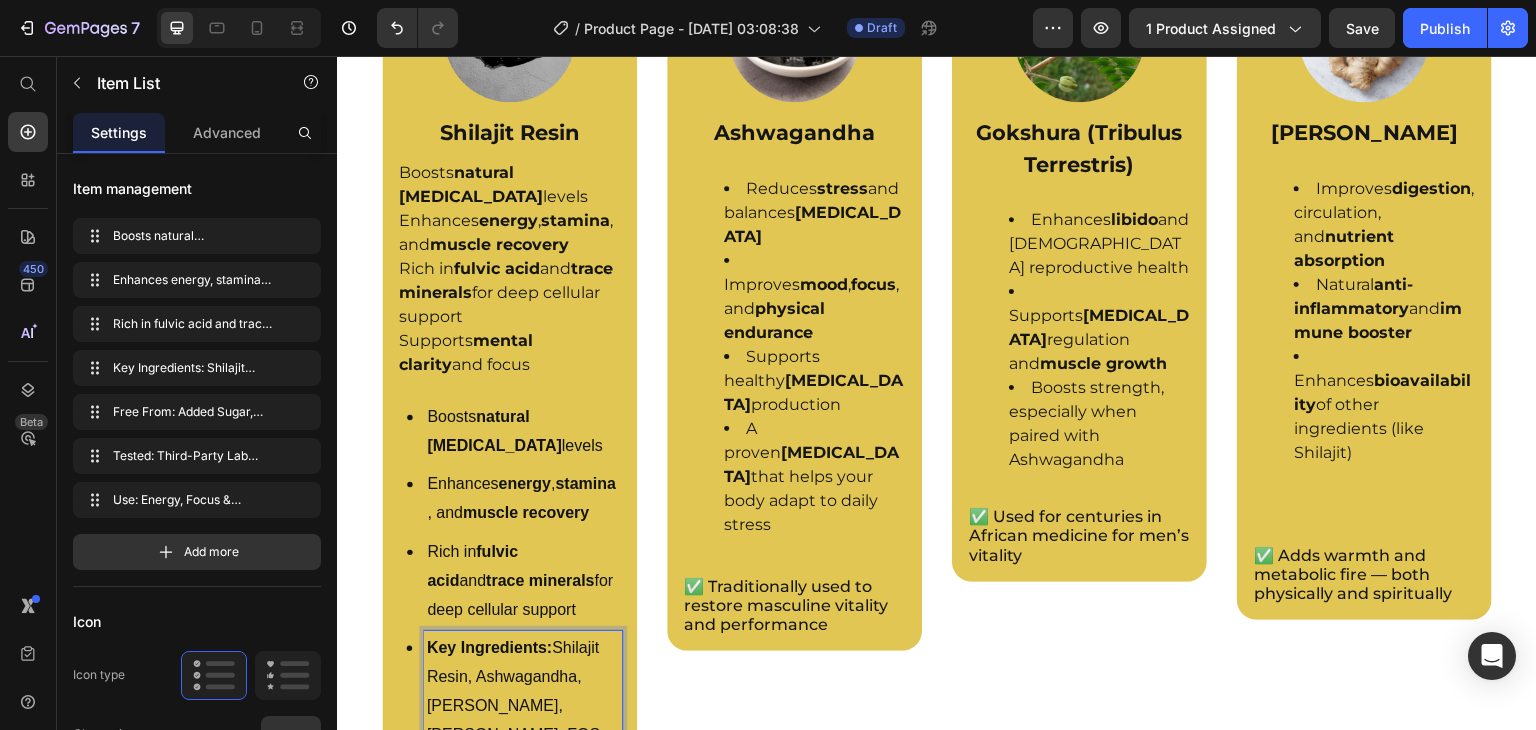 click on "Key Ingredients:  Shilajit Resin, Ashwagandha, [PERSON_NAME], Ginger, FOS" at bounding box center (523, 691) 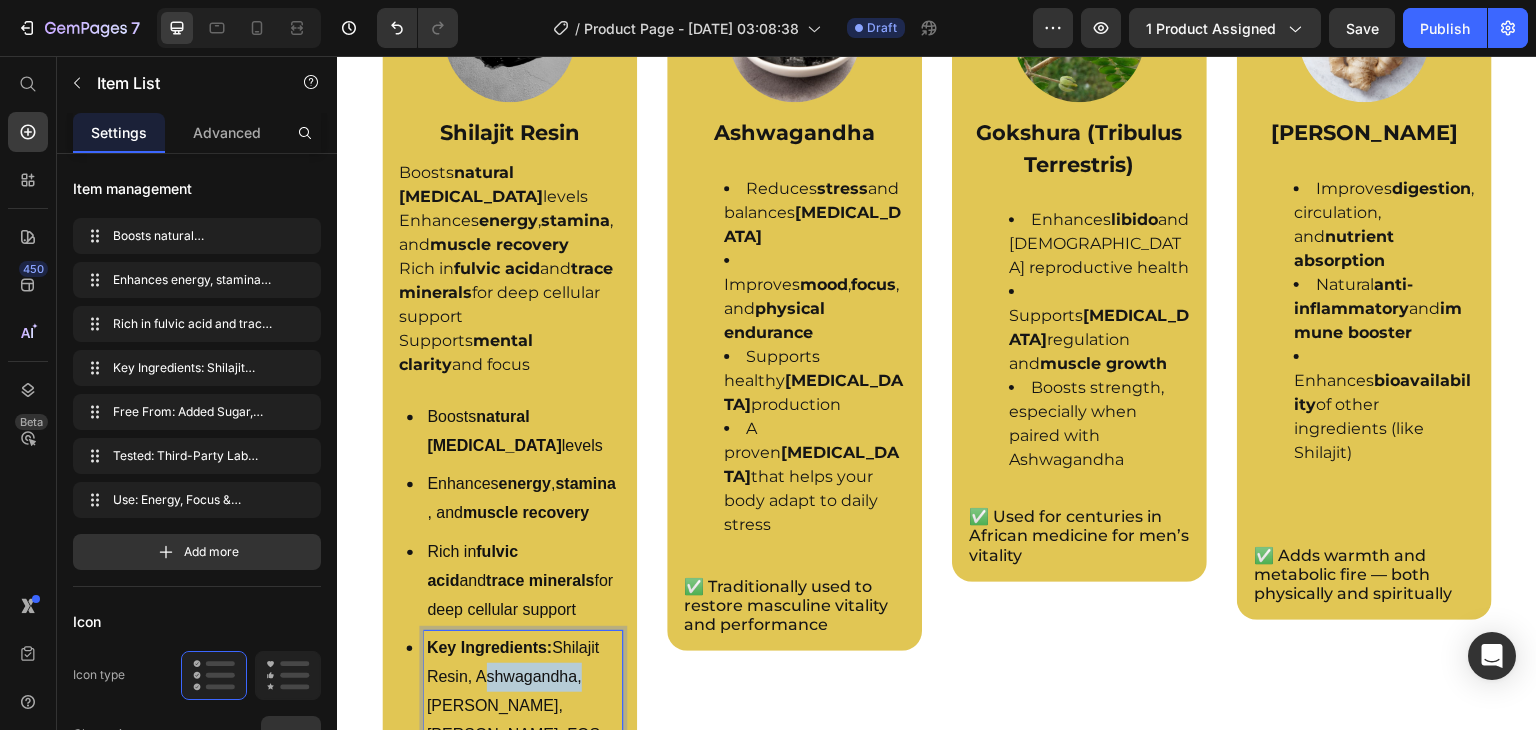 click on "Key Ingredients:  Shilajit Resin, Ashwagandha, [PERSON_NAME], Ginger, FOS" at bounding box center (523, 691) 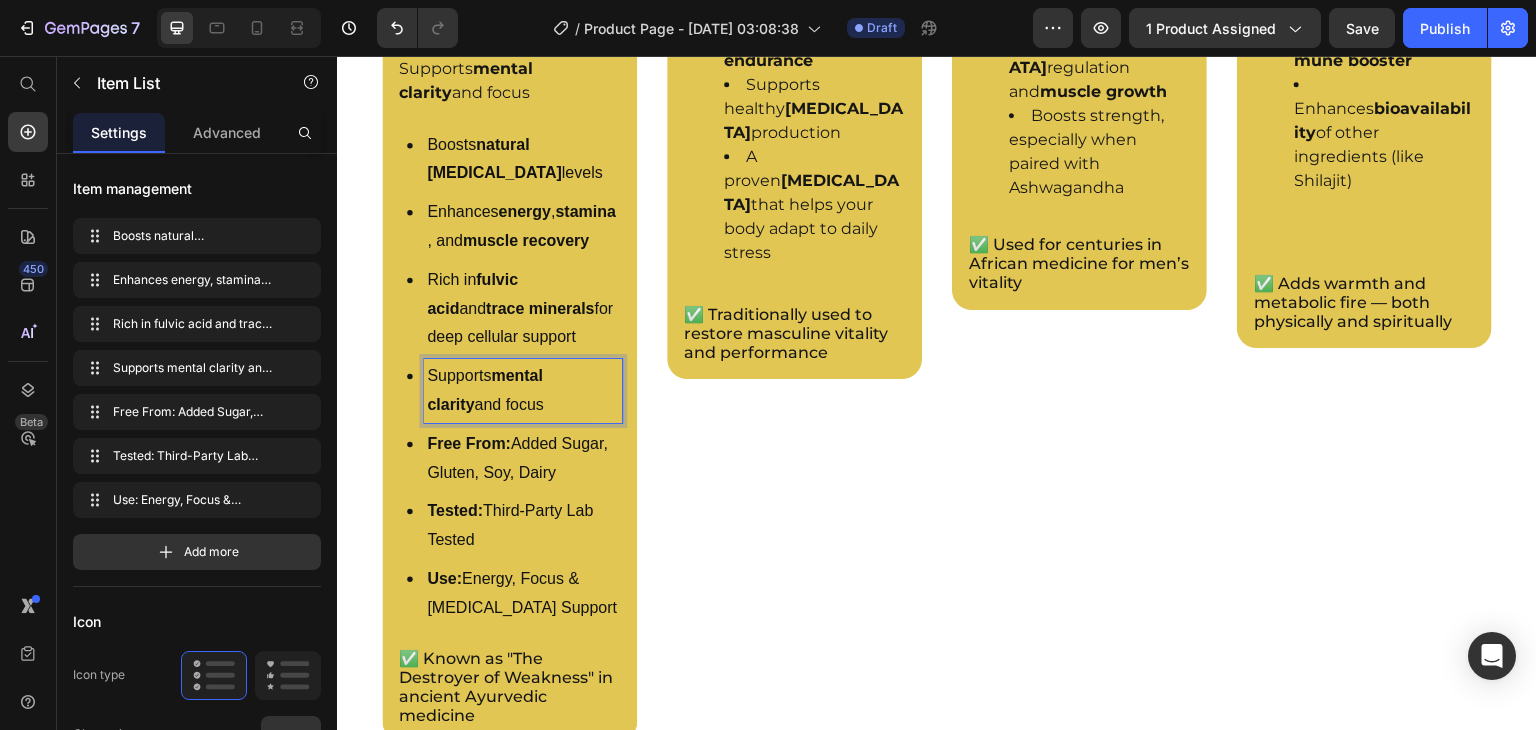 scroll, scrollTop: 3589, scrollLeft: 0, axis: vertical 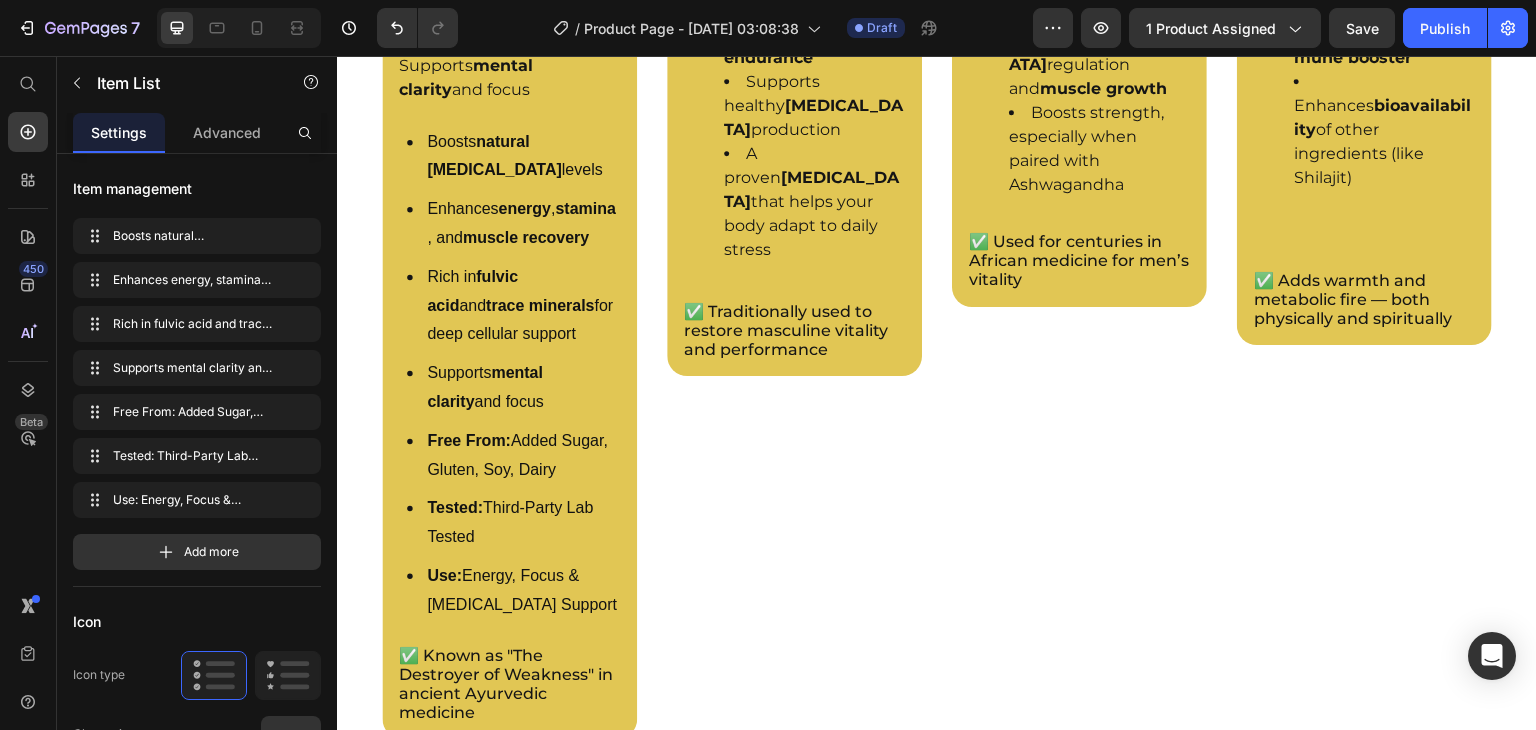 click 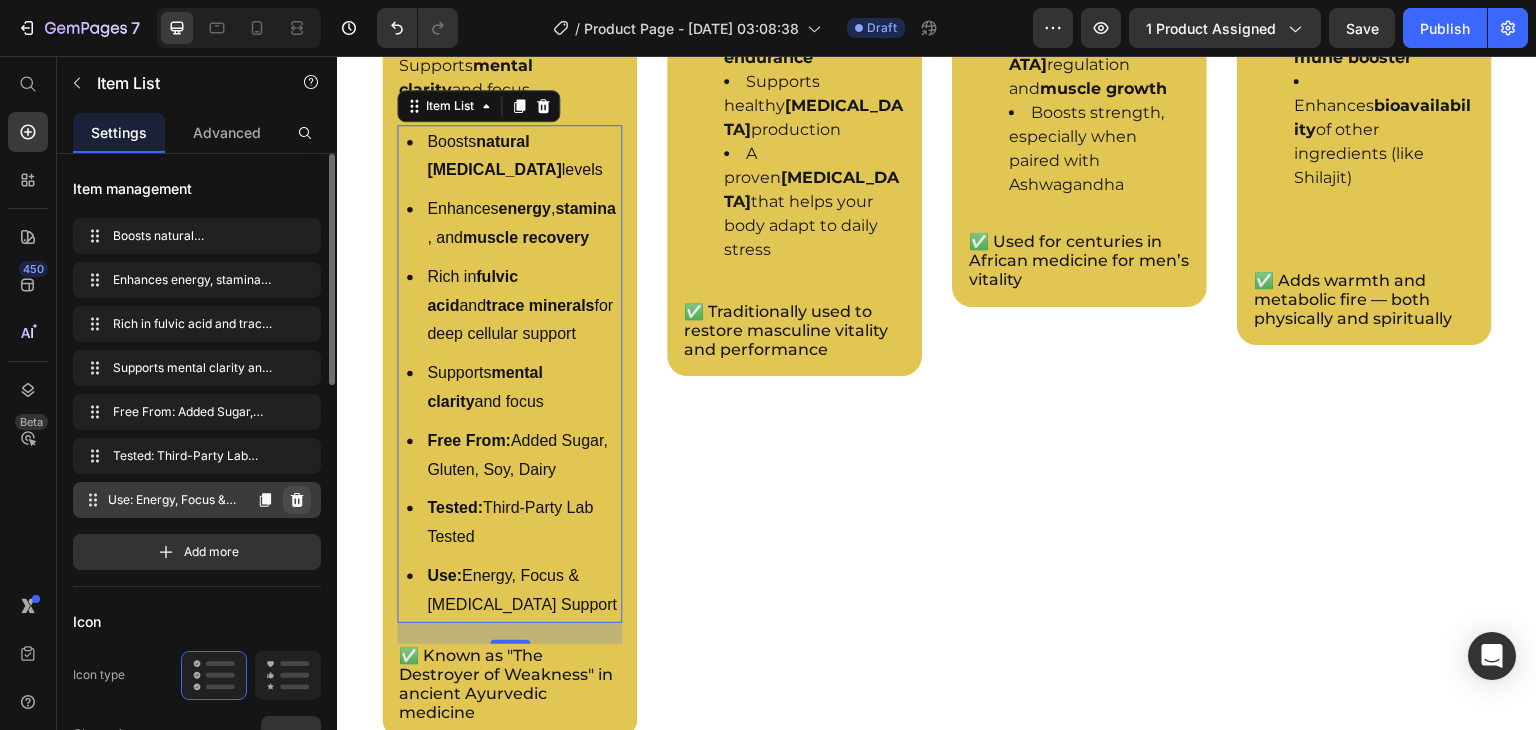 click 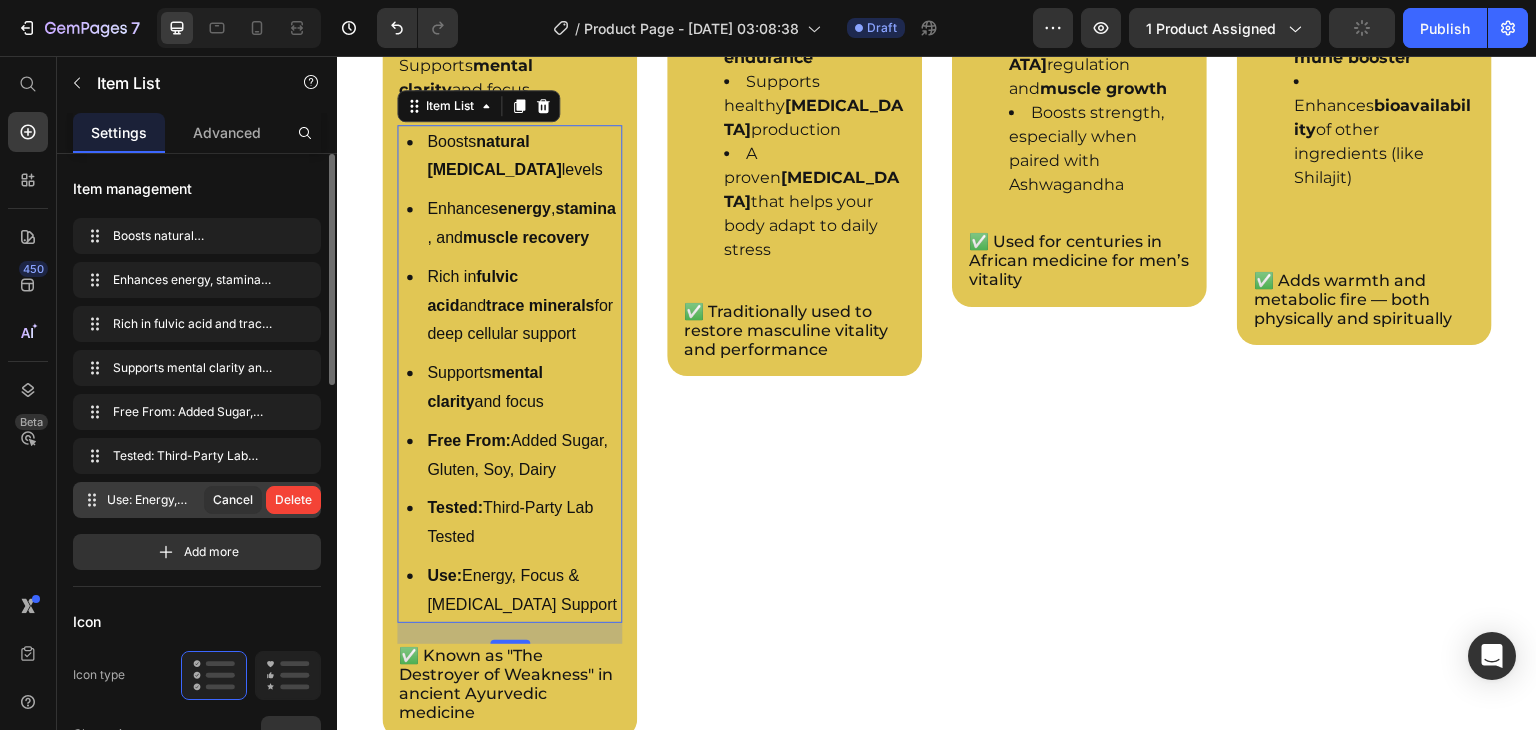 click on "Delete" at bounding box center [293, 500] 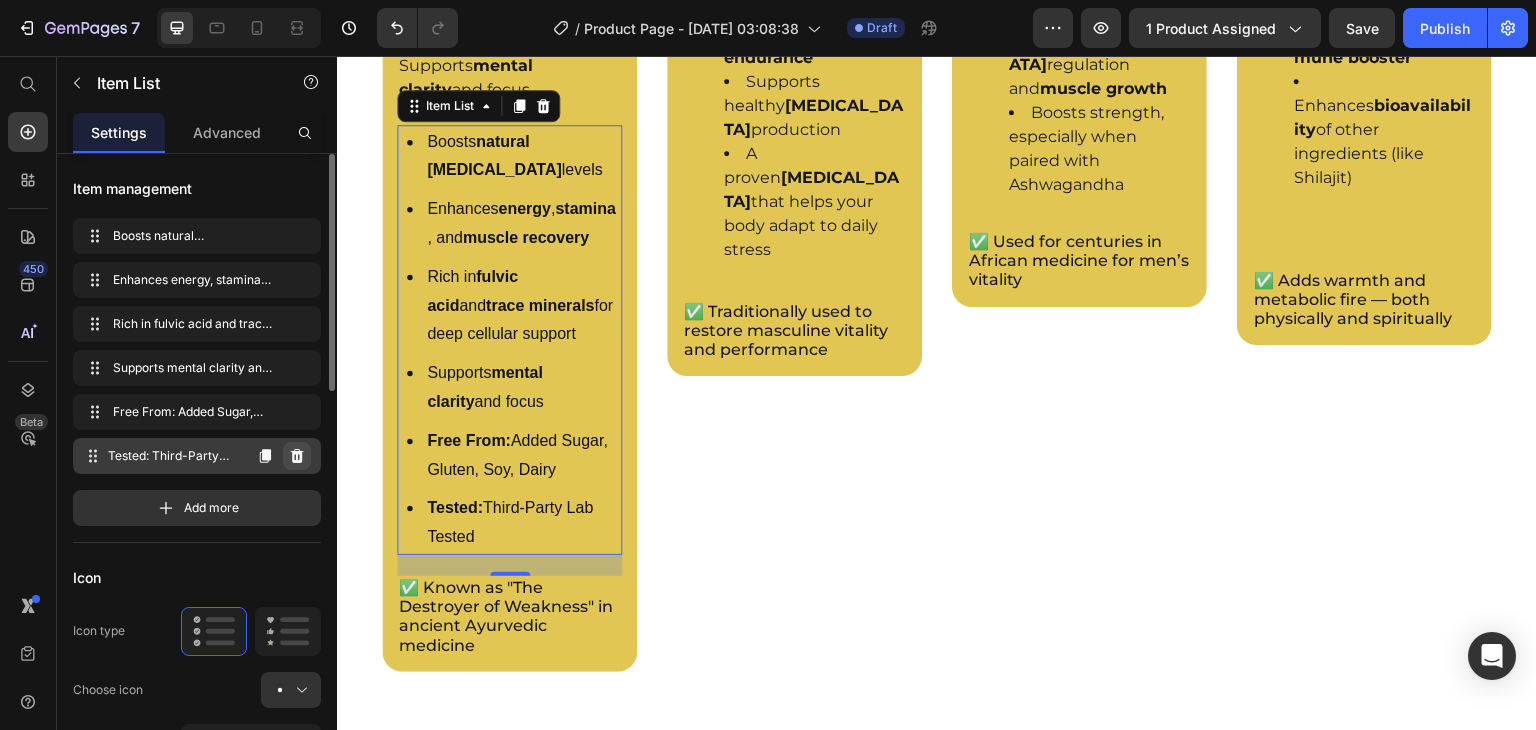 click 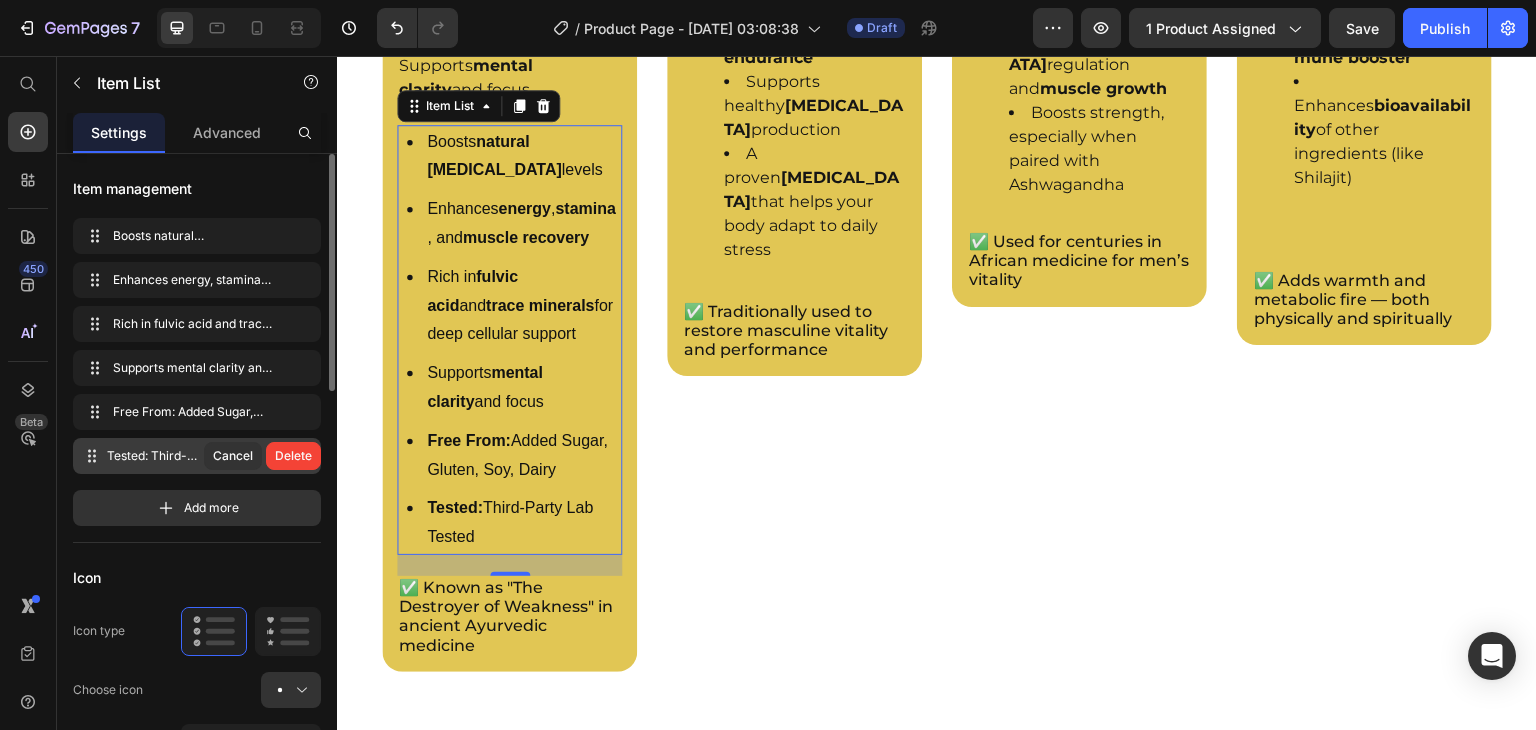 click on "Delete" at bounding box center [293, 456] 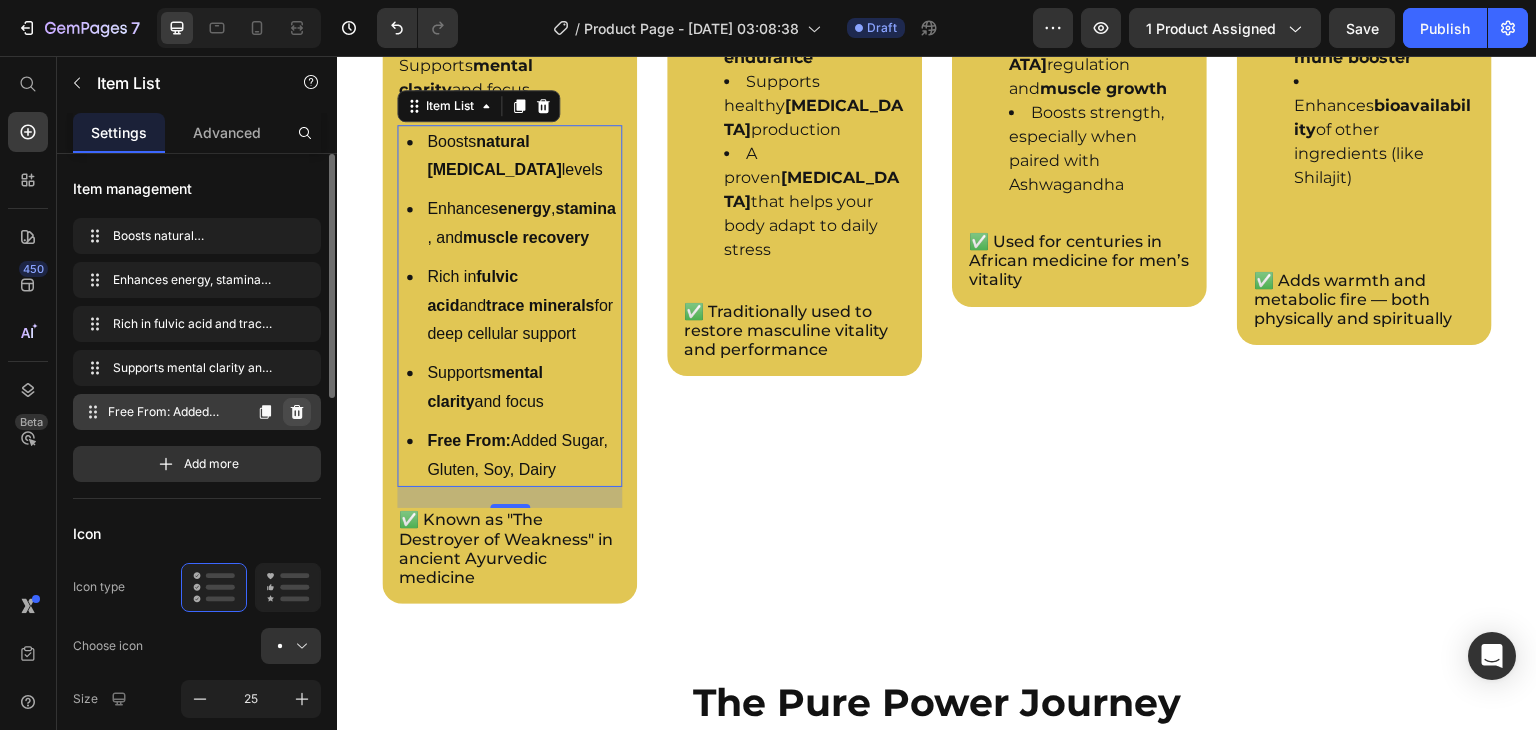 click 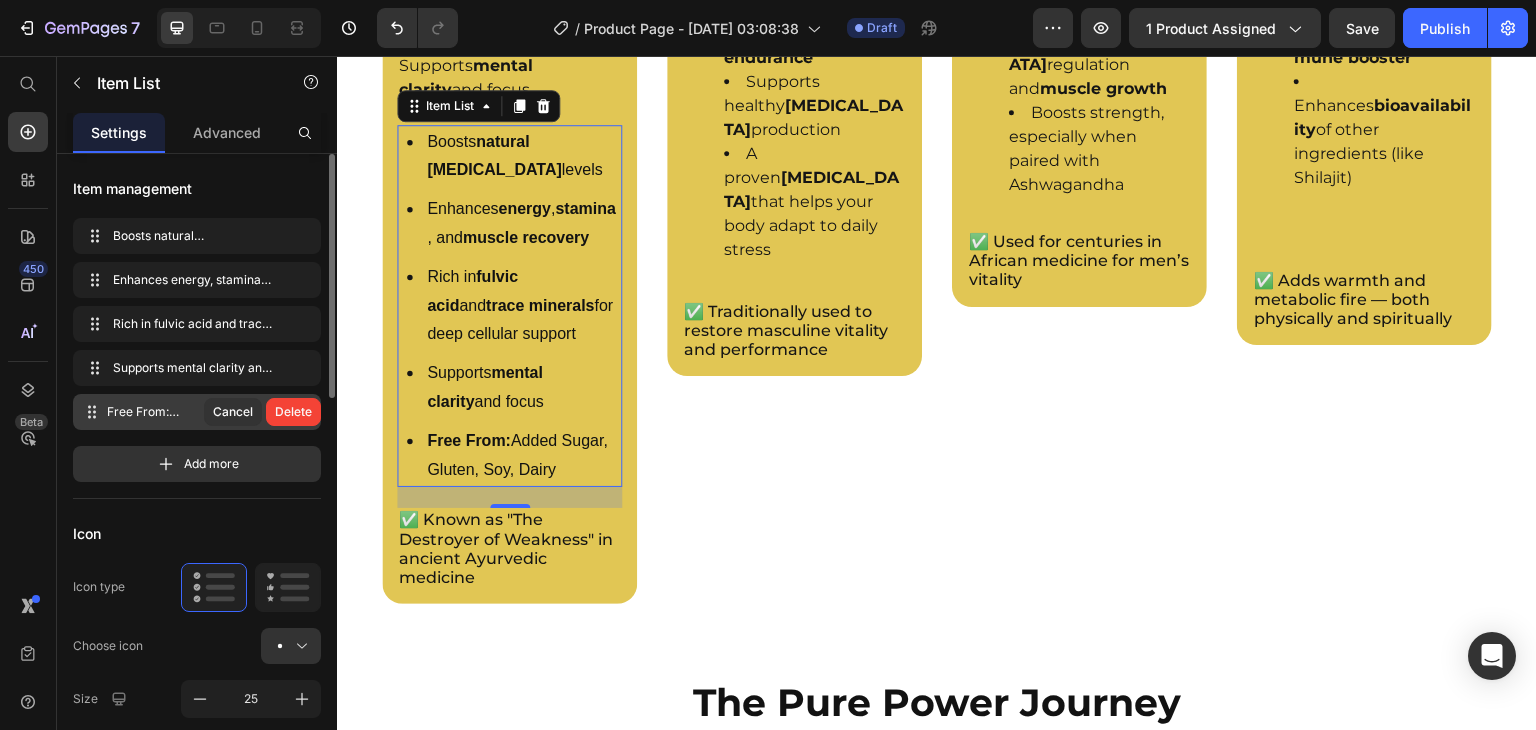 click on "Delete" at bounding box center (293, 412) 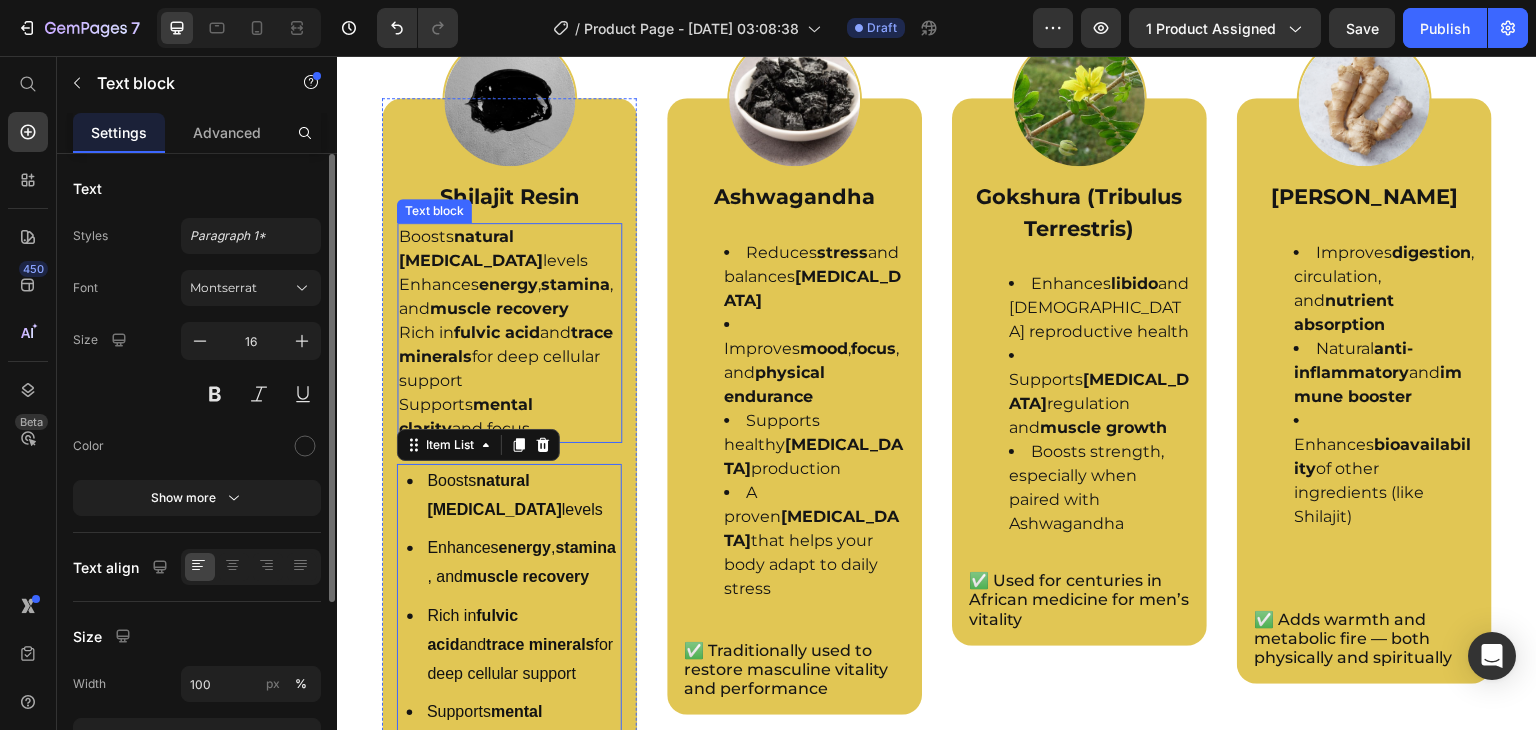 scroll, scrollTop: 0, scrollLeft: 0, axis: both 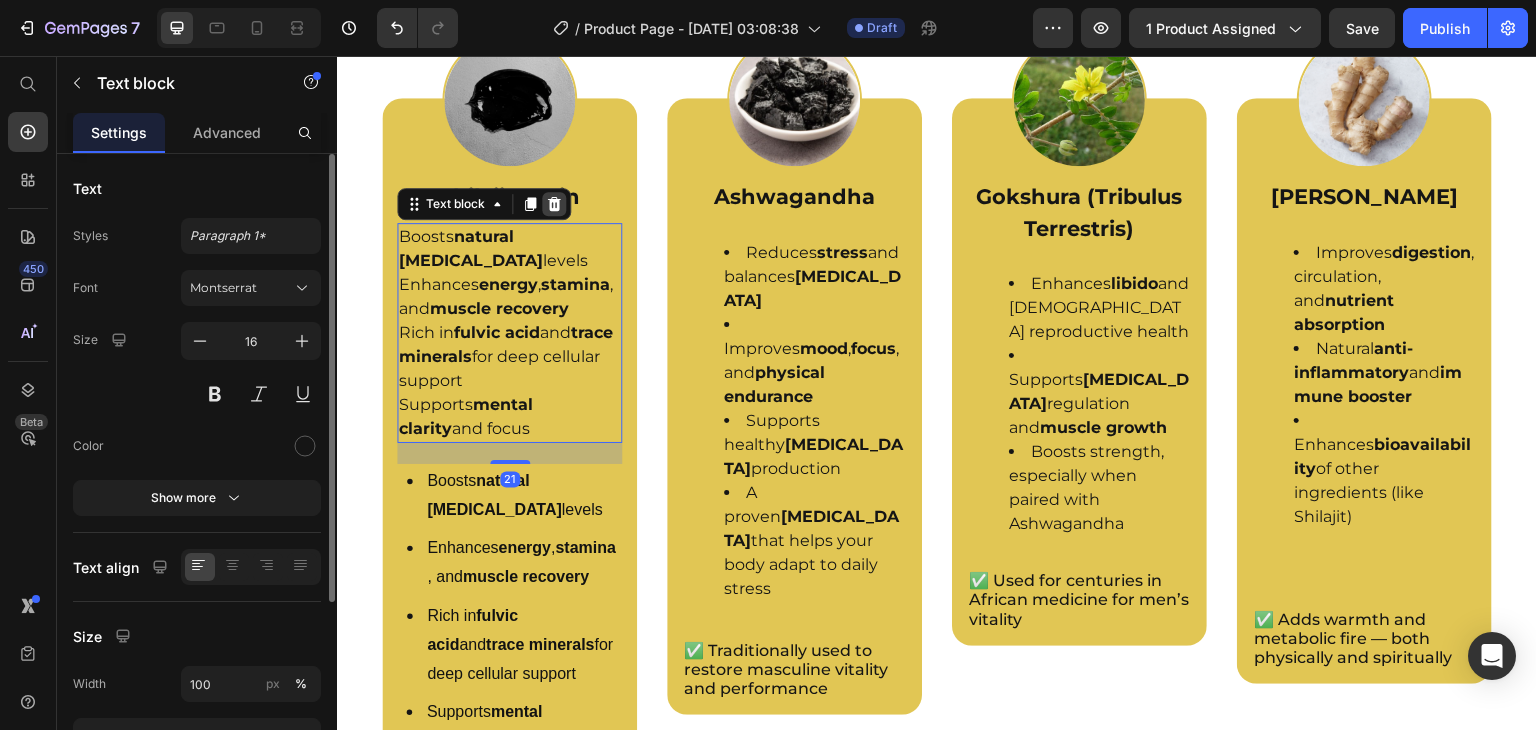 click 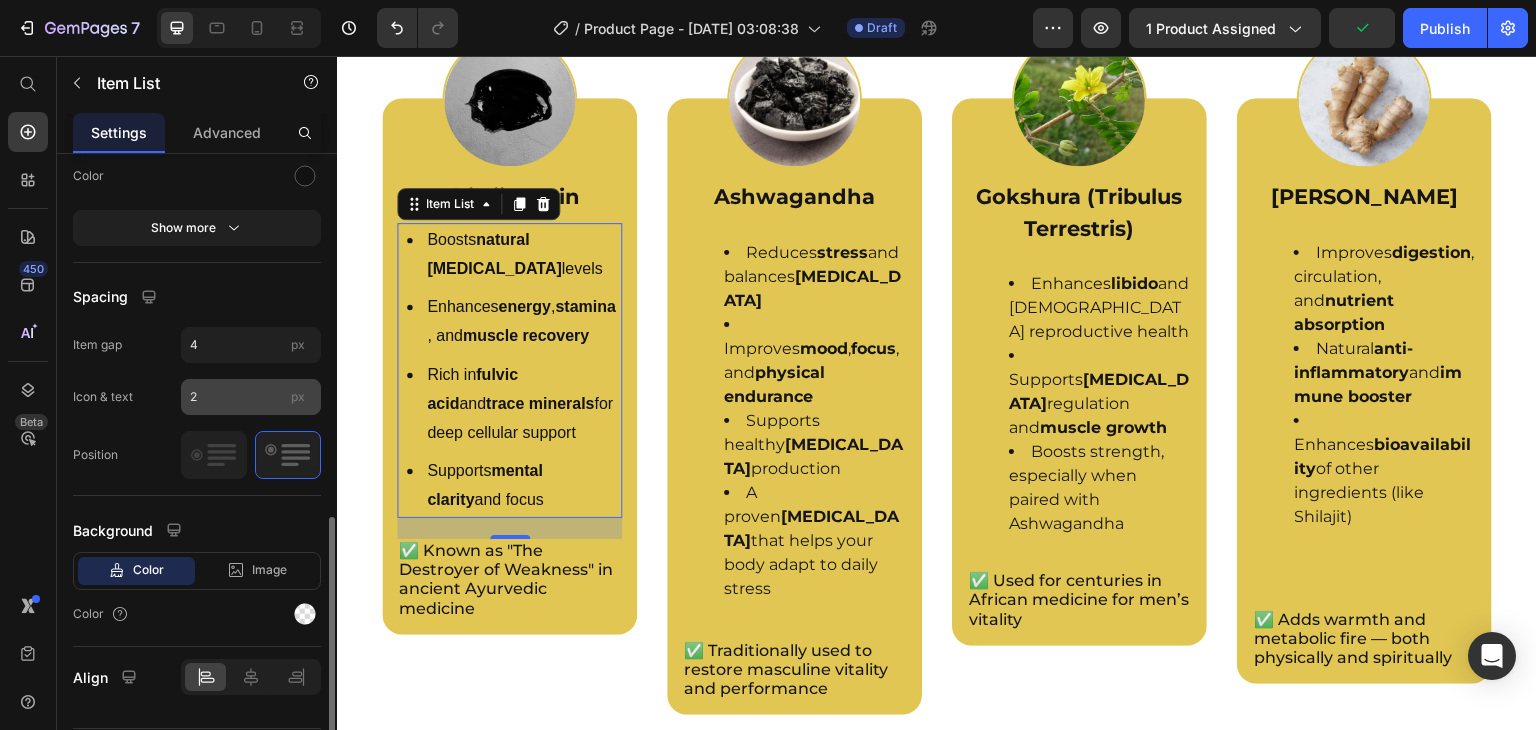 scroll, scrollTop: 912, scrollLeft: 0, axis: vertical 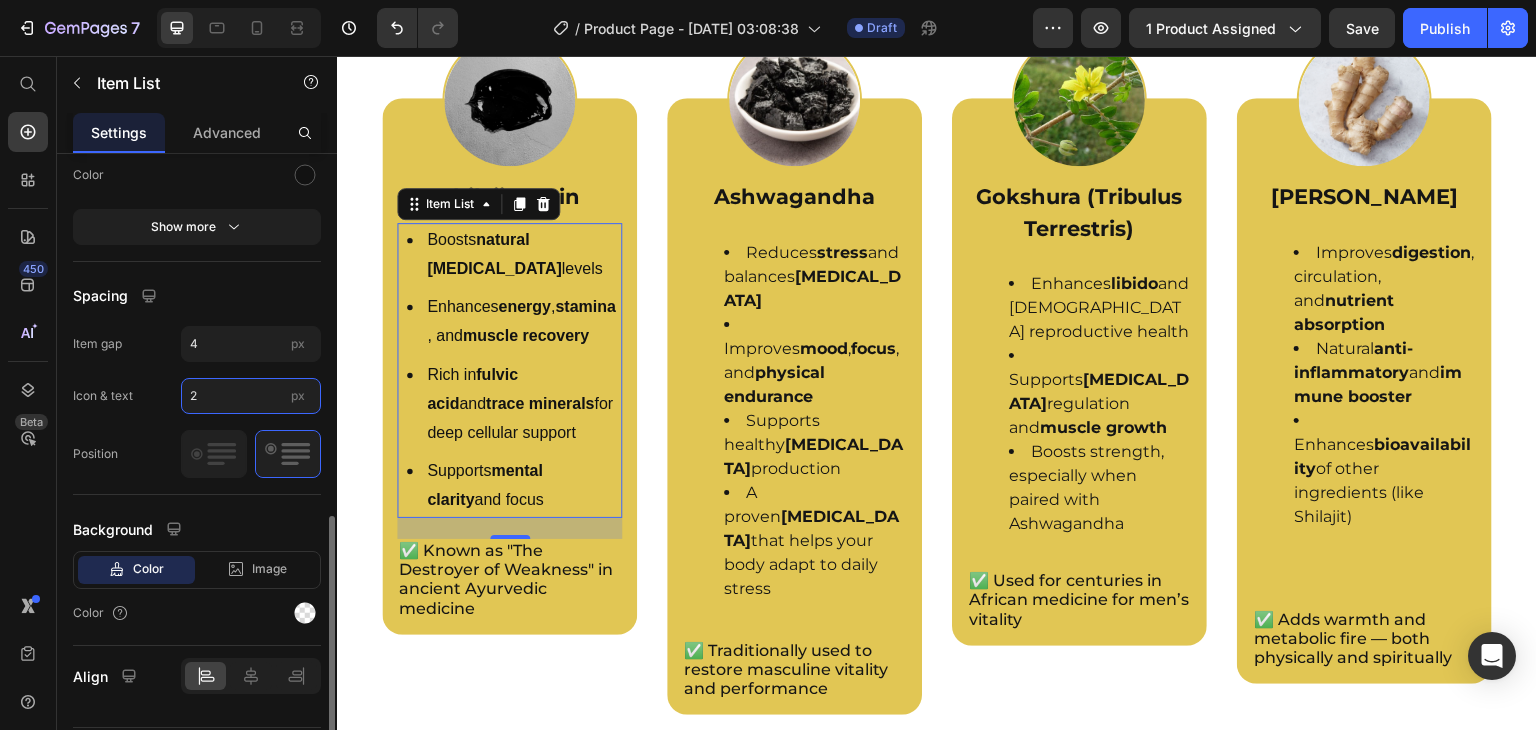click on "2" at bounding box center (251, 396) 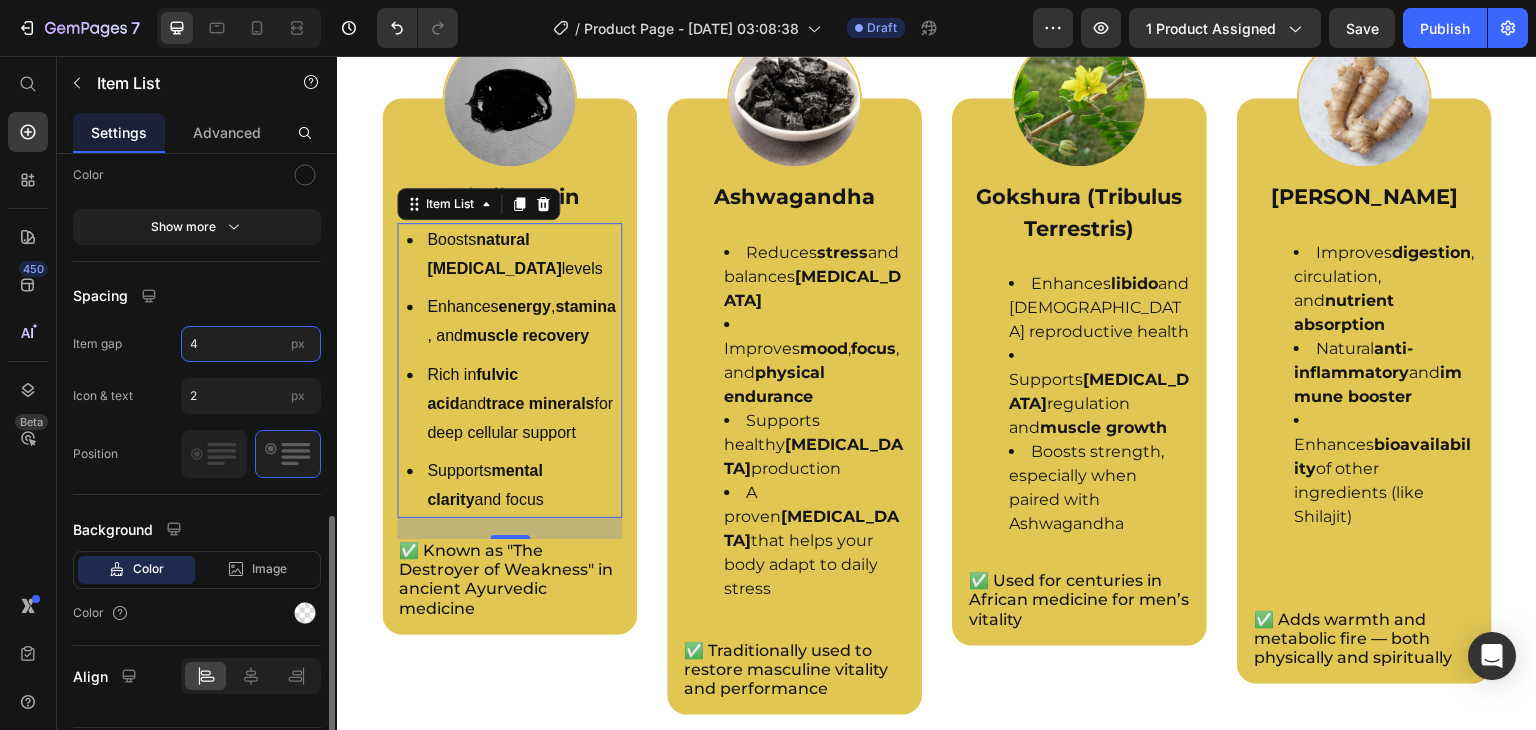 click on "4" at bounding box center (251, 344) 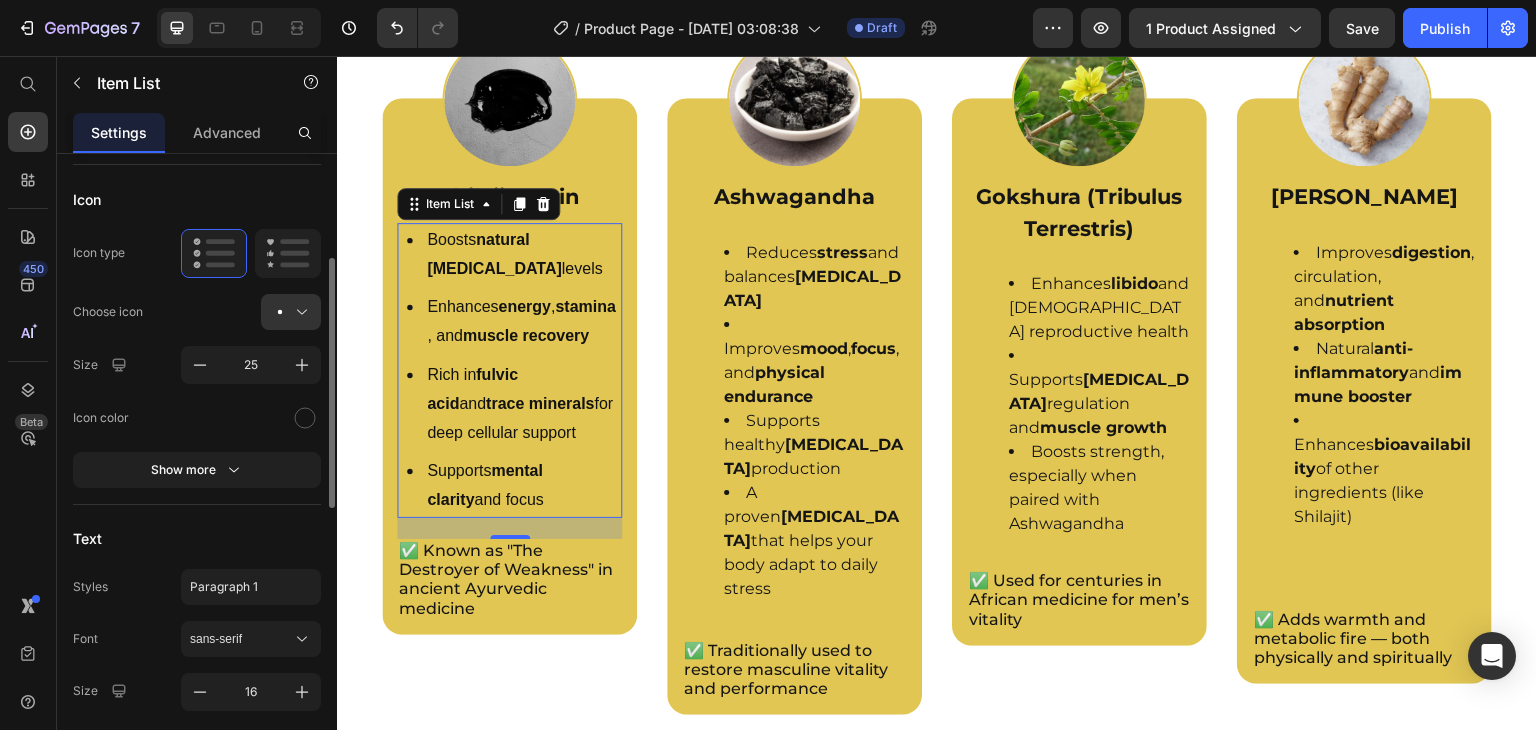 scroll, scrollTop: 277, scrollLeft: 0, axis: vertical 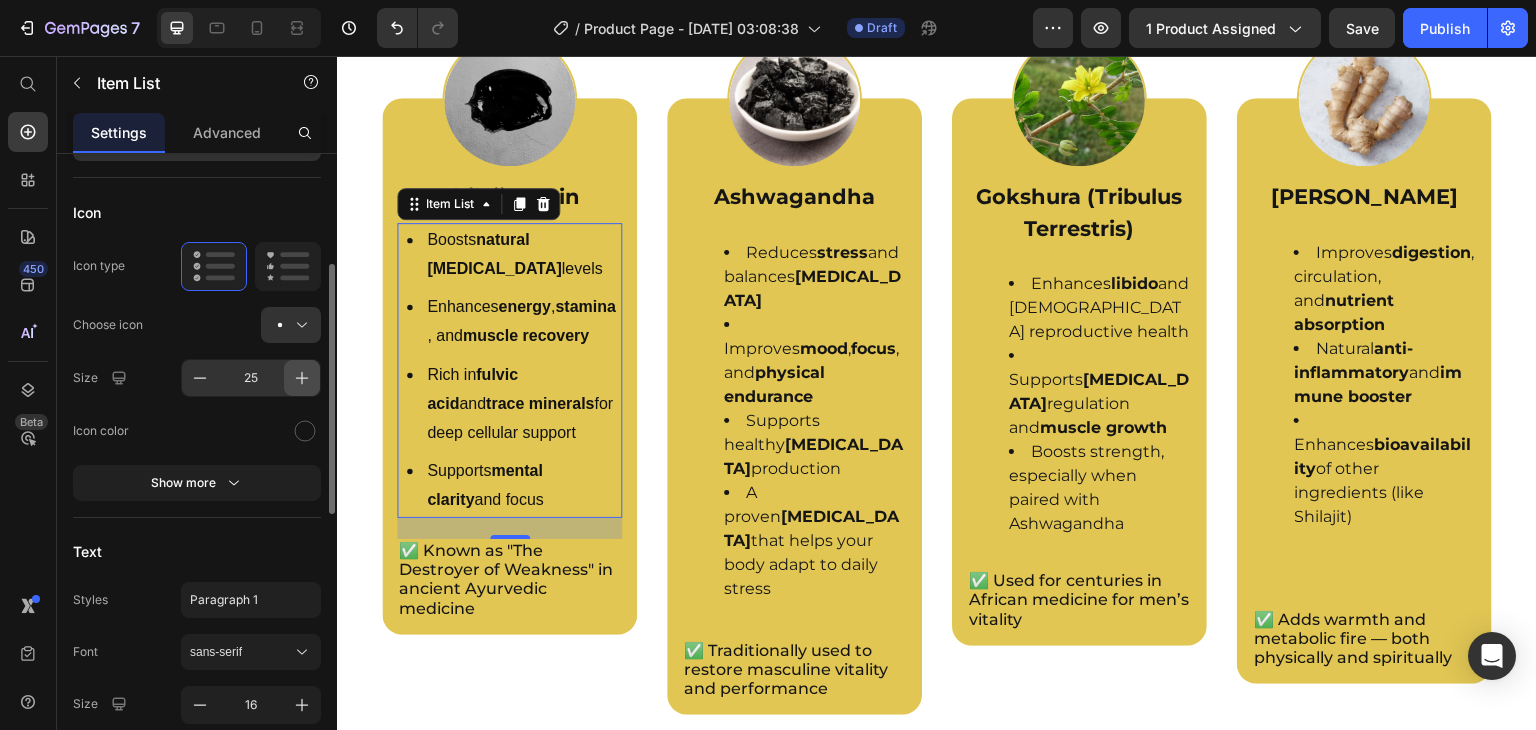 click 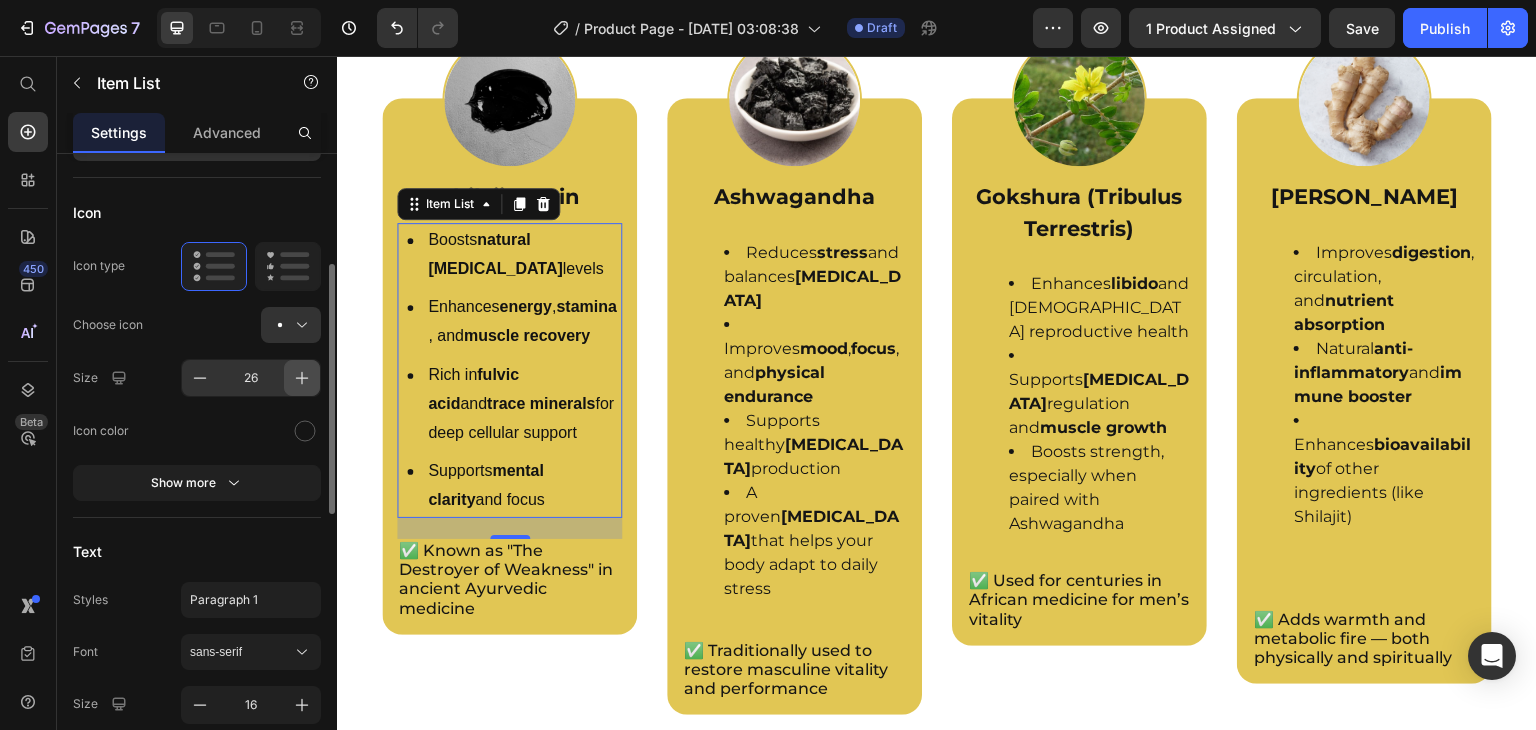 click 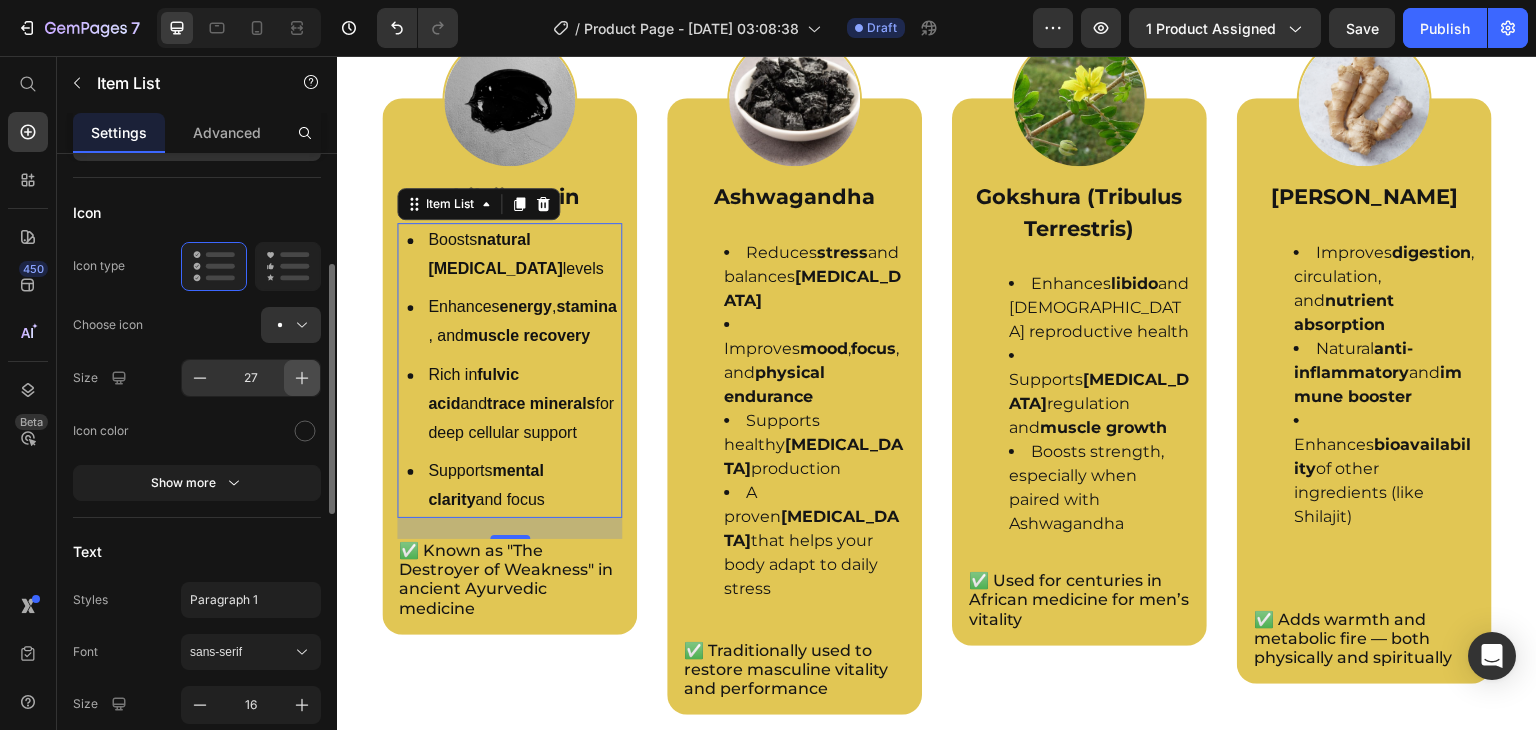 click 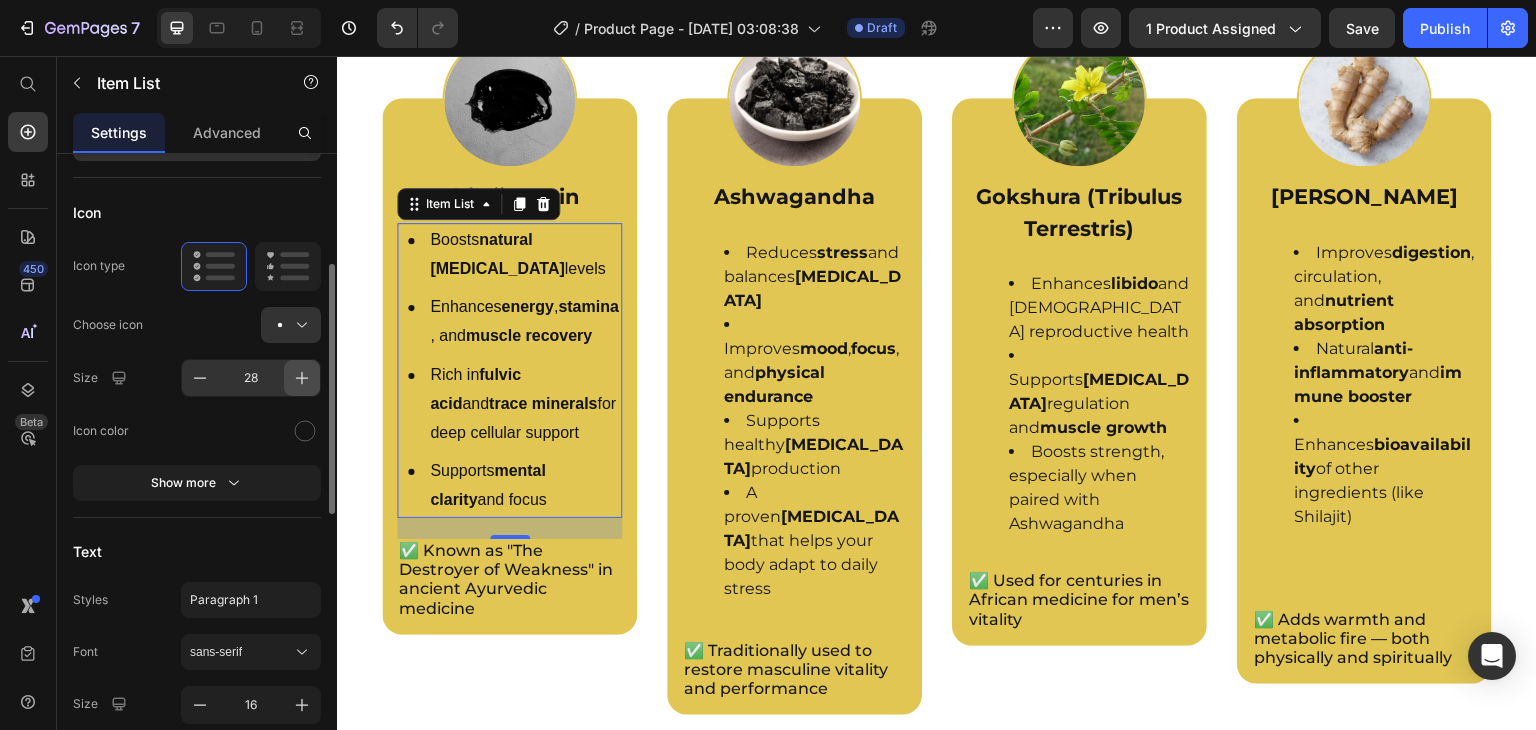 click 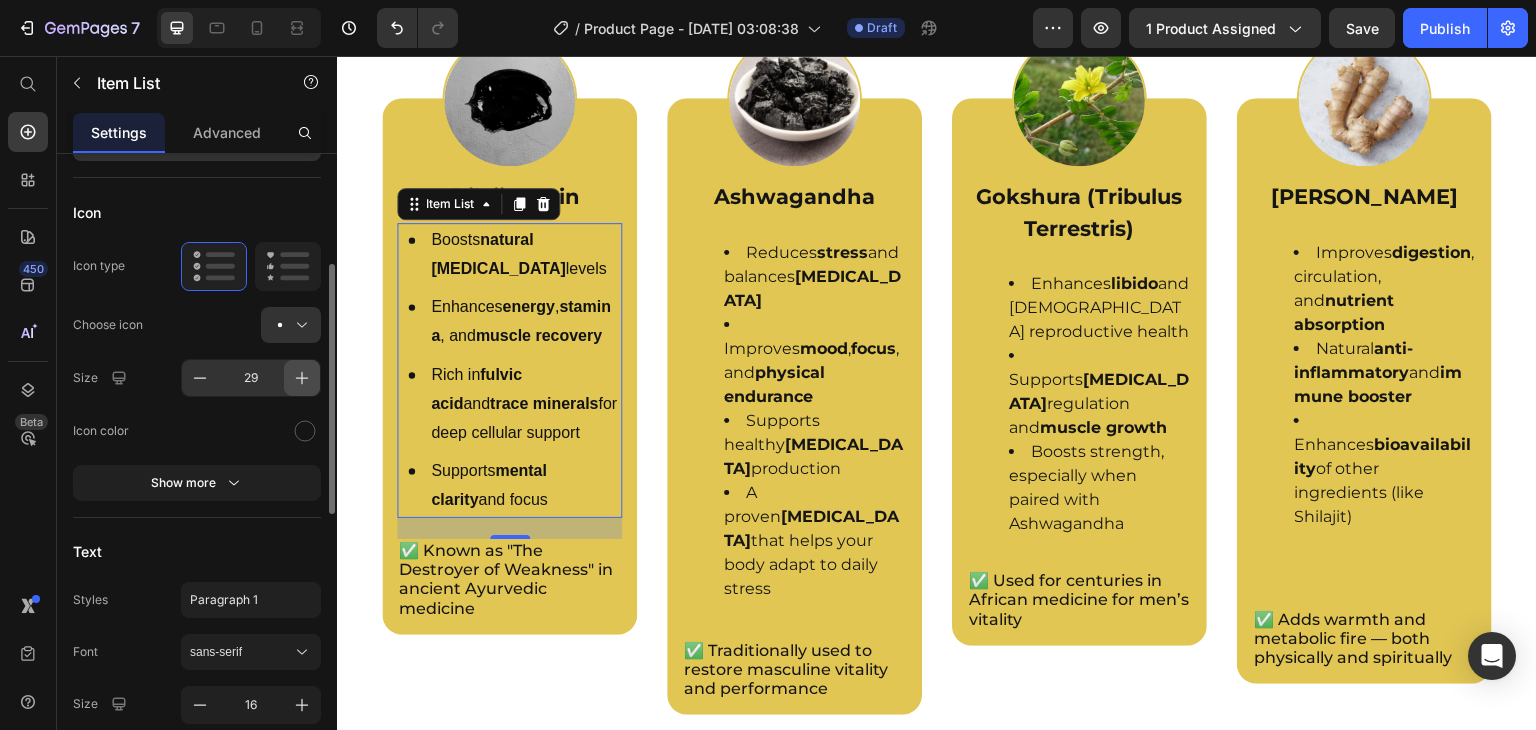 click 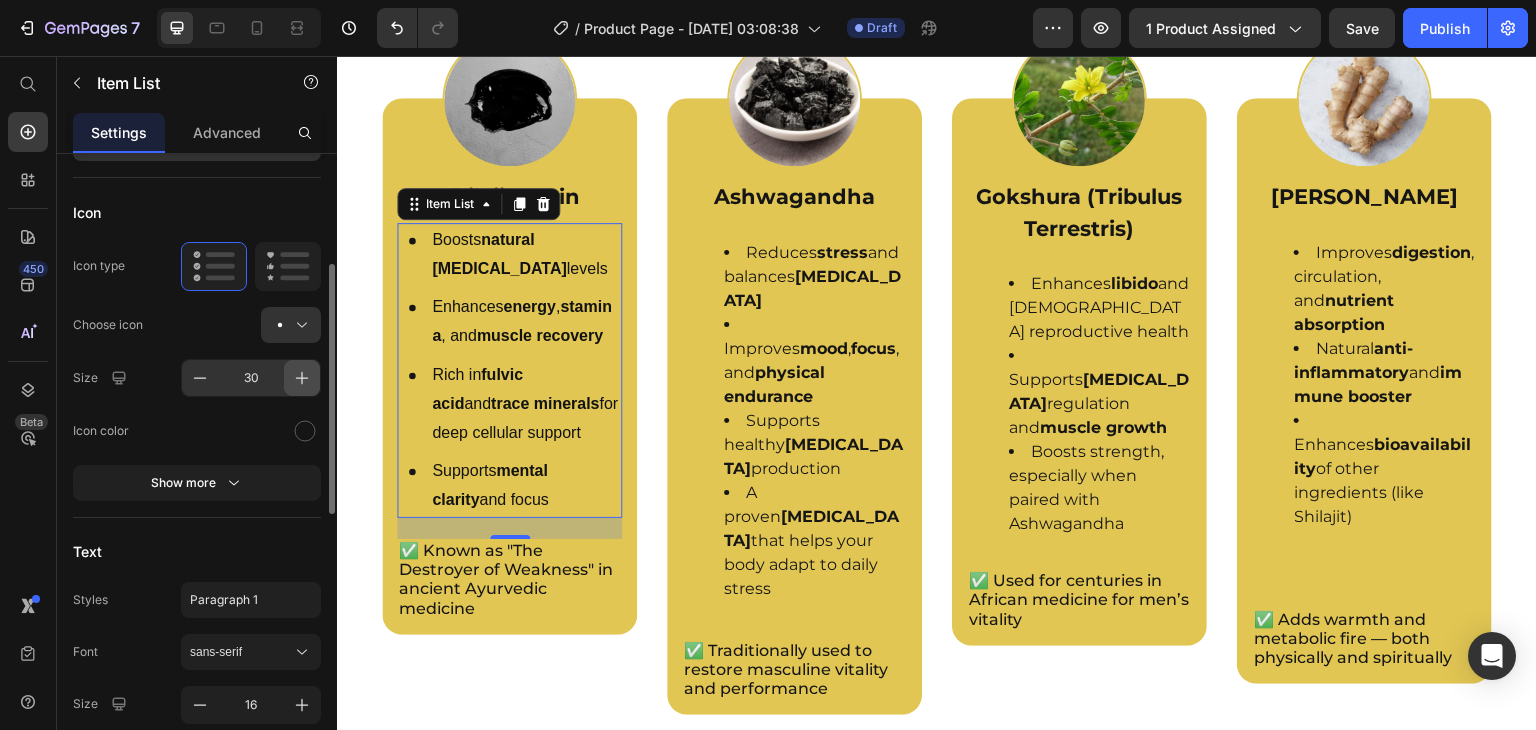 click 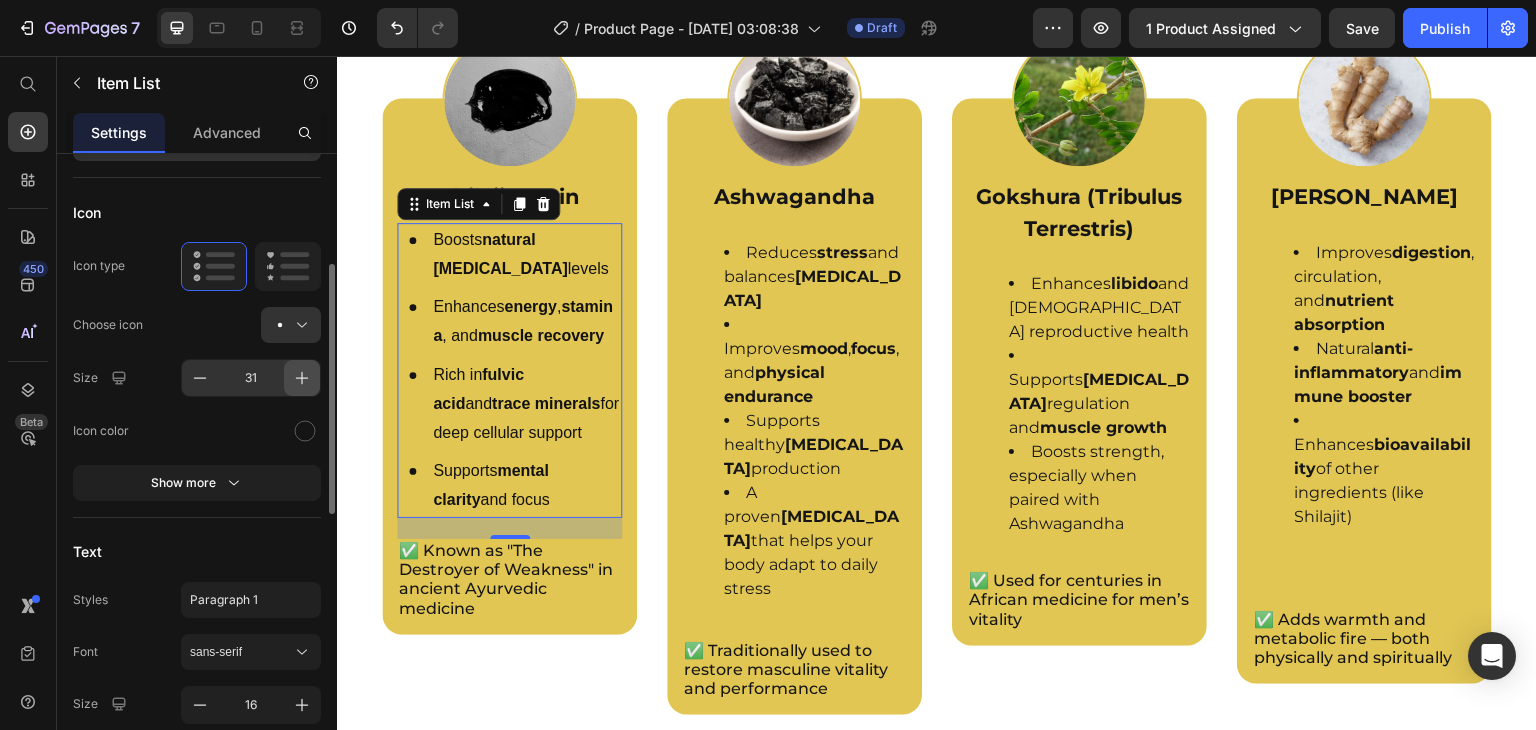 click 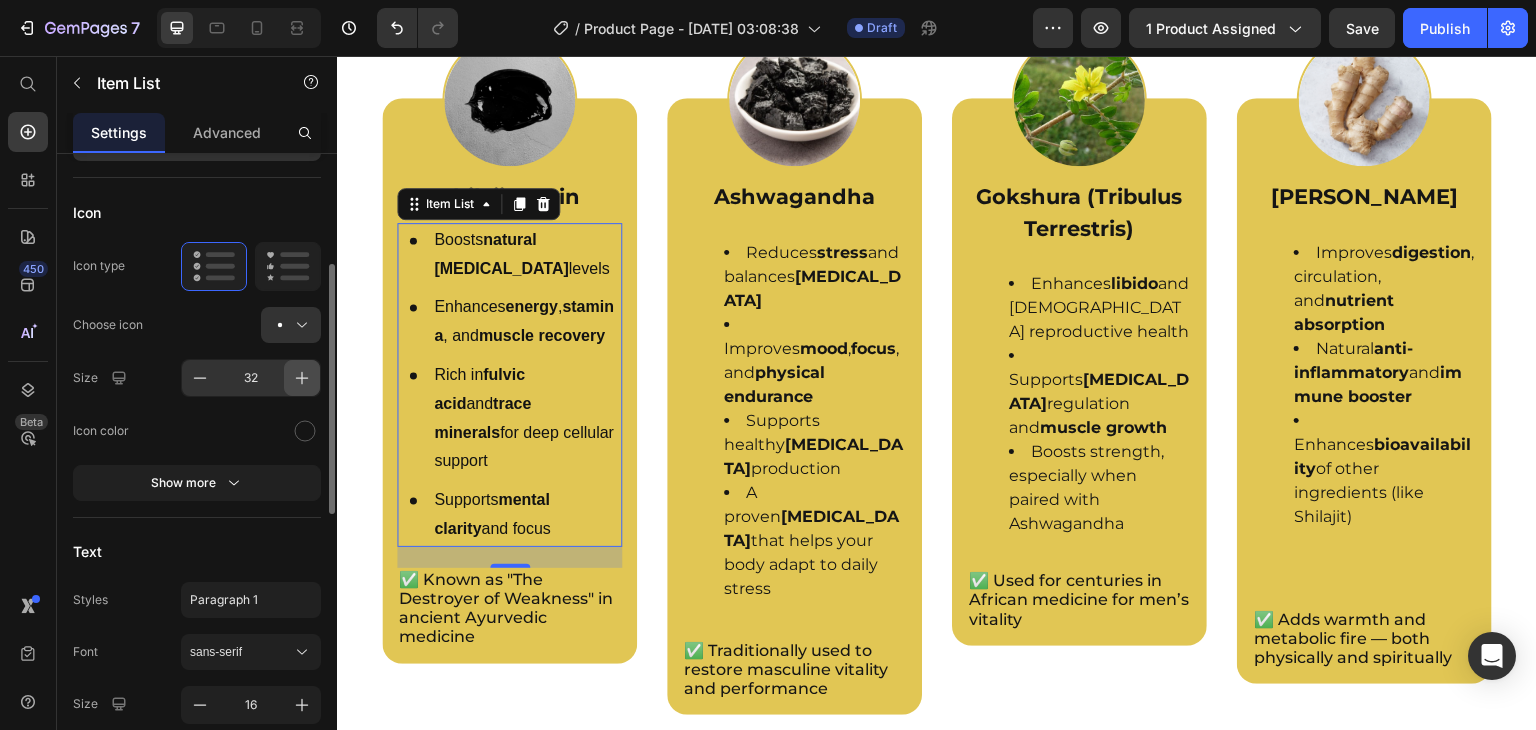 click 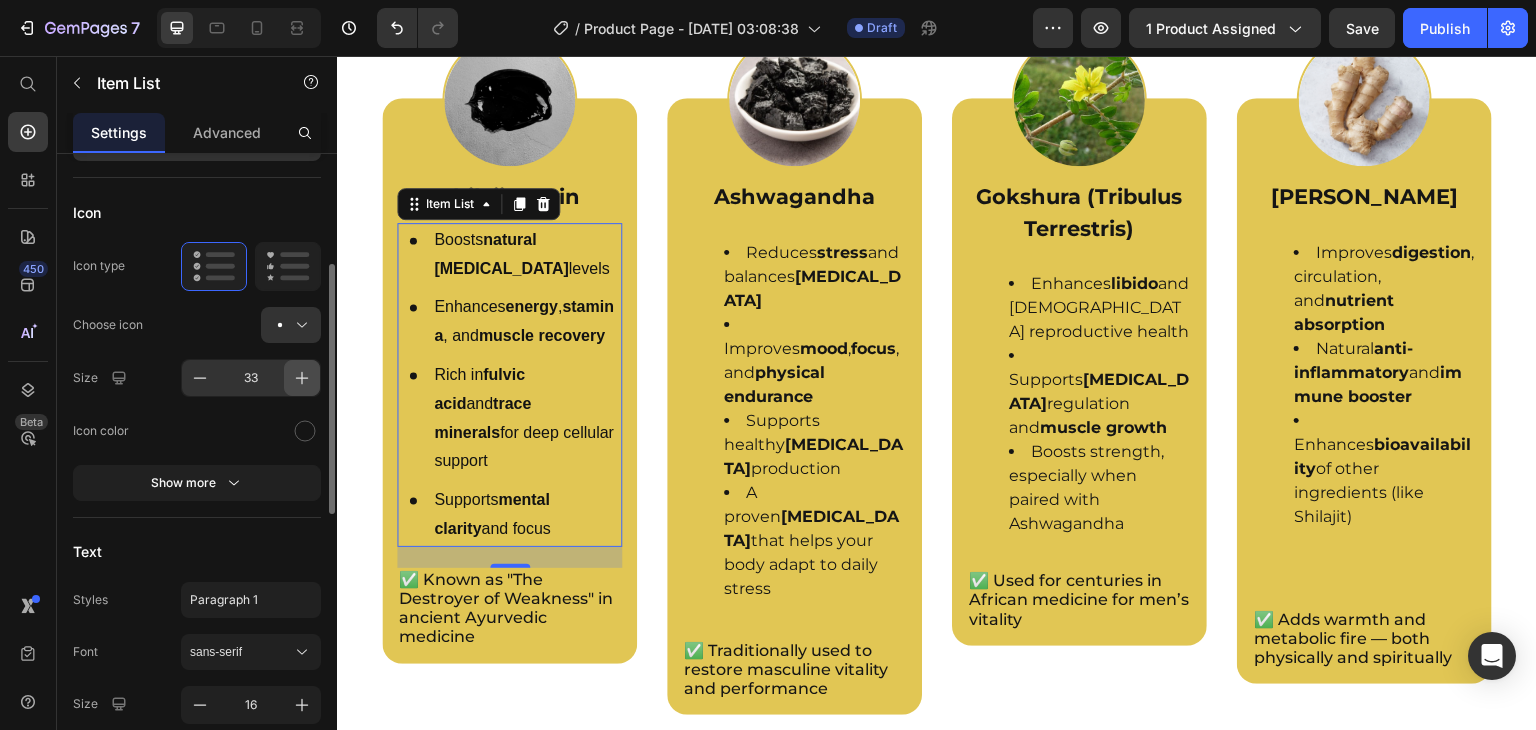 click 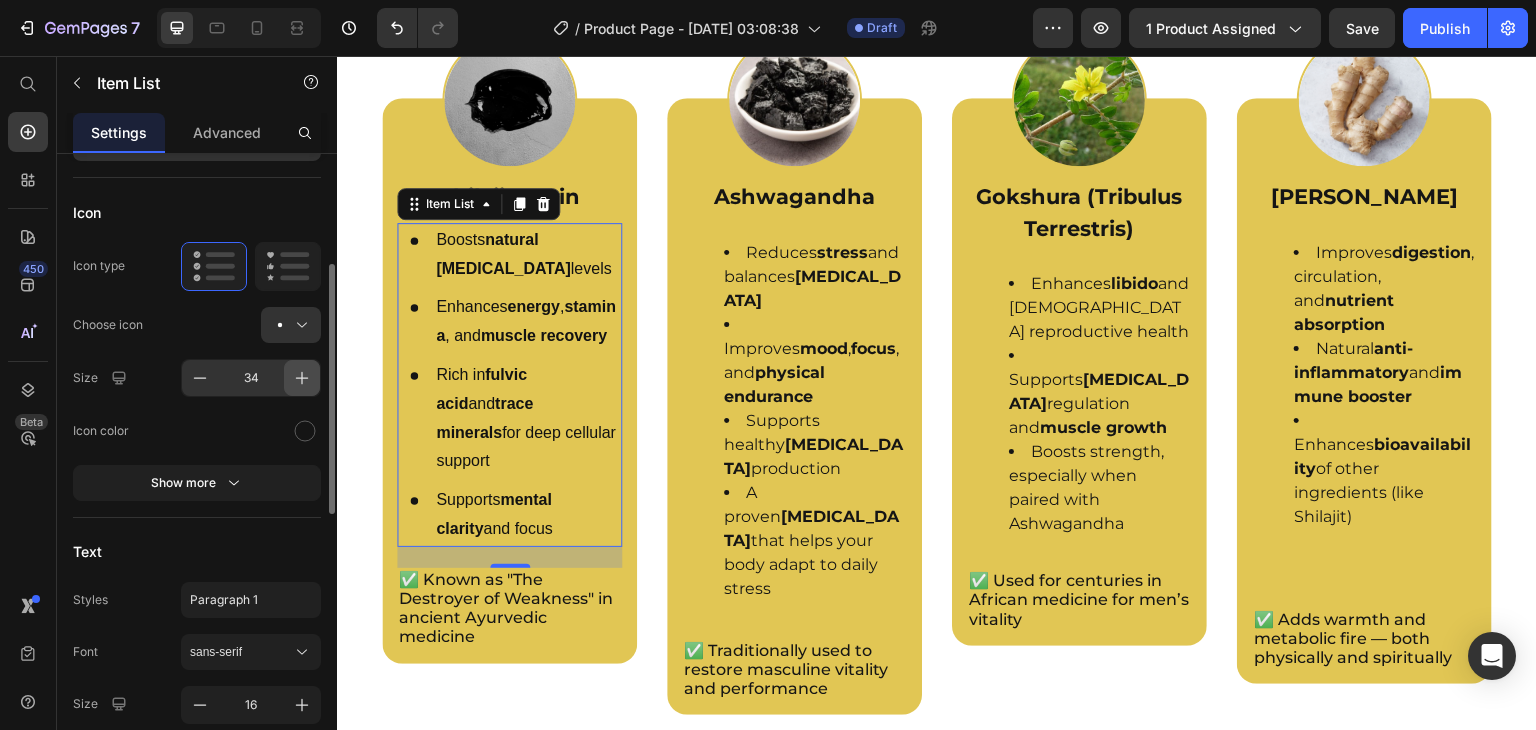 click 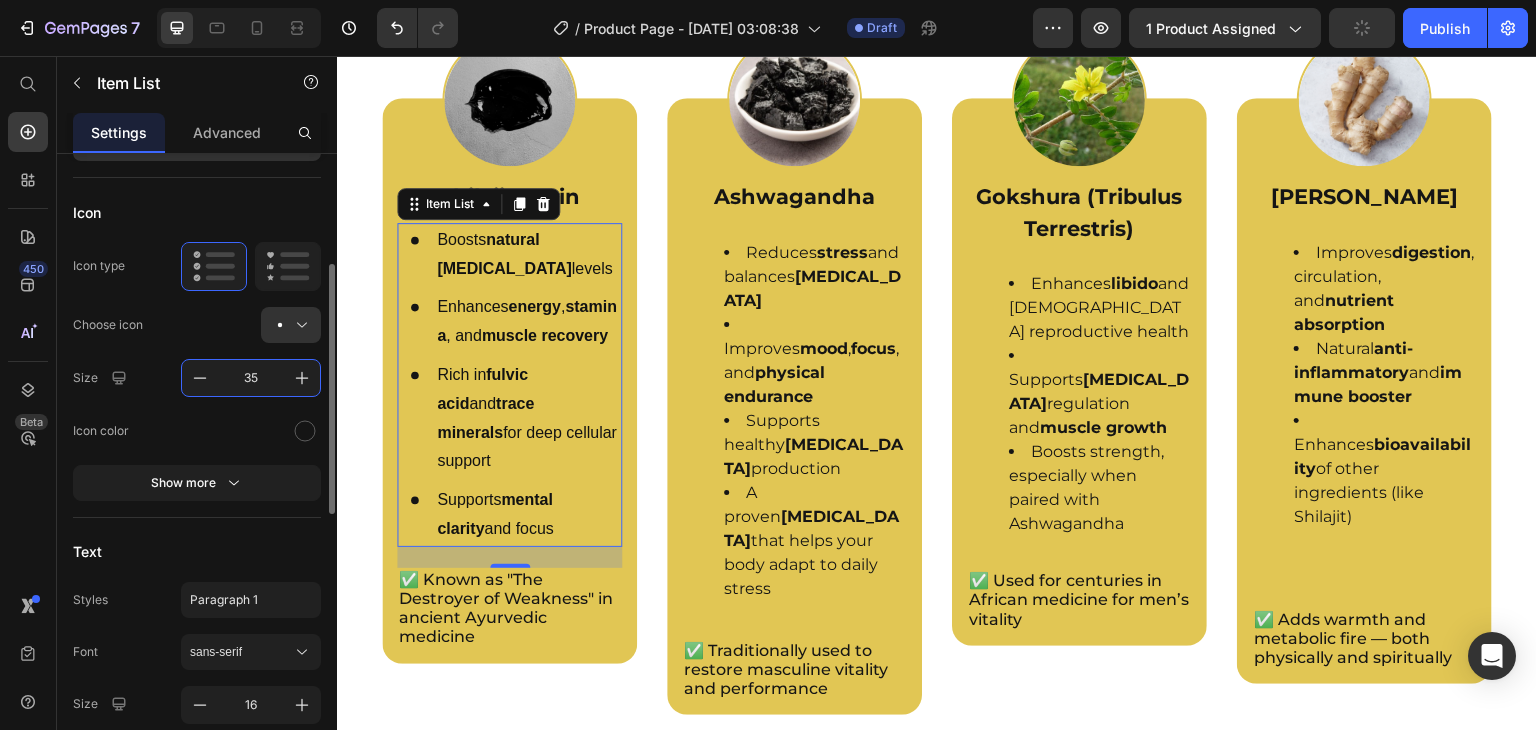 click on "35" at bounding box center [251, 378] 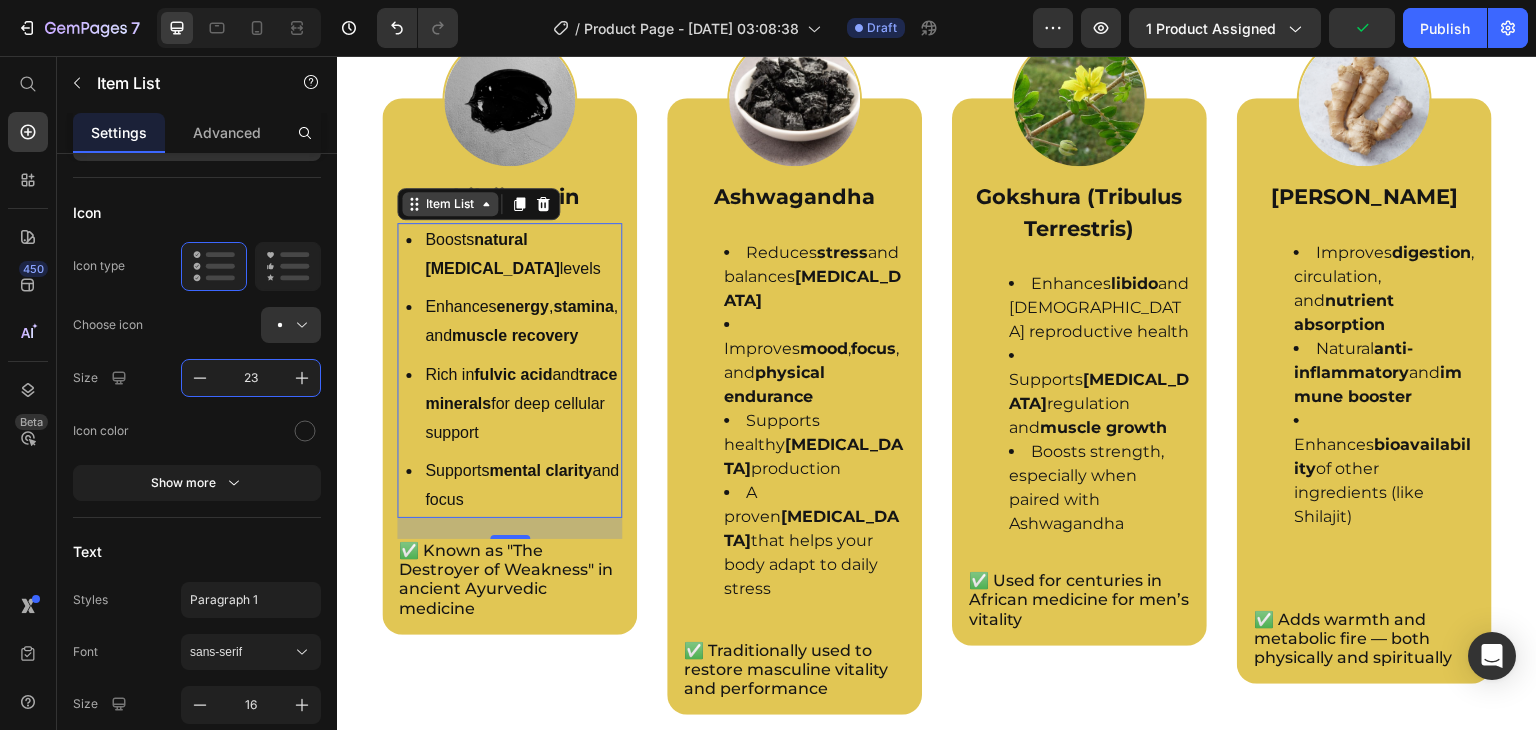 type on "23" 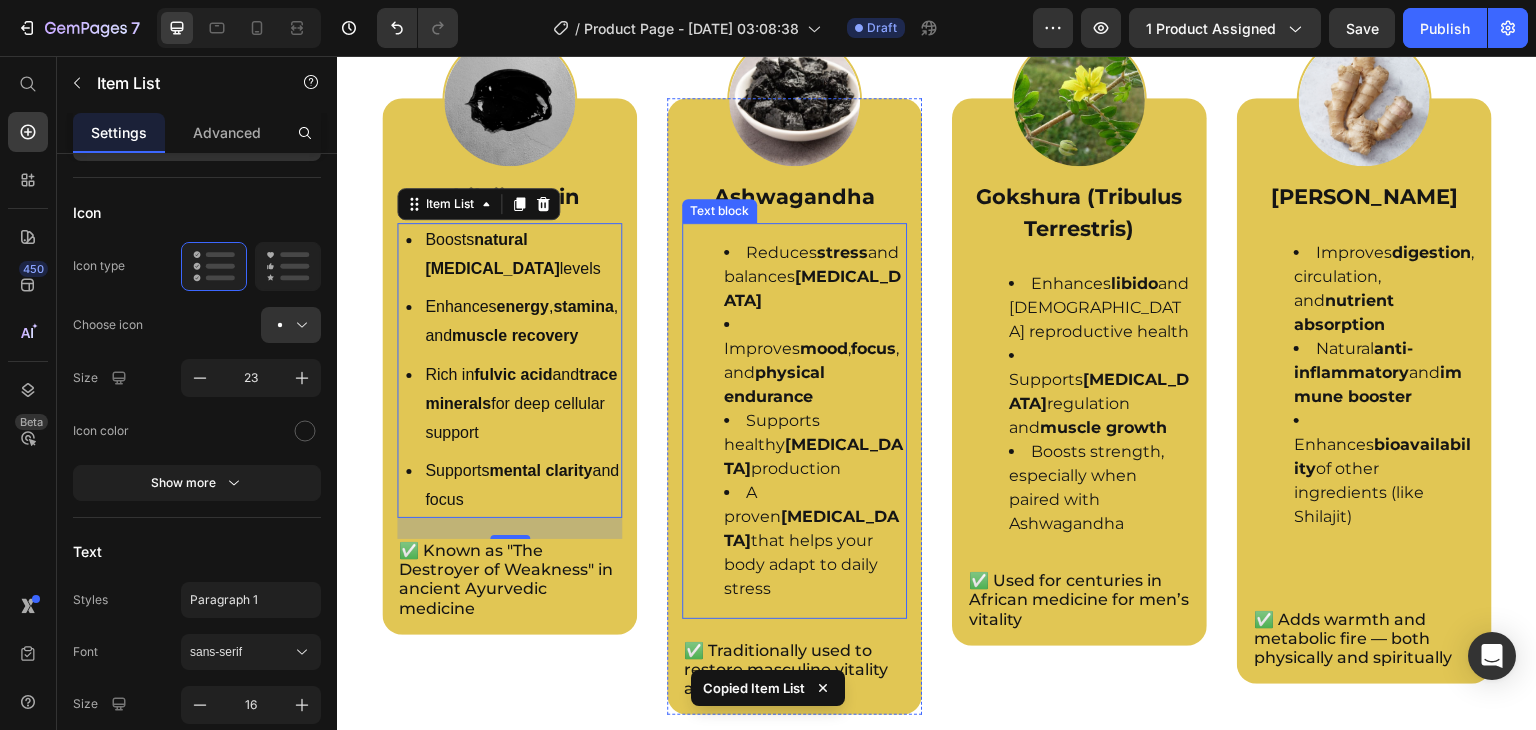 click on "Reduces  stress  and balances  [MEDICAL_DATA] Improves  mood ,  focus , and  physical endurance Supports healthy  [MEDICAL_DATA]  production A proven  [MEDICAL_DATA]  that helps your body adapt to daily stress" at bounding box center [794, 421] 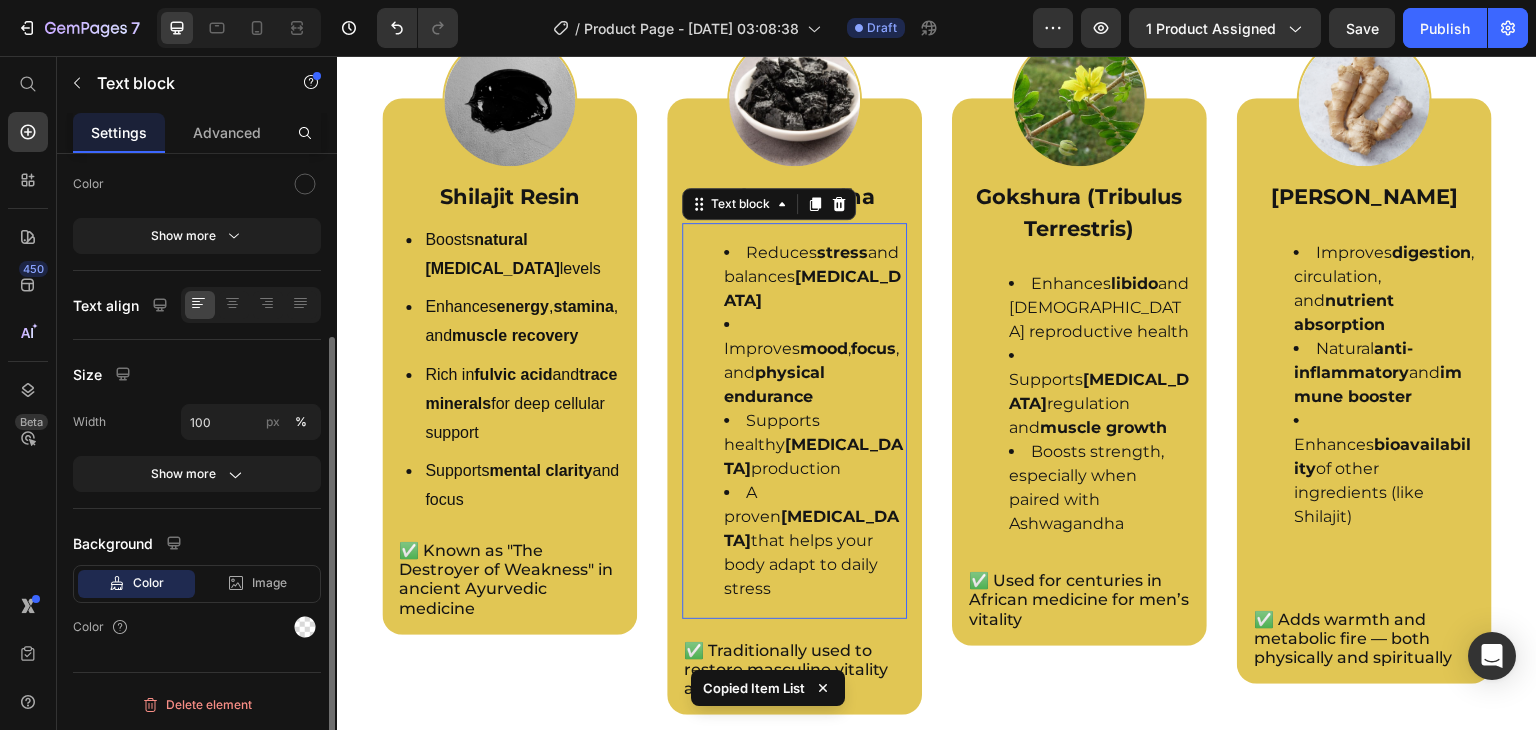 scroll, scrollTop: 0, scrollLeft: 0, axis: both 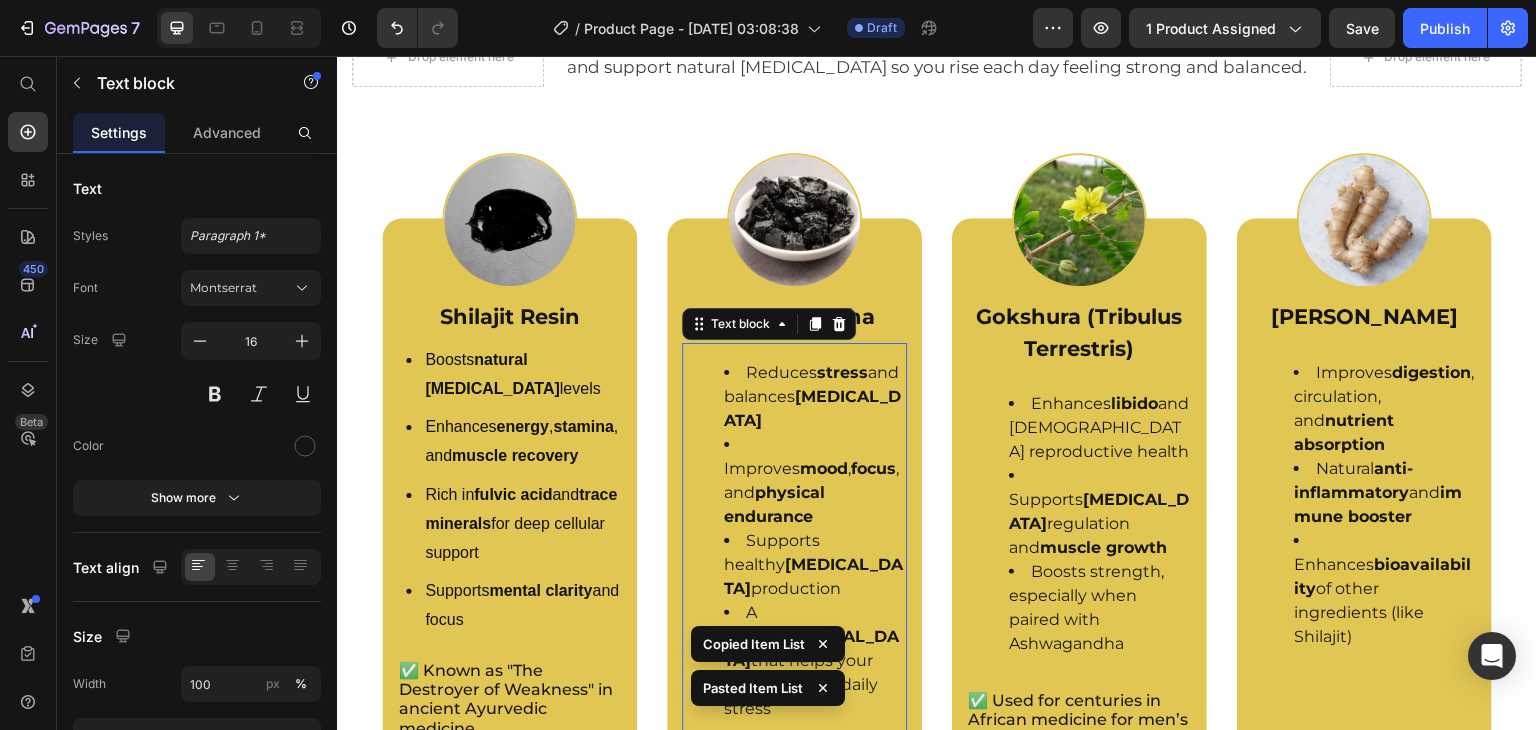 click on "Improves  mood ,  focus , and  physical endurance" at bounding box center (814, 481) 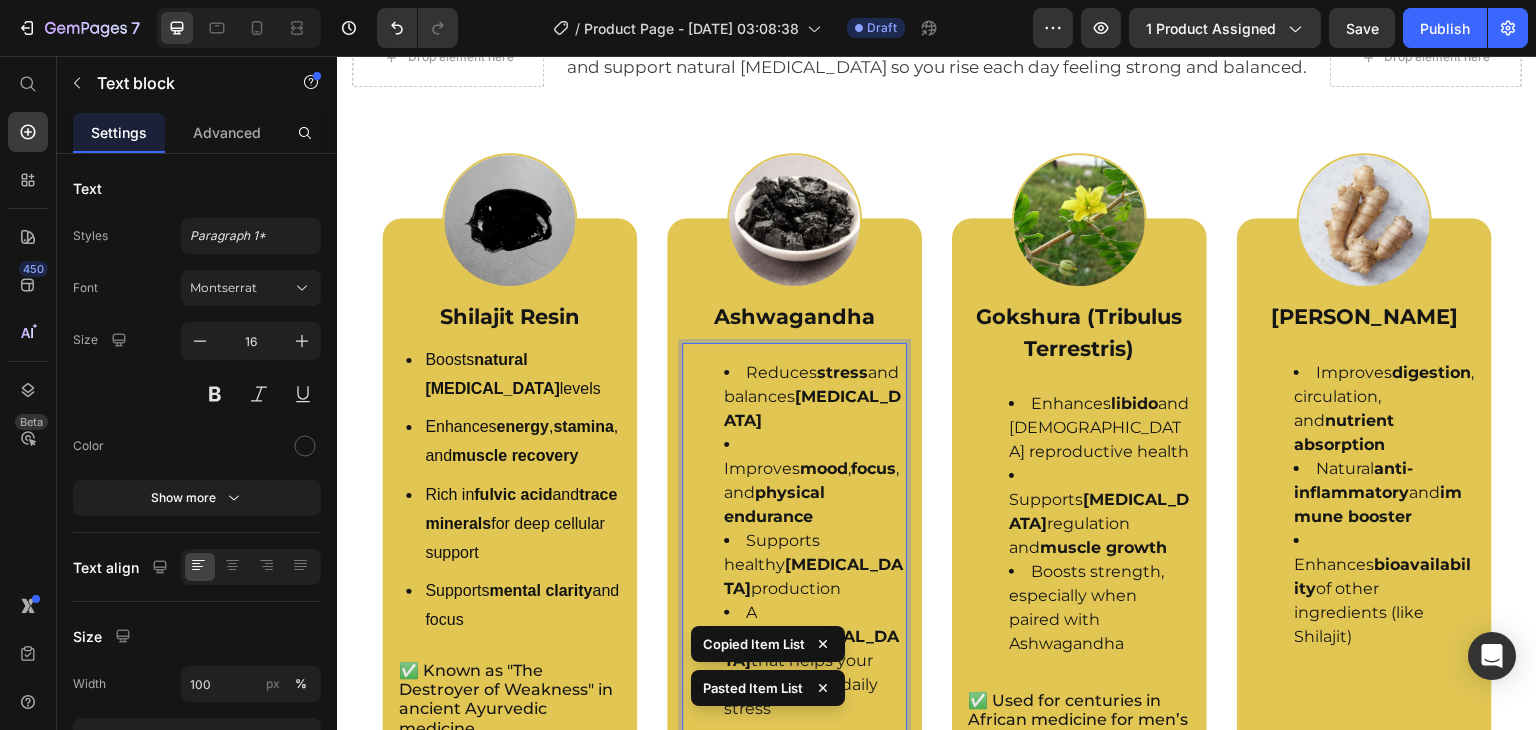 click on "Improves  mood ,  focus , and  physical endurance" at bounding box center (814, 481) 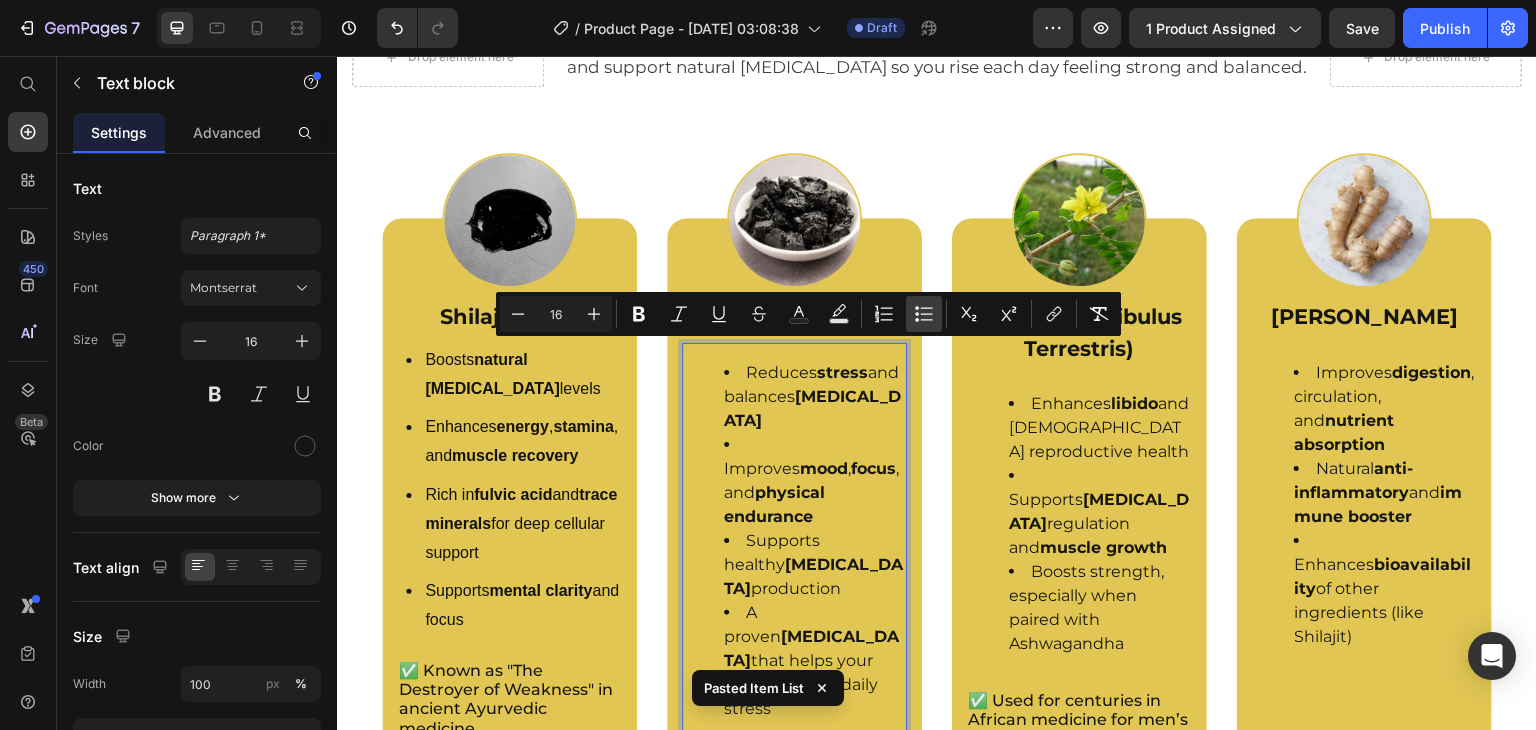 click 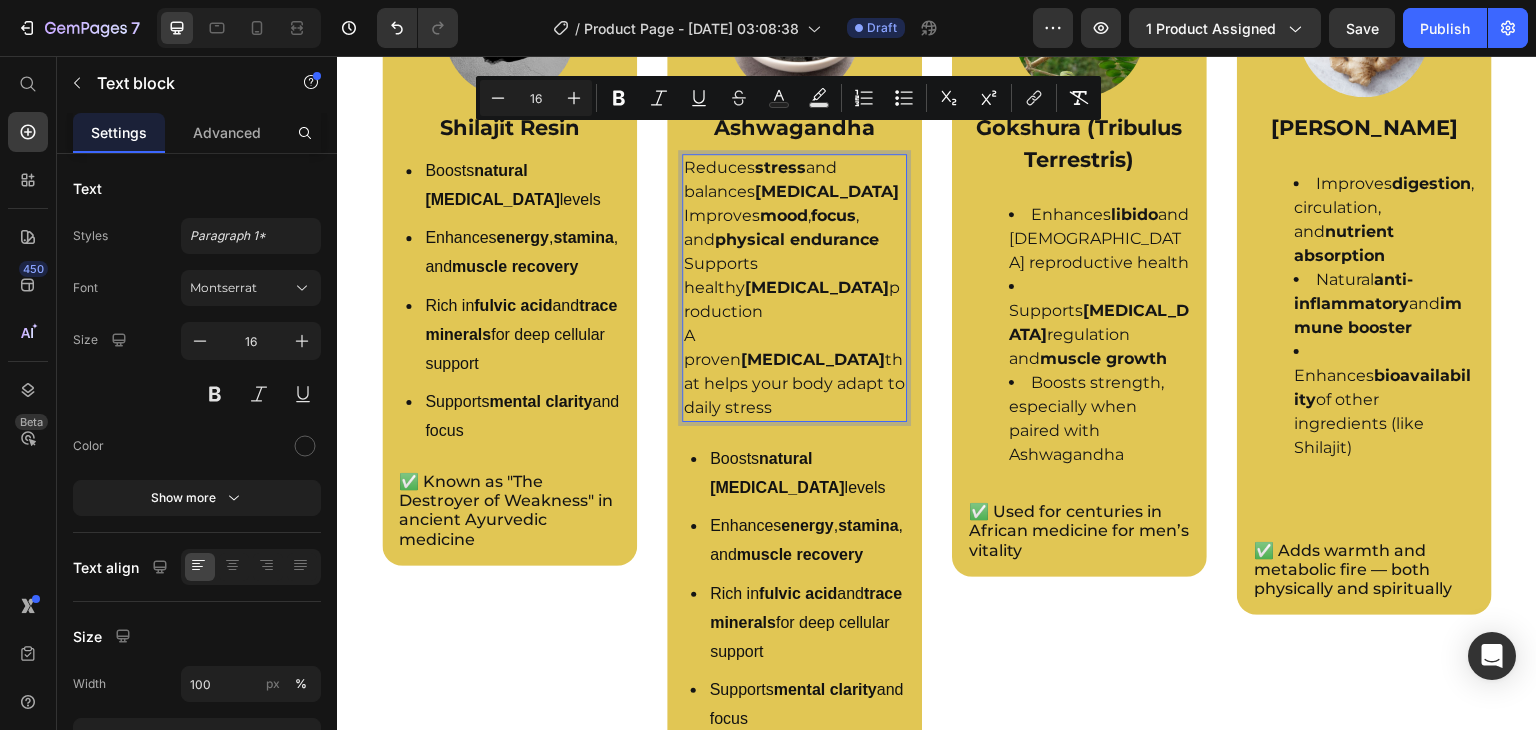 scroll, scrollTop: 3360, scrollLeft: 0, axis: vertical 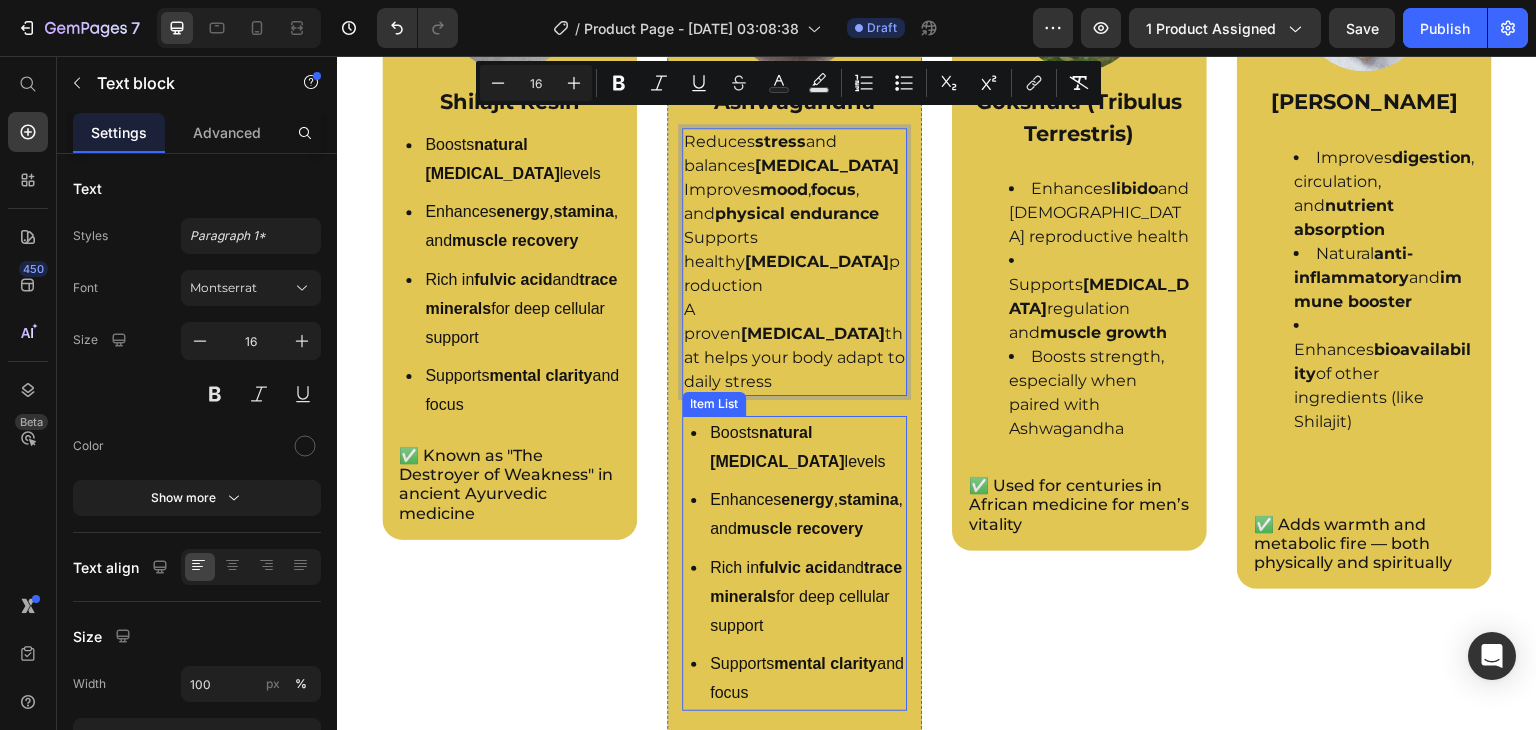 click on "Boosts  natural [MEDICAL_DATA]  levels" at bounding box center [807, 448] 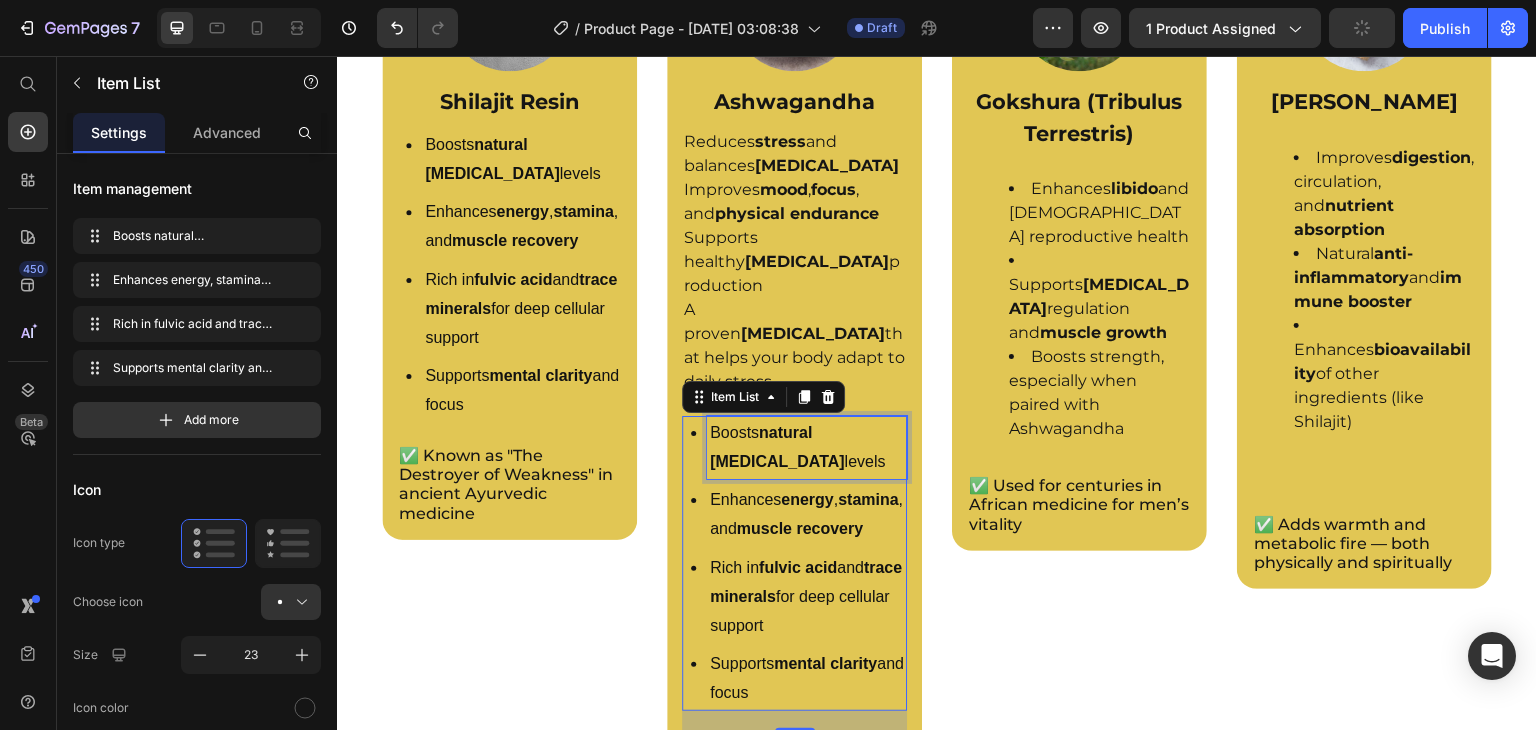 click on "Boosts  natural [MEDICAL_DATA]  levels" at bounding box center [807, 448] 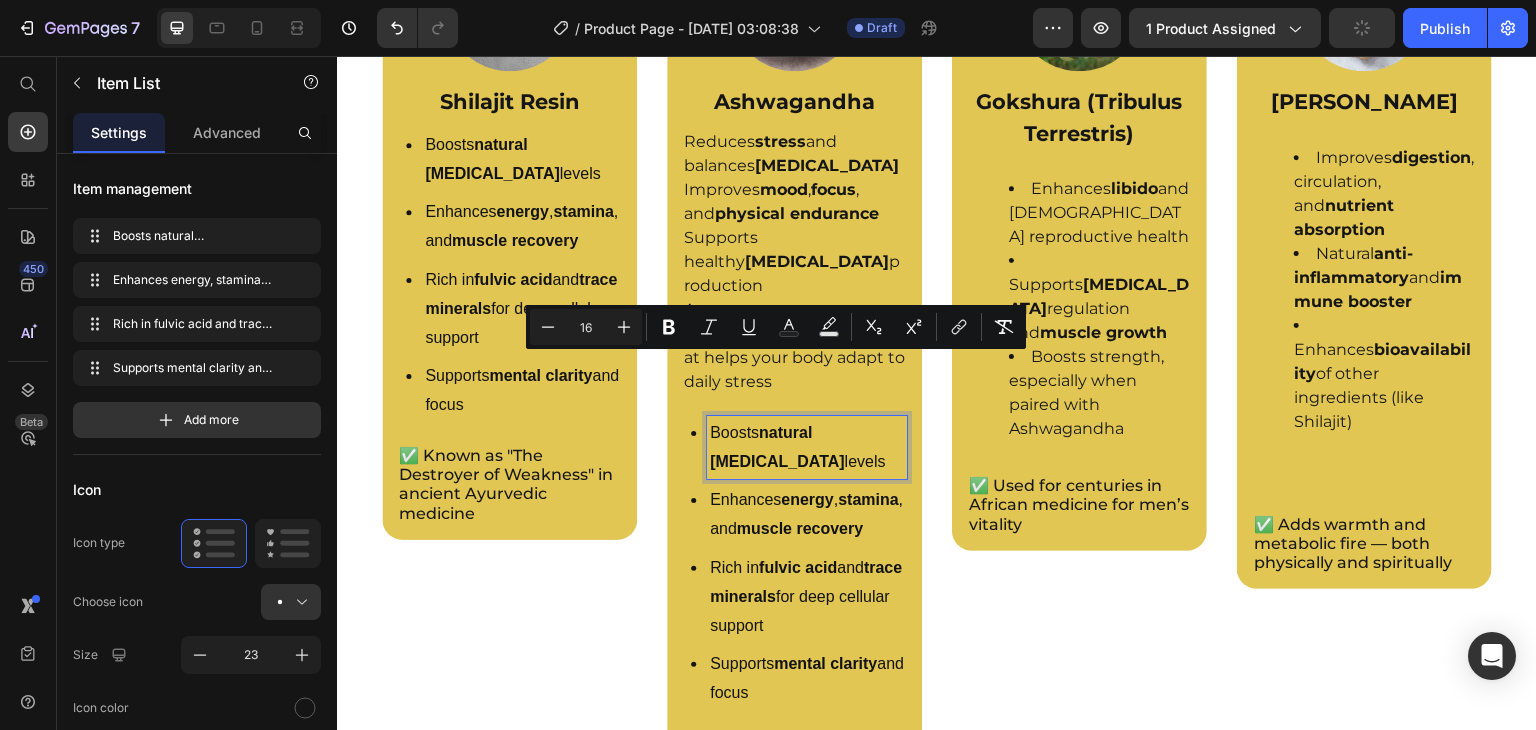 click on "Boosts  natural [MEDICAL_DATA]  levels" at bounding box center (807, 448) 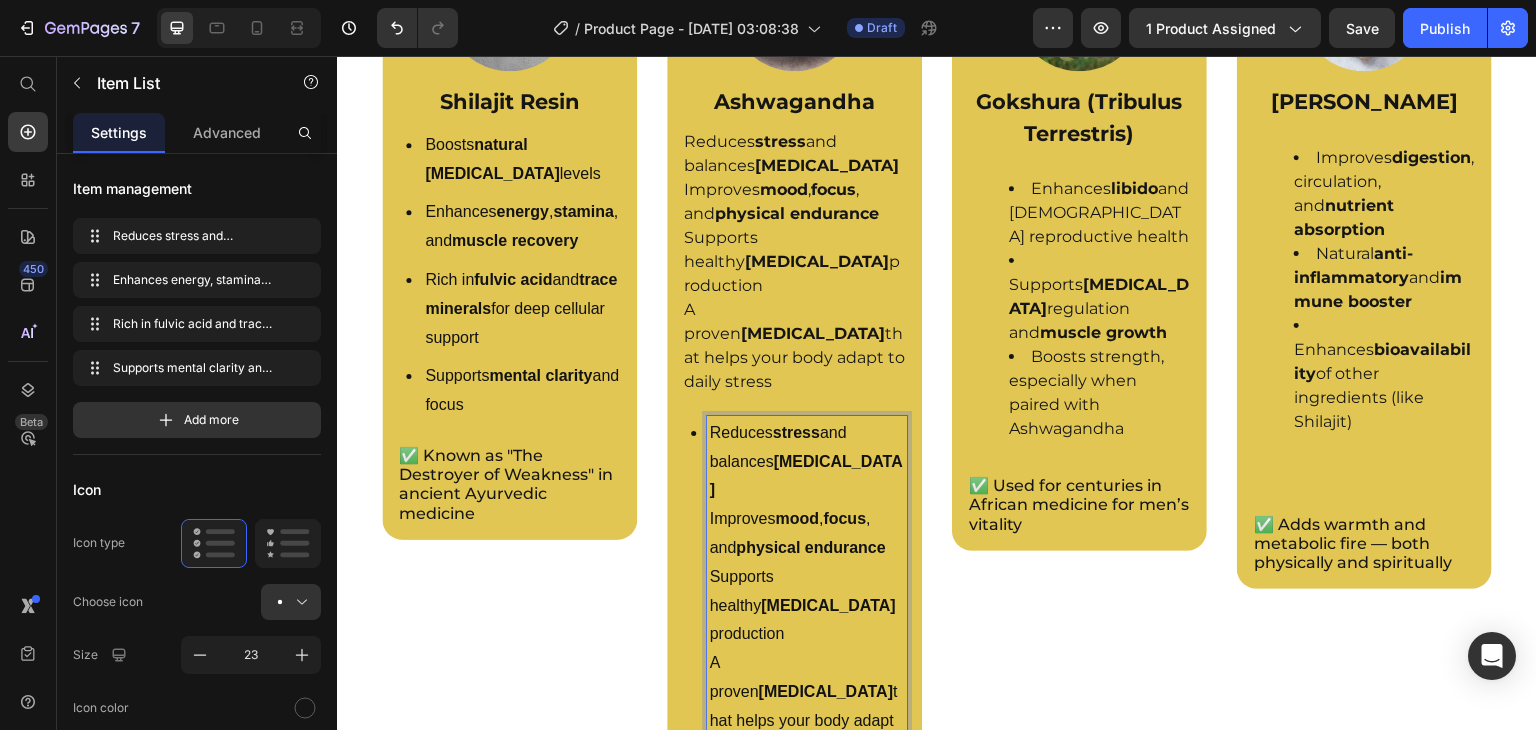 click on "Improves  mood ,  focus , and  physical endurance" at bounding box center (807, 534) 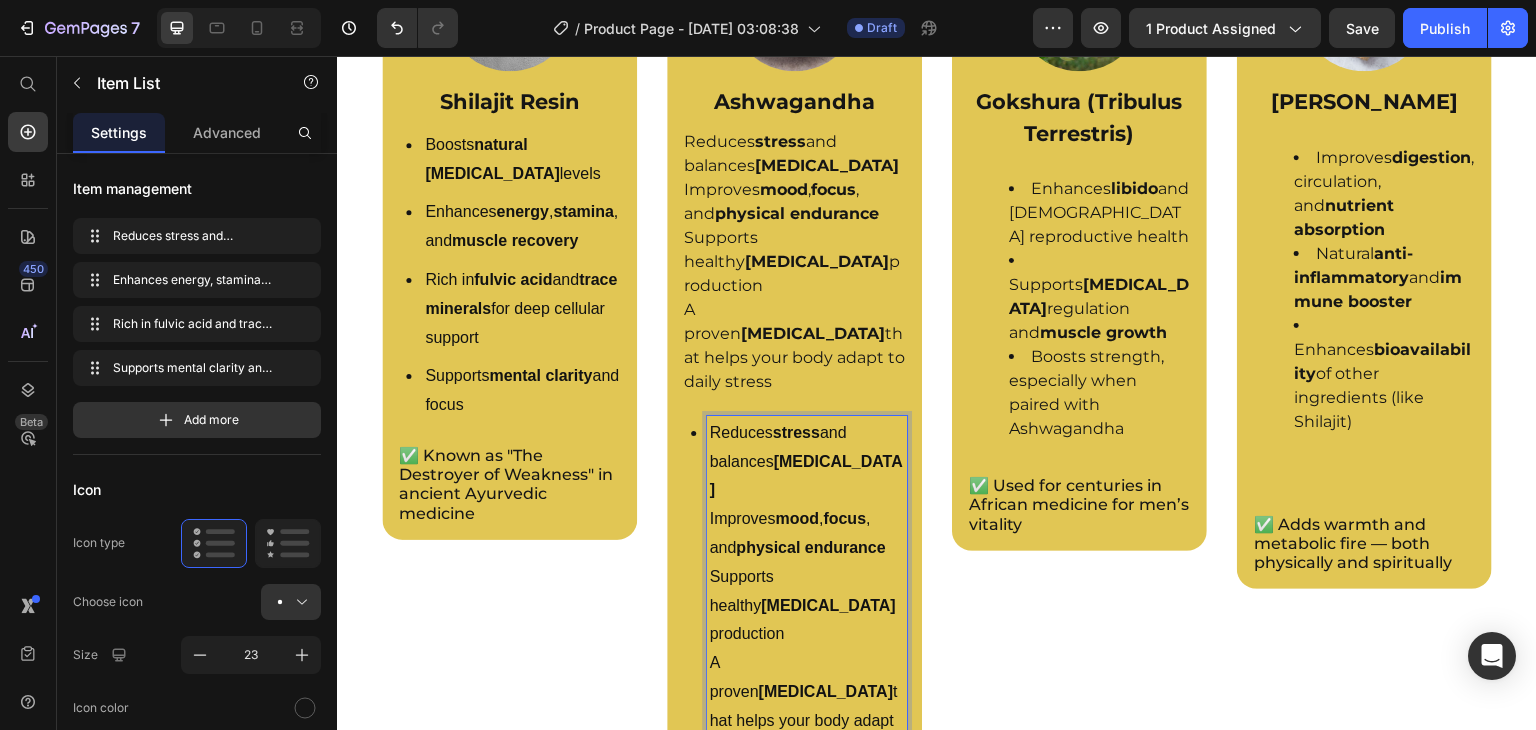 drag, startPoint x: 707, startPoint y: 422, endPoint x: 839, endPoint y: 595, distance: 217.60744 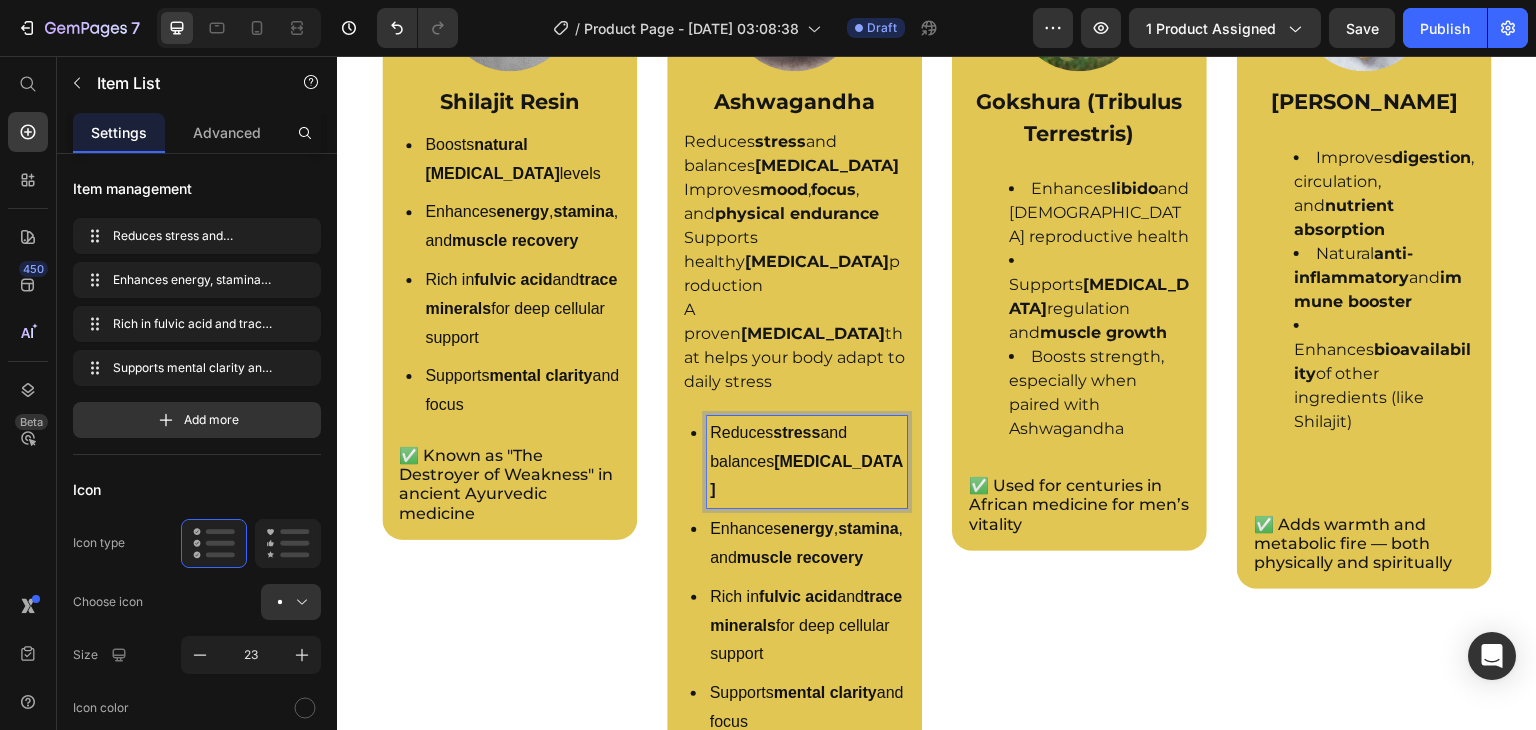 click on "Enhances  energy ,  stamina , and  muscle recovery" at bounding box center (807, 544) 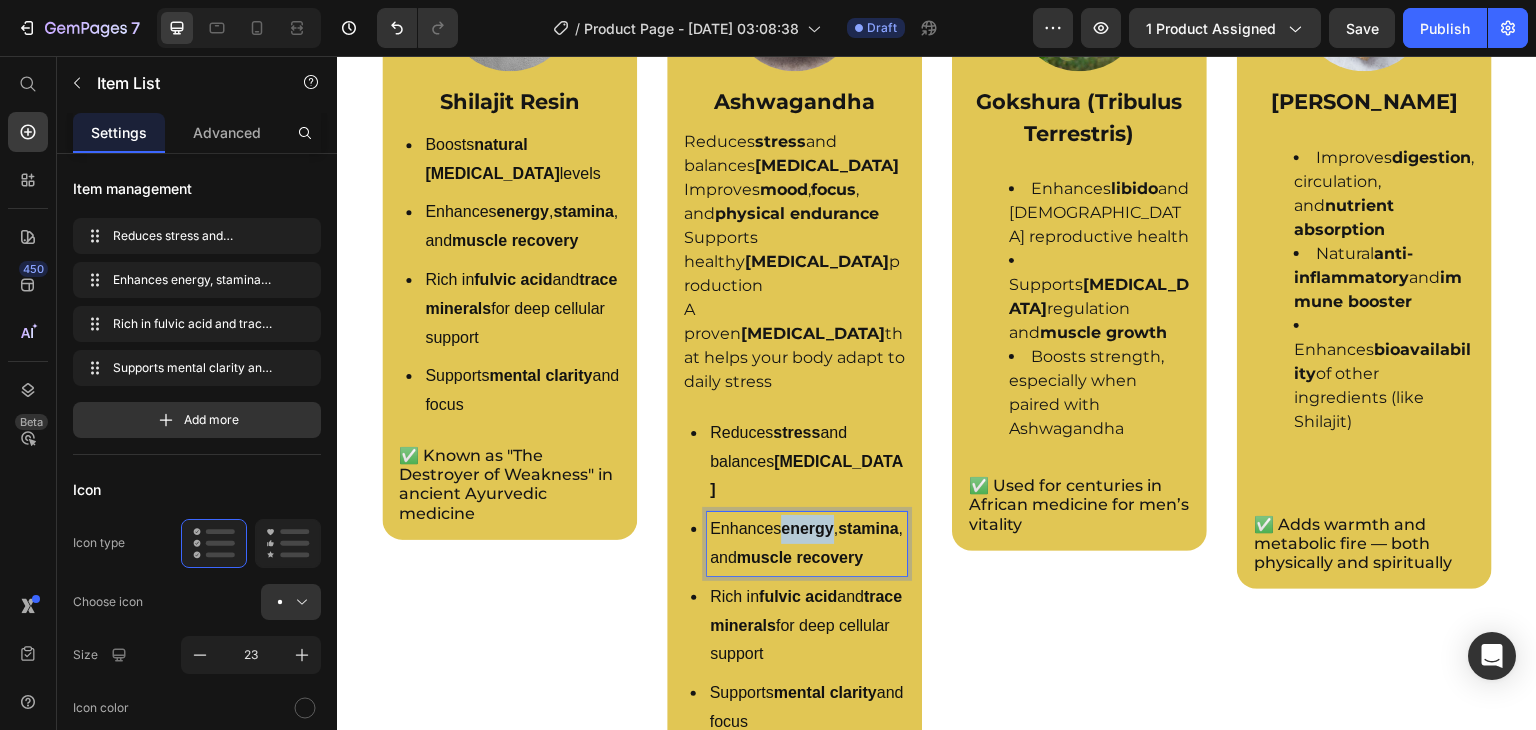 click on "Enhances  energy ,  stamina , and  muscle recovery" at bounding box center (807, 544) 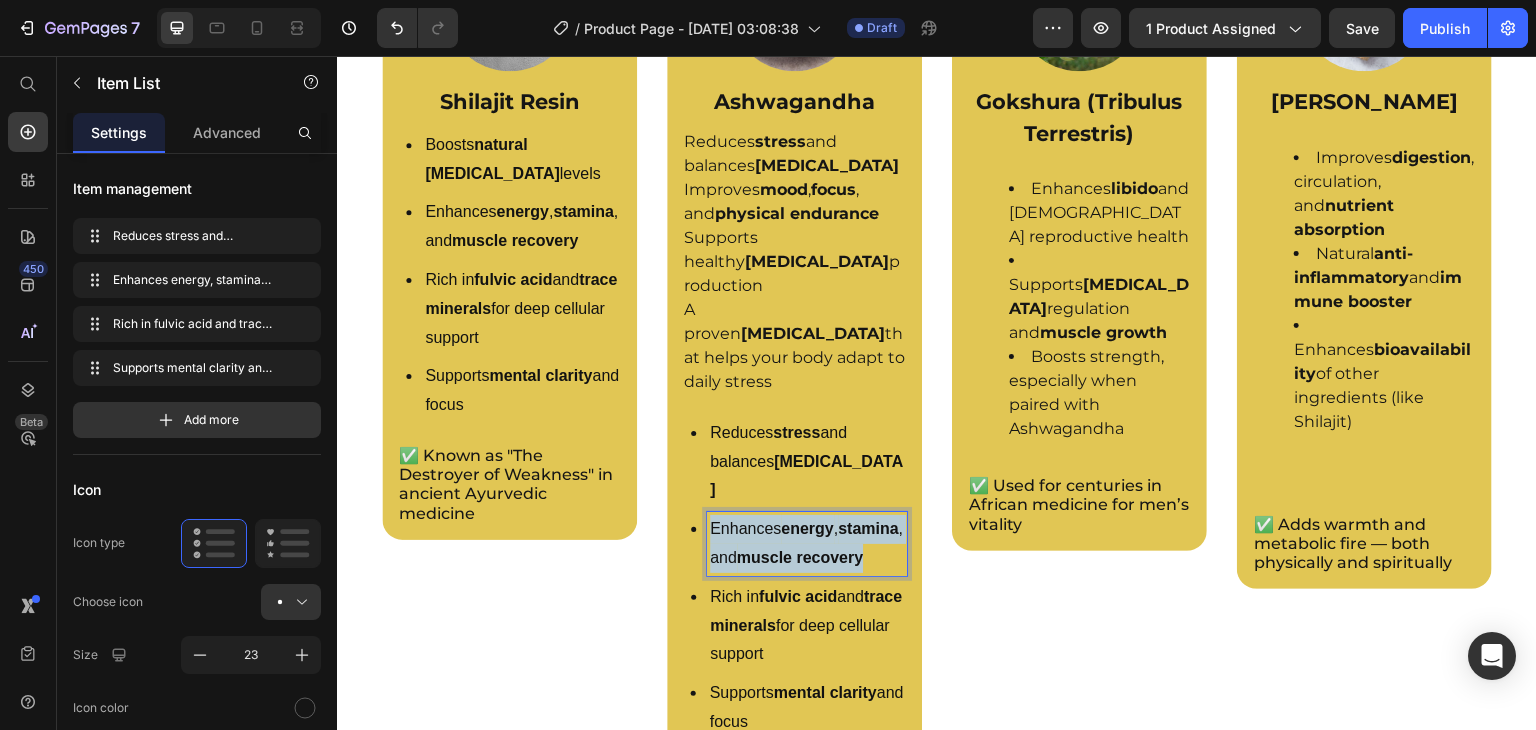 click on "Enhances  energy ,  stamina , and  muscle recovery" at bounding box center (807, 544) 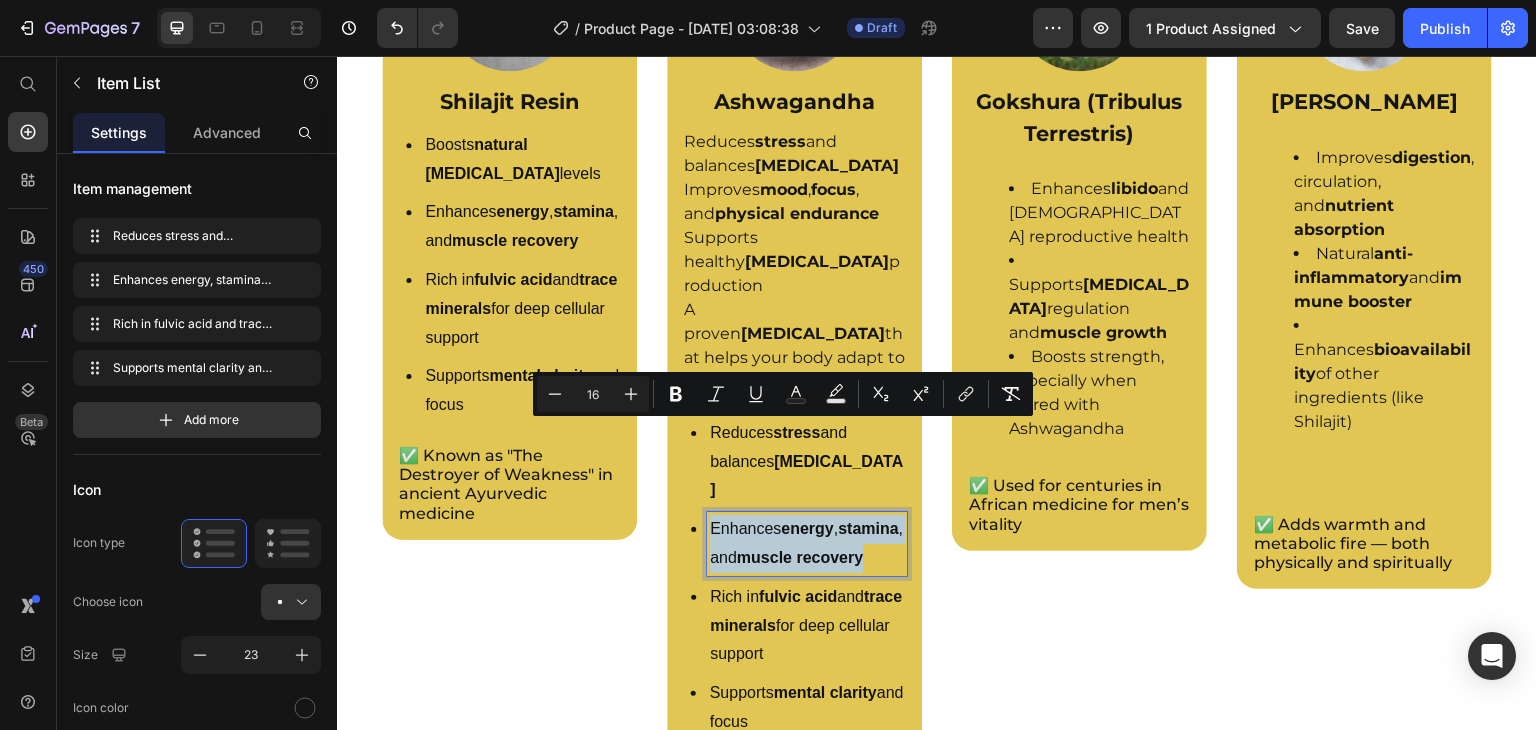 click on "Enhances  energy ,  stamina , and  muscle recovery" at bounding box center [807, 544] 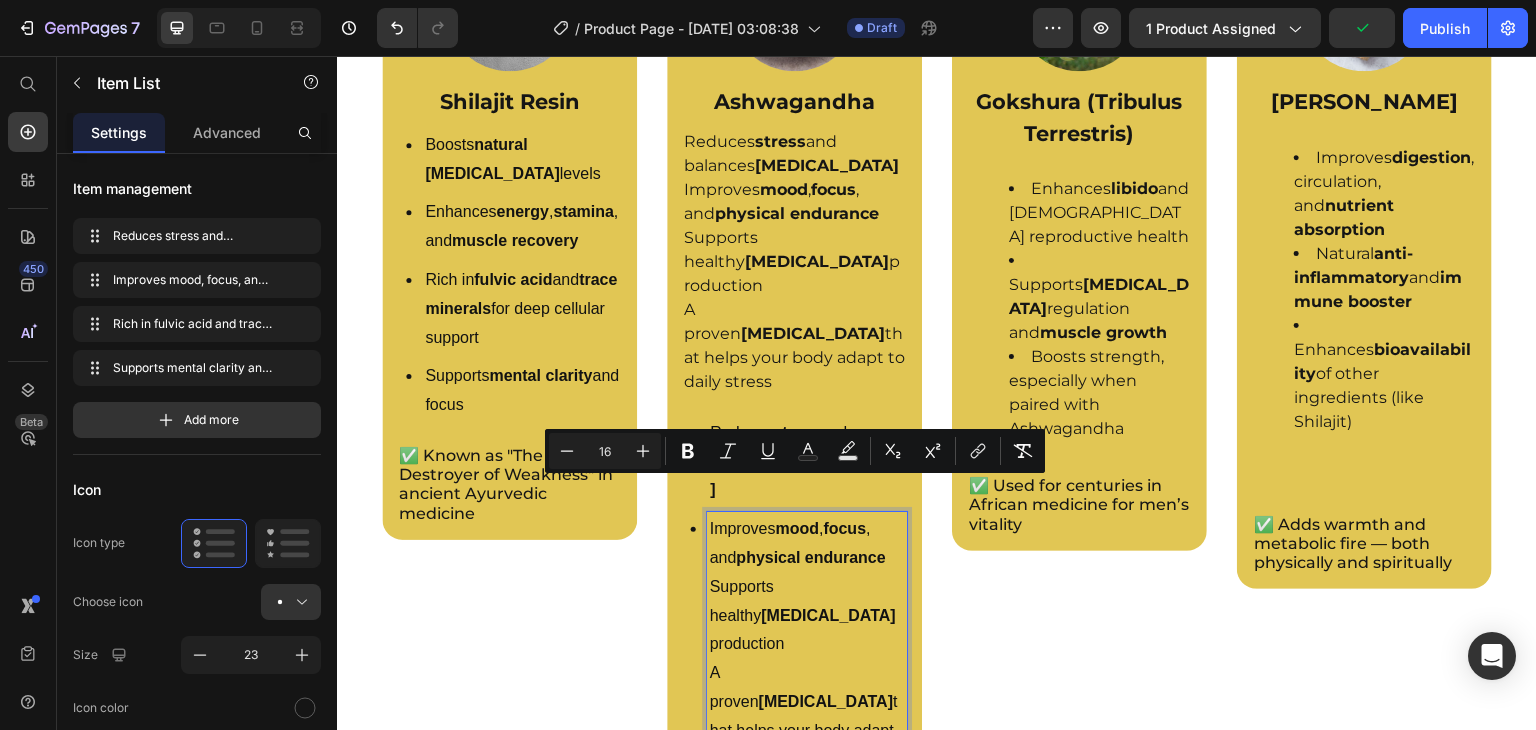 drag, startPoint x: 709, startPoint y: 495, endPoint x: 823, endPoint y: 624, distance: 172.154 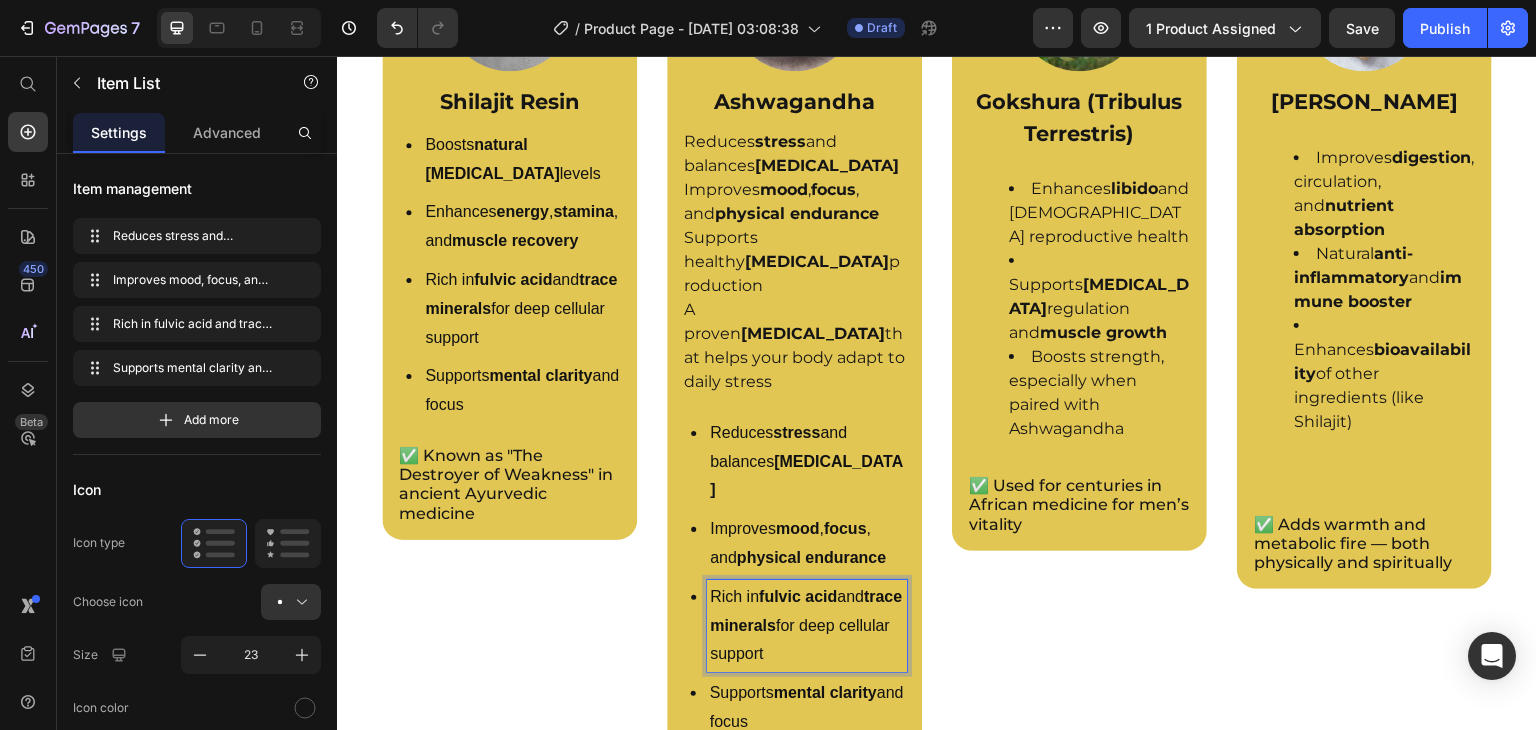 click on "trace minerals" at bounding box center (806, 611) 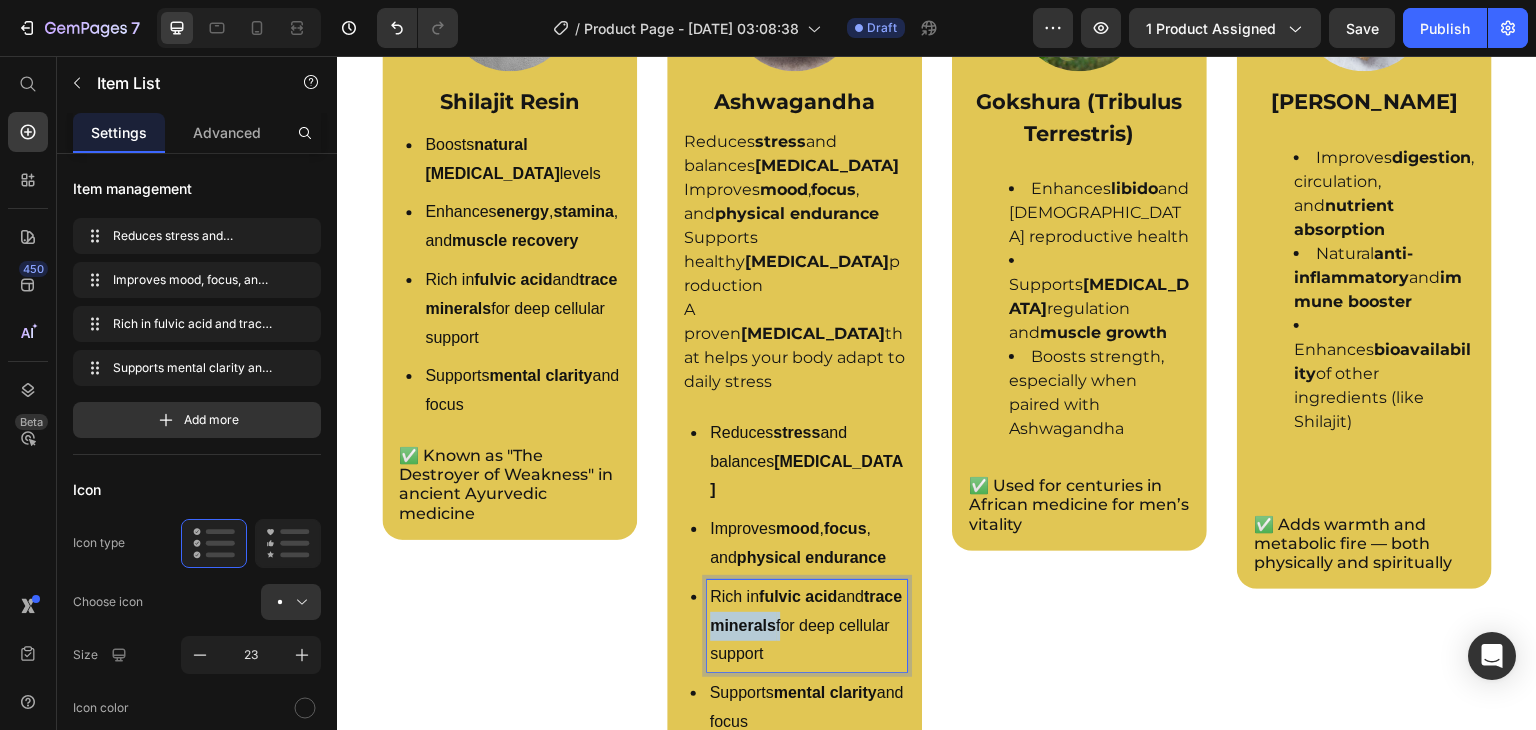 click on "trace minerals" at bounding box center [806, 611] 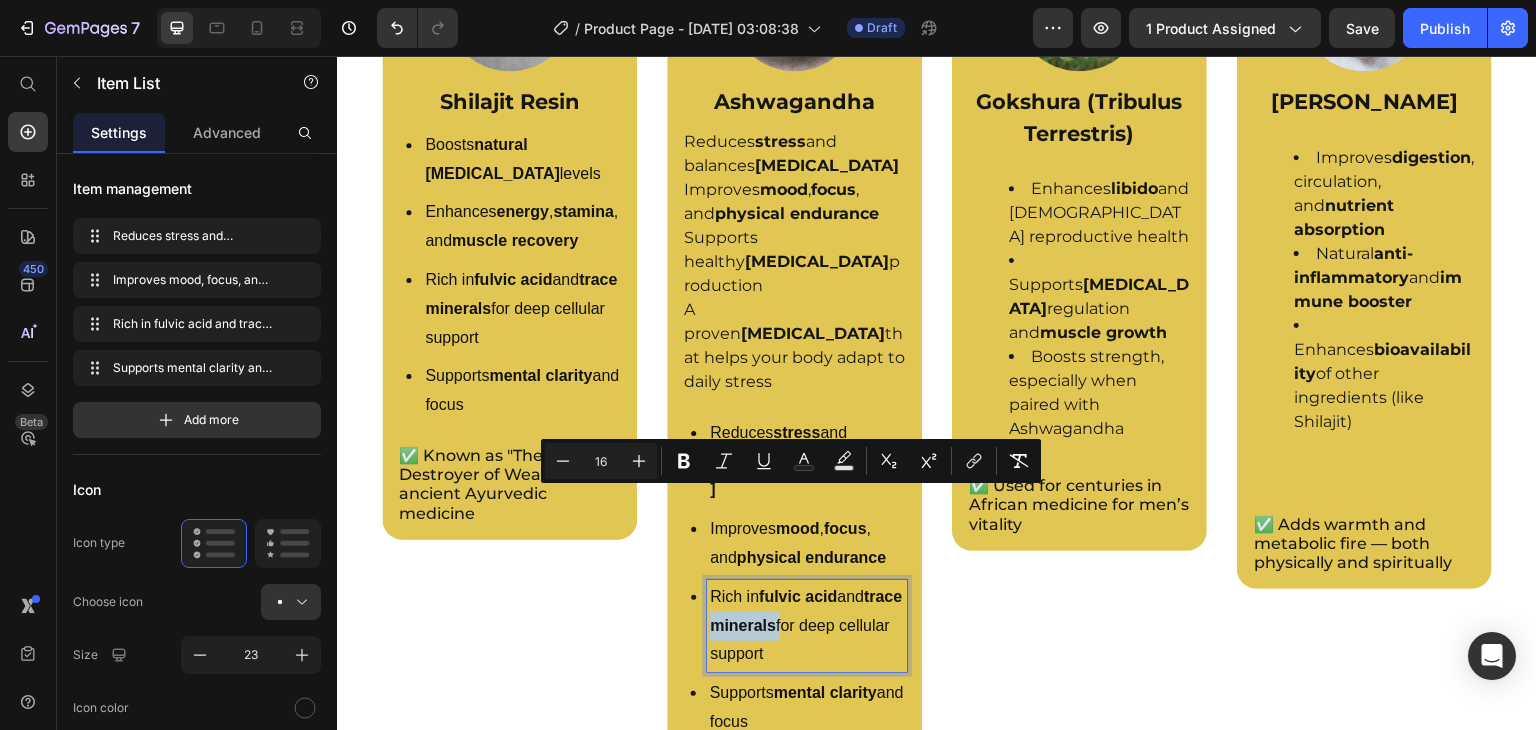 click on "trace minerals" at bounding box center [806, 611] 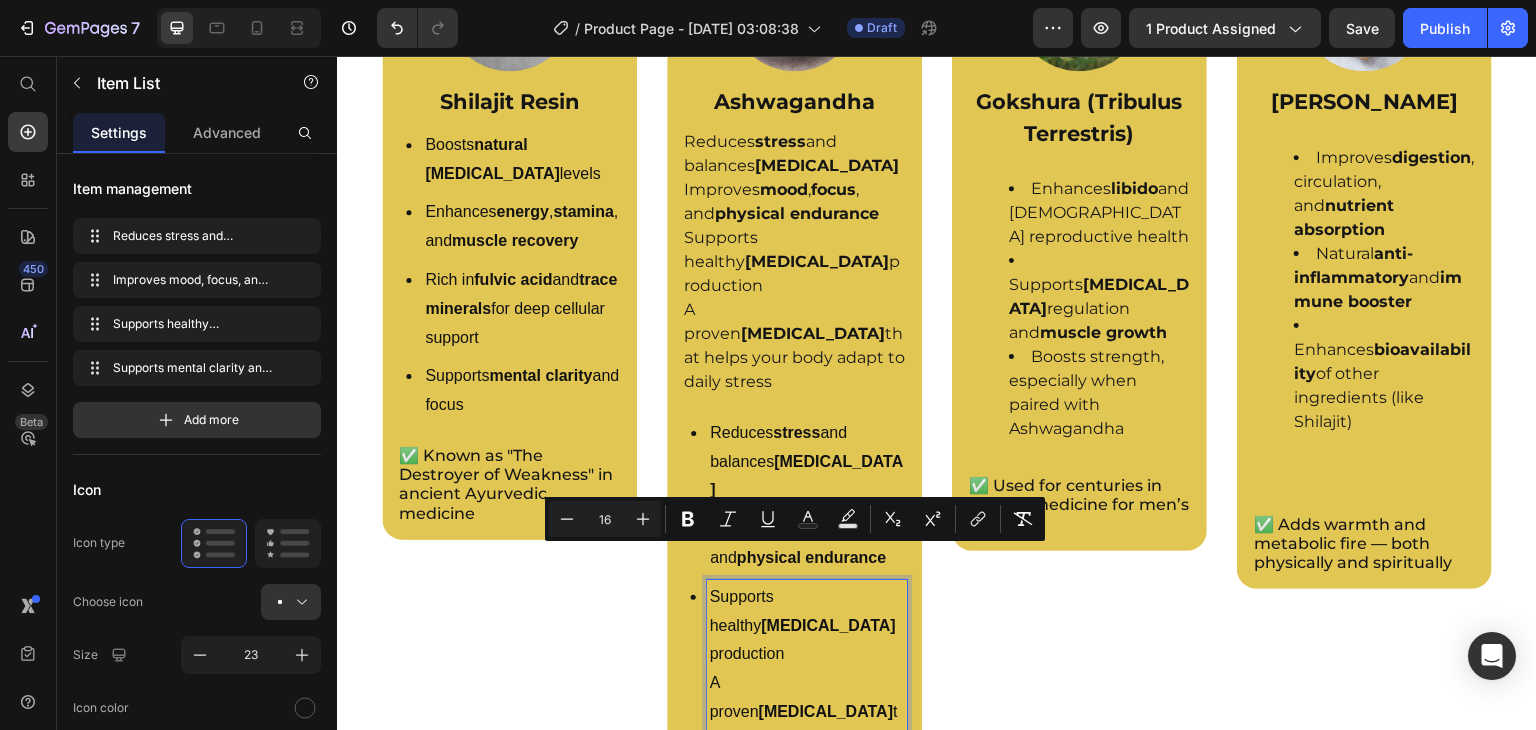 drag, startPoint x: 705, startPoint y: 553, endPoint x: 823, endPoint y: 630, distance: 140.90068 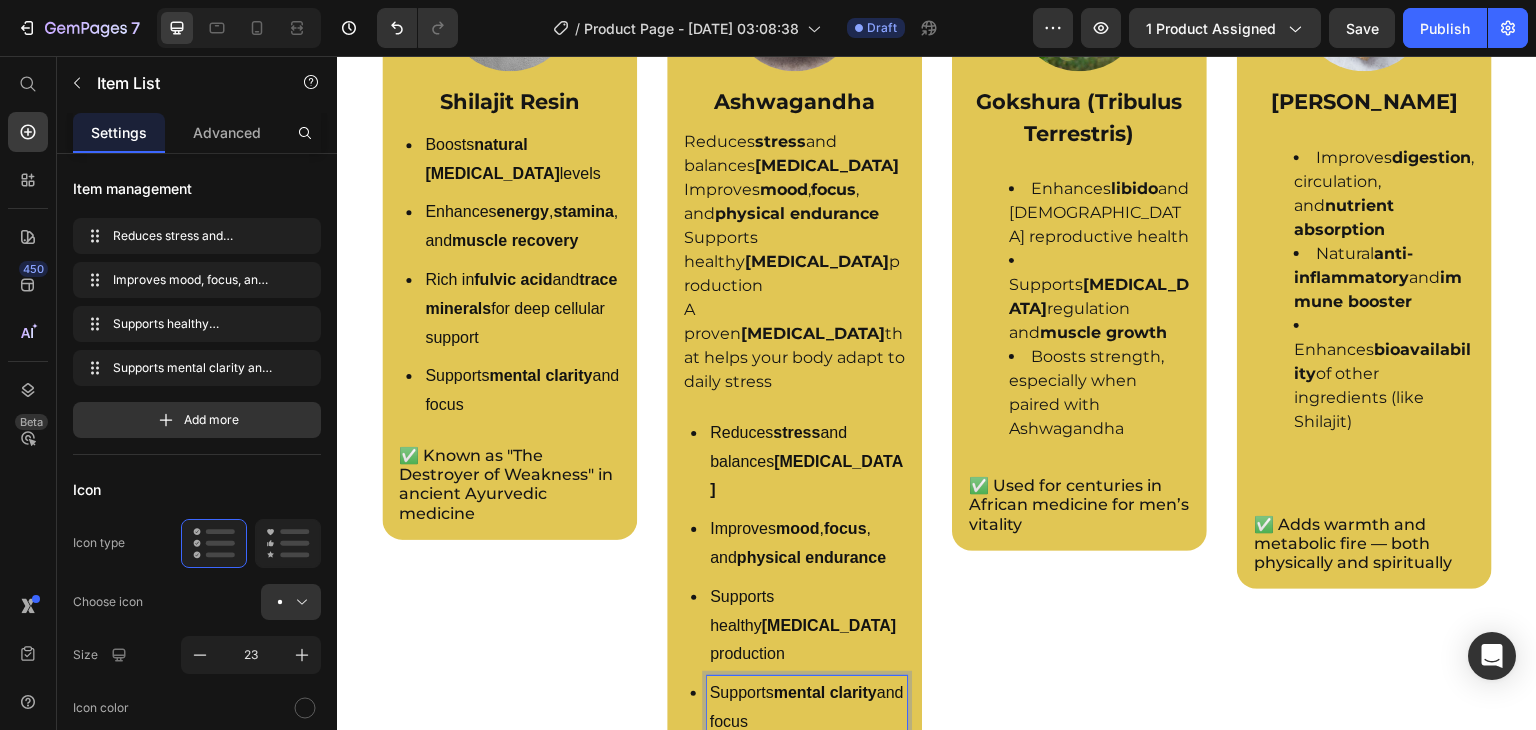 click on "Supports  mental clarity  and focus" at bounding box center [807, 708] 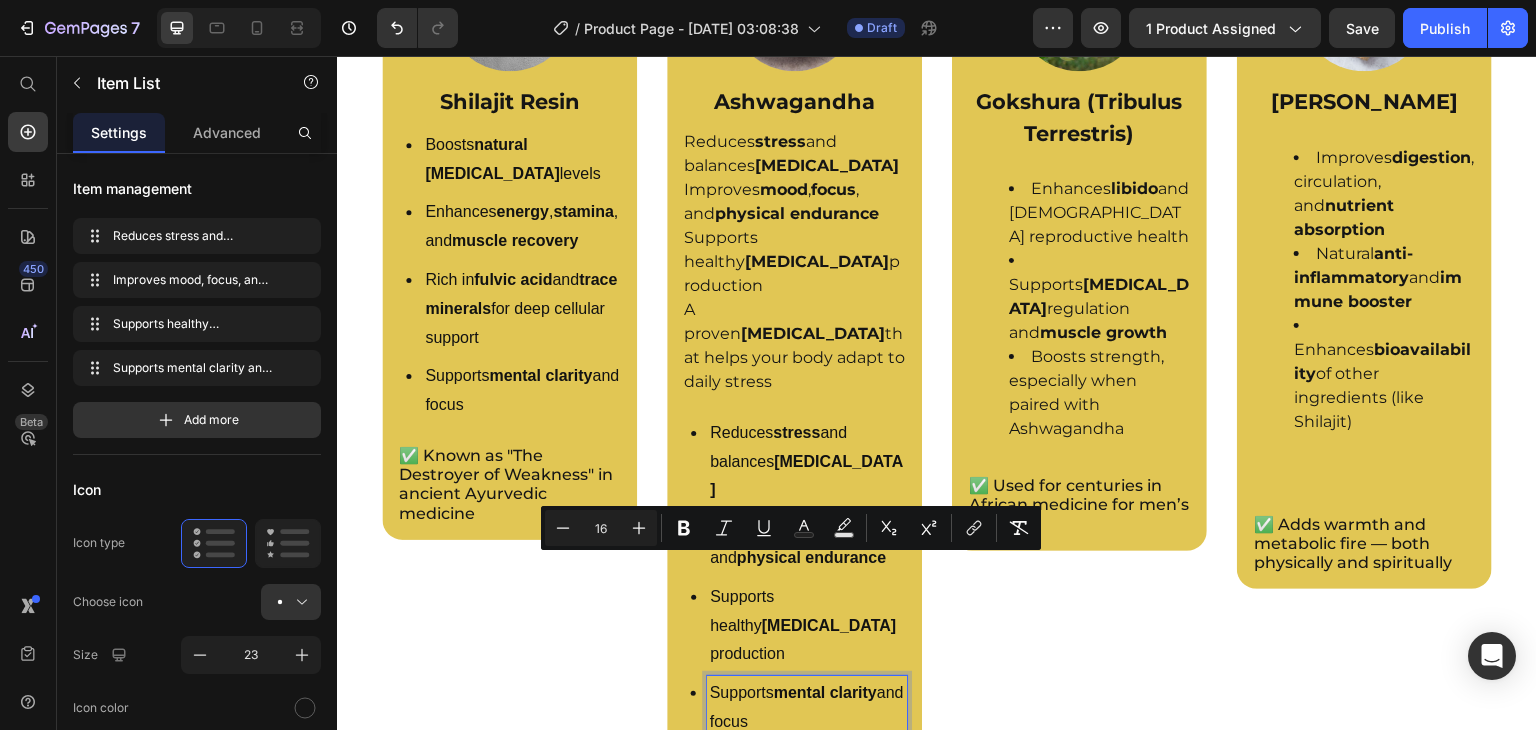 click on "Supports  mental clarity  and focus" at bounding box center (807, 708) 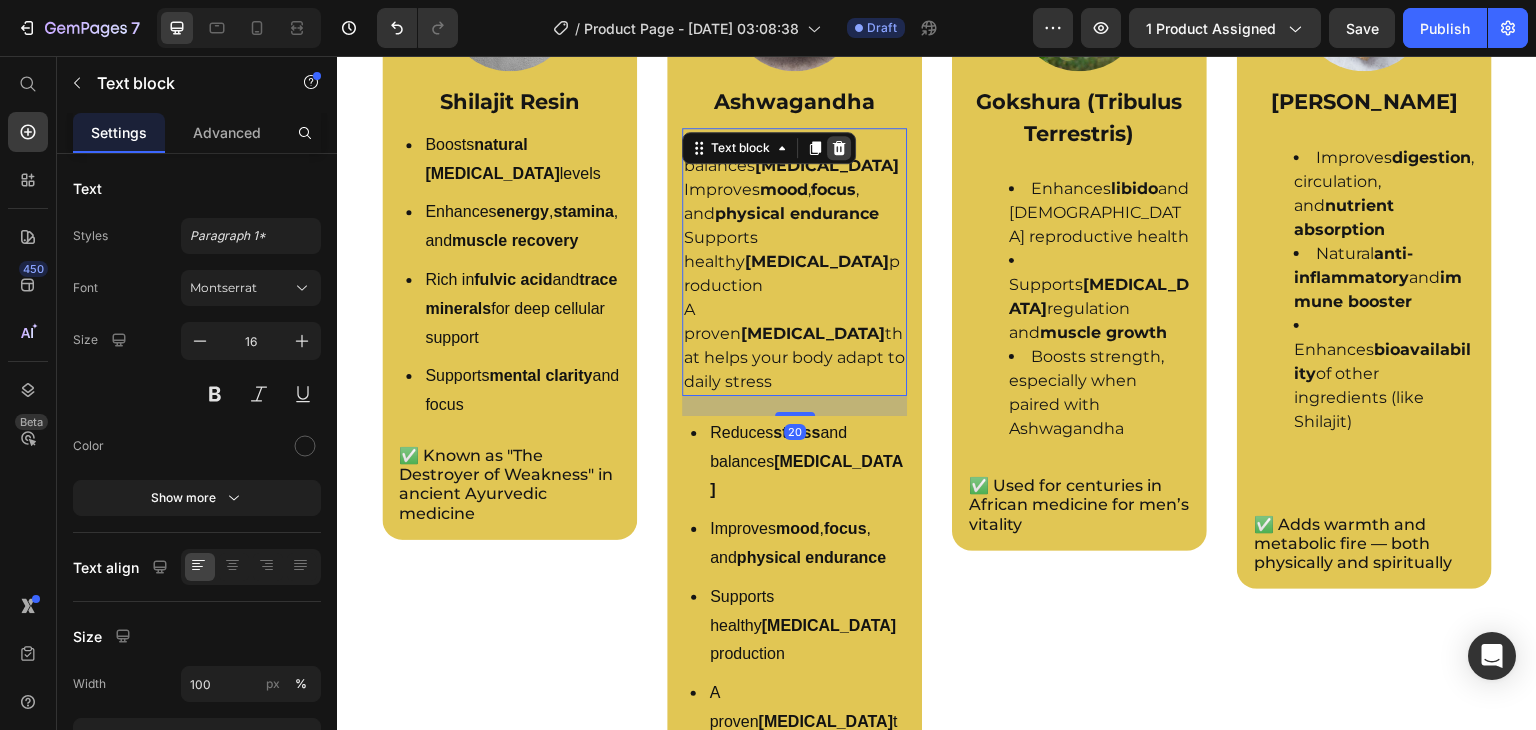 click 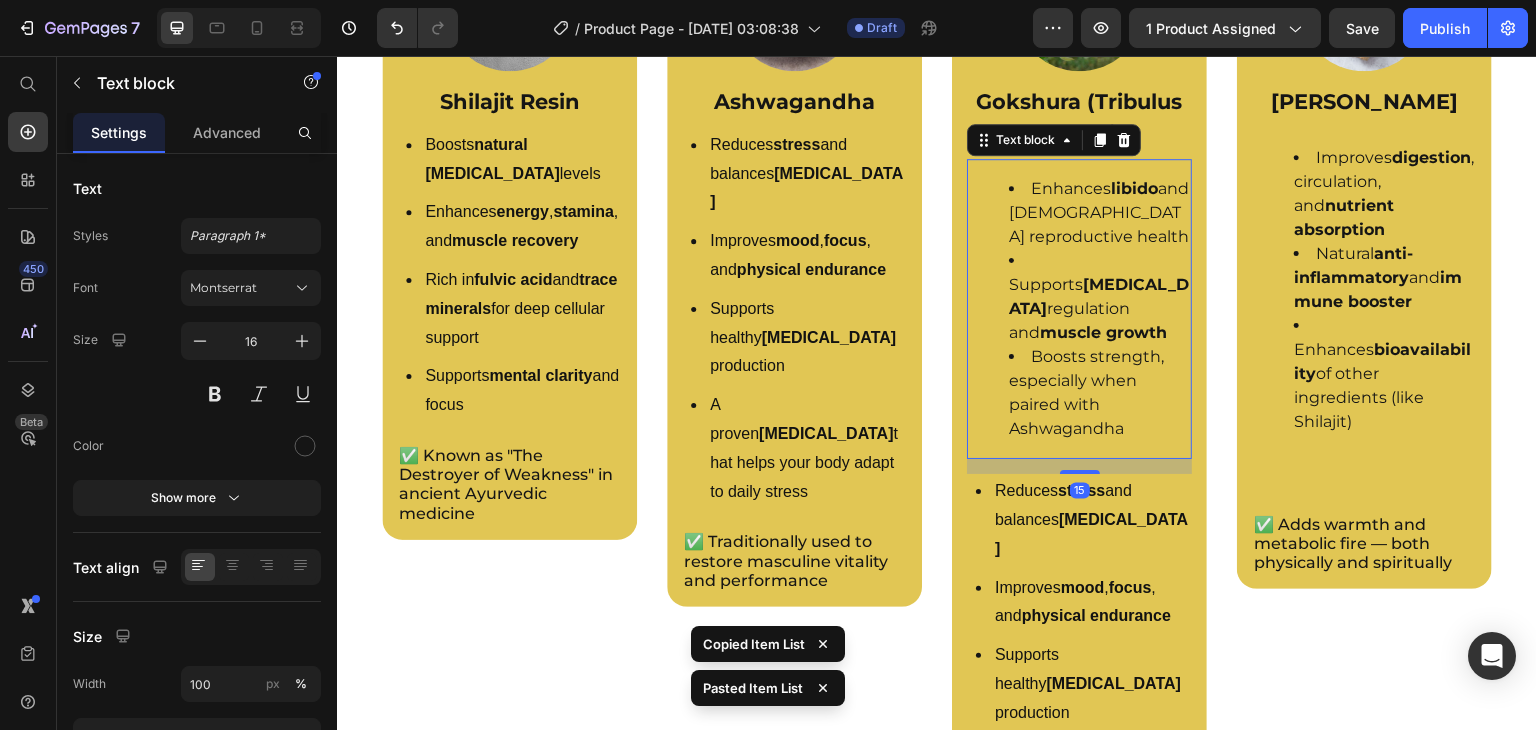 click on "Enhances  libido  and [DEMOGRAPHIC_DATA] reproductive health Supports  [MEDICAL_DATA]  regulation and  muscle growth Boosts strength, especially when paired with Ashwagandha" at bounding box center (1079, 309) 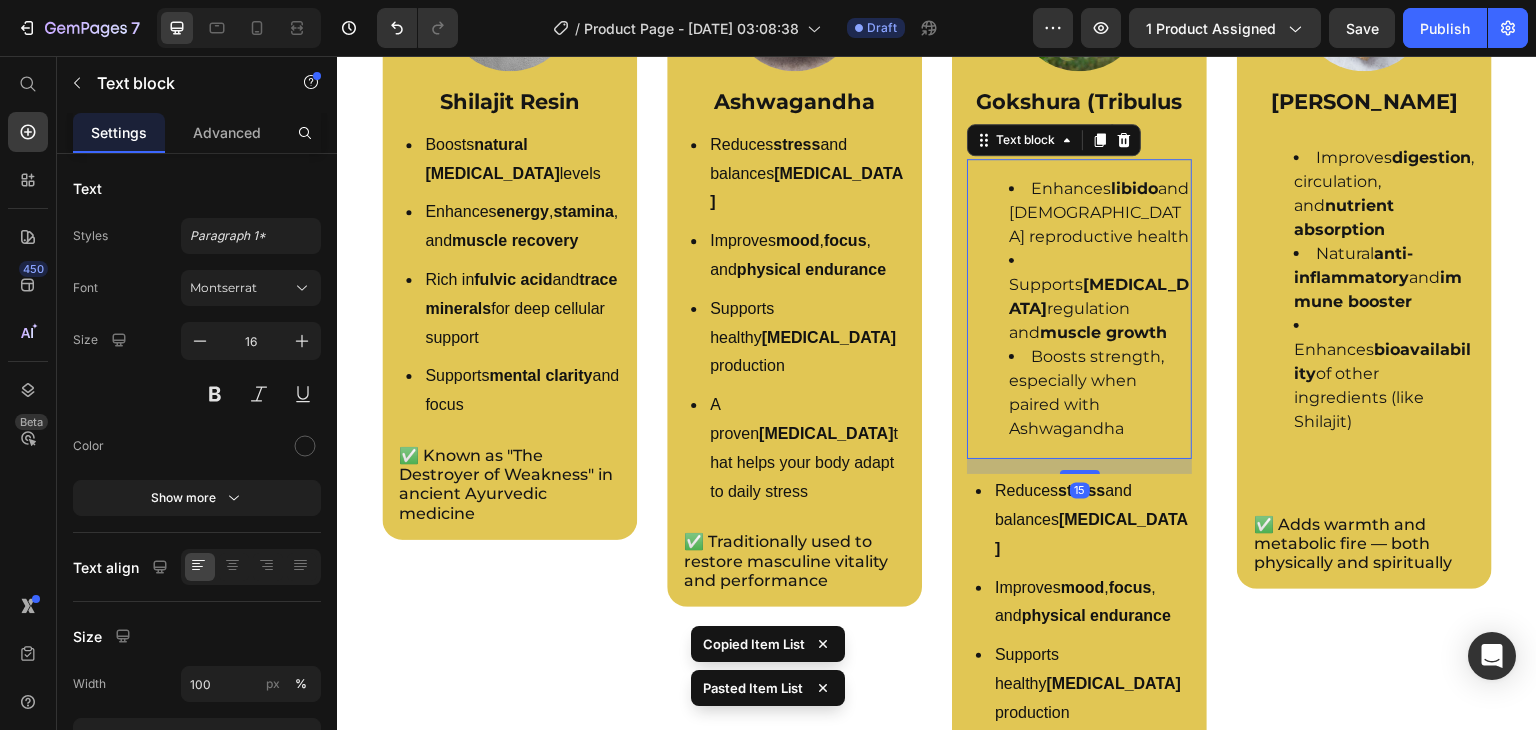 click on "Enhances  libido  and [DEMOGRAPHIC_DATA] reproductive health Supports  [MEDICAL_DATA]  regulation and  muscle growth Boosts strength, especially when paired with Ashwagandha" at bounding box center [1079, 309] 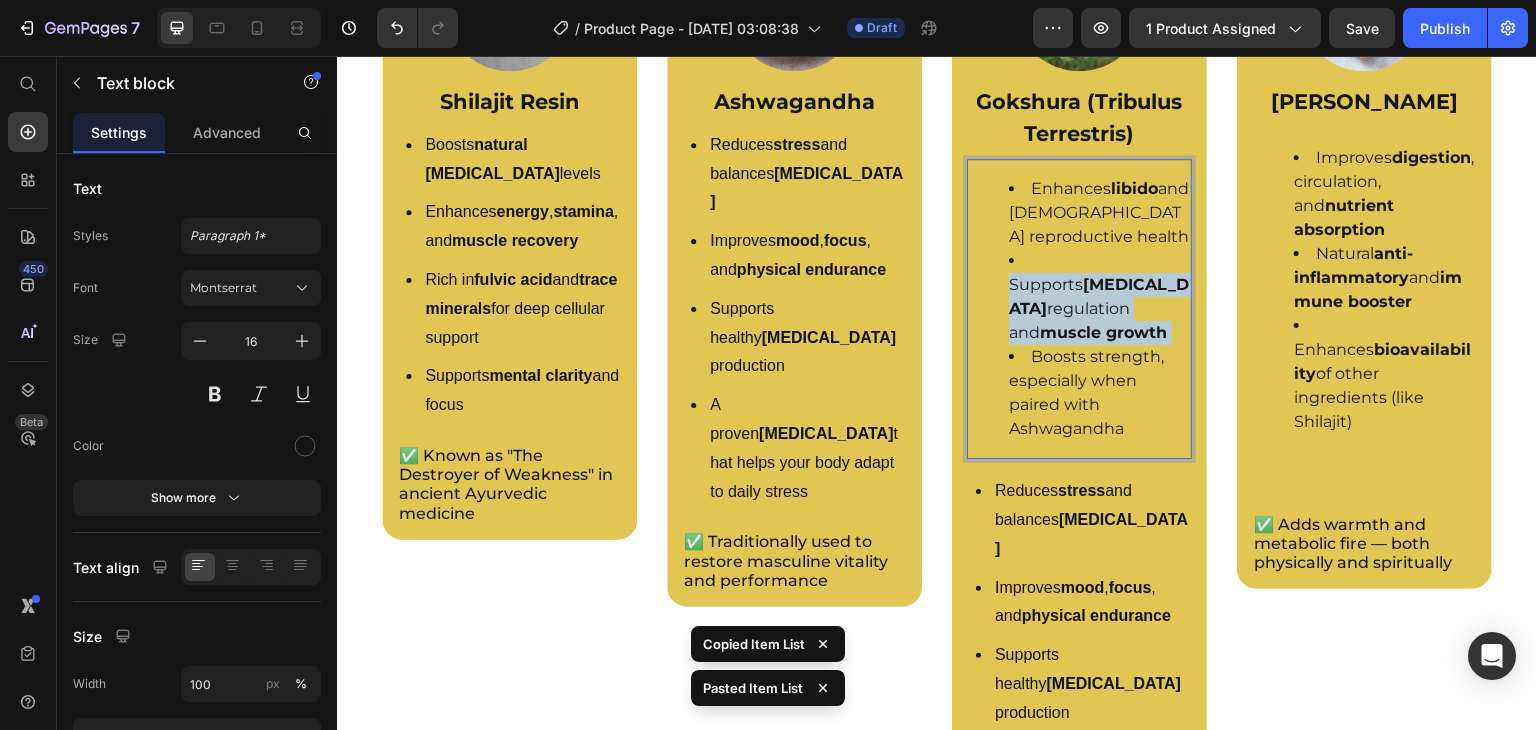 click on "Enhances  libido  and [DEMOGRAPHIC_DATA] reproductive health Supports  [MEDICAL_DATA]  regulation and  muscle growth Boosts strength, especially when paired with Ashwagandha" at bounding box center (1079, 309) 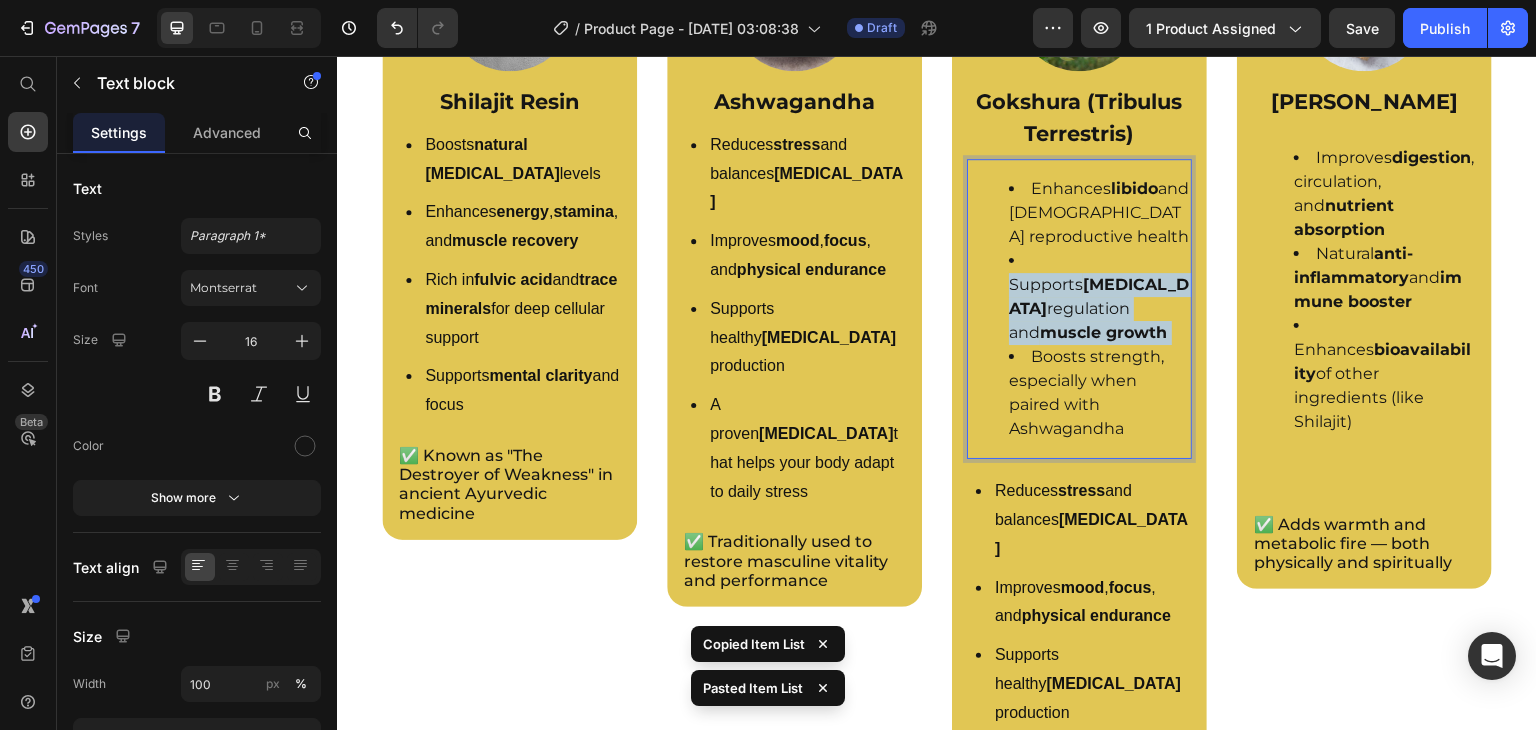 click on "Enhances  libido  and [DEMOGRAPHIC_DATA] reproductive health Supports  [MEDICAL_DATA]  regulation and  muscle growth Boosts strength, especially when paired with Ashwagandha" at bounding box center (1079, 309) 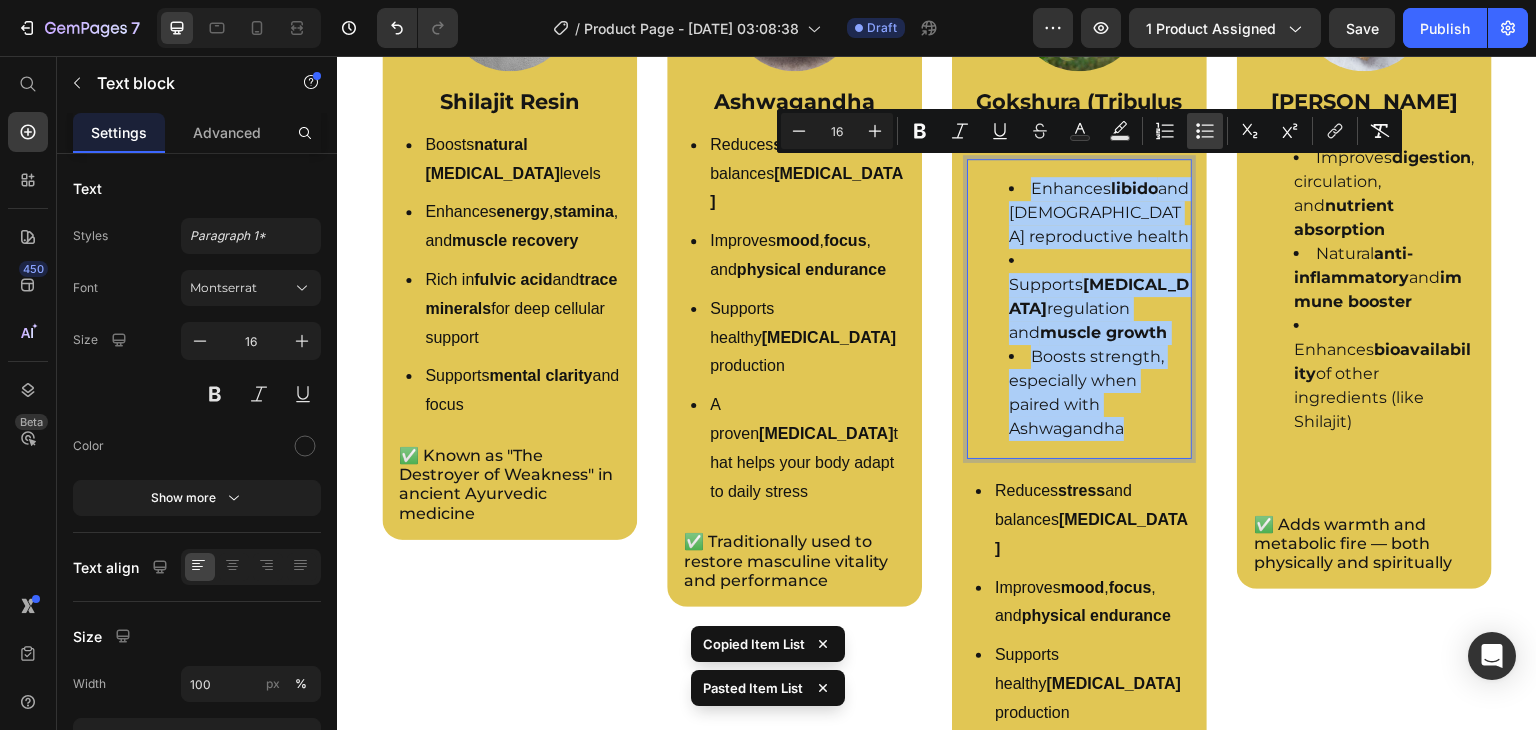 click 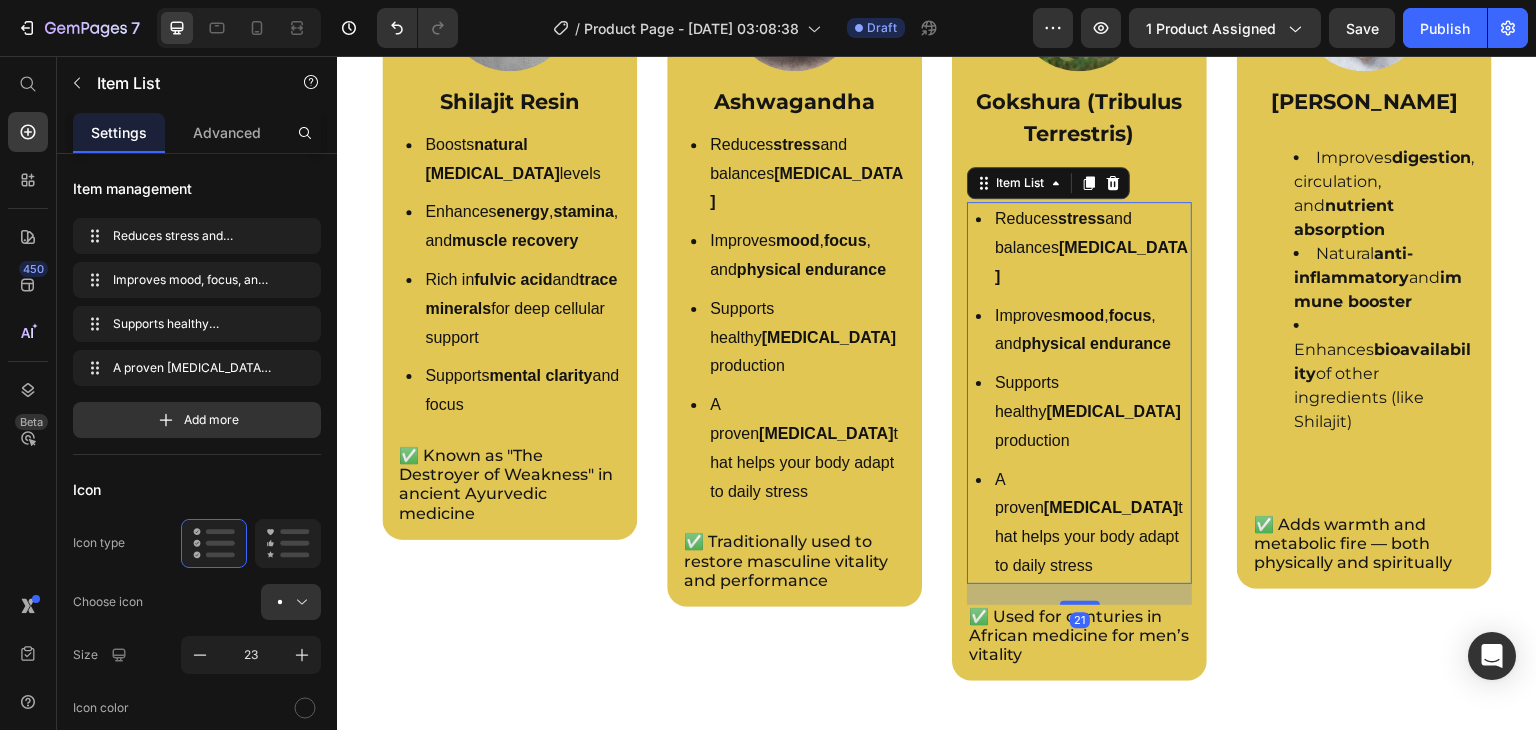 click on "[MEDICAL_DATA]" at bounding box center [1091, 262] 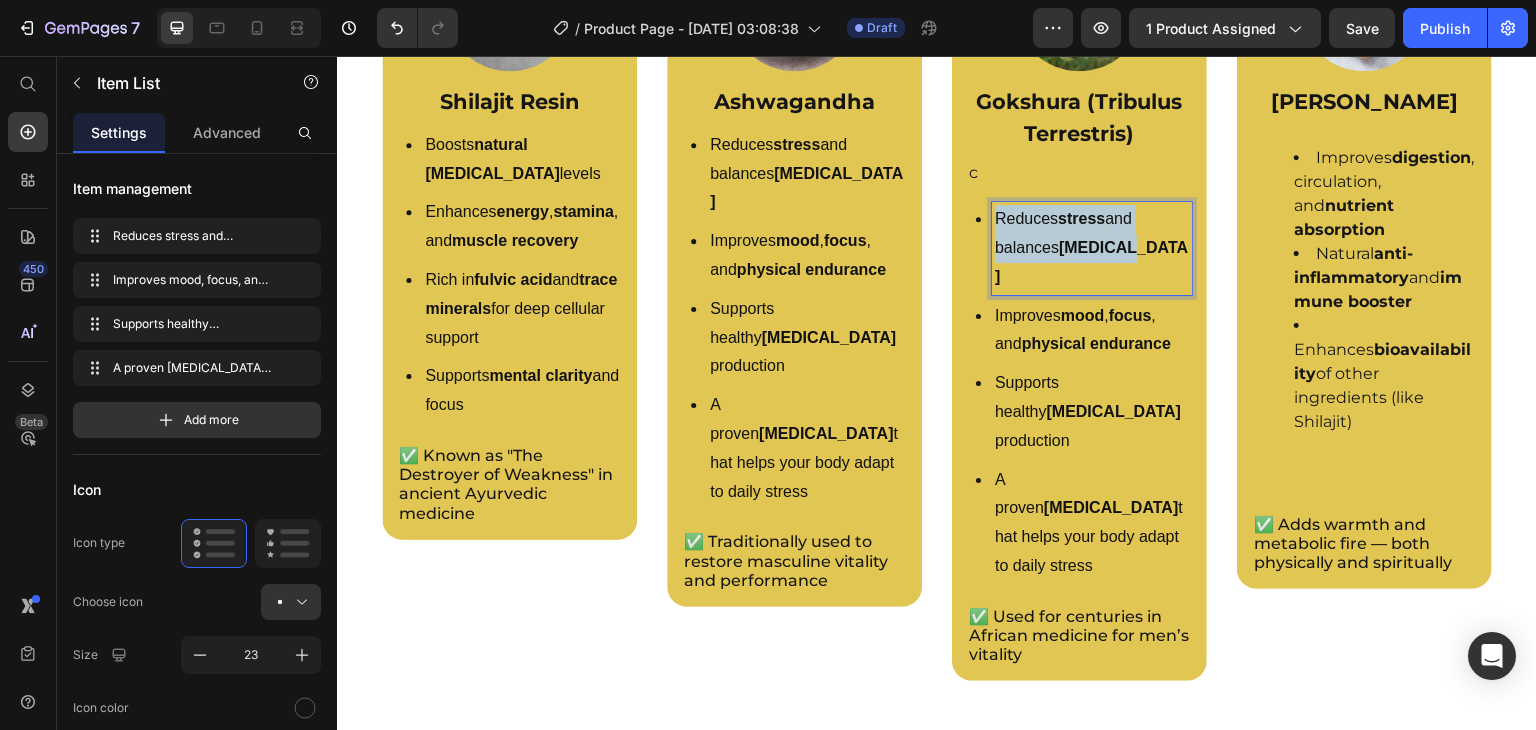 click on "[MEDICAL_DATA]" at bounding box center [1091, 262] 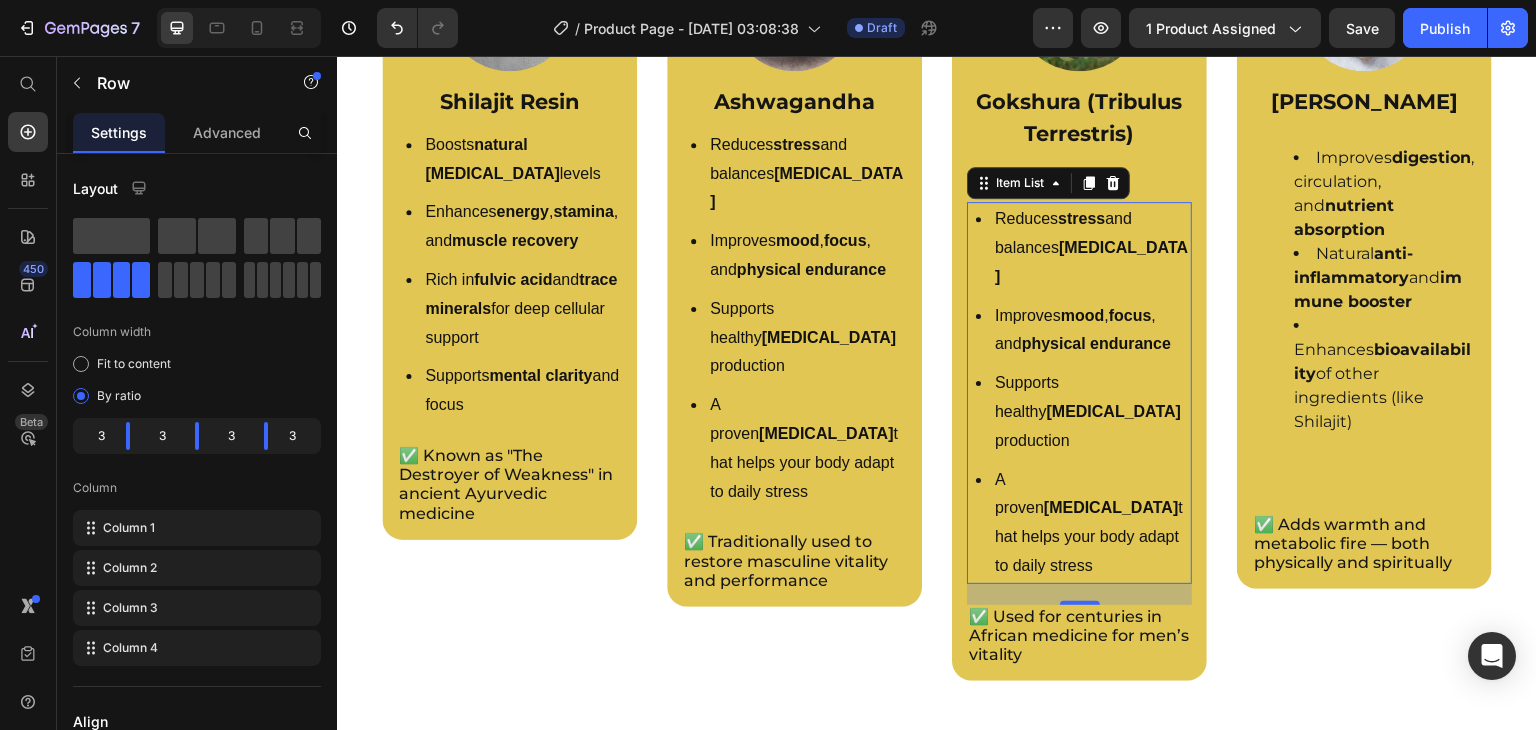 click on "Reduces  stress  and balances  [MEDICAL_DATA]" at bounding box center (1092, 248) 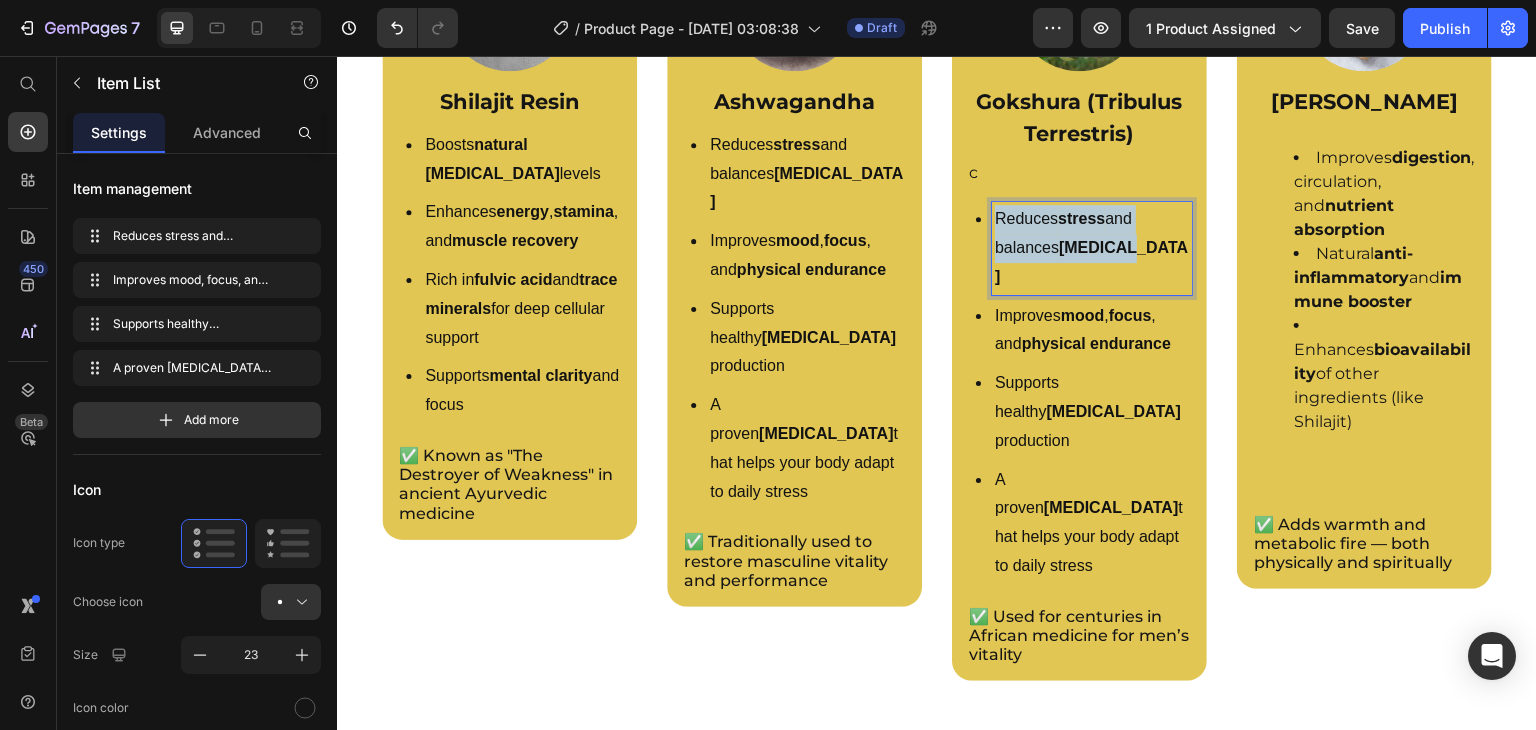 click on "Reduces  stress  and balances  [MEDICAL_DATA]" at bounding box center (1092, 248) 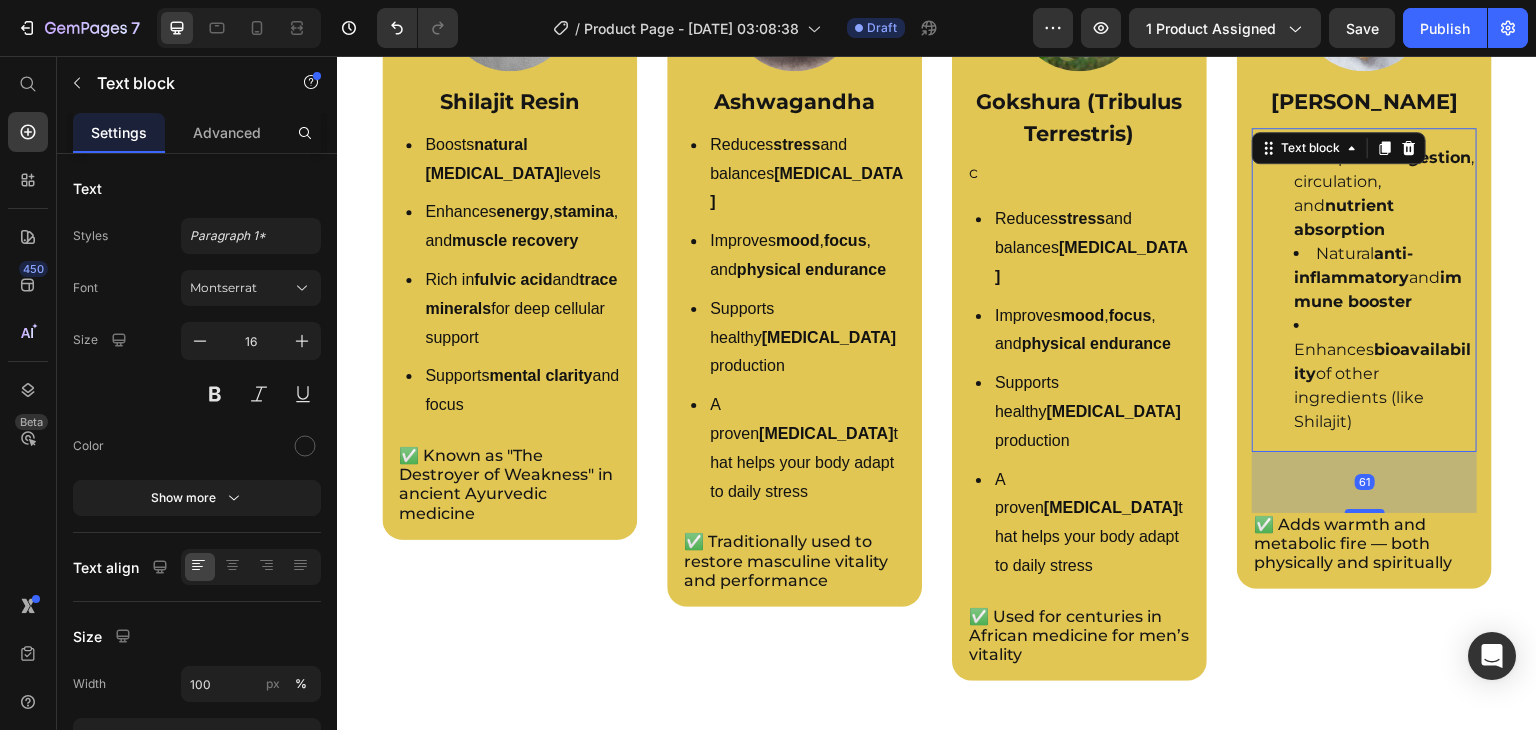 click on "Improves  digestion , circulation, and  nutrient absorption Natural  anti-inflammatory  and  immune booster Enhances  bioavailability  of other ingredients (like Shilajit)" at bounding box center [1364, 290] 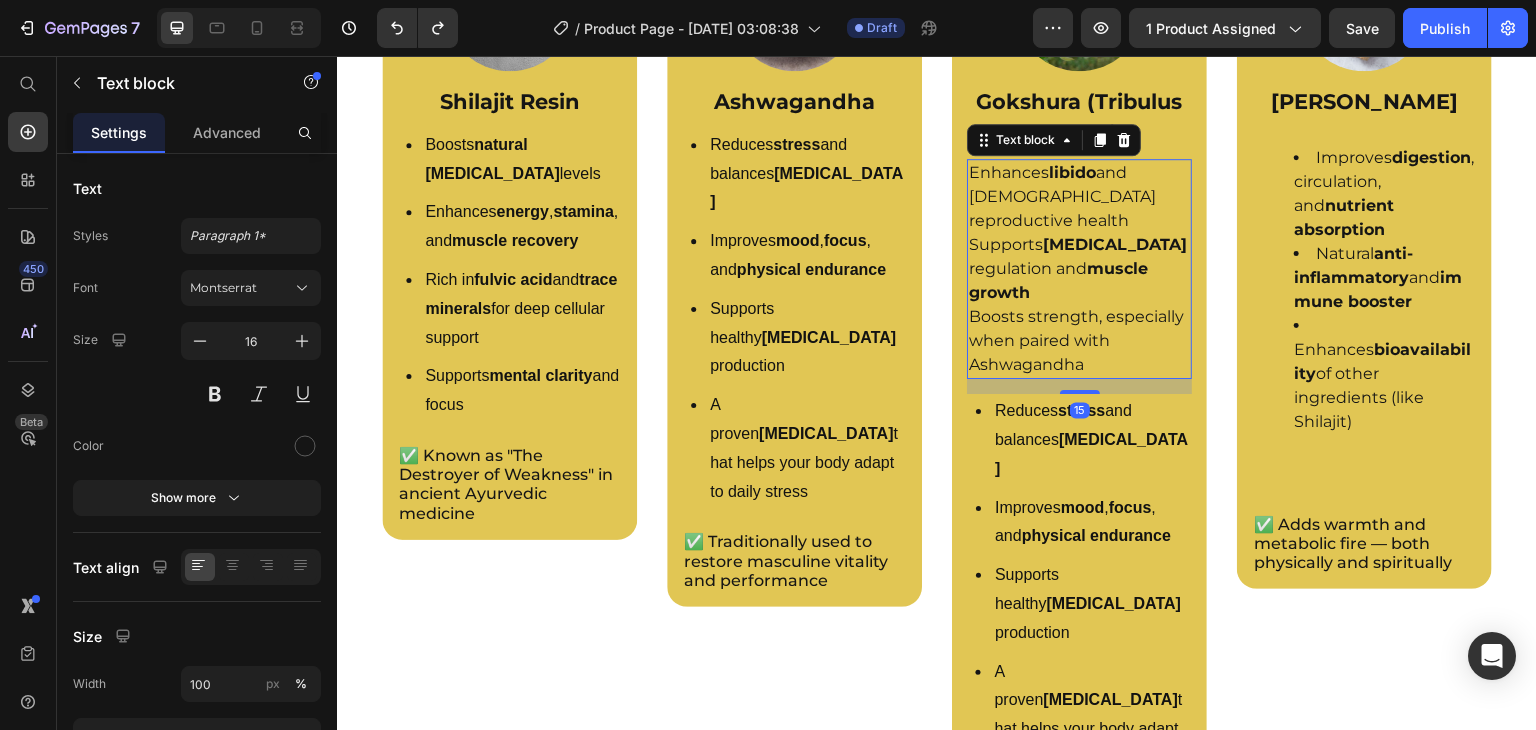 click on "Enhances  libido  and [DEMOGRAPHIC_DATA] reproductive health" at bounding box center [1079, 197] 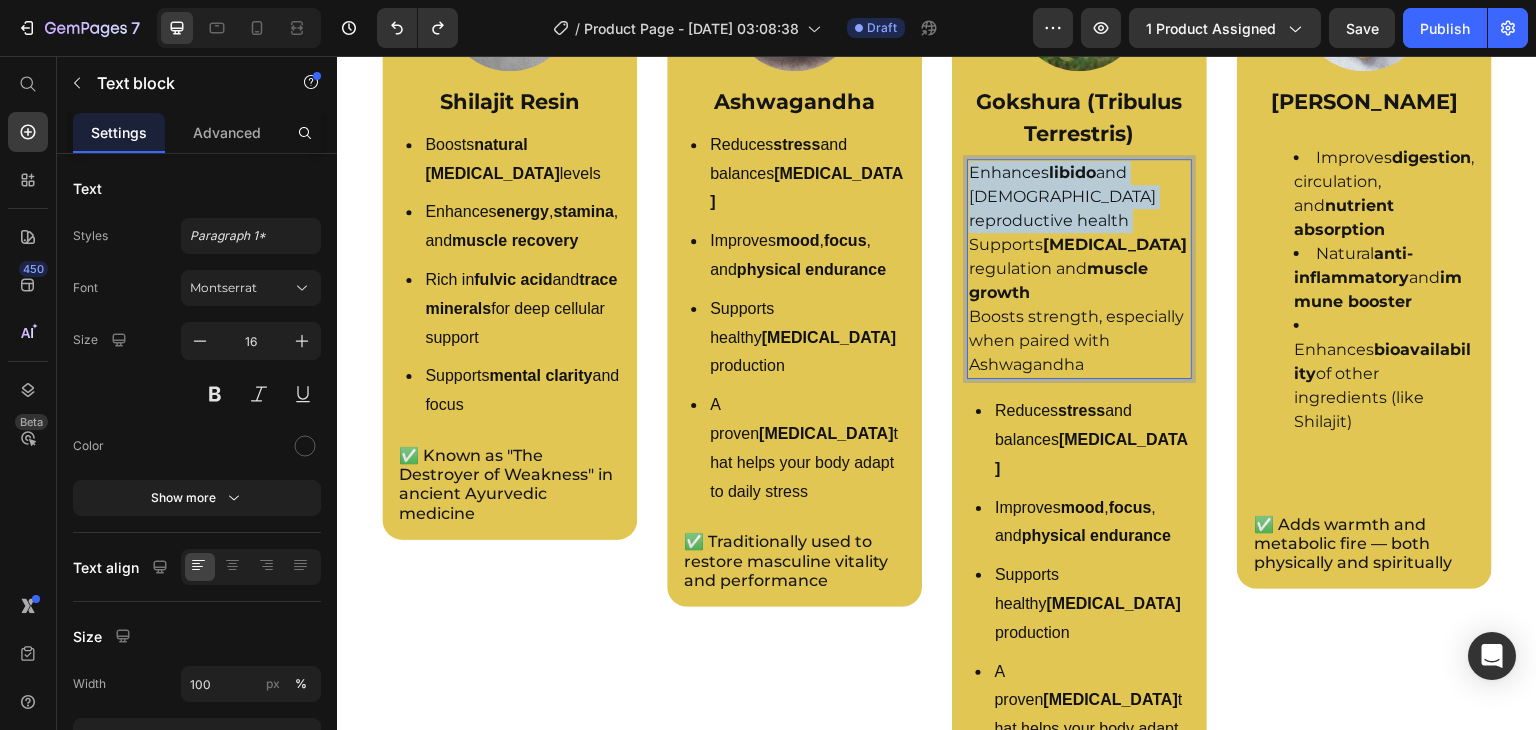 click on "Enhances  libido  and [DEMOGRAPHIC_DATA] reproductive health" at bounding box center (1079, 197) 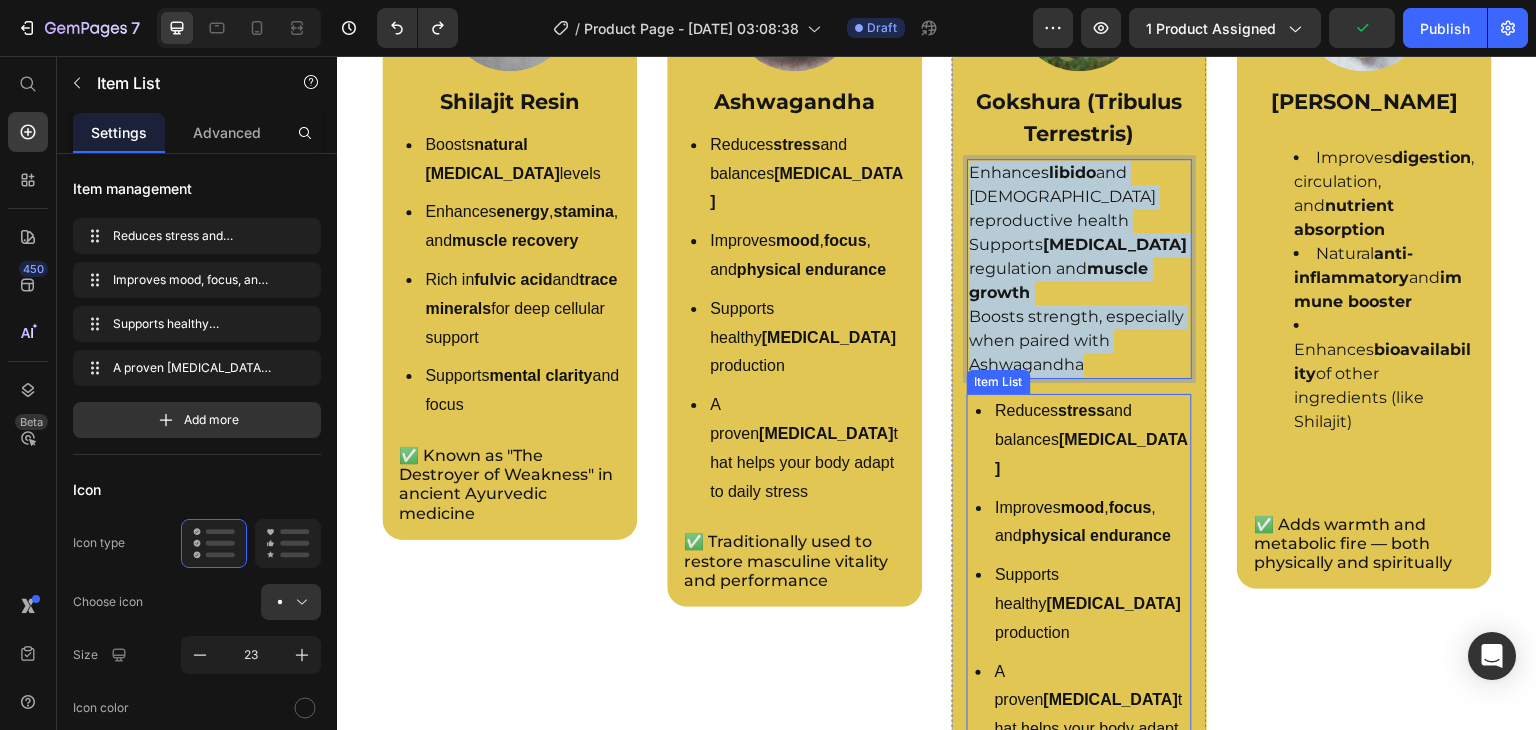 click on "Reduces  stress  and balances  [MEDICAL_DATA]" at bounding box center [1092, 440] 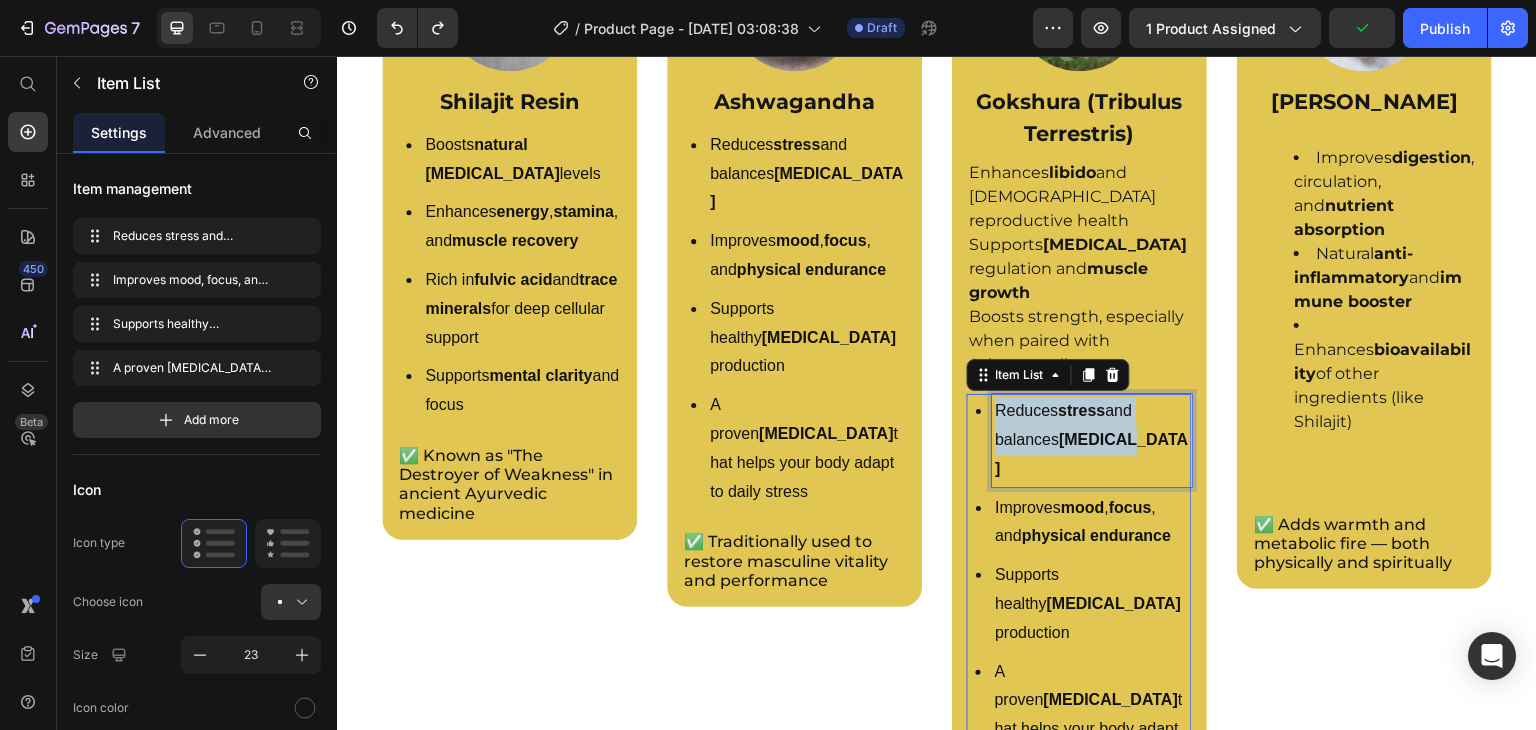 click on "Reduces  stress  and balances  [MEDICAL_DATA]" at bounding box center [1092, 440] 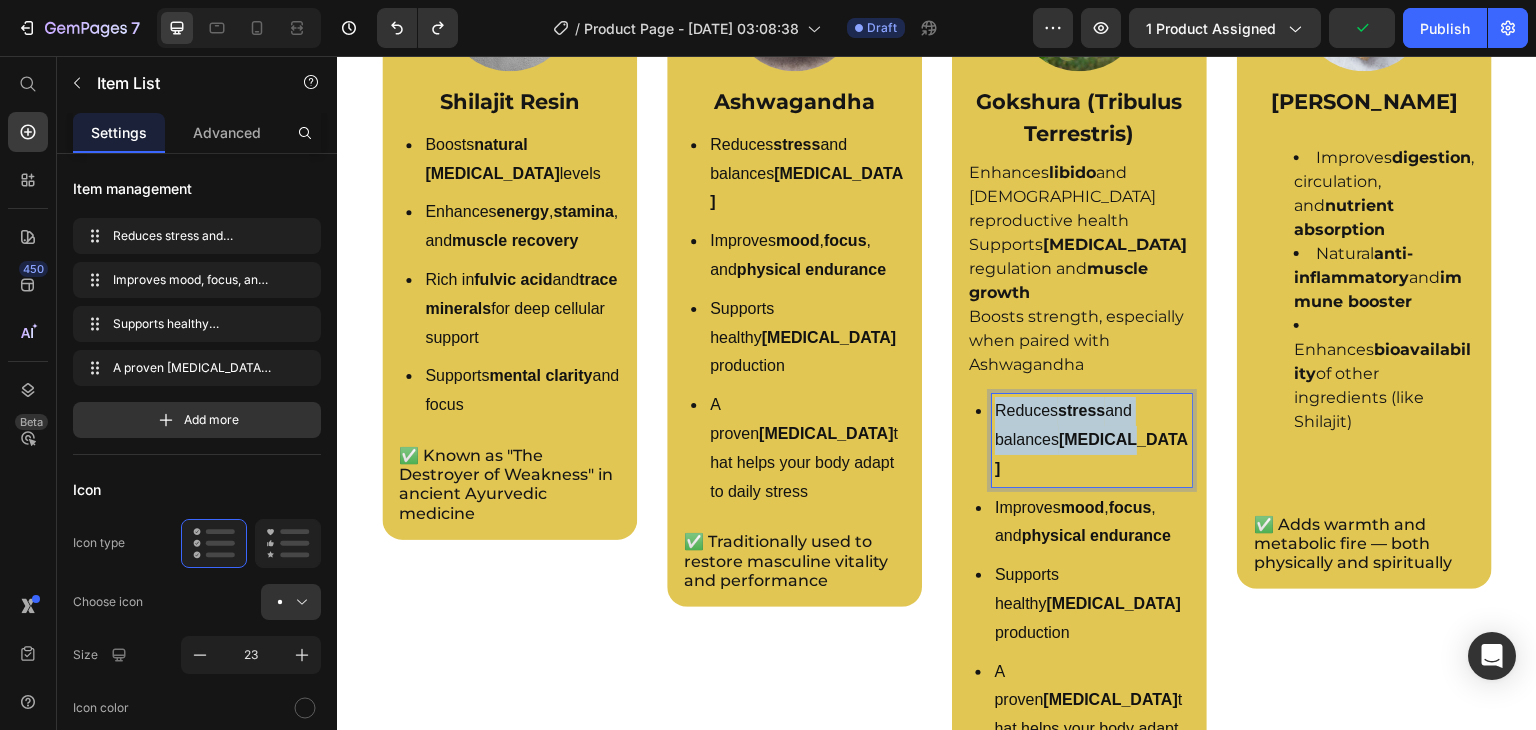 click on "Reduces  stress  and balances  [MEDICAL_DATA]" at bounding box center (1092, 440) 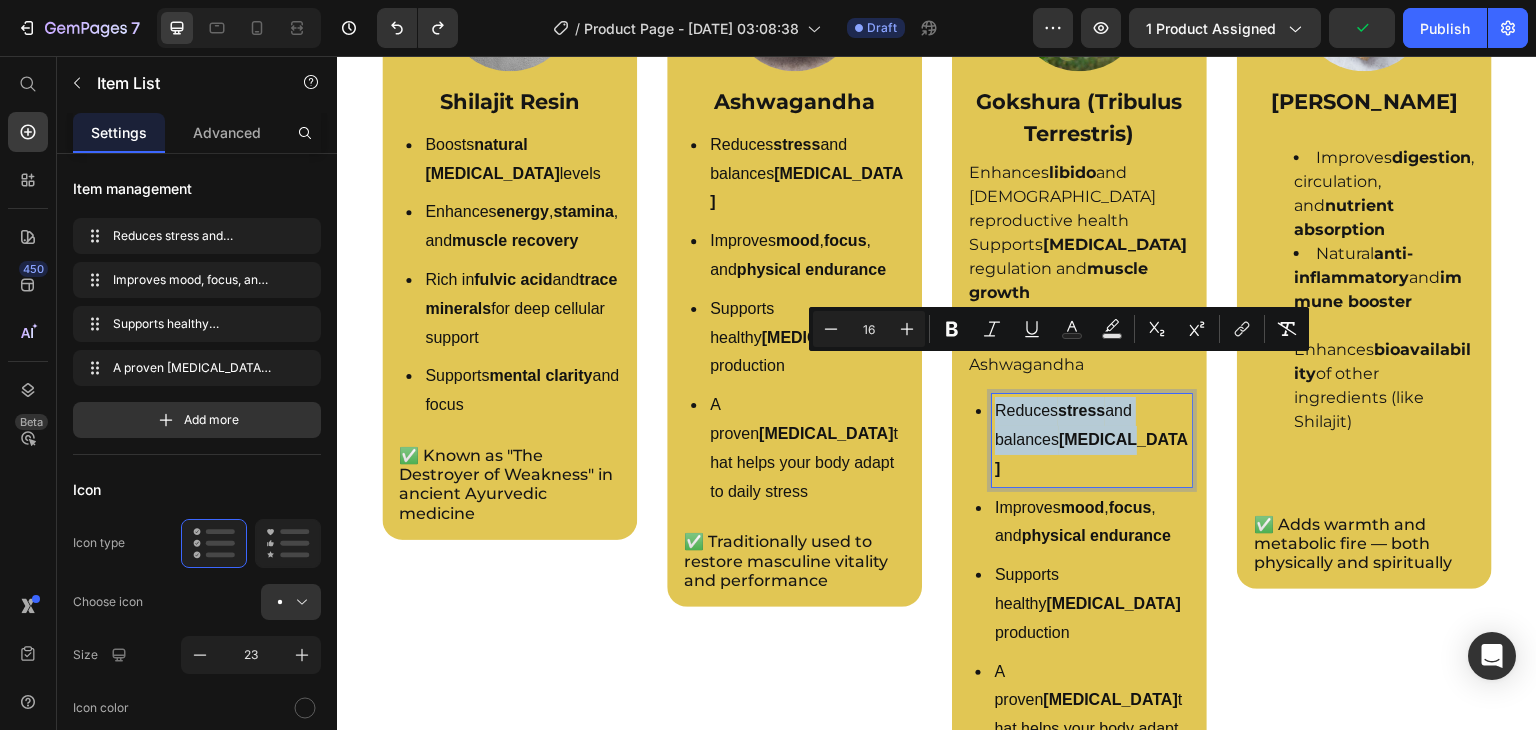 click on "Reduces  stress  and balances  [MEDICAL_DATA]" at bounding box center (1092, 440) 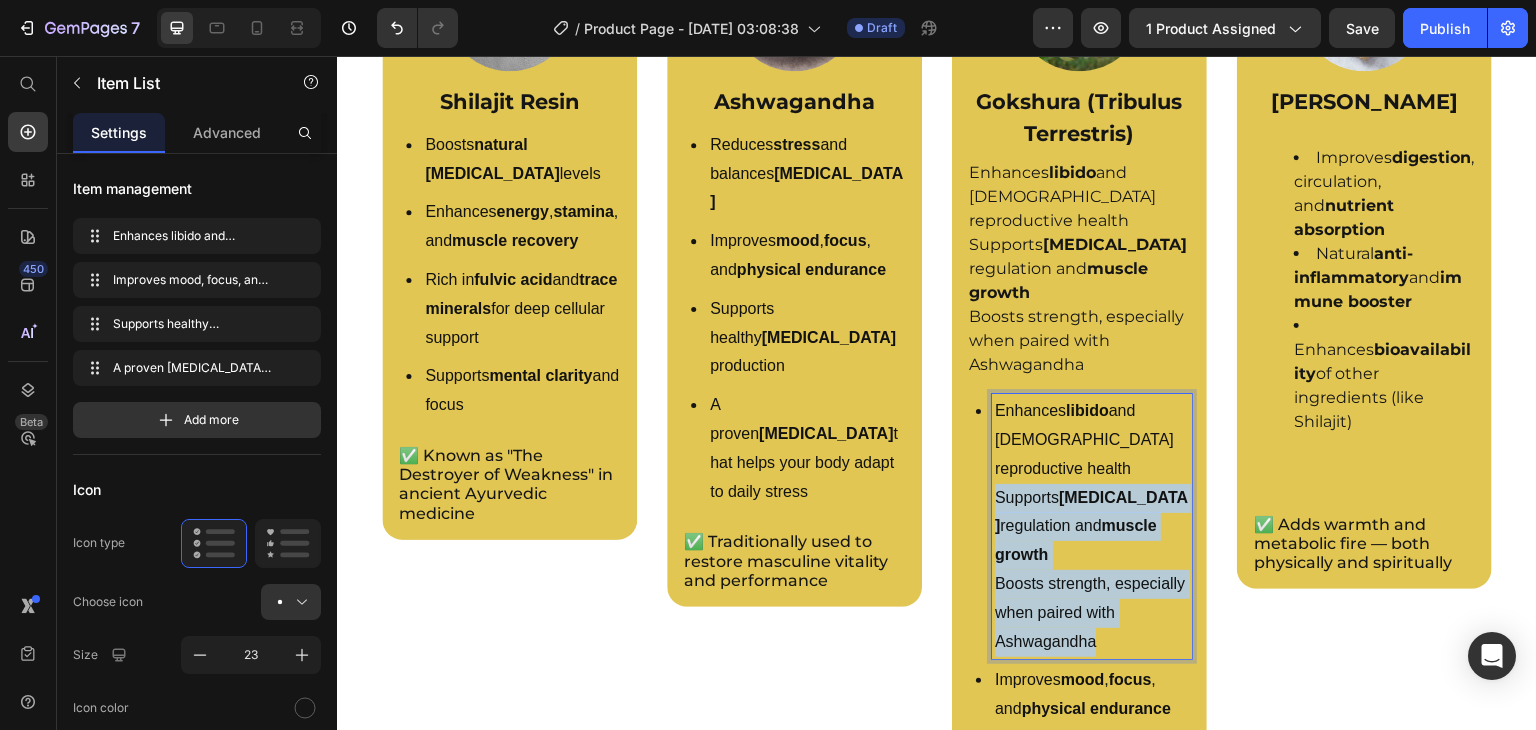 drag, startPoint x: 986, startPoint y: 430, endPoint x: 1105, endPoint y: 586, distance: 196.20653 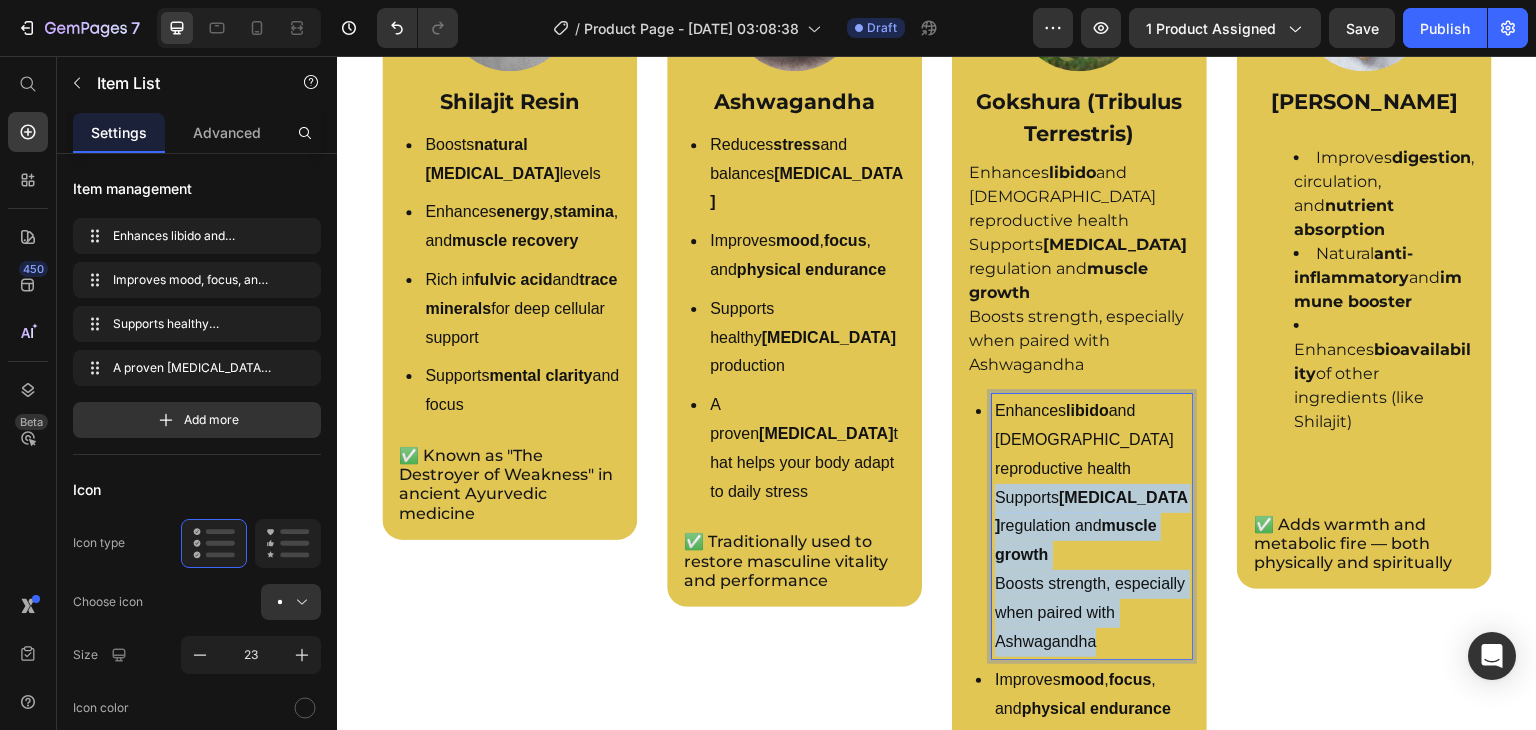 click on "Enhances  libido  and [DEMOGRAPHIC_DATA] reproductive health Supports  [MEDICAL_DATA]  regulation and  muscle growth Boosts strength, especially when paired with Ashwagandha" at bounding box center [1092, 526] 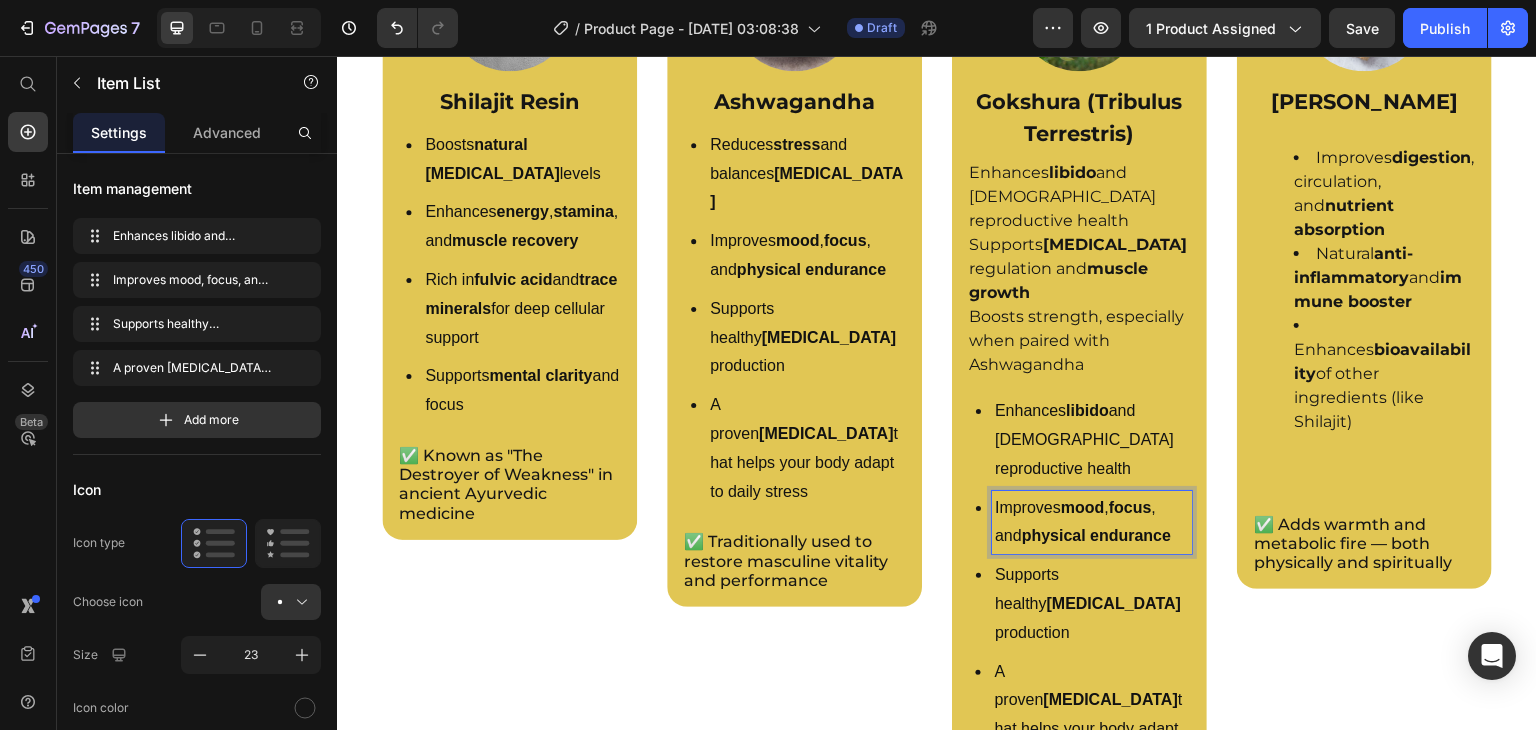 click on "physical endurance" at bounding box center (1096, 535) 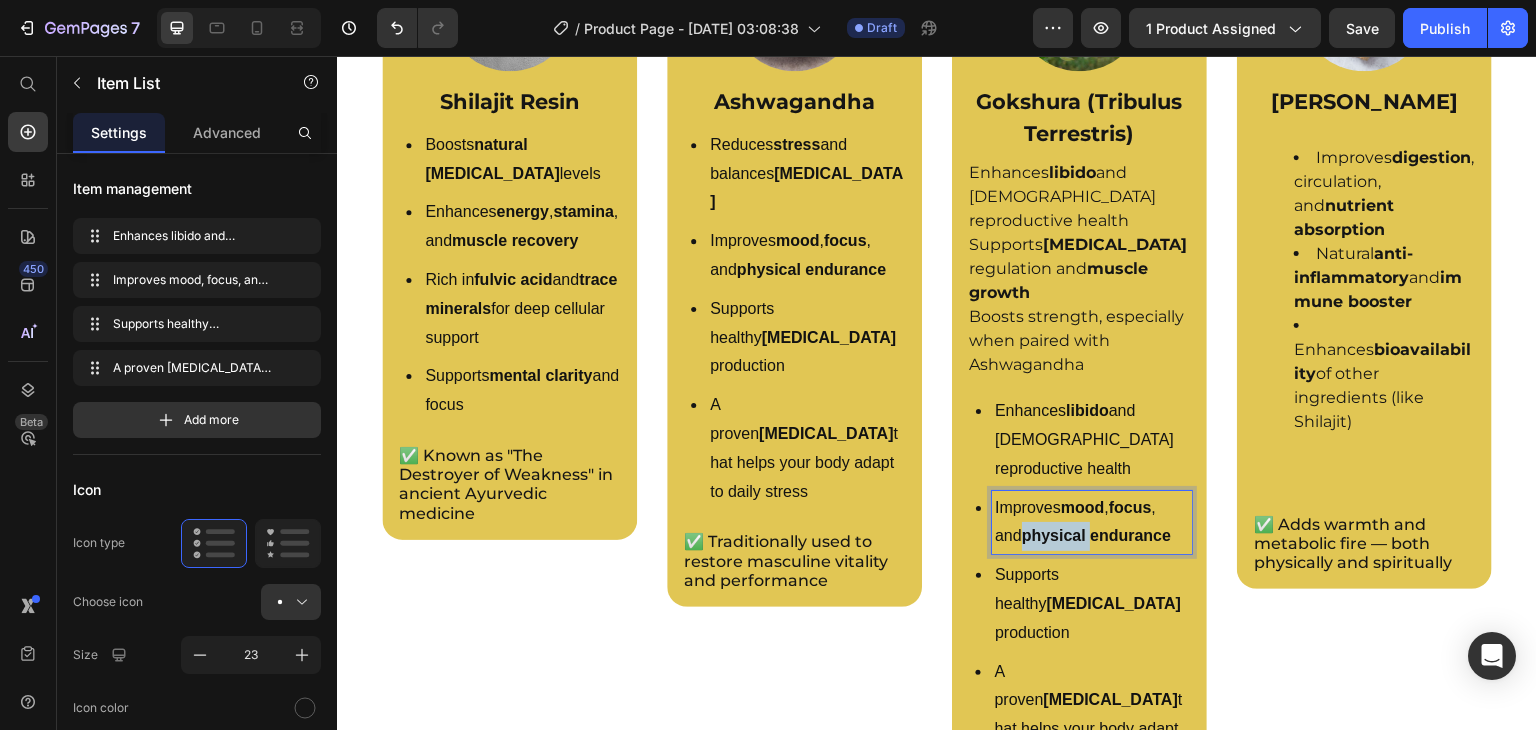 click on "physical endurance" at bounding box center (1096, 535) 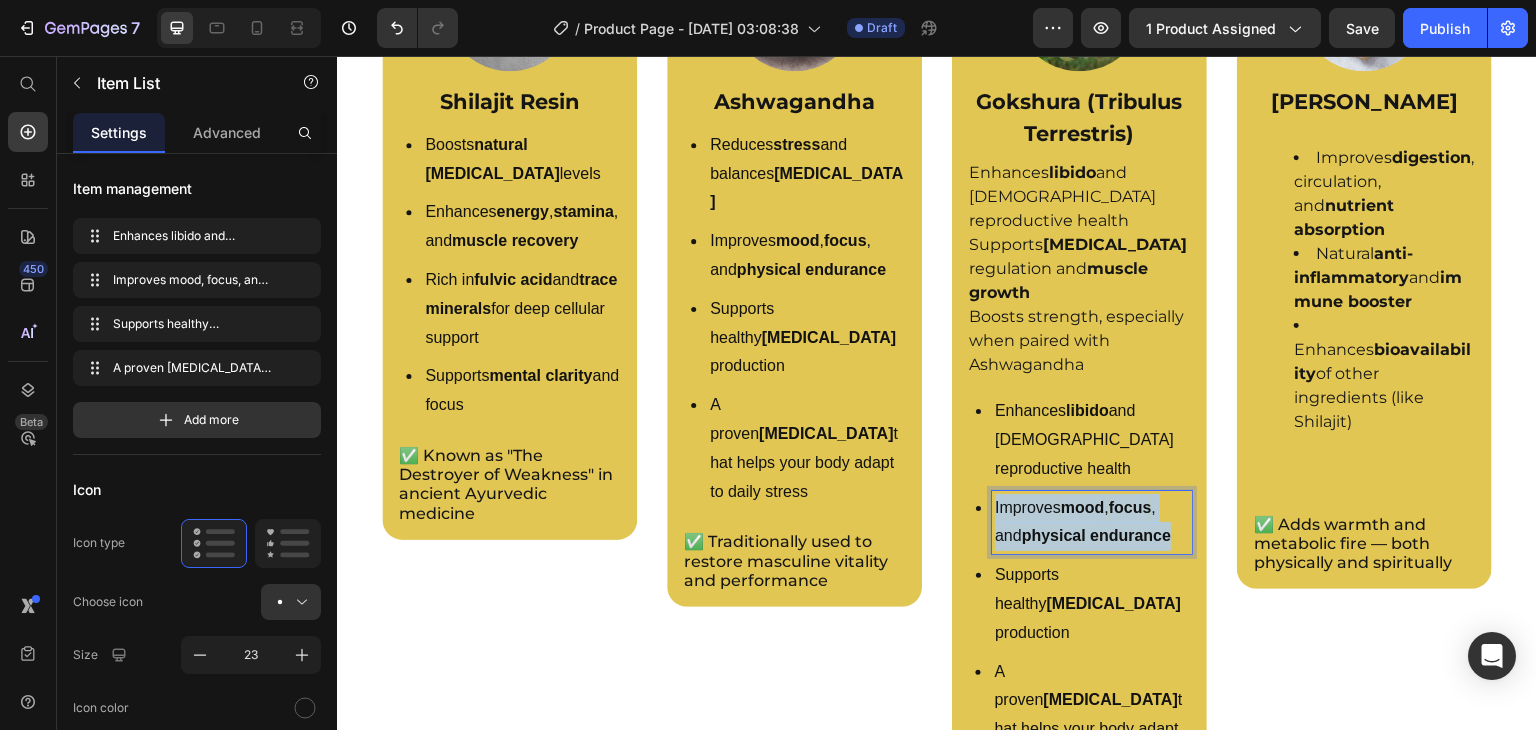 click on "physical endurance" at bounding box center (1096, 535) 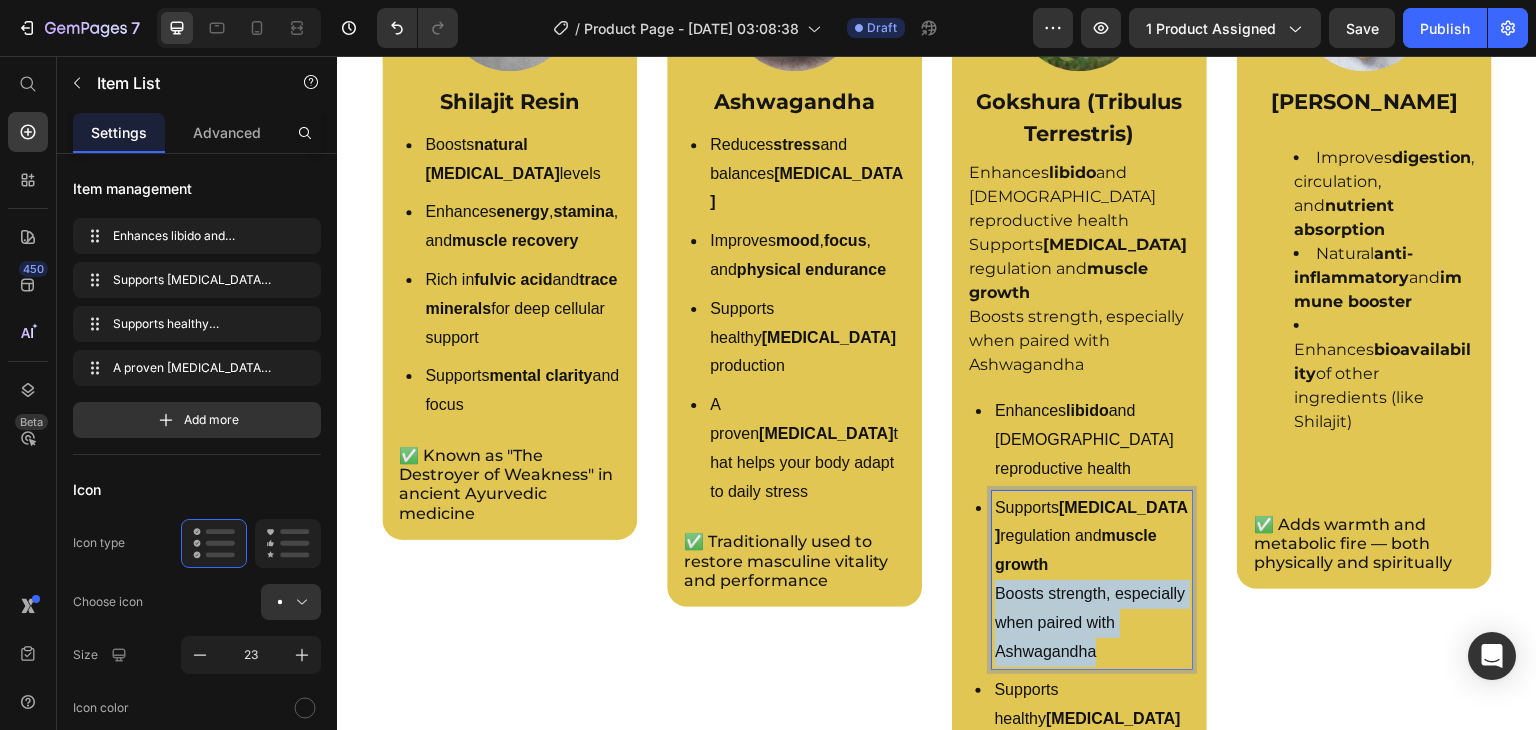 drag, startPoint x: 986, startPoint y: 525, endPoint x: 1111, endPoint y: 619, distance: 156.40013 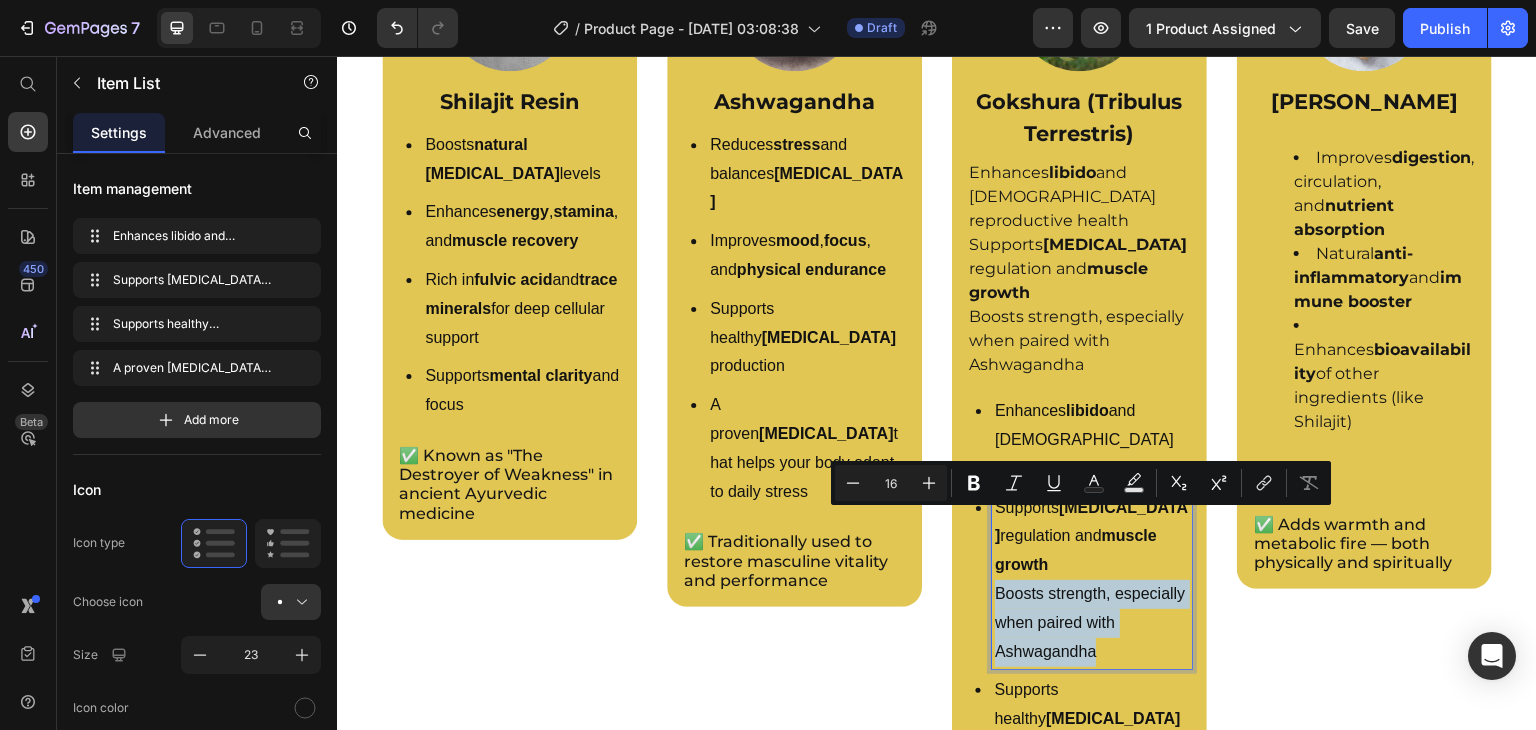 click on "Boosts strength, especially when paired with Ashwagandha" at bounding box center (1092, 623) 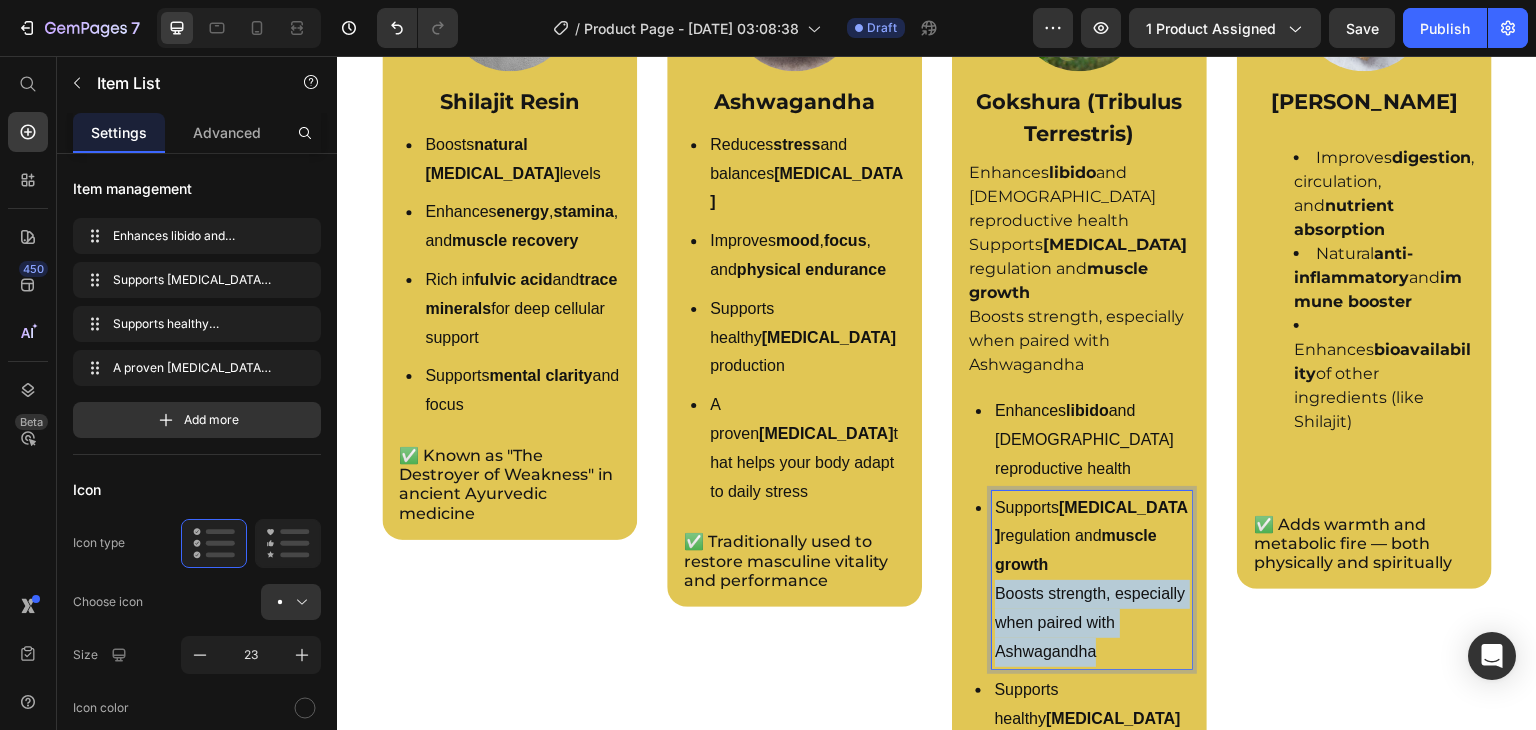 drag, startPoint x: 986, startPoint y: 522, endPoint x: 1093, endPoint y: 576, distance: 119.85408 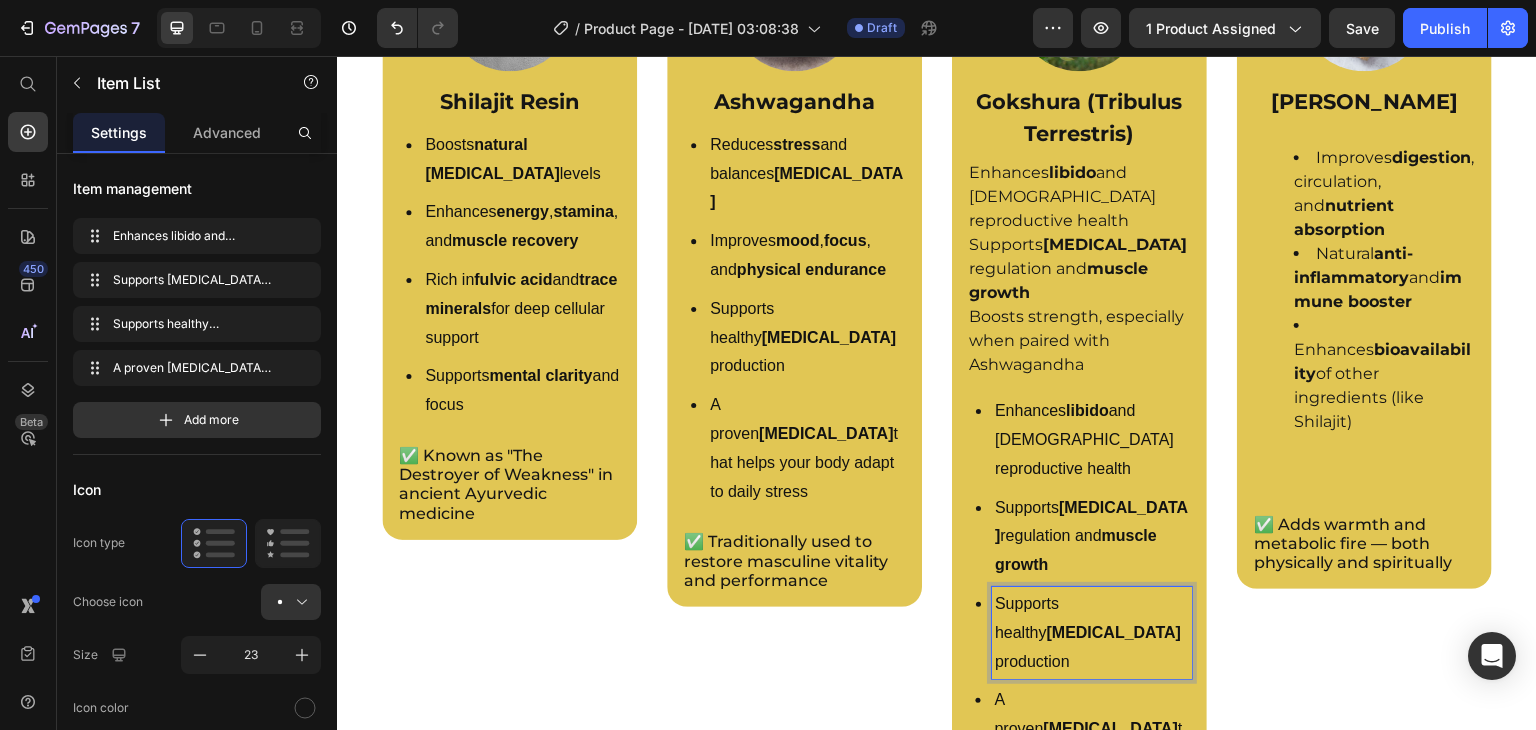 click on "Supports healthy  [MEDICAL_DATA]  production" at bounding box center (1092, 633) 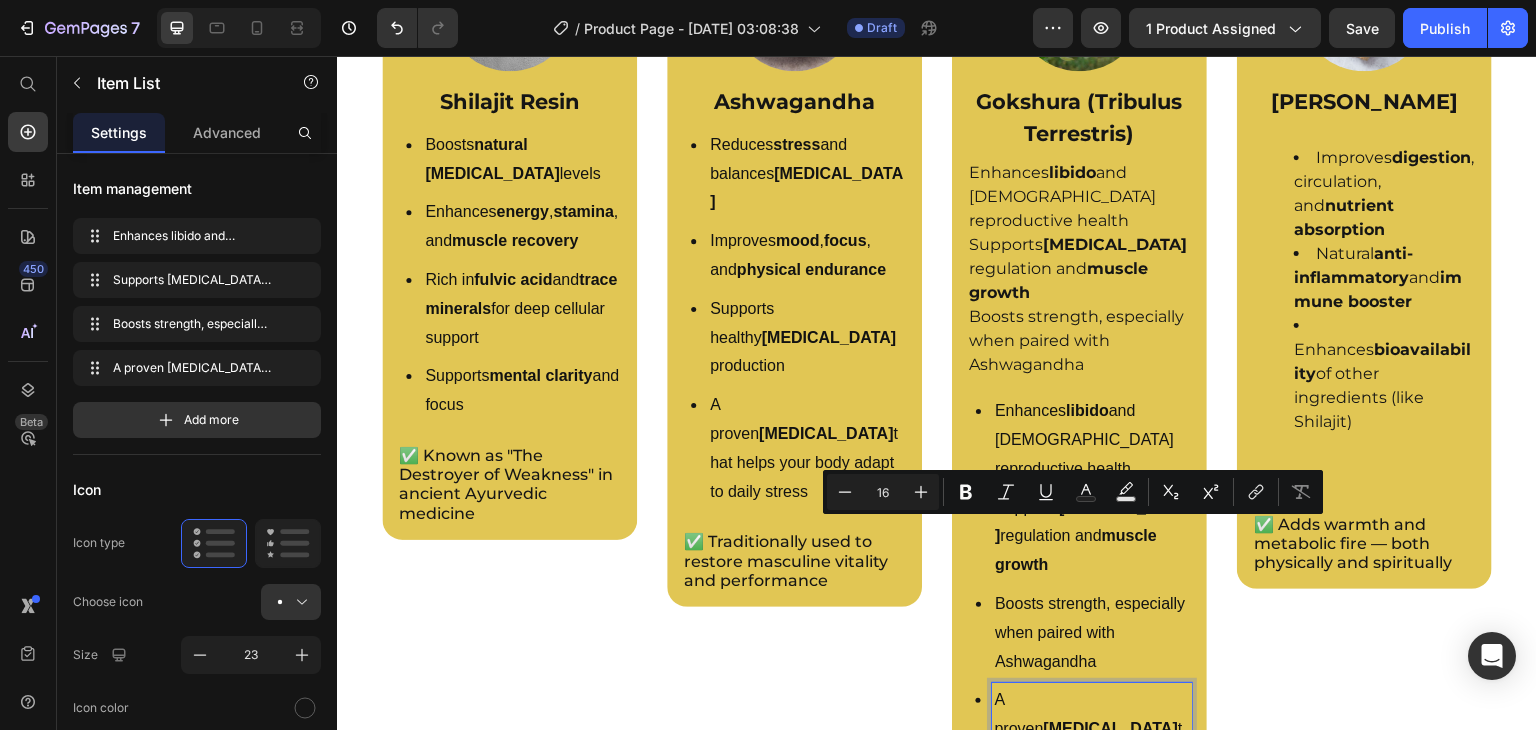 click on "A proven  [MEDICAL_DATA]  that helps your body adapt to daily stress" at bounding box center (1092, 743) 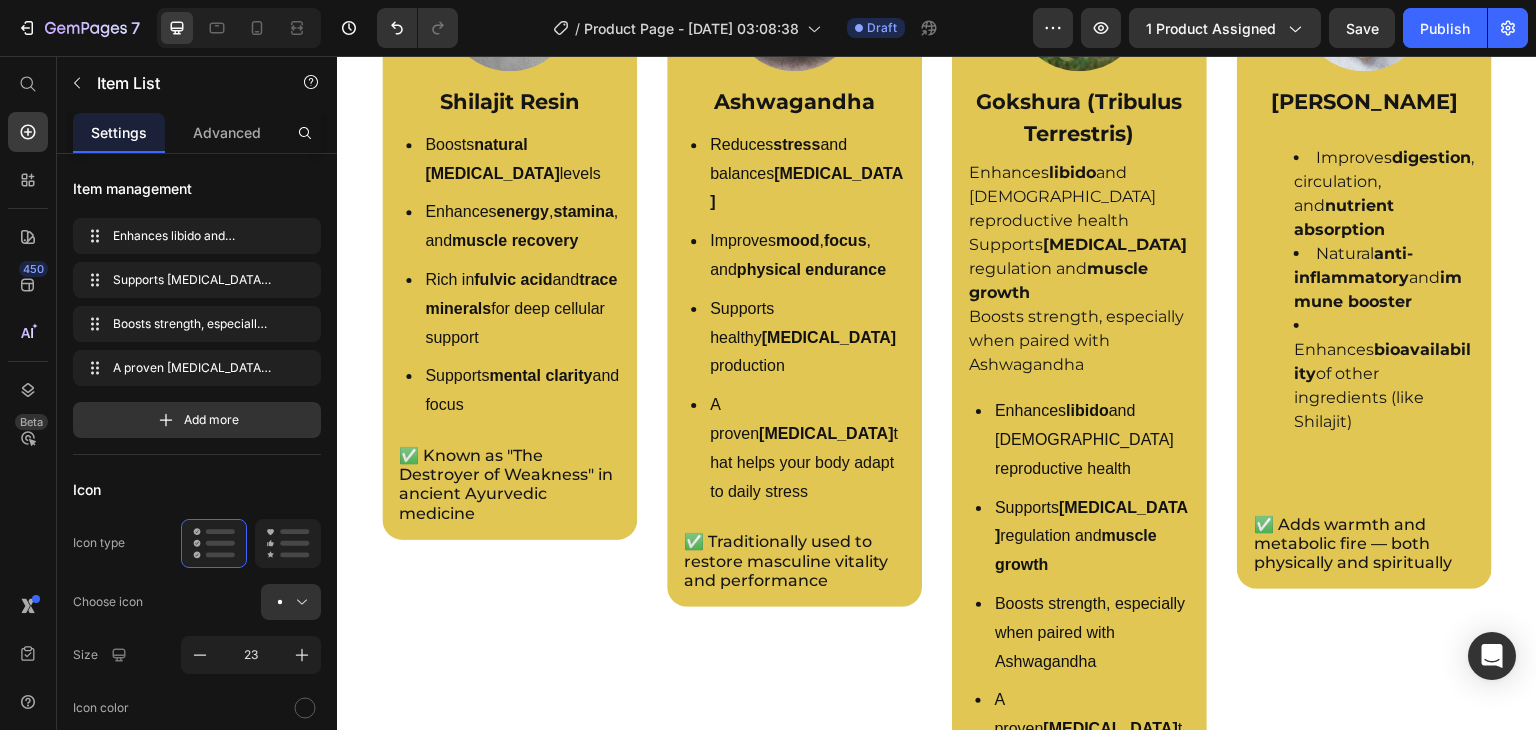 click on "A proven  [MEDICAL_DATA]  that helps your body adapt to daily stress" at bounding box center [1079, 743] 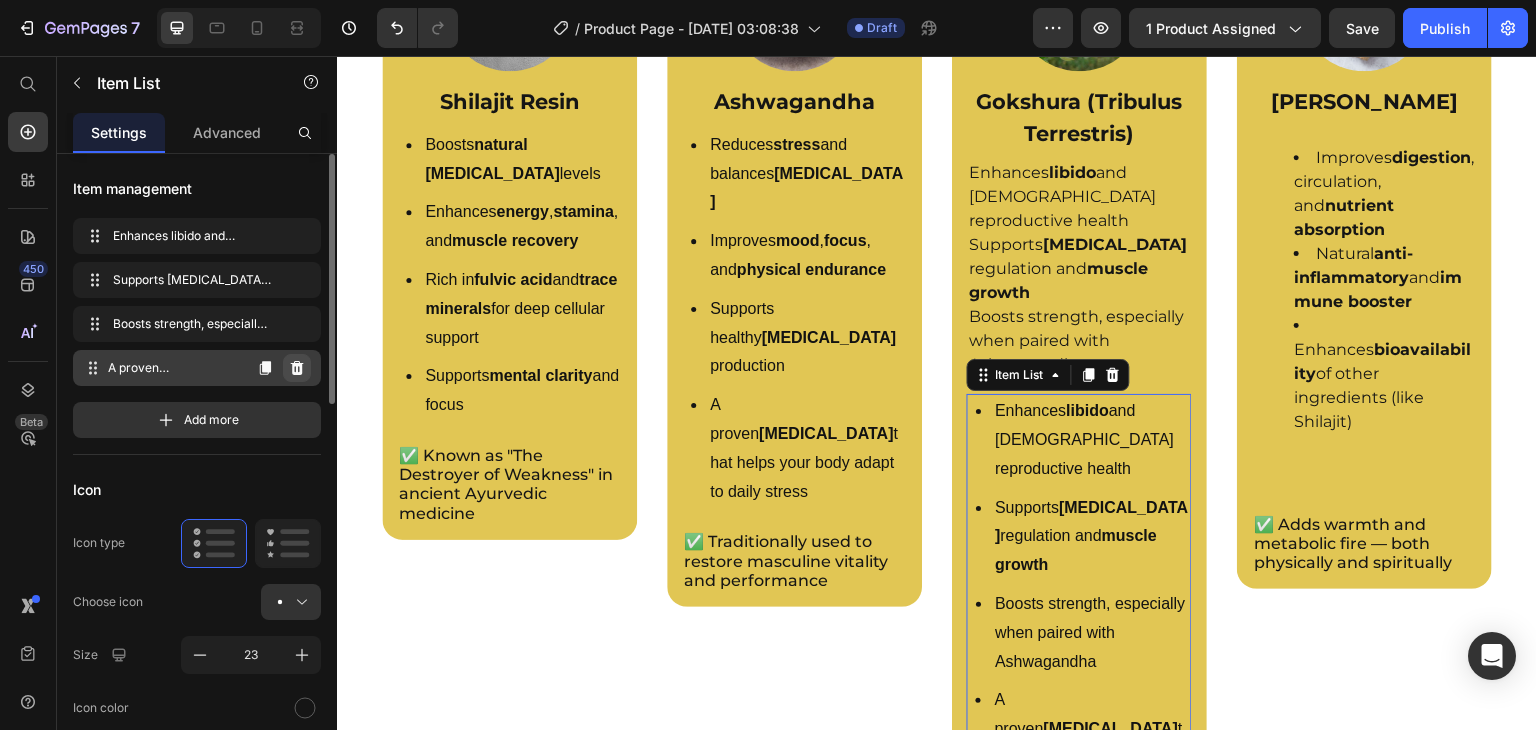 click 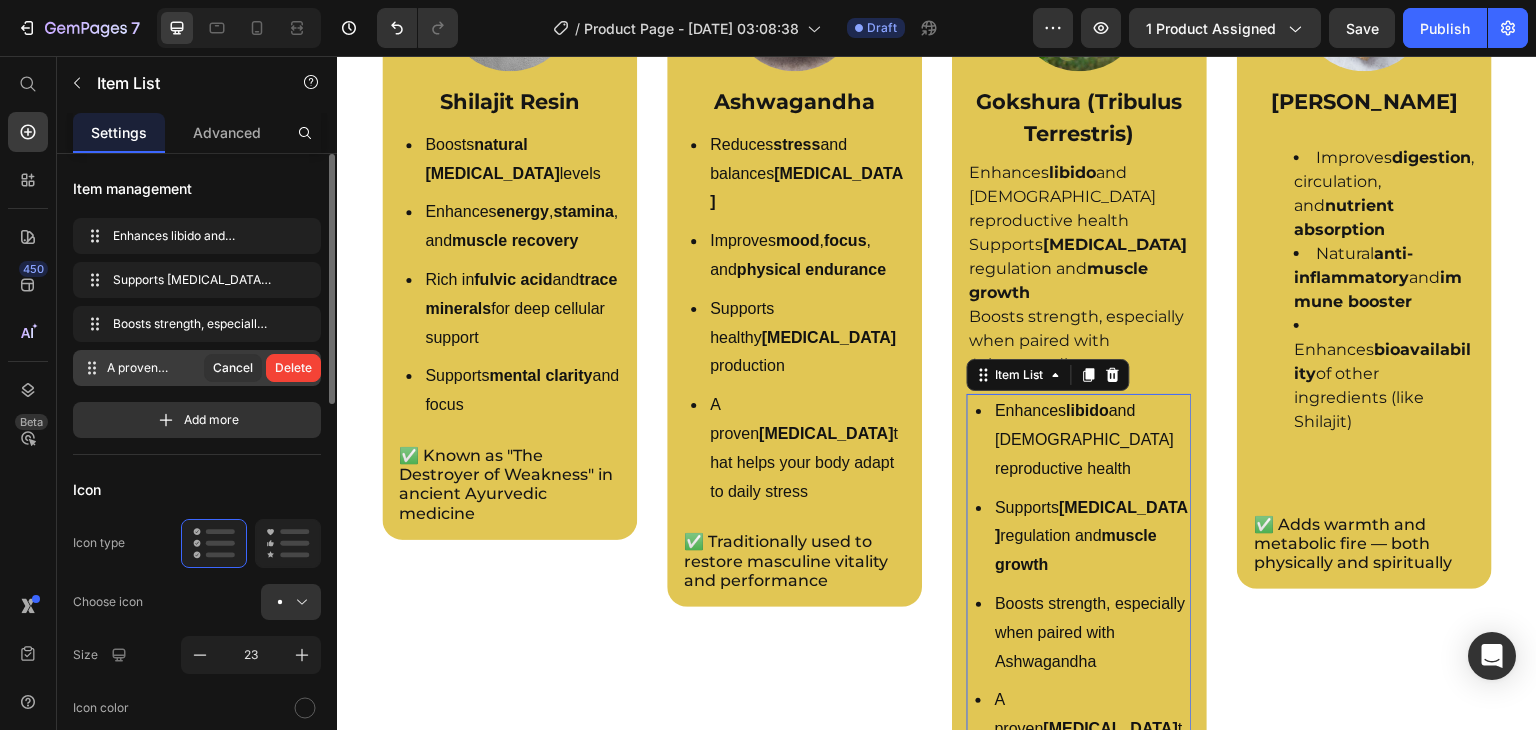 click on "Delete" at bounding box center [293, 368] 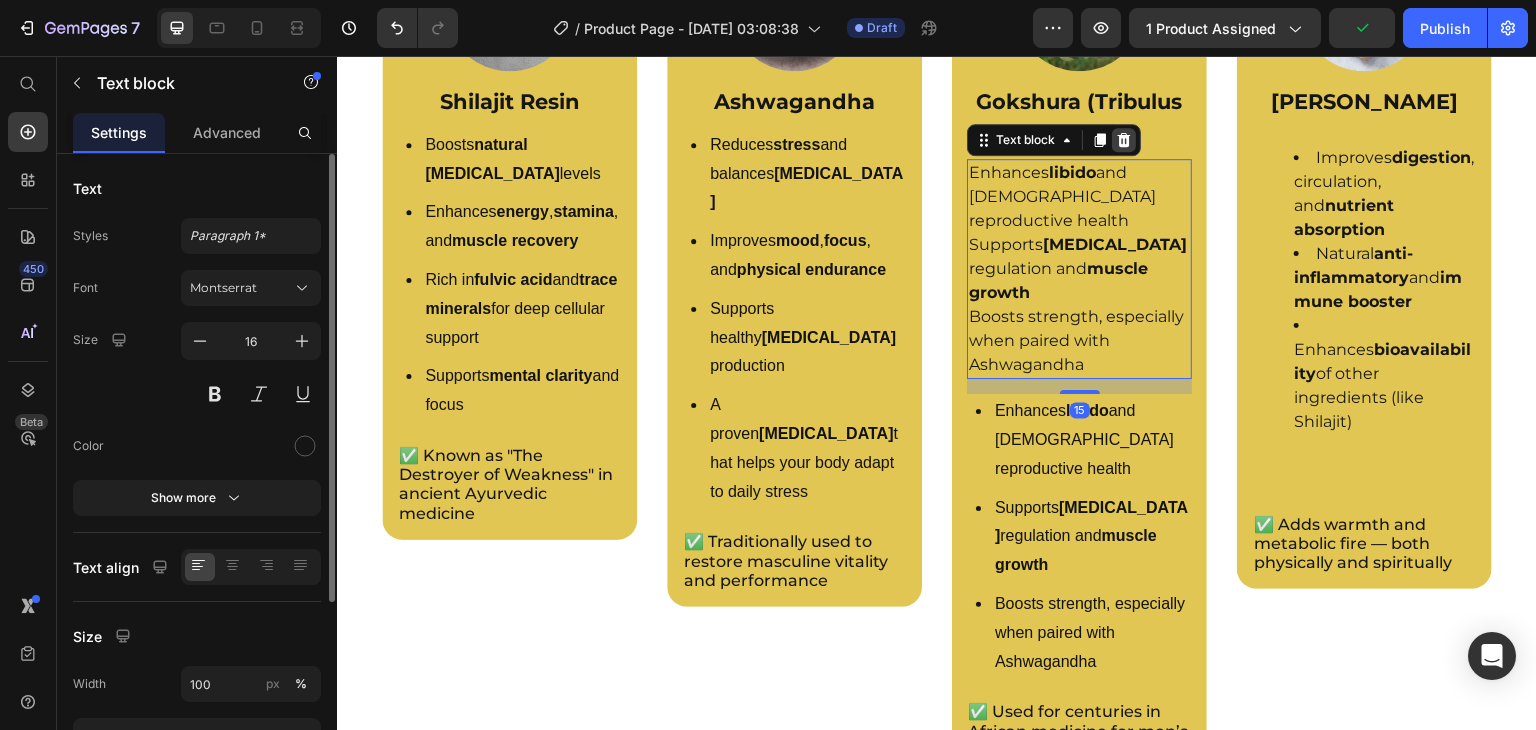 click 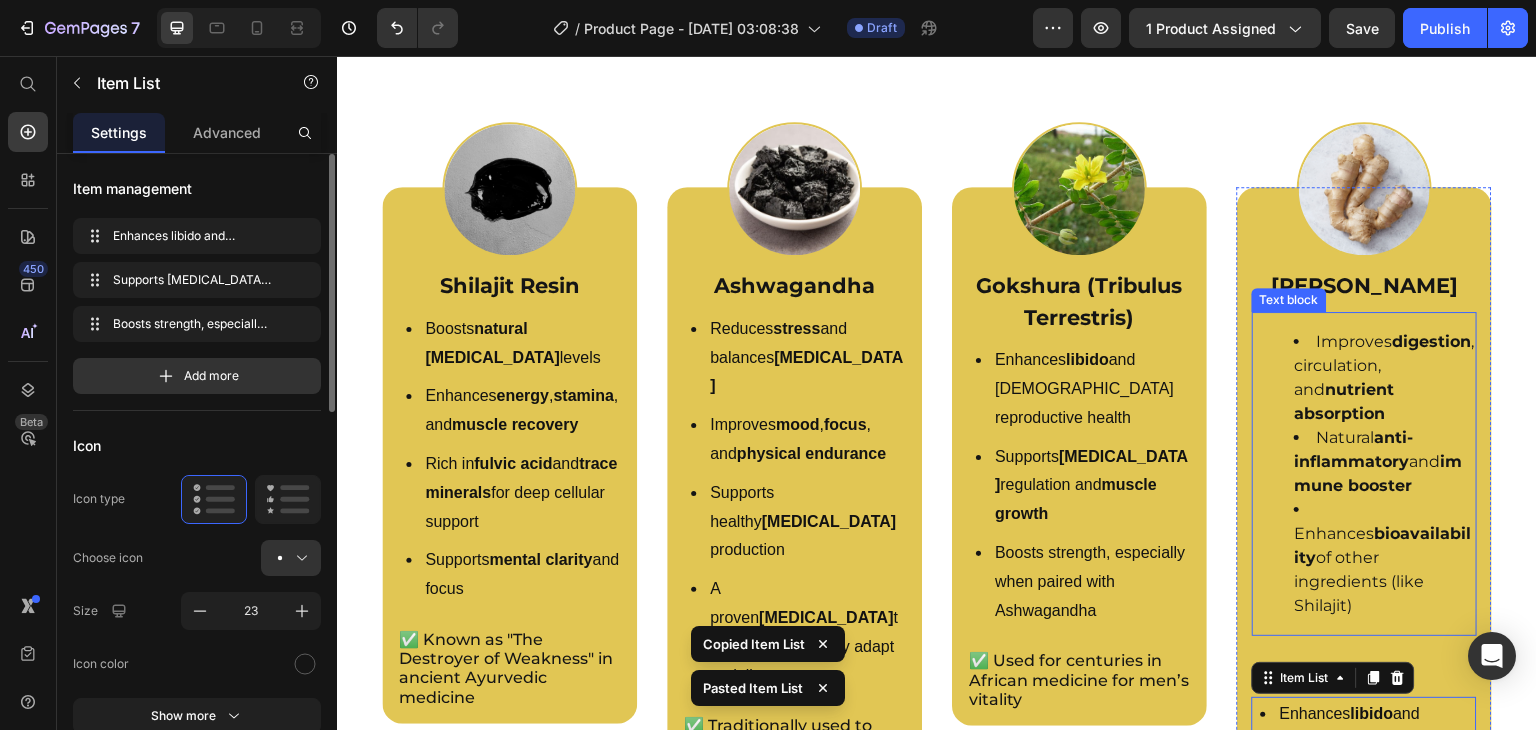 scroll, scrollTop: 3172, scrollLeft: 0, axis: vertical 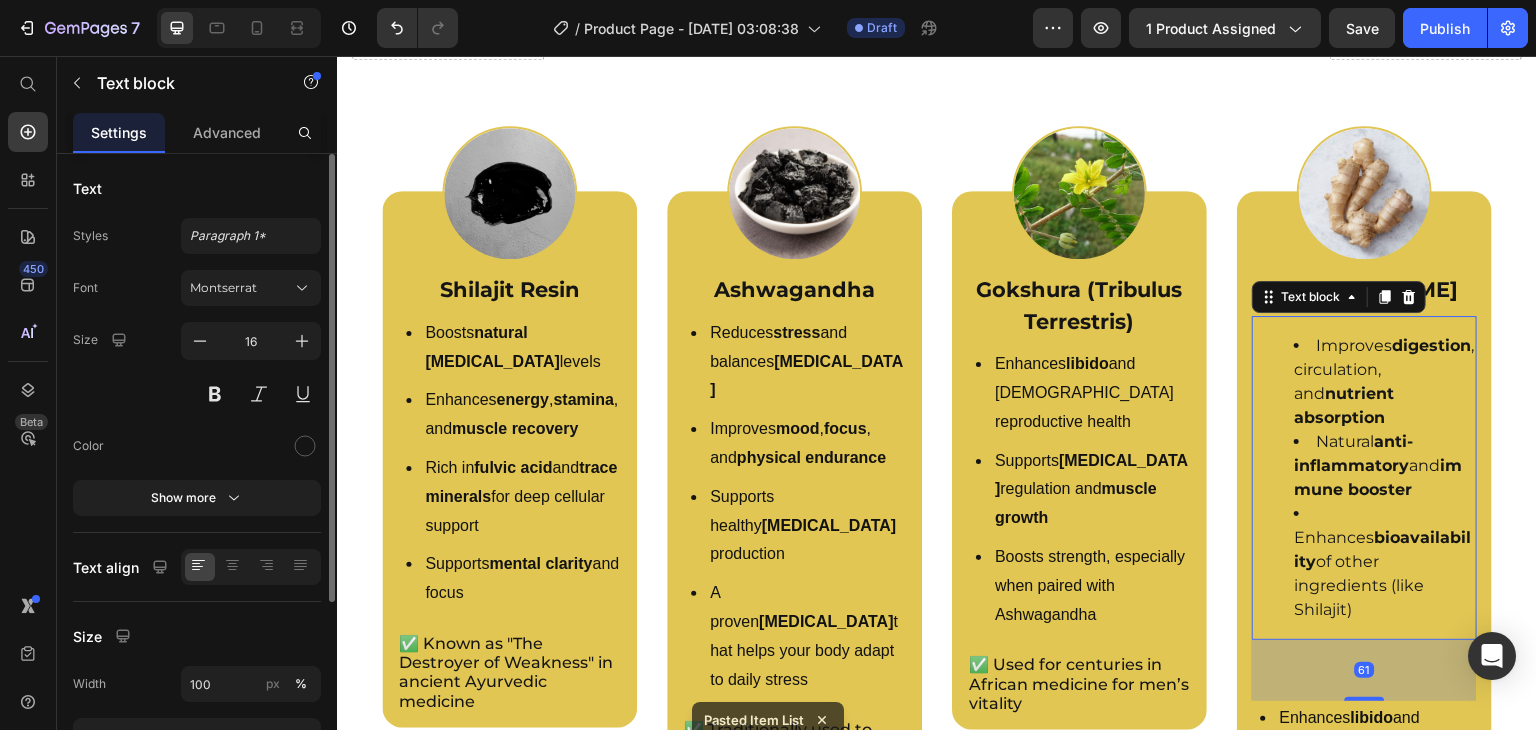 click on "Enhances  bioavailability  of other ingredients (like Shilajit)" at bounding box center [1384, 562] 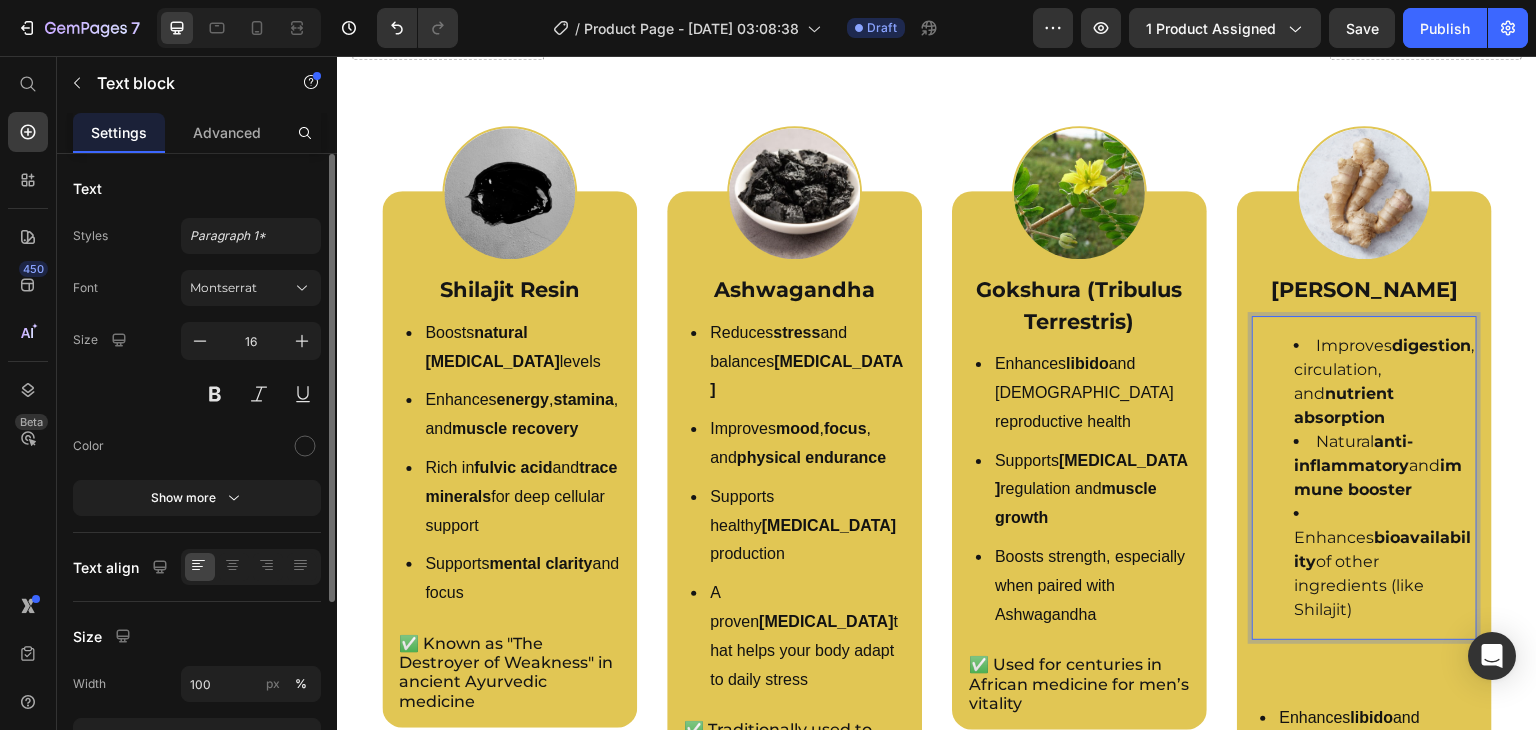 click on "Enhances  bioavailability  of other ingredients (like Shilajit)" at bounding box center [1384, 562] 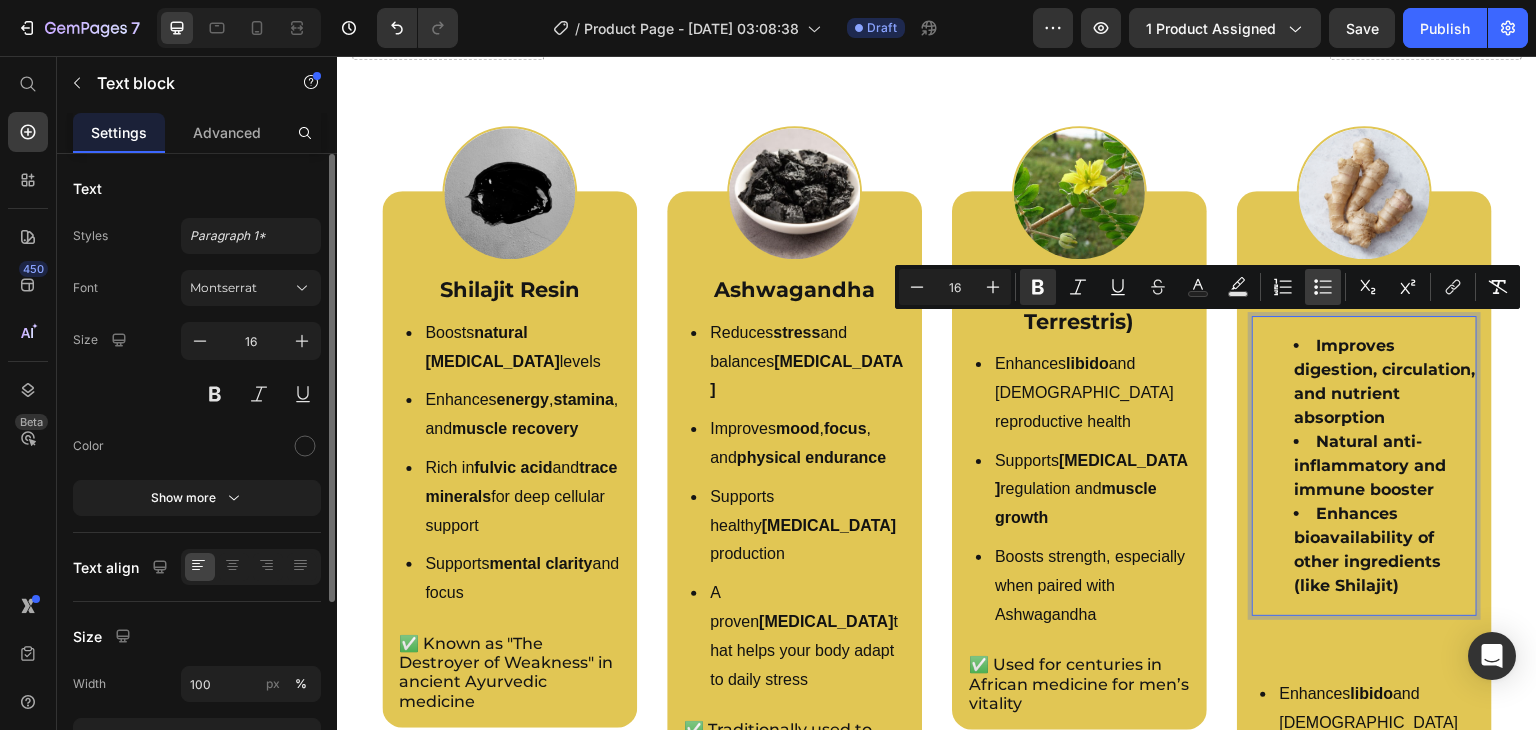 click 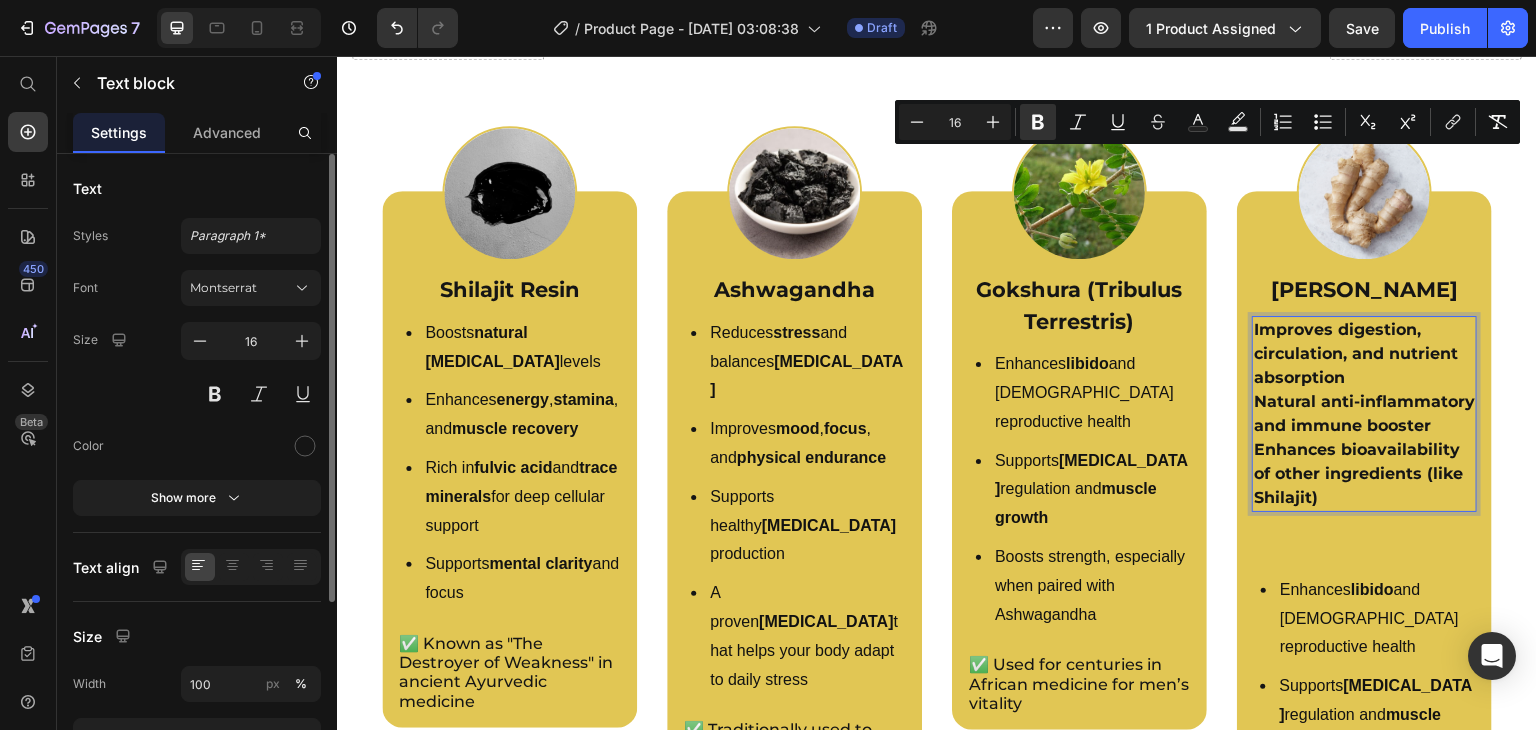 scroll, scrollTop: 3325, scrollLeft: 0, axis: vertical 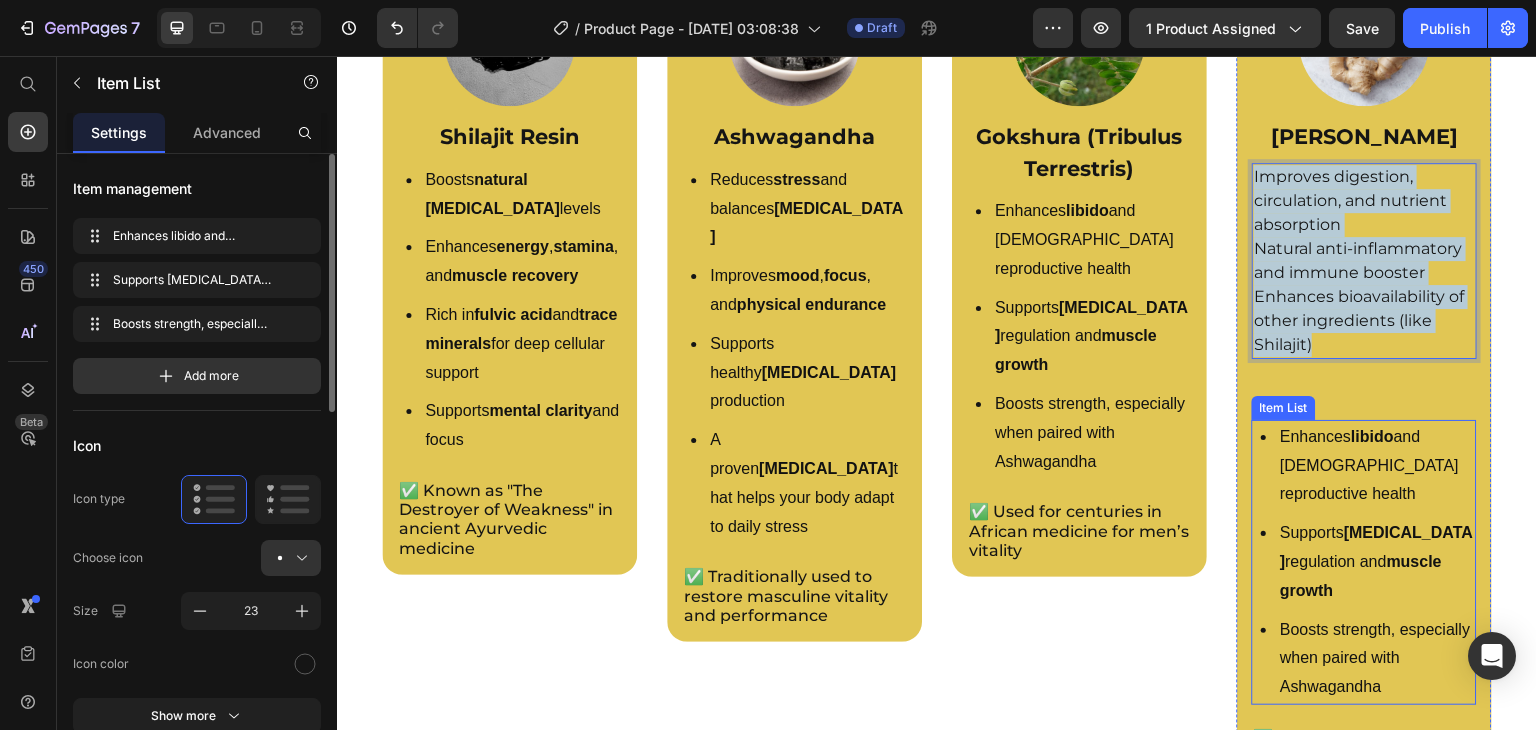 click on "Enhances  libido  and [DEMOGRAPHIC_DATA] reproductive health" at bounding box center (1377, 466) 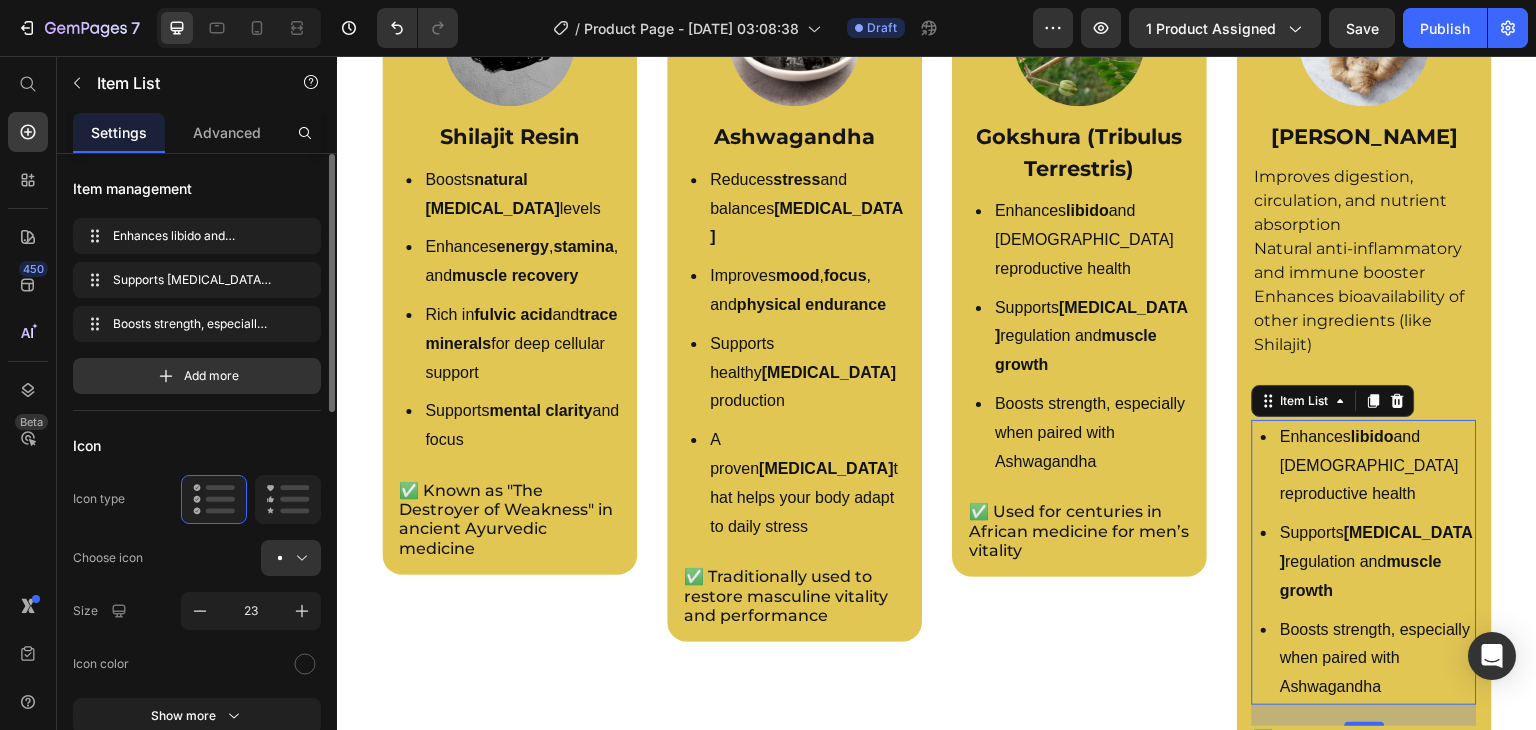 click on "Enhances  libido  and [DEMOGRAPHIC_DATA] reproductive health" at bounding box center (1377, 466) 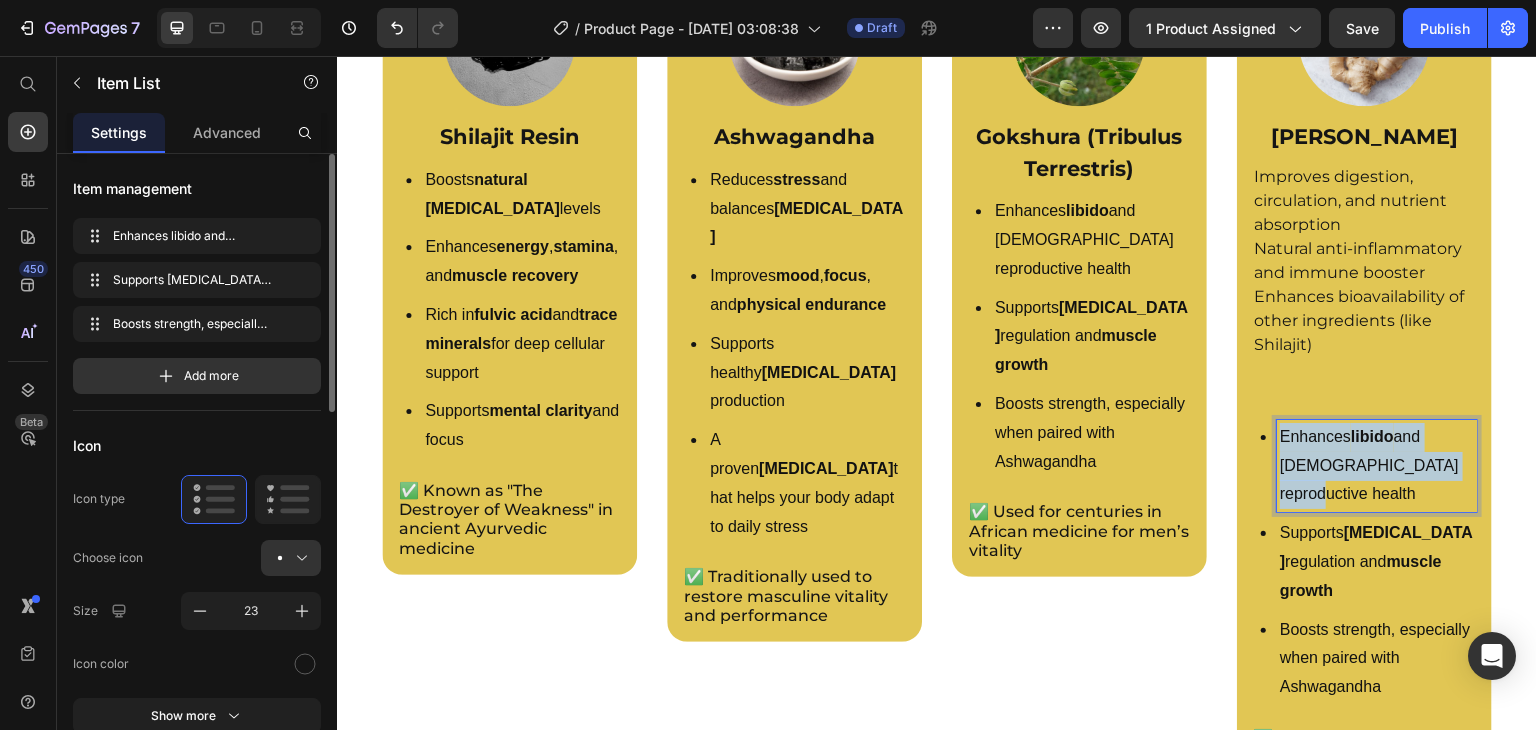 click on "Enhances  libido  and [DEMOGRAPHIC_DATA] reproductive health" at bounding box center [1377, 466] 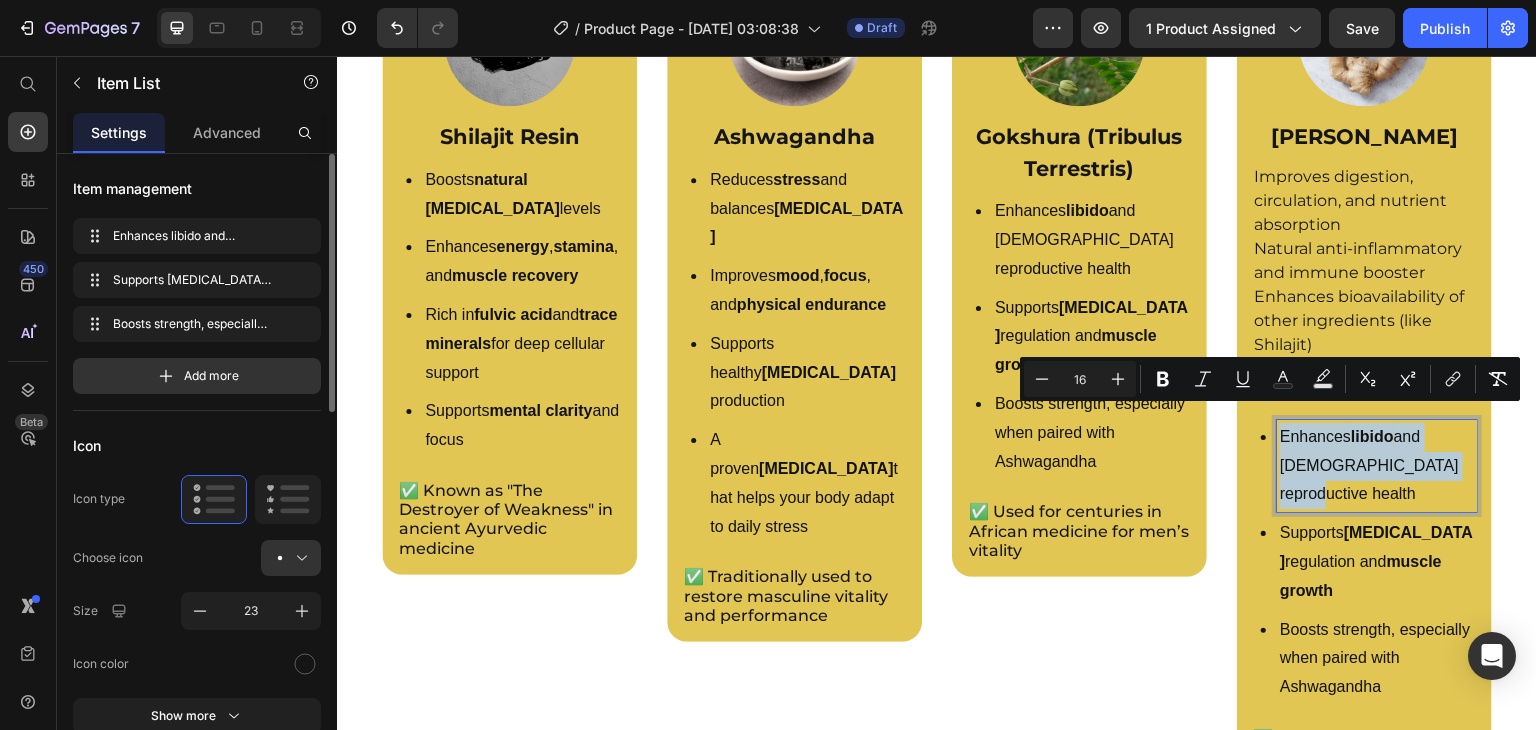 click on "Enhances  libido  and [DEMOGRAPHIC_DATA] reproductive health" at bounding box center (1377, 466) 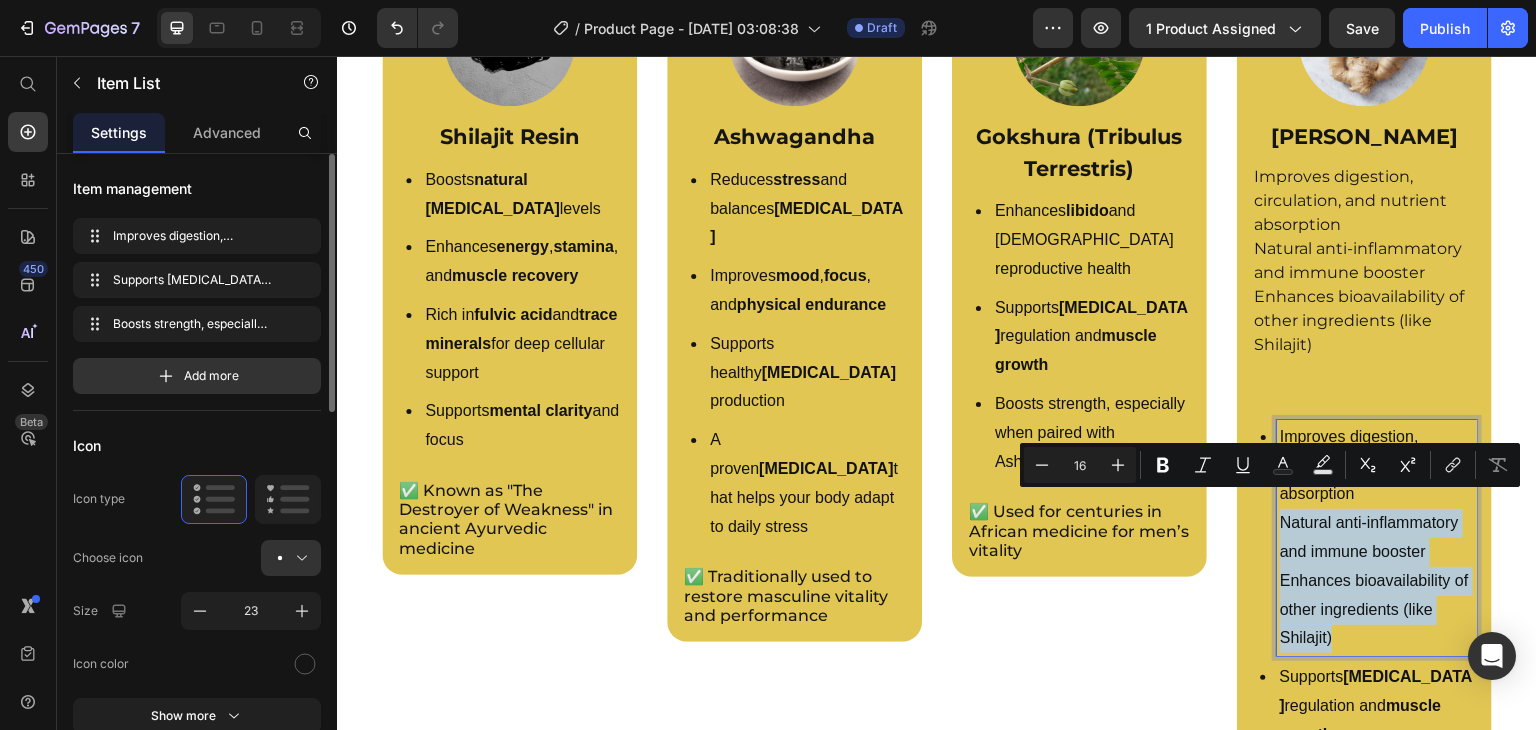 drag, startPoint x: 1266, startPoint y: 499, endPoint x: 1374, endPoint y: 643, distance: 180 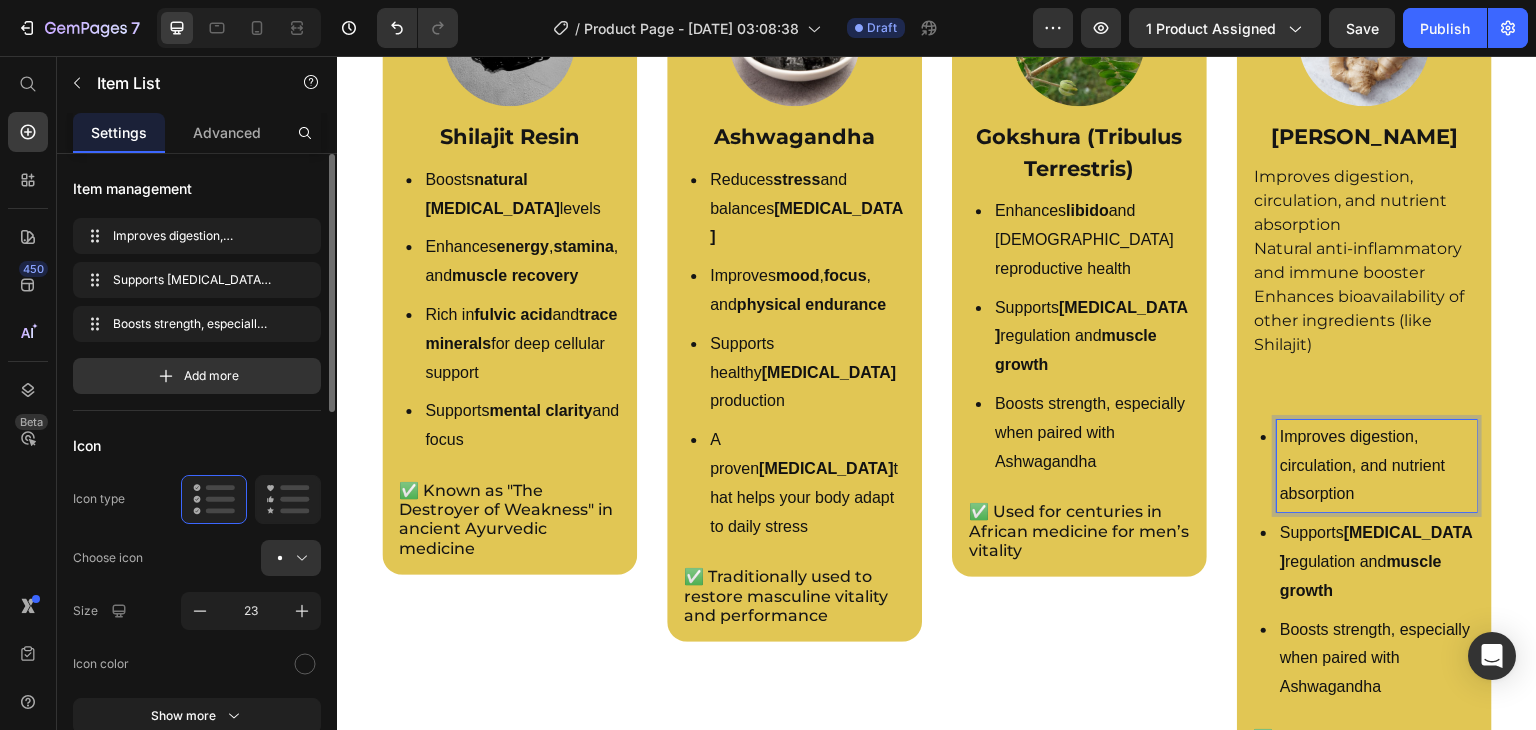 click on "Supports  [MEDICAL_DATA]  regulation and  muscle growth" at bounding box center [1377, 562] 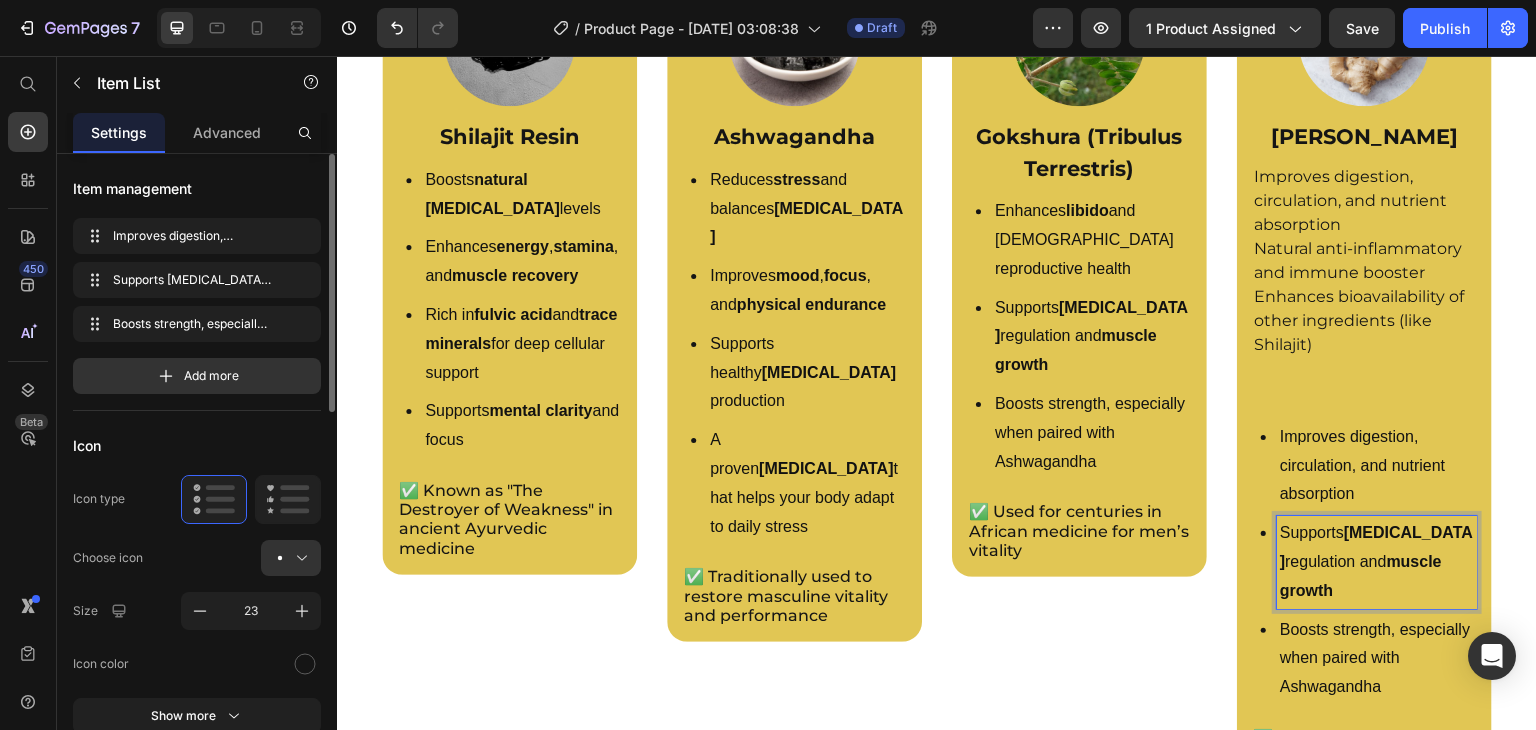 click on "Supports  [MEDICAL_DATA]  regulation and  muscle growth" at bounding box center (1377, 562) 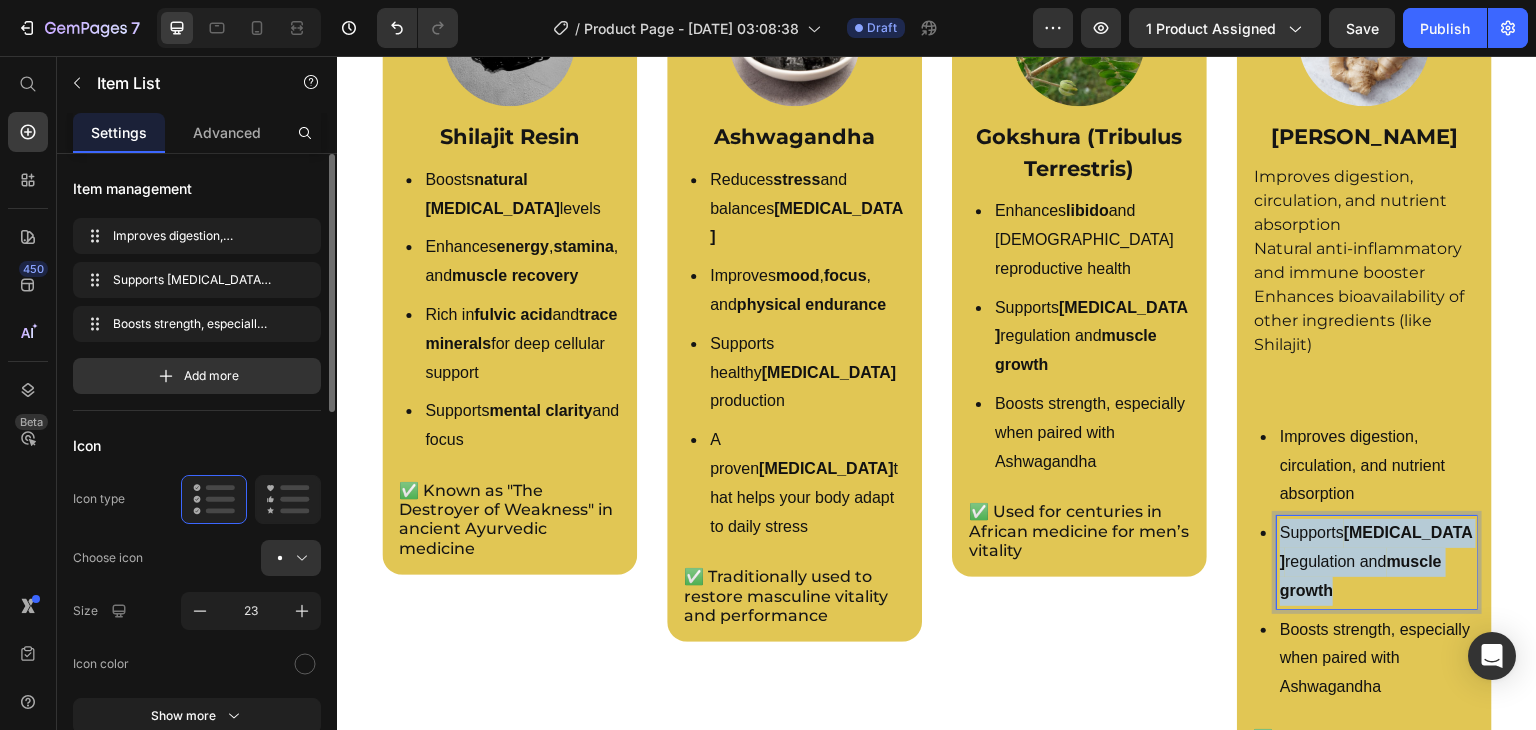 click on "Supports  [MEDICAL_DATA]  regulation and  muscle growth" at bounding box center [1377, 562] 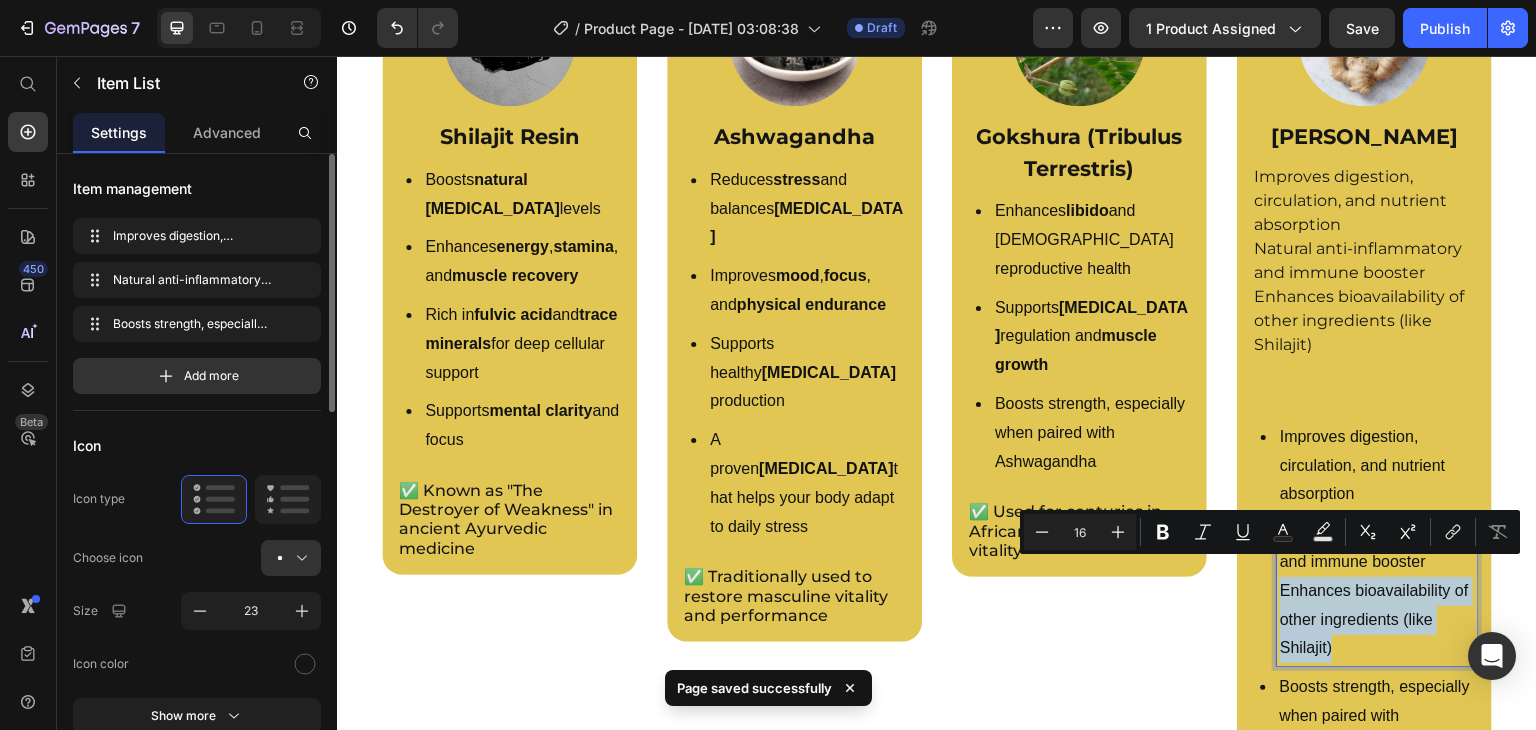 drag, startPoint x: 1271, startPoint y: 569, endPoint x: 1348, endPoint y: 639, distance: 104.062485 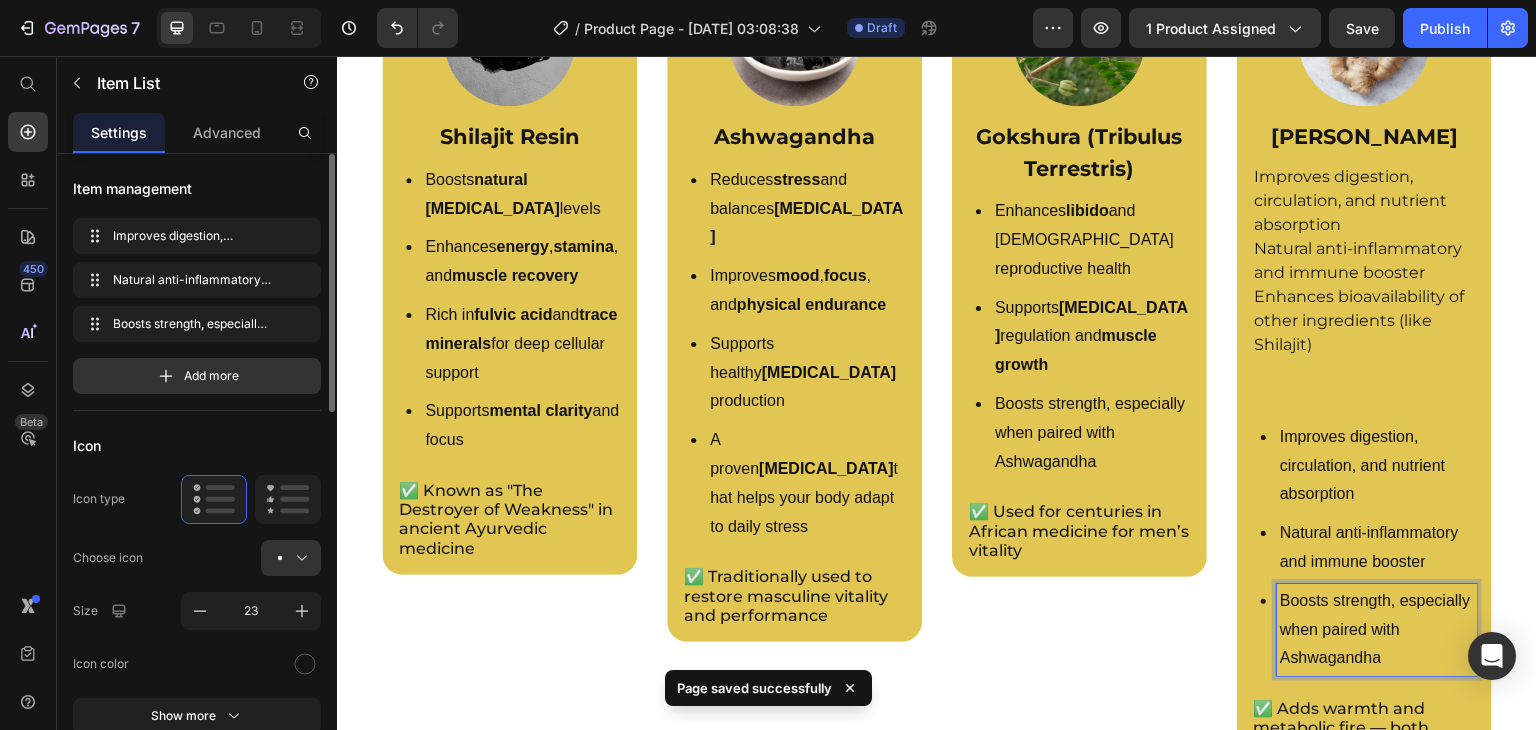 click on "Boosts strength, especially when paired with Ashwagandha" at bounding box center (1377, 630) 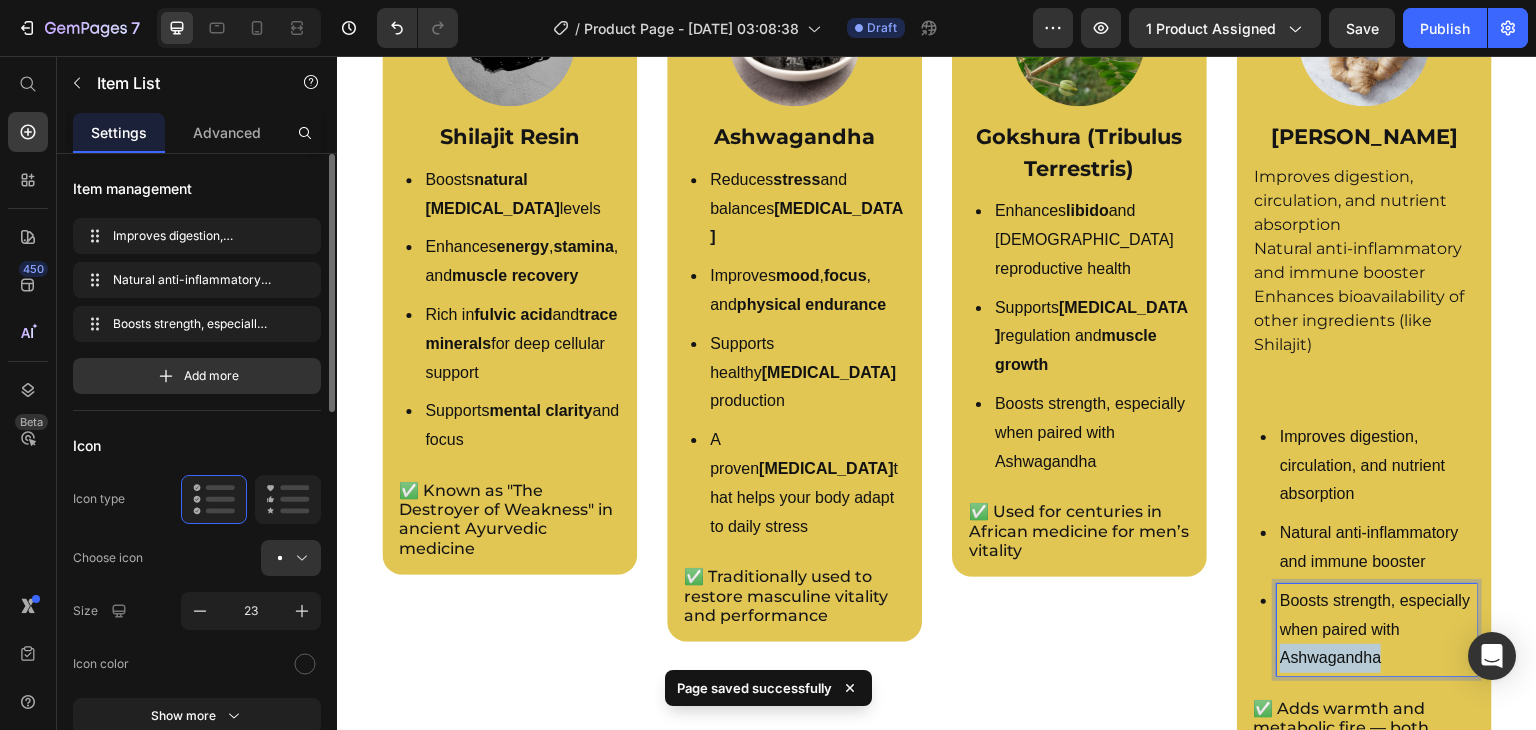 click on "Boosts strength, especially when paired with Ashwagandha" at bounding box center [1377, 630] 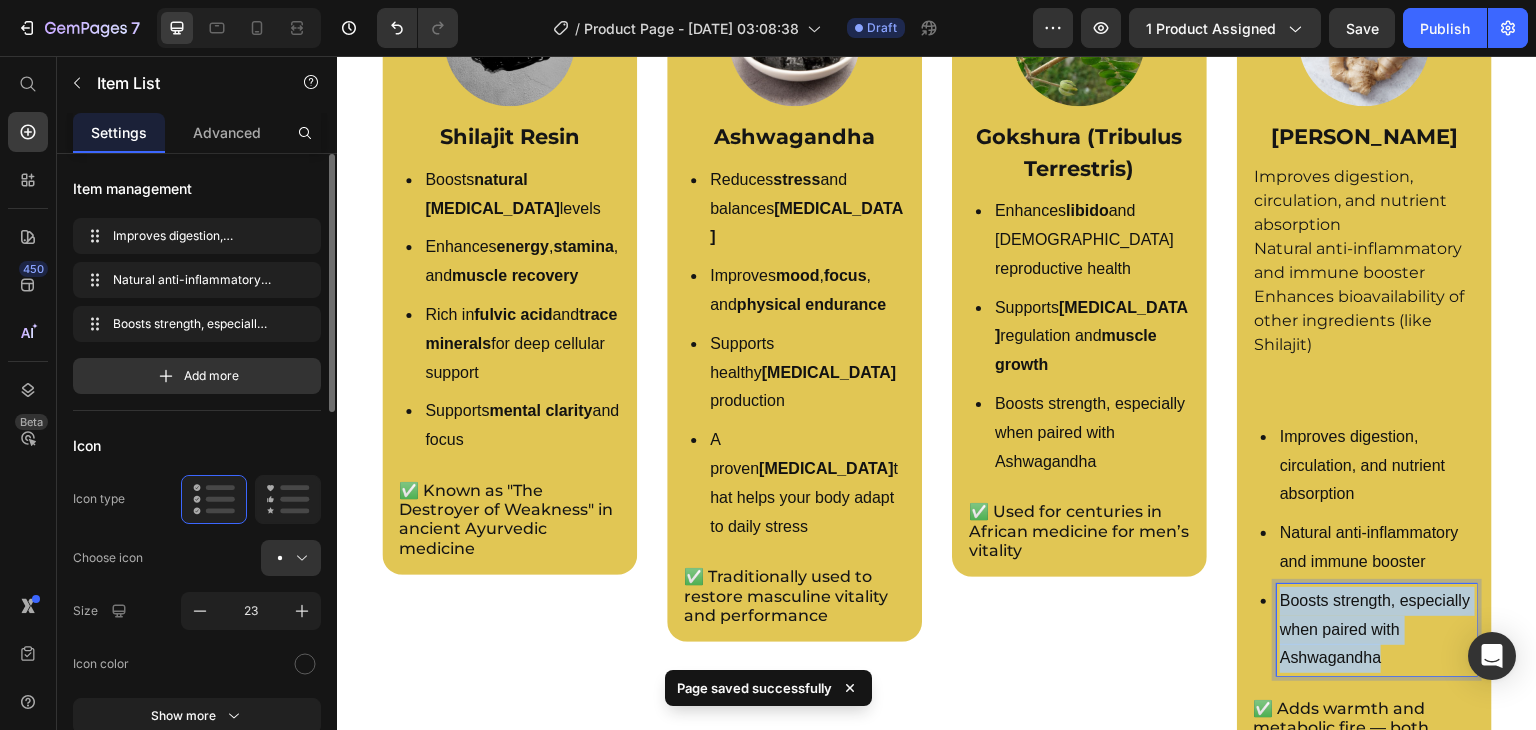 click on "Boosts strength, especially when paired with Ashwagandha" at bounding box center [1377, 630] 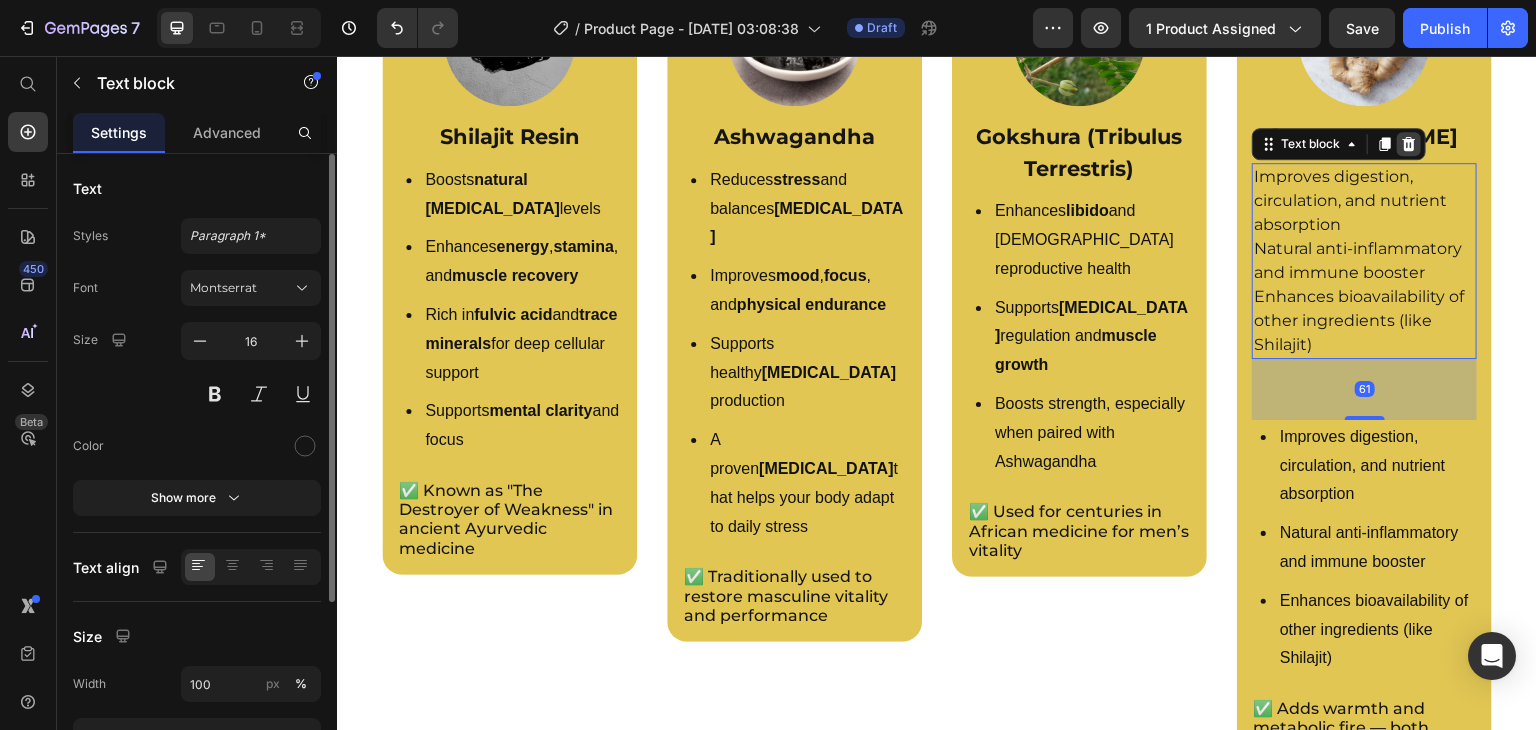click 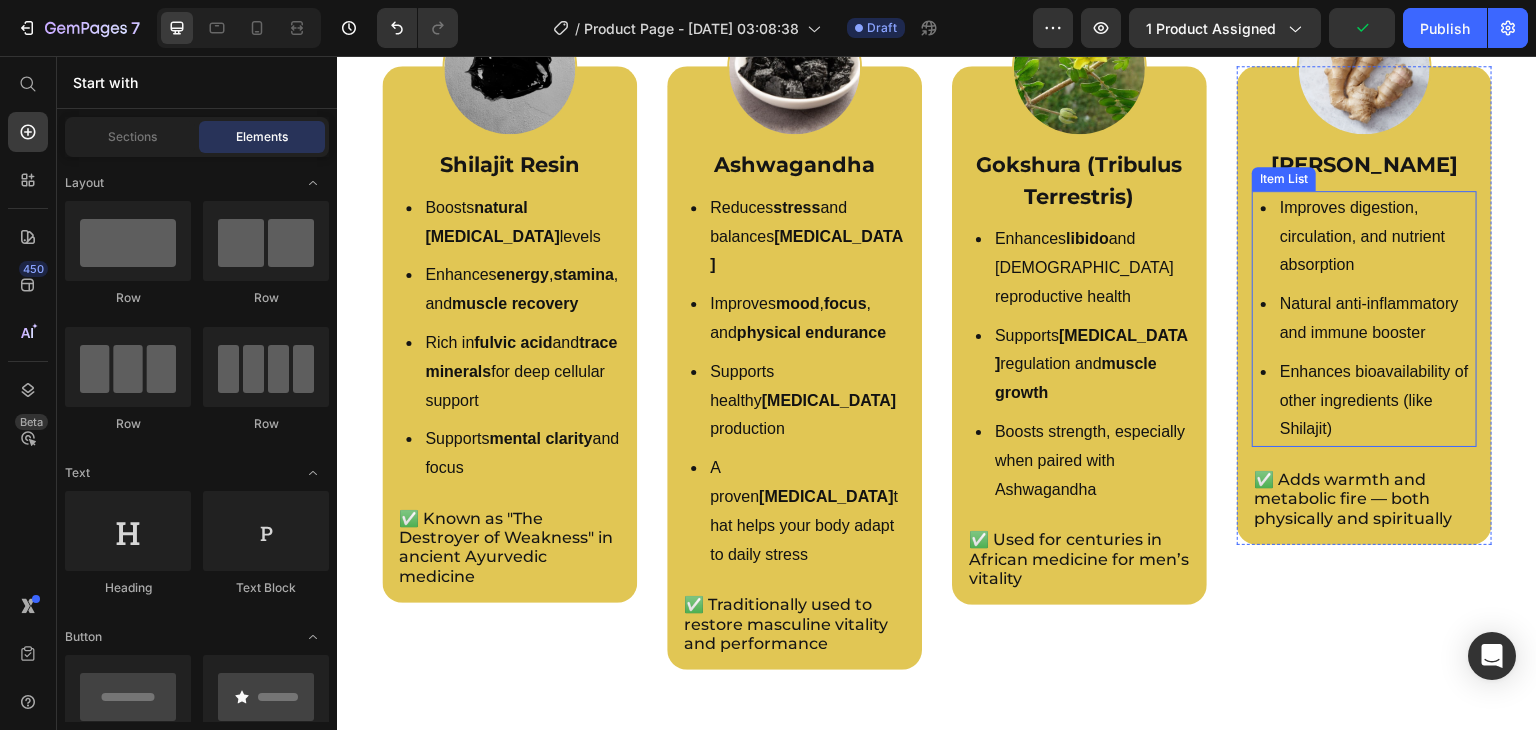 scroll, scrollTop: 3274, scrollLeft: 0, axis: vertical 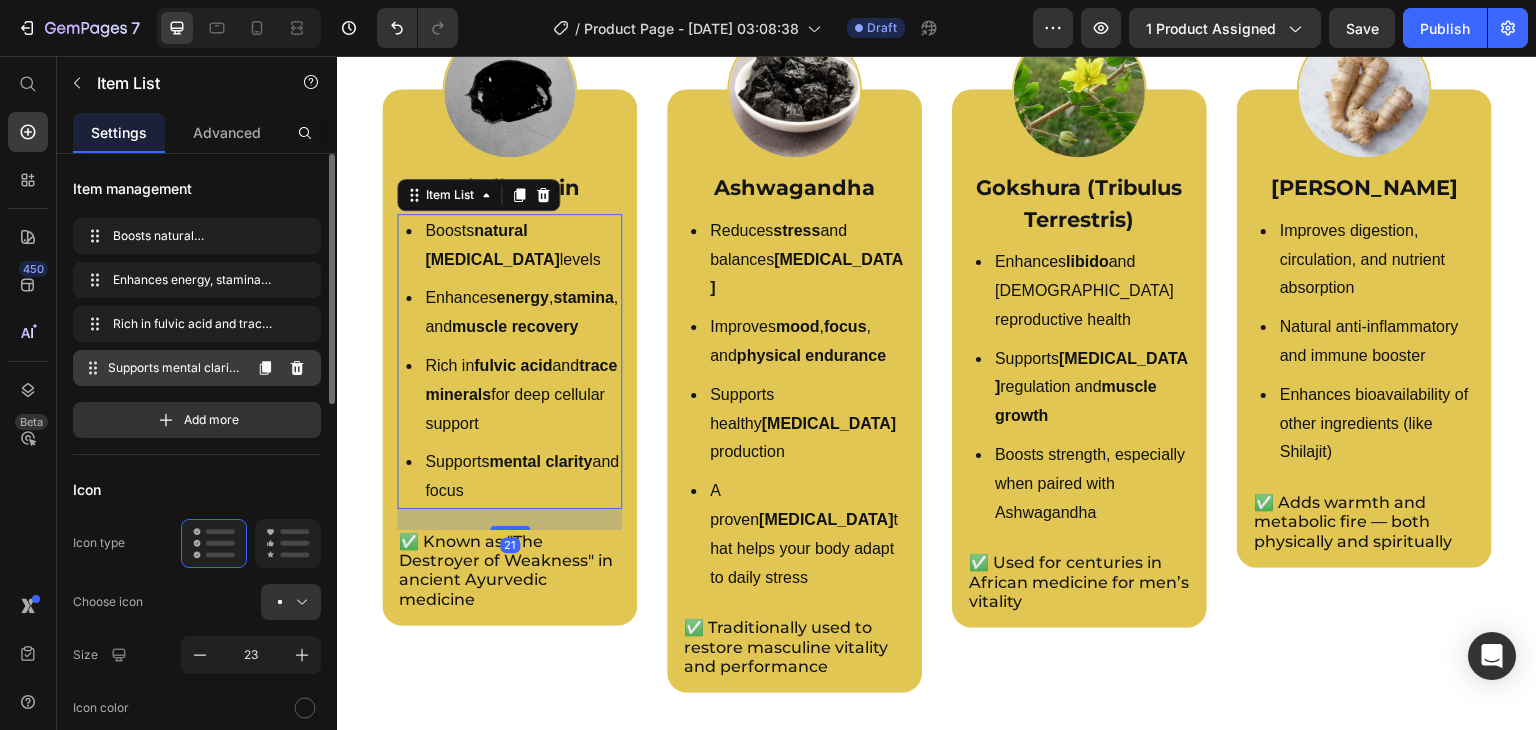 click 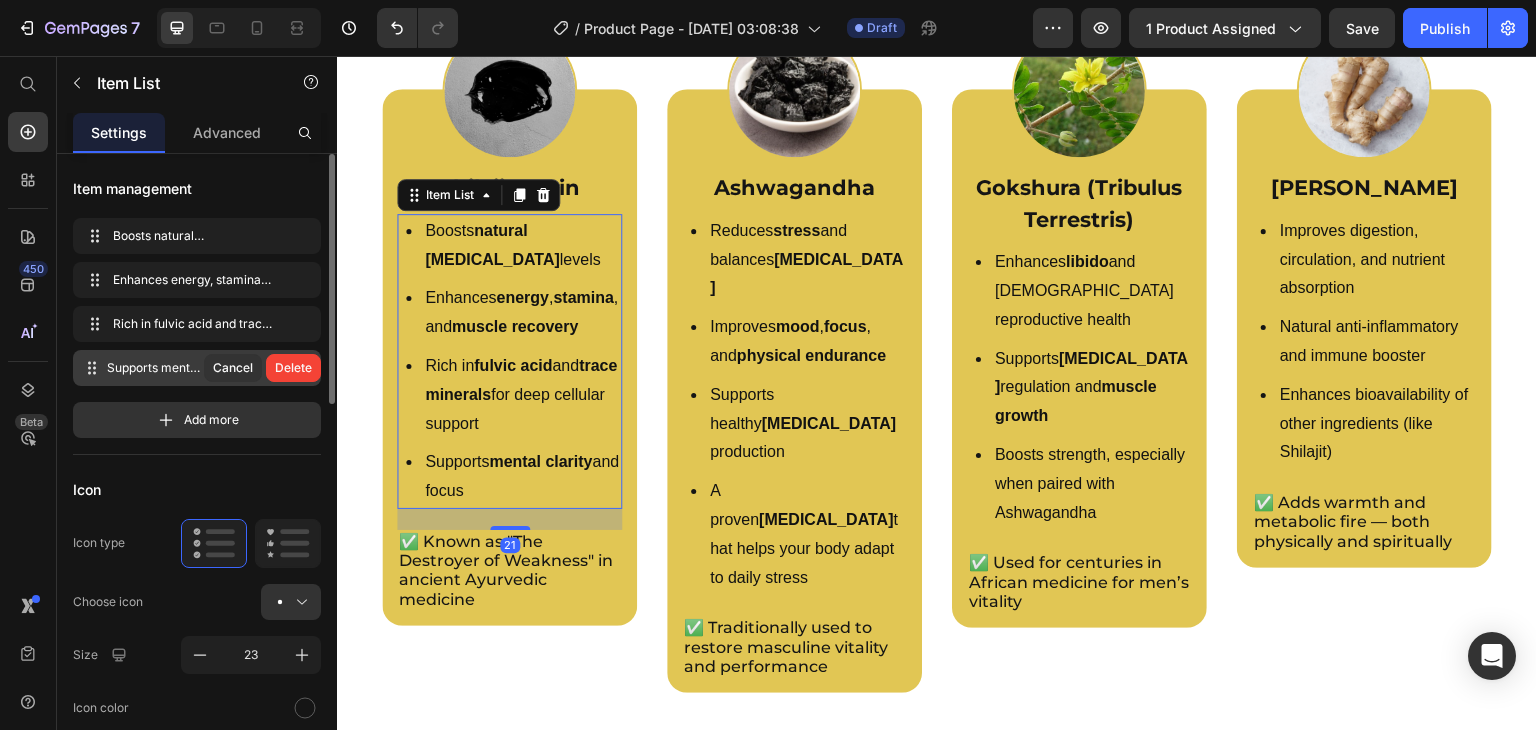 click on "Delete" at bounding box center (293, 368) 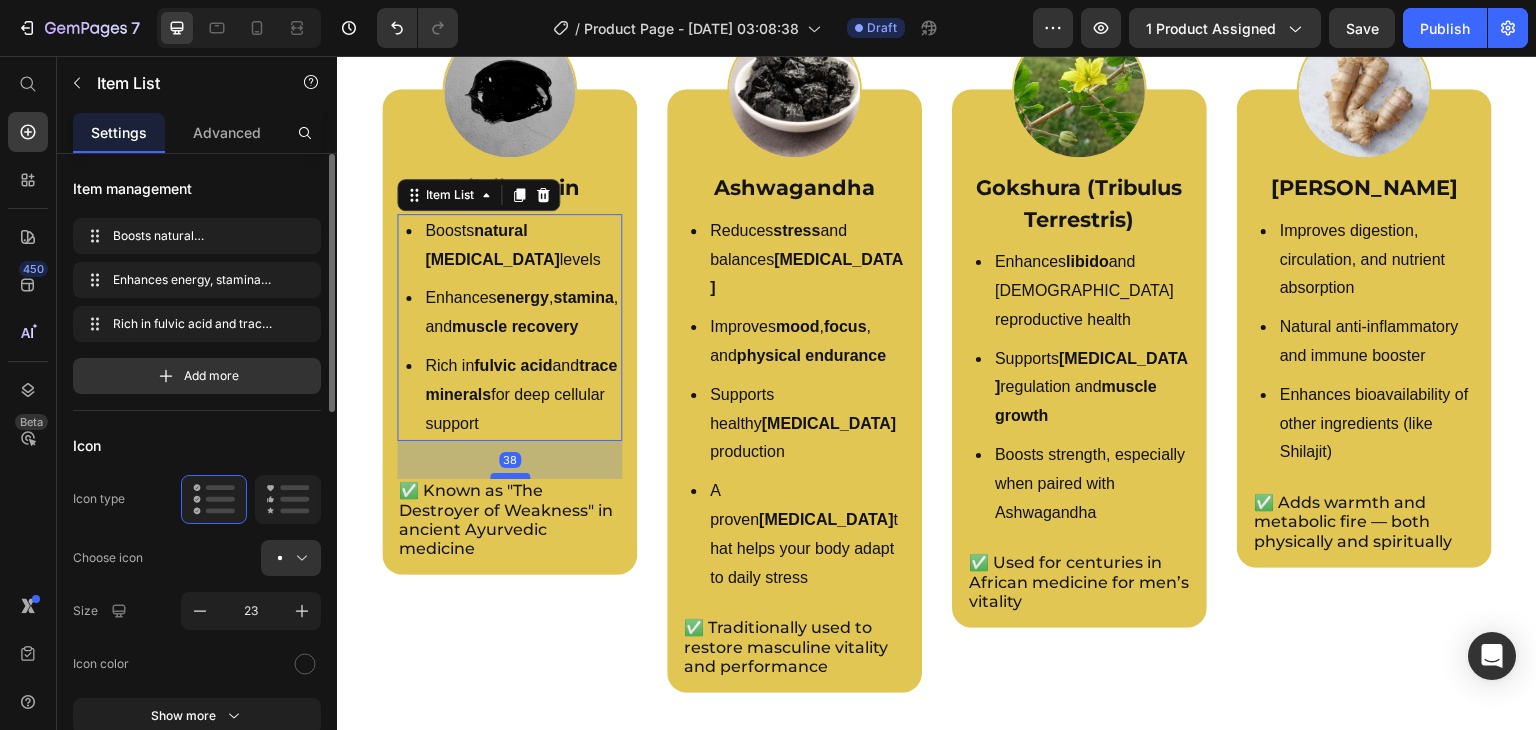 drag, startPoint x: 504, startPoint y: 470, endPoint x: 508, endPoint y: 486, distance: 16.492422 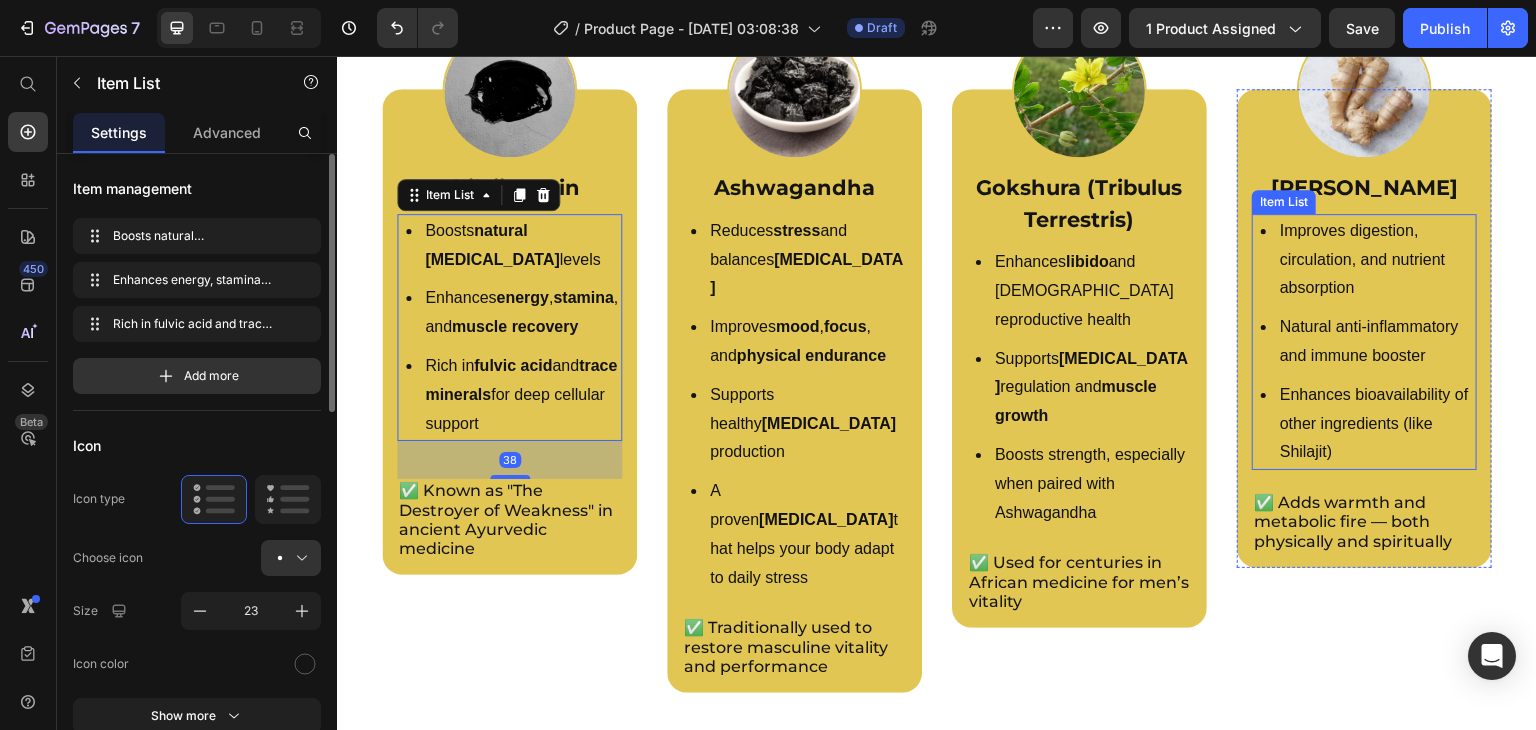 click on "Enhances bioavailability of other ingredients (like Shilajit)" at bounding box center [1364, 424] 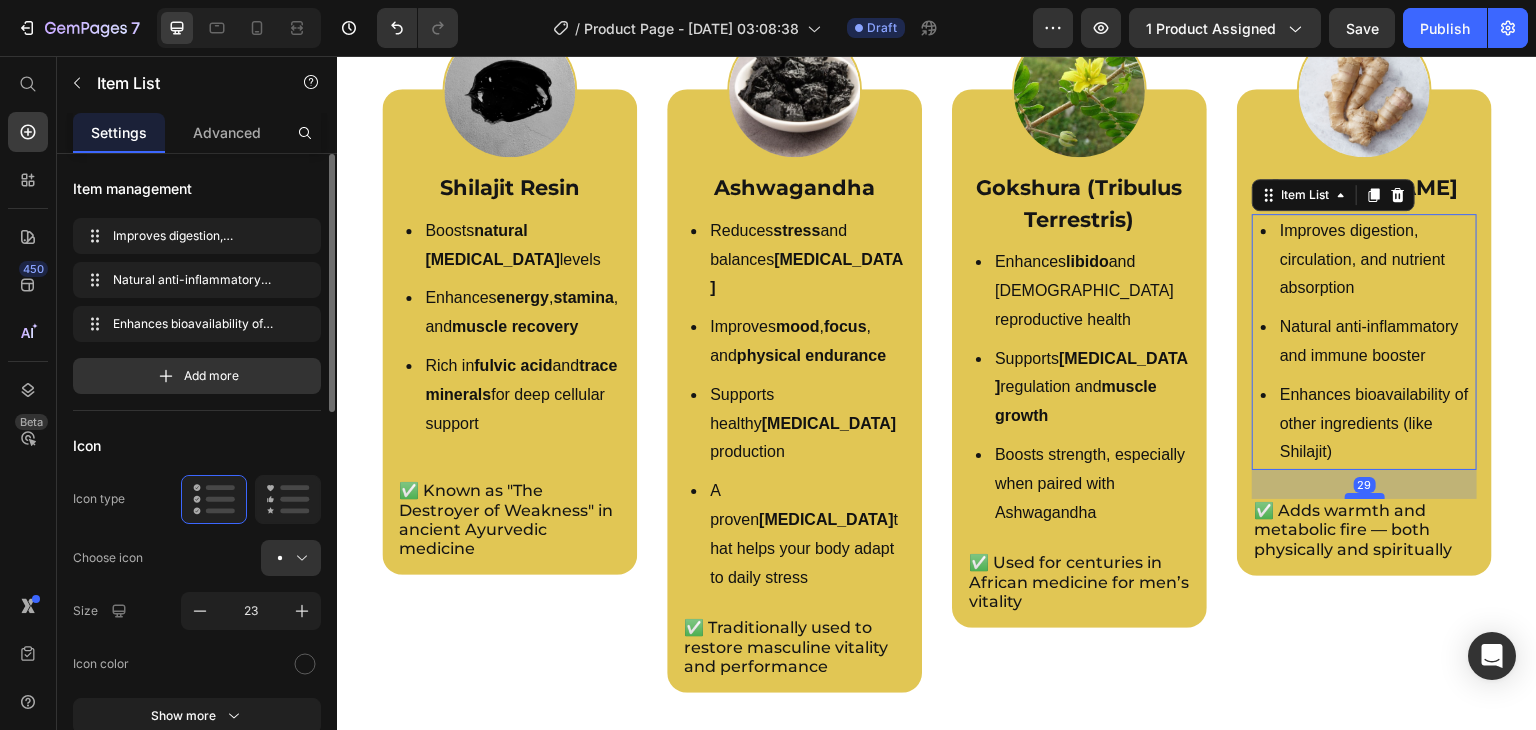 drag, startPoint x: 1347, startPoint y: 470, endPoint x: 1354, endPoint y: 478, distance: 10.630146 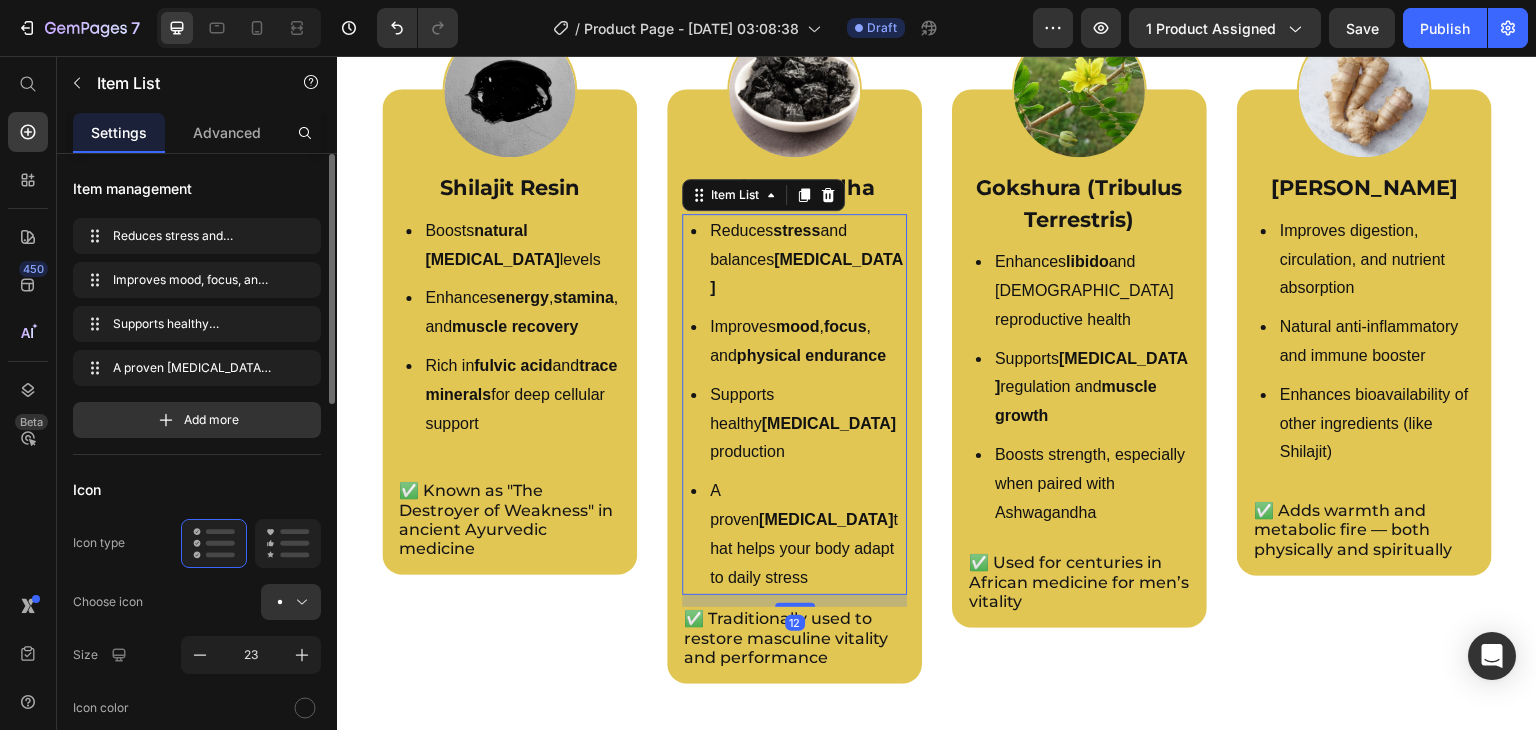 click at bounding box center [795, 605] 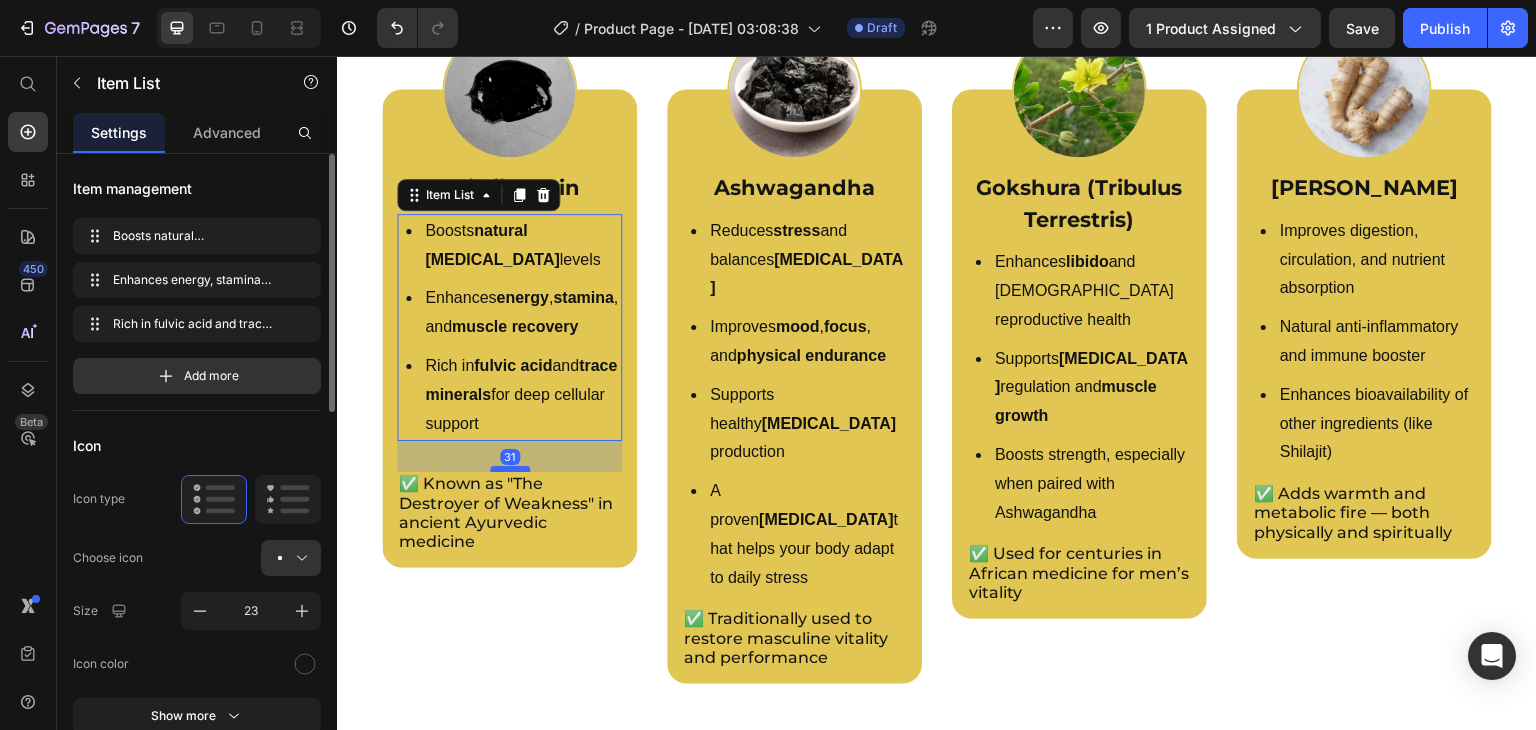 drag, startPoint x: 508, startPoint y: 460, endPoint x: 514, endPoint y: 479, distance: 19.924858 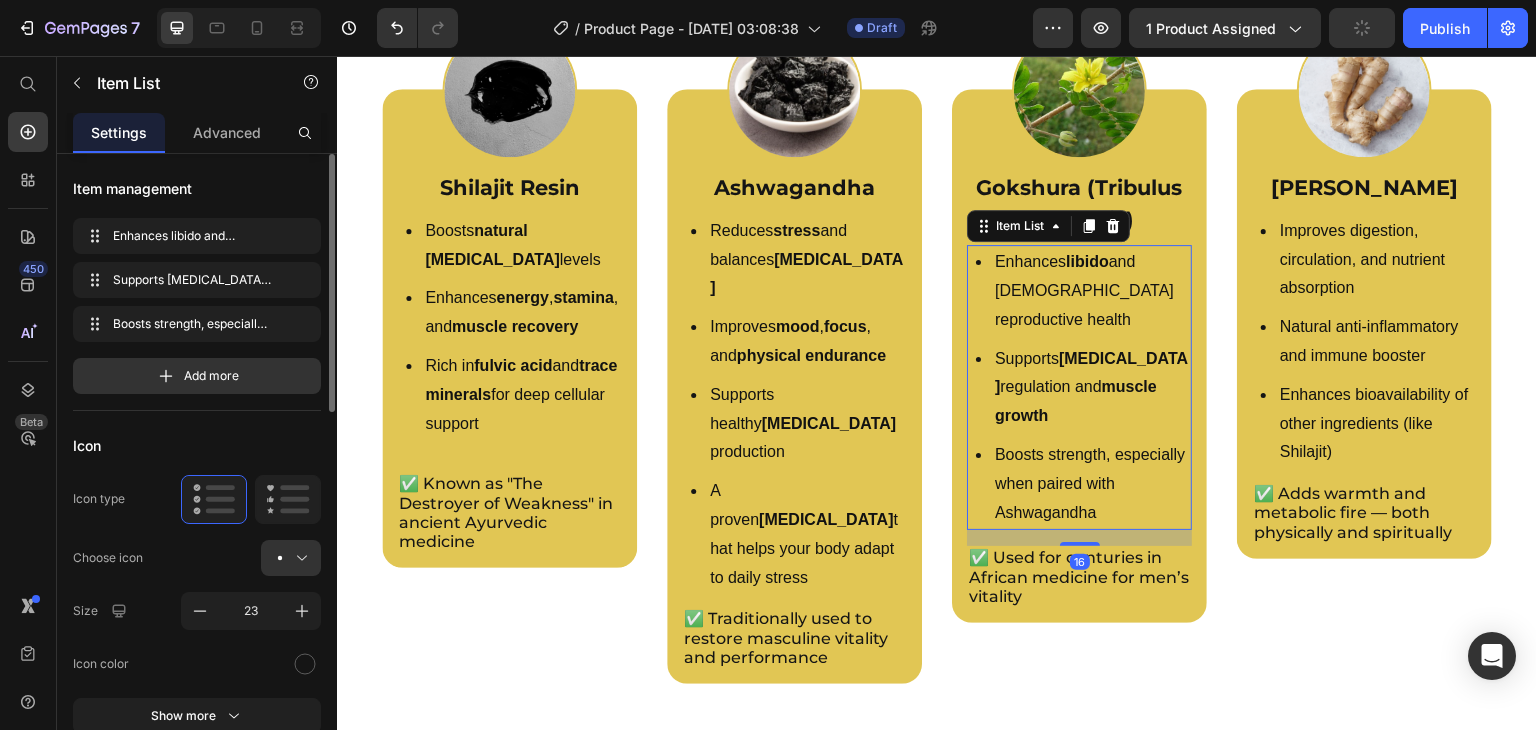 click on "16" at bounding box center (1079, 530) 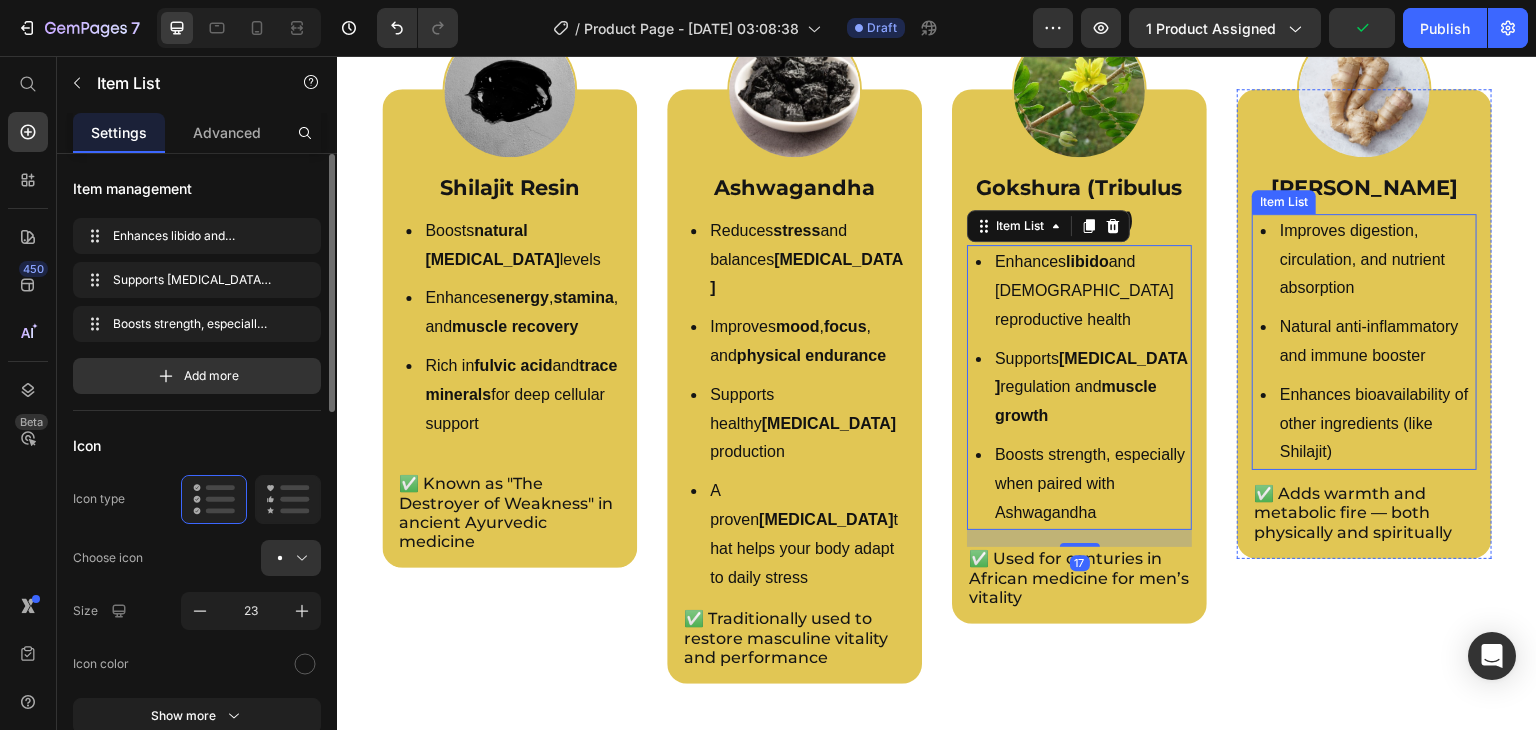 click on "Enhances bioavailability of other ingredients (like Shilajit)" at bounding box center (1364, 424) 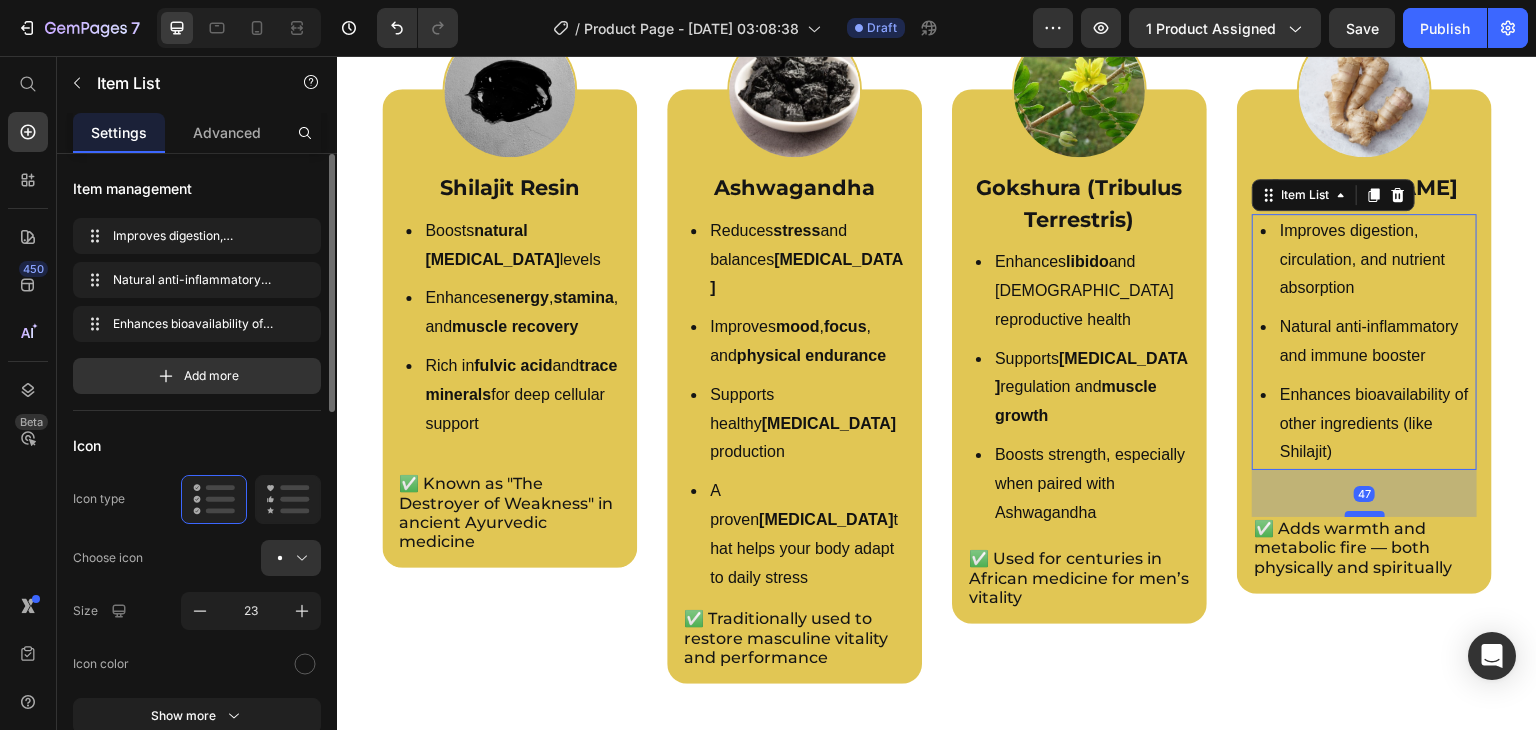 drag, startPoint x: 1353, startPoint y: 458, endPoint x: 1354, endPoint y: 493, distance: 35.014282 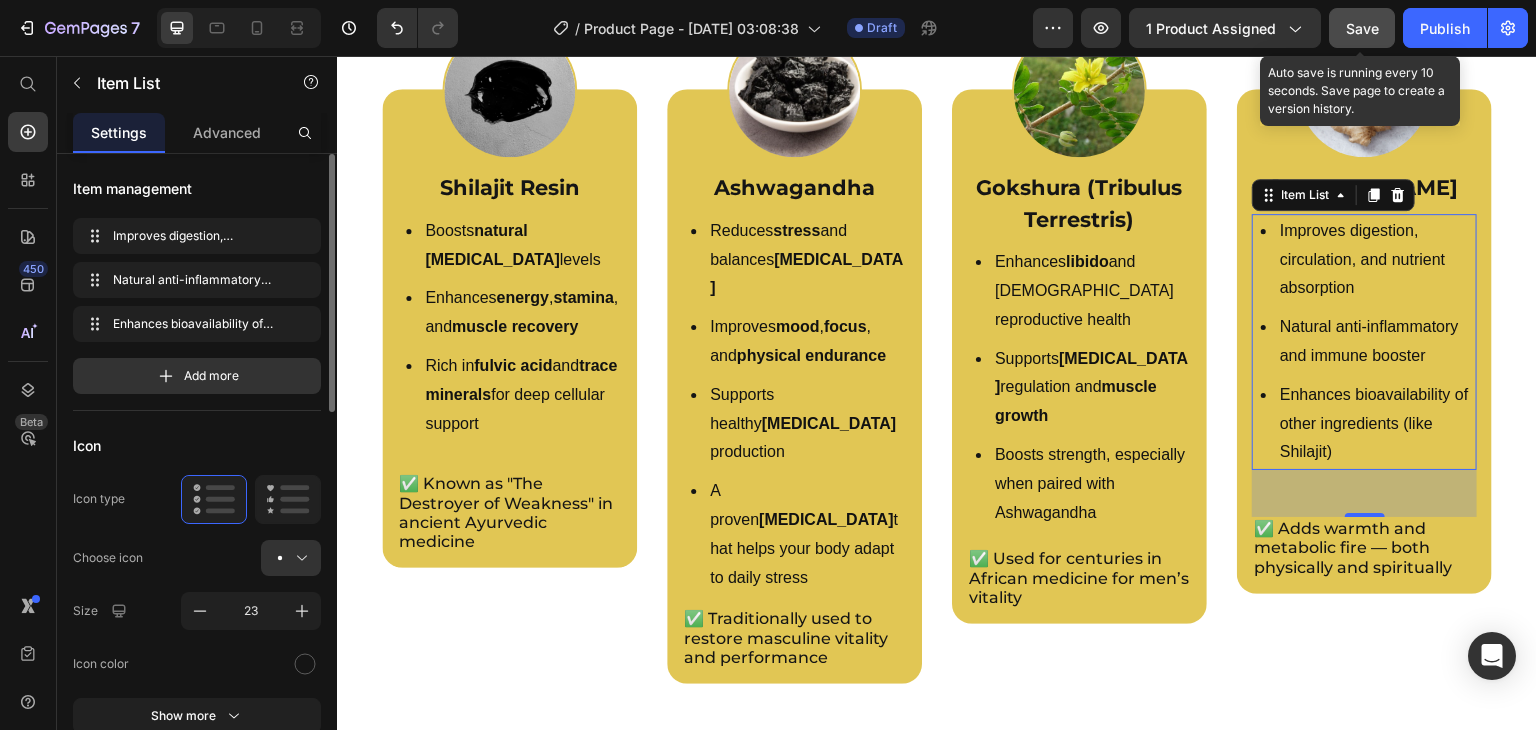 click on "Save" 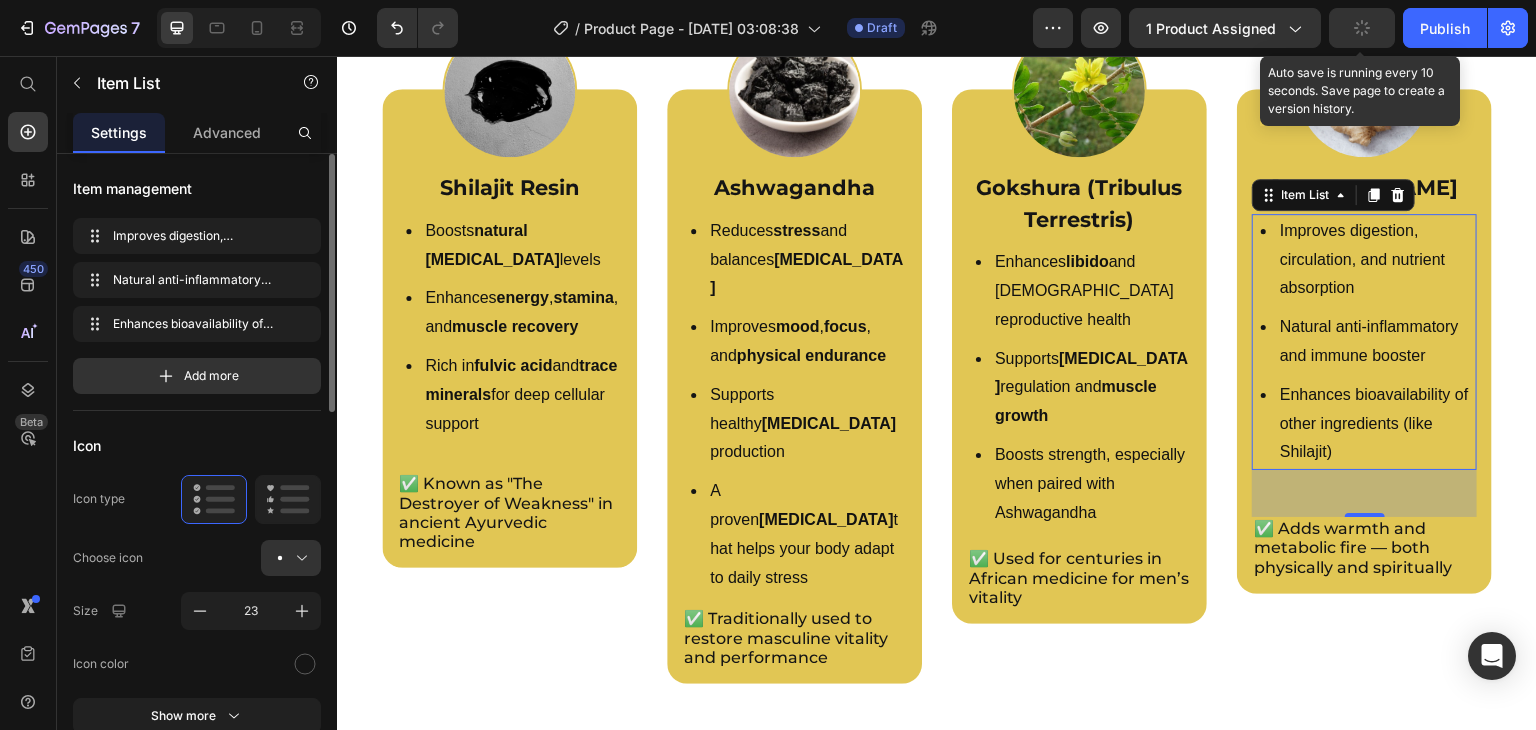 click 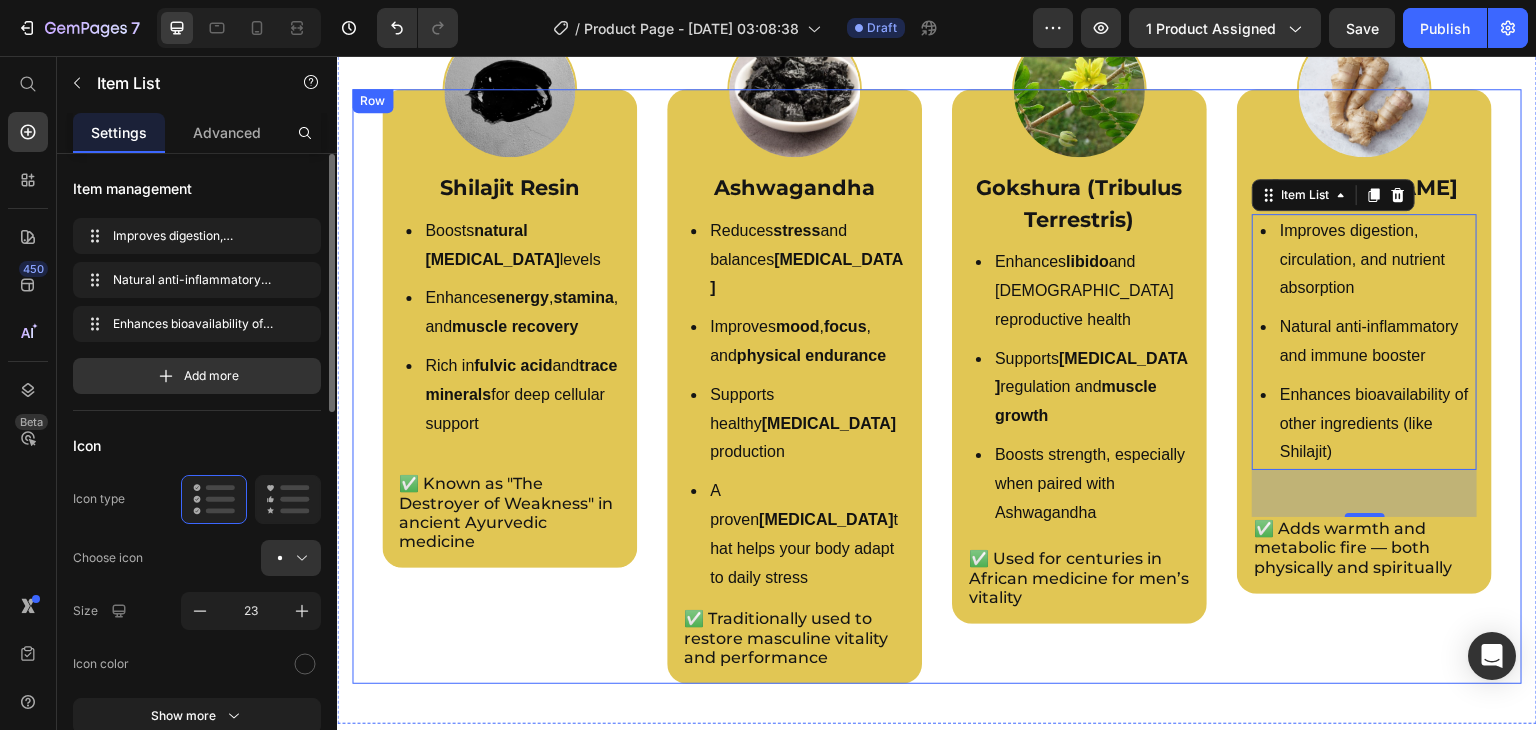 click on "Image Shilajit Resin Text block
Boosts  natural [MEDICAL_DATA]  levels
Enhances  energy ,  stamina , and  muscle recovery
Rich in  fulvic acid  and  trace minerals  for deep cellular support Item List ✅ Known as "The Destroyer of Weakness" in ancient Ayurvedic medicine Text Block Row Image Ashwagandha Text block
Reduces  stress  and balances  [MEDICAL_DATA]
Improves  mood ,  focus , and  physical endurance
Supports healthy  [MEDICAL_DATA]  production
A proven  [MEDICAL_DATA]  that helps your body adapt to daily stress Item List ✅ Traditionally used to restore masculine vitality and performance Text Block Row Image Gokshura (Tribulus Terrestris) Text block
Enhances  libido  and [DEMOGRAPHIC_DATA] reproductive health
Supports  [MEDICAL_DATA]  regulation and  muscle growth
Boosts strength, especially when paired with Ashwagandha Item List Text Block Row Image [PERSON_NAME] Text block" at bounding box center [937, 386] 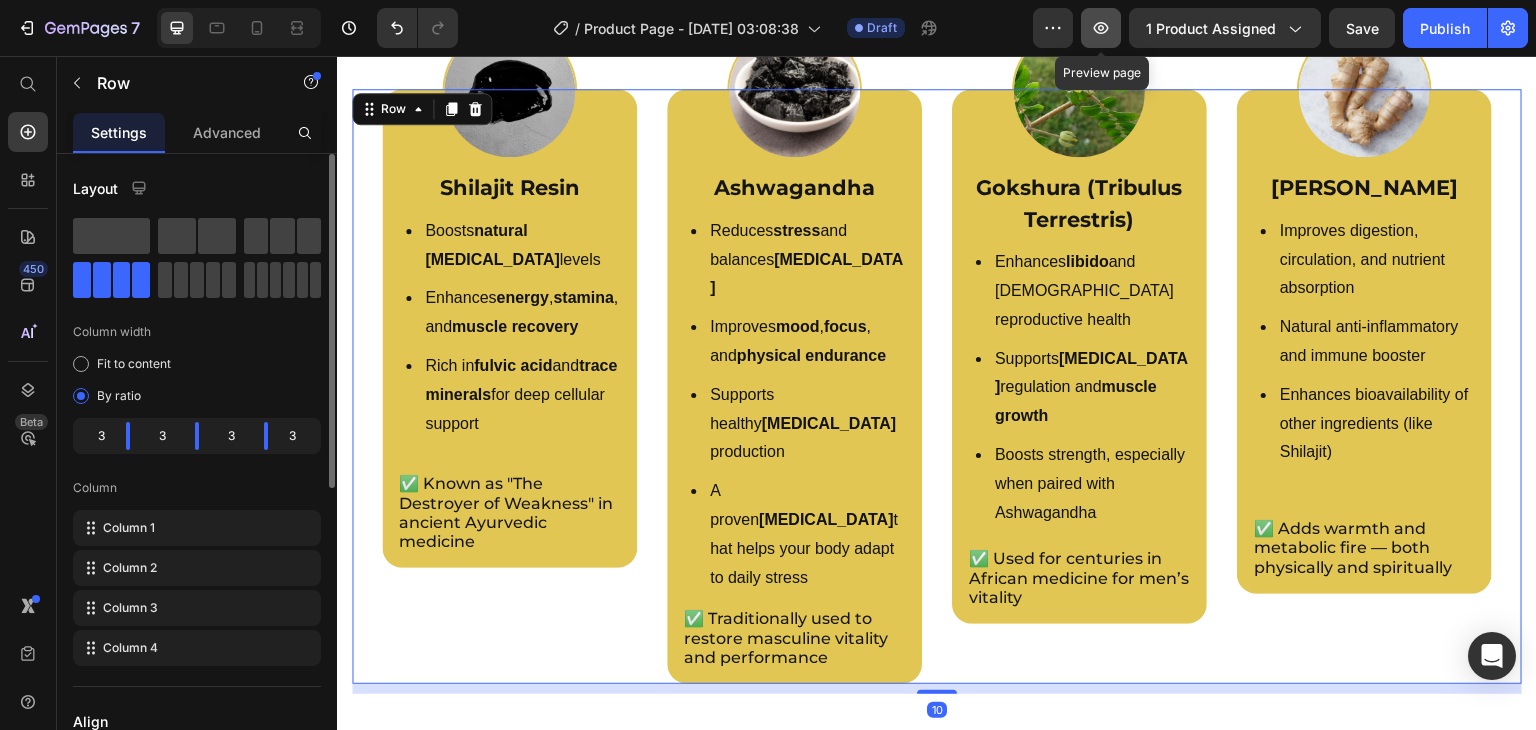 click 